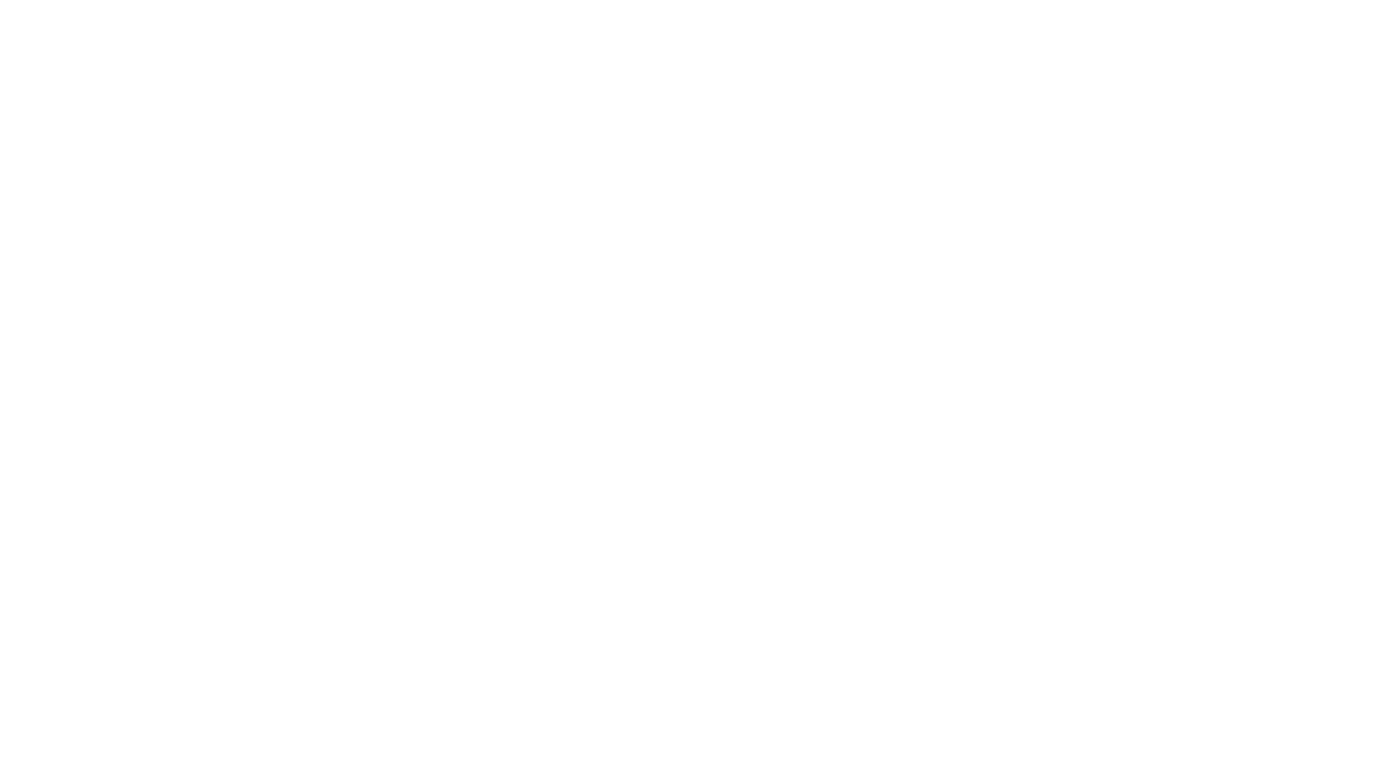 scroll, scrollTop: 0, scrollLeft: 0, axis: both 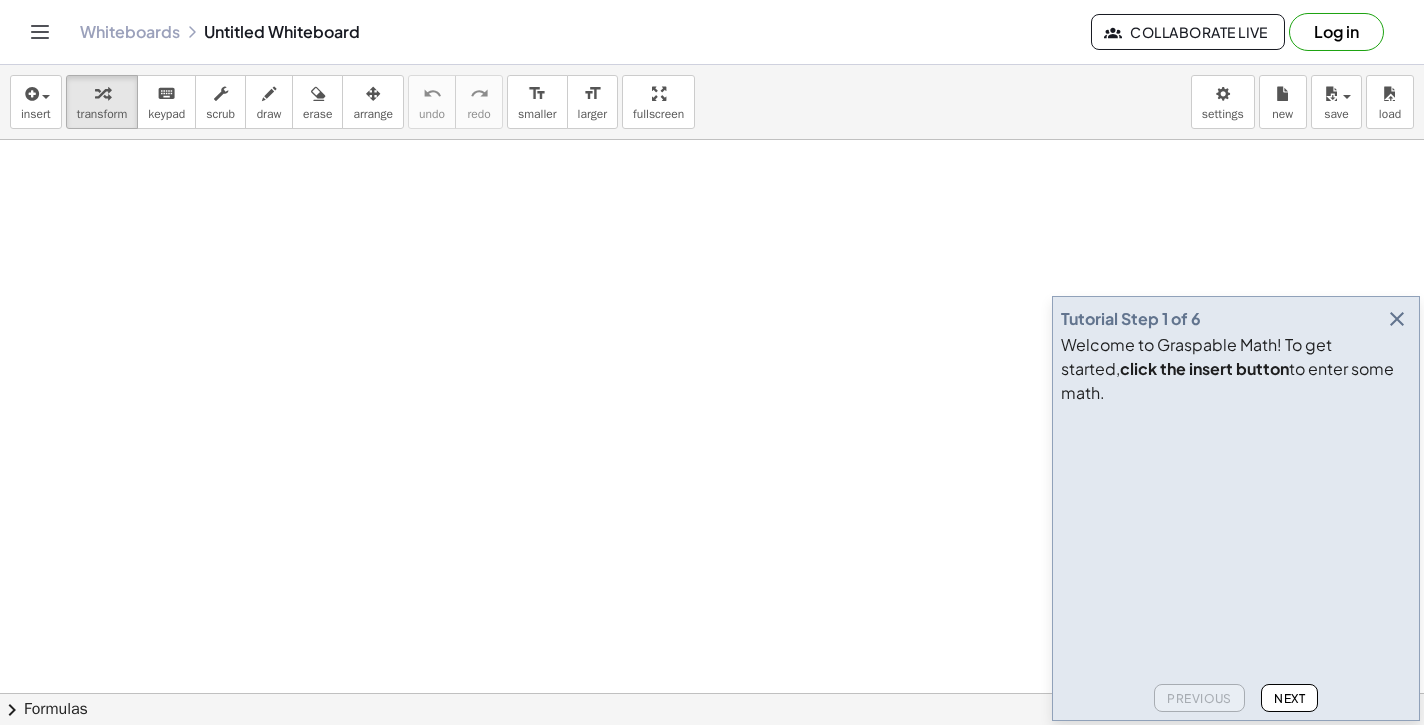 click at bounding box center [1397, 319] 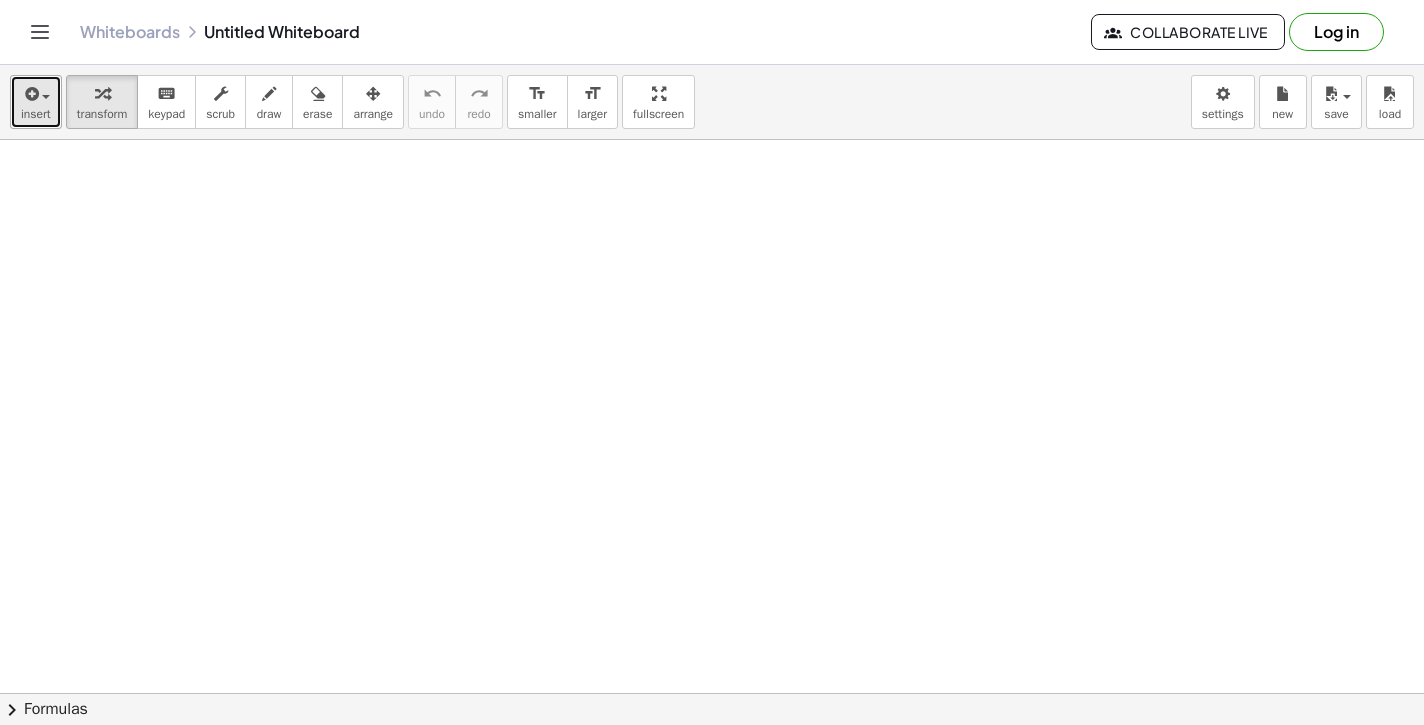 click on "insert" at bounding box center (36, 102) 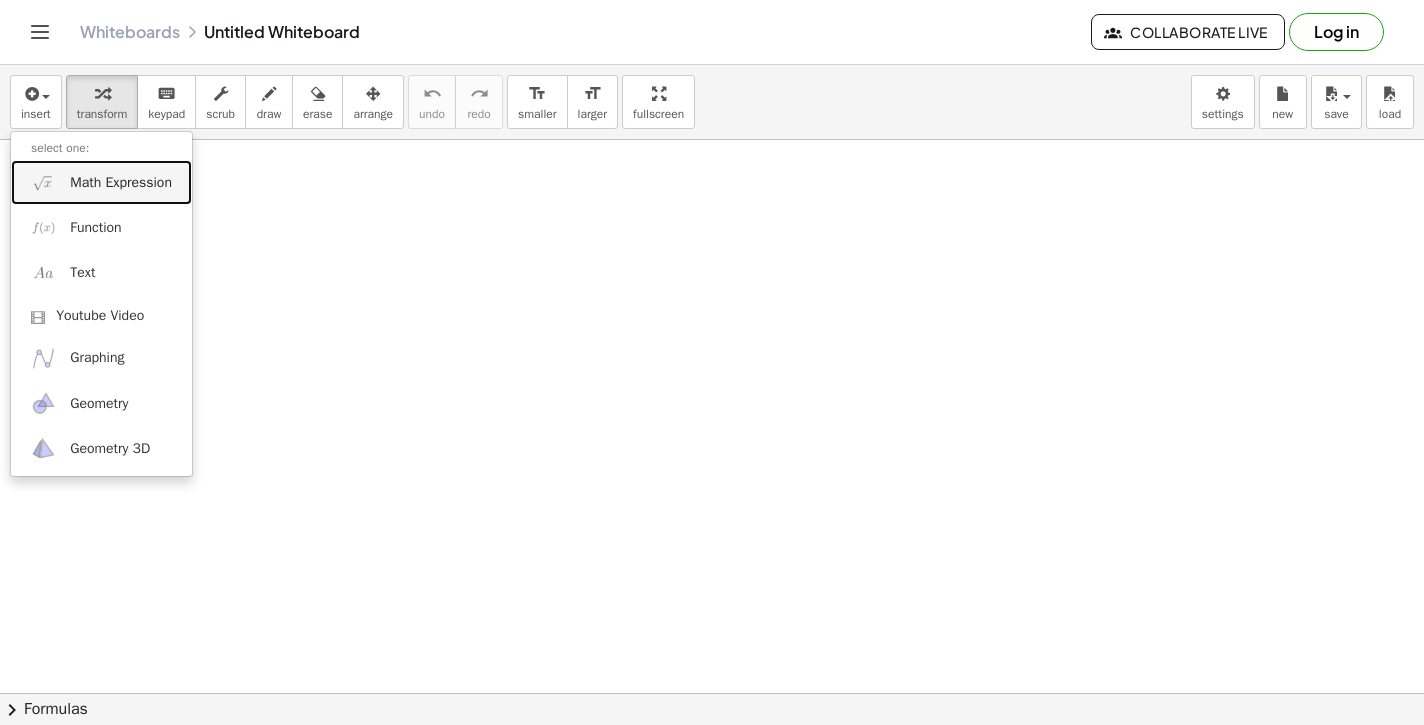 click on "Math Expression" at bounding box center [101, 182] 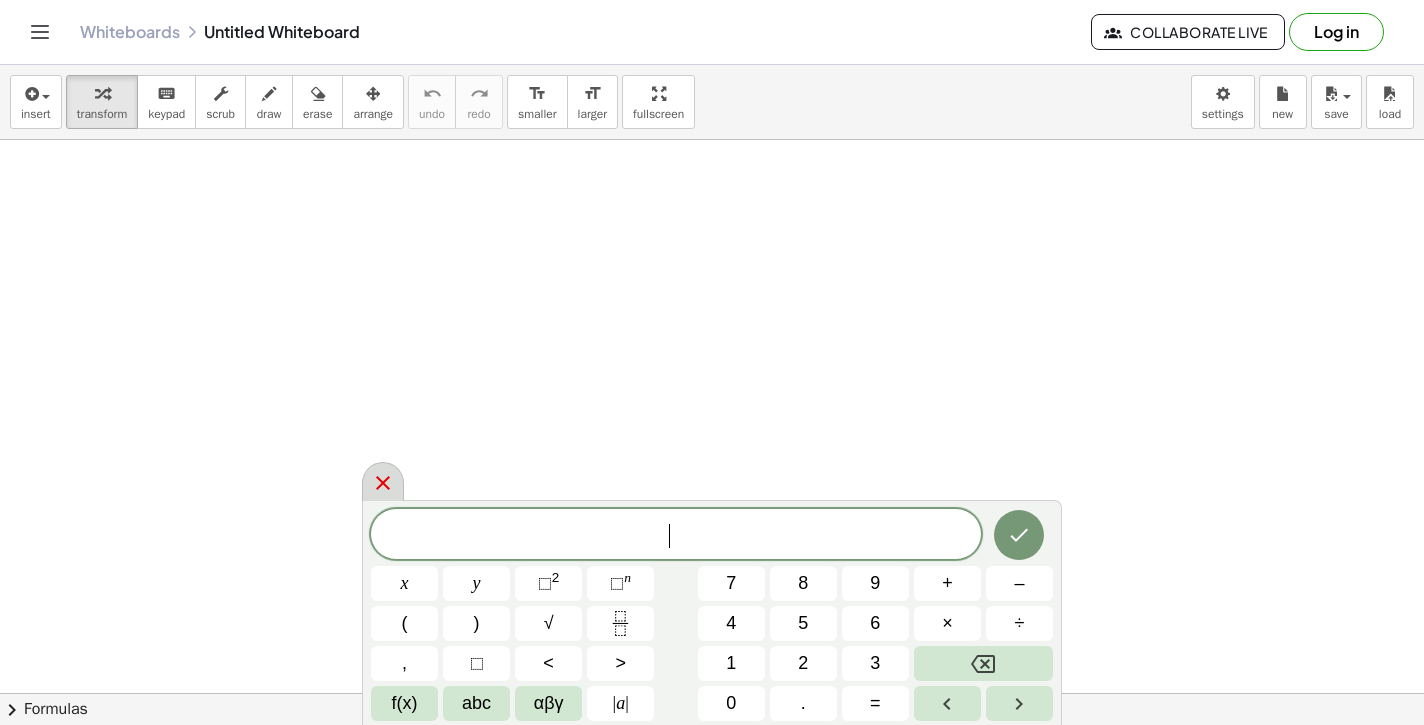 click 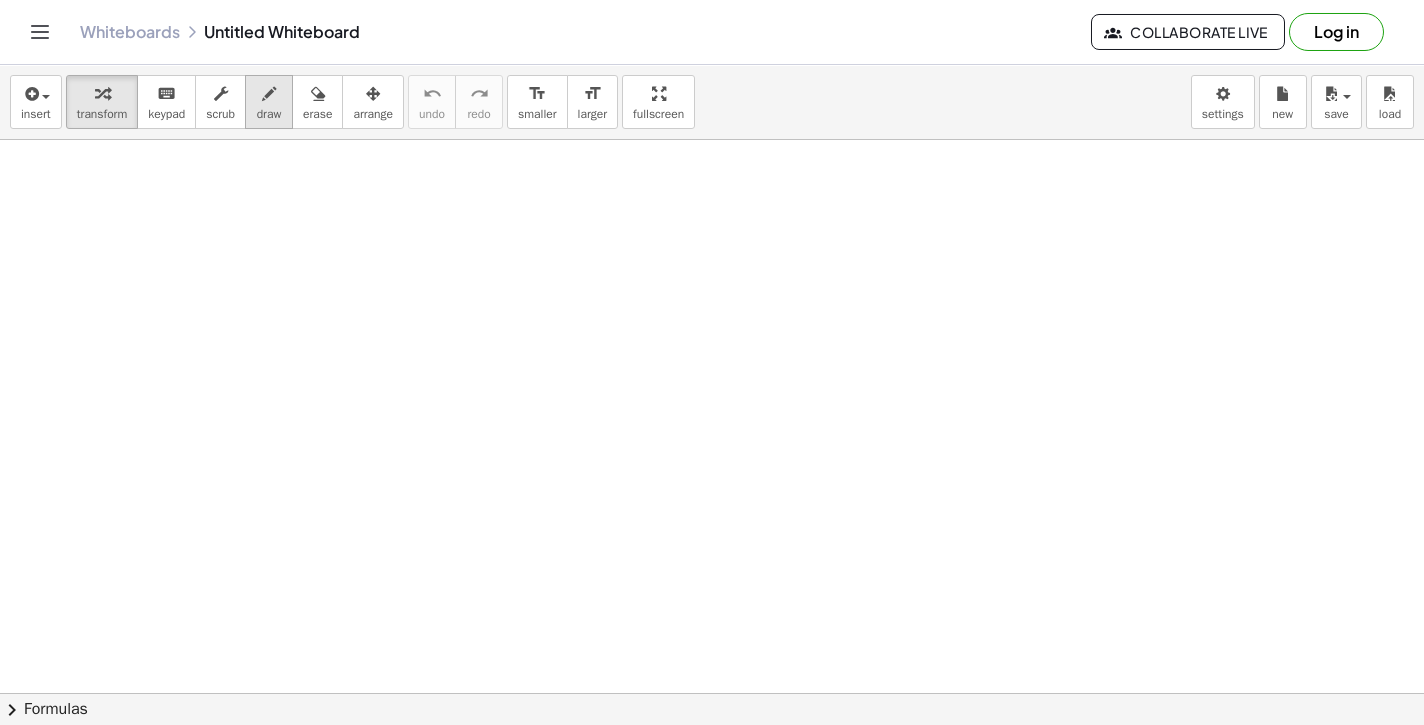 click on "draw" at bounding box center (269, 114) 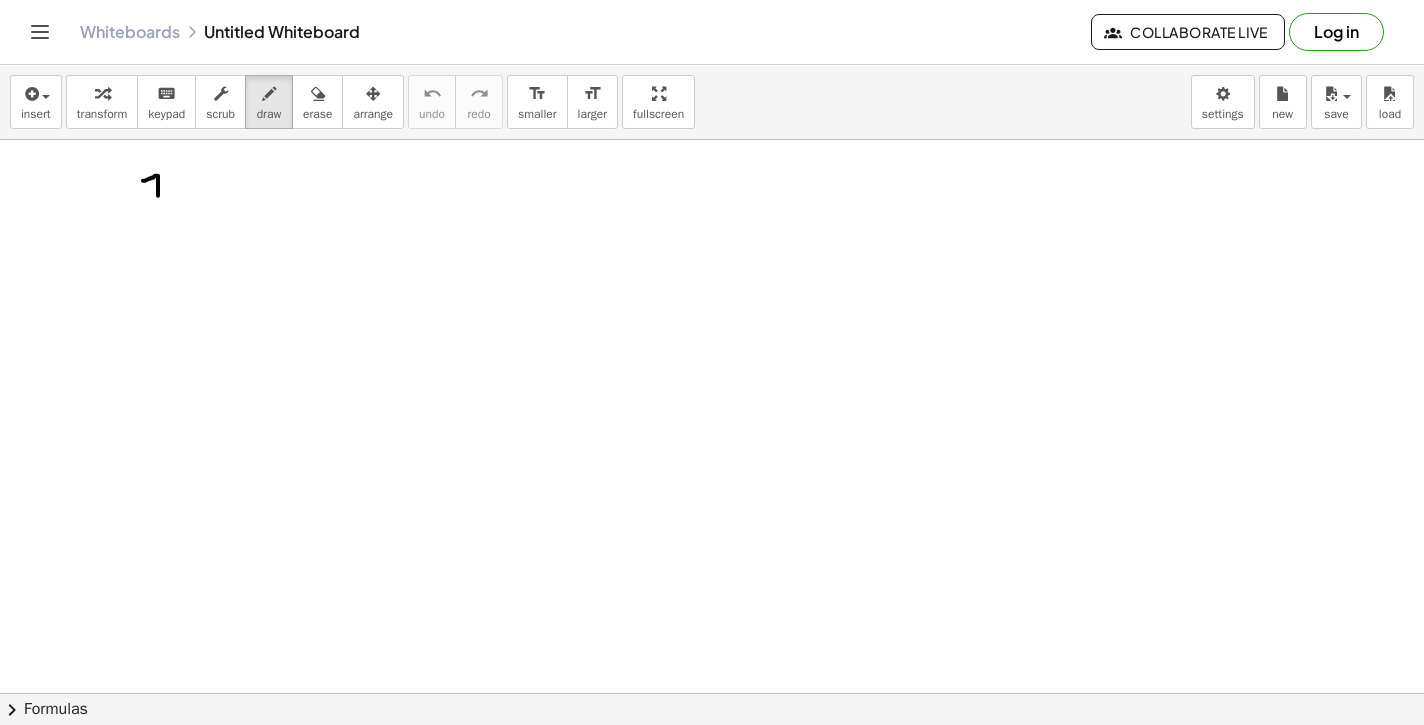 drag, startPoint x: 143, startPoint y: 181, endPoint x: 158, endPoint y: 204, distance: 27.45906 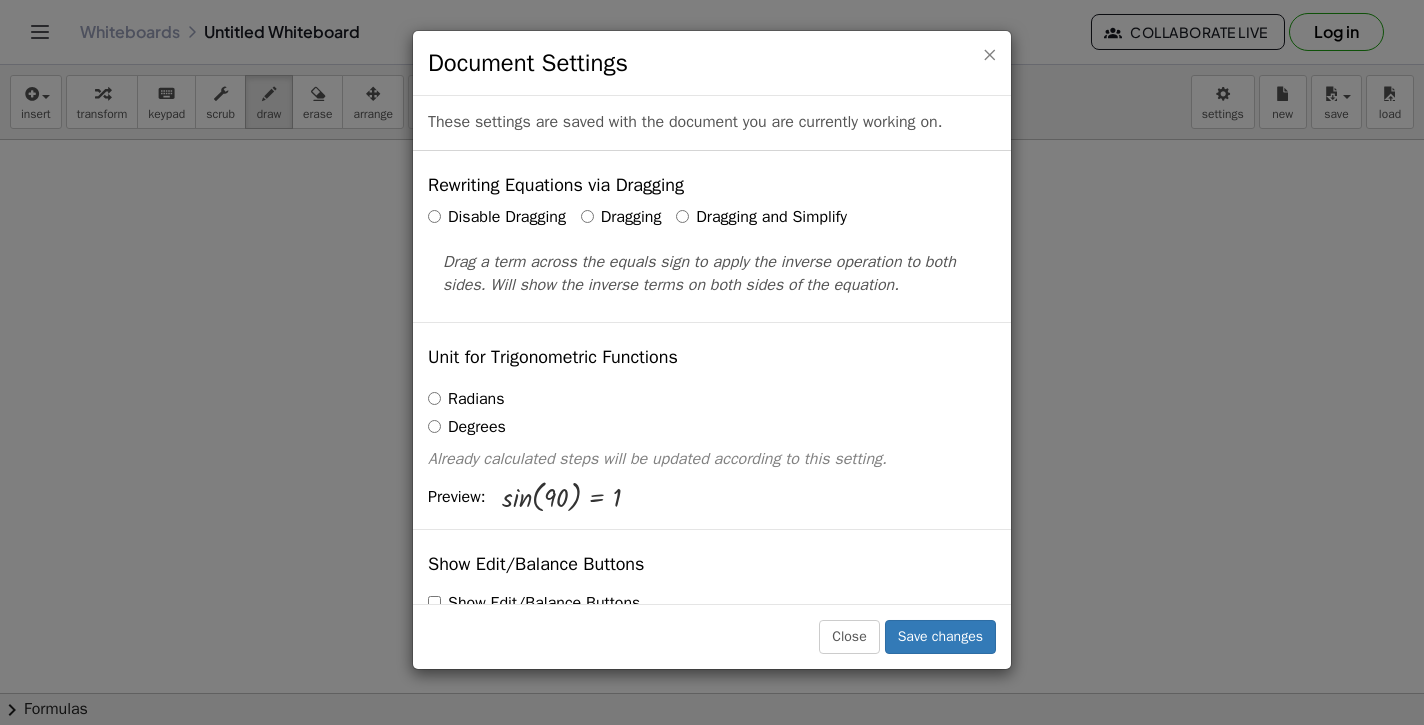 click on "×" at bounding box center [989, 54] 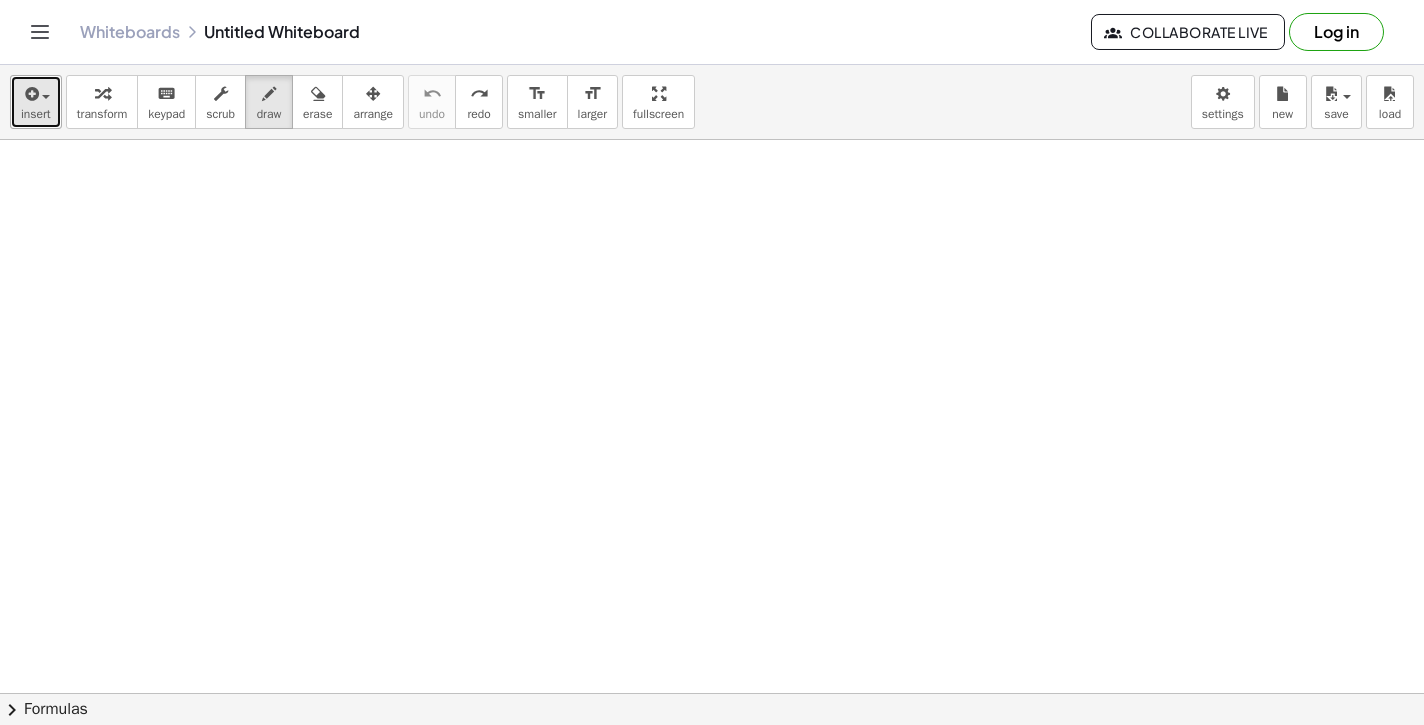 click on "insert" at bounding box center (36, 102) 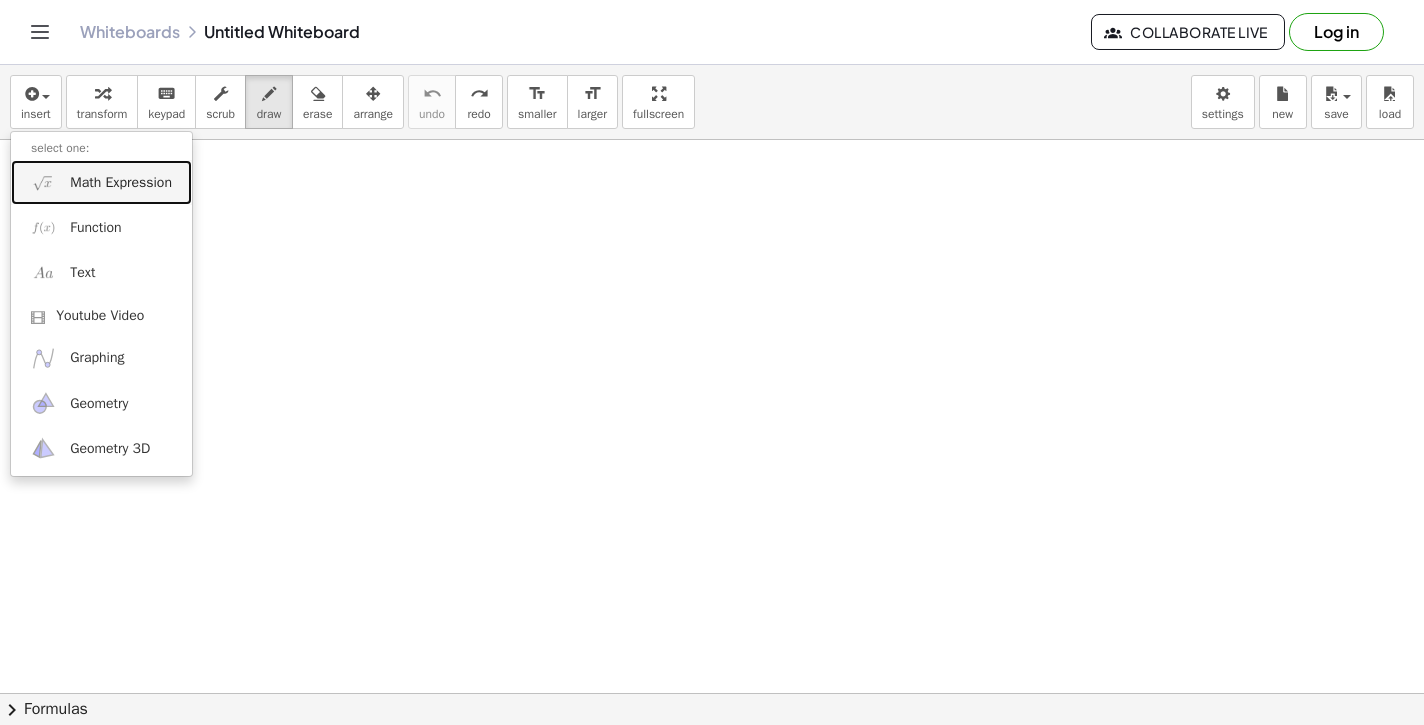 click on "Math Expression" at bounding box center [121, 183] 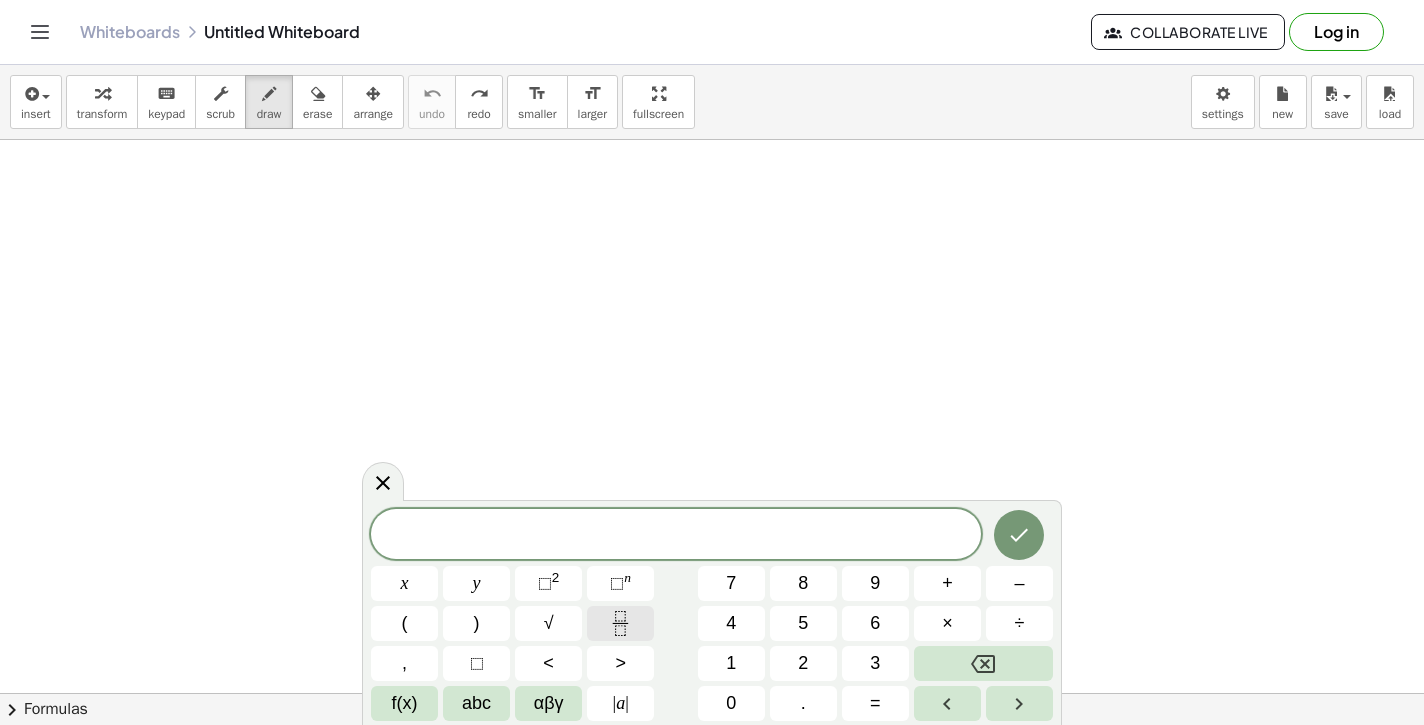 click at bounding box center [620, 623] 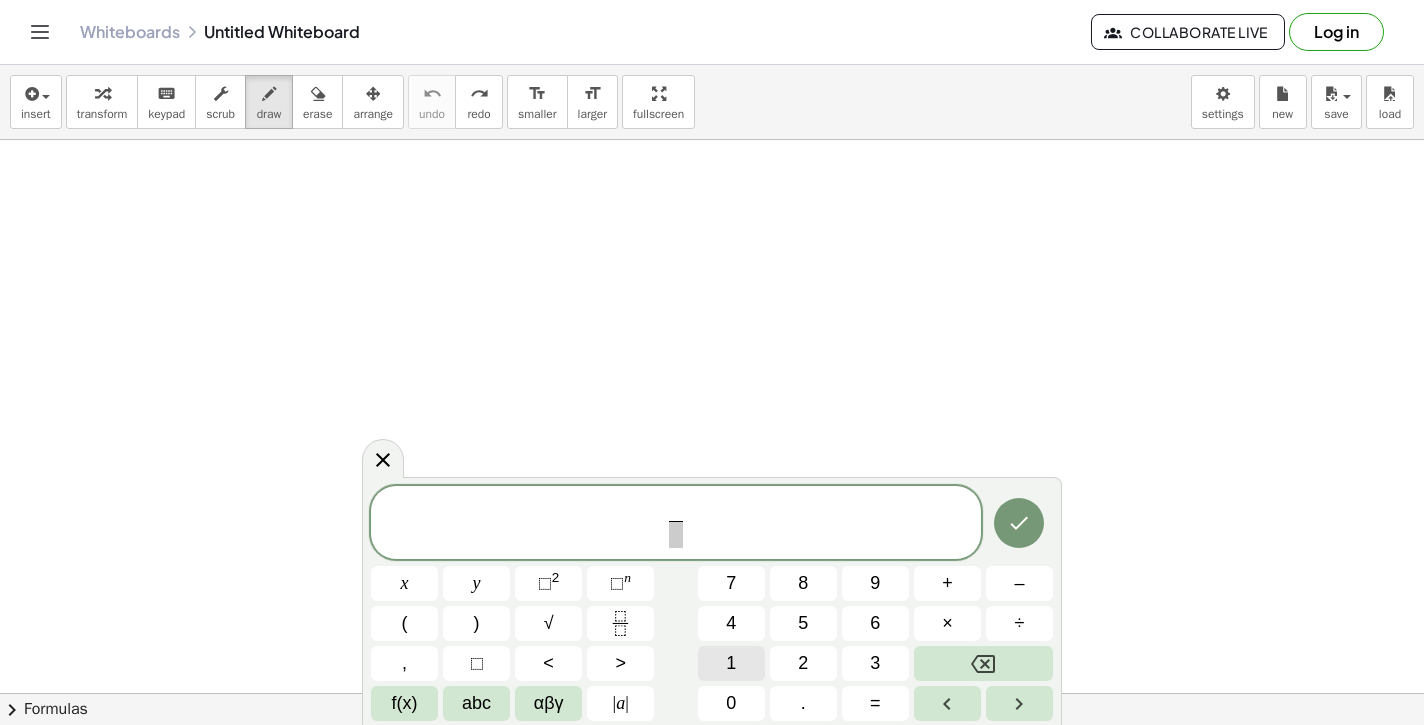 click on "1" at bounding box center (731, 663) 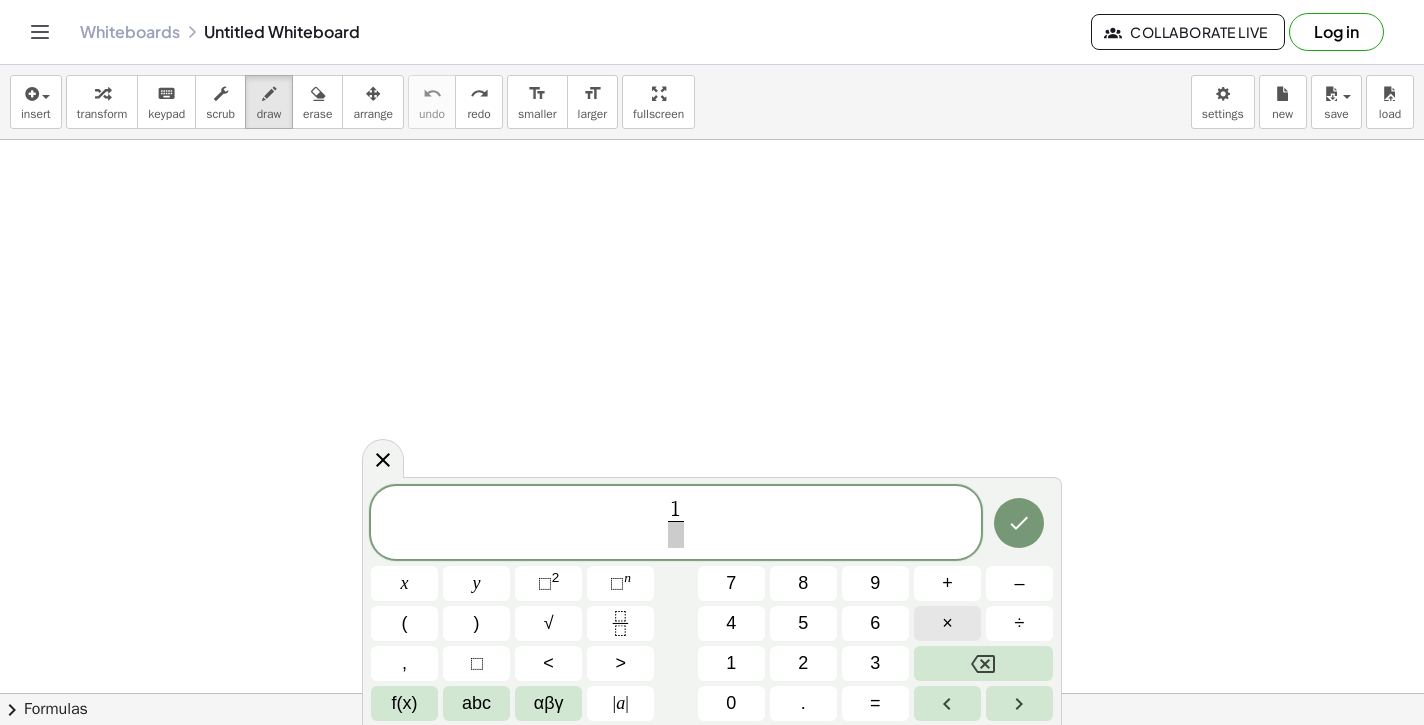 click on "×" at bounding box center (947, 623) 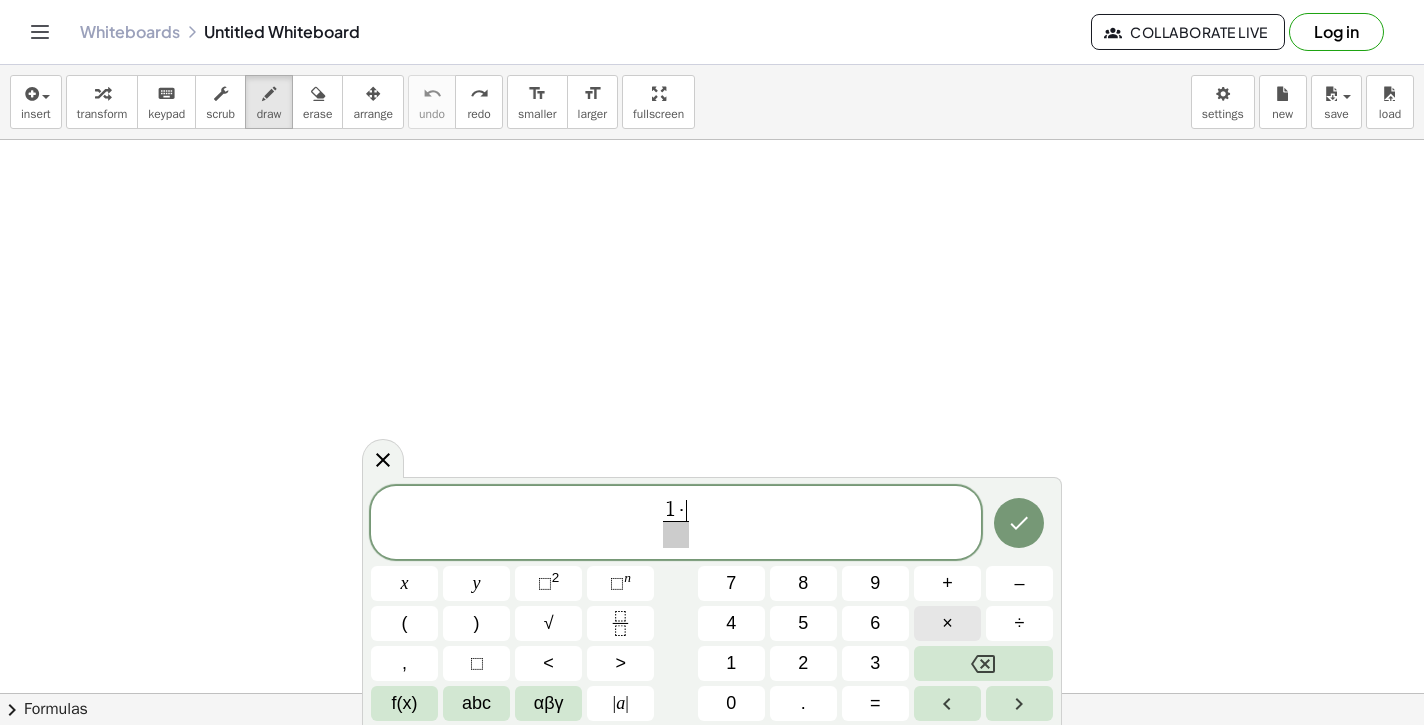 click on "×" at bounding box center (947, 623) 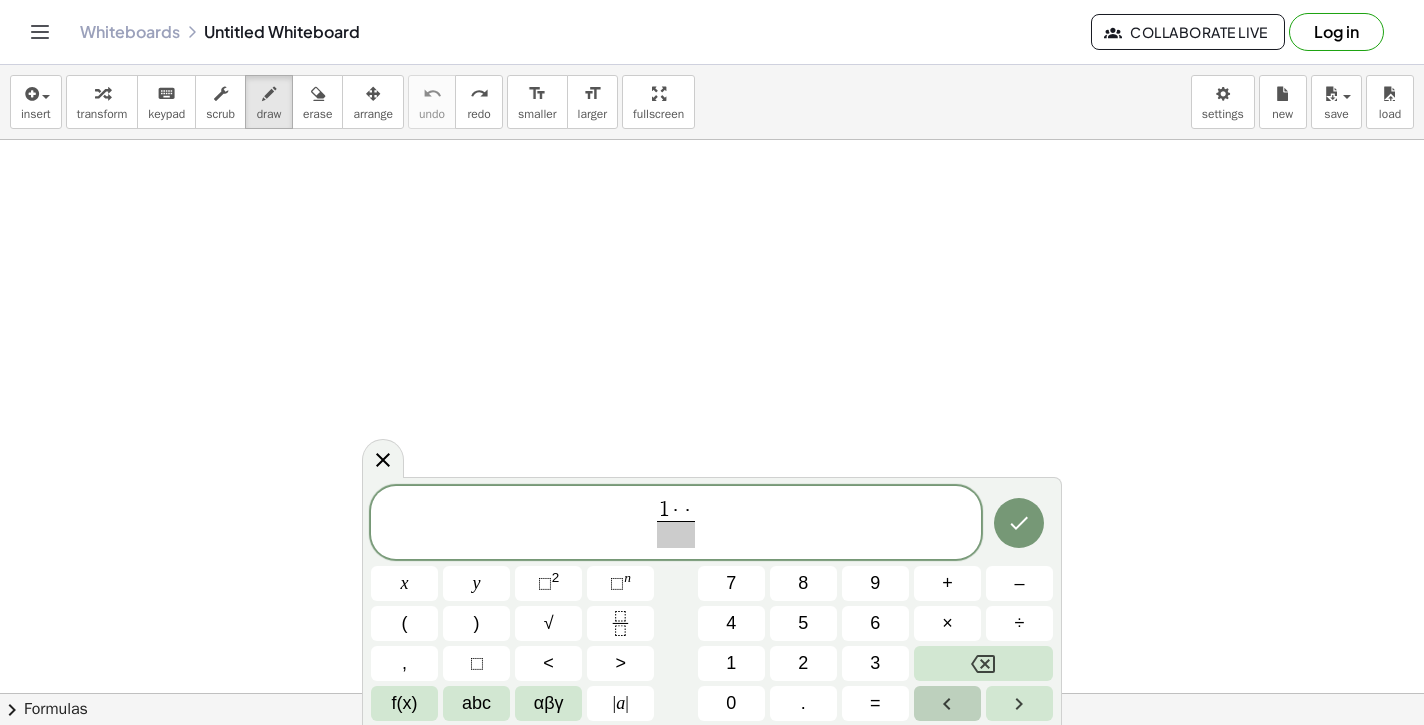 click 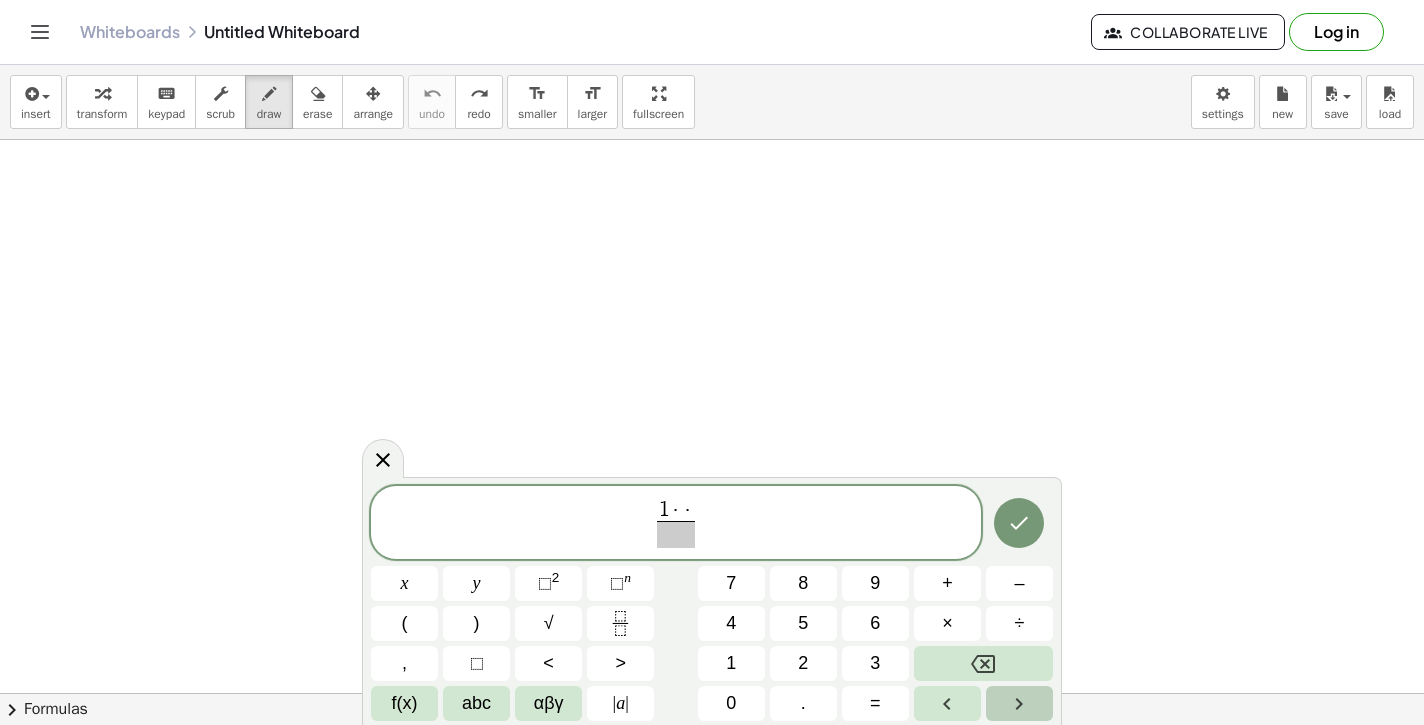 click at bounding box center (1019, 703) 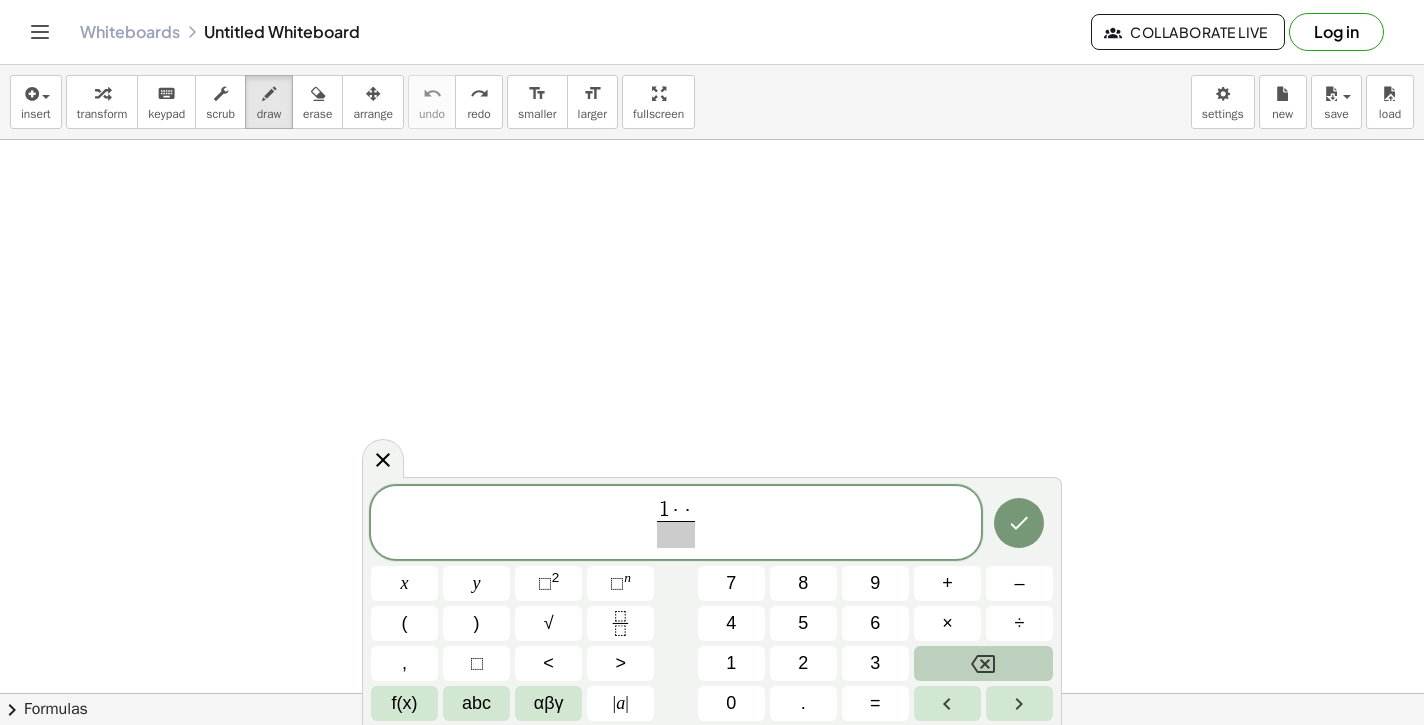 click at bounding box center (983, 663) 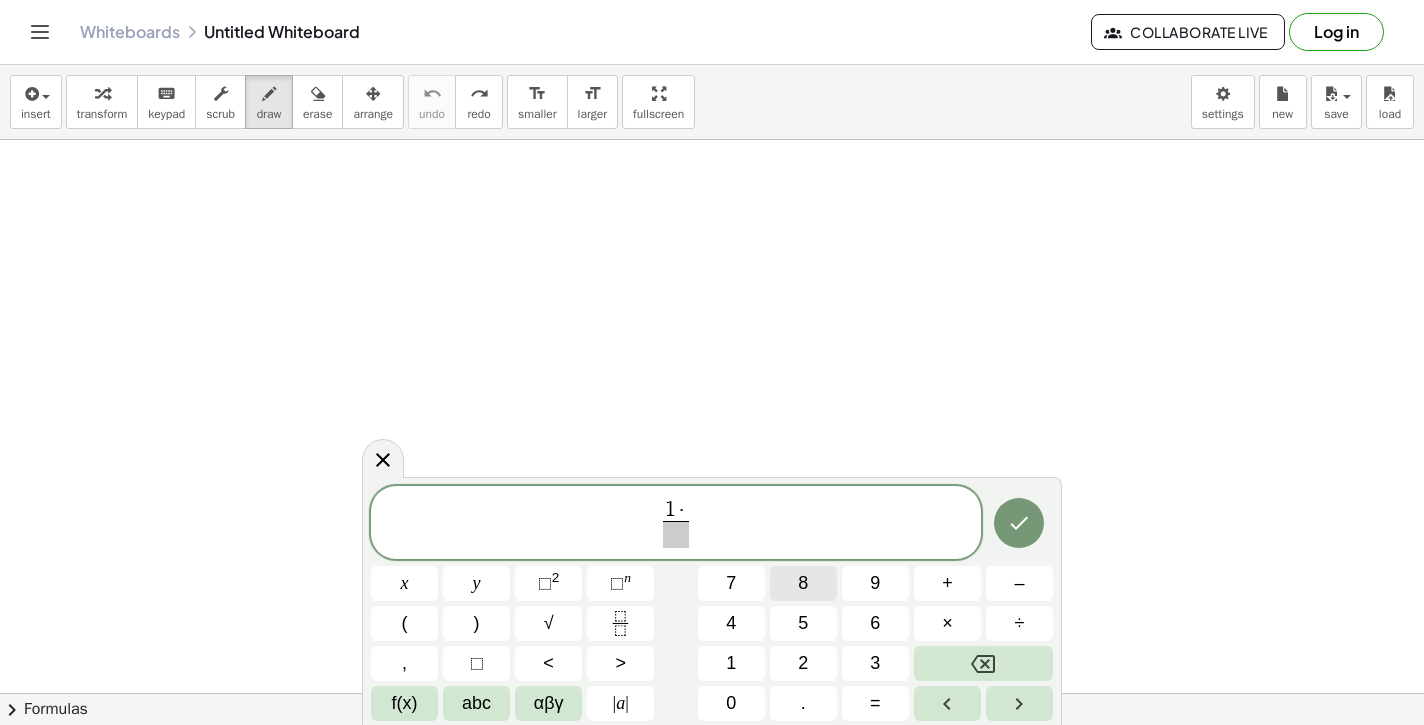 click on "8" at bounding box center [803, 583] 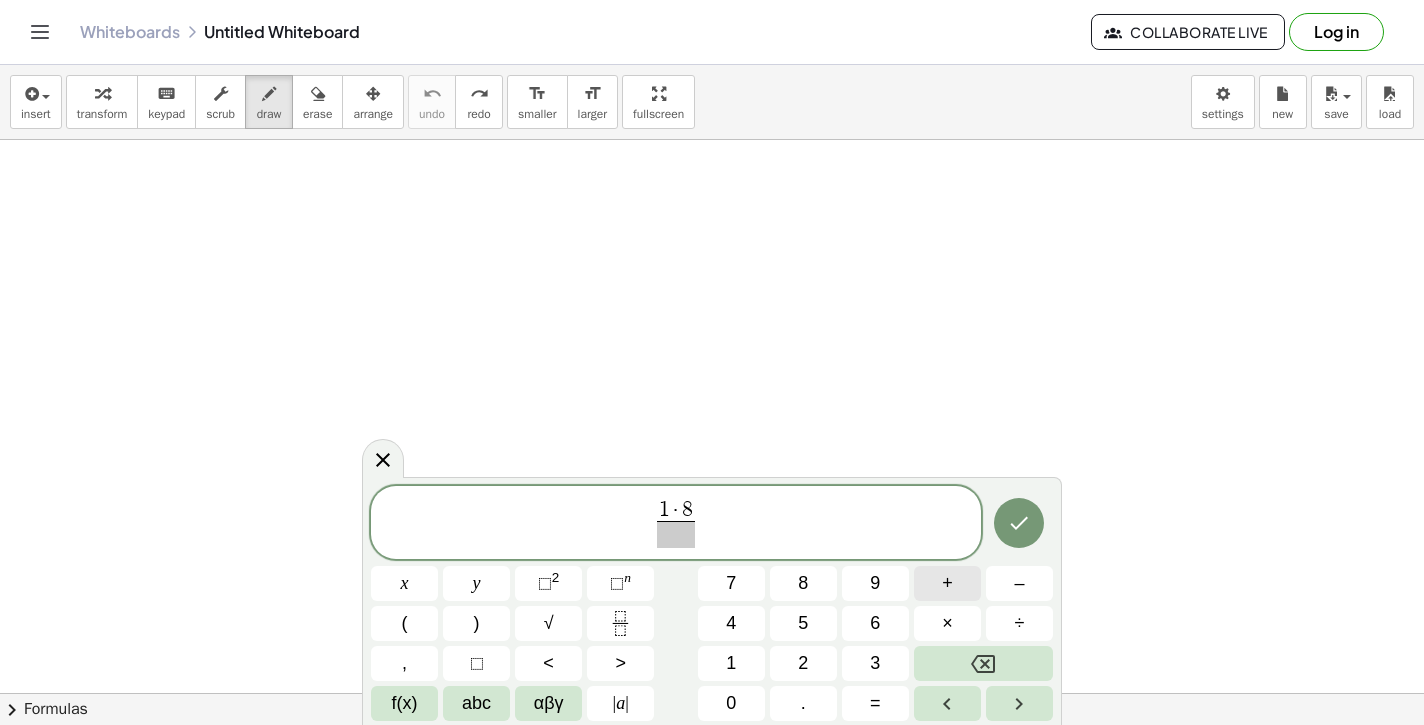 click on "+" at bounding box center (947, 583) 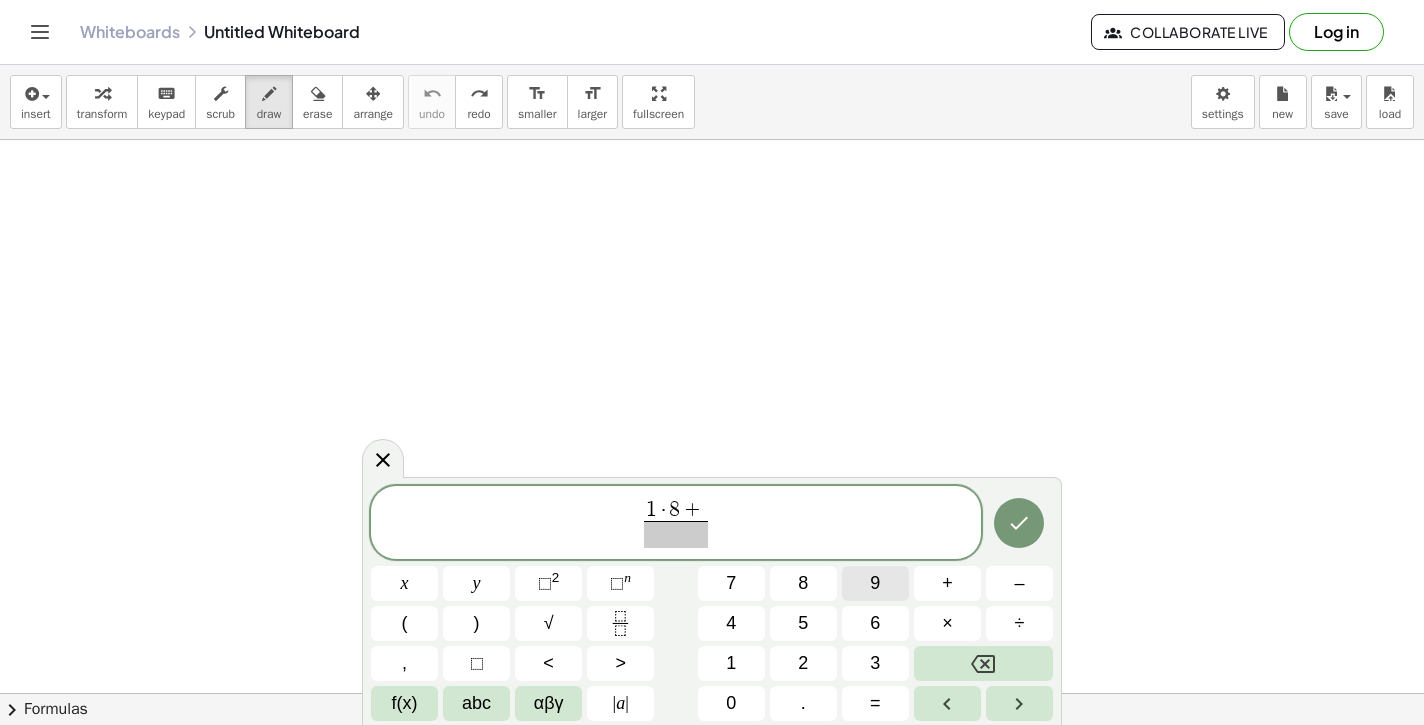 click on "9" at bounding box center [875, 583] 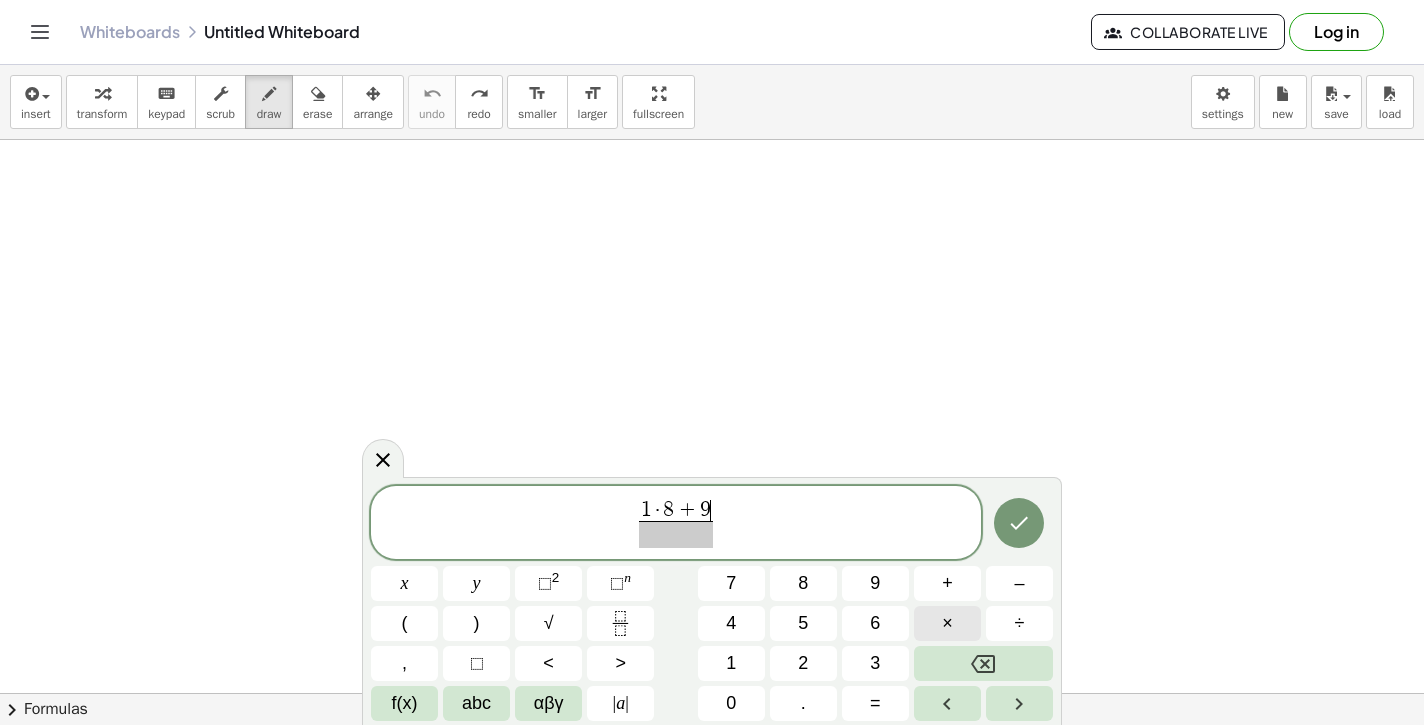 click on "×" at bounding box center (947, 623) 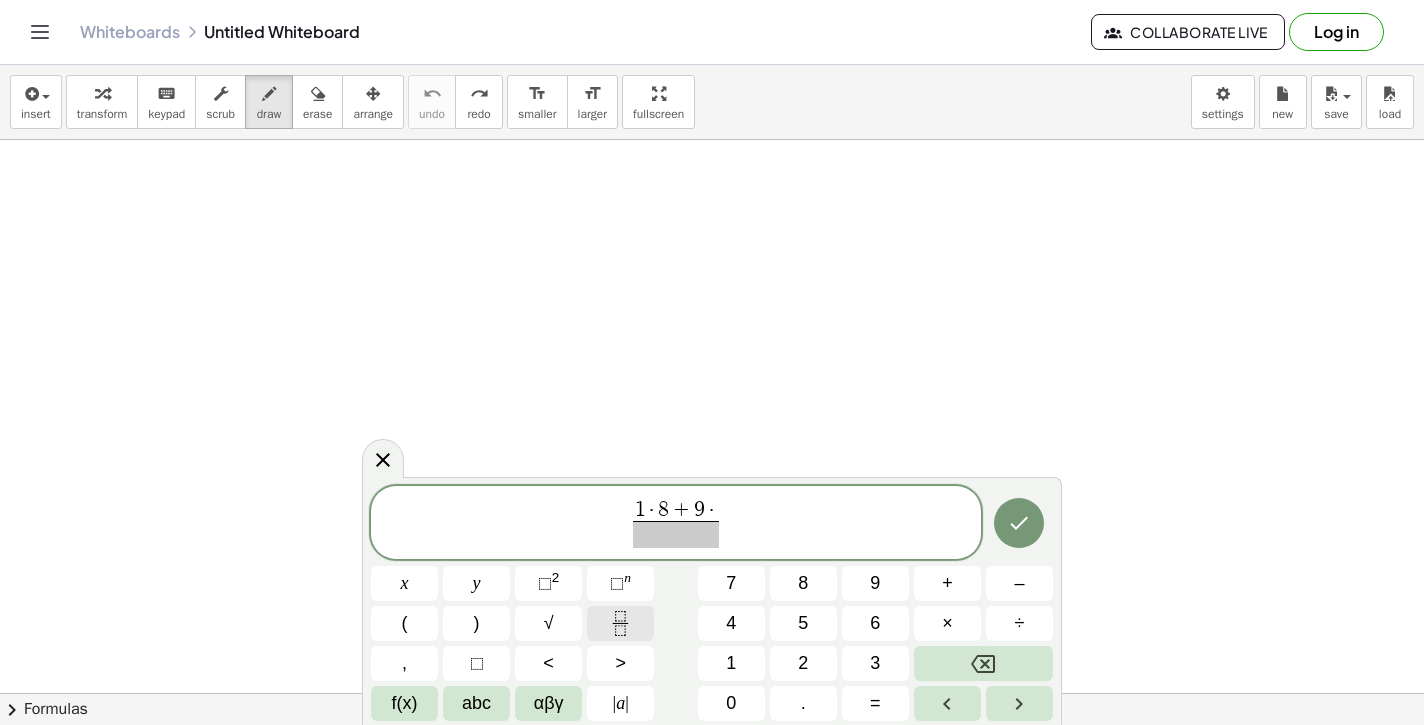 click 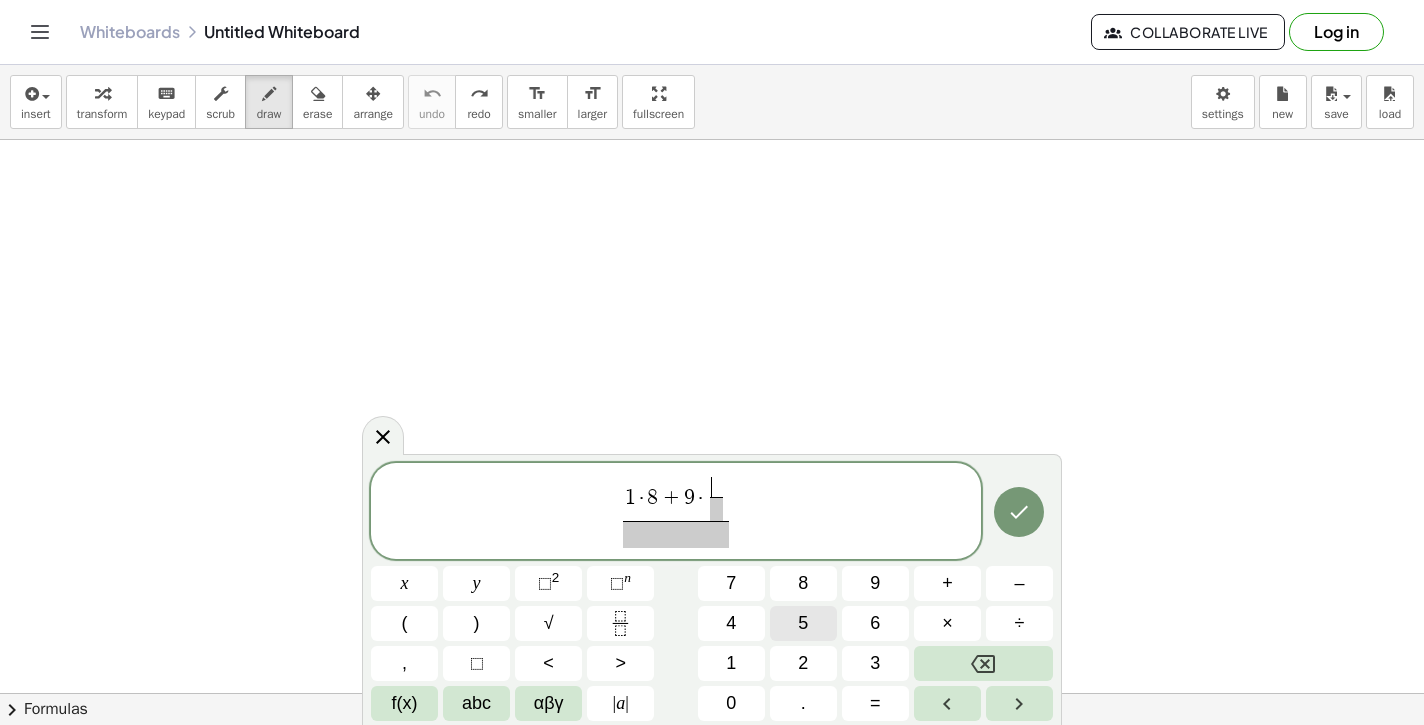 click on "5" at bounding box center (803, 623) 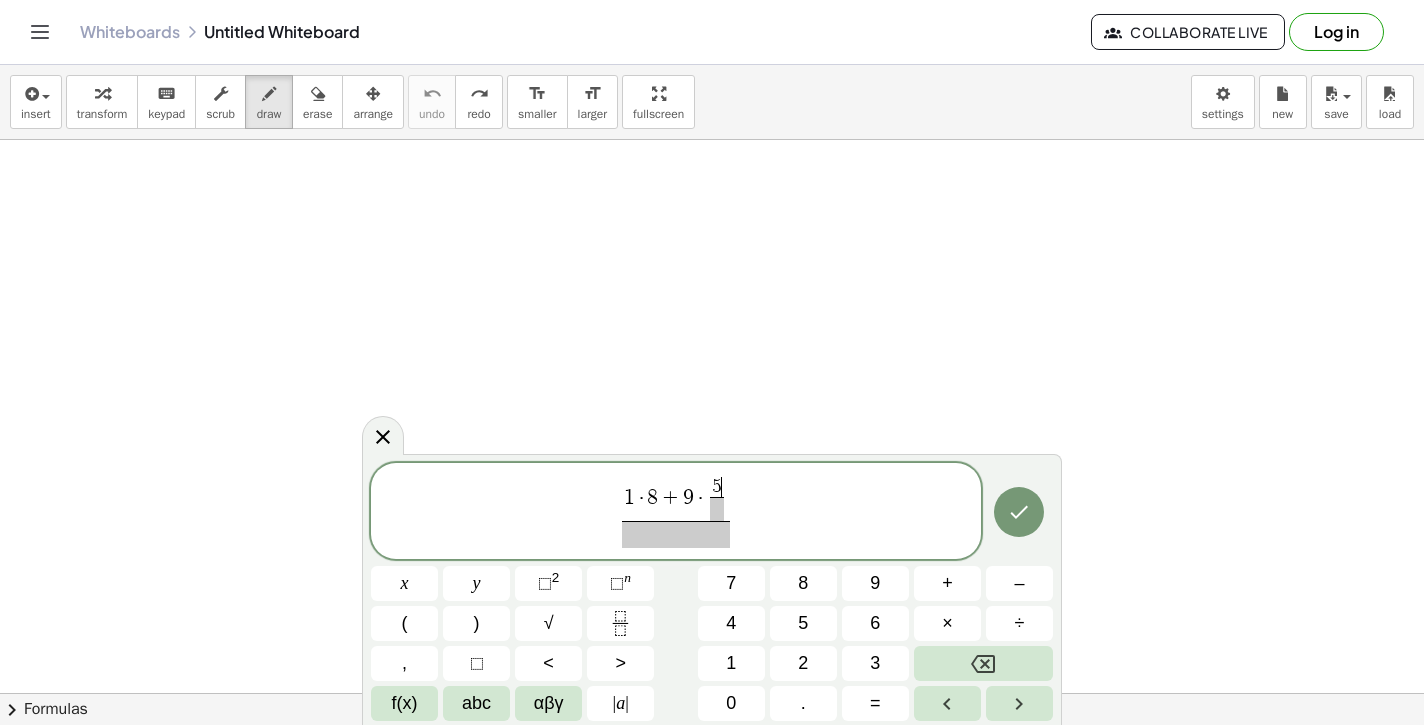 click at bounding box center (717, 509) 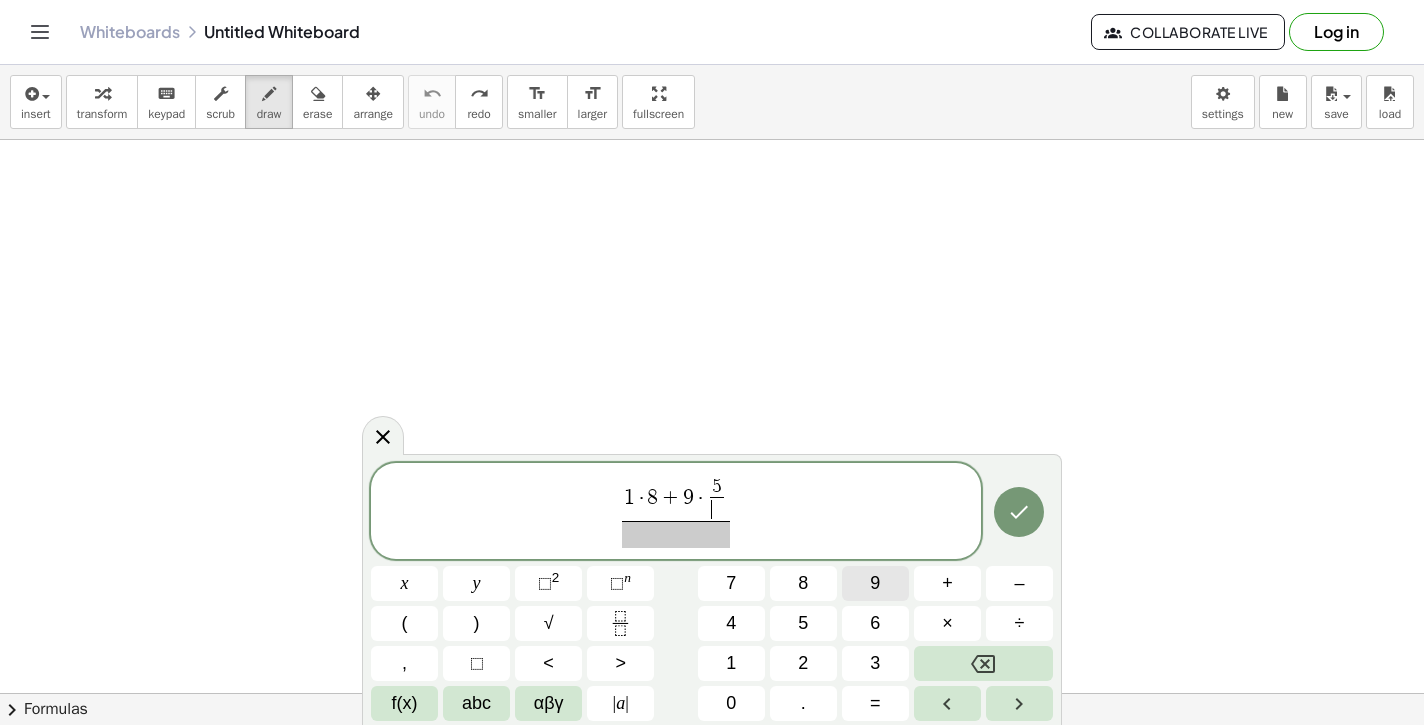 click on "9" at bounding box center [875, 583] 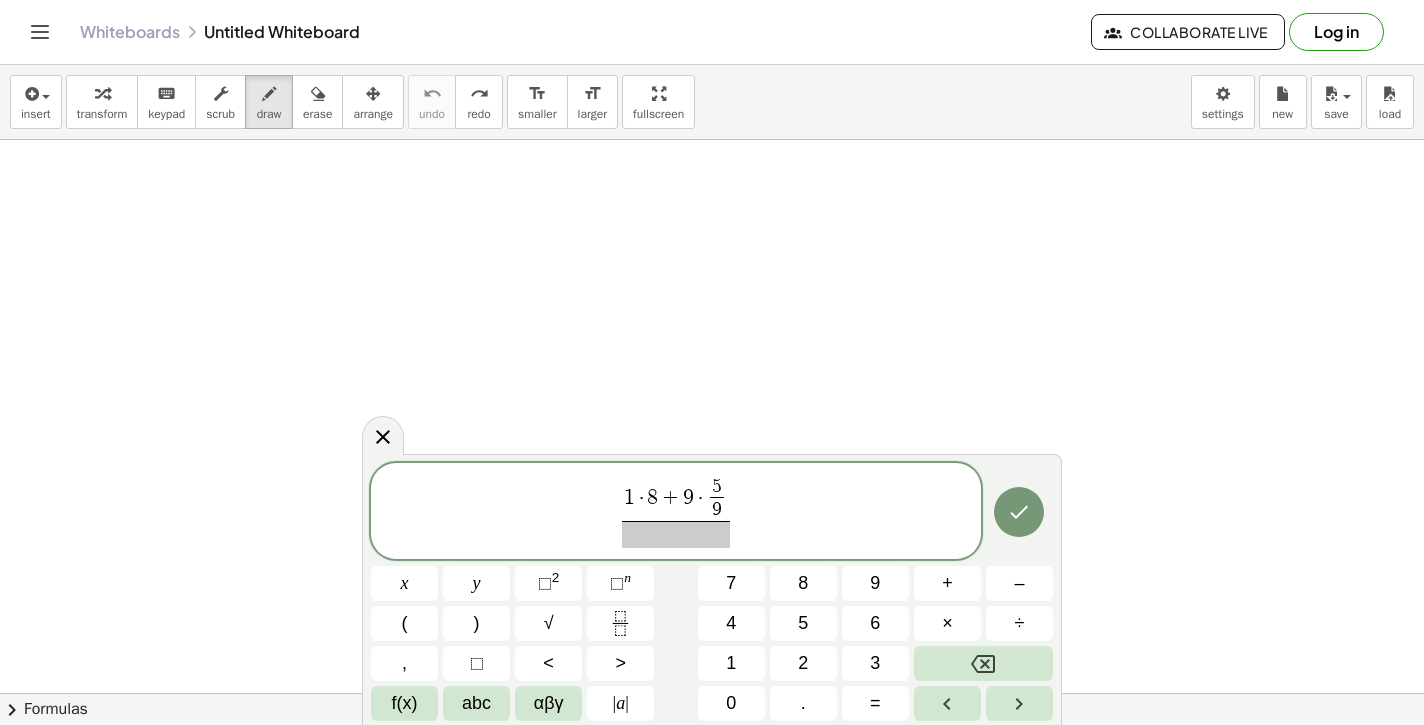 click at bounding box center [676, 534] 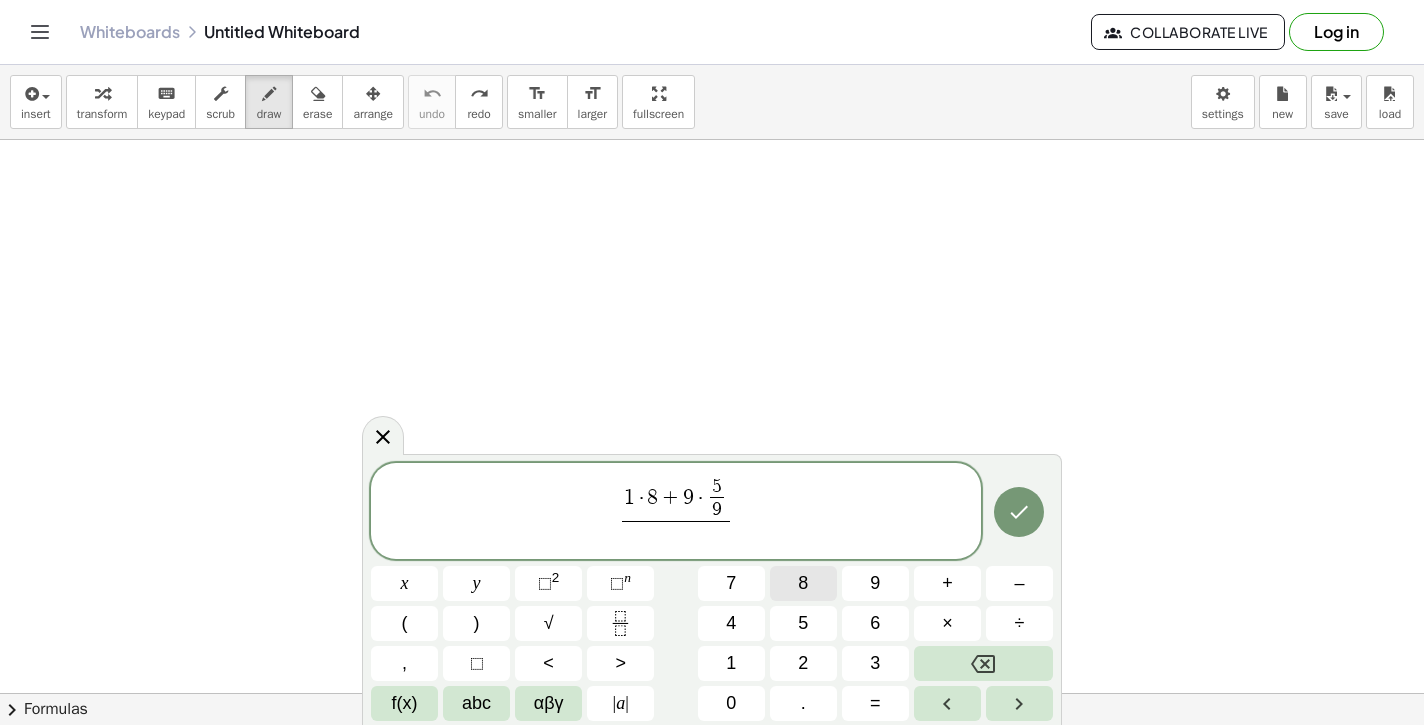 click on "8" at bounding box center [803, 583] 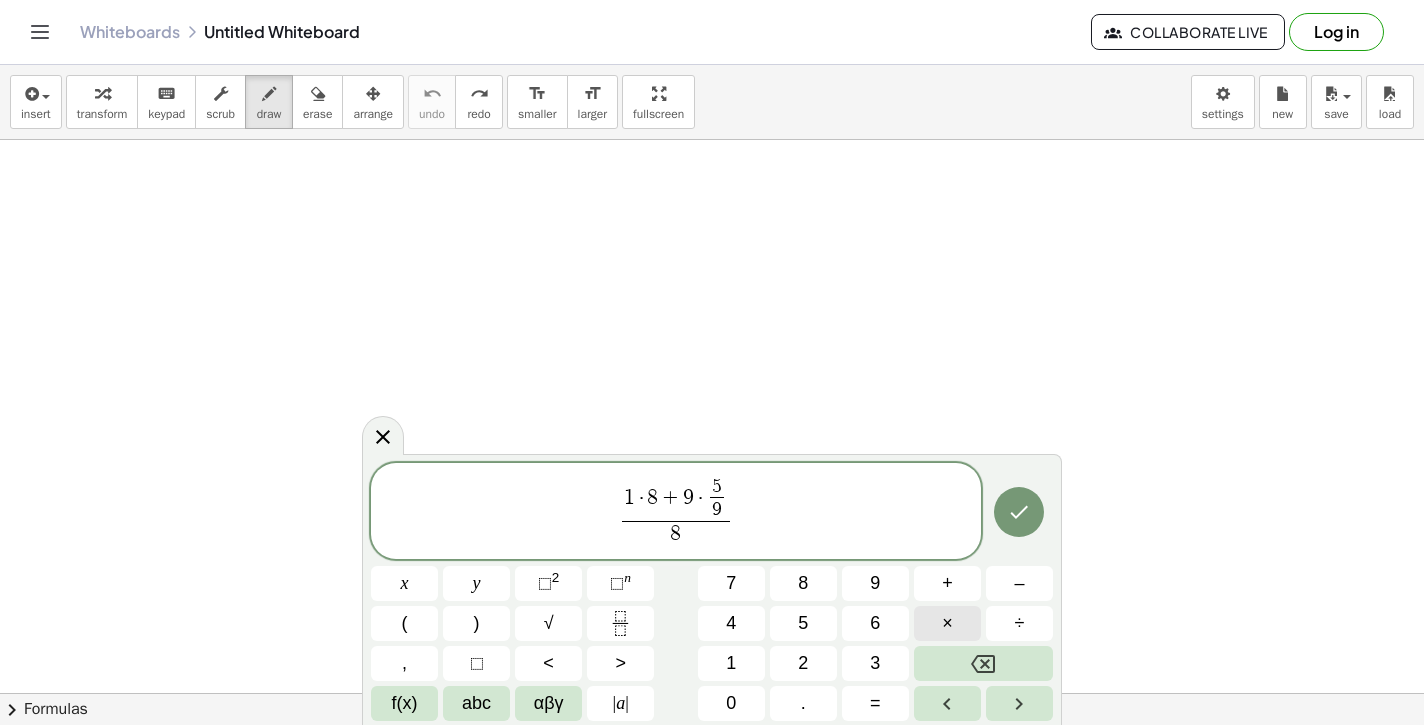 click on "×" at bounding box center (947, 623) 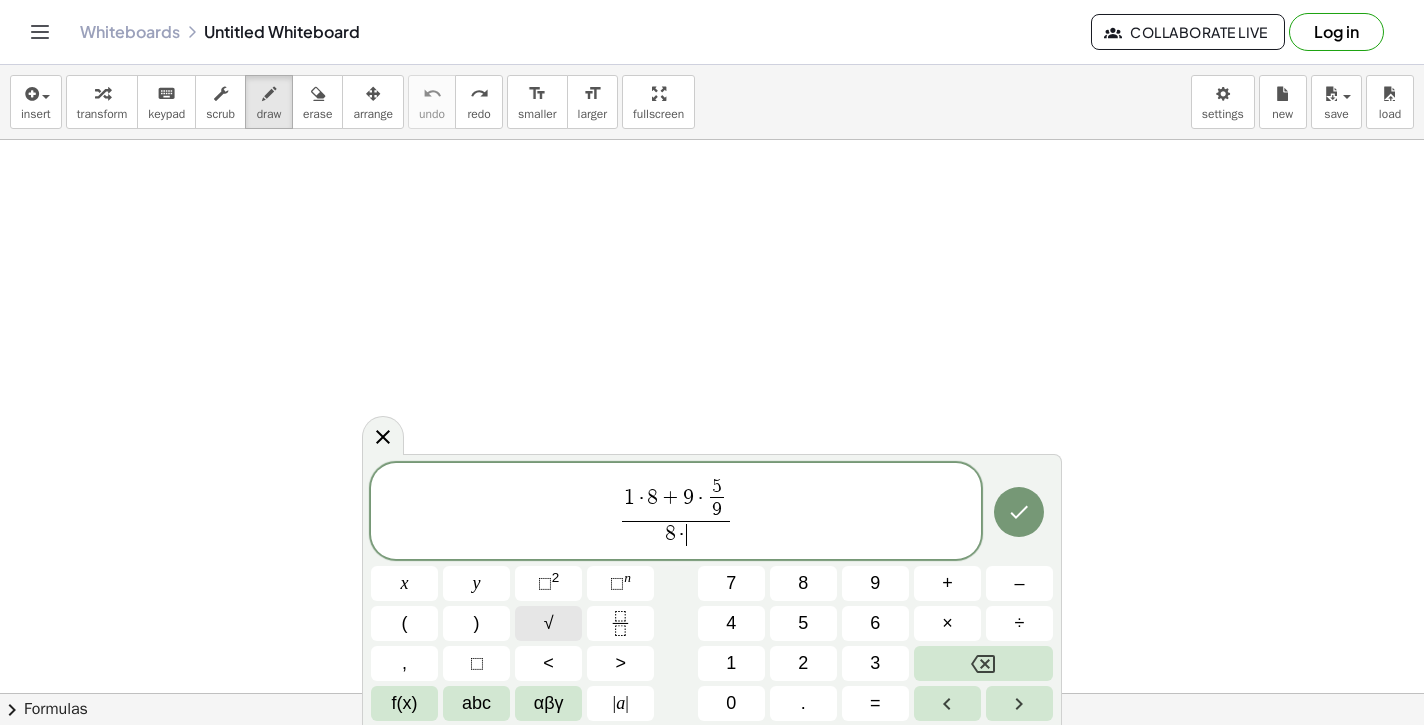 click on "√" at bounding box center [548, 623] 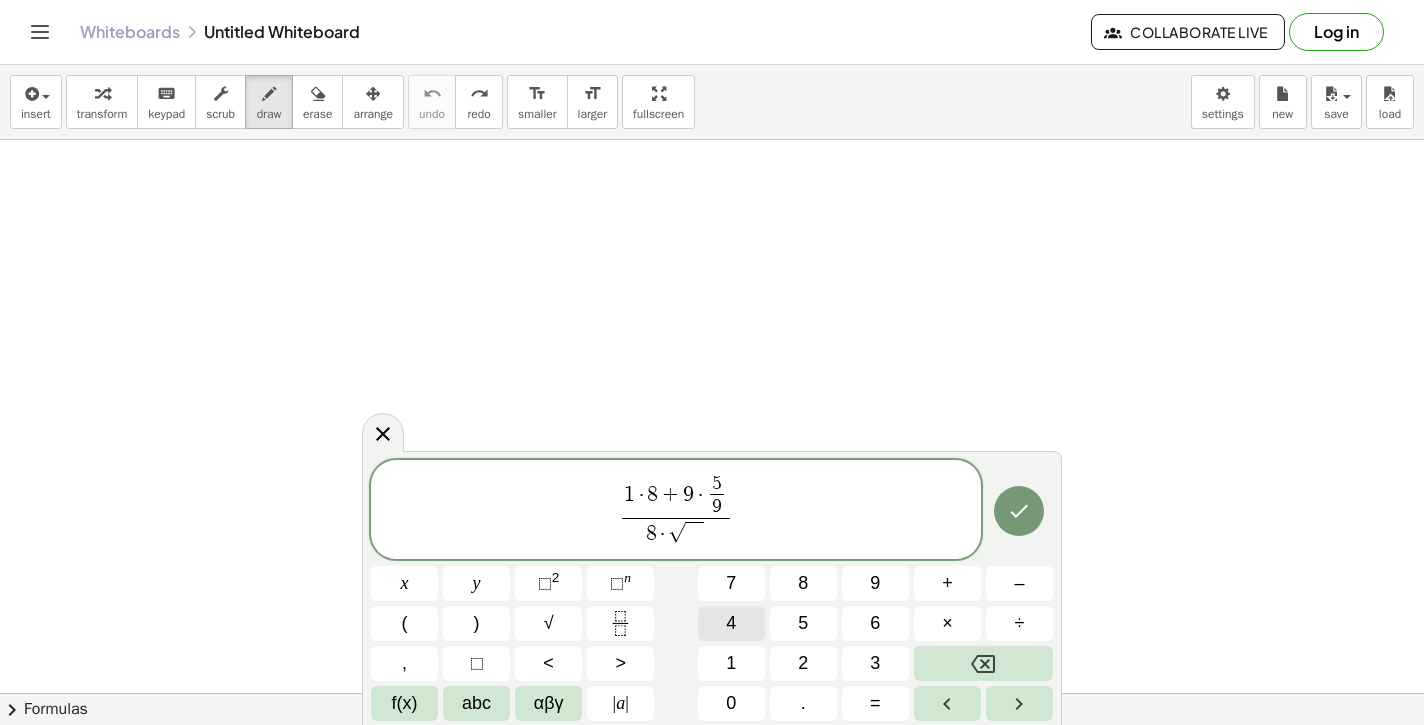 click on "4" at bounding box center (731, 623) 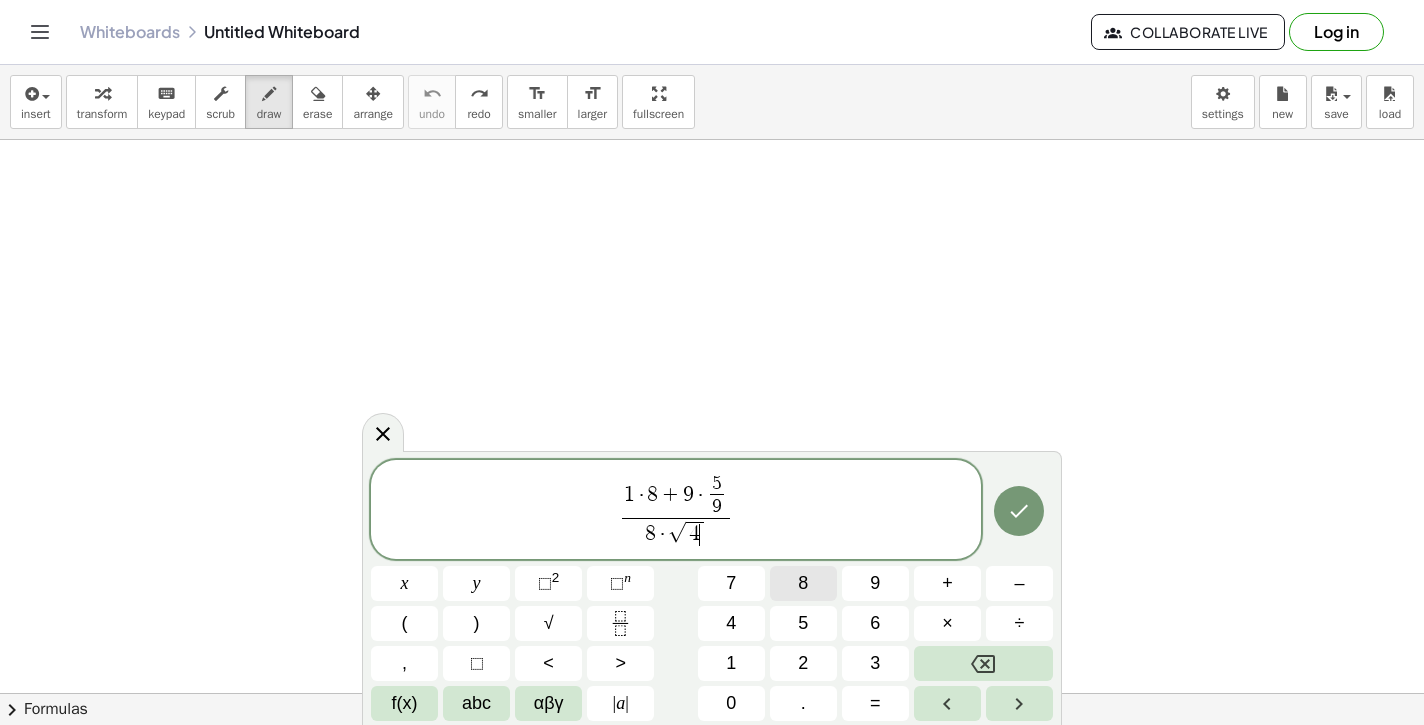 click on "8" at bounding box center [803, 583] 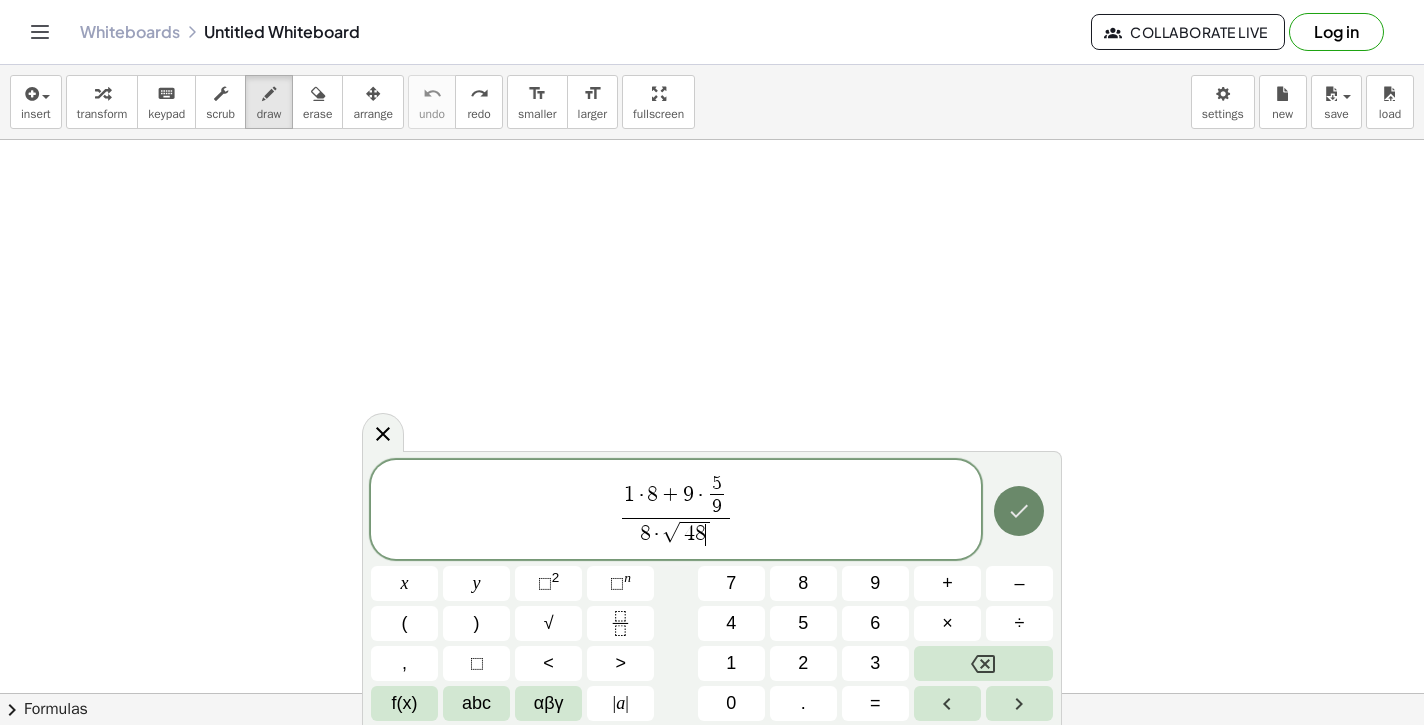 click at bounding box center [1019, 511] 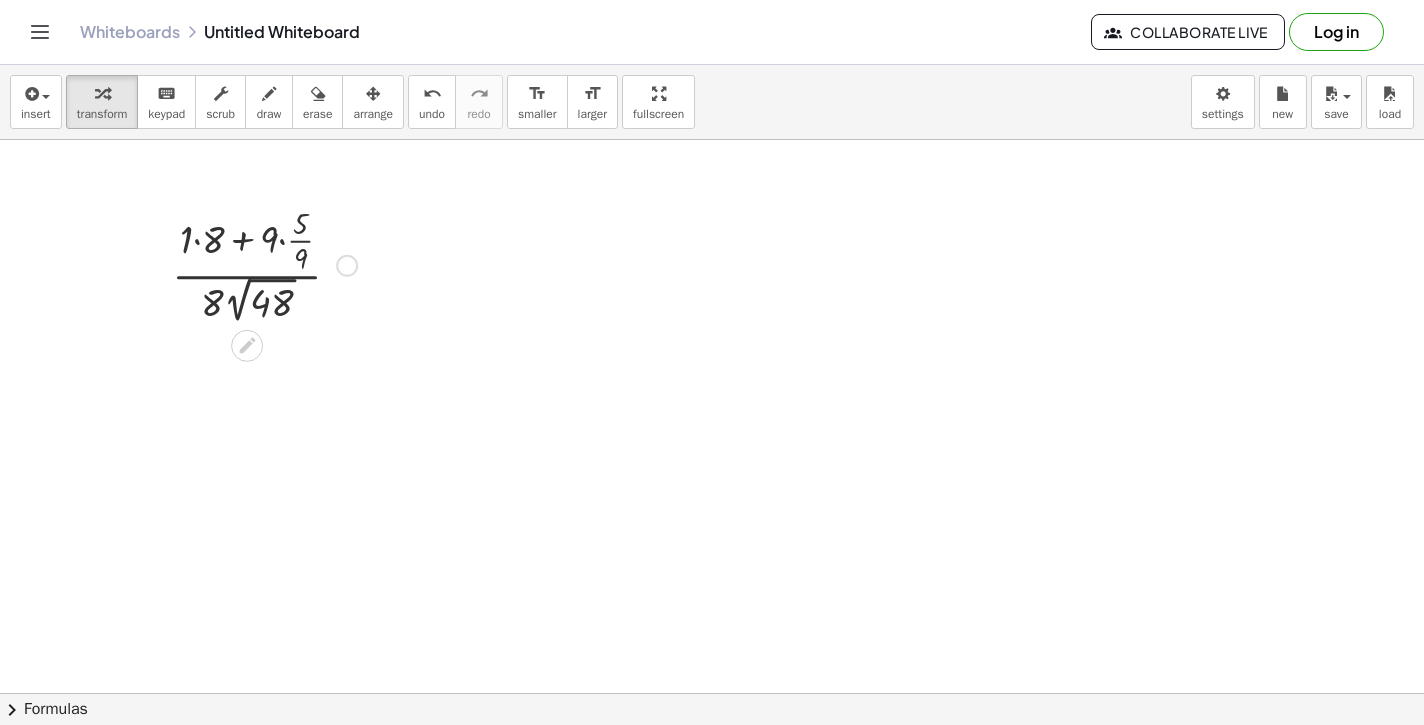 click at bounding box center [347, 266] 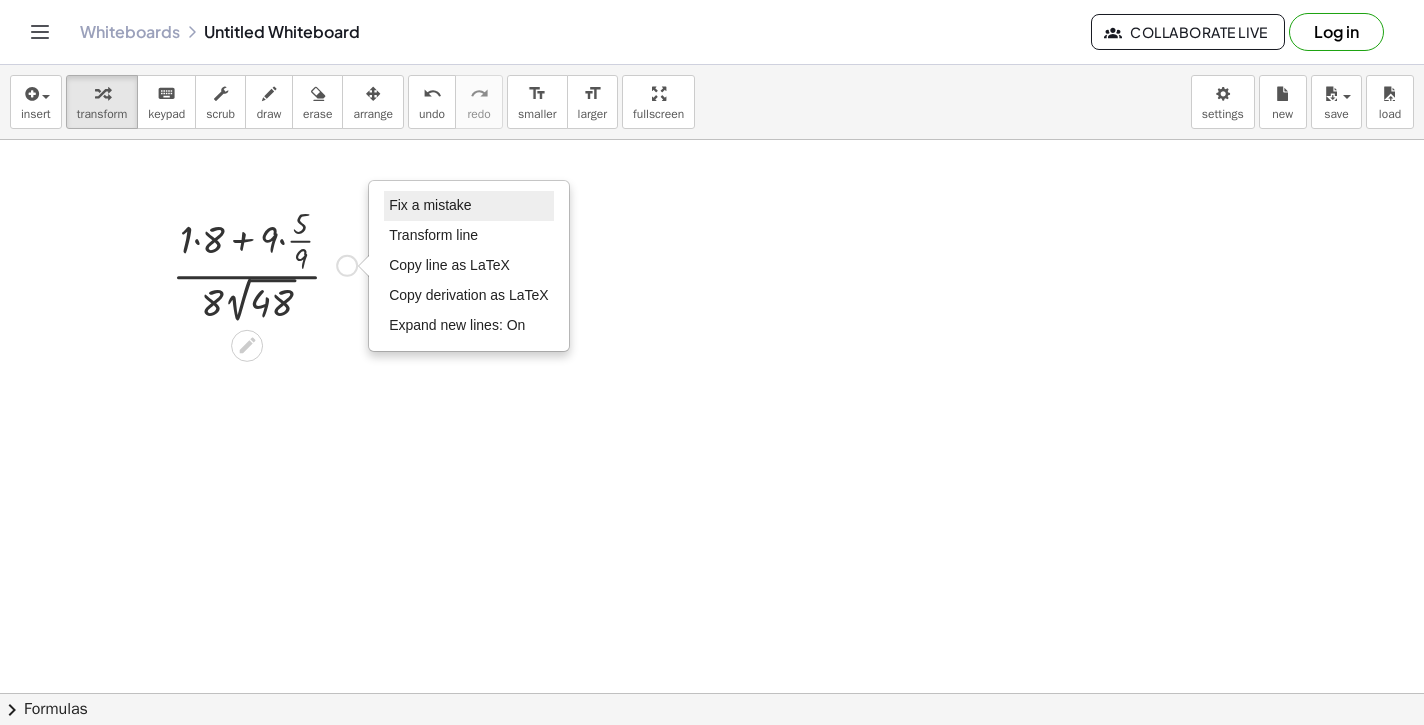 click on "Fix a mistake" at bounding box center (430, 205) 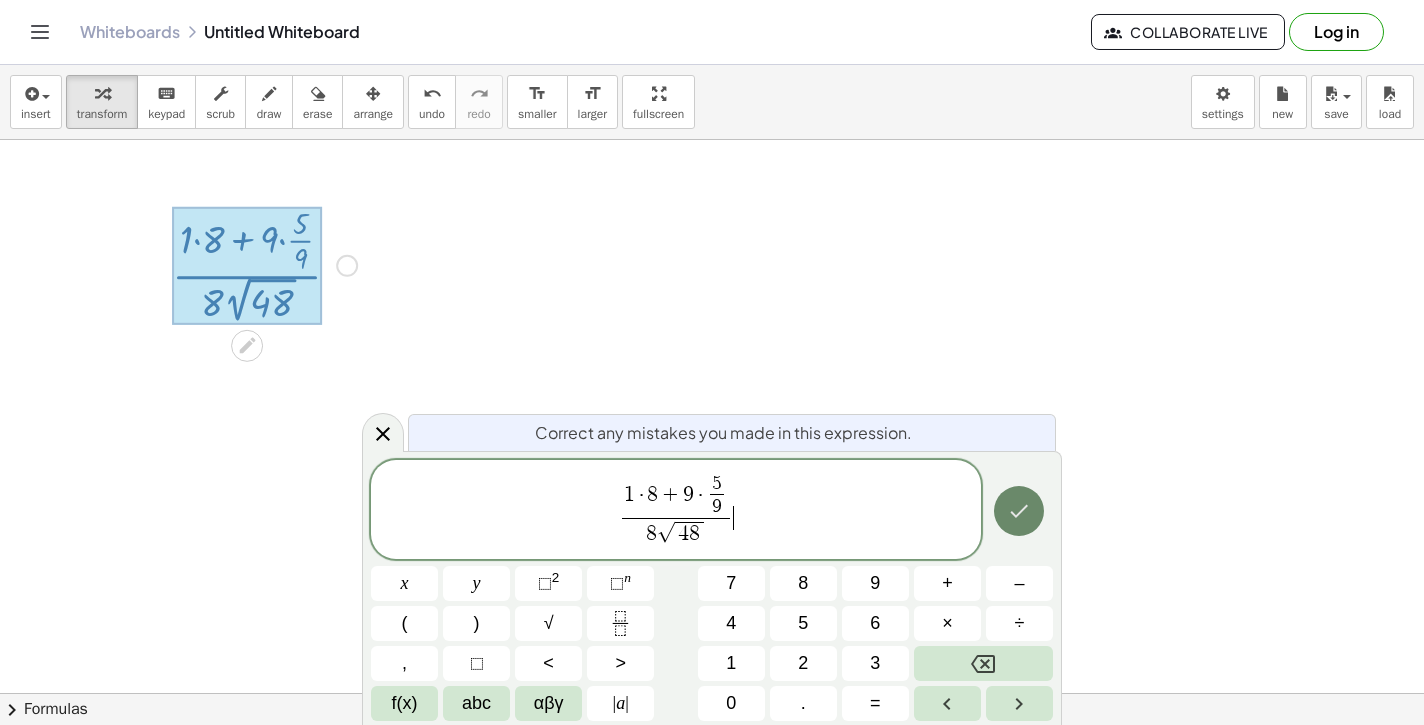 click 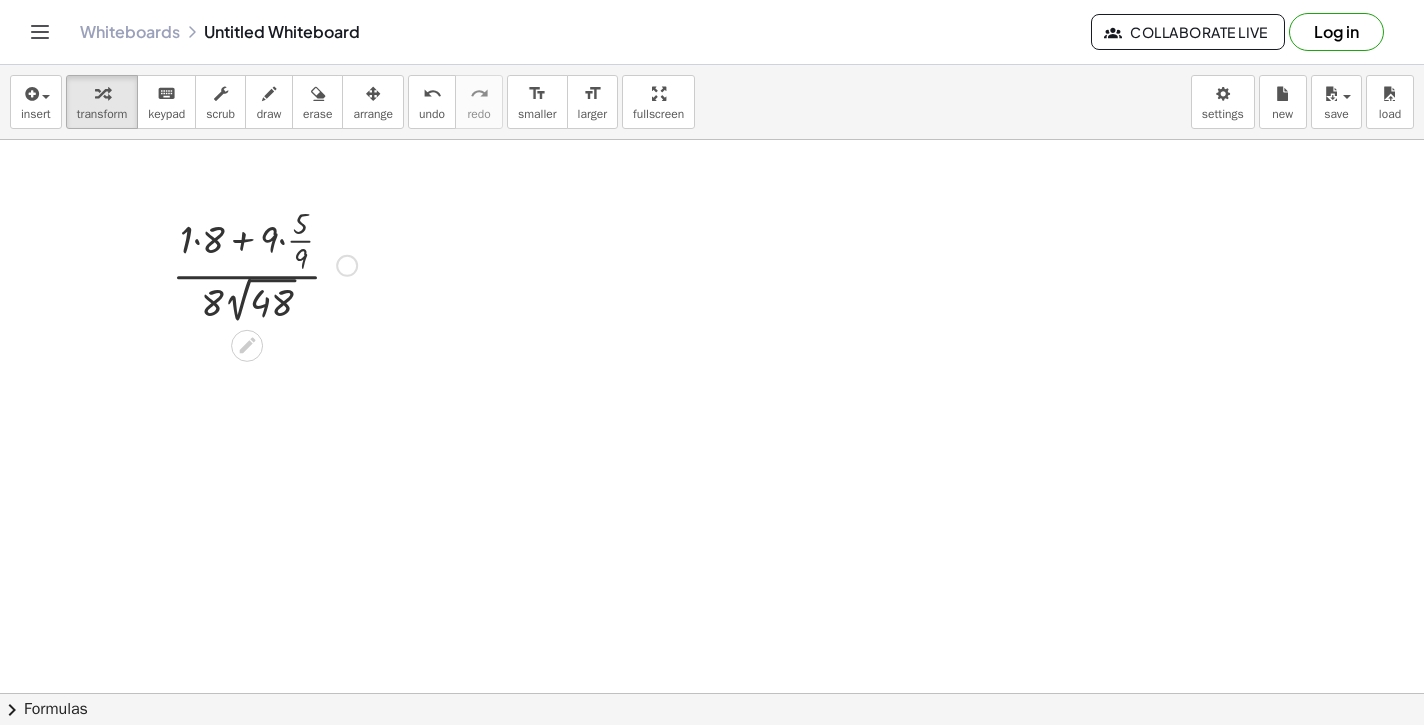 click on "Fix a mistake Transform line Copy line as LaTeX Copy derivation as LaTeX Expand new lines: On" at bounding box center [347, 266] 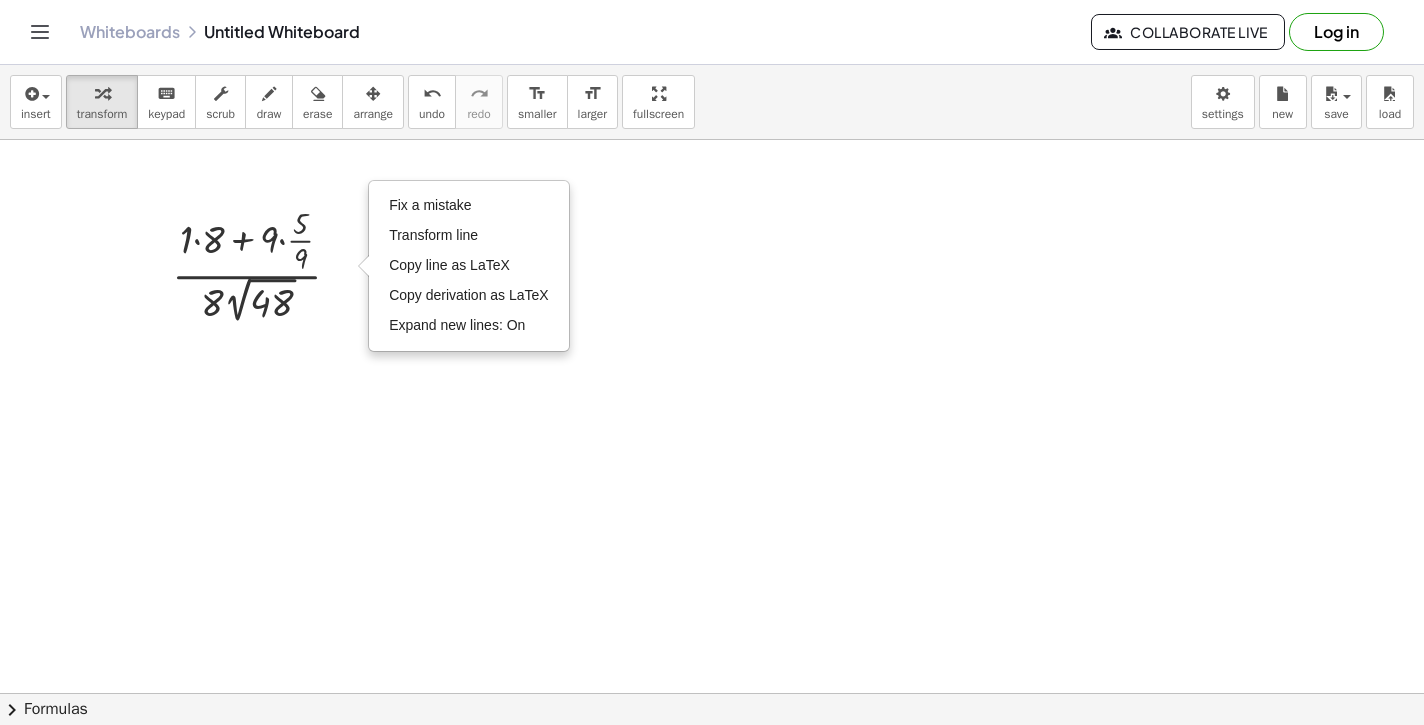 click at bounding box center (712, 758) 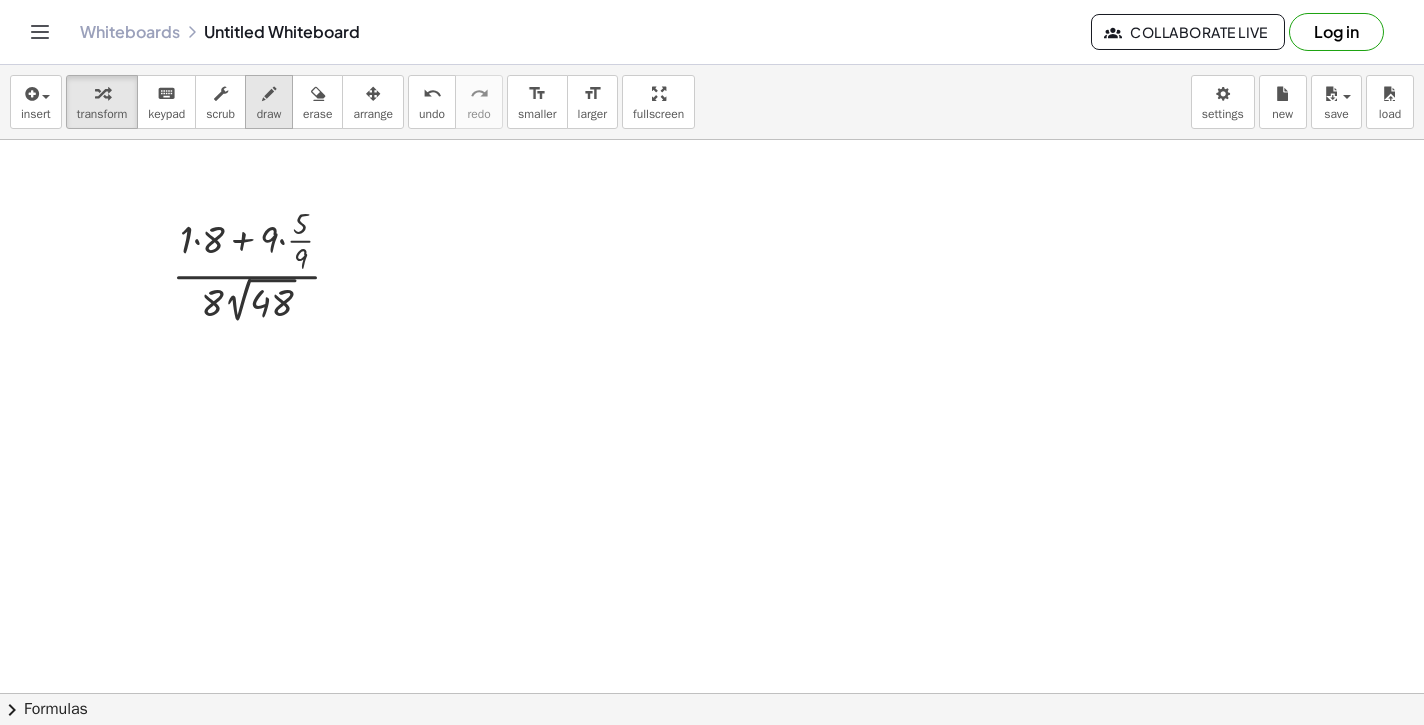 click on "draw" at bounding box center (269, 102) 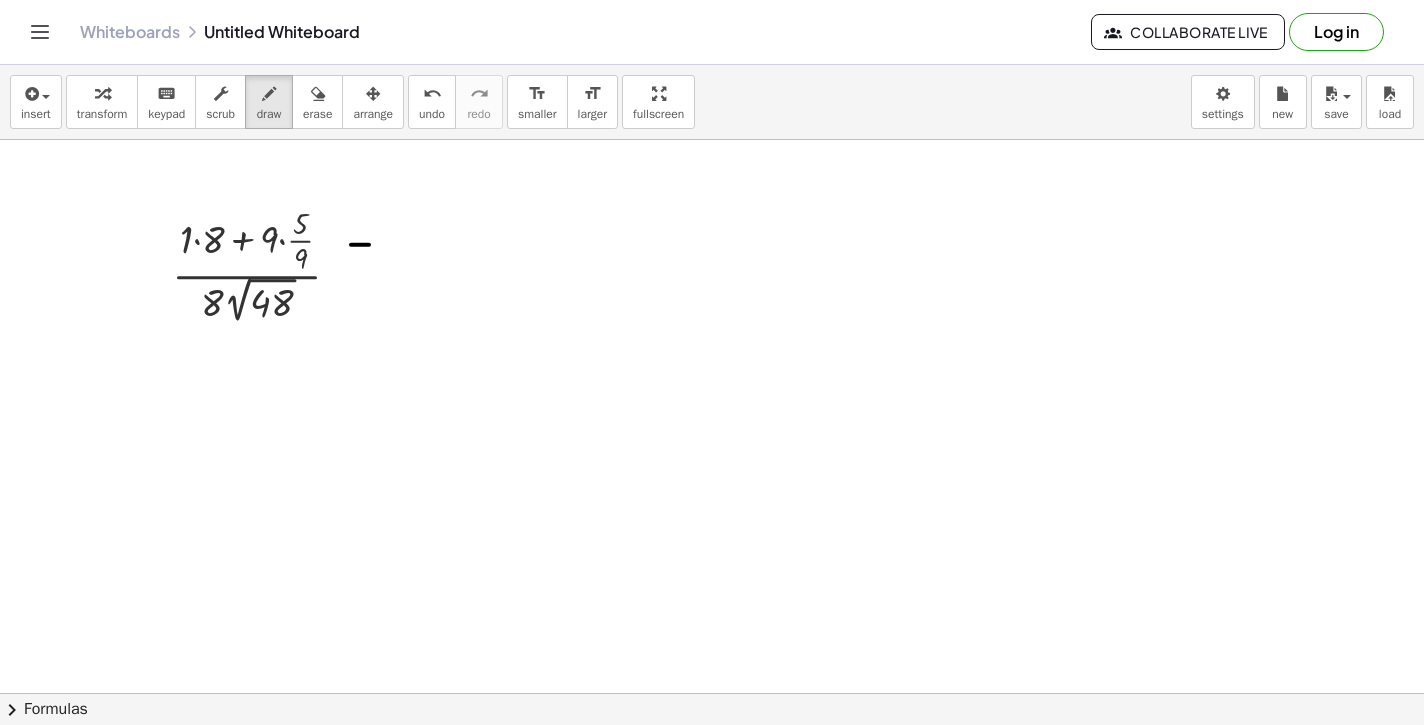 drag, startPoint x: 351, startPoint y: 245, endPoint x: 376, endPoint y: 245, distance: 25 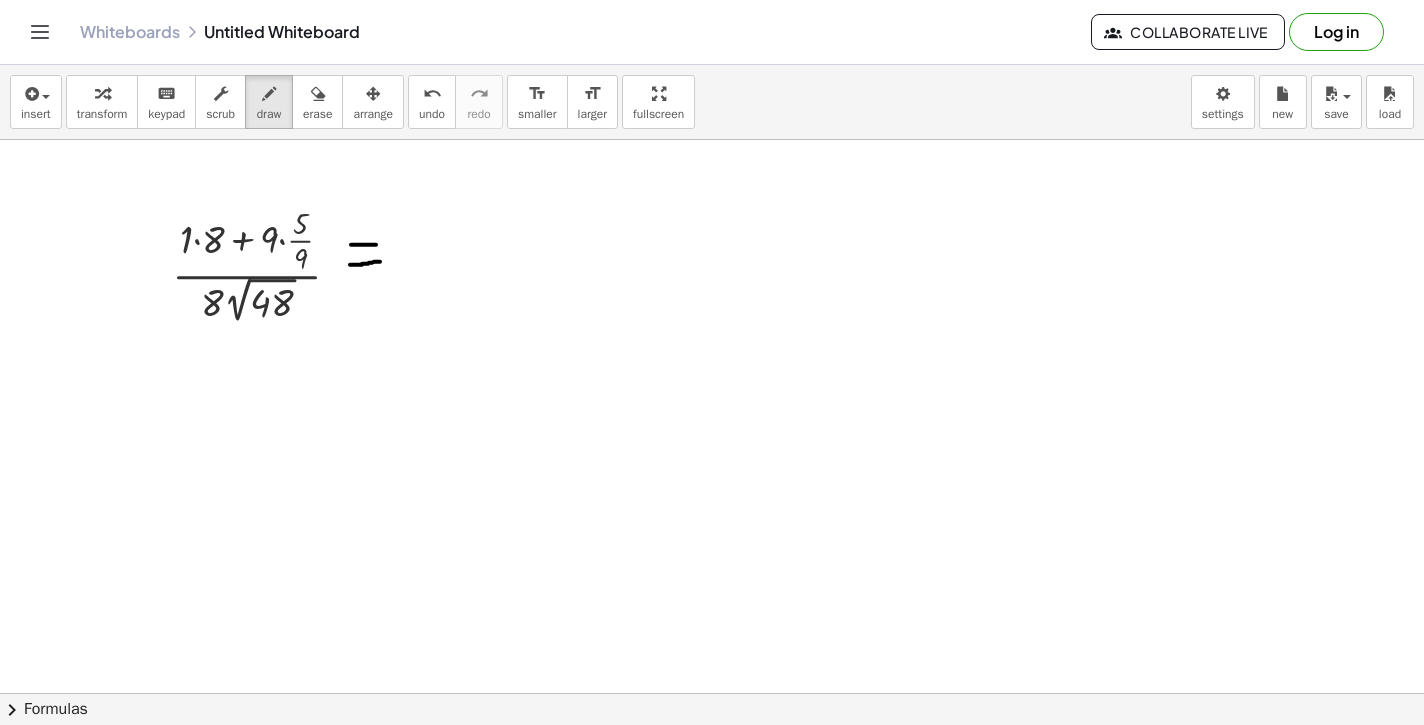 drag, startPoint x: 350, startPoint y: 265, endPoint x: 380, endPoint y: 264, distance: 30.016663 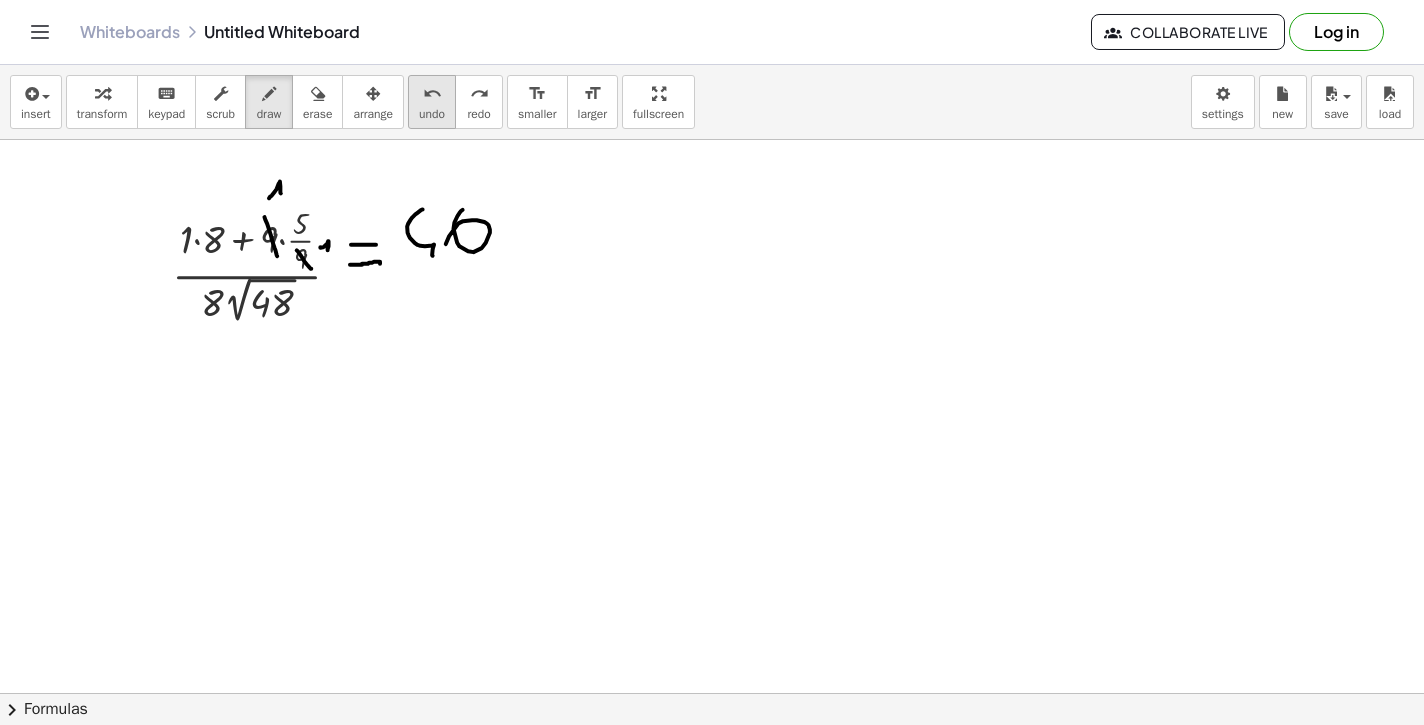 click on "undo" at bounding box center [432, 94] 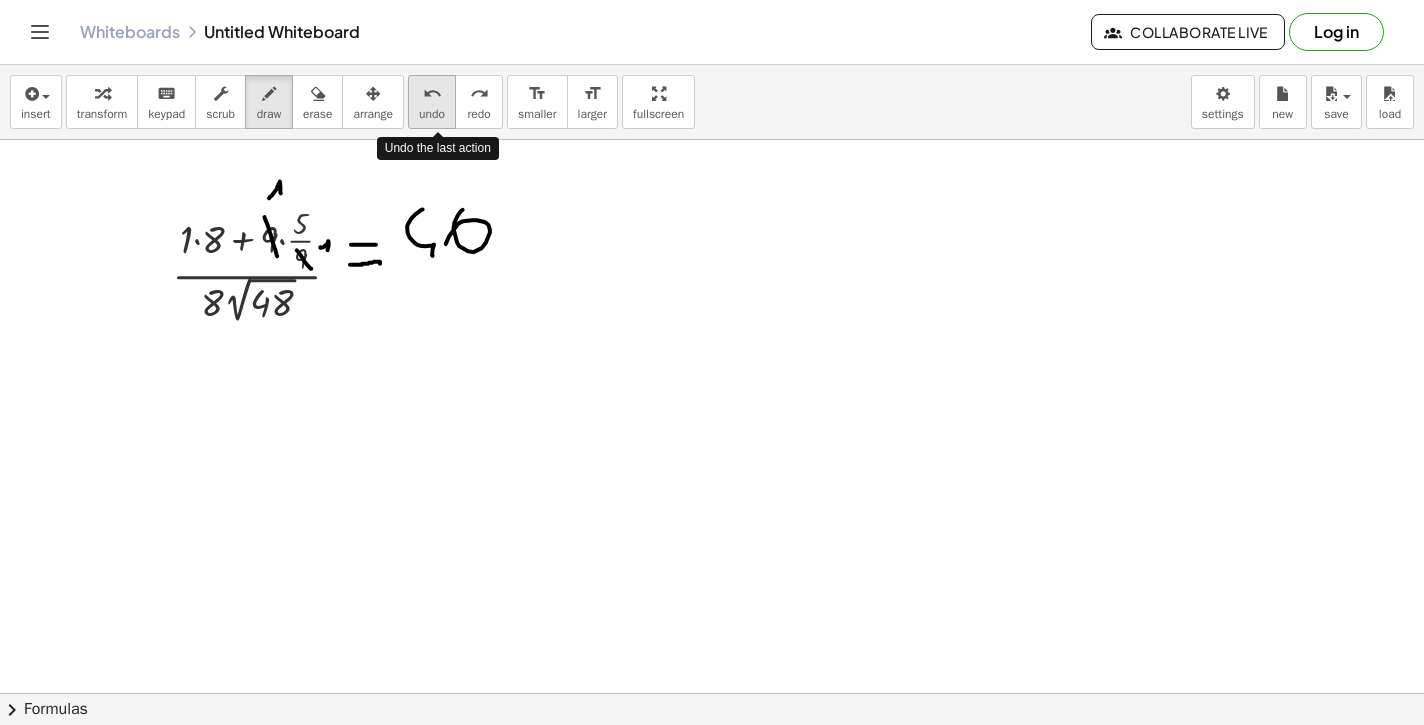 click on "undo" at bounding box center (432, 94) 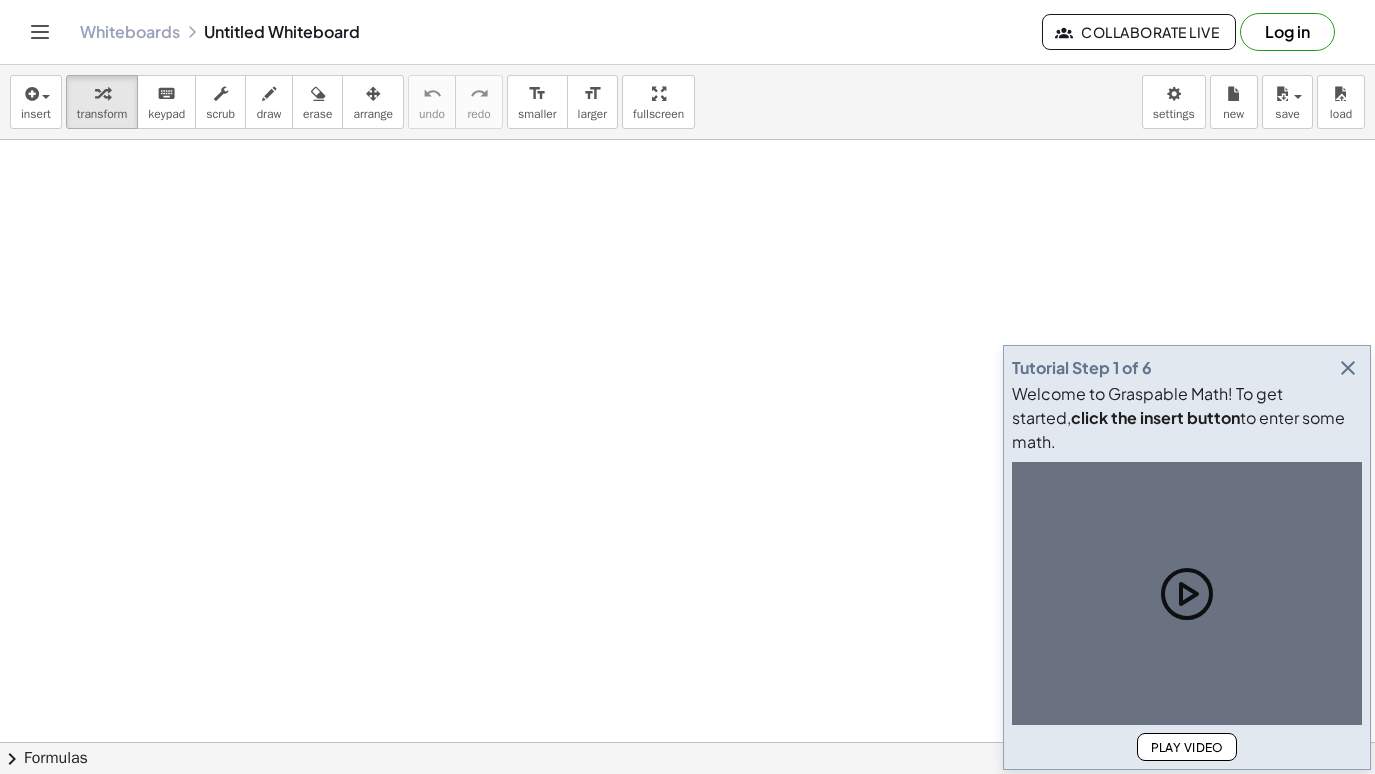 scroll, scrollTop: 0, scrollLeft: 0, axis: both 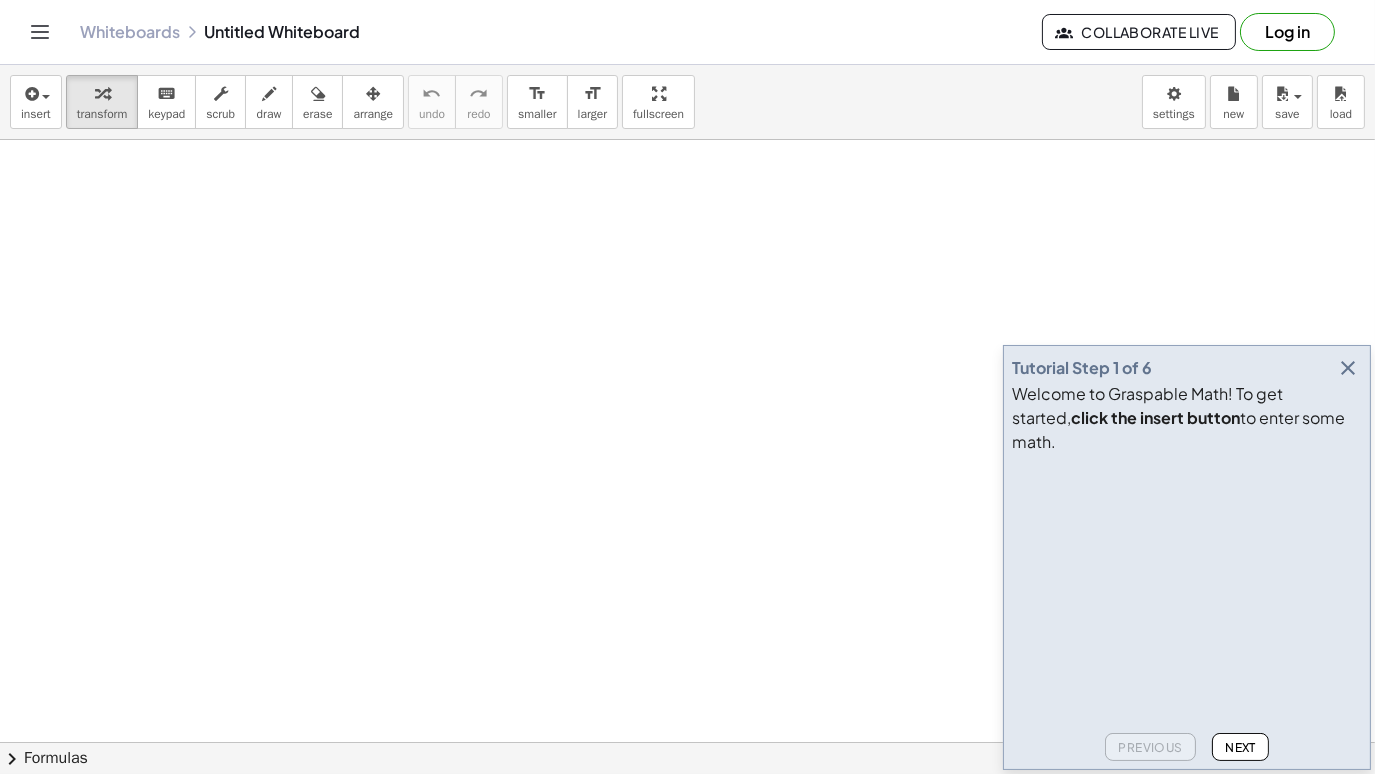 click on "Tutorial Step 1 of 6 Welcome to Graspable Math! To get started,  click the insert button  to enter some math. Previous Next" 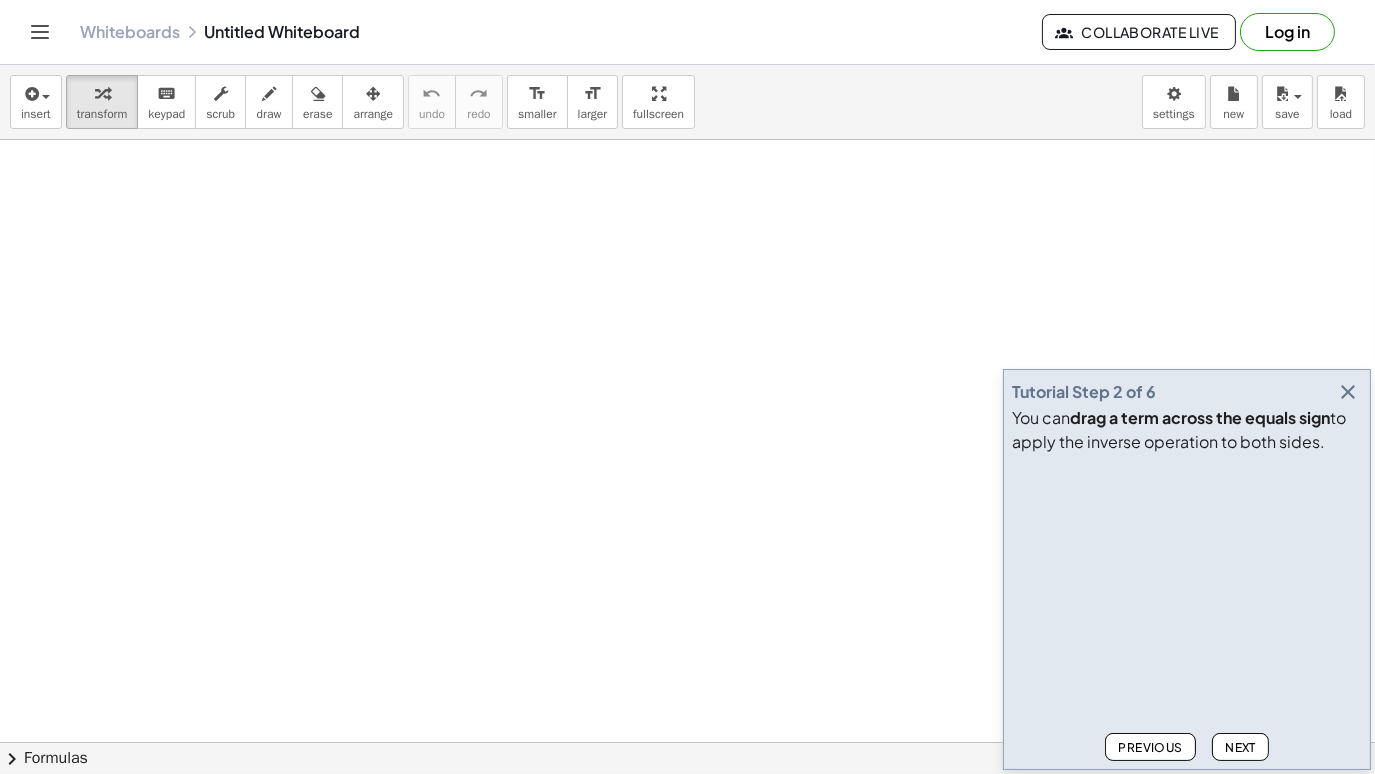 click on "Next" 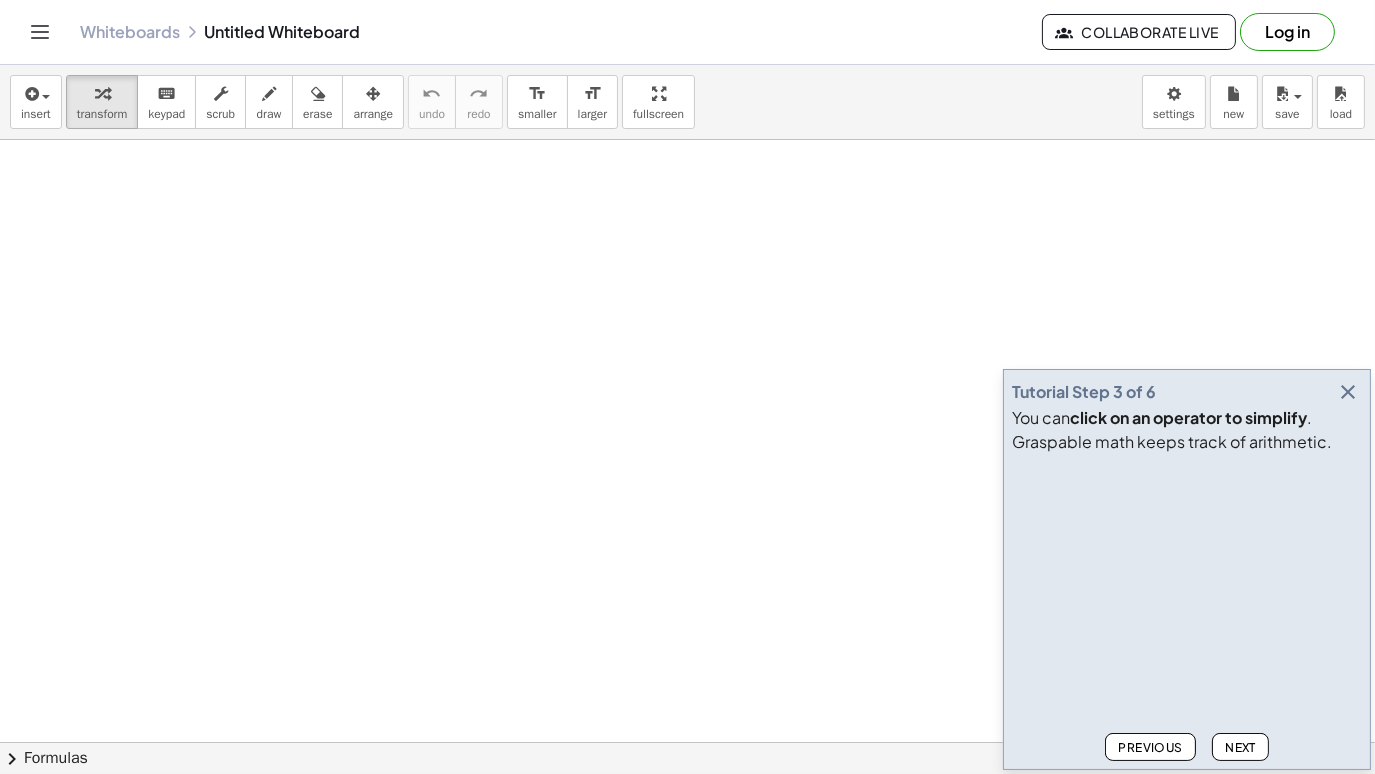 click on "Next" 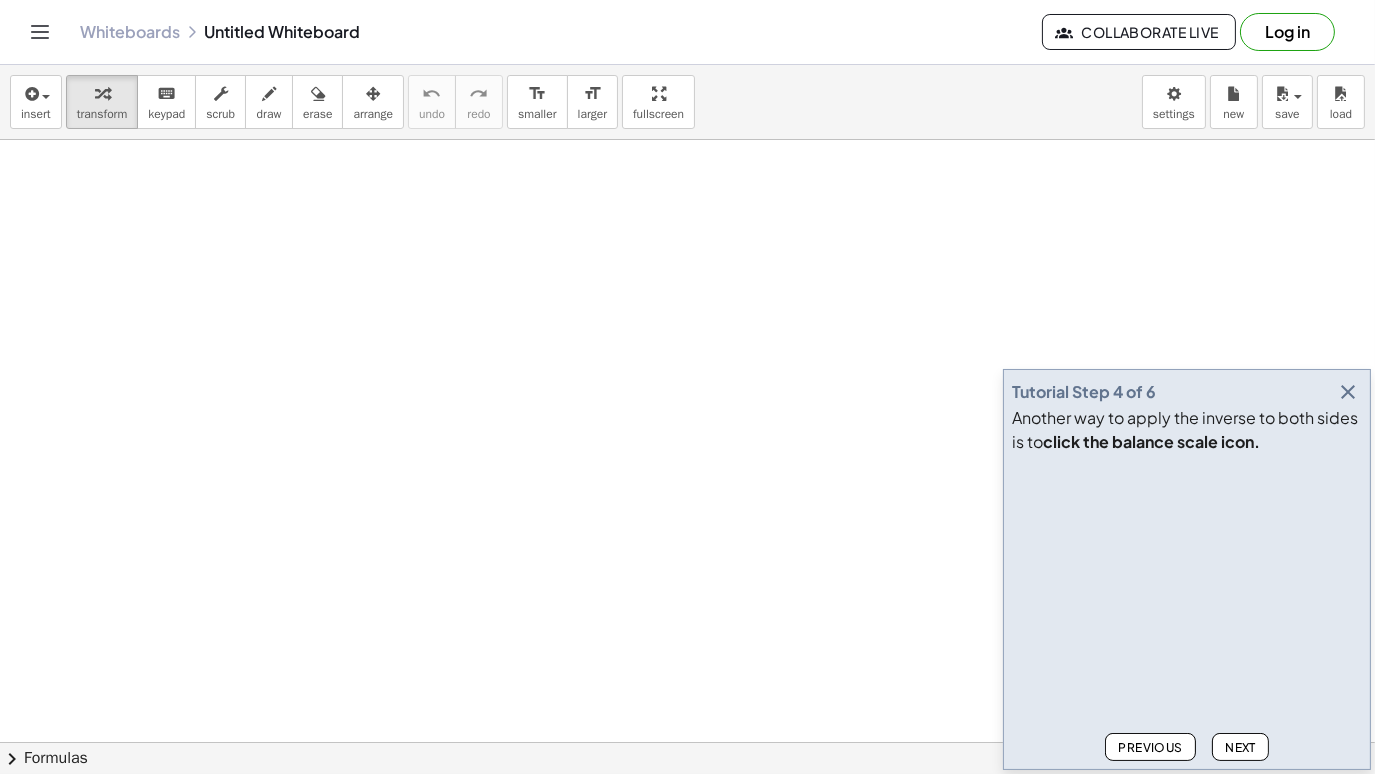 click on "Next" 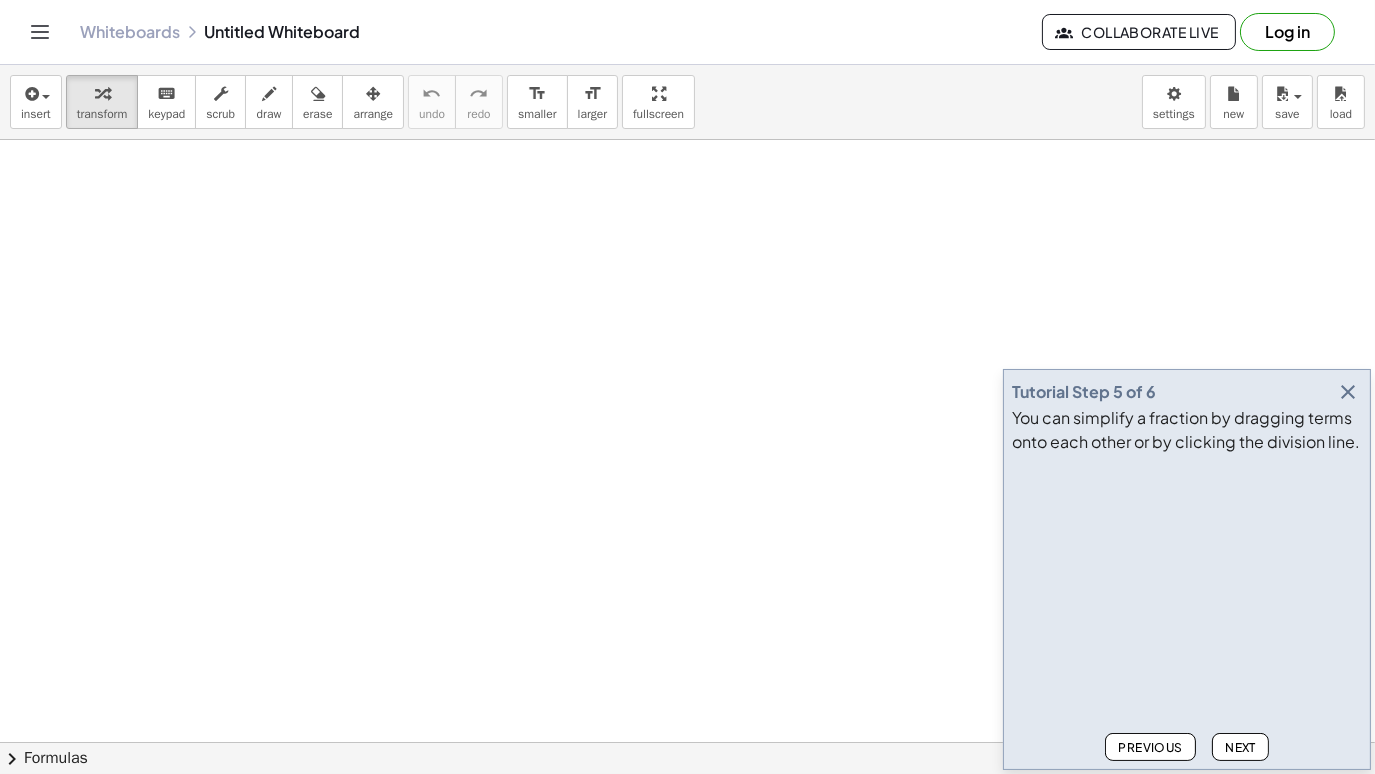 click on "Next" 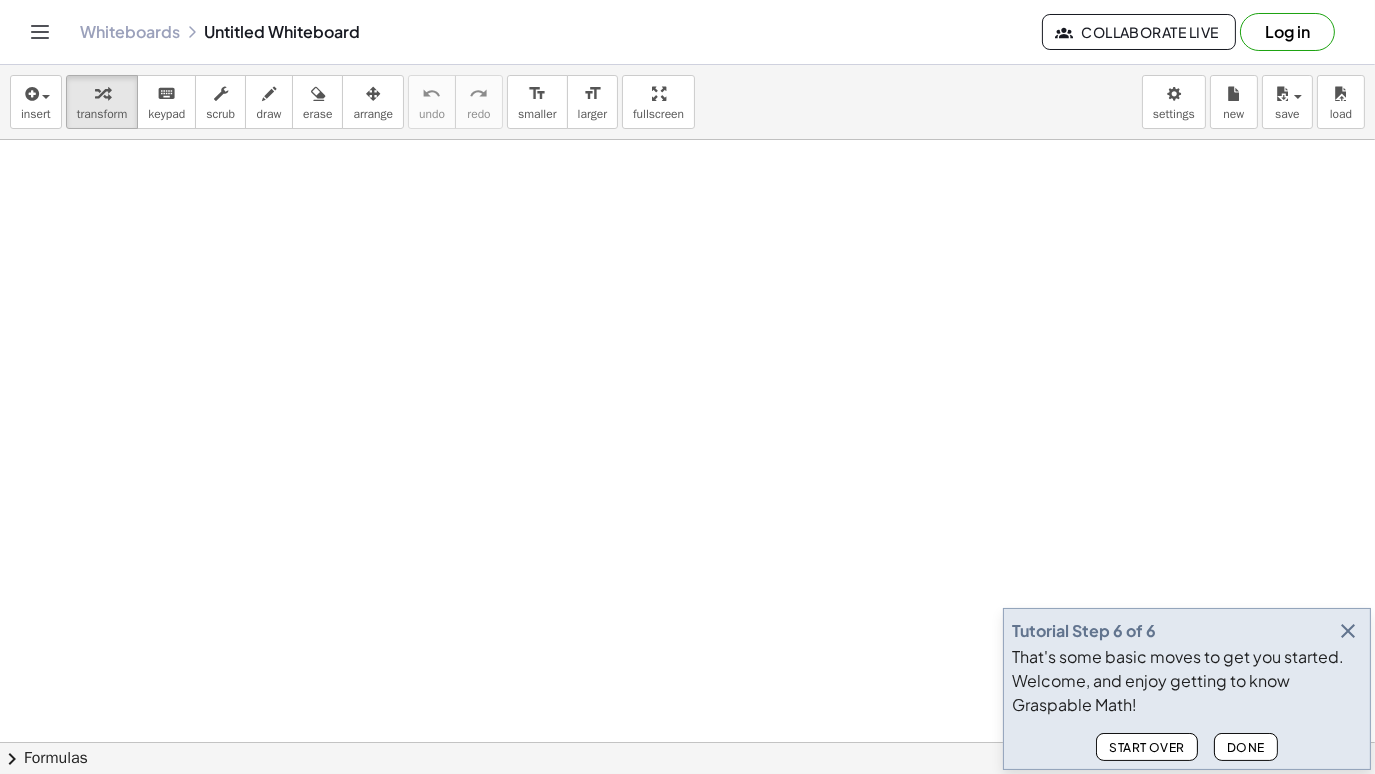 click on "Done" 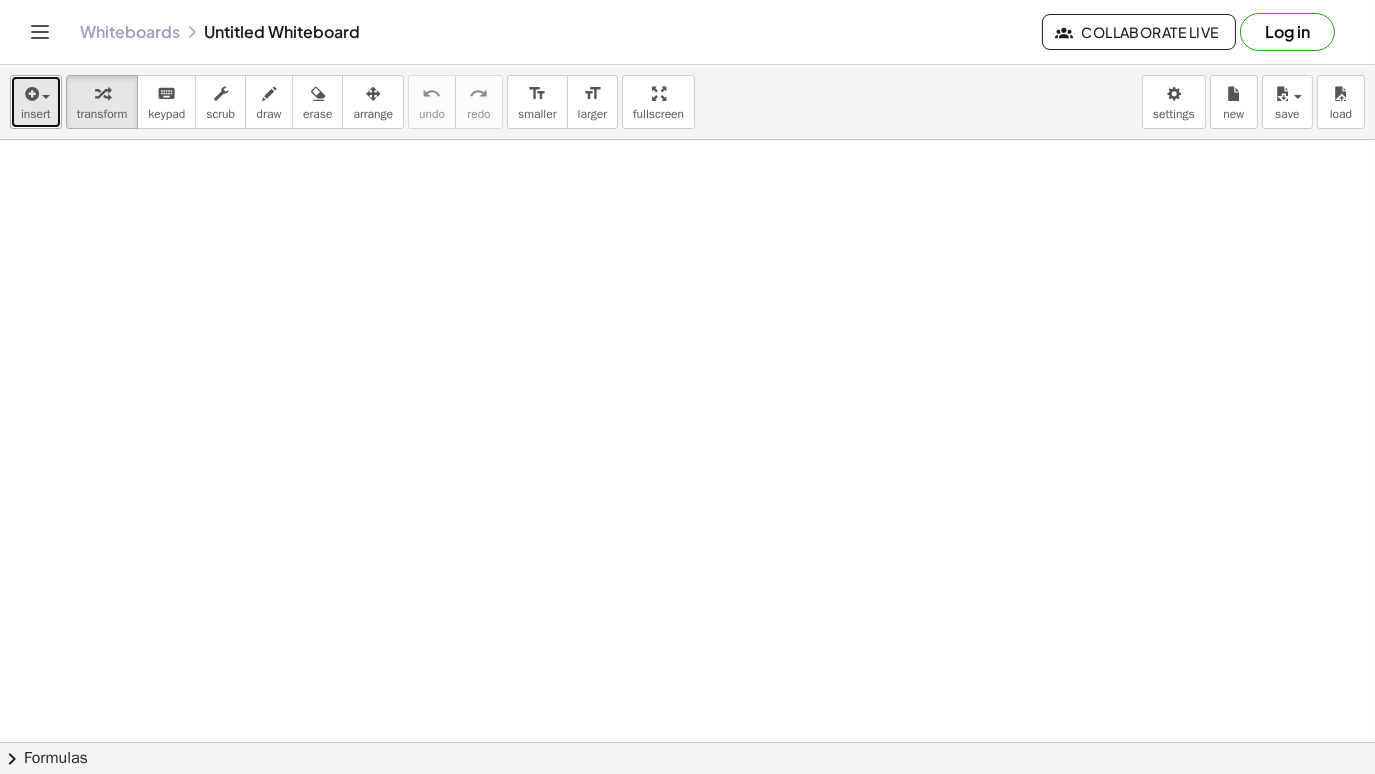 click on "insert" at bounding box center (36, 114) 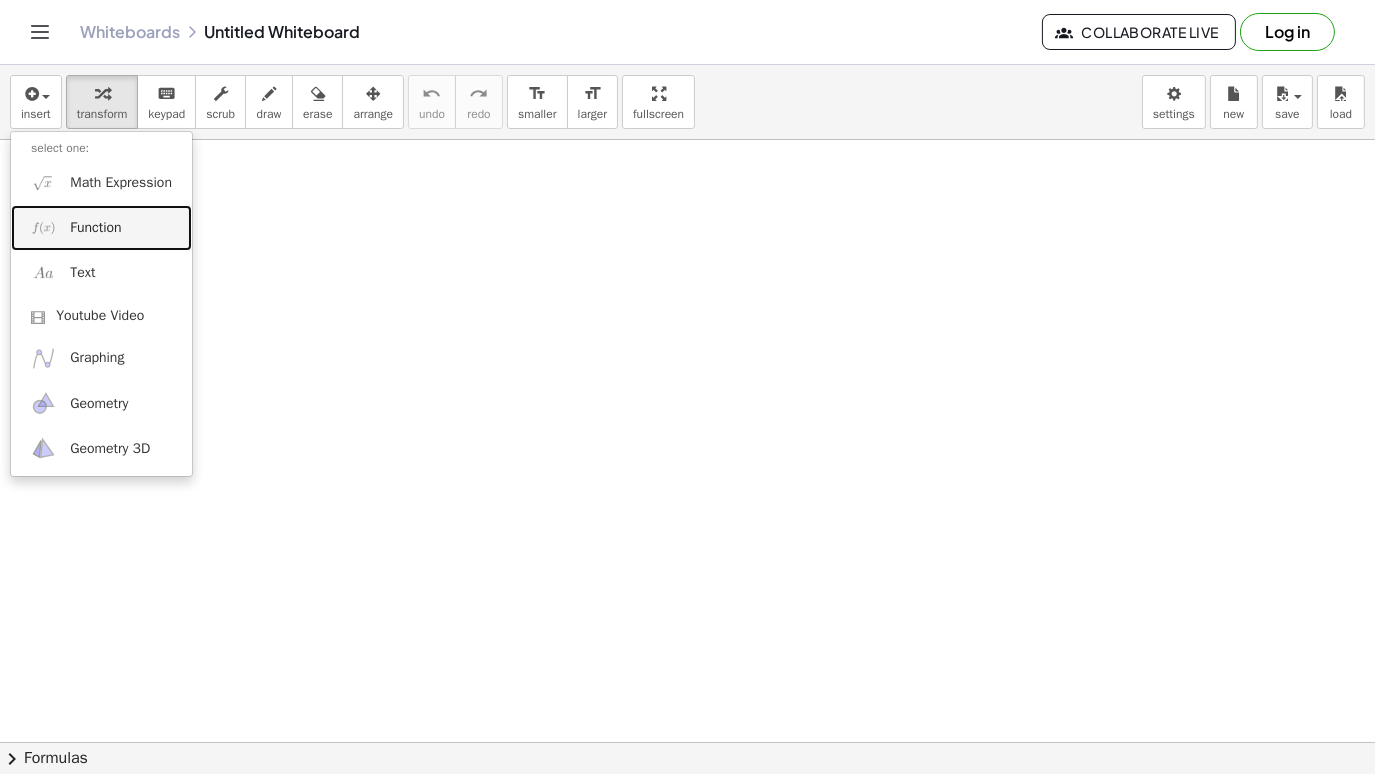click on "Function" at bounding box center [95, 228] 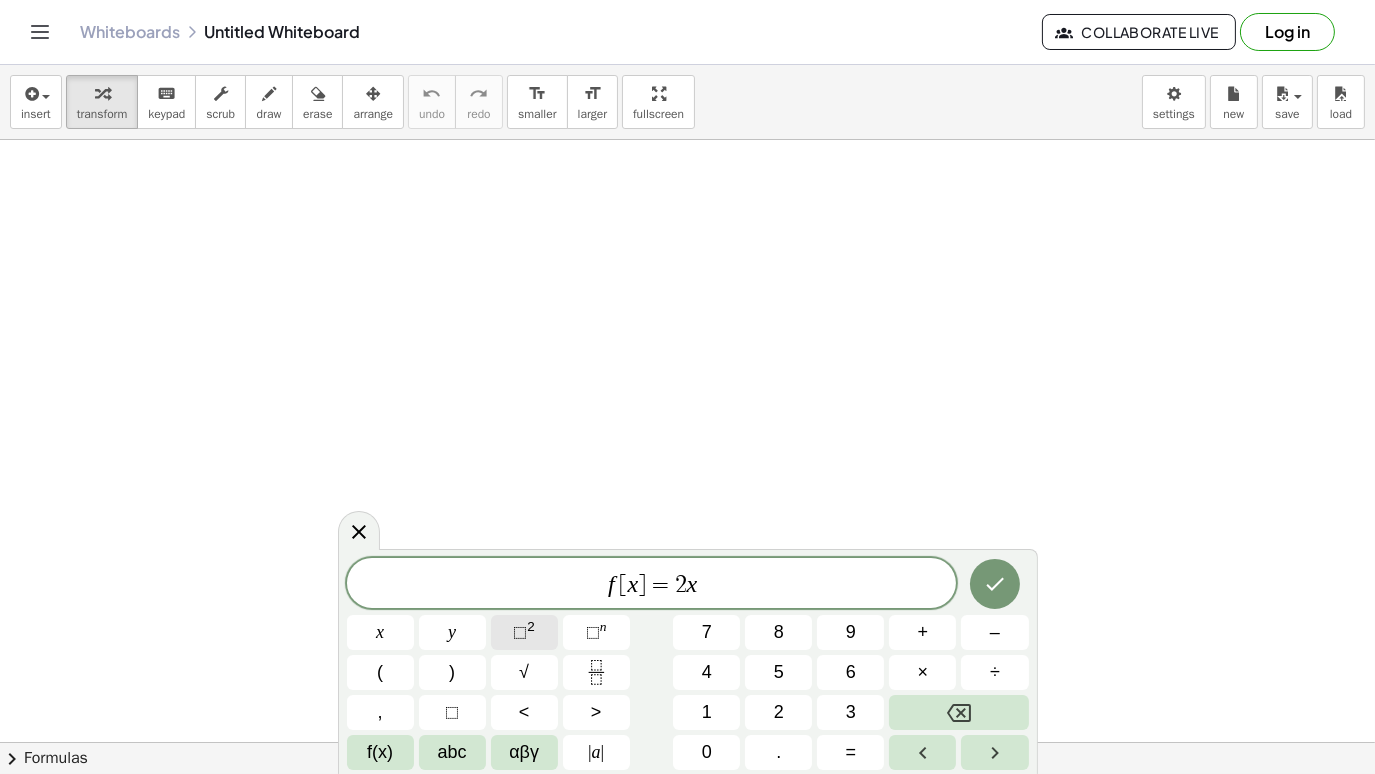 click on "2" at bounding box center (531, 626) 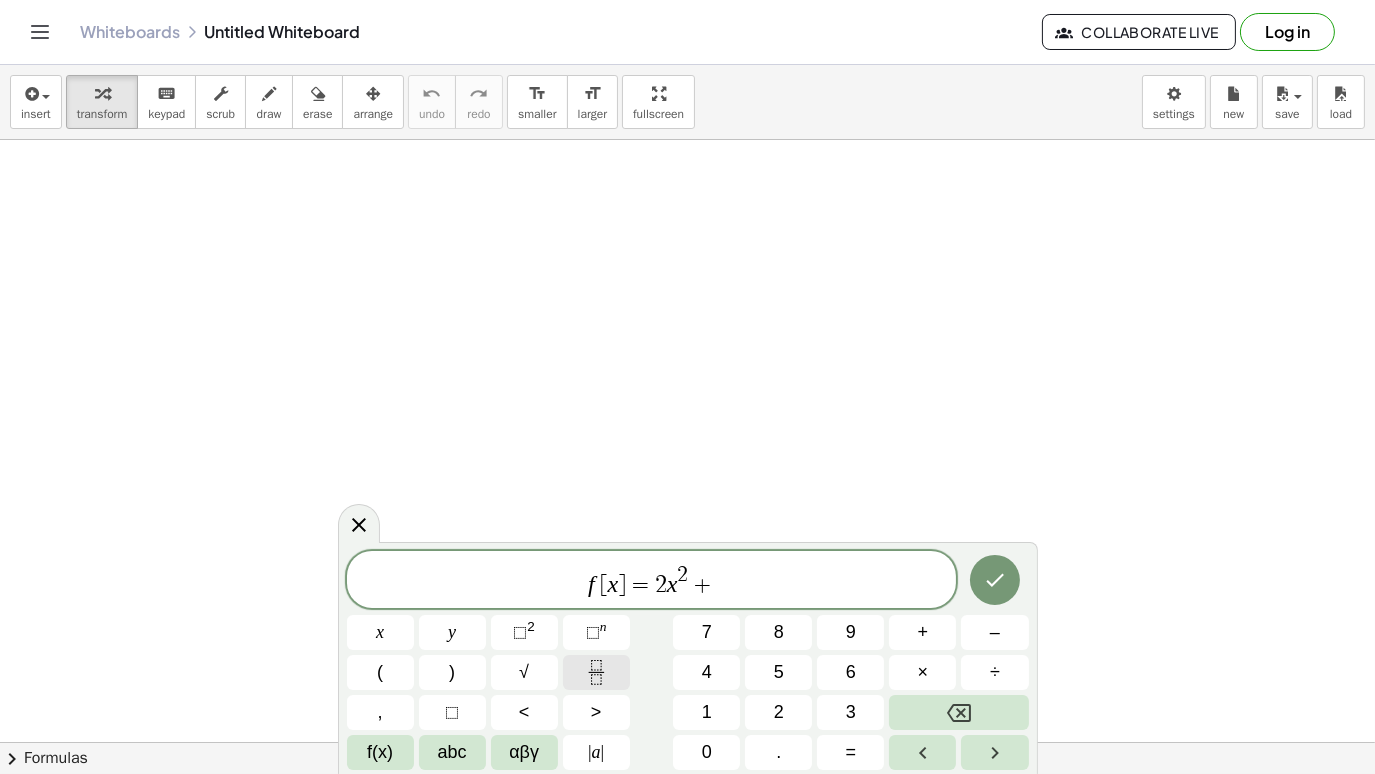 click at bounding box center [596, 672] 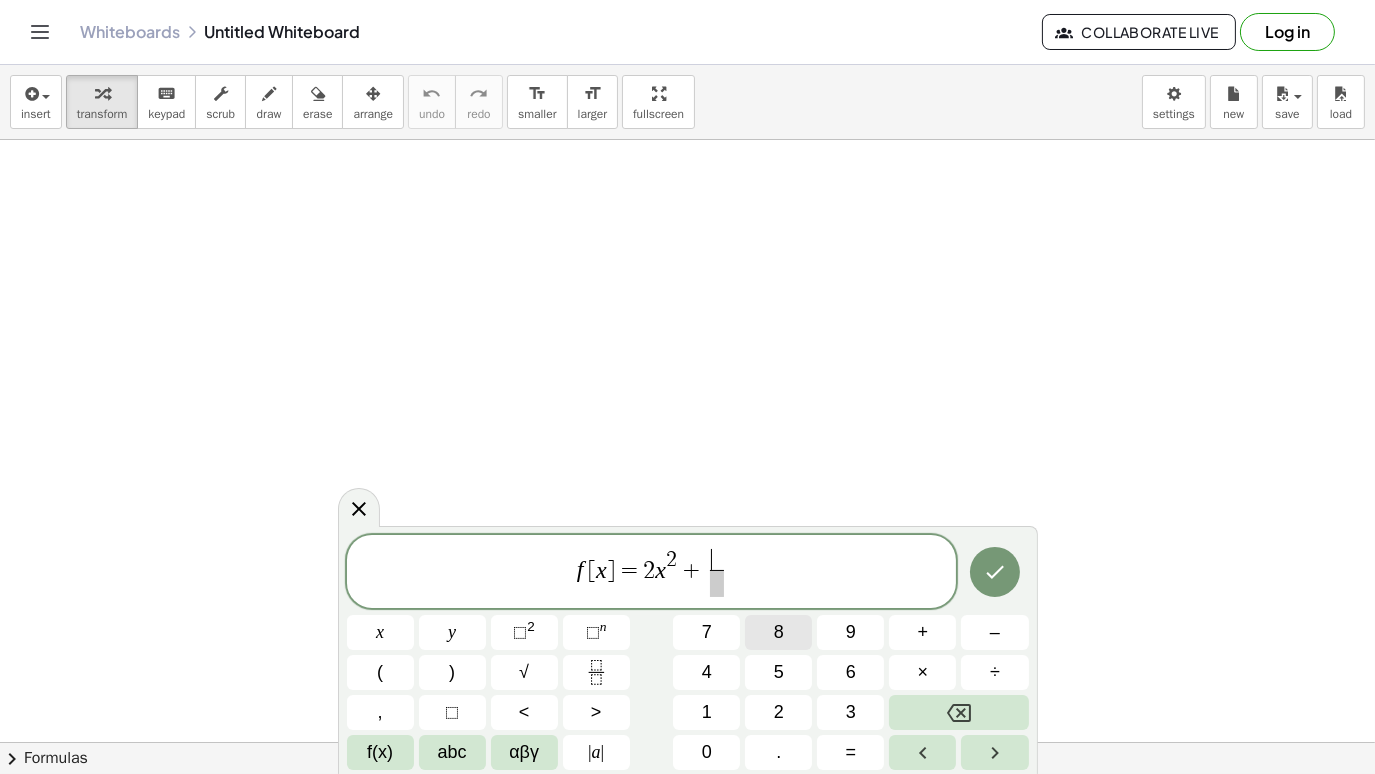 click on "8" at bounding box center (778, 632) 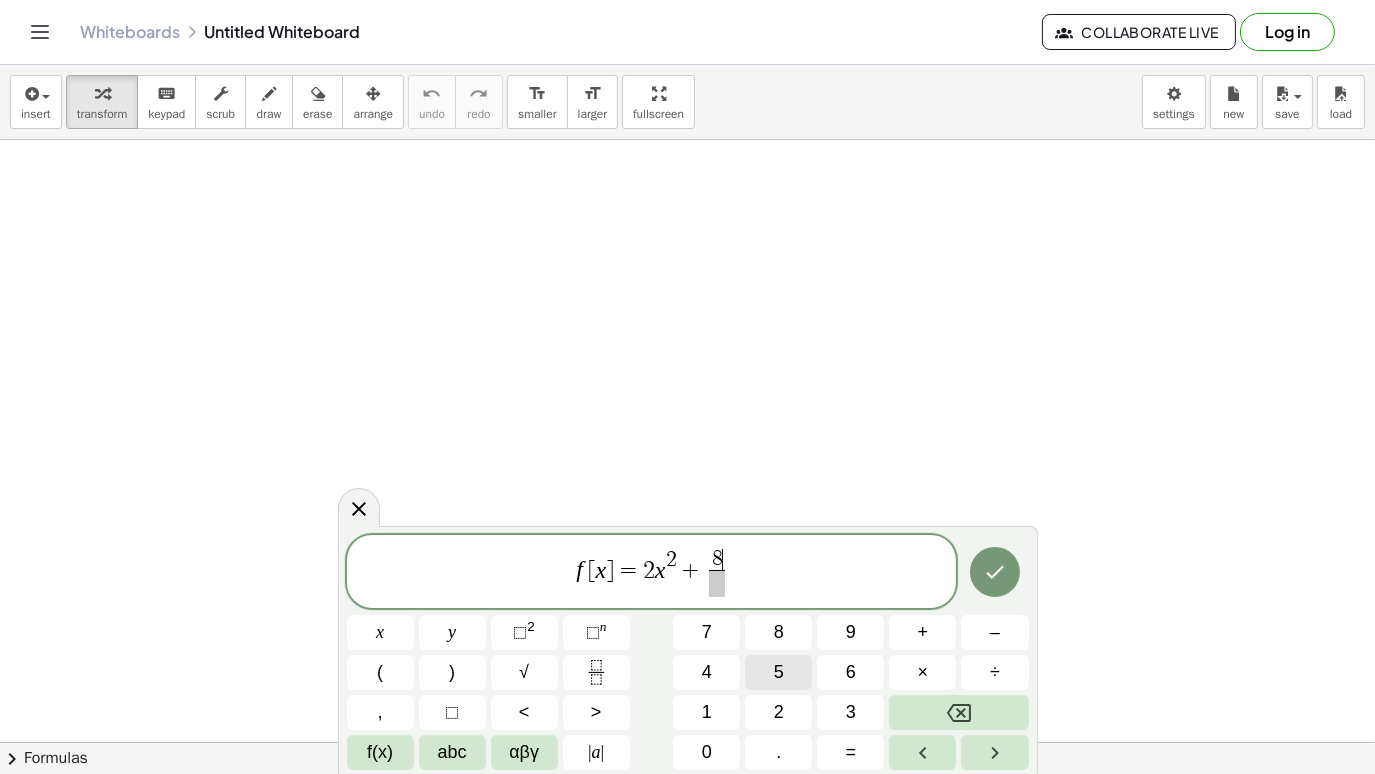 click on "5" at bounding box center [778, 672] 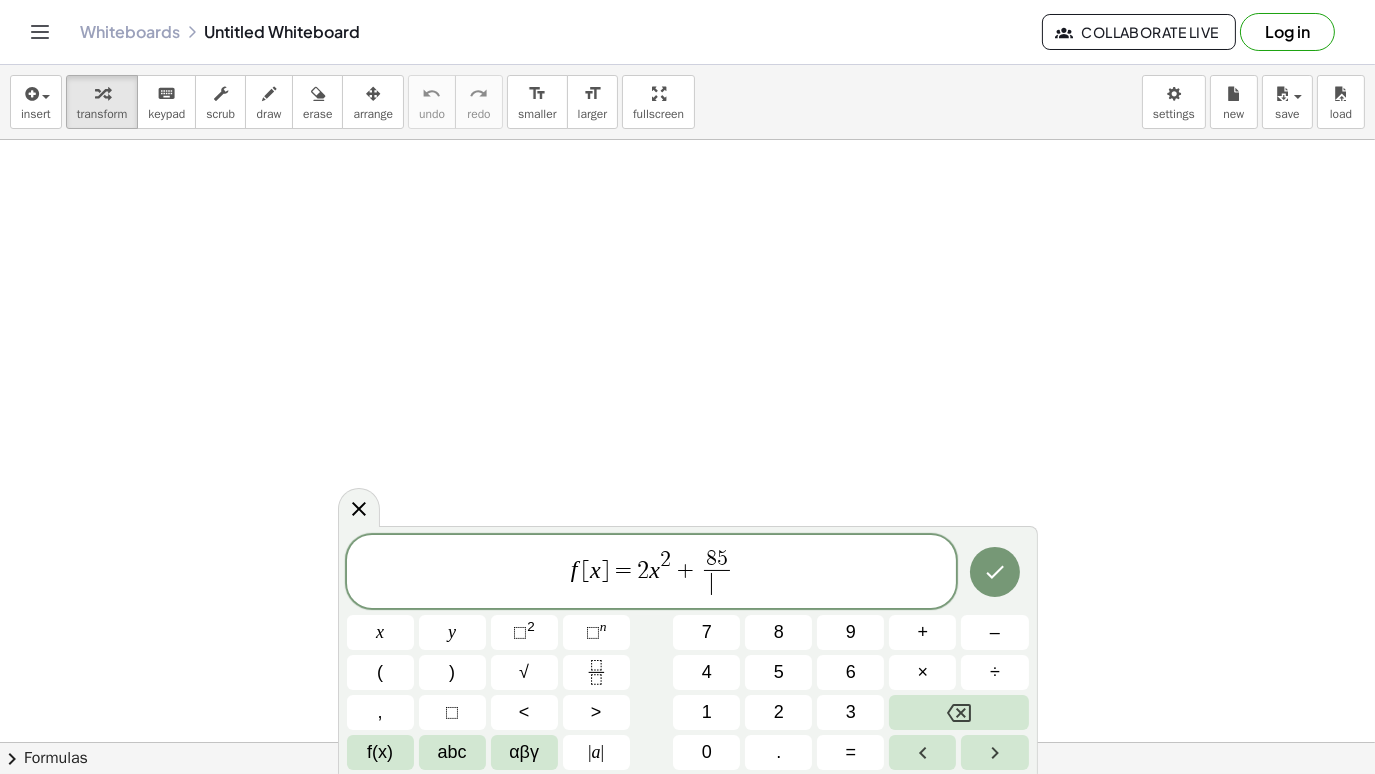 click on "​" at bounding box center [717, 583] 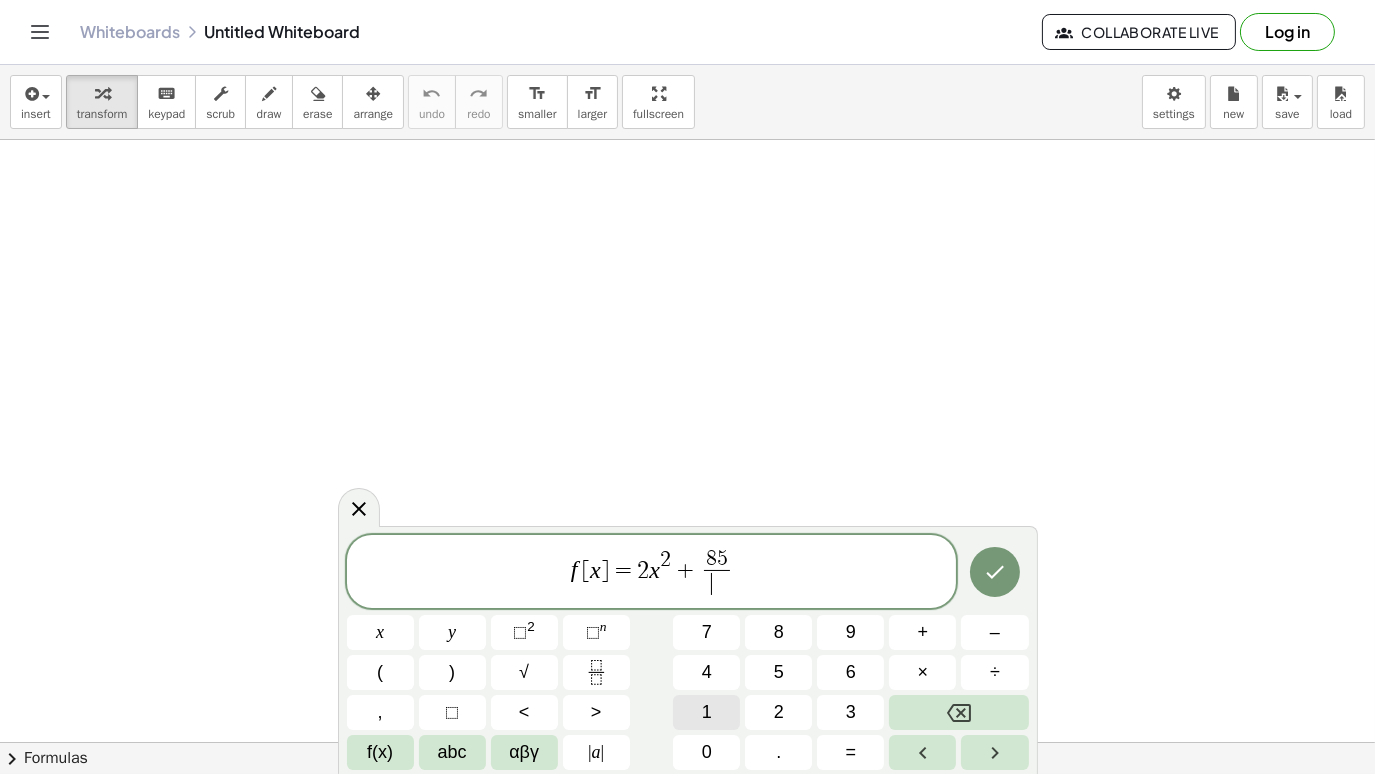 click on "1" at bounding box center [706, 712] 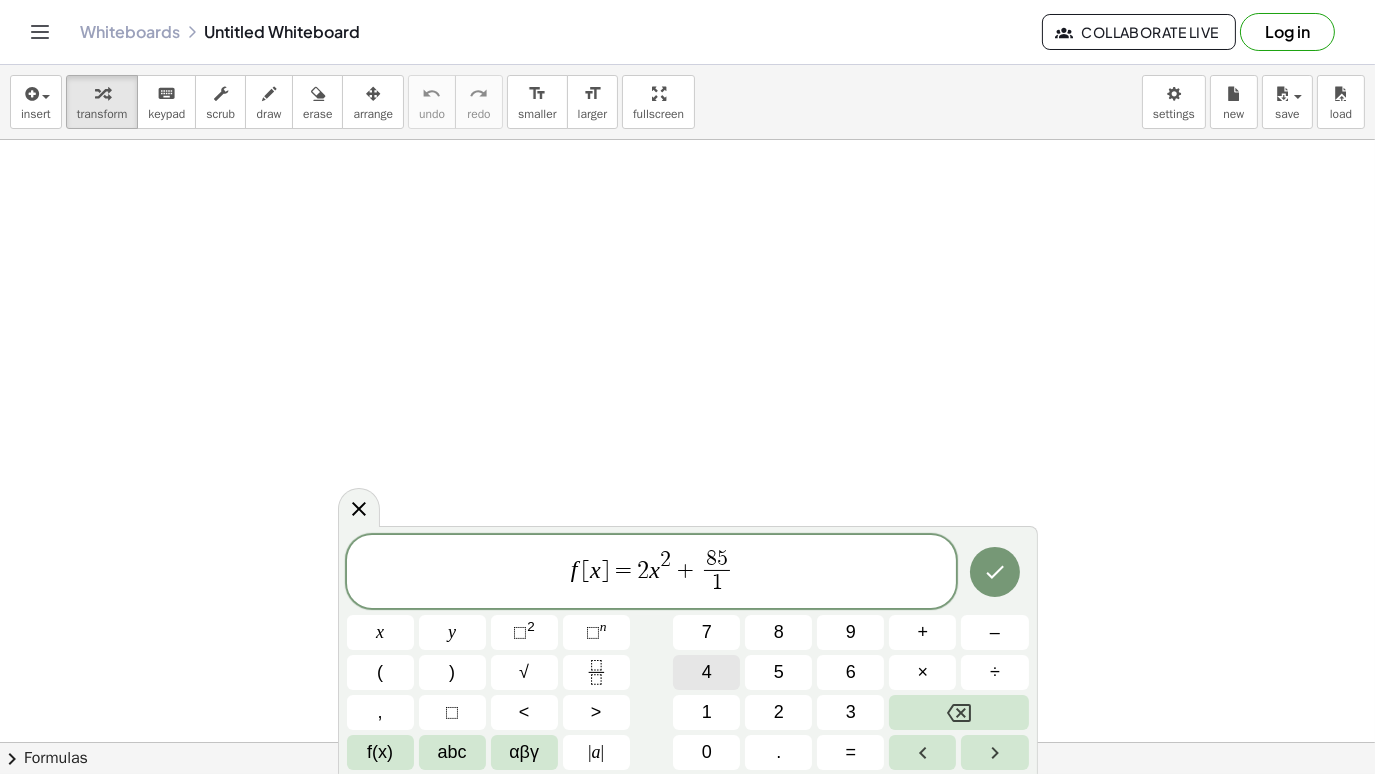 click on "4" at bounding box center (706, 672) 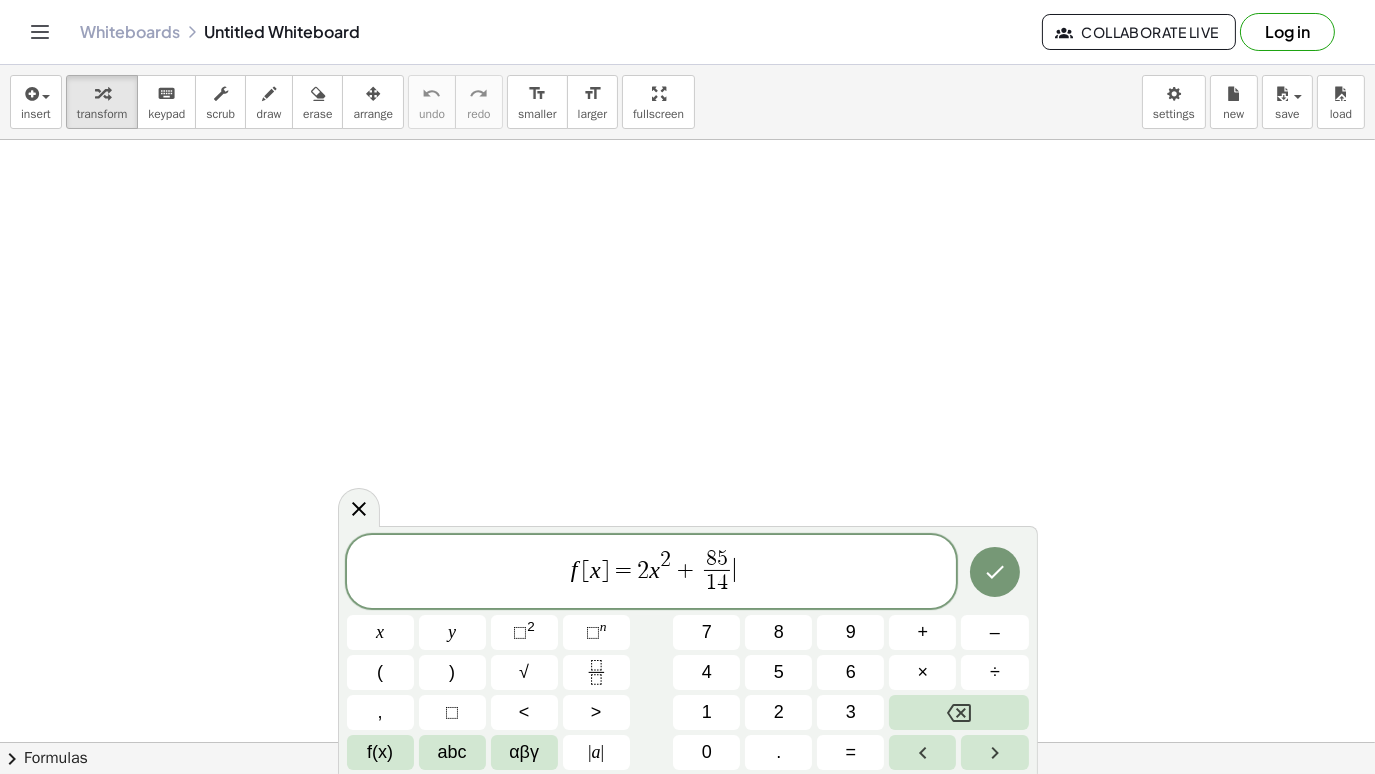 click on "f [ x ] = 2 x 2 + 8 5 1 4 ​ ​" at bounding box center (652, 573) 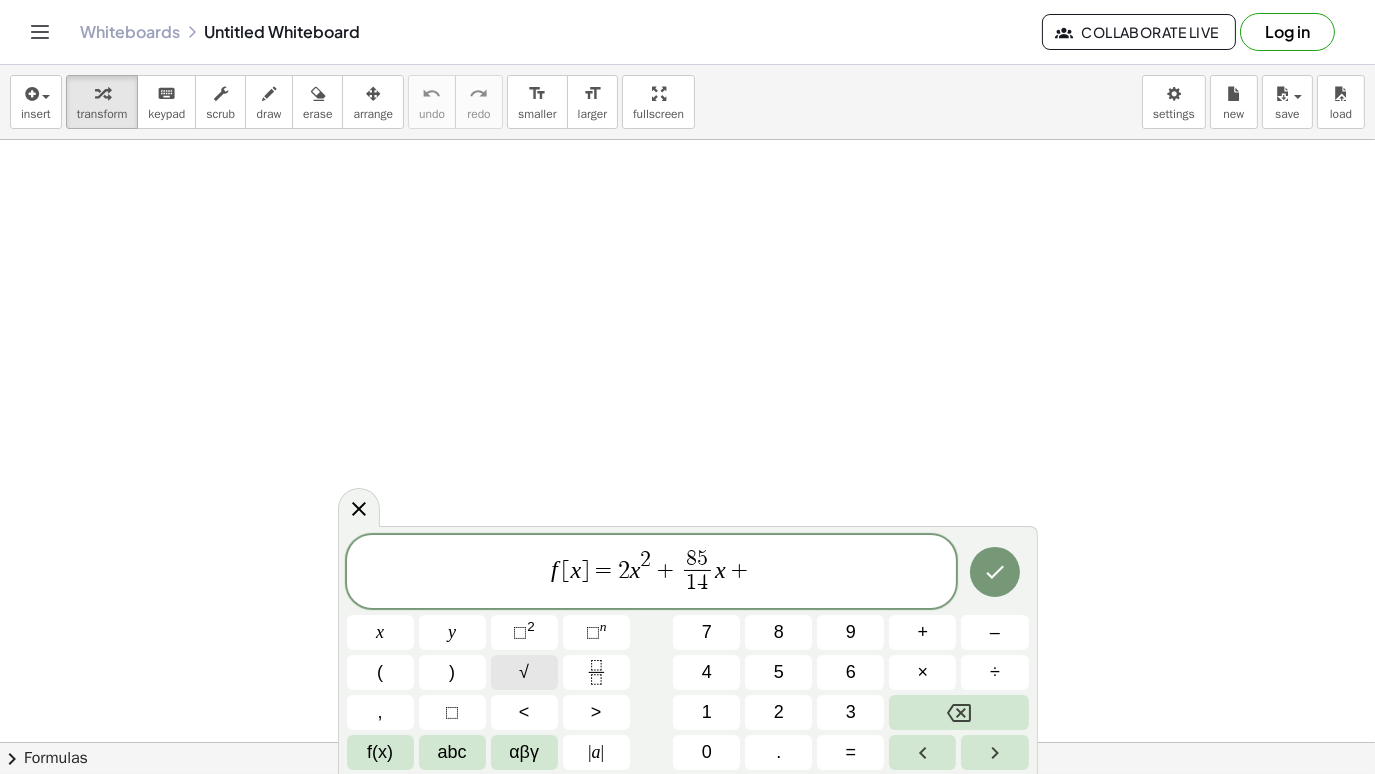click on "√" at bounding box center [524, 672] 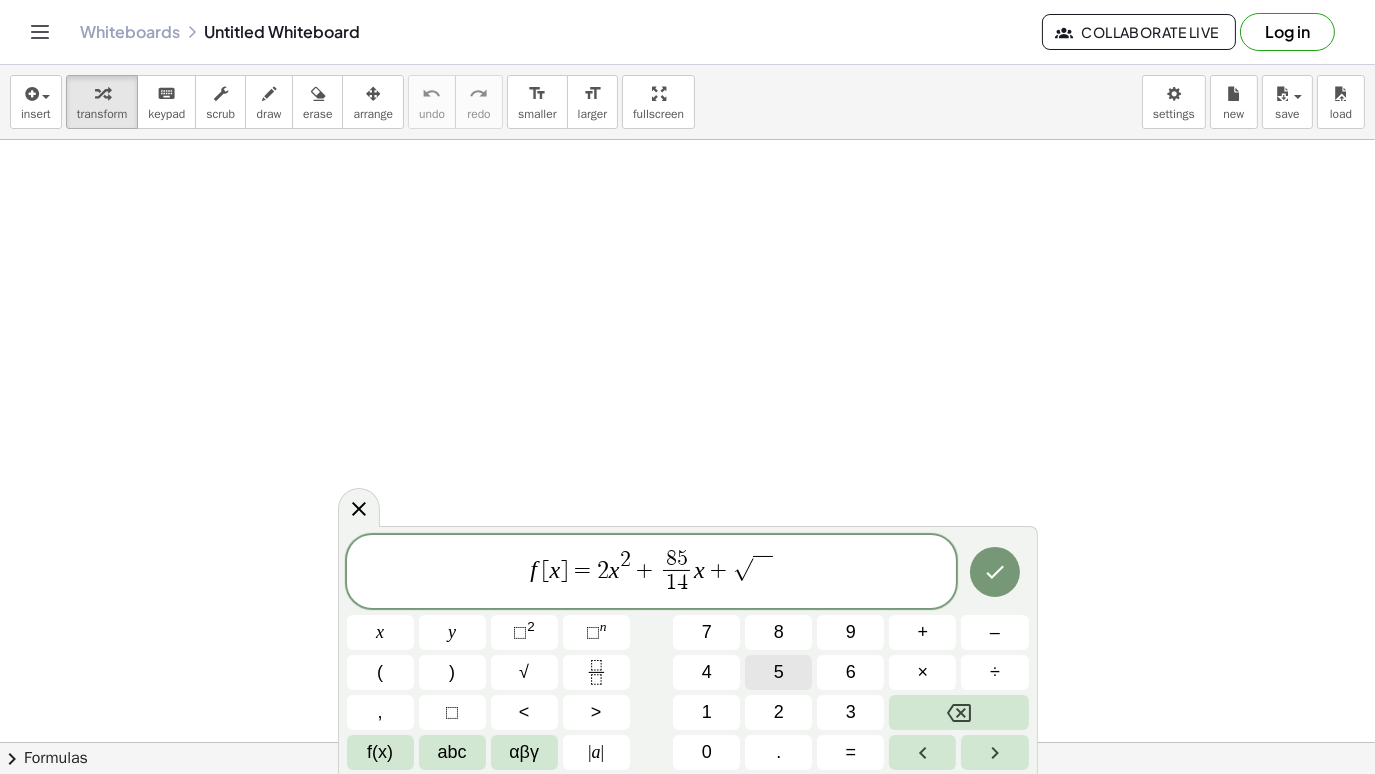 click on "5" at bounding box center (778, 672) 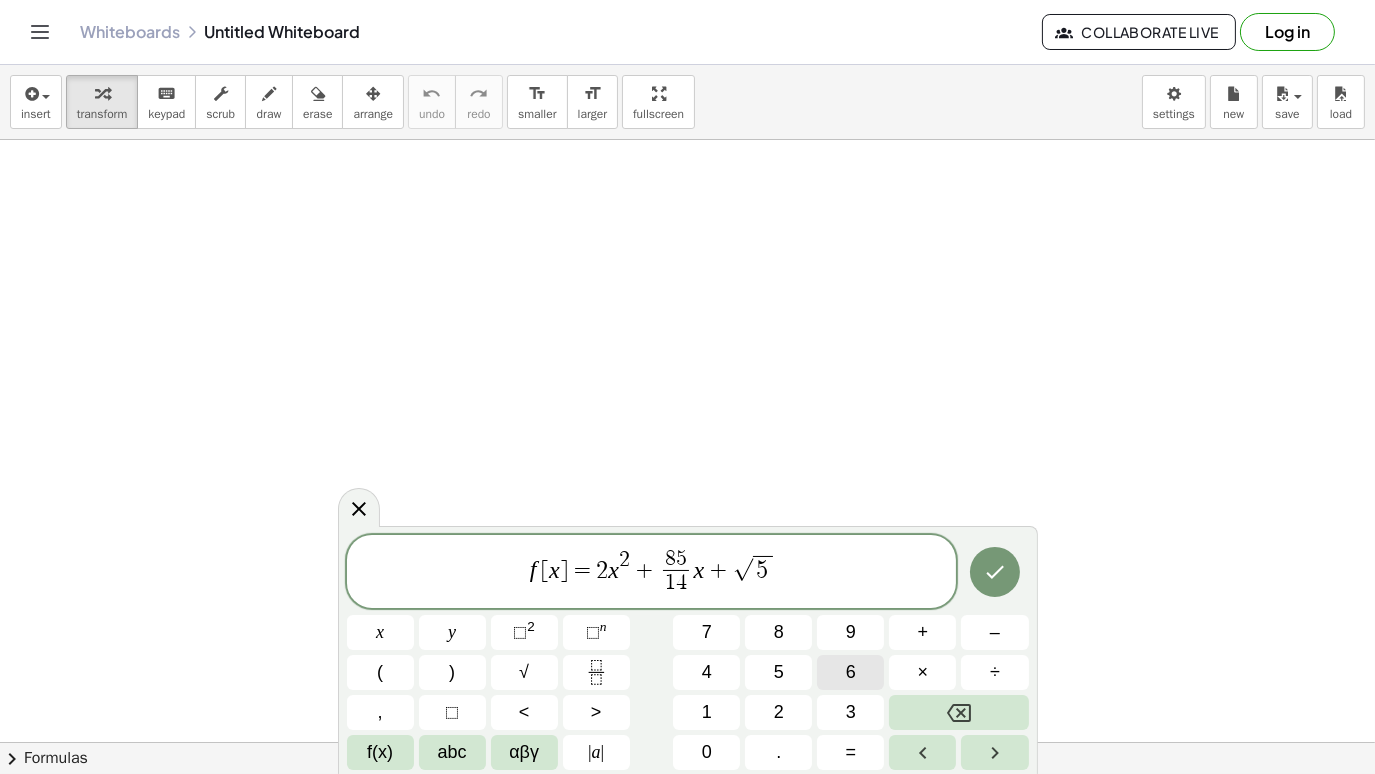 click on "6" at bounding box center (850, 672) 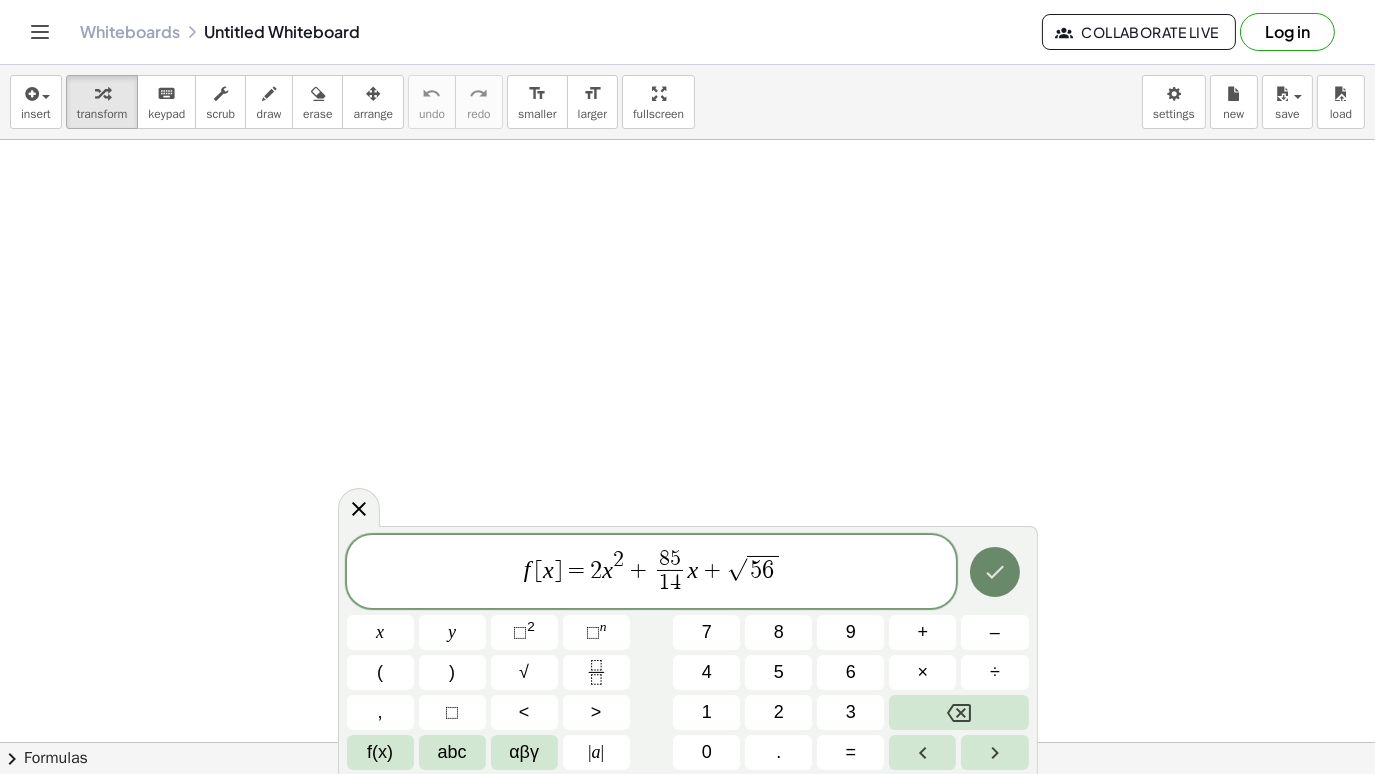 click 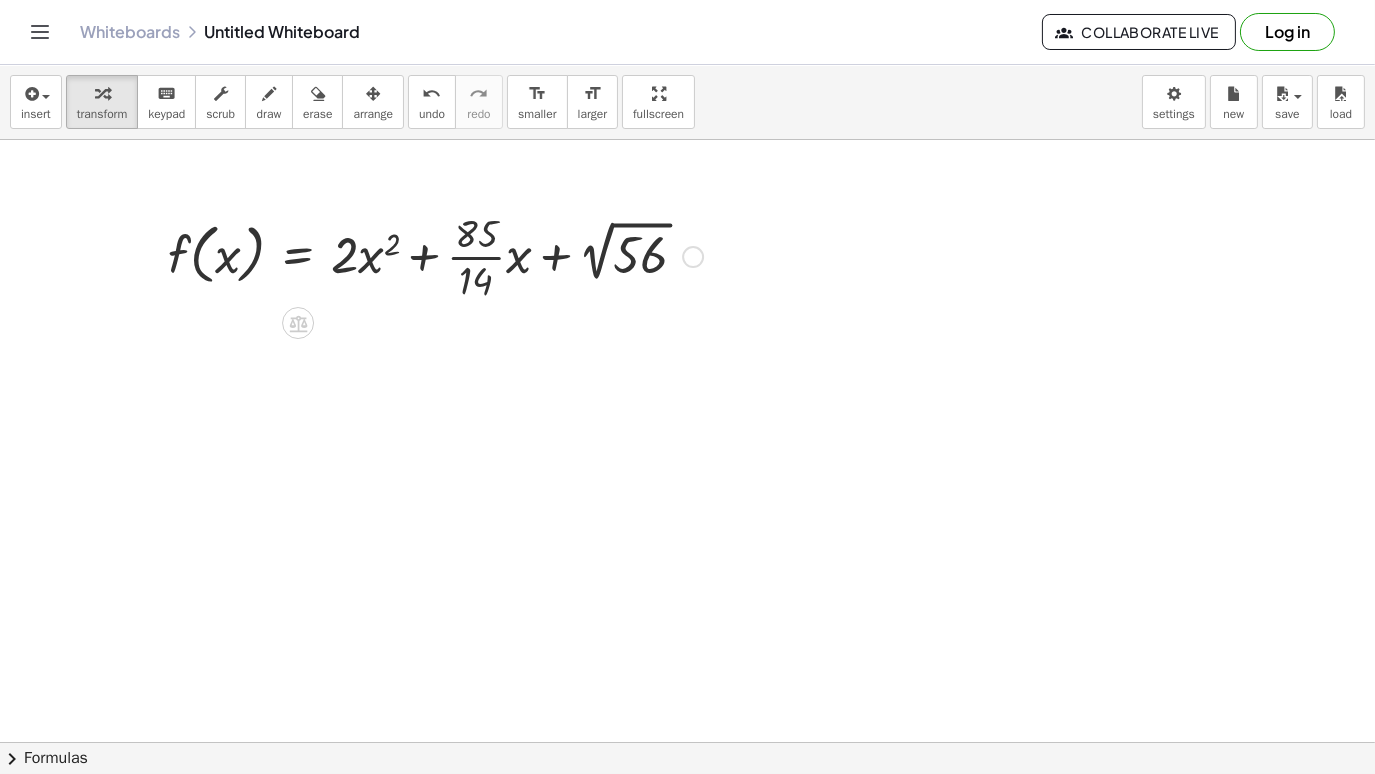 click at bounding box center (435, 255) 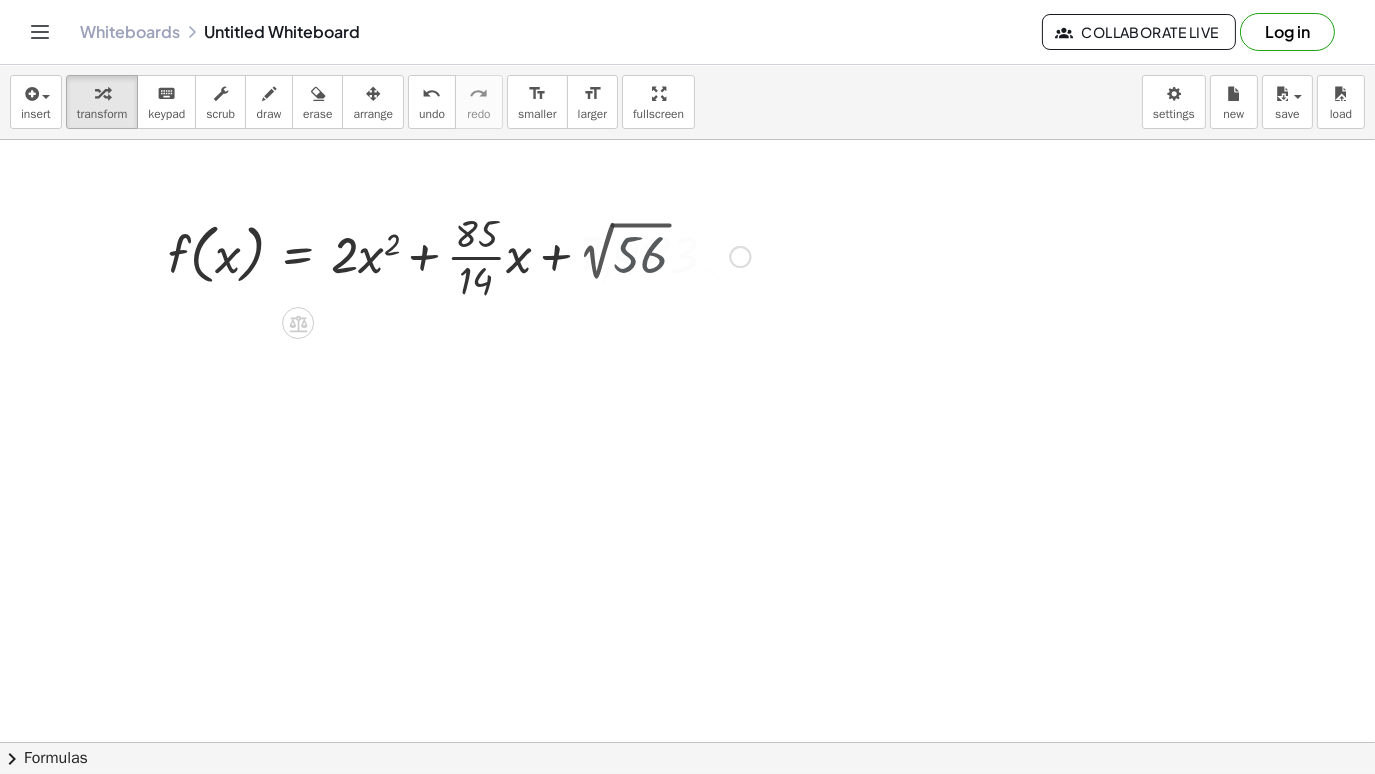 click at bounding box center [459, 255] 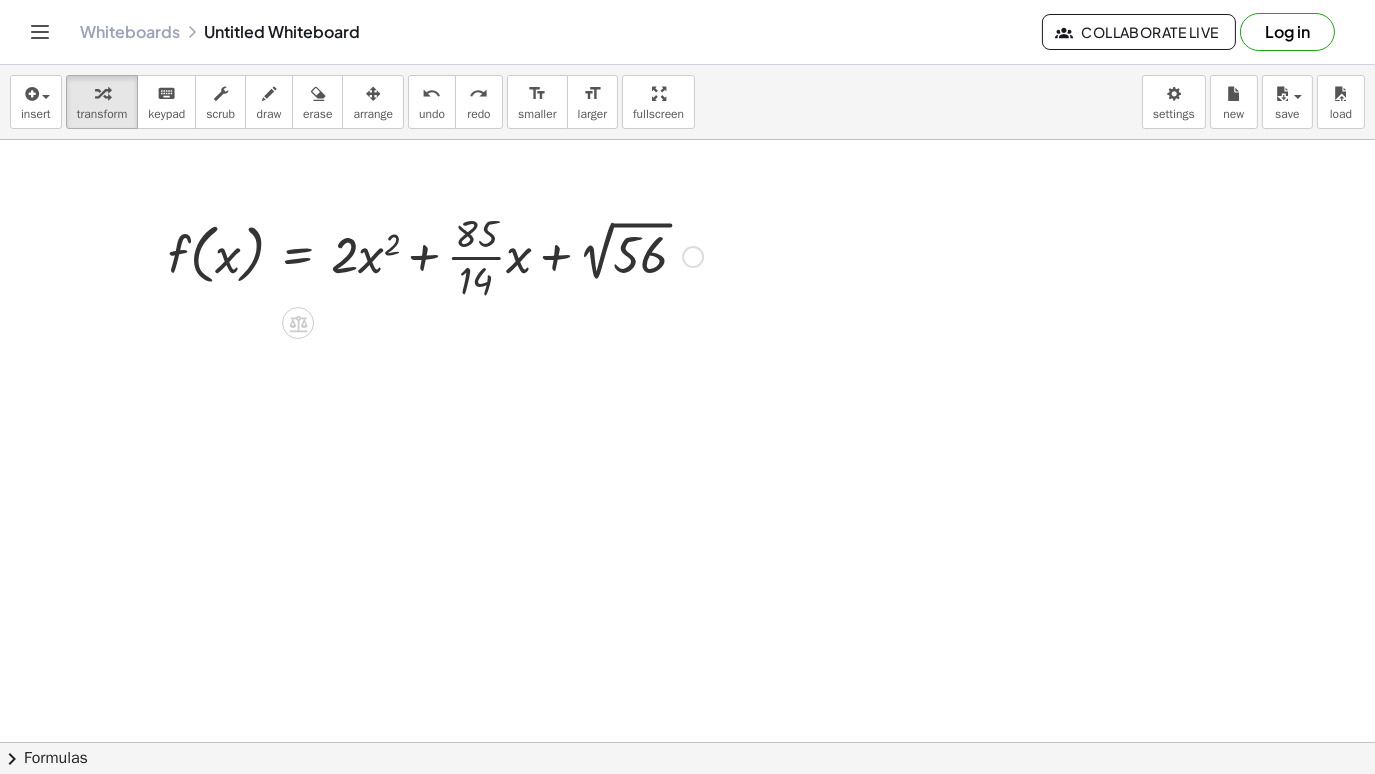 click at bounding box center [435, 255] 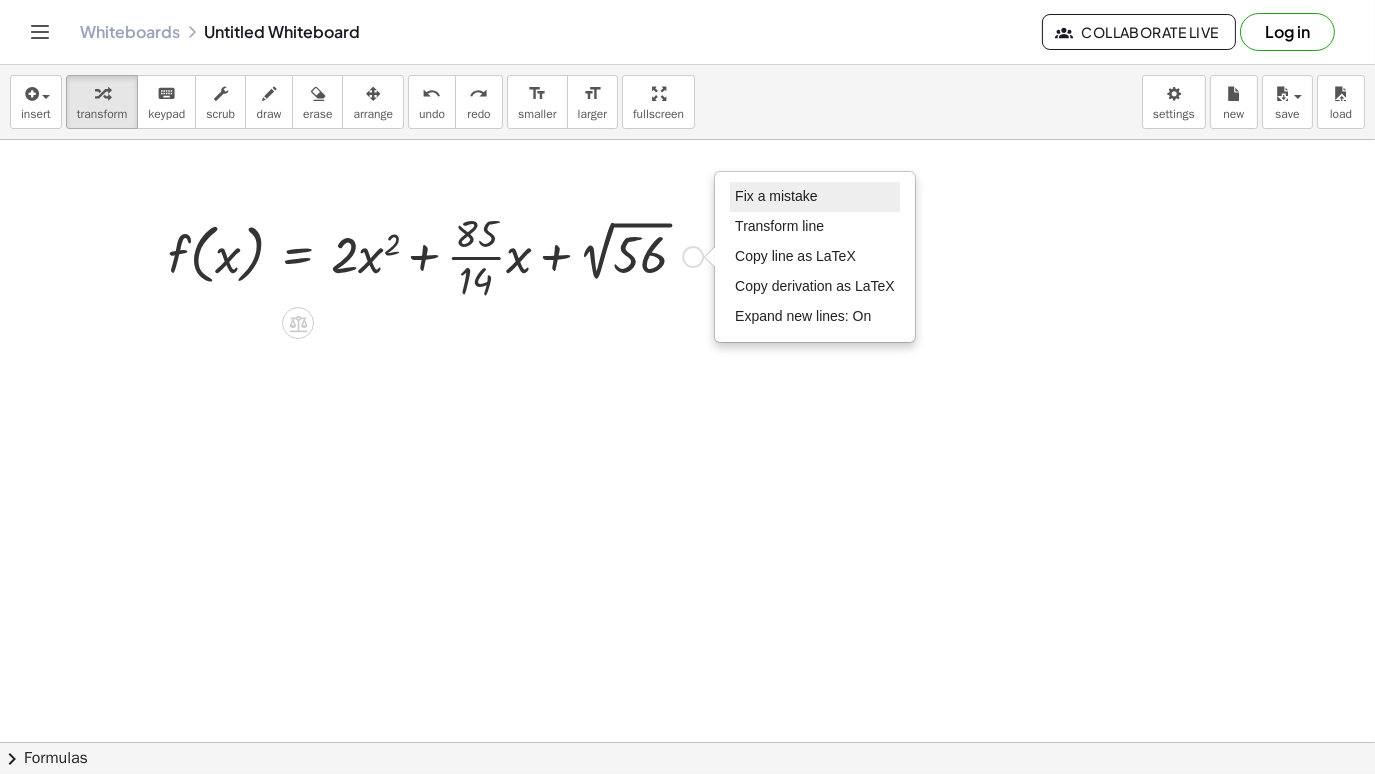 click on "Fix a mistake" at bounding box center (815, 197) 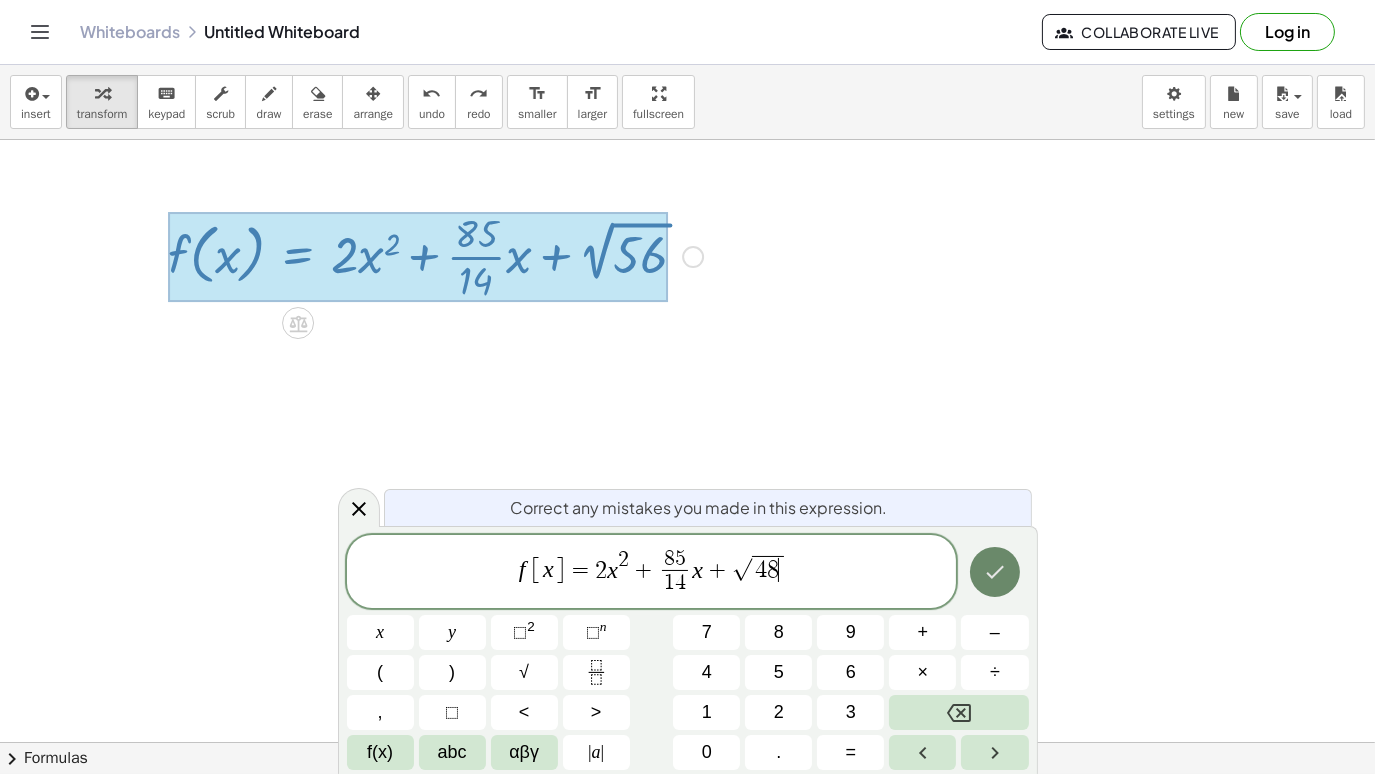 click at bounding box center (995, 572) 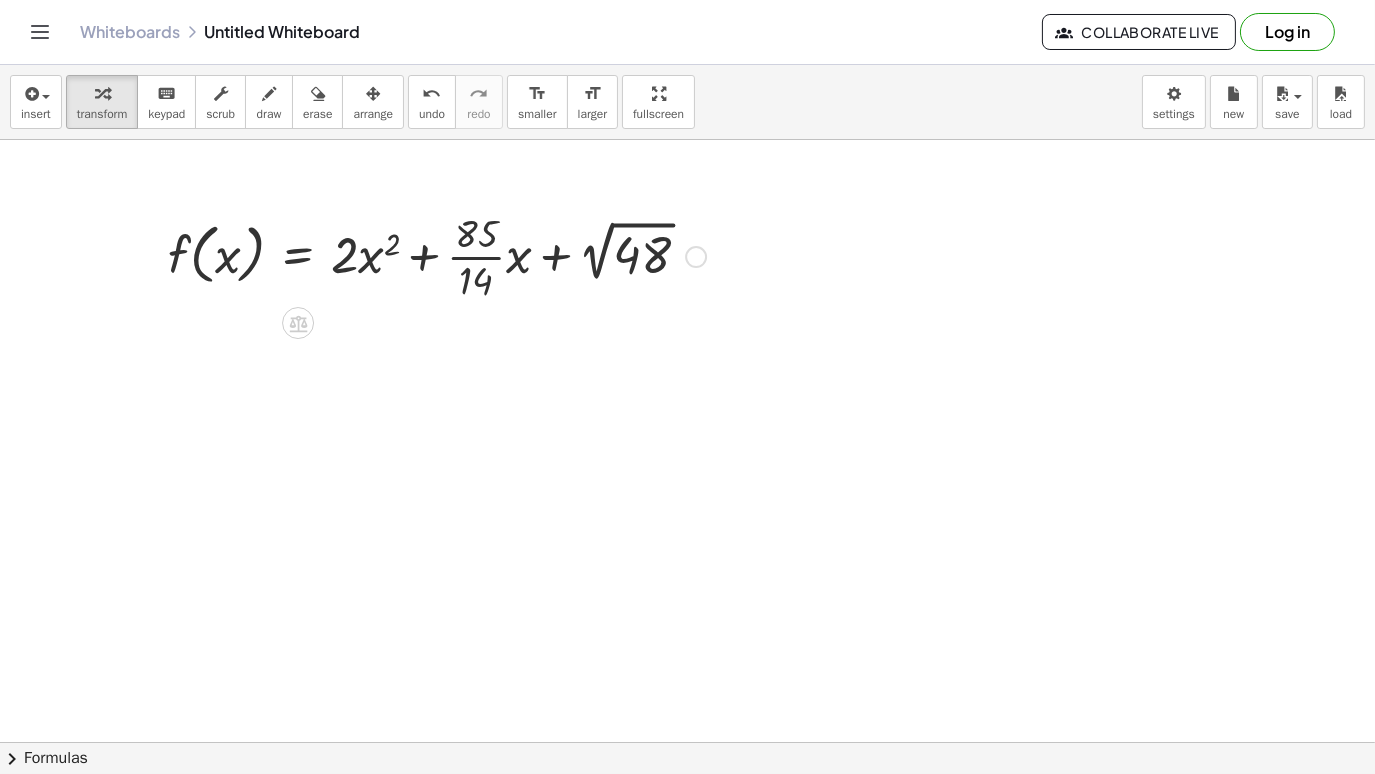 click at bounding box center (437, 255) 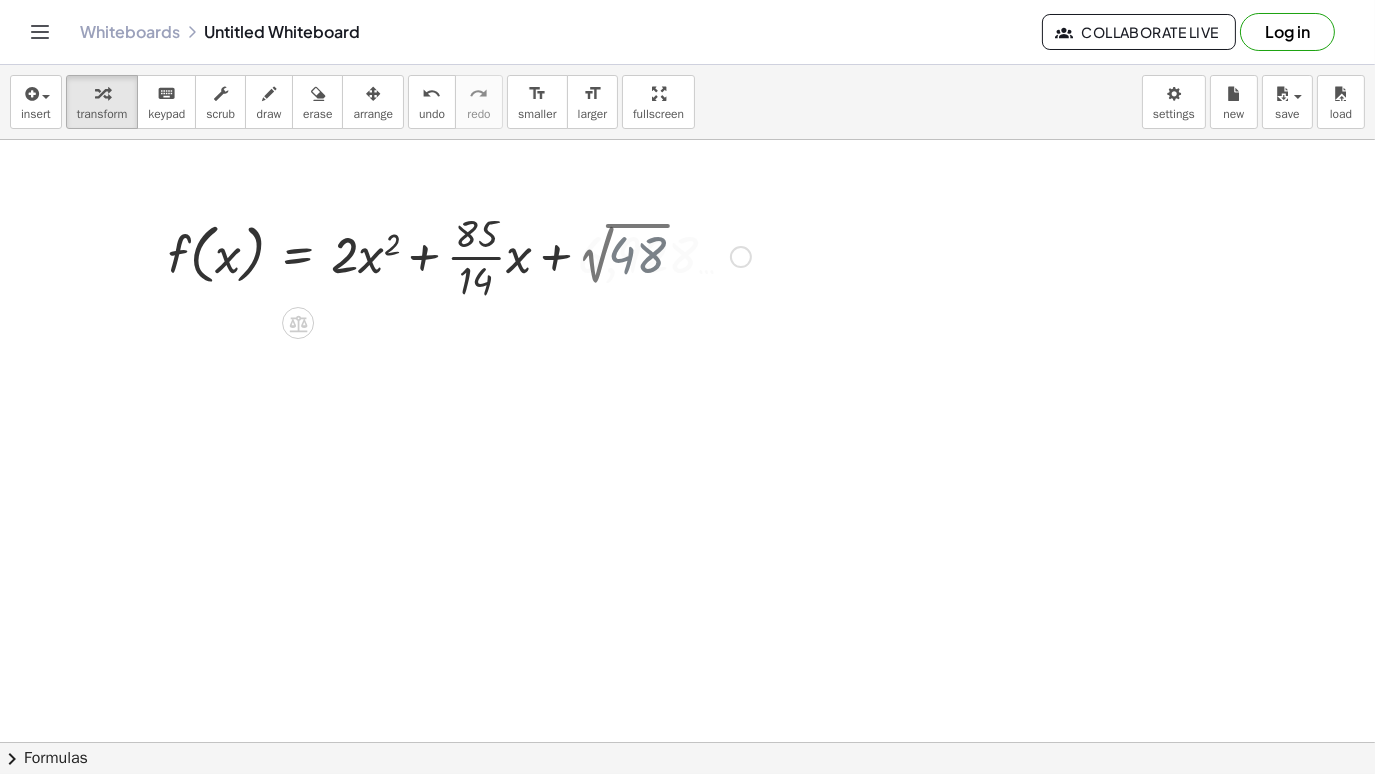 click at bounding box center [459, 255] 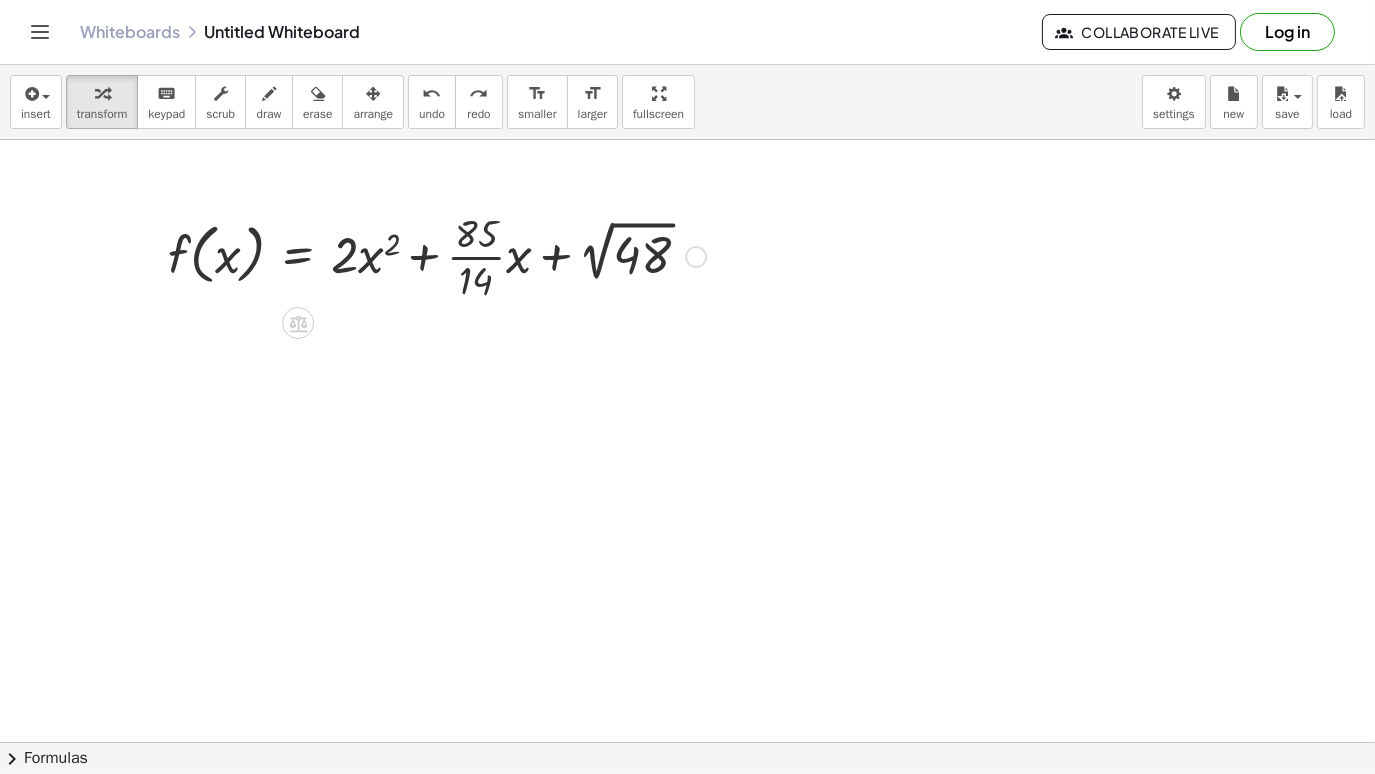 click at bounding box center [437, 255] 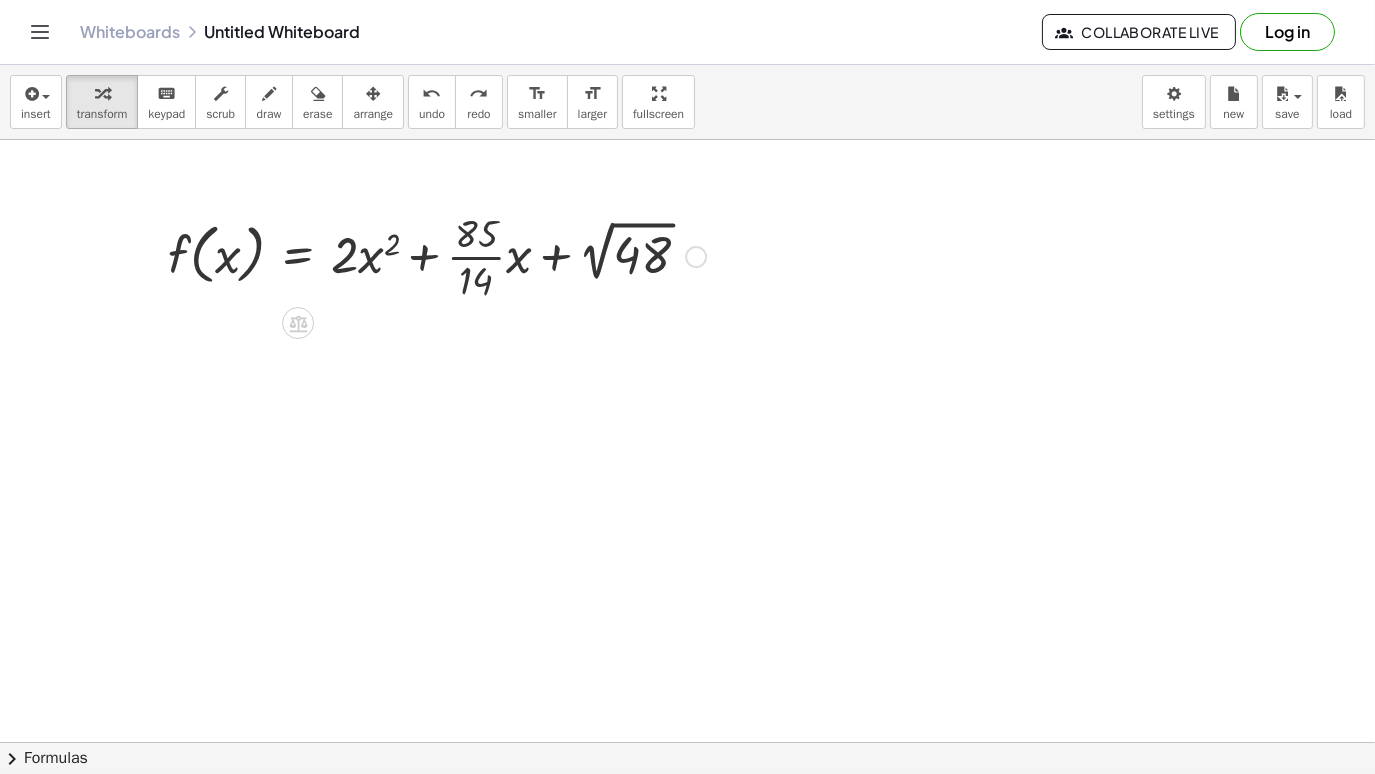 click at bounding box center (696, 257) 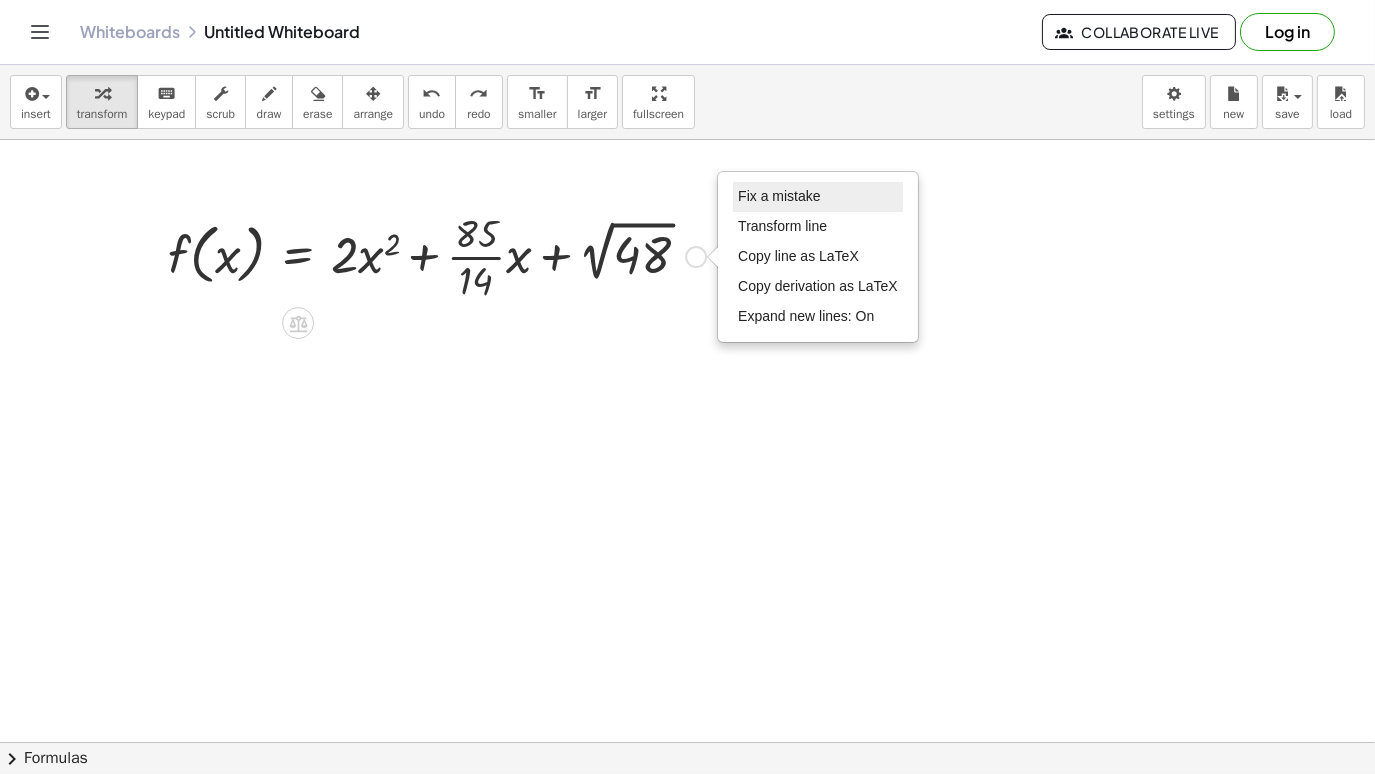 click on "Fix a mistake" at bounding box center [818, 197] 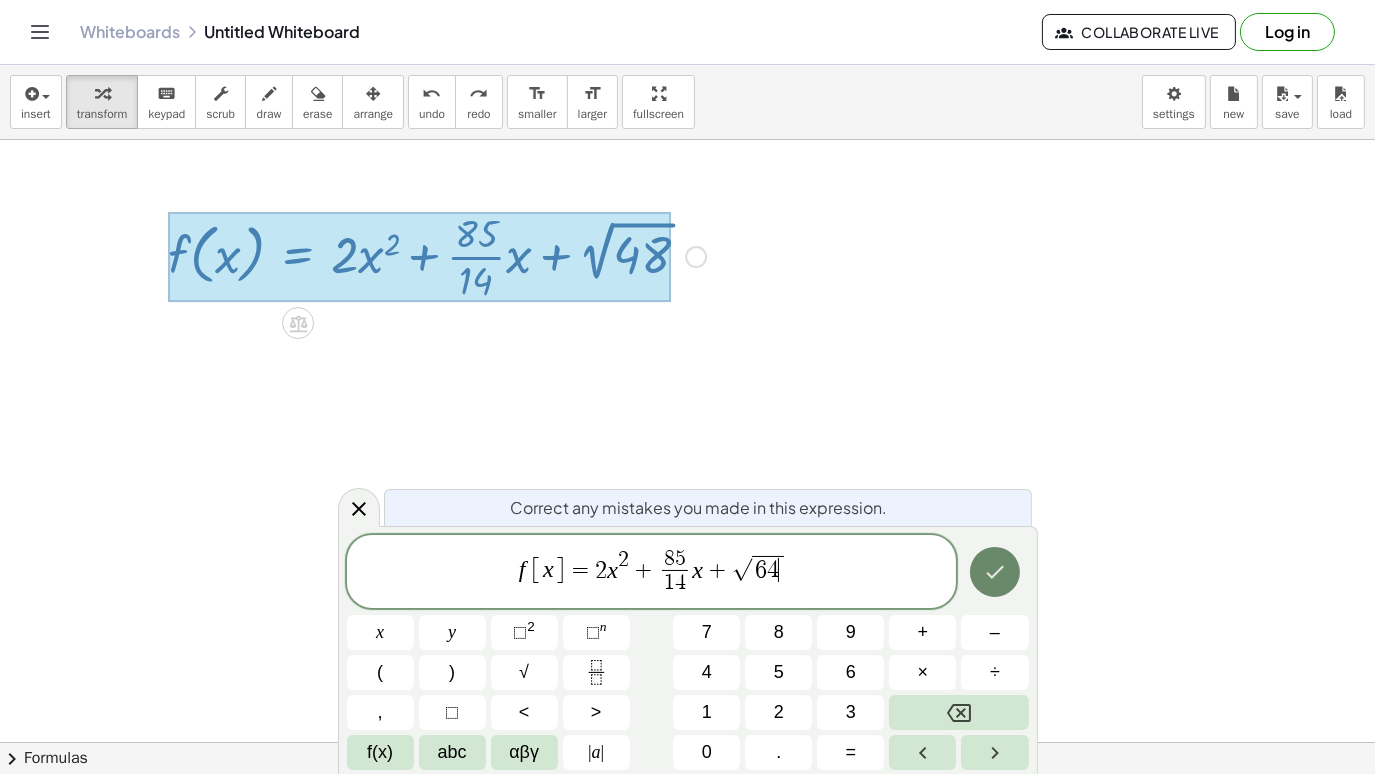 click at bounding box center [995, 572] 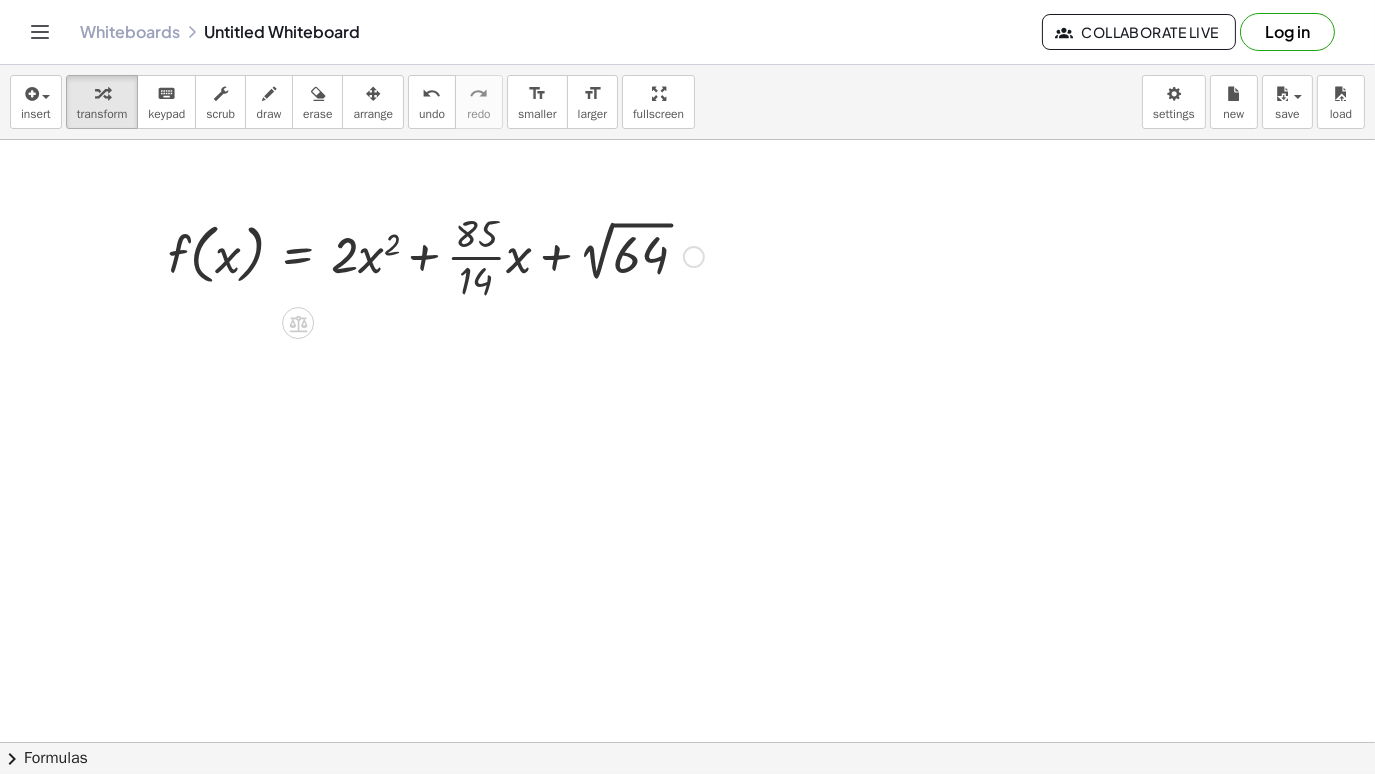 click at bounding box center [436, 255] 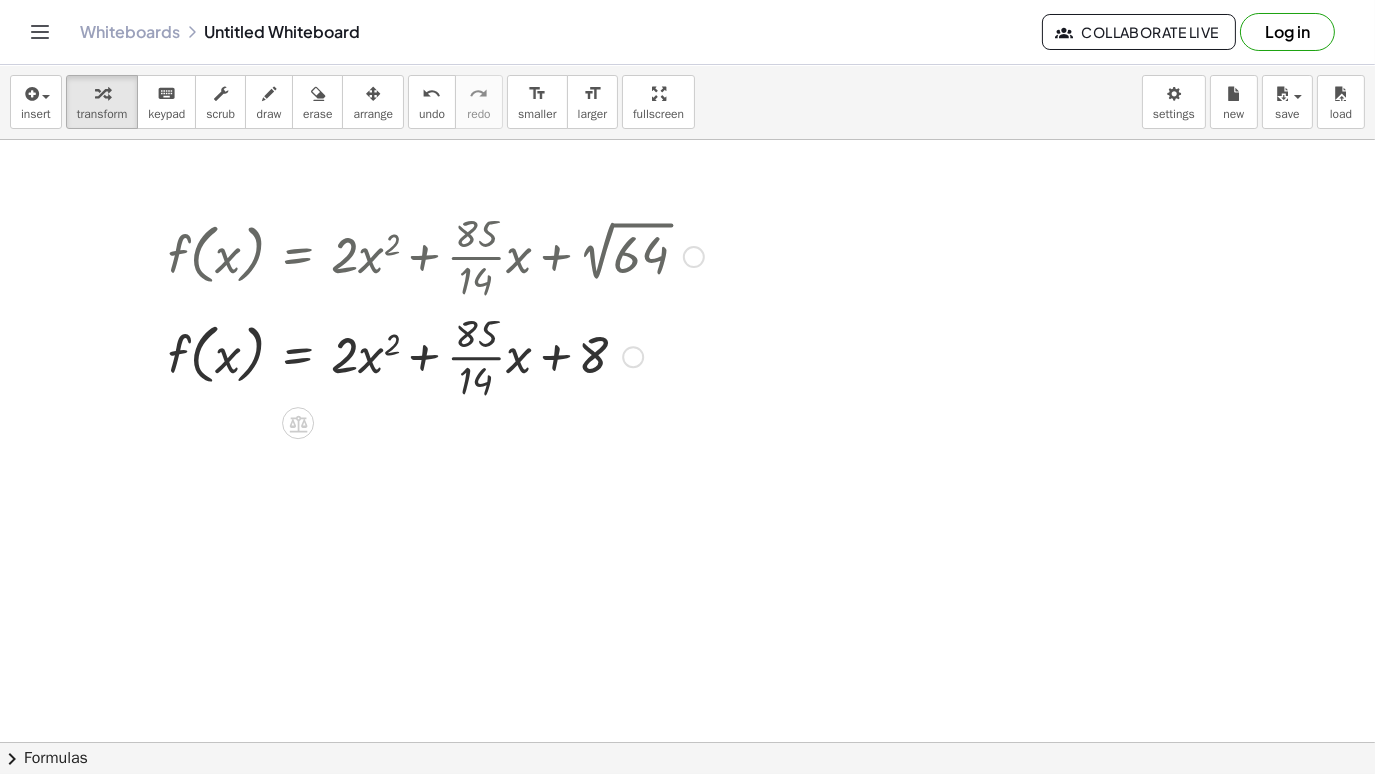 click at bounding box center [436, 355] 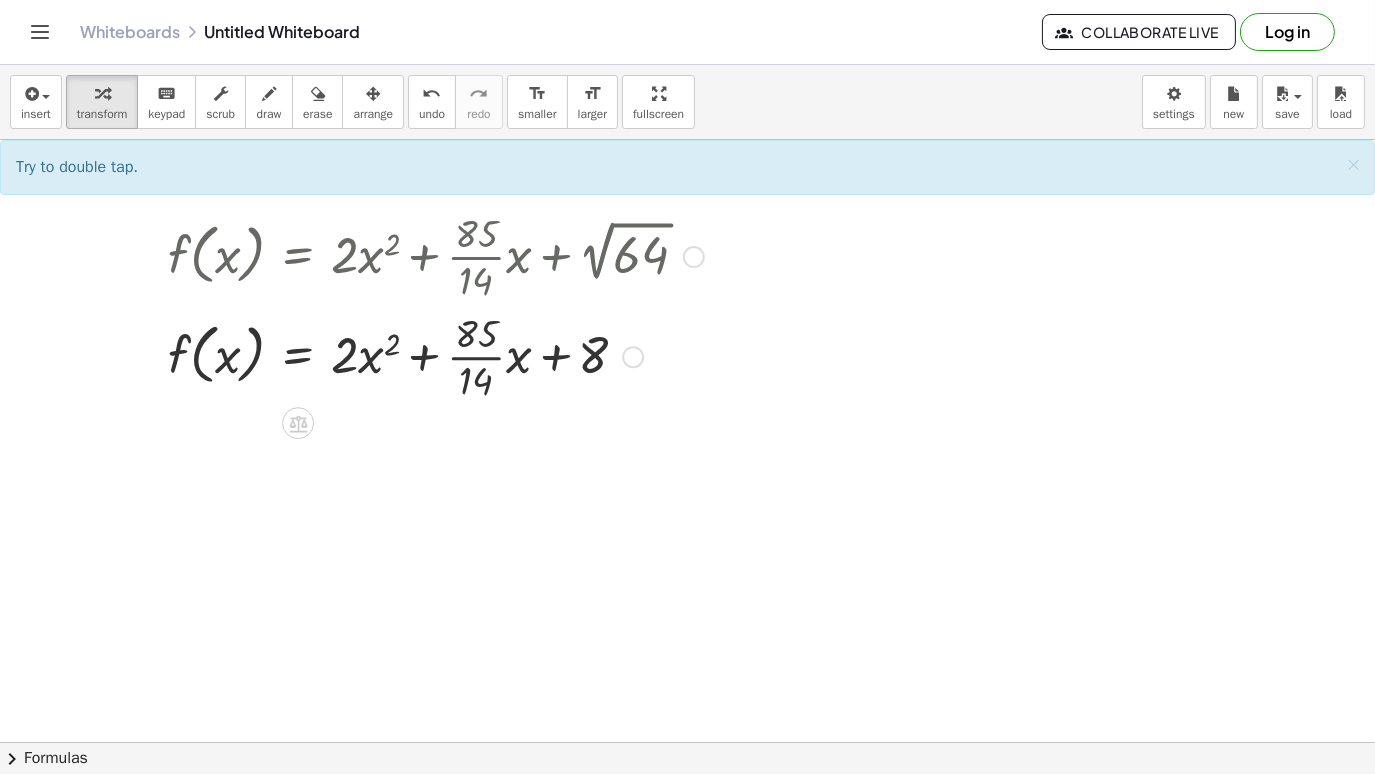 click at bounding box center [436, 355] 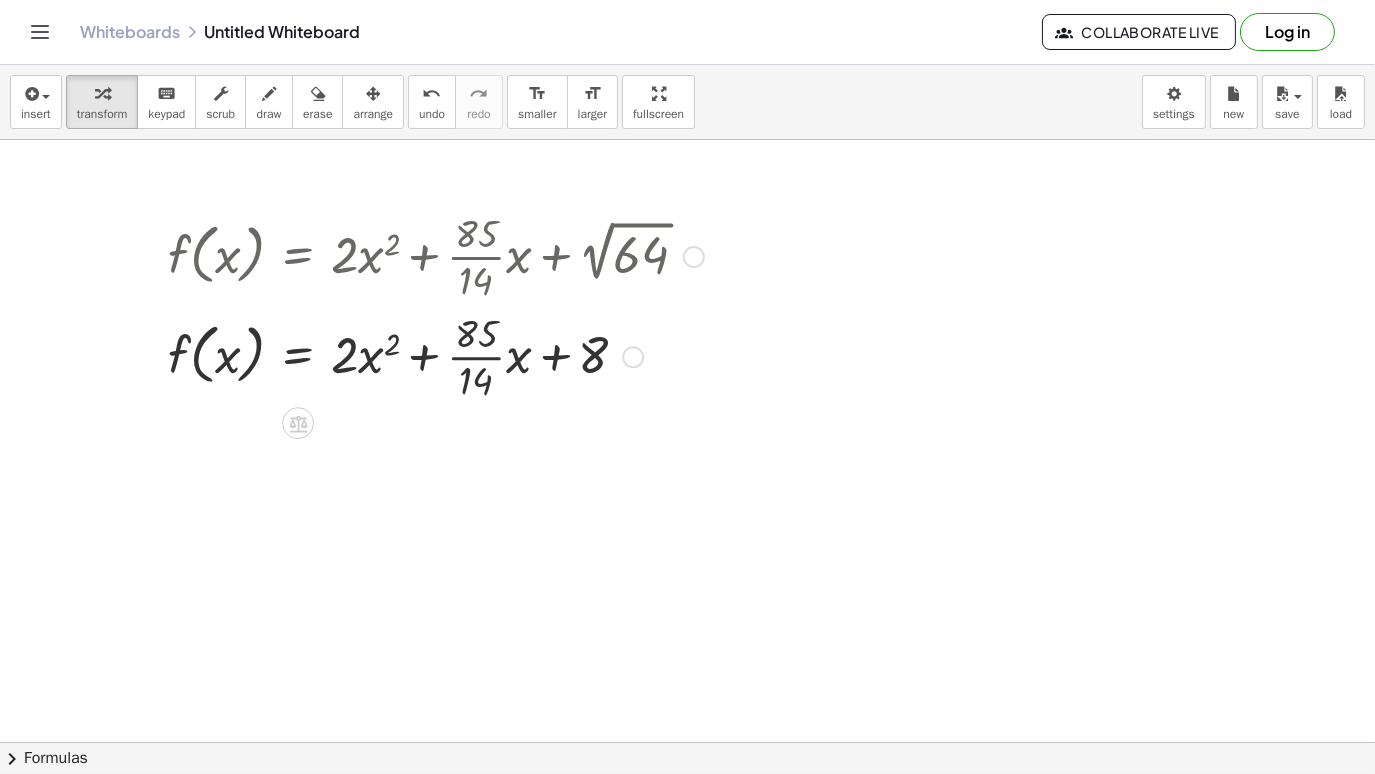 click at bounding box center [436, 355] 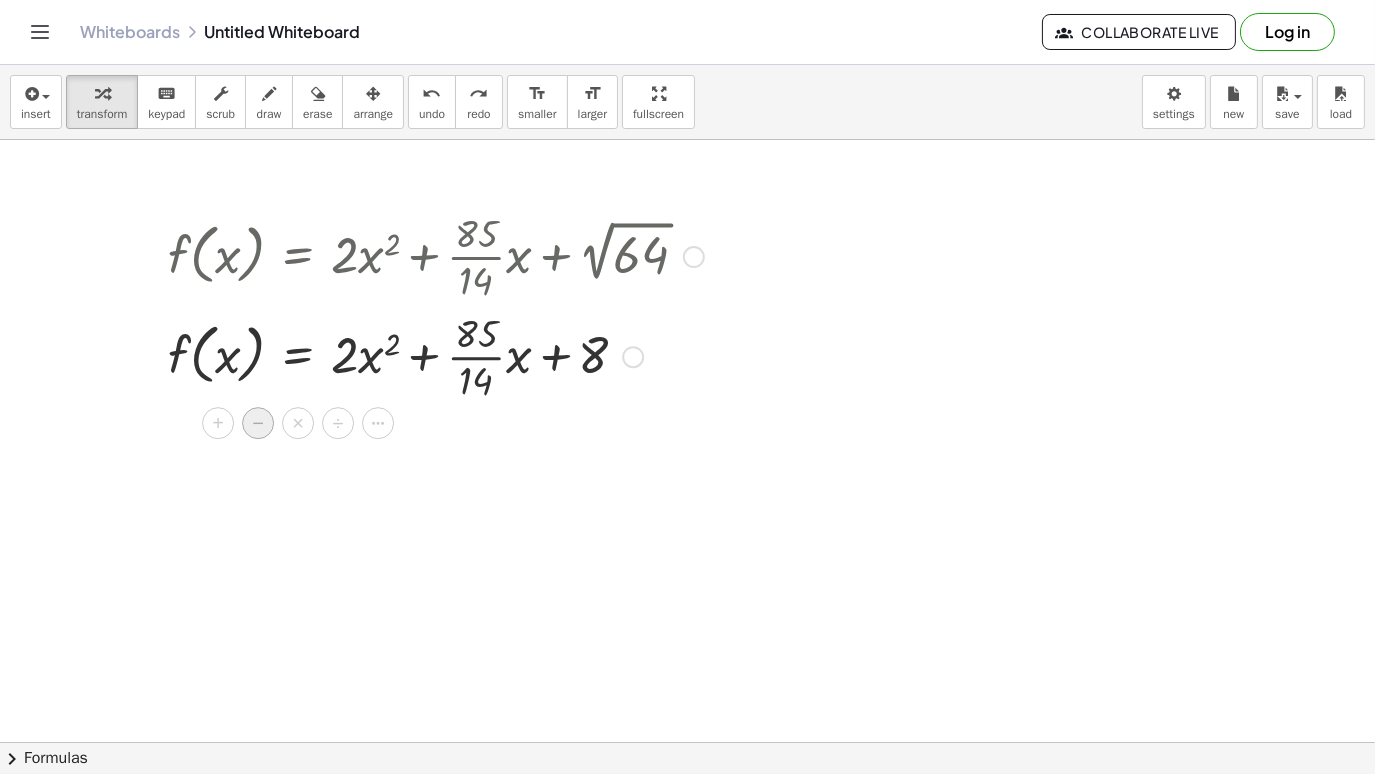 click on "−" at bounding box center (258, 424) 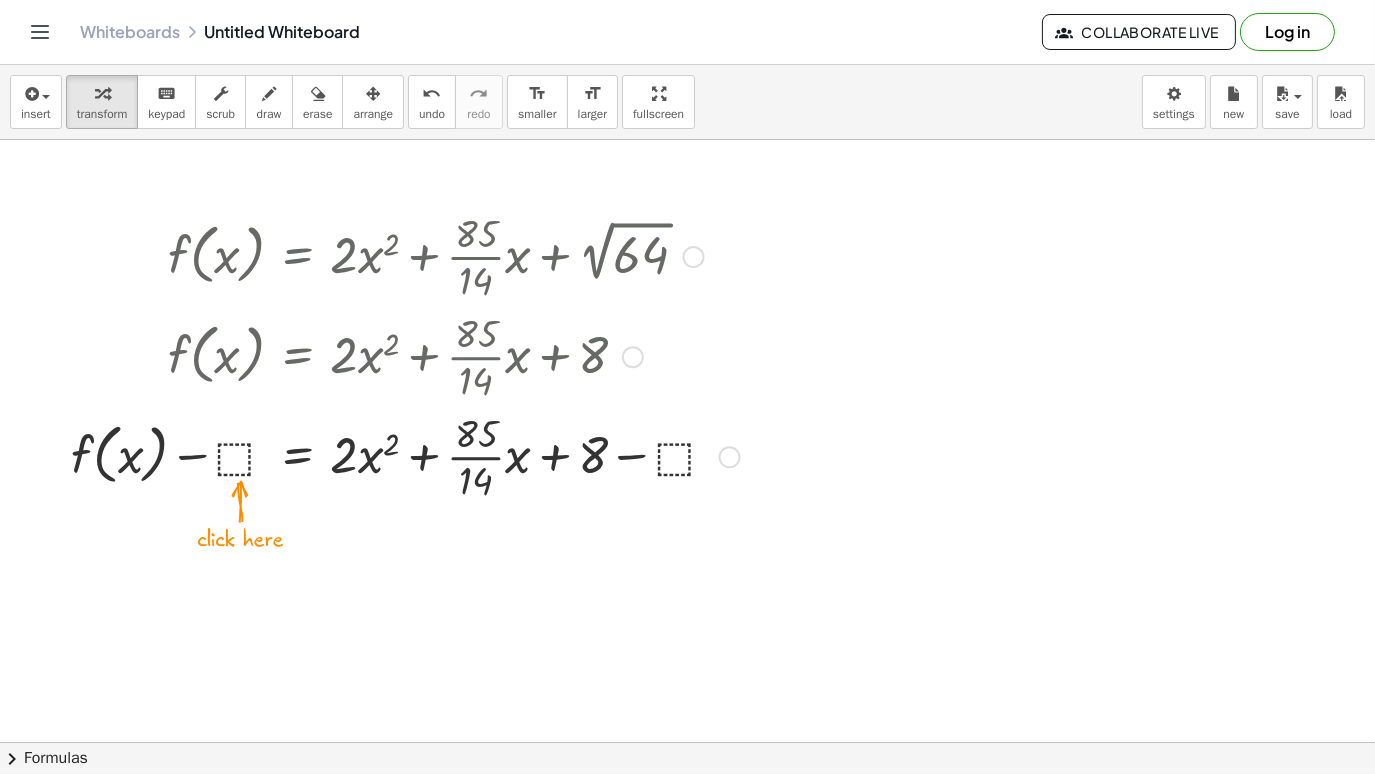 click at bounding box center [405, 455] 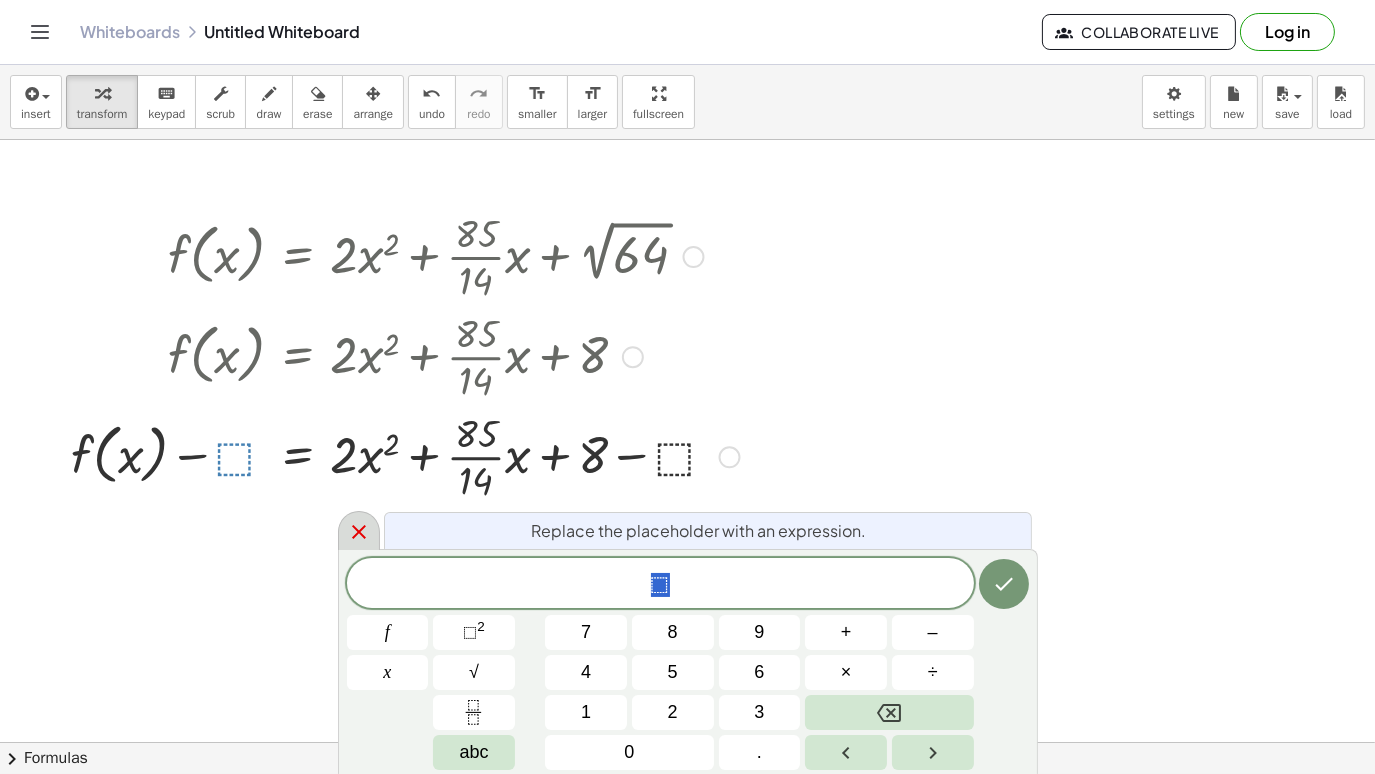 click 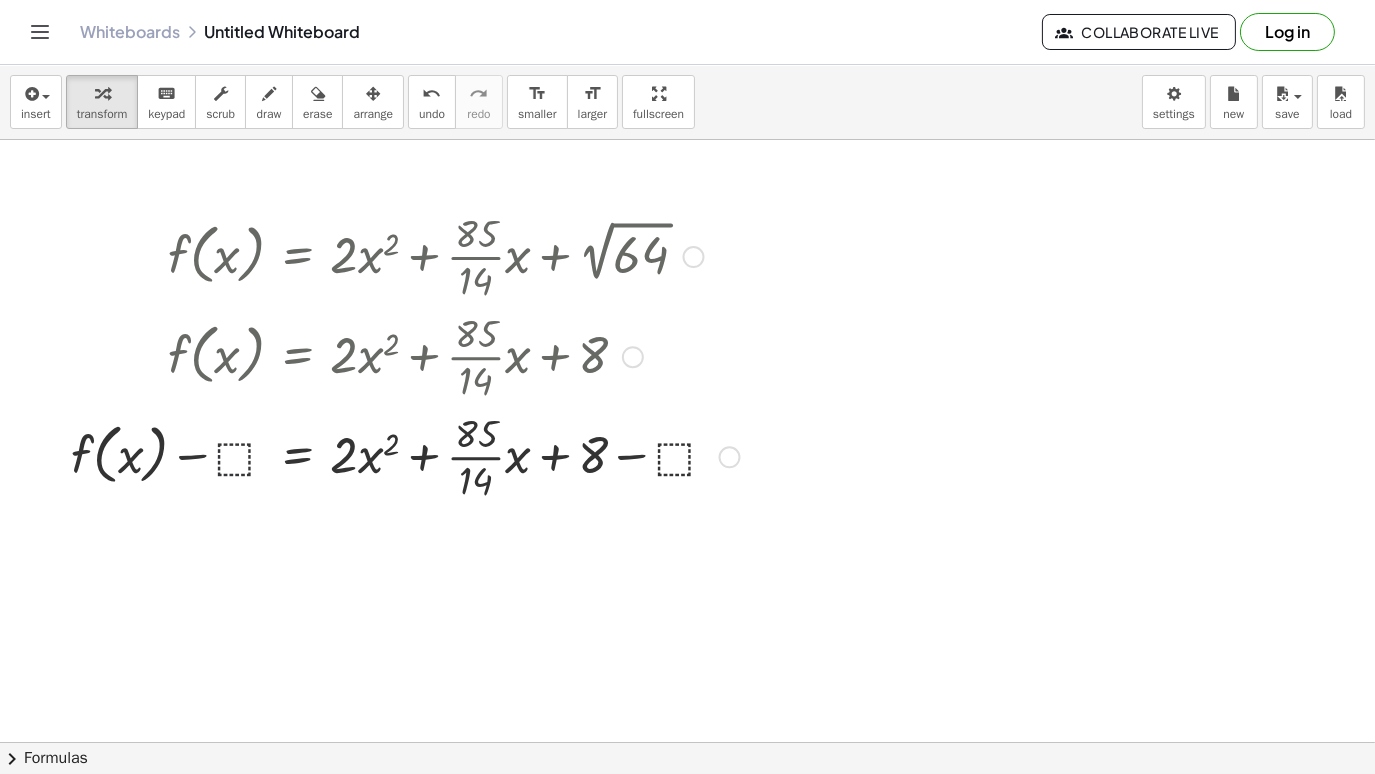 click at bounding box center [405, 455] 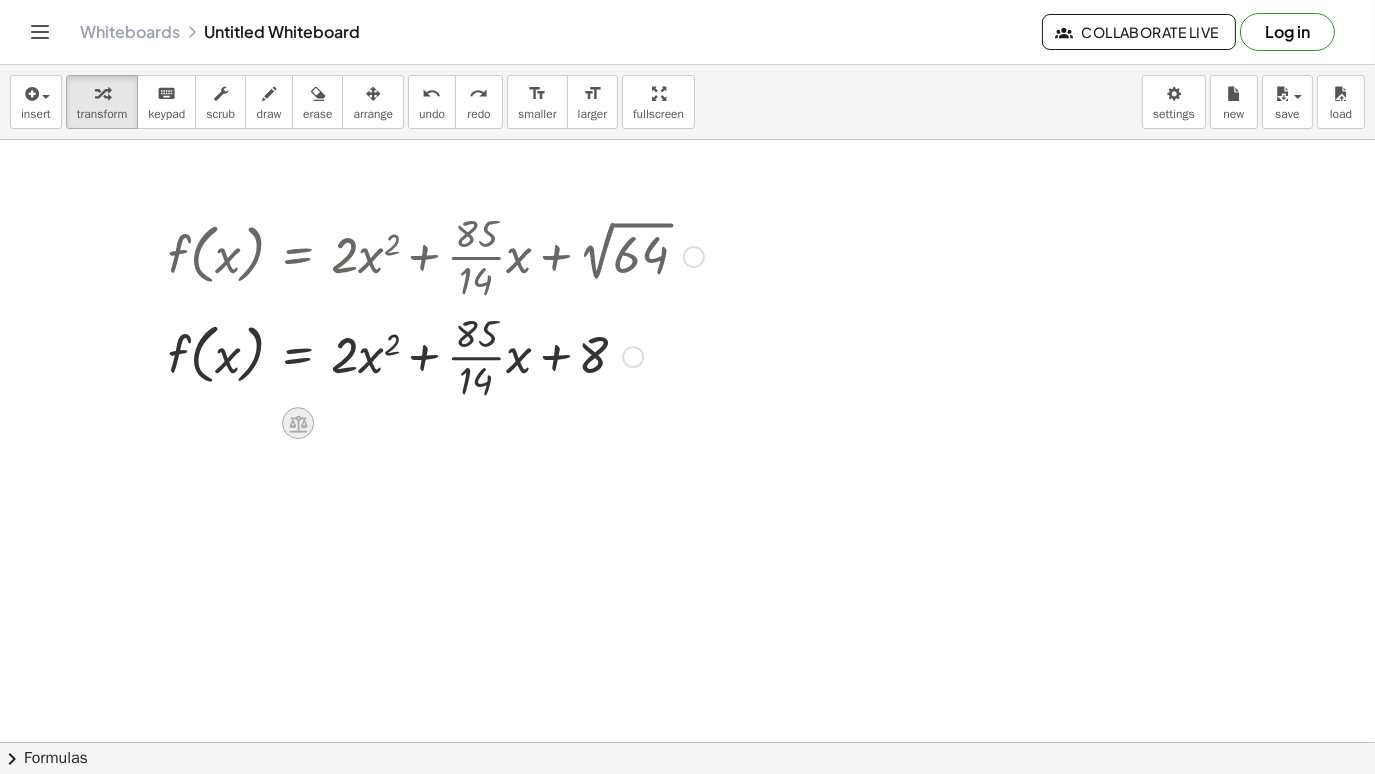 click 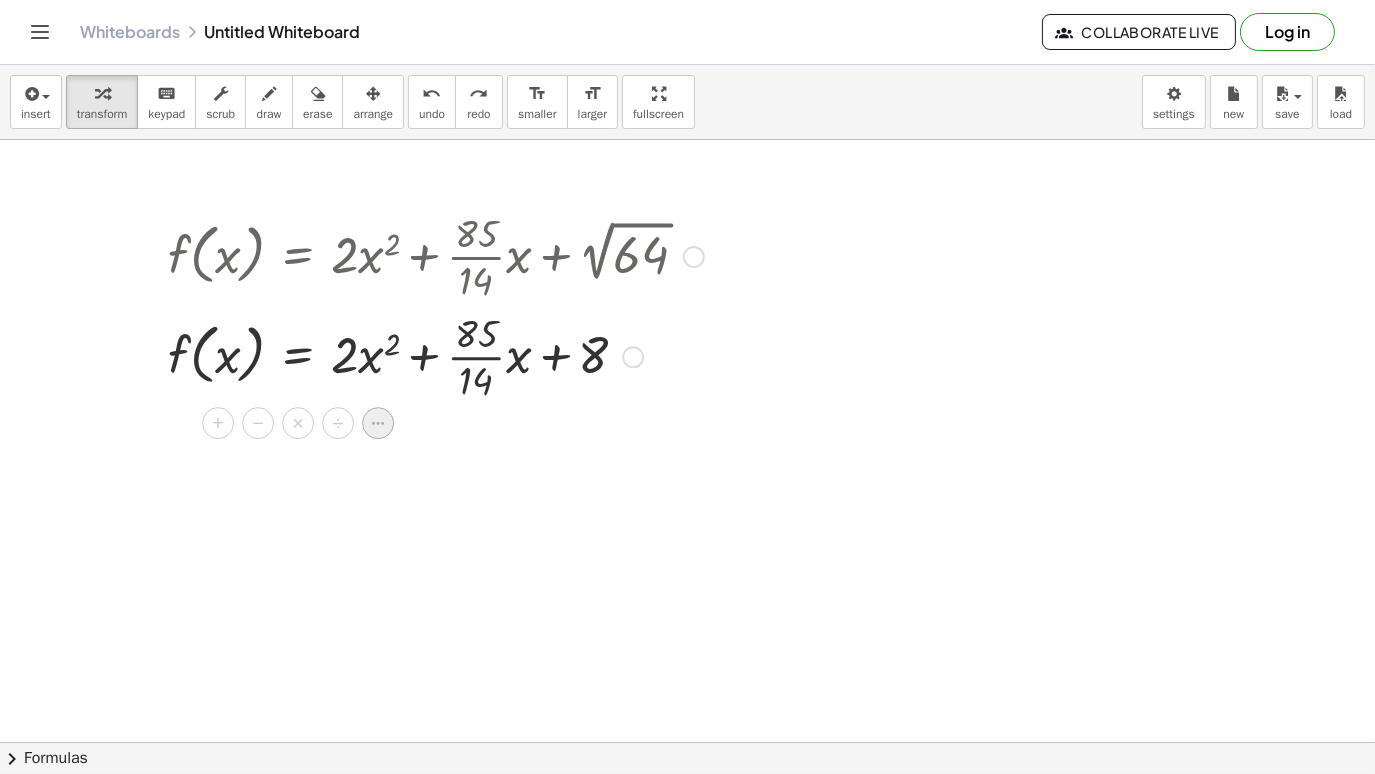 click 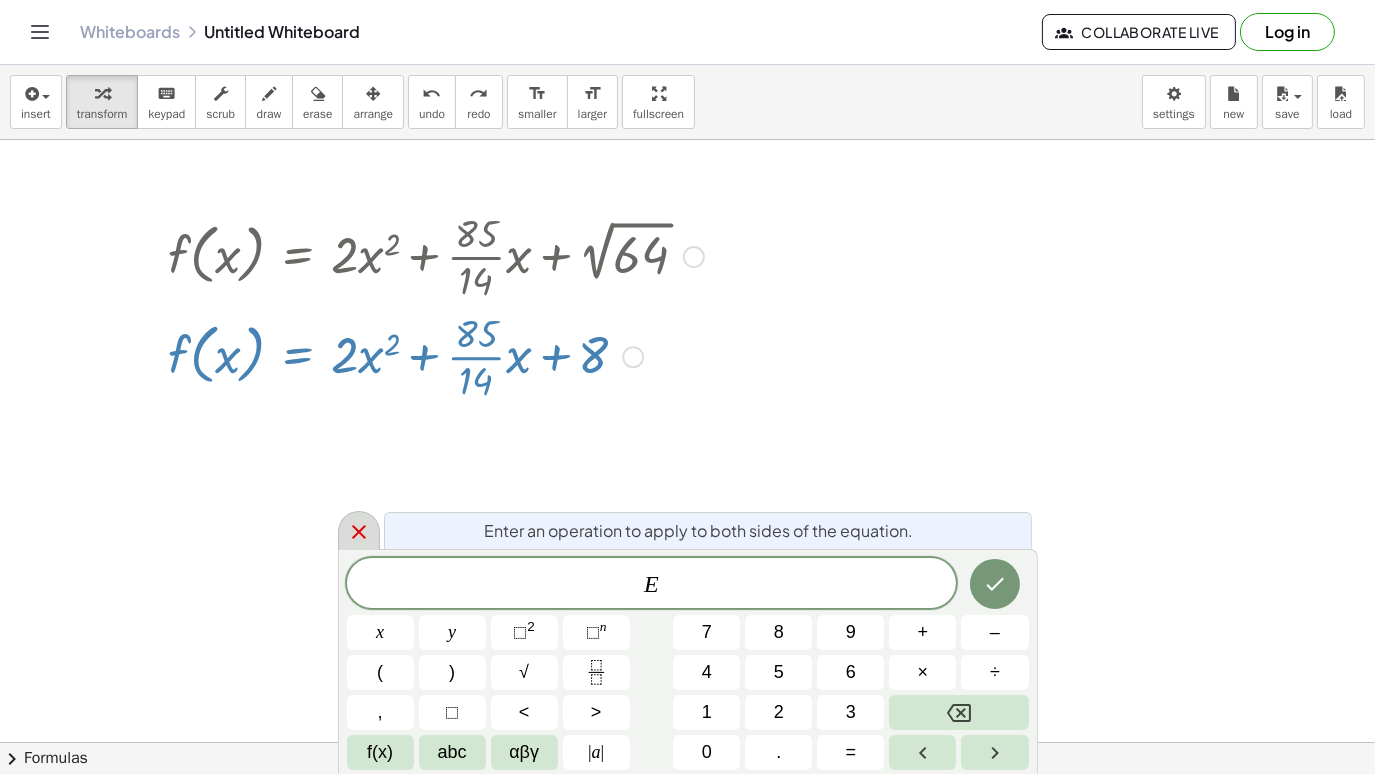 click at bounding box center (359, 530) 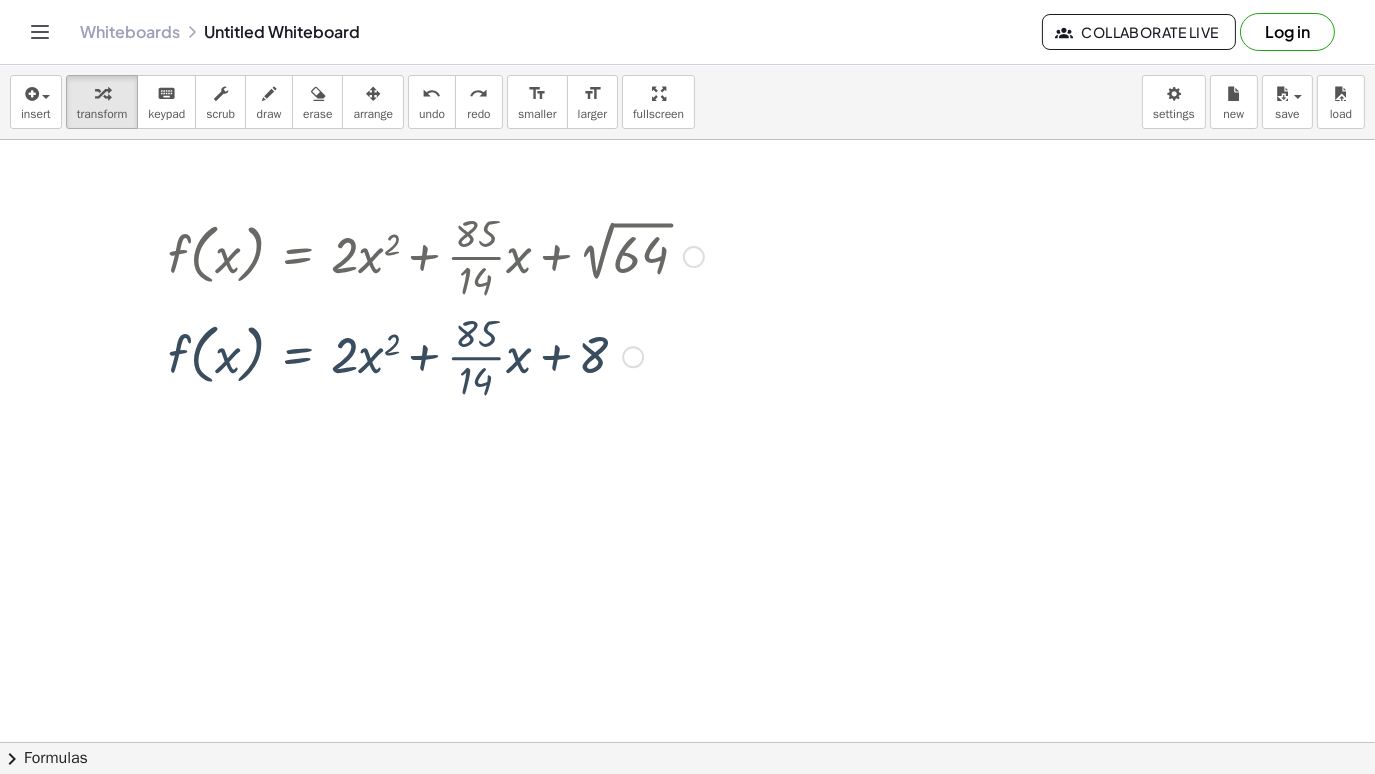 click at bounding box center [687, 807] 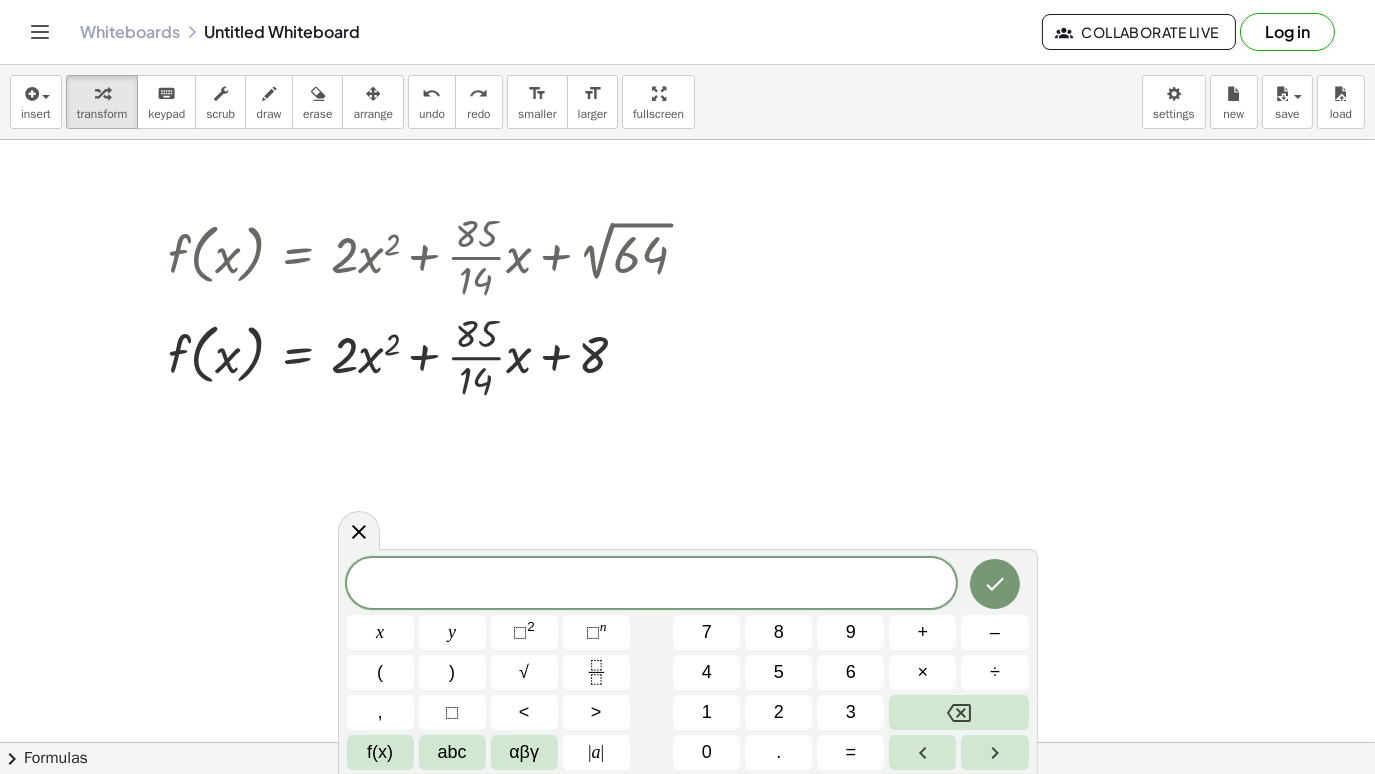 click at bounding box center (687, 807) 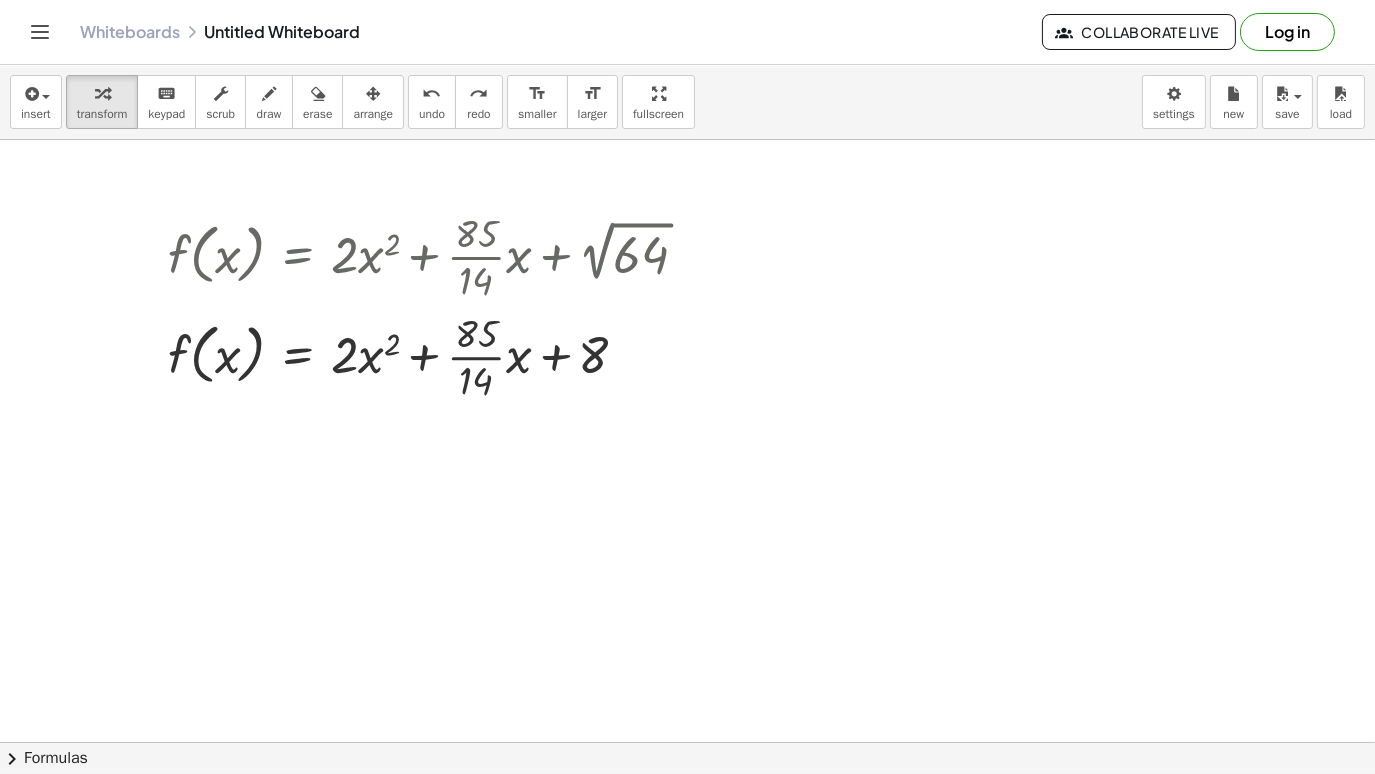 click at bounding box center (687, 807) 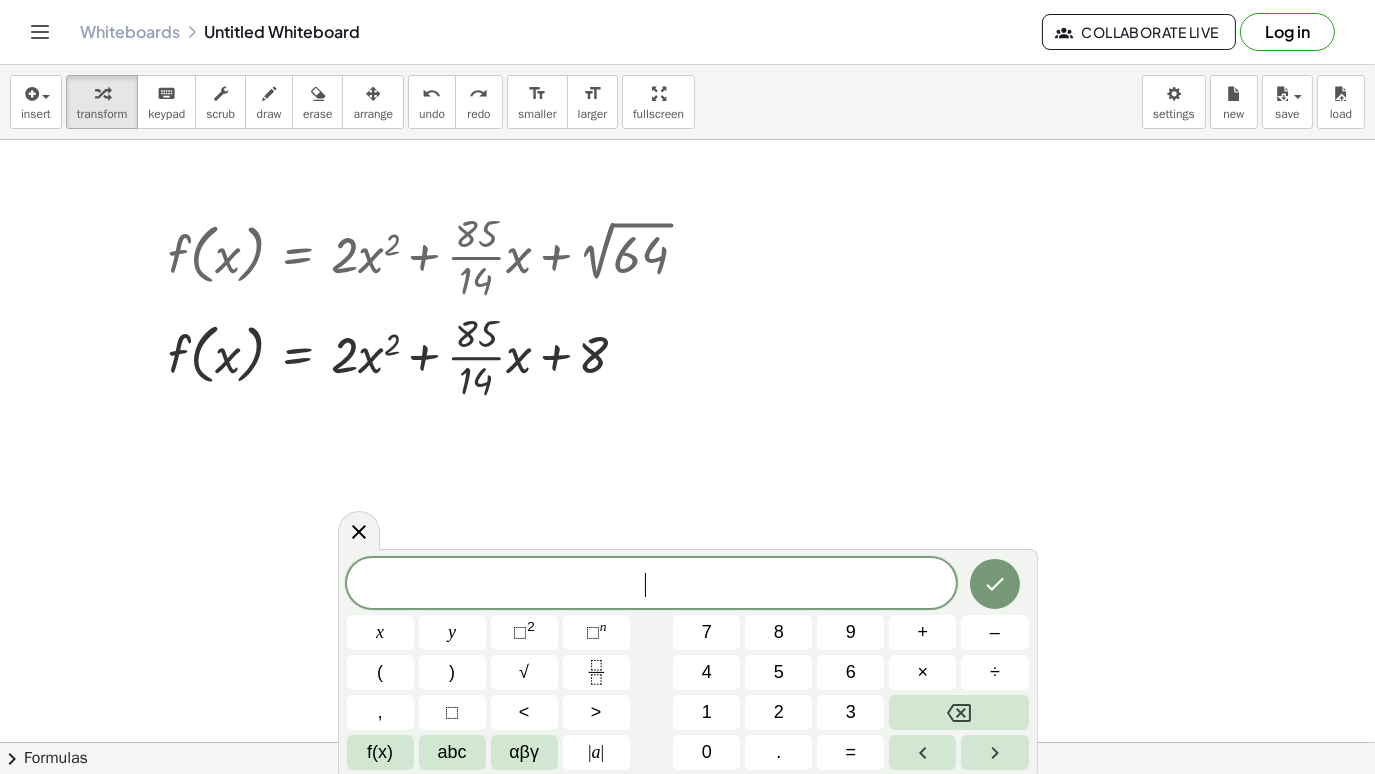 click at bounding box center (687, 807) 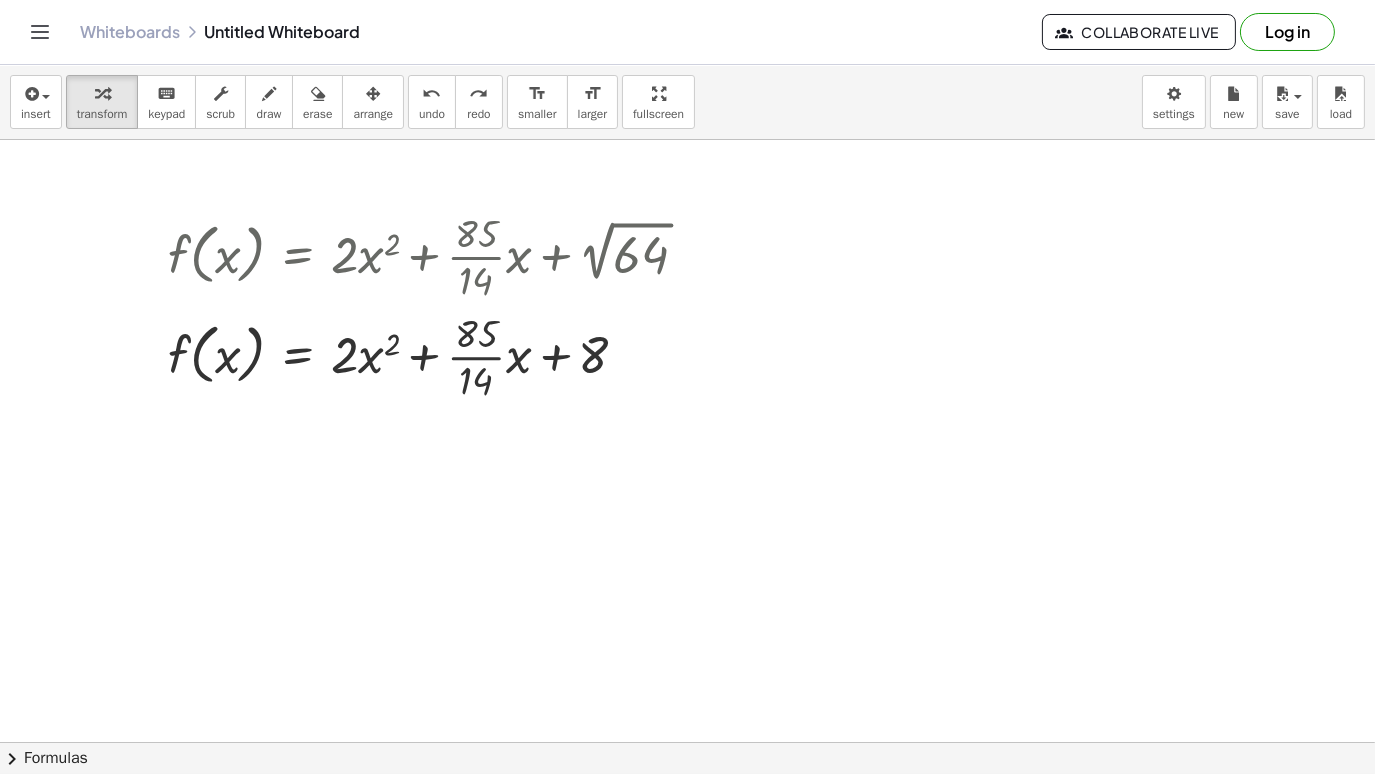 click at bounding box center [687, 807] 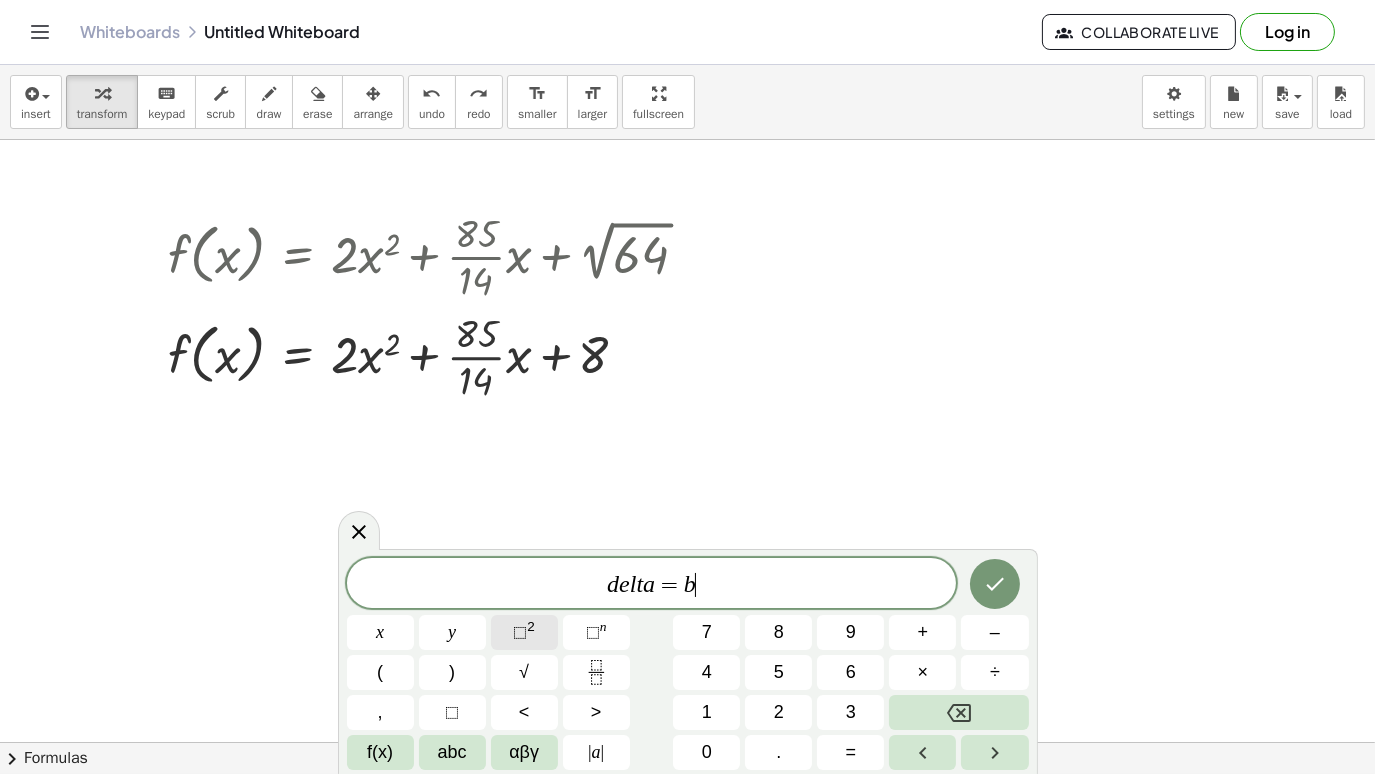 click on "⬚ 2" 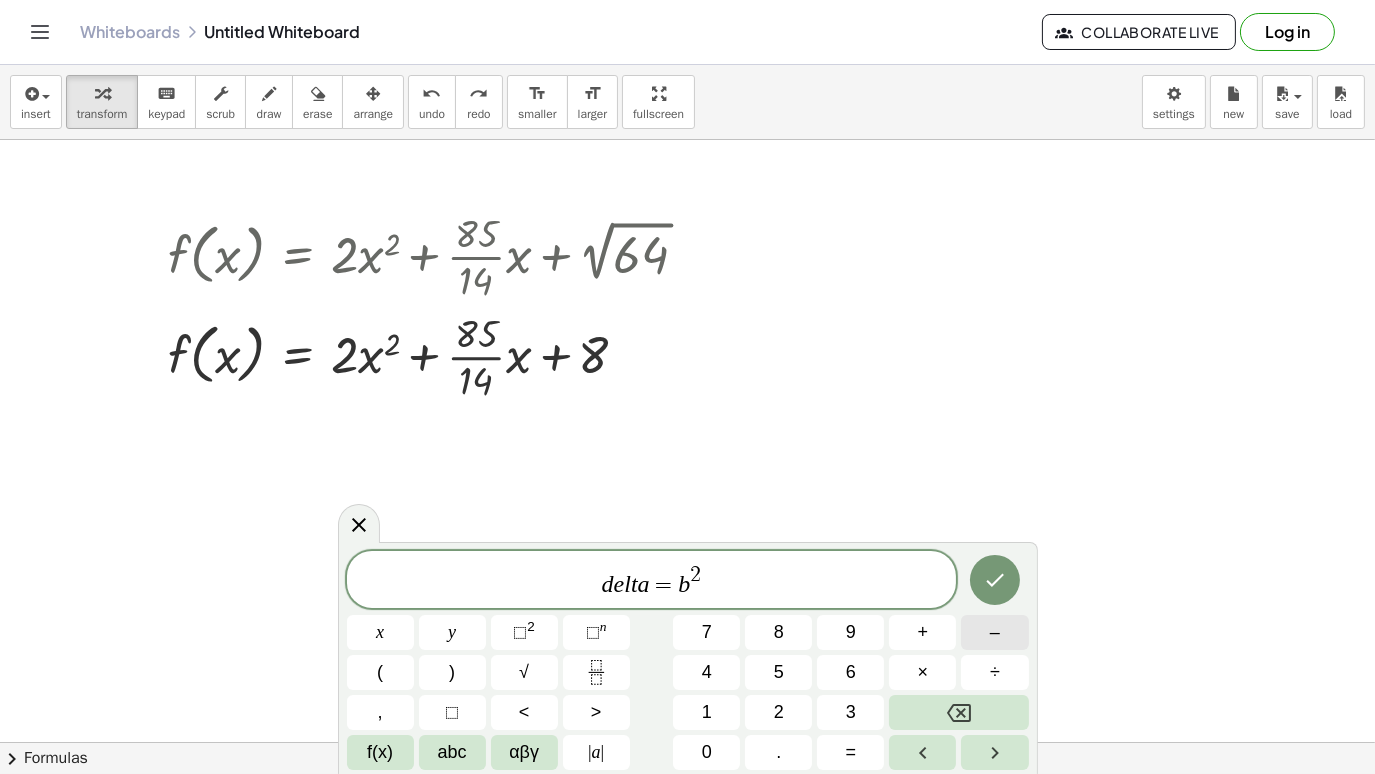click on "–" at bounding box center (995, 632) 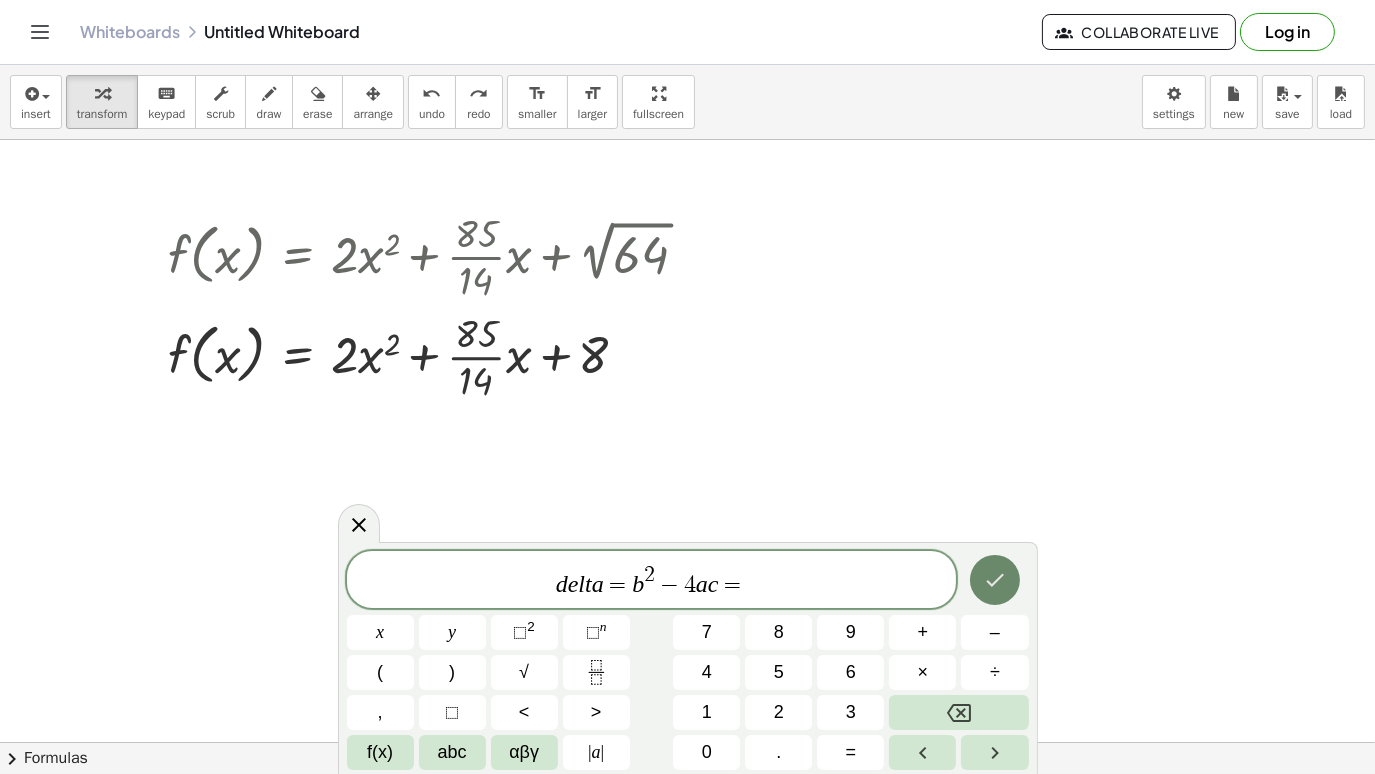 click at bounding box center (995, 580) 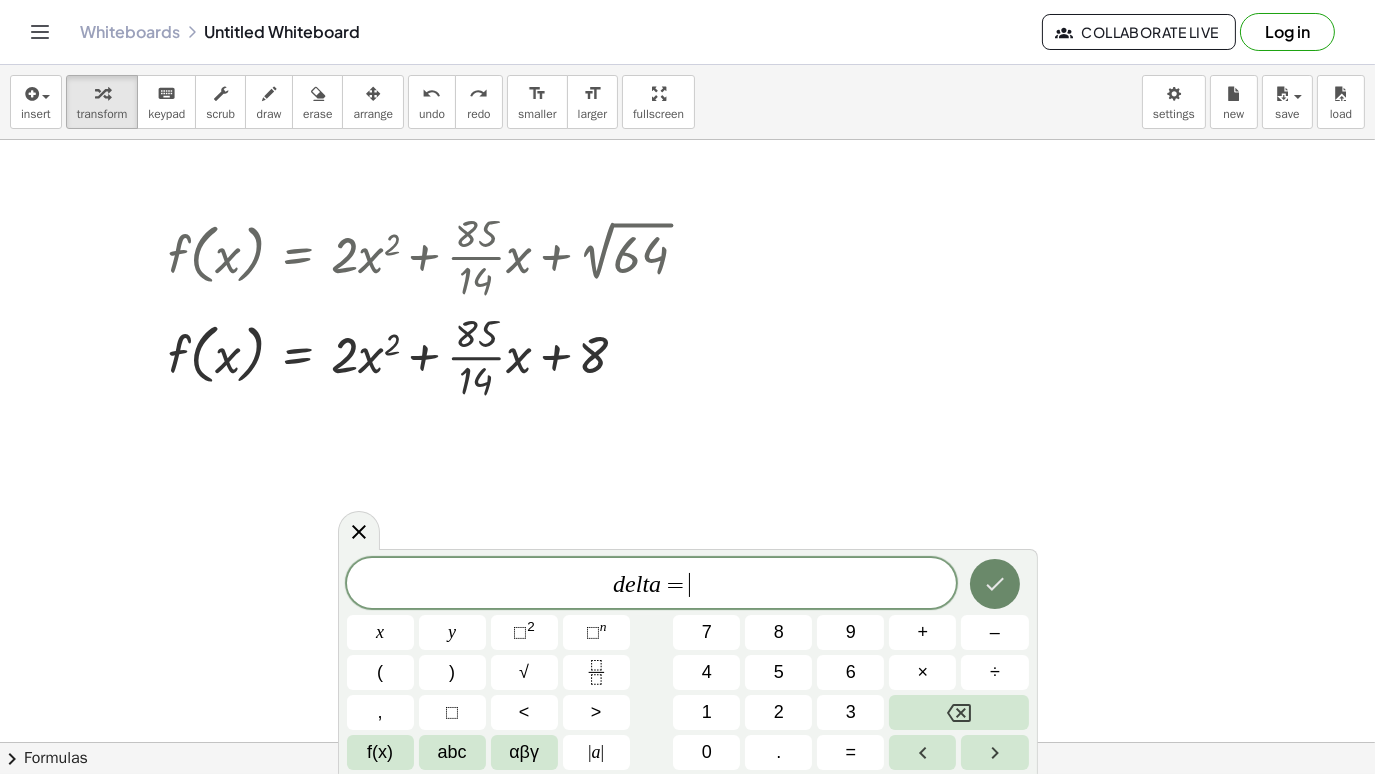 click at bounding box center (995, 584) 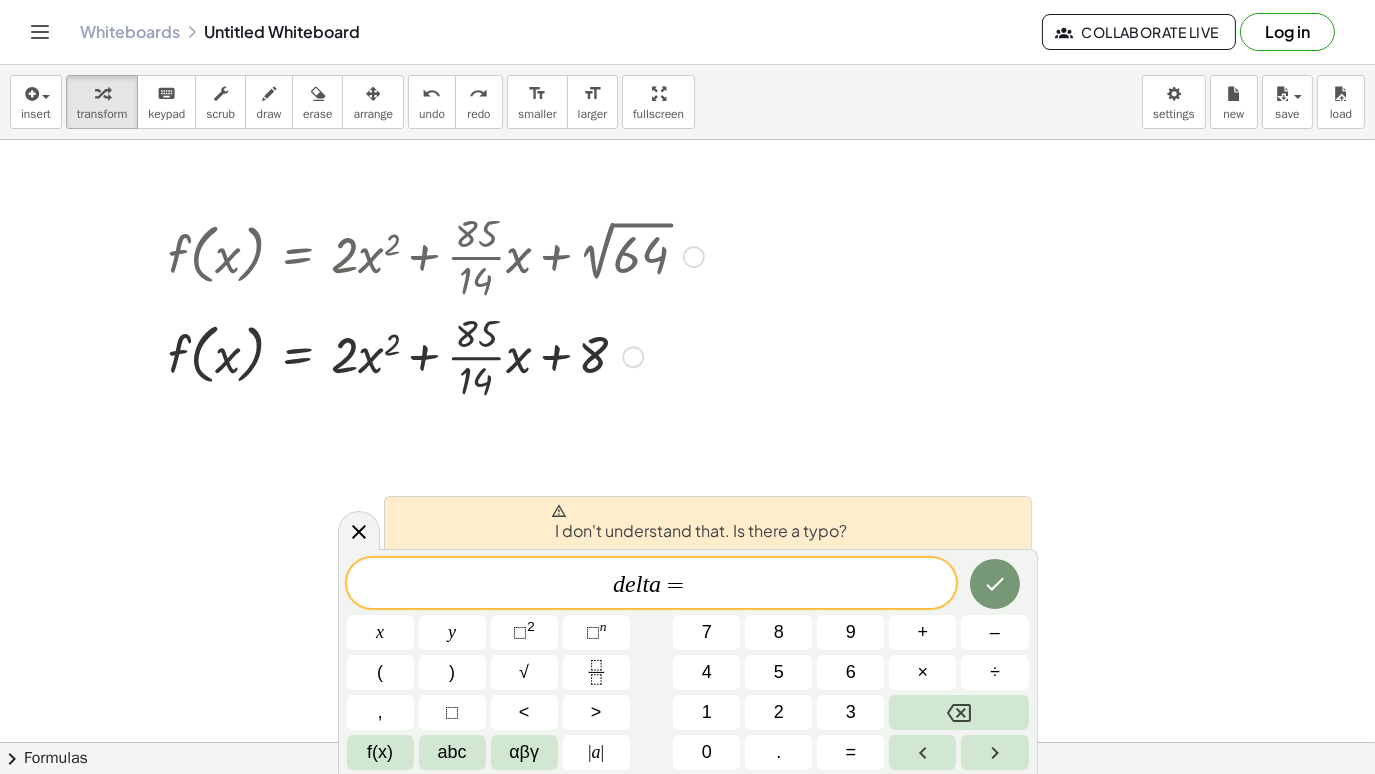 click at bounding box center [633, 357] 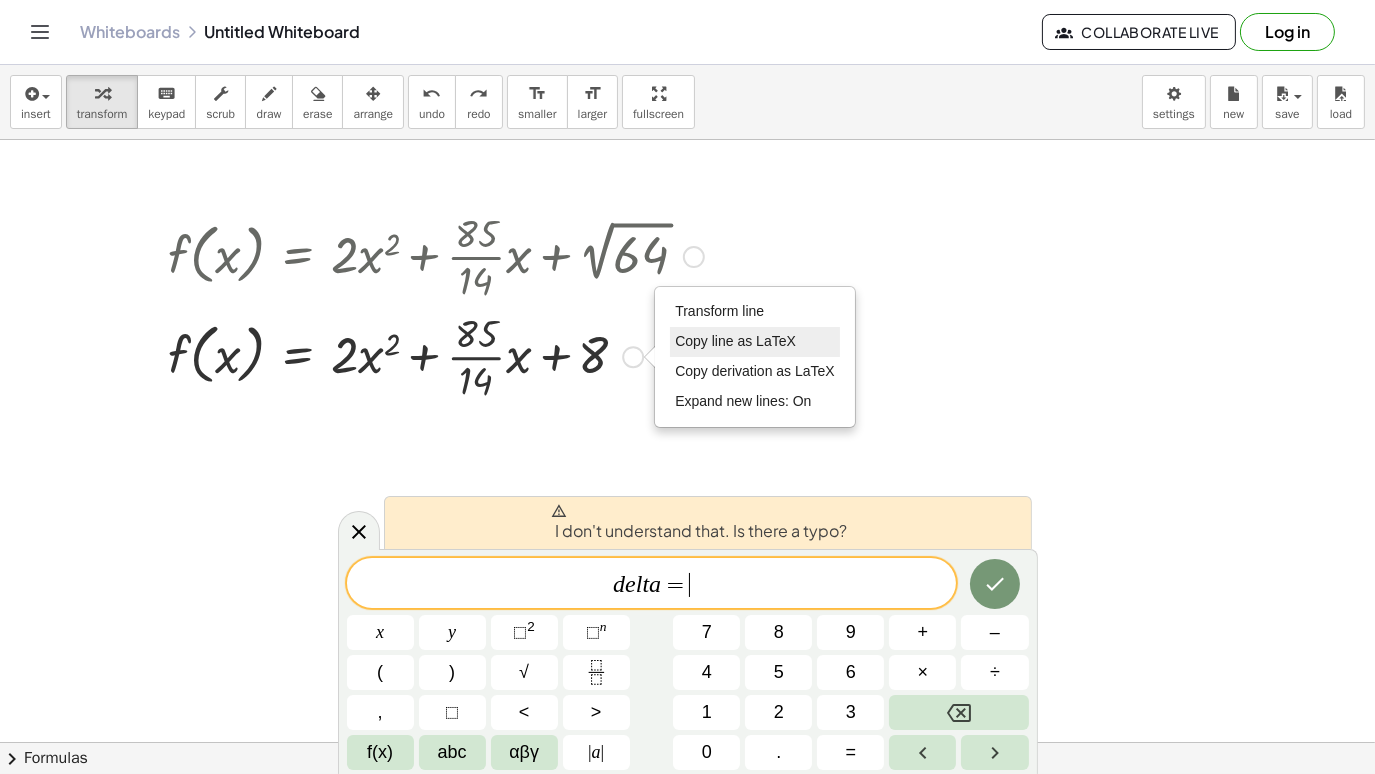 click on "Copy line as LaTeX" at bounding box center [755, 342] 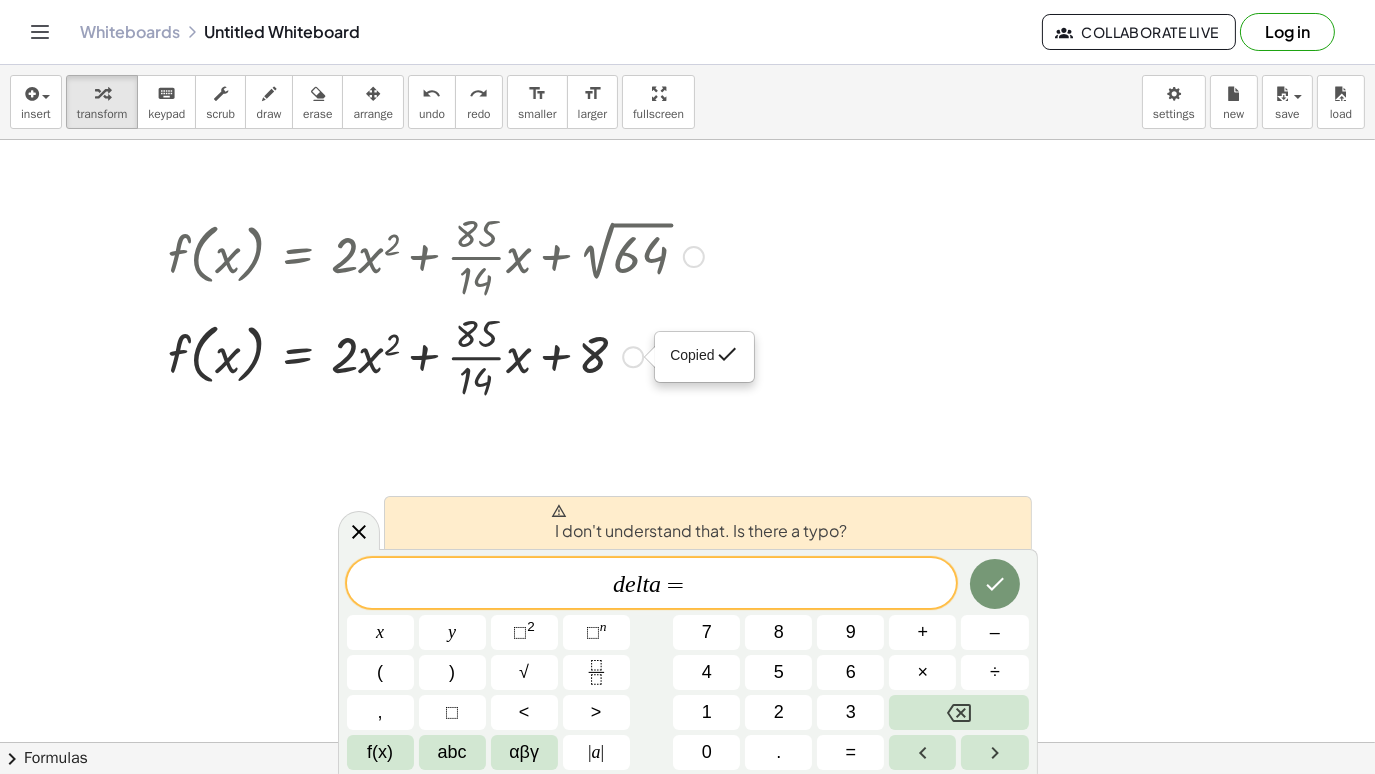 click on "d e l t a =" 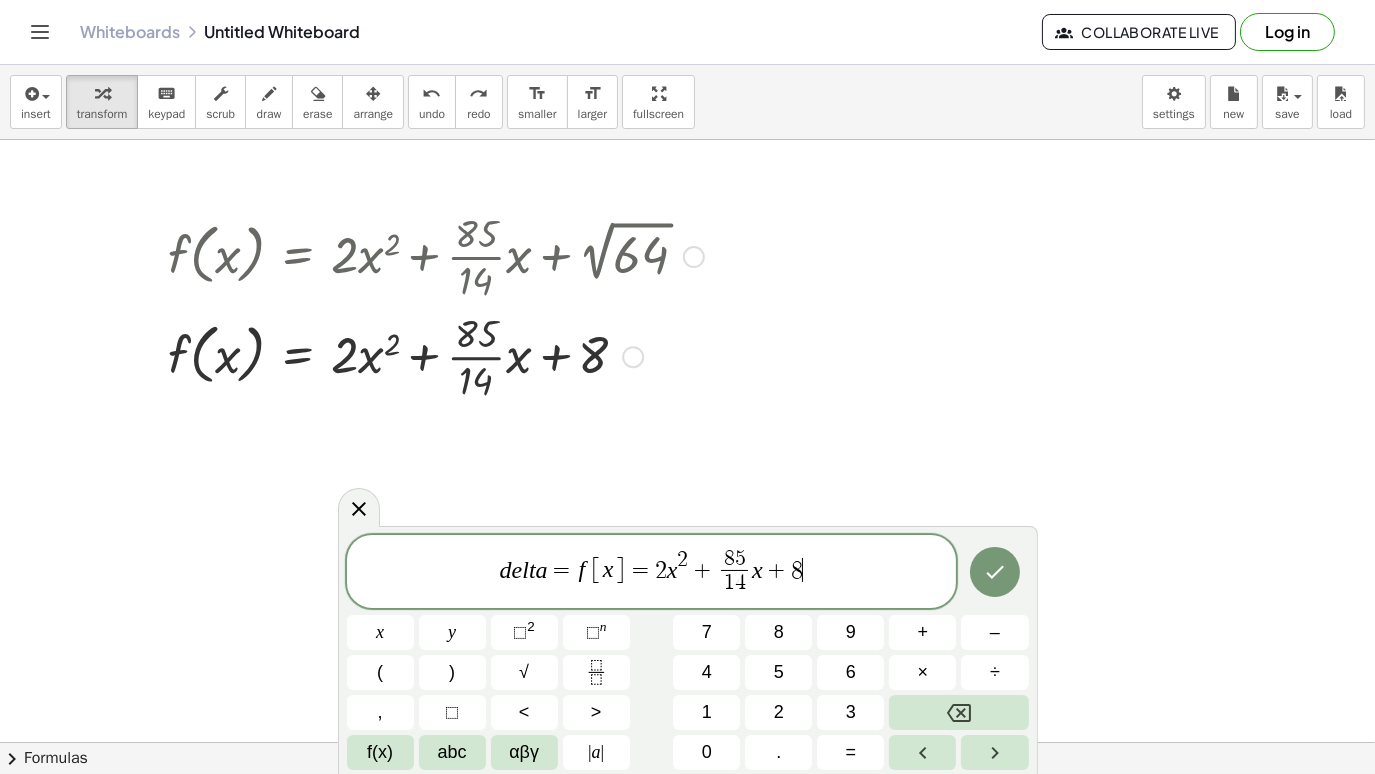 click on "=" at bounding box center (640, 570) 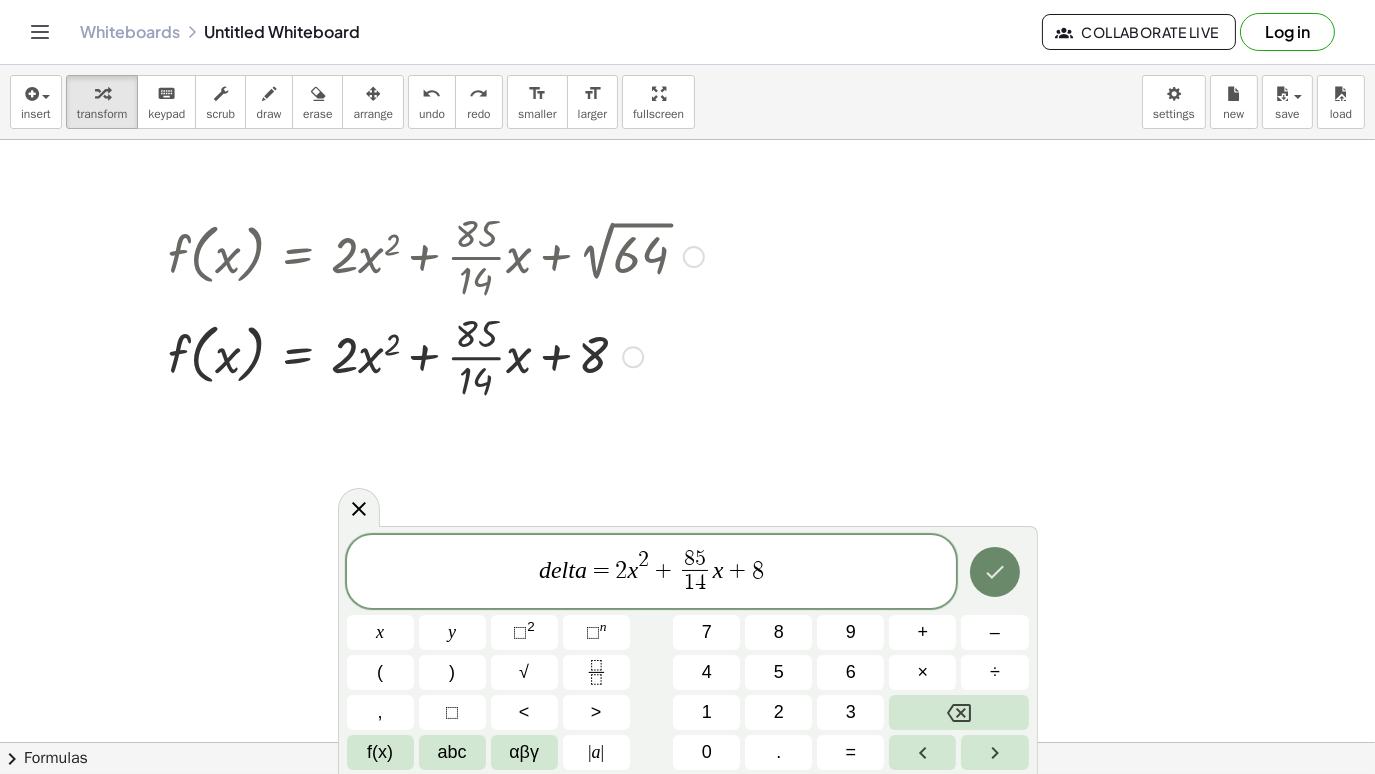click 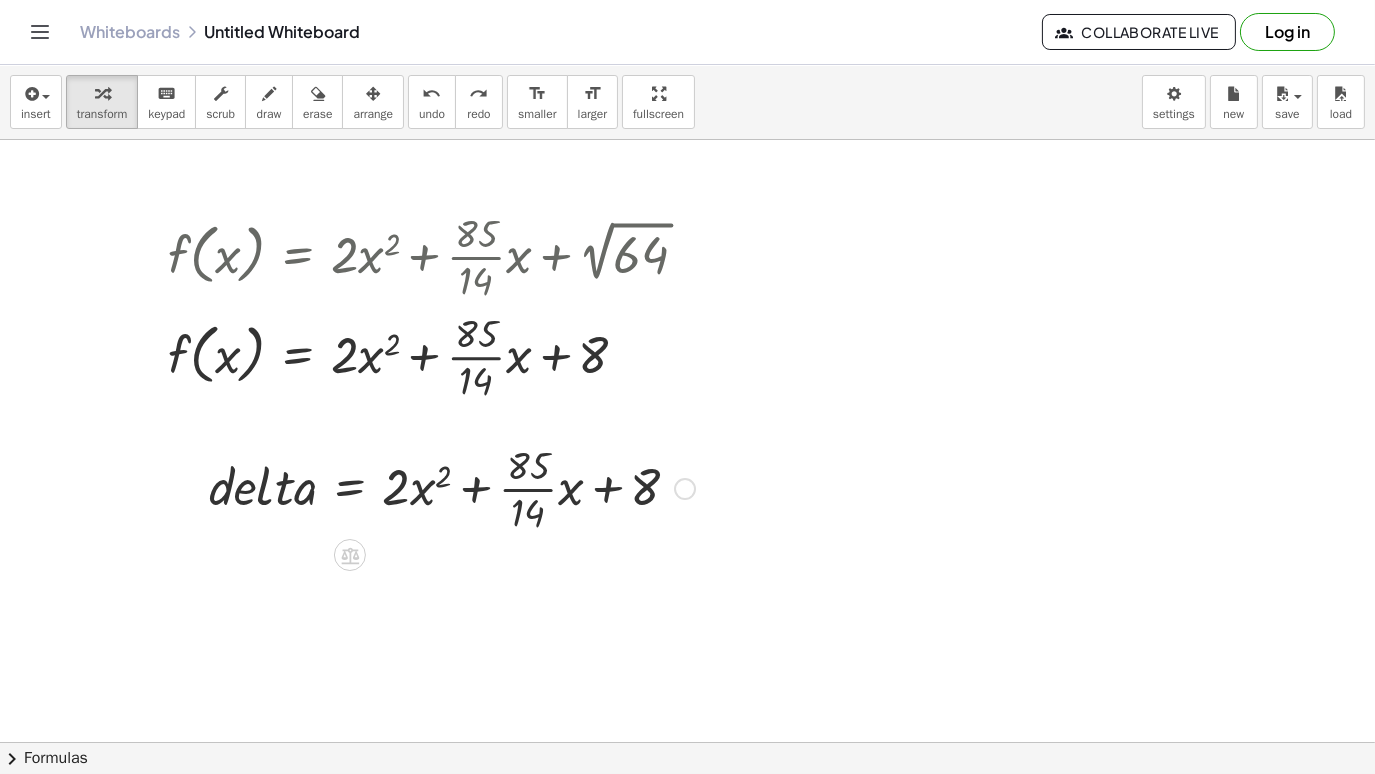 click at bounding box center (452, 487) 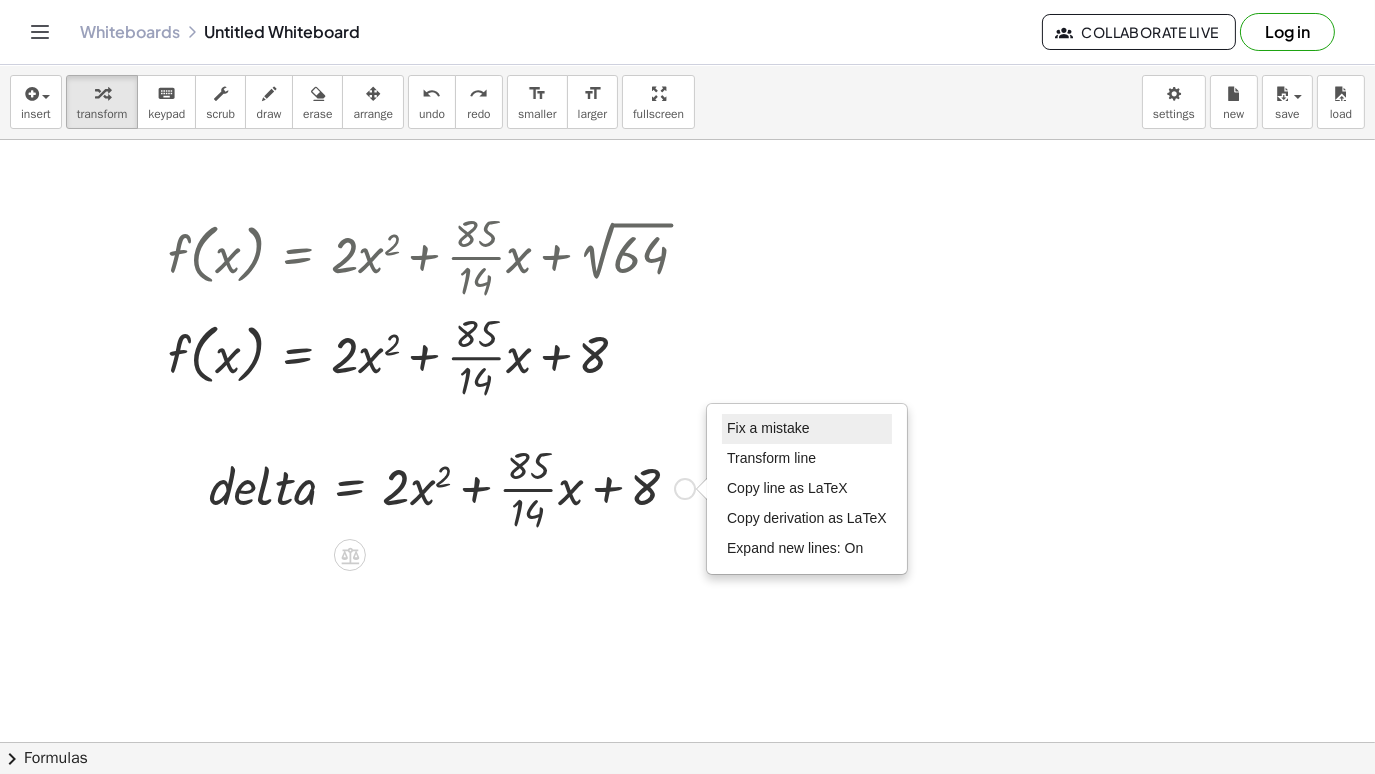 click on "Fix a mistake" at bounding box center (807, 429) 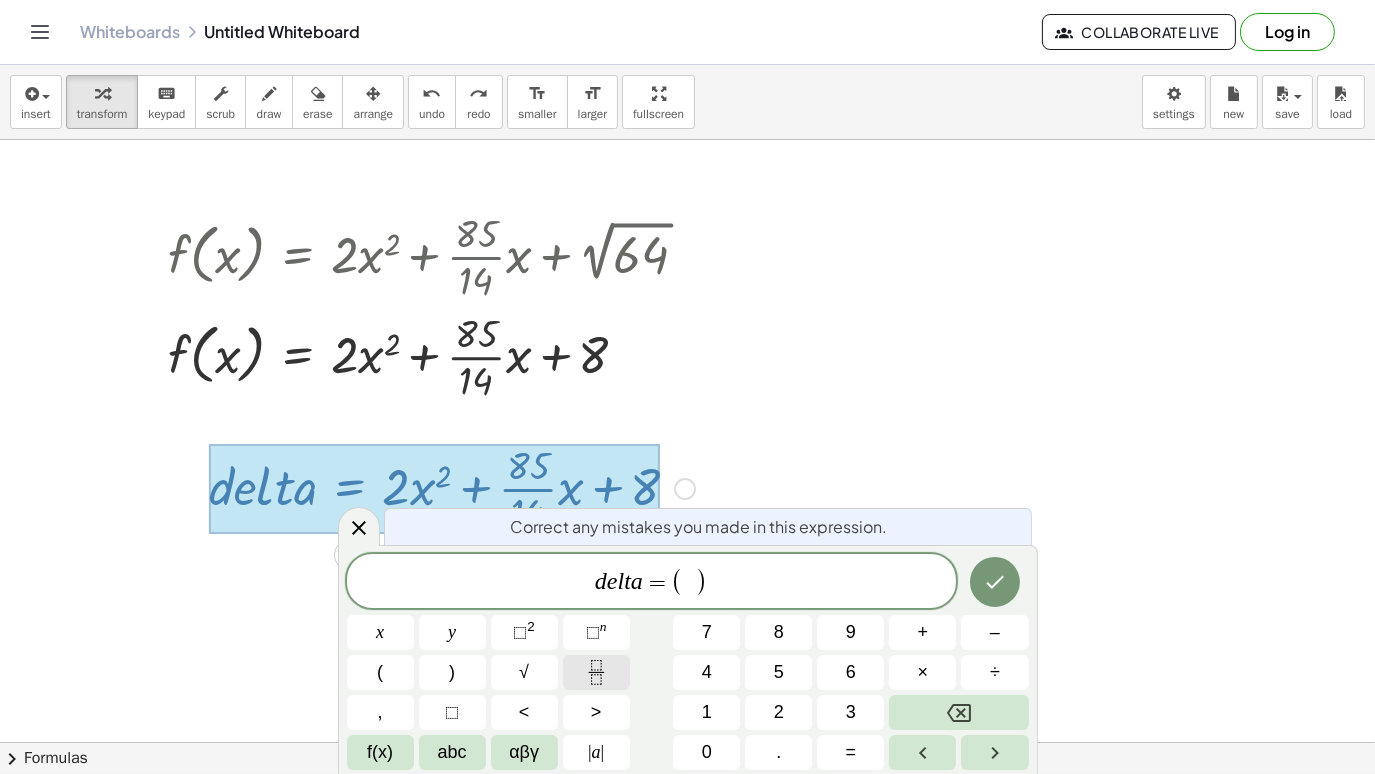 click 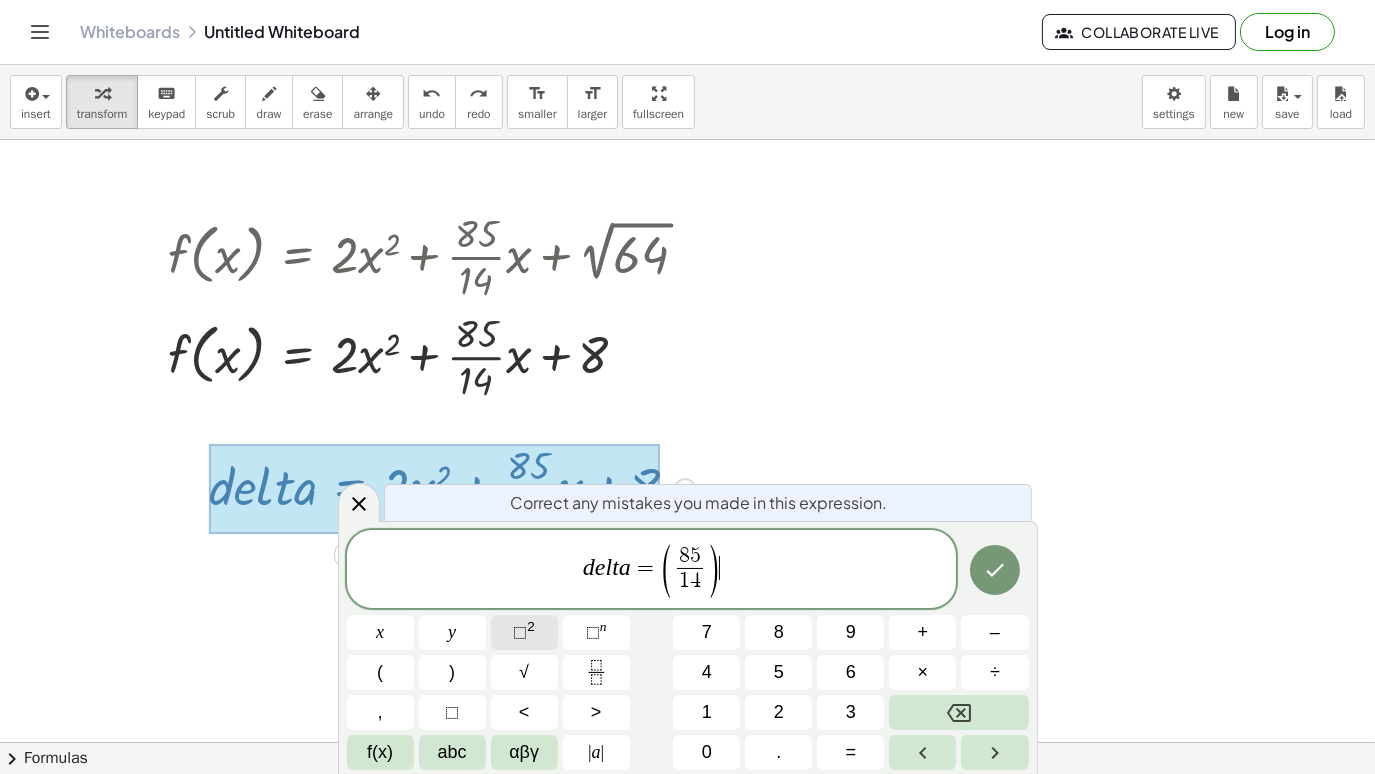 click on "⬚ 2" at bounding box center (524, 632) 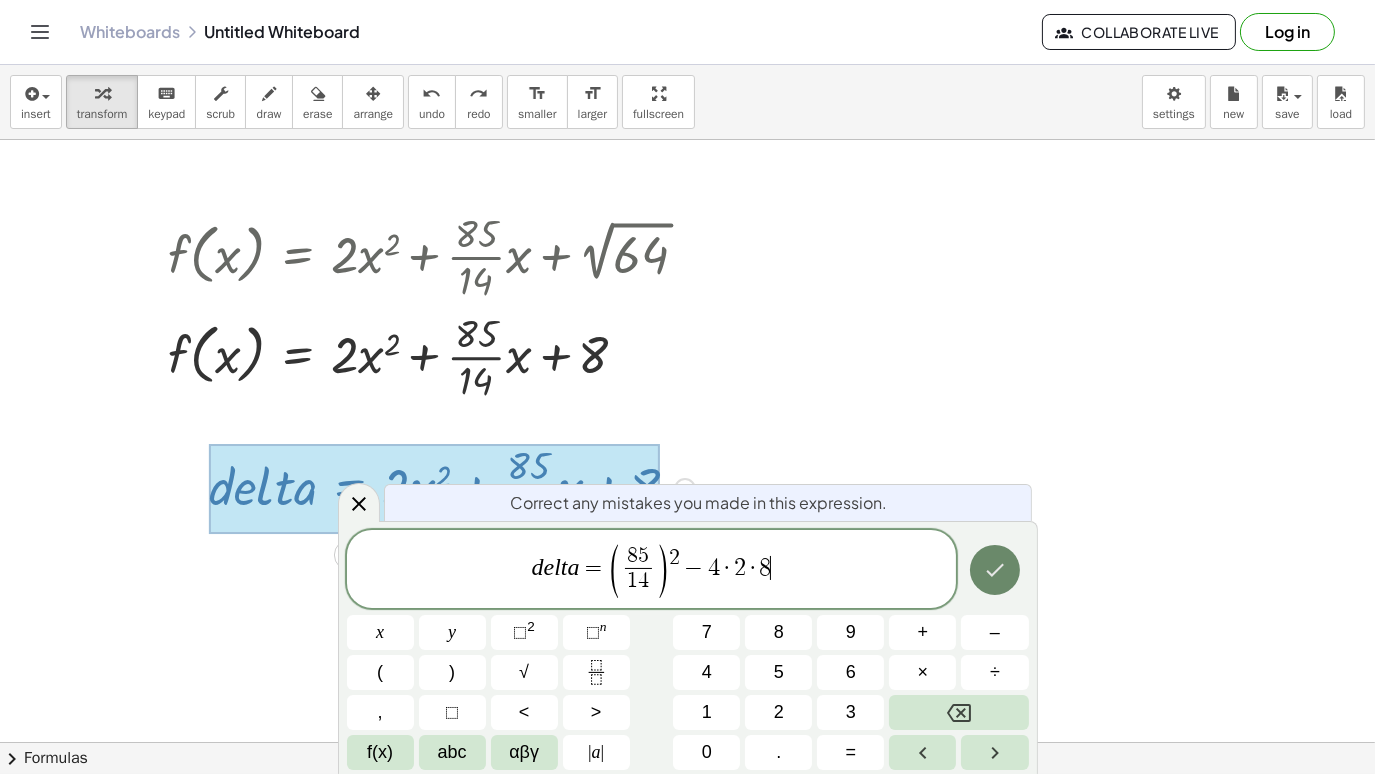 click at bounding box center (995, 570) 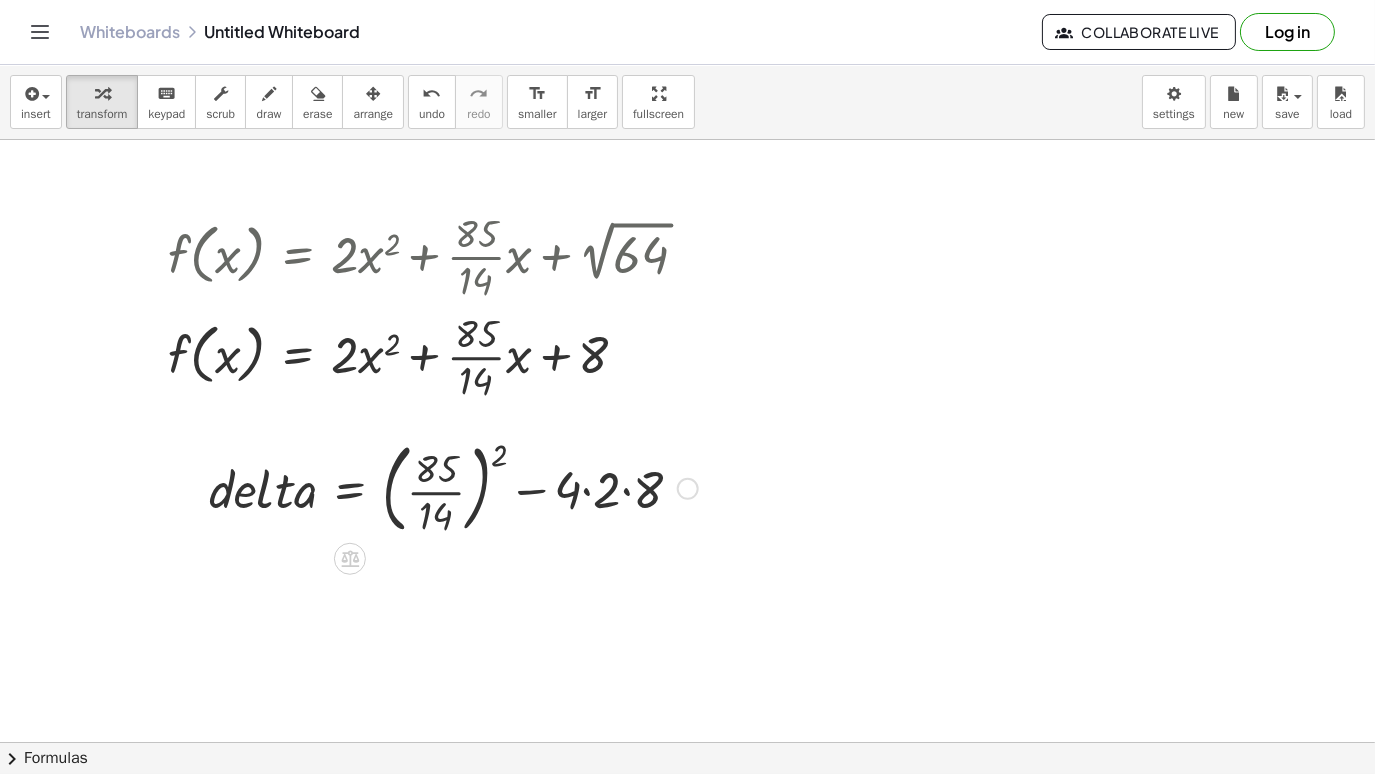 click at bounding box center (453, 487) 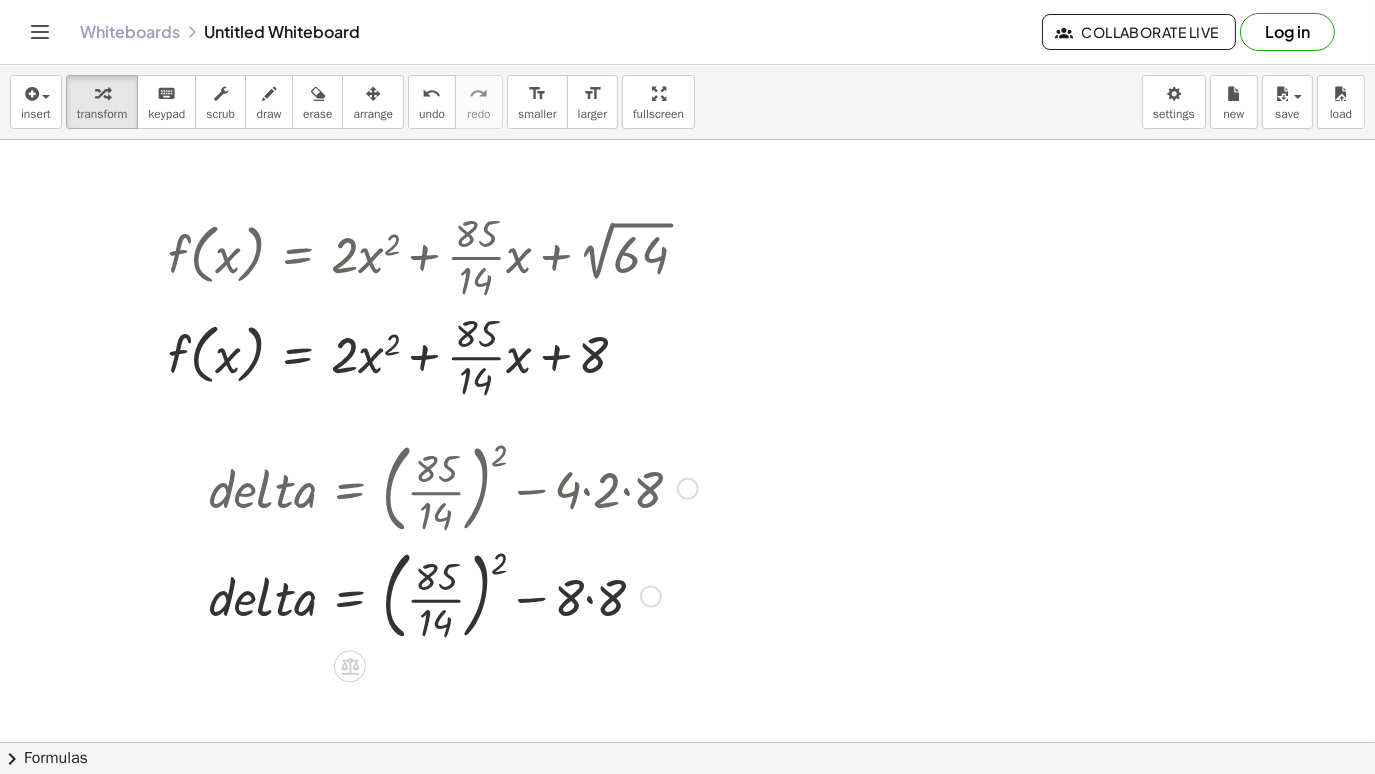 click at bounding box center (453, 595) 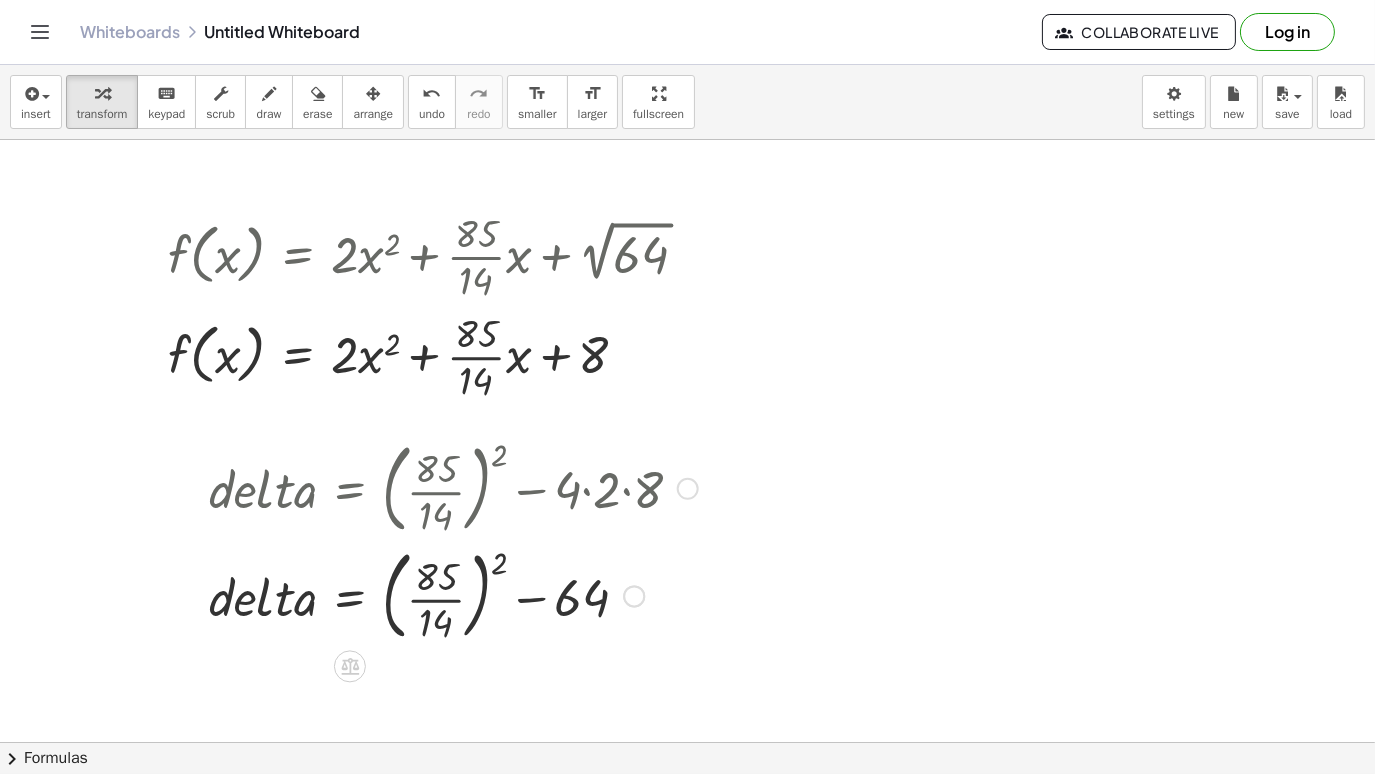 click at bounding box center [453, 595] 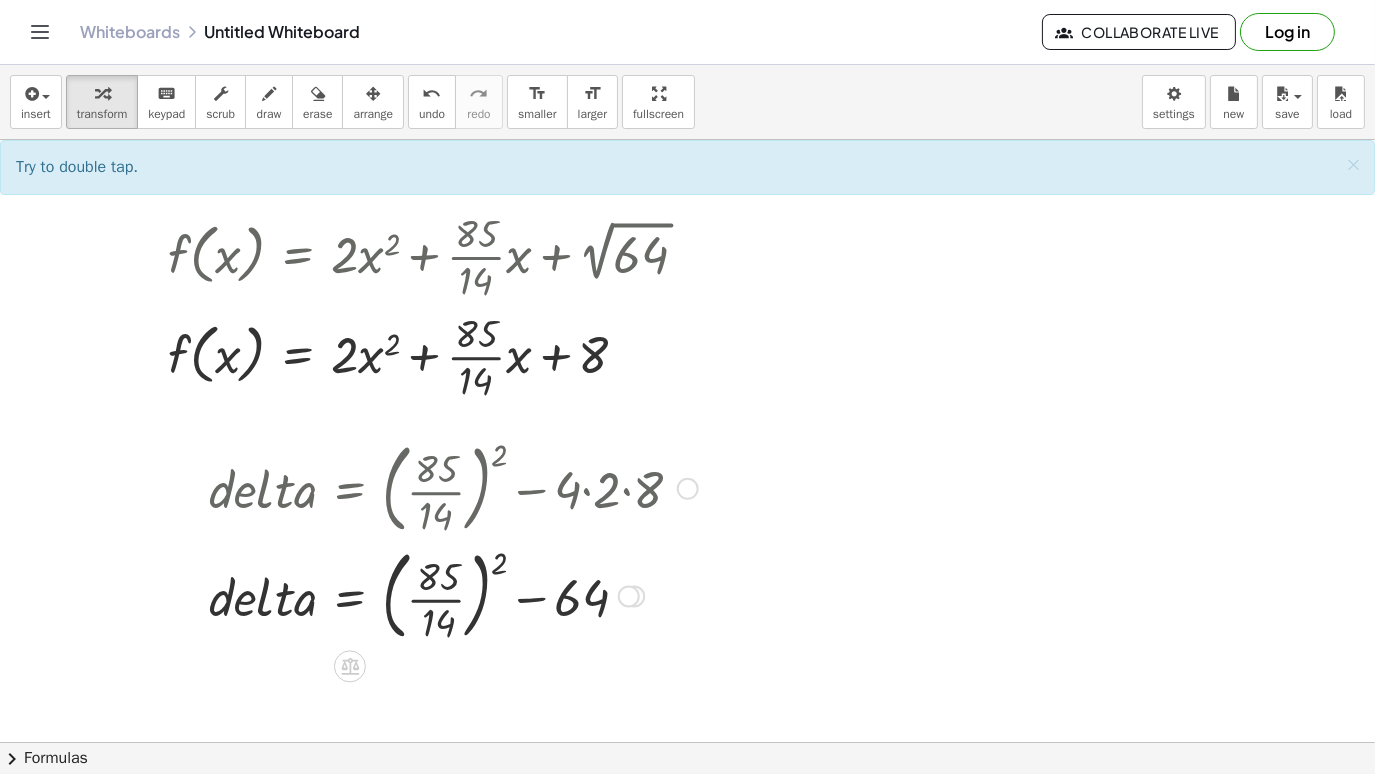 click at bounding box center (453, 595) 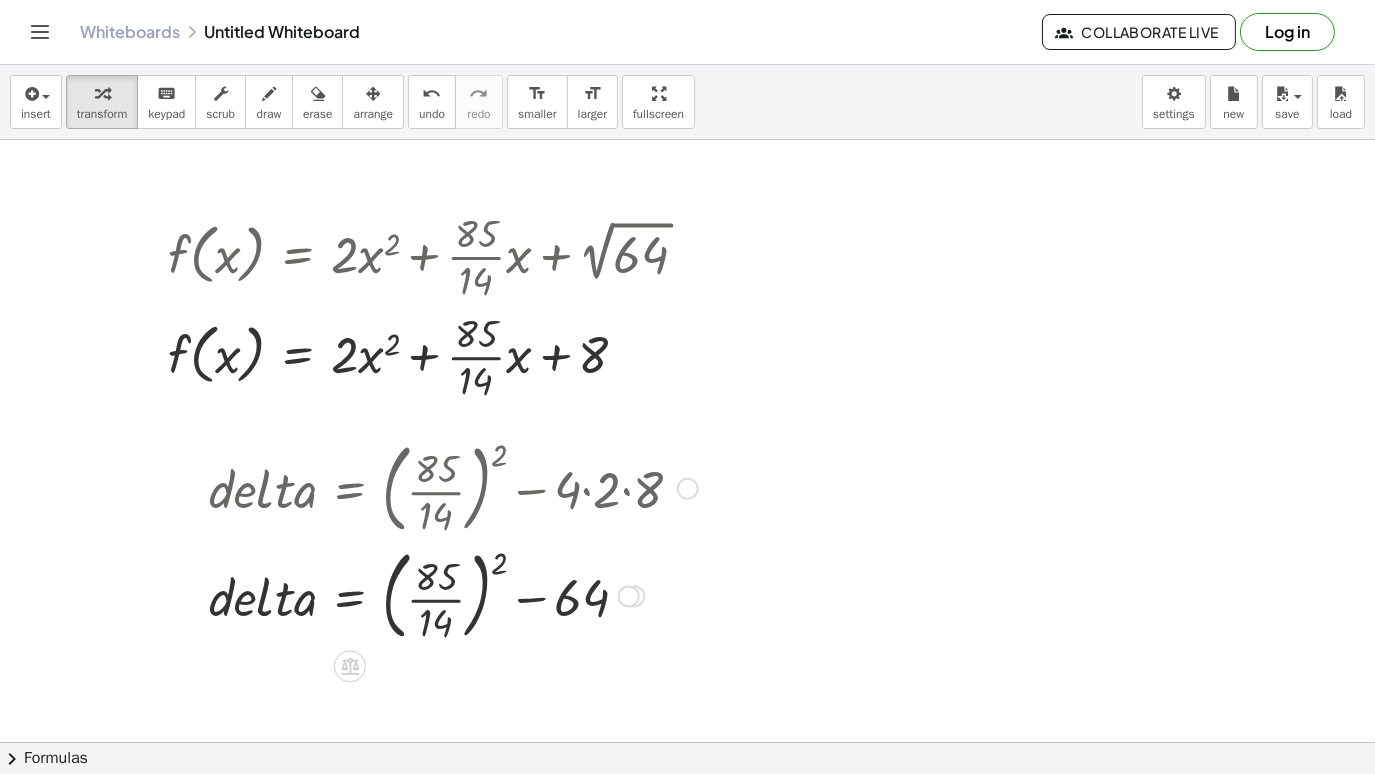 click at bounding box center (453, 595) 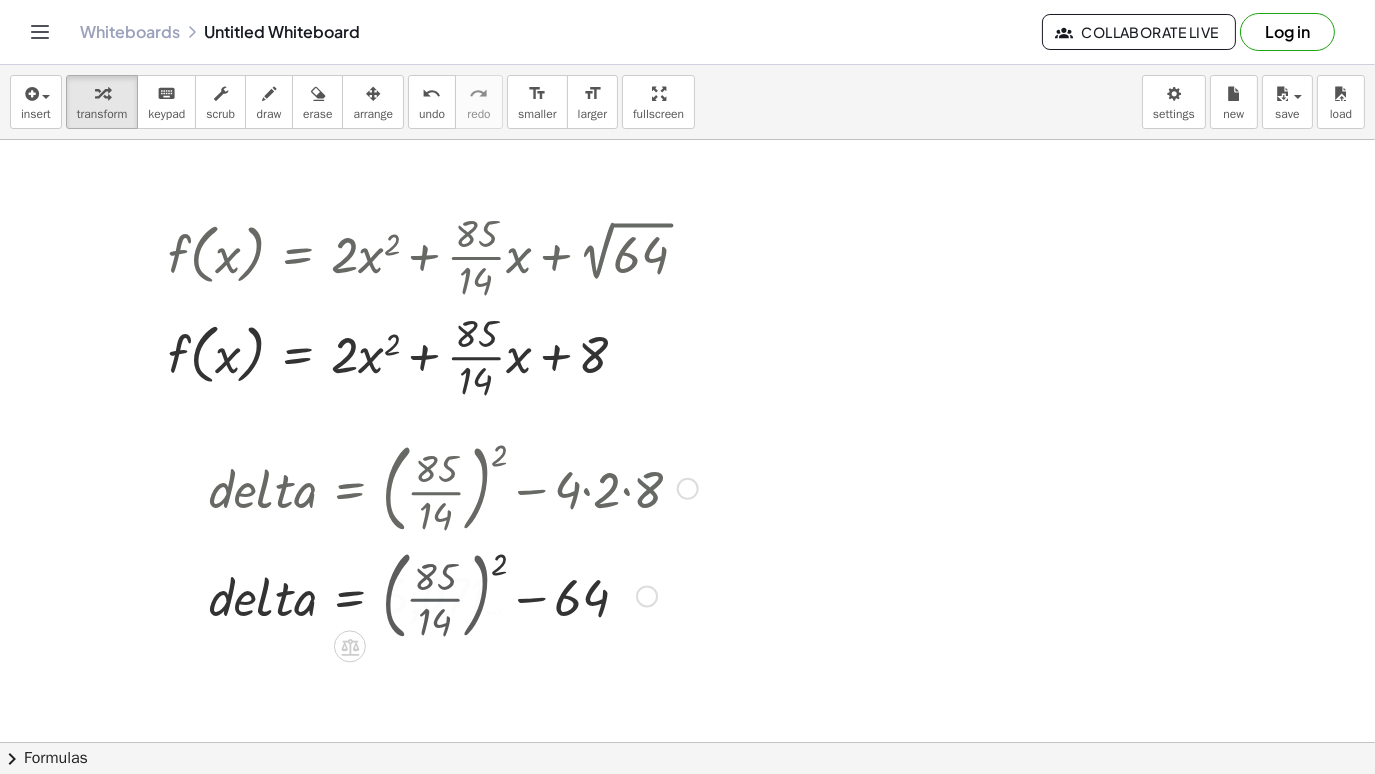 click at bounding box center (453, 595) 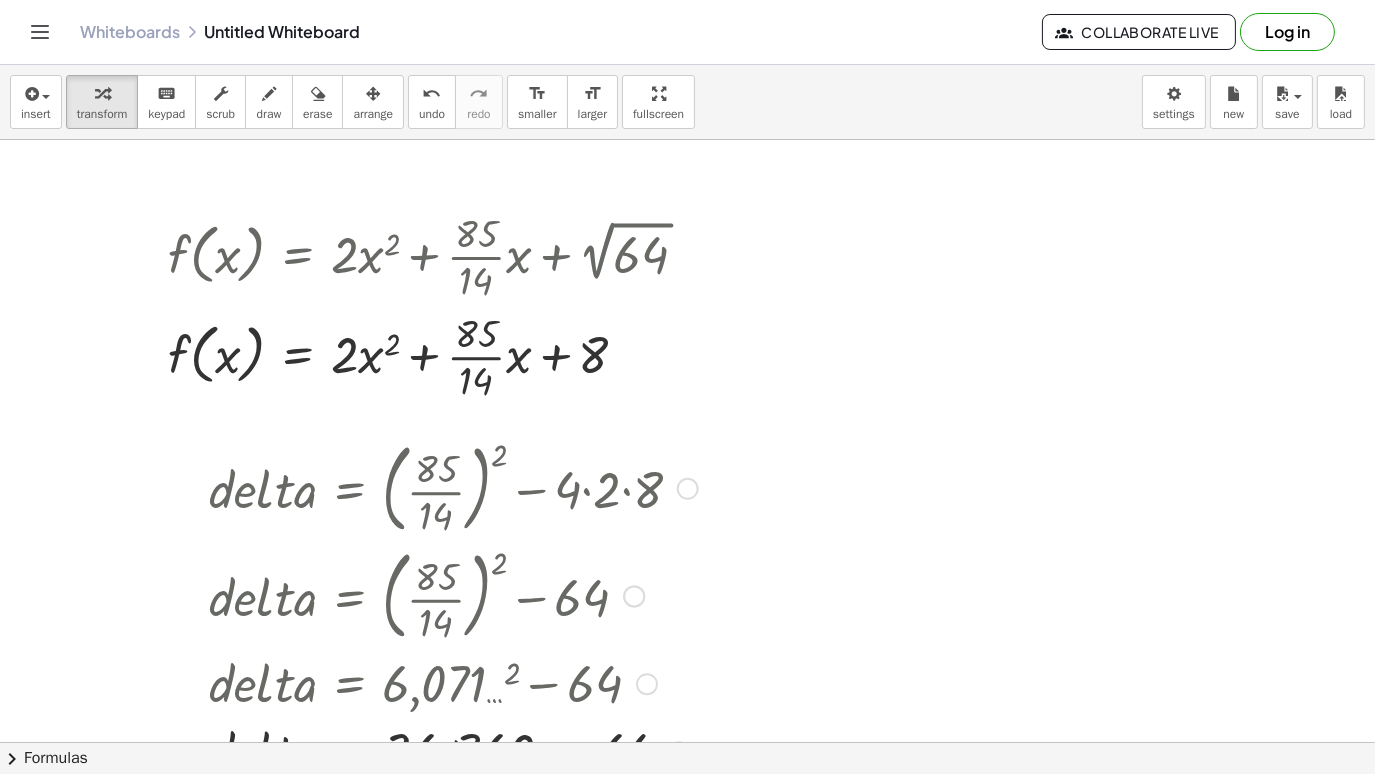 scroll, scrollTop: 117, scrollLeft: 0, axis: vertical 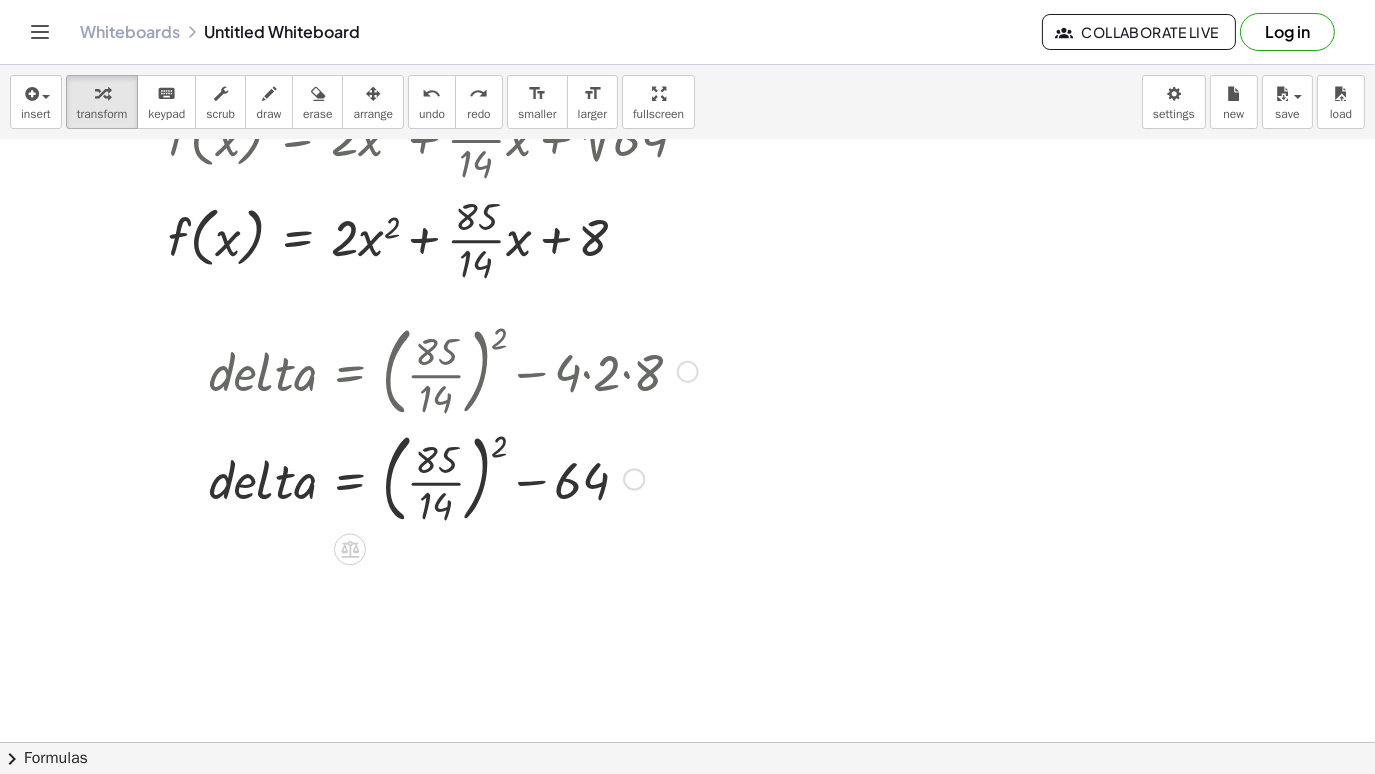 click at bounding box center [634, 480] 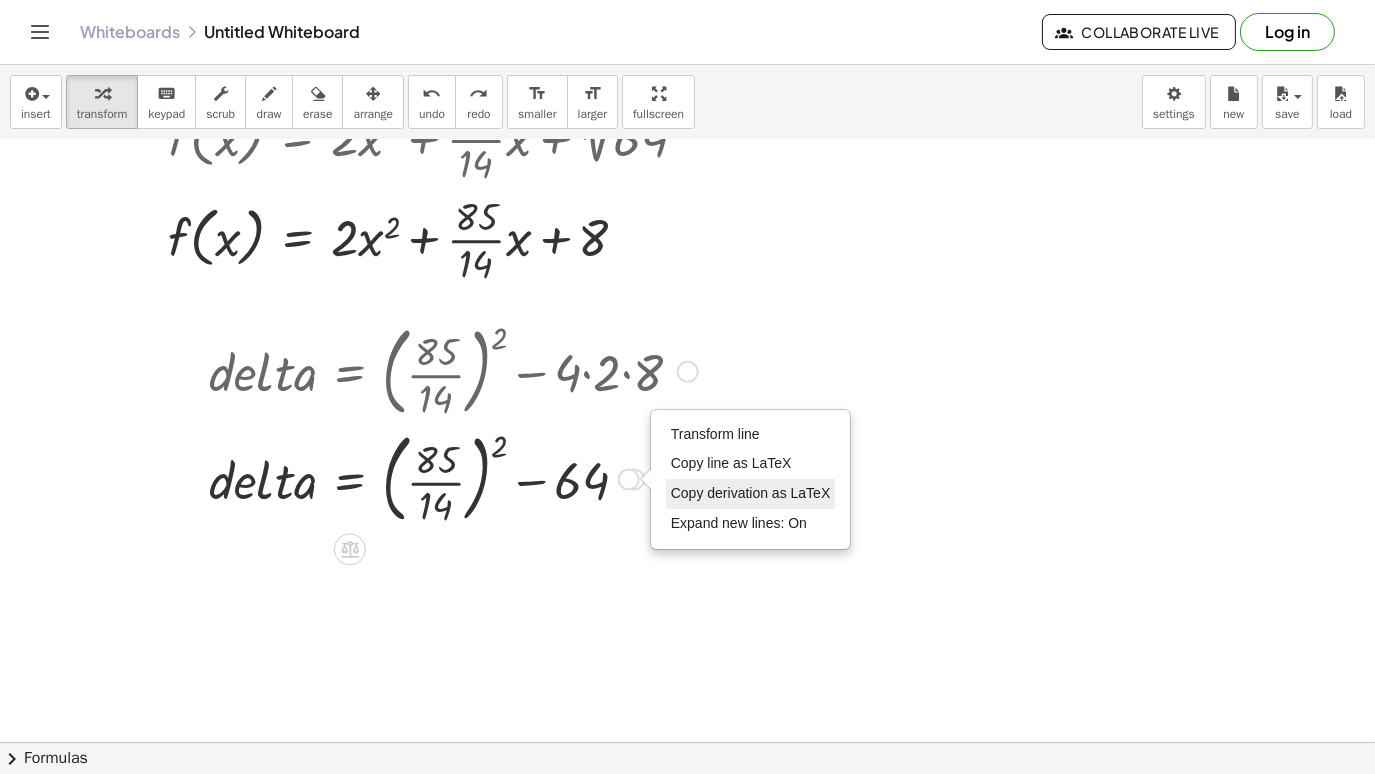 click on "Copy derivation as LaTeX" at bounding box center (751, 493) 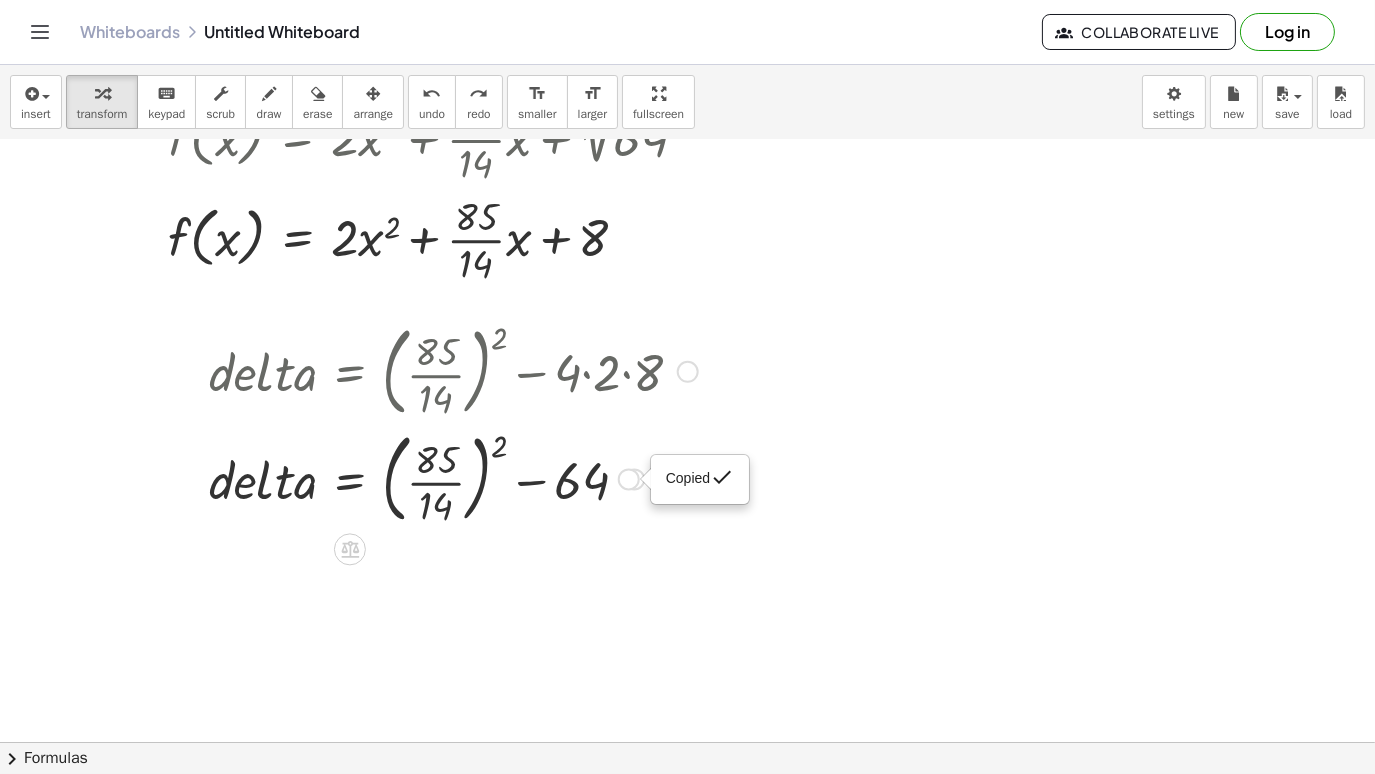 click on "Copied done" at bounding box center (629, 480) 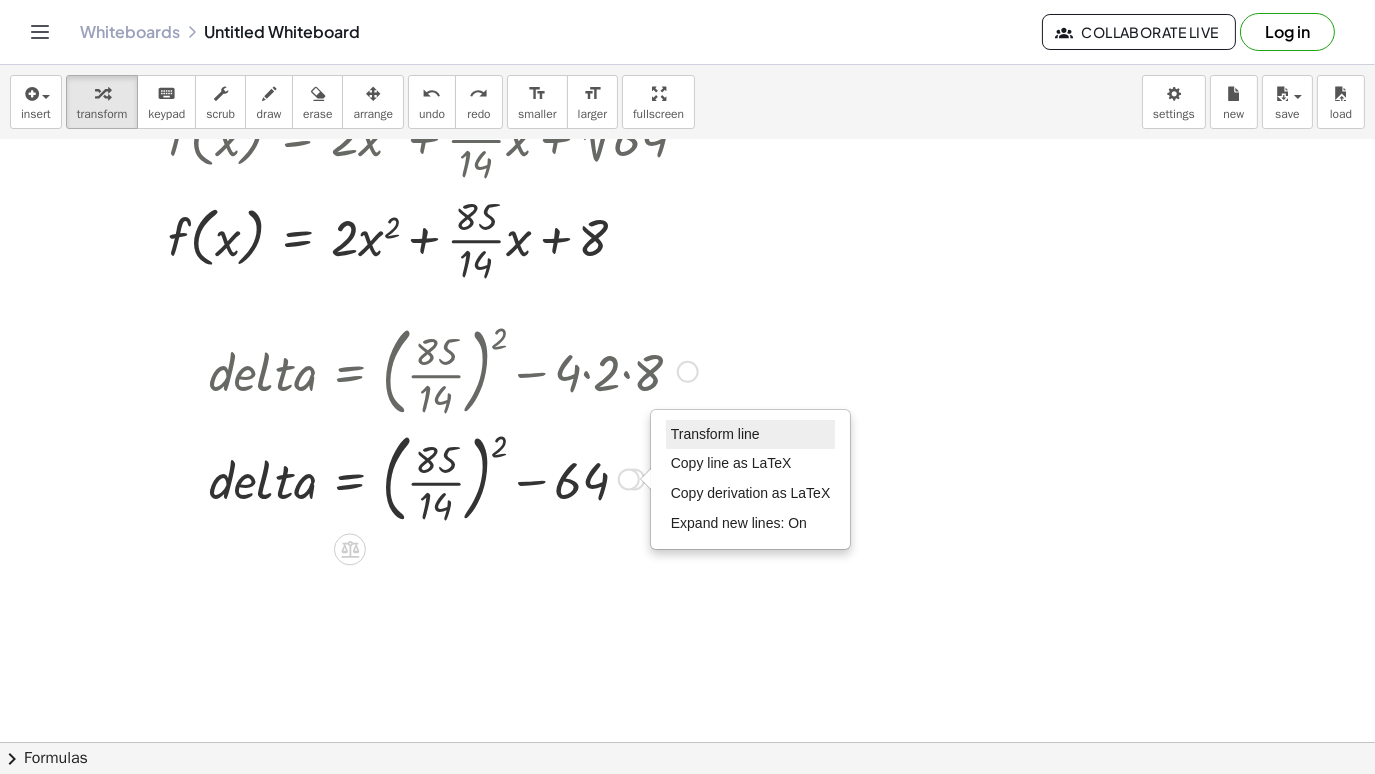 click on "Transform line" at bounding box center (715, 434) 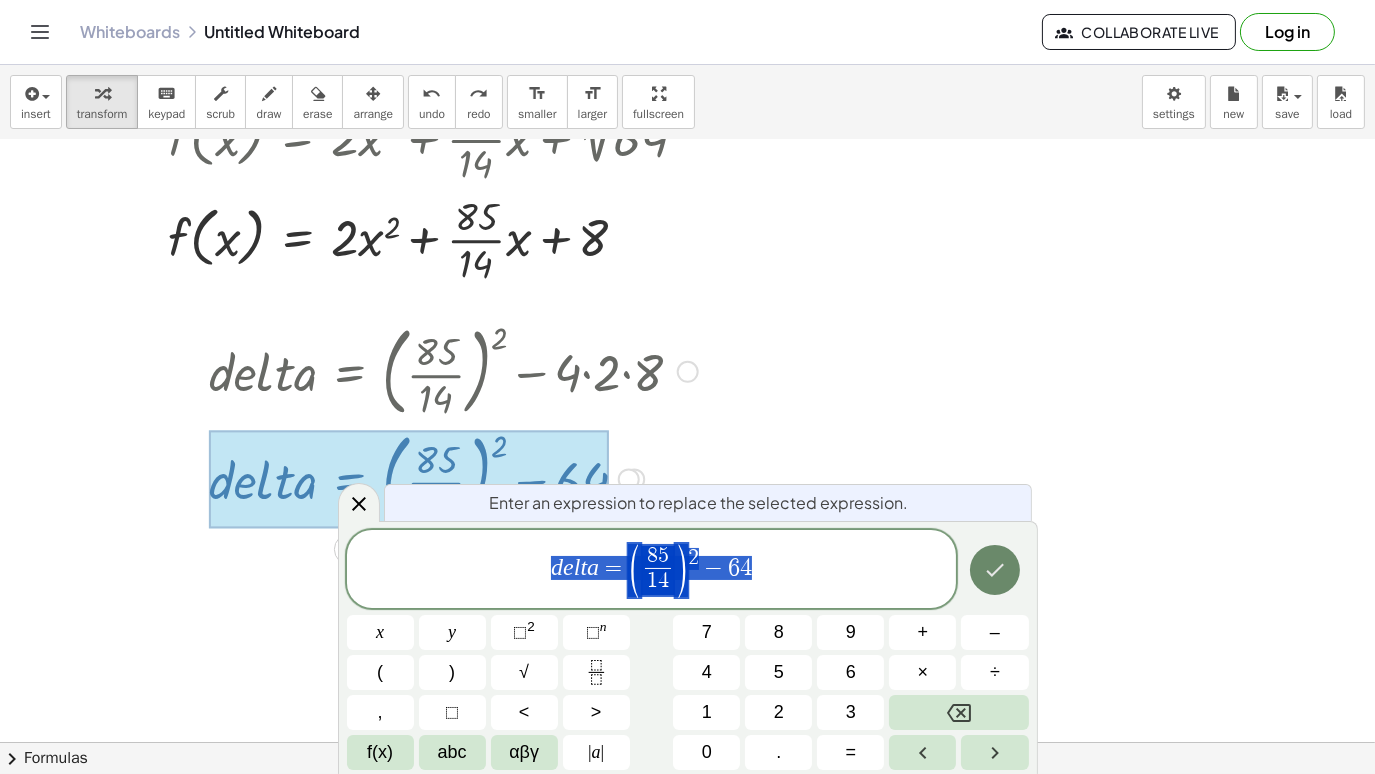 click 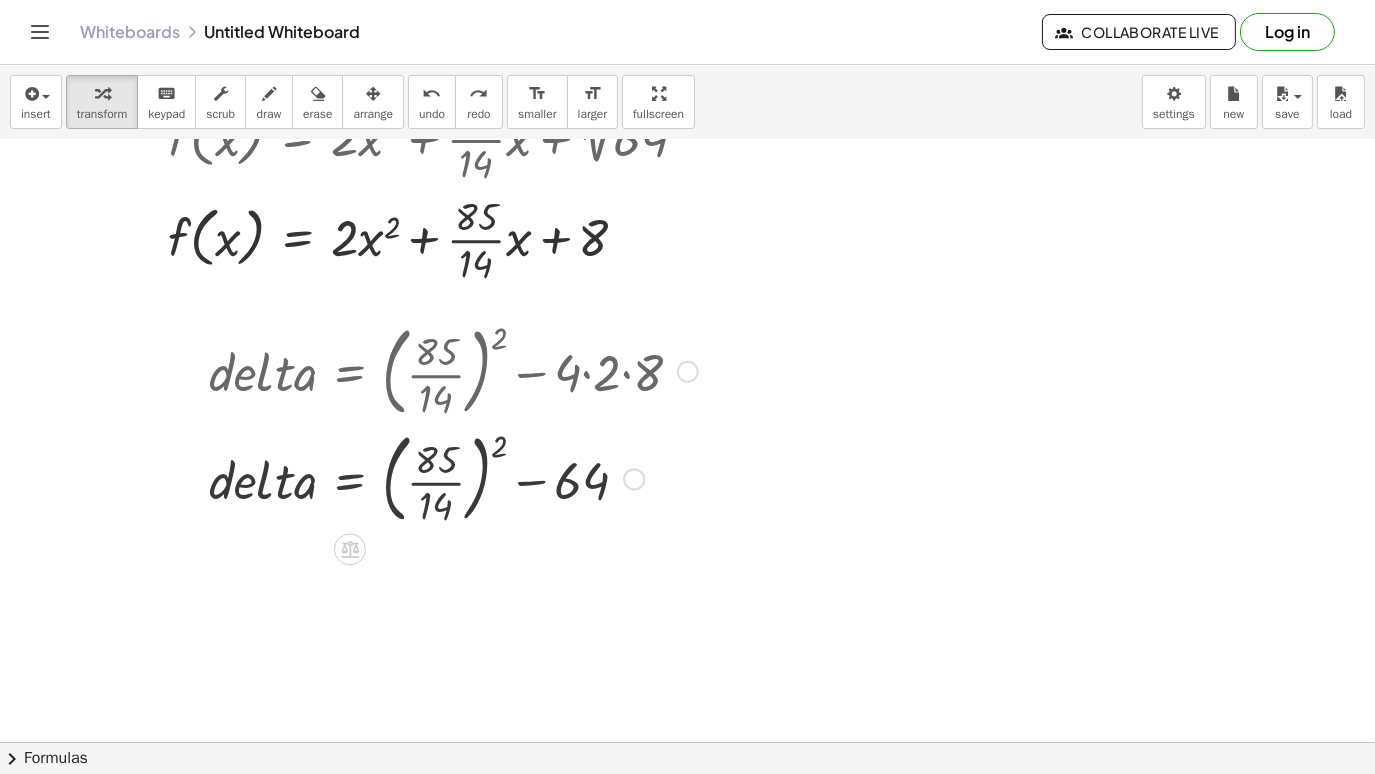 click at bounding box center [687, 690] 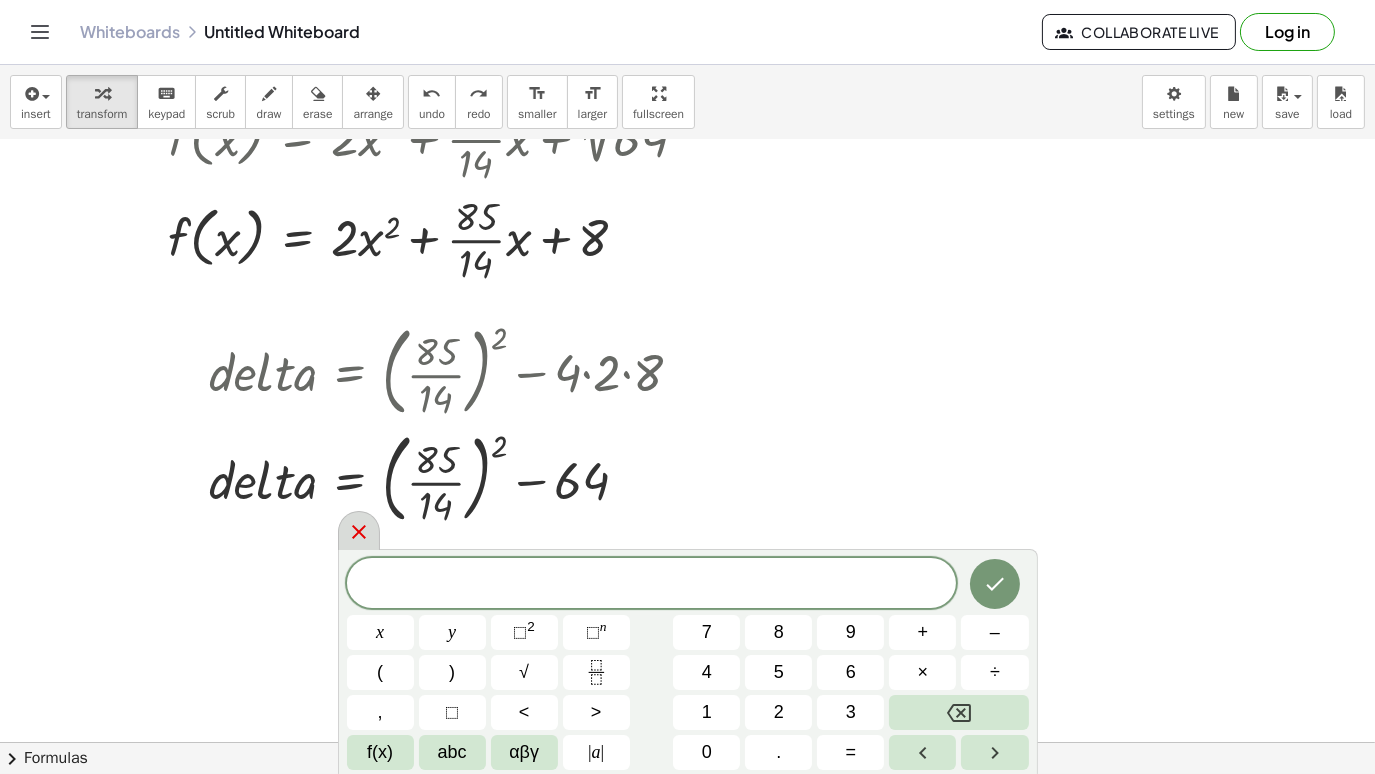 click at bounding box center (359, 530) 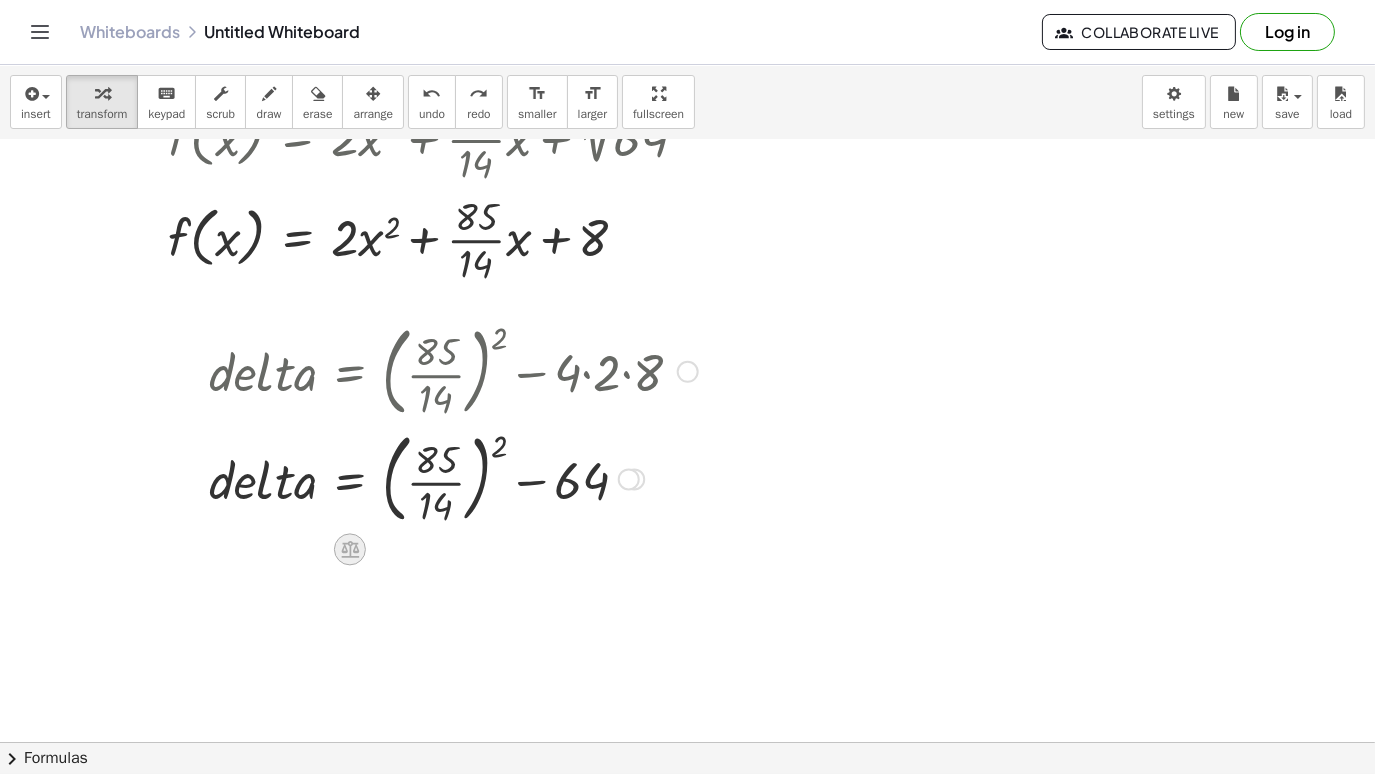 click 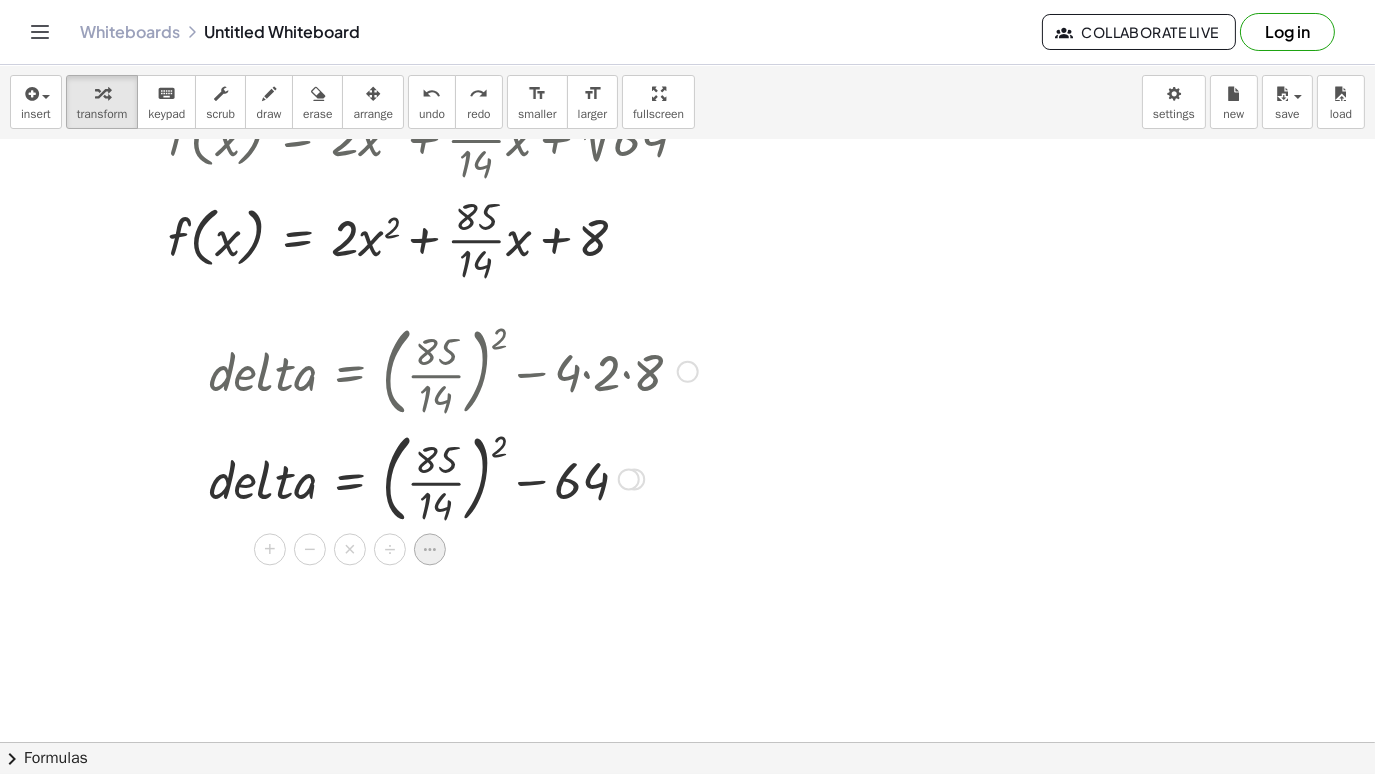 click 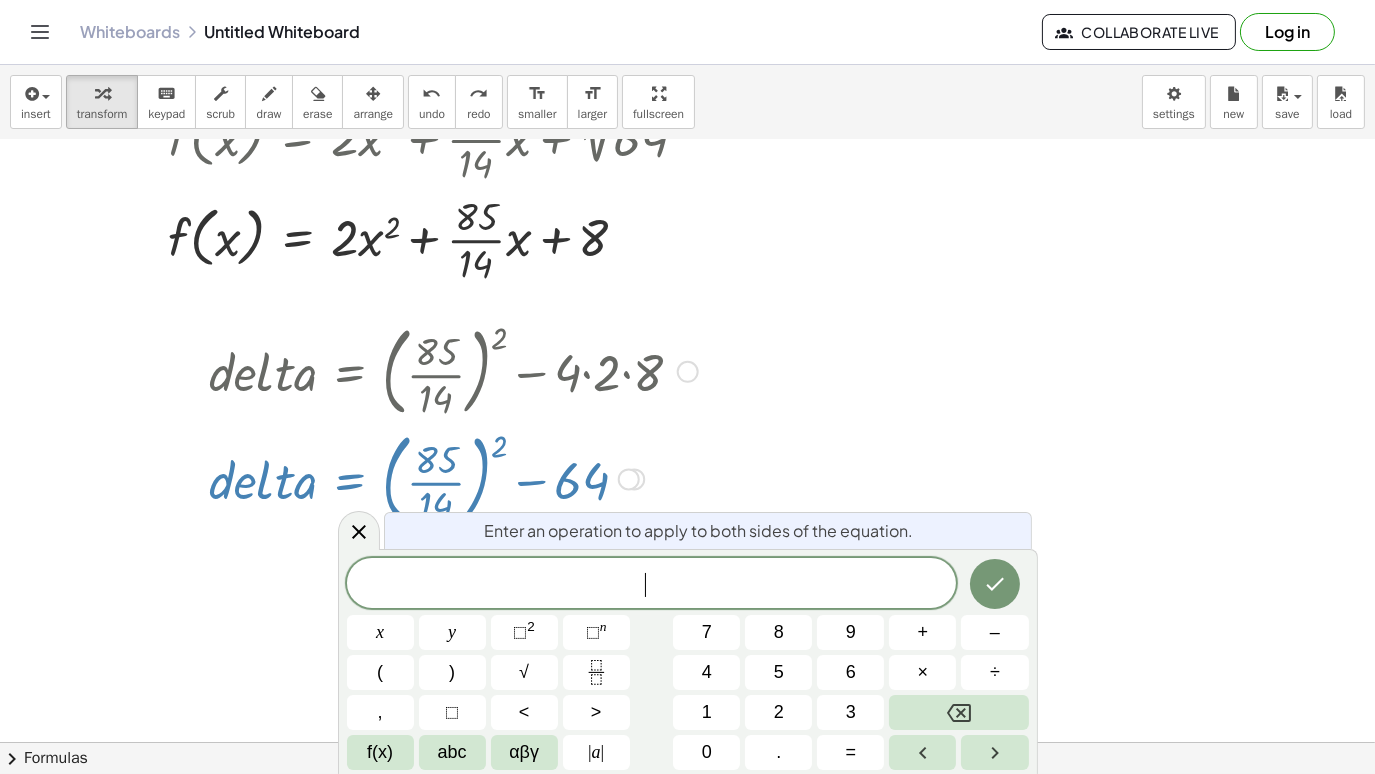 click on "Enter an operation to apply to both sides of the equation. ​ x y ⬚ 2 ⬚ n 7 8 9 + – ( ) √ 4 5 6 × ÷ , ⬚ < > 1 2 3 f(x) abc αβγ | a | 0 . =" at bounding box center [688, 661] 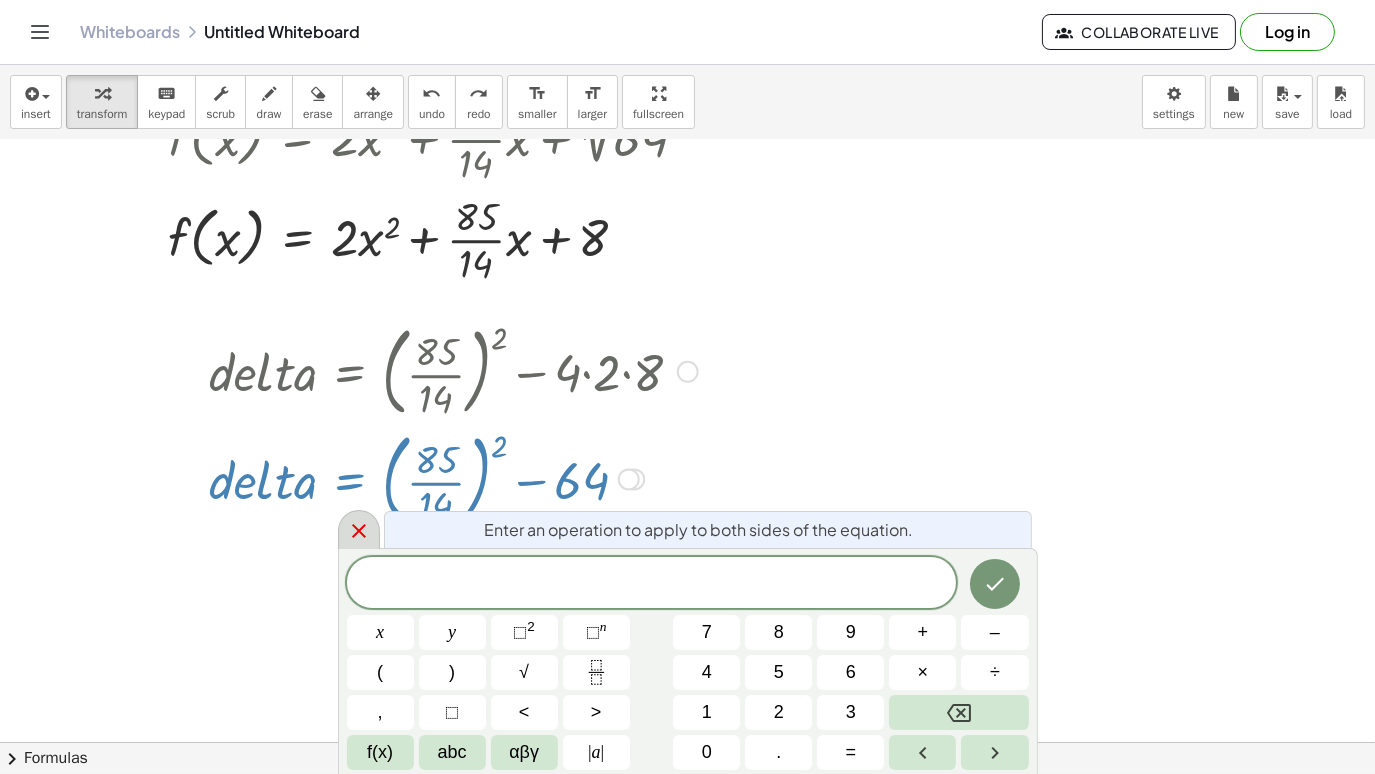 click 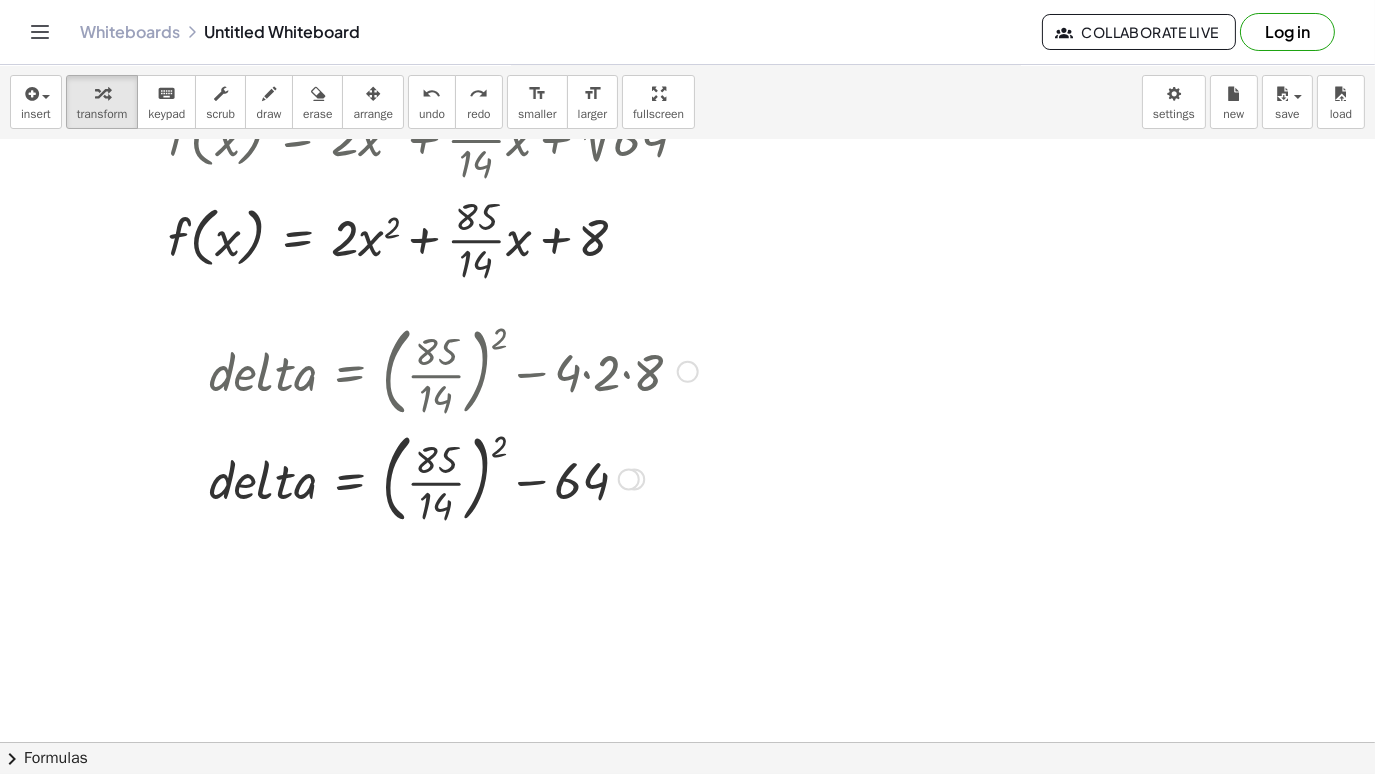 scroll, scrollTop: 0, scrollLeft: 0, axis: both 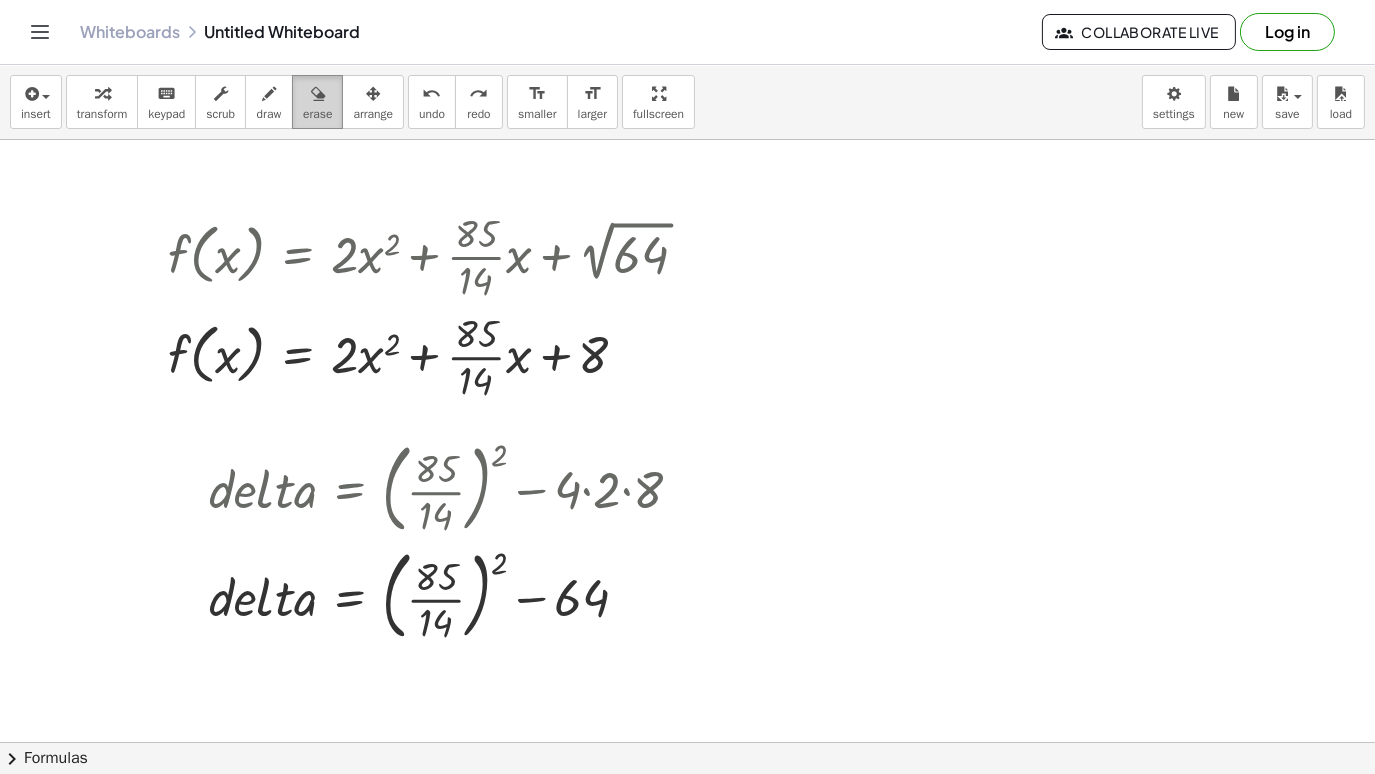 click on "erase" at bounding box center (317, 102) 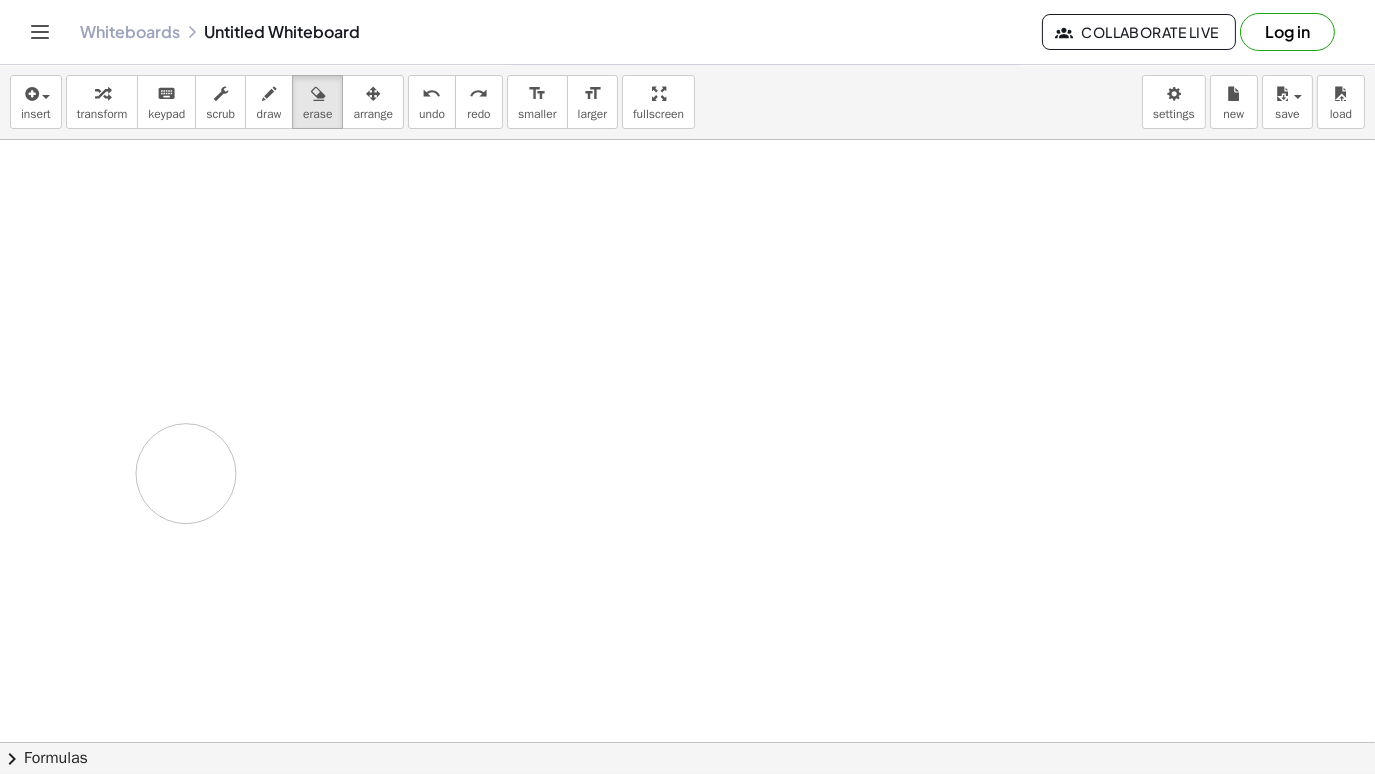 drag, startPoint x: 172, startPoint y: 232, endPoint x: 428, endPoint y: 475, distance: 352.966 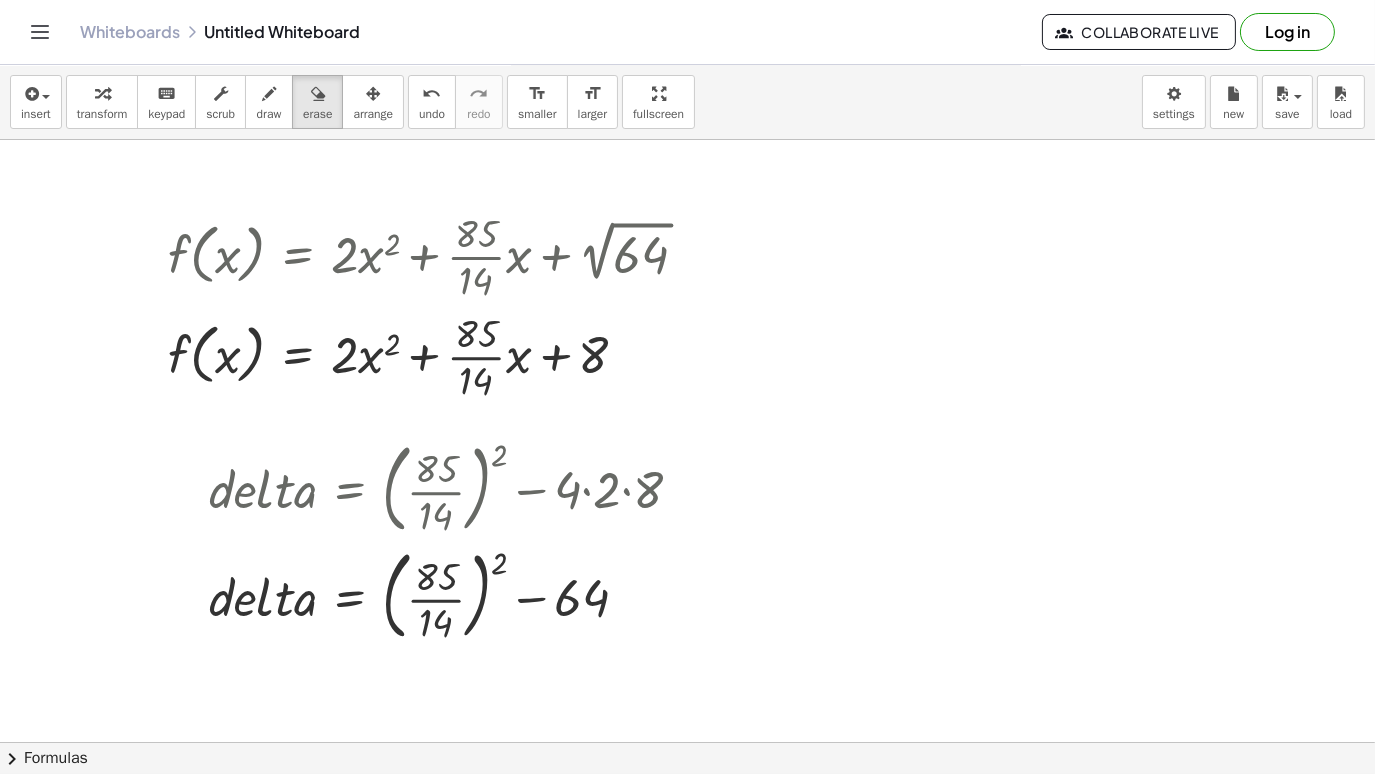 click at bounding box center (687, 807) 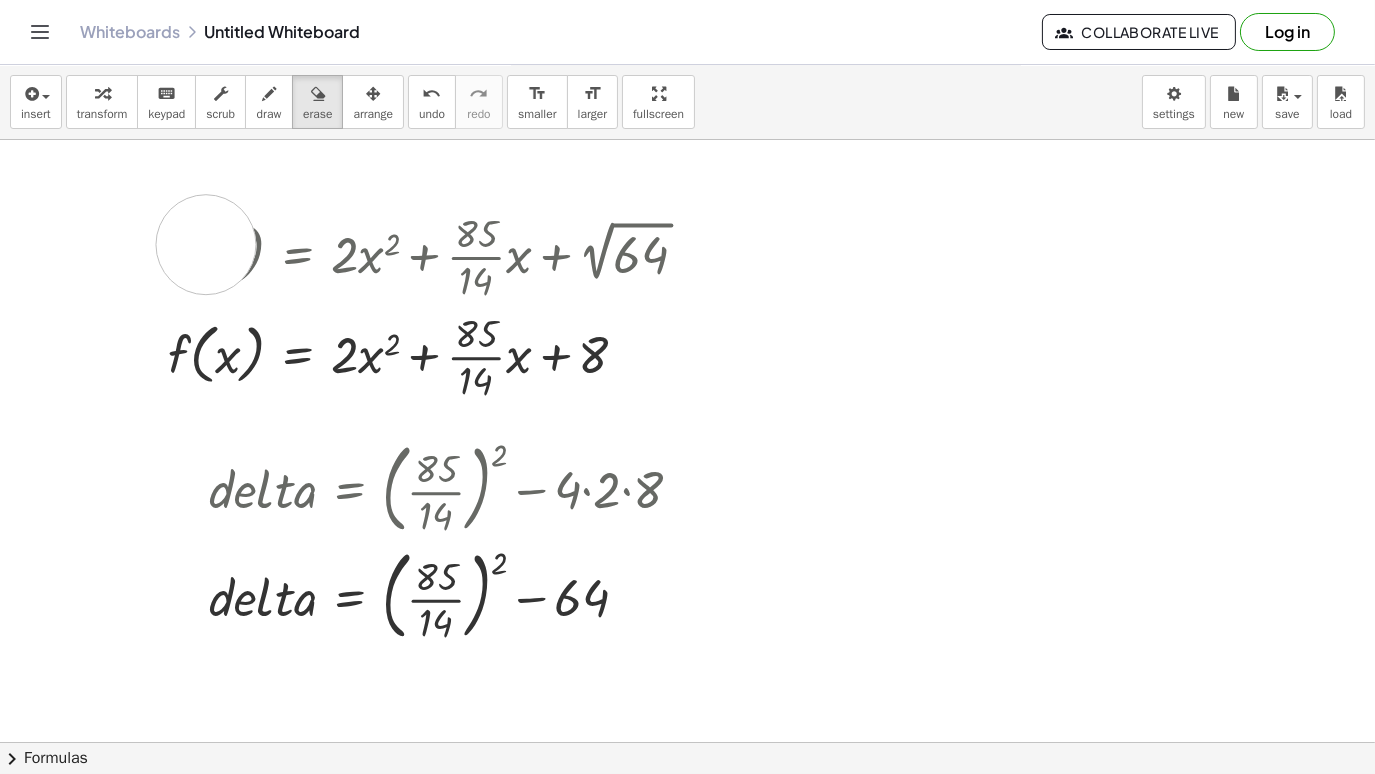 click at bounding box center (687, 807) 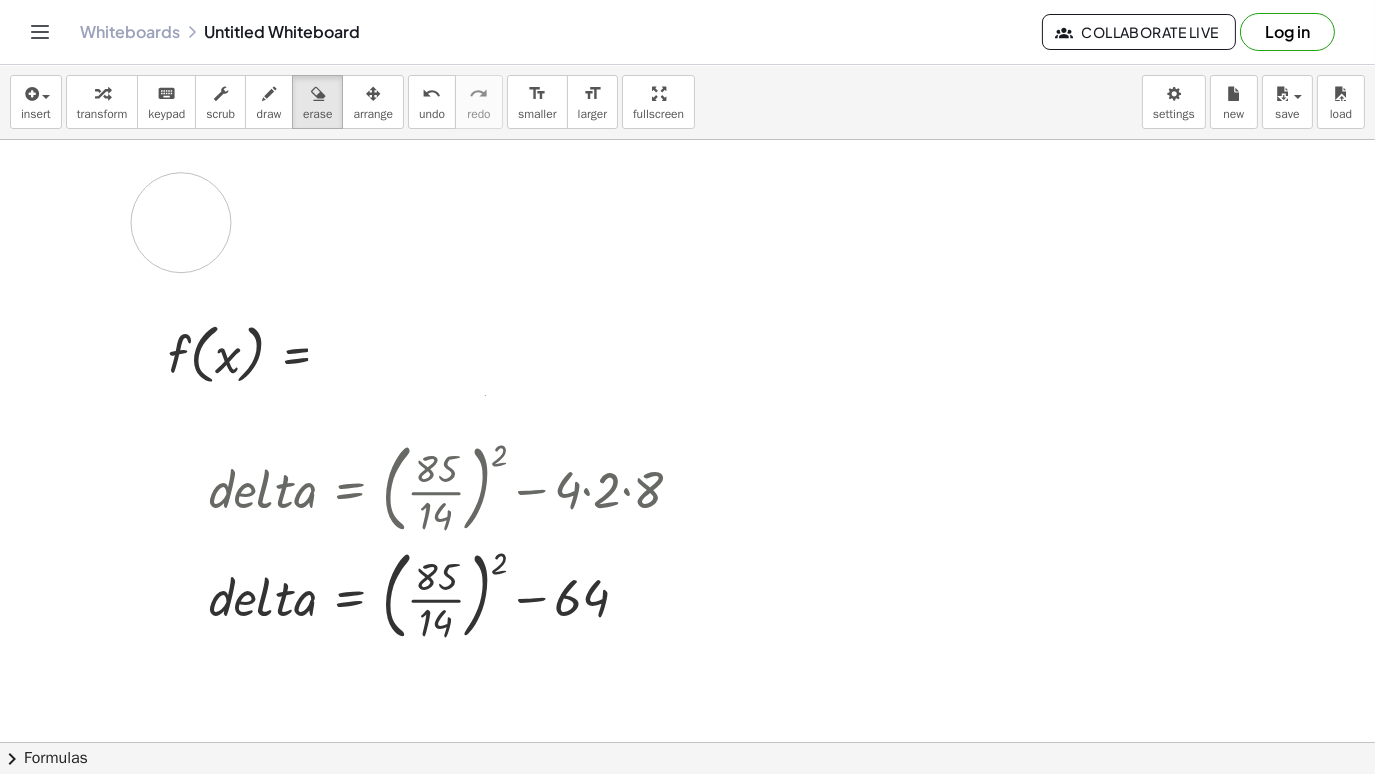 drag, startPoint x: 206, startPoint y: 246, endPoint x: 188, endPoint y: 236, distance: 20.59126 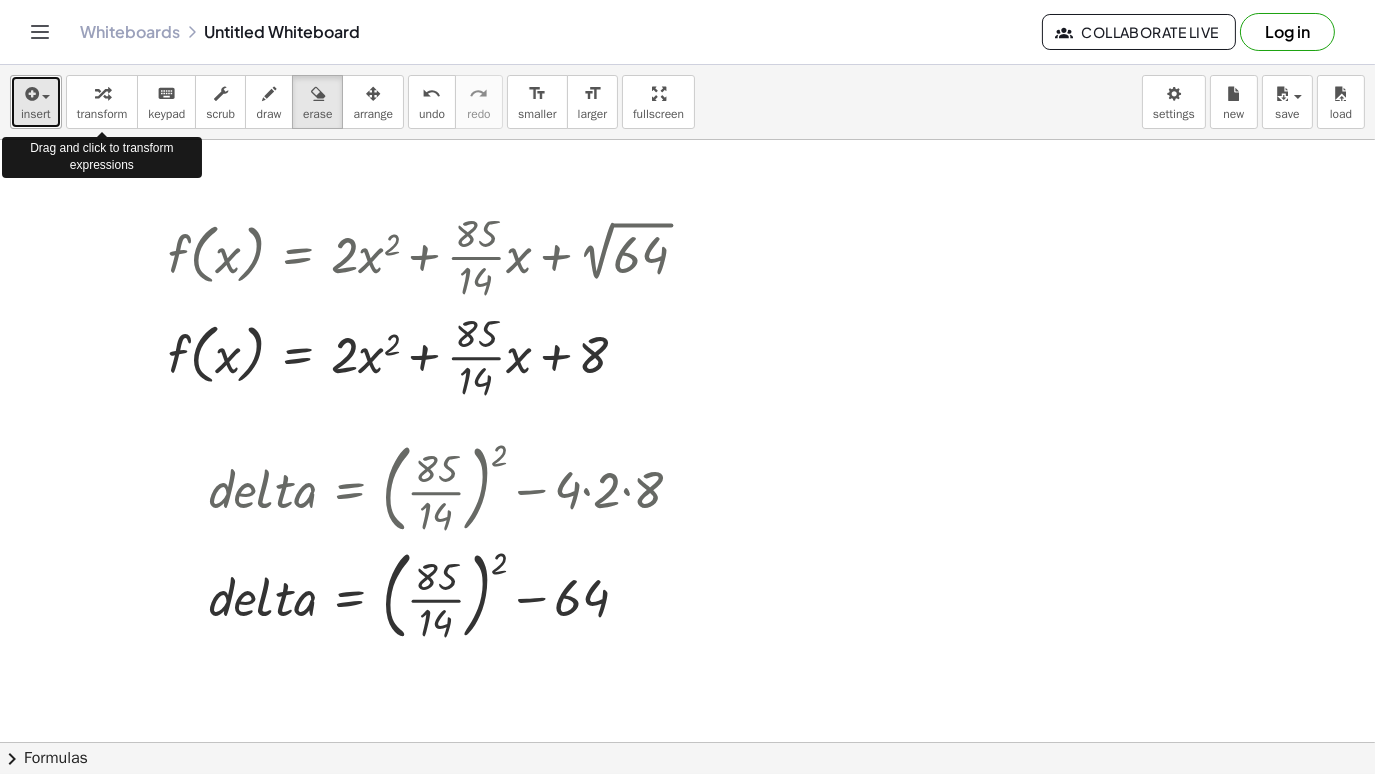 click on "insert" at bounding box center [36, 102] 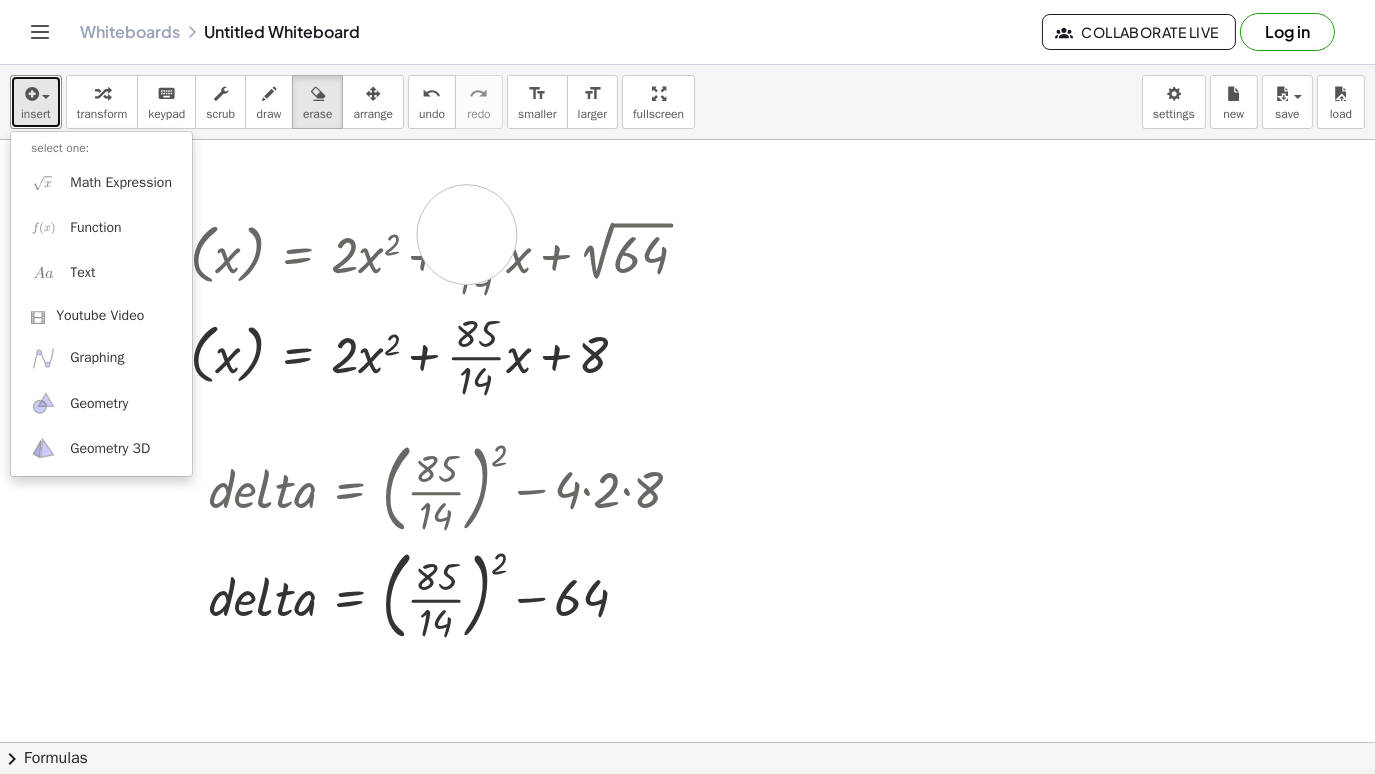 click at bounding box center (687, 807) 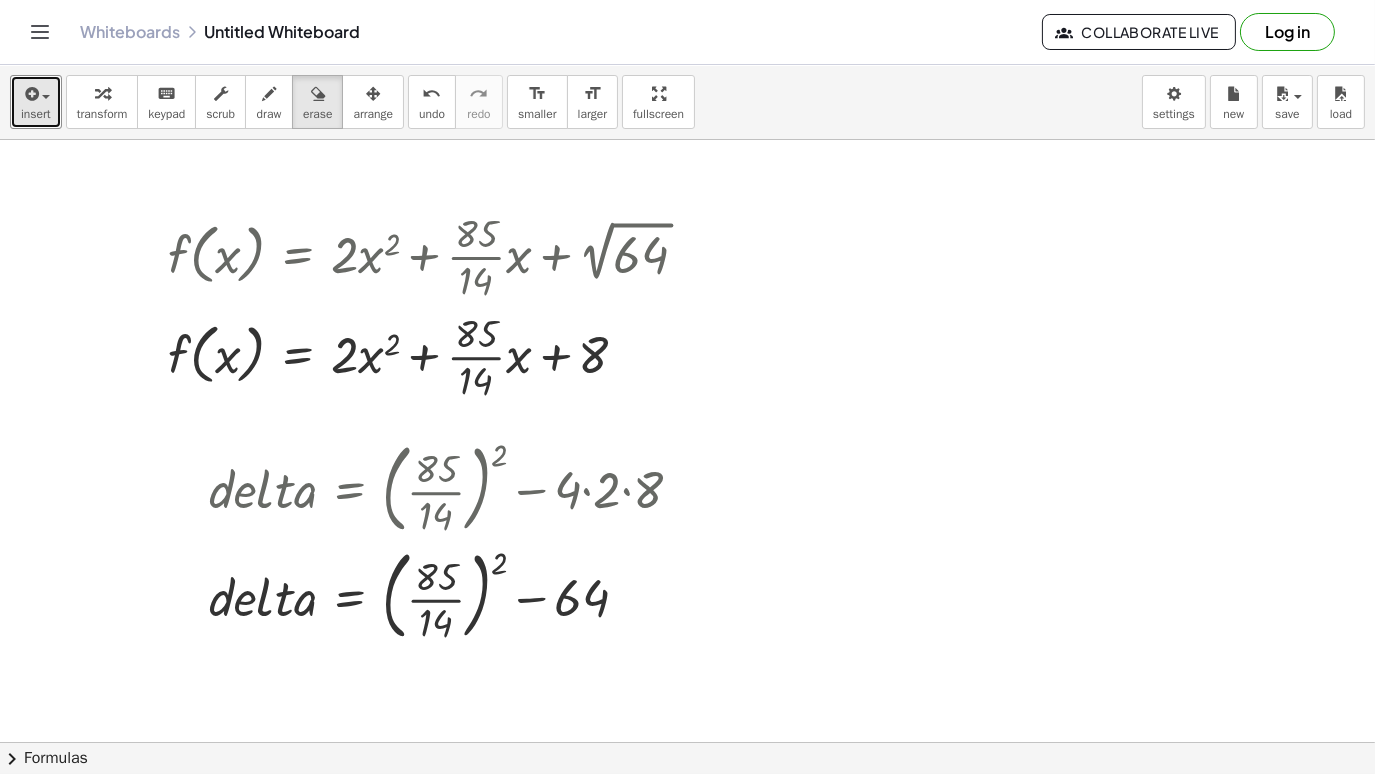 type 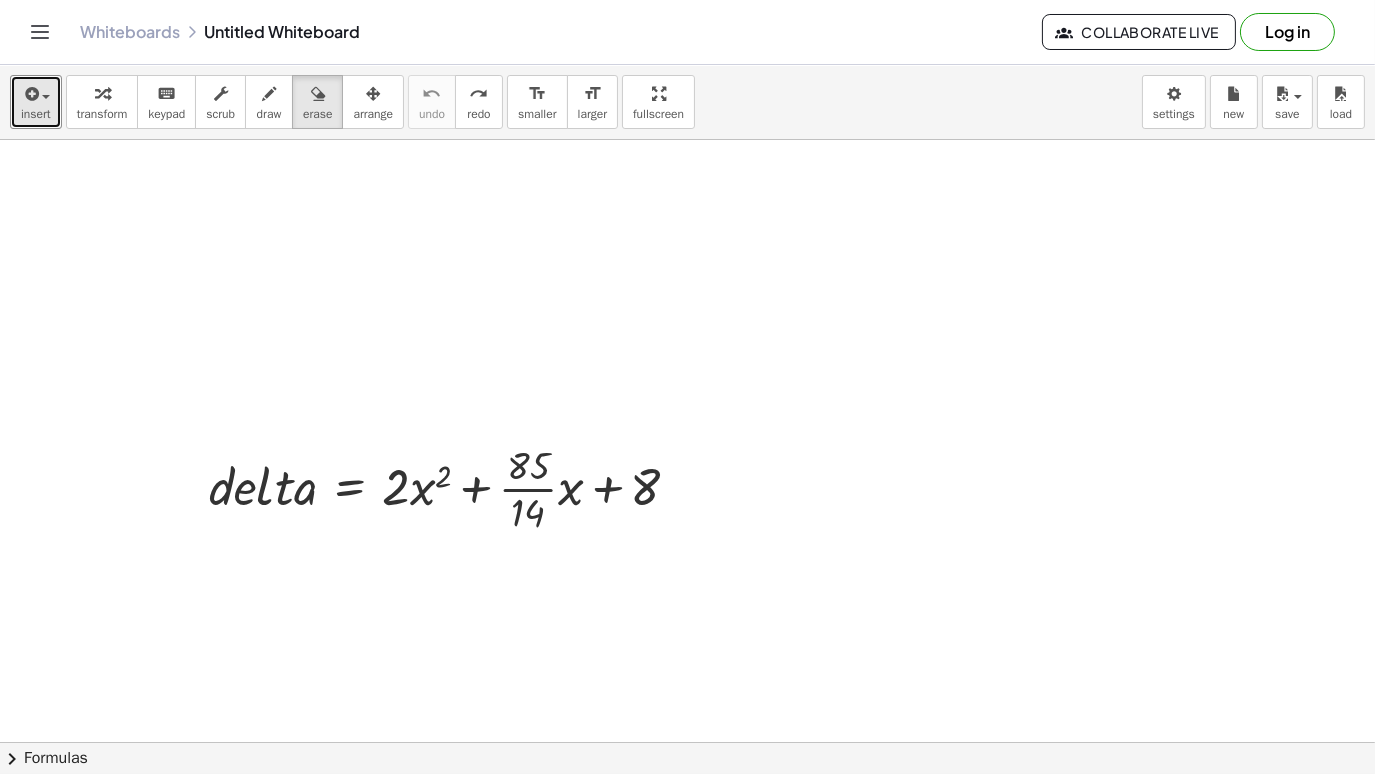 click at bounding box center (687, 807) 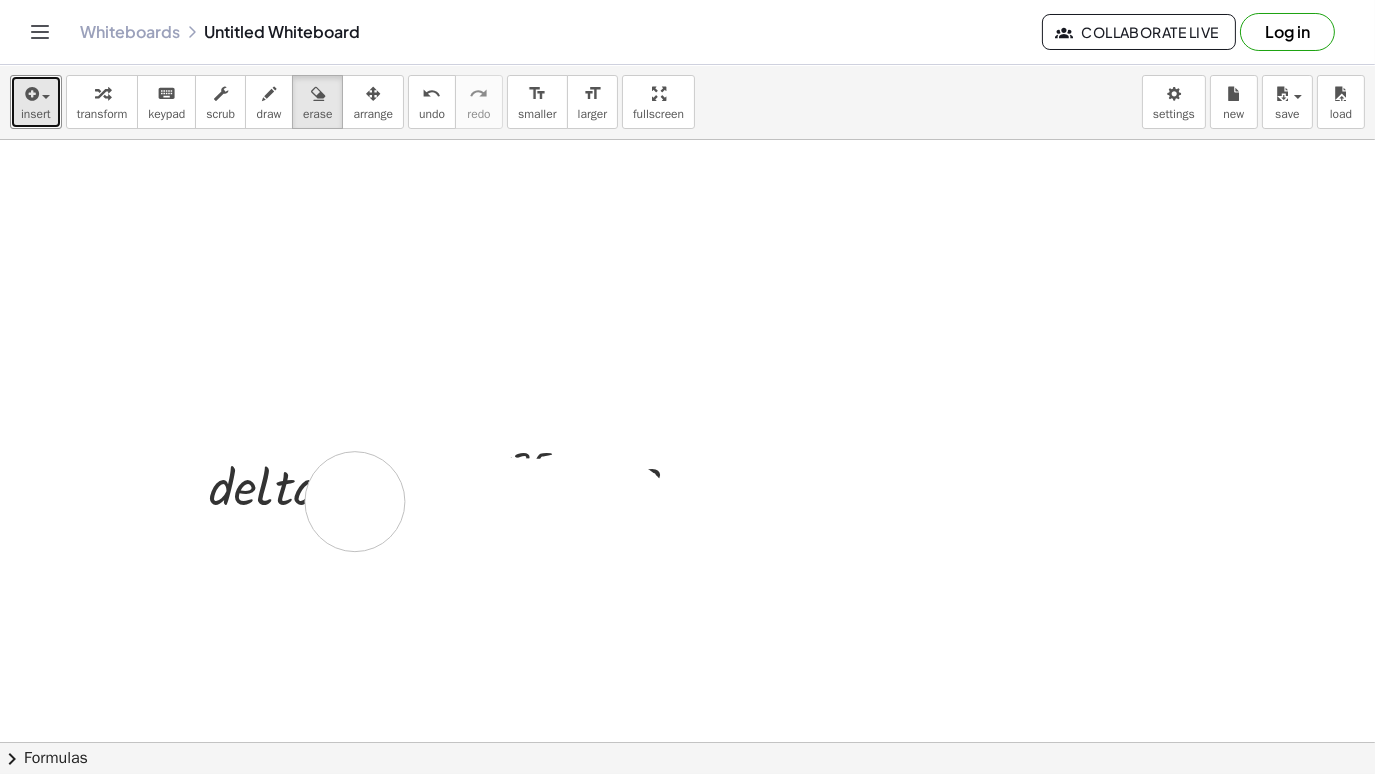 drag, startPoint x: 622, startPoint y: 512, endPoint x: 353, endPoint y: 500, distance: 269.26752 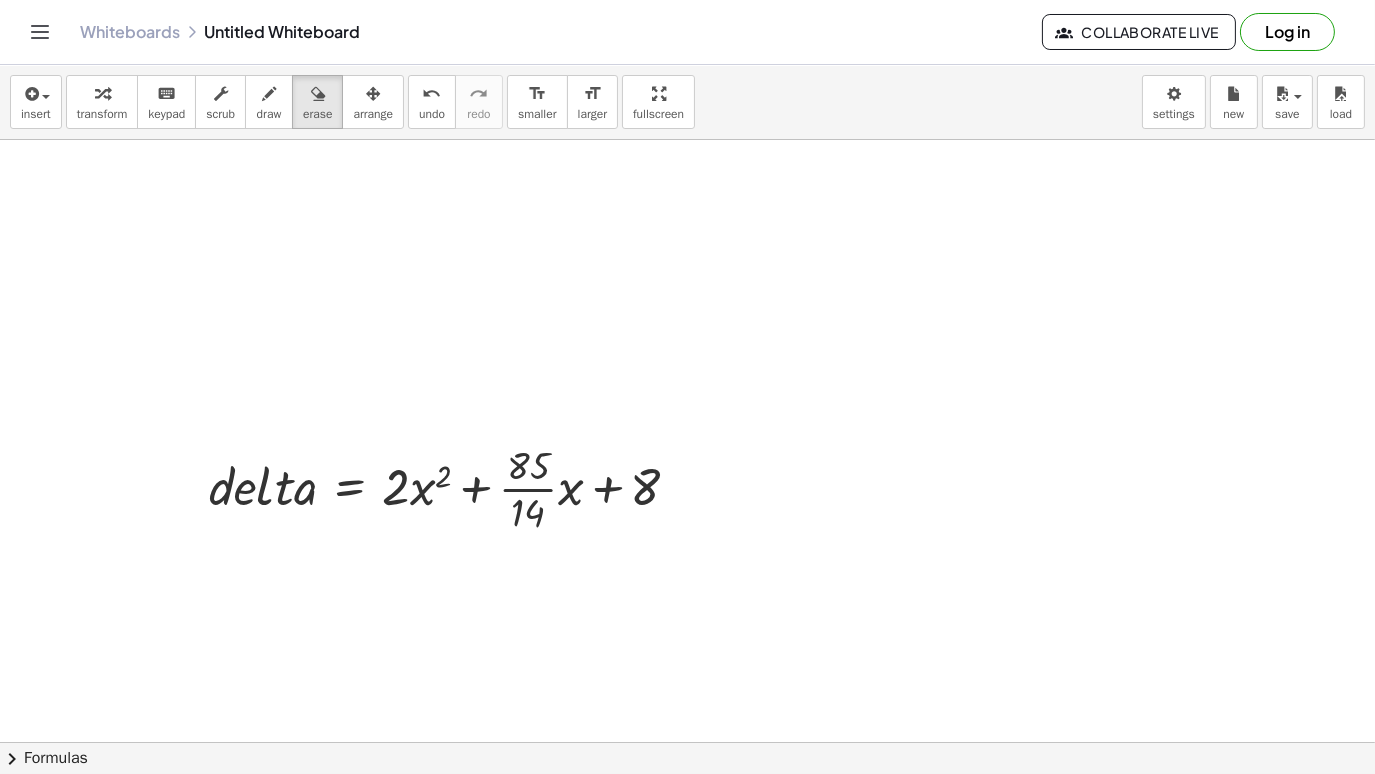 click at bounding box center [687, 807] 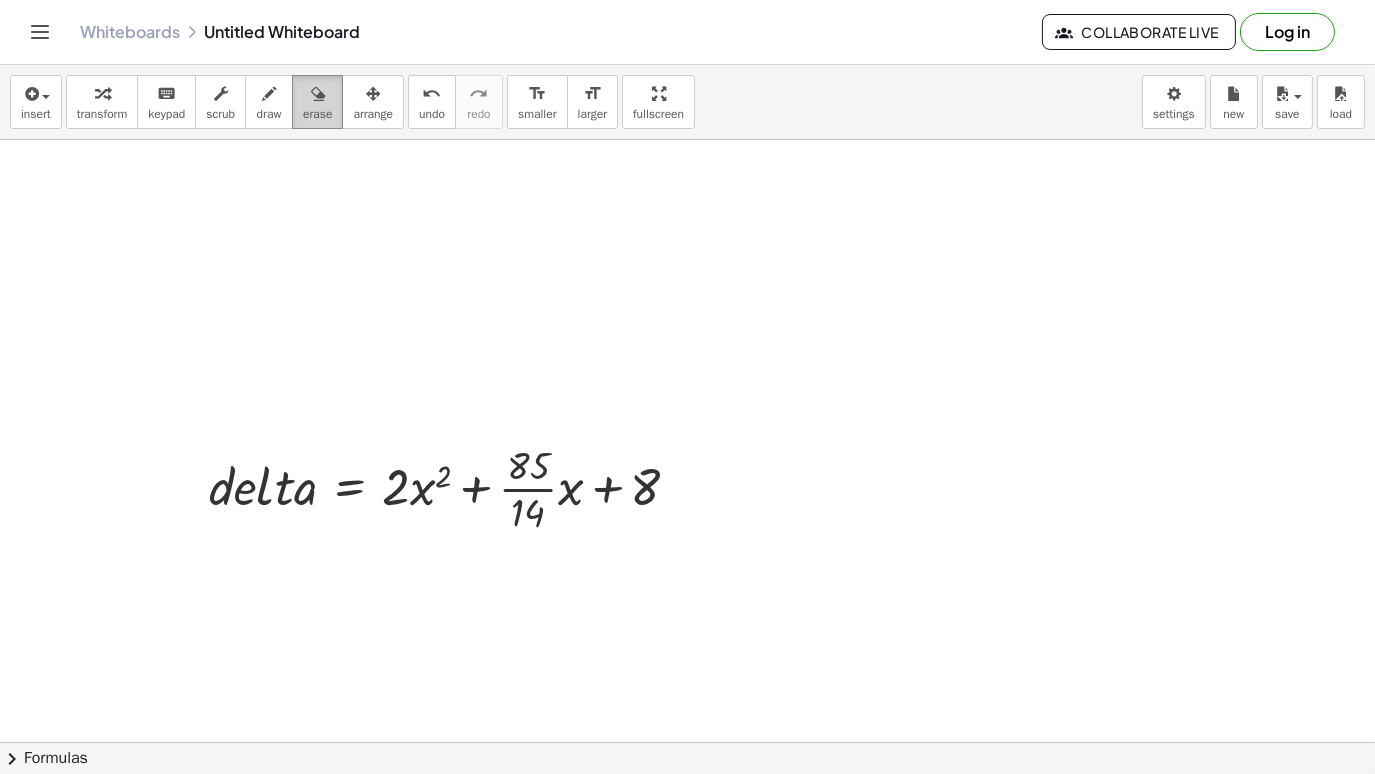 click on "erase" at bounding box center [317, 114] 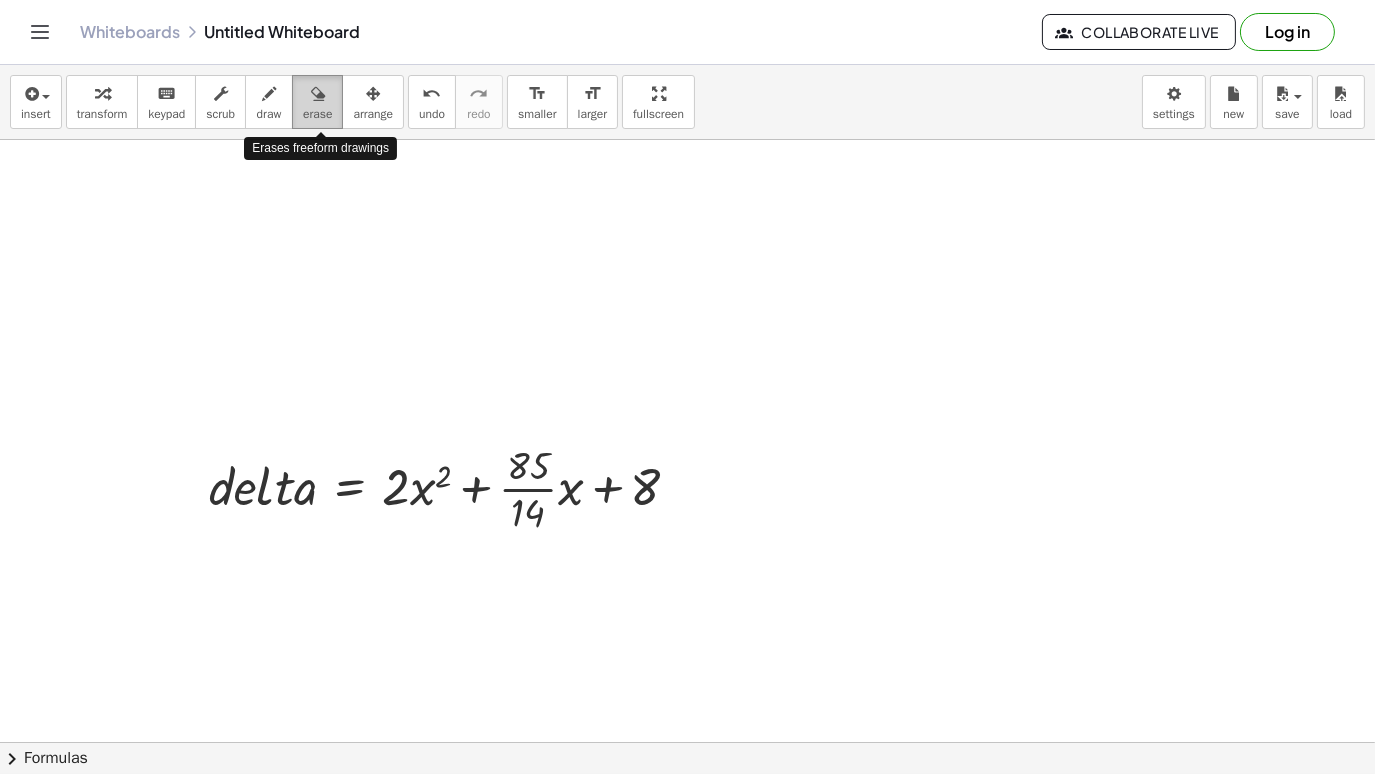click on "erase" at bounding box center (317, 114) 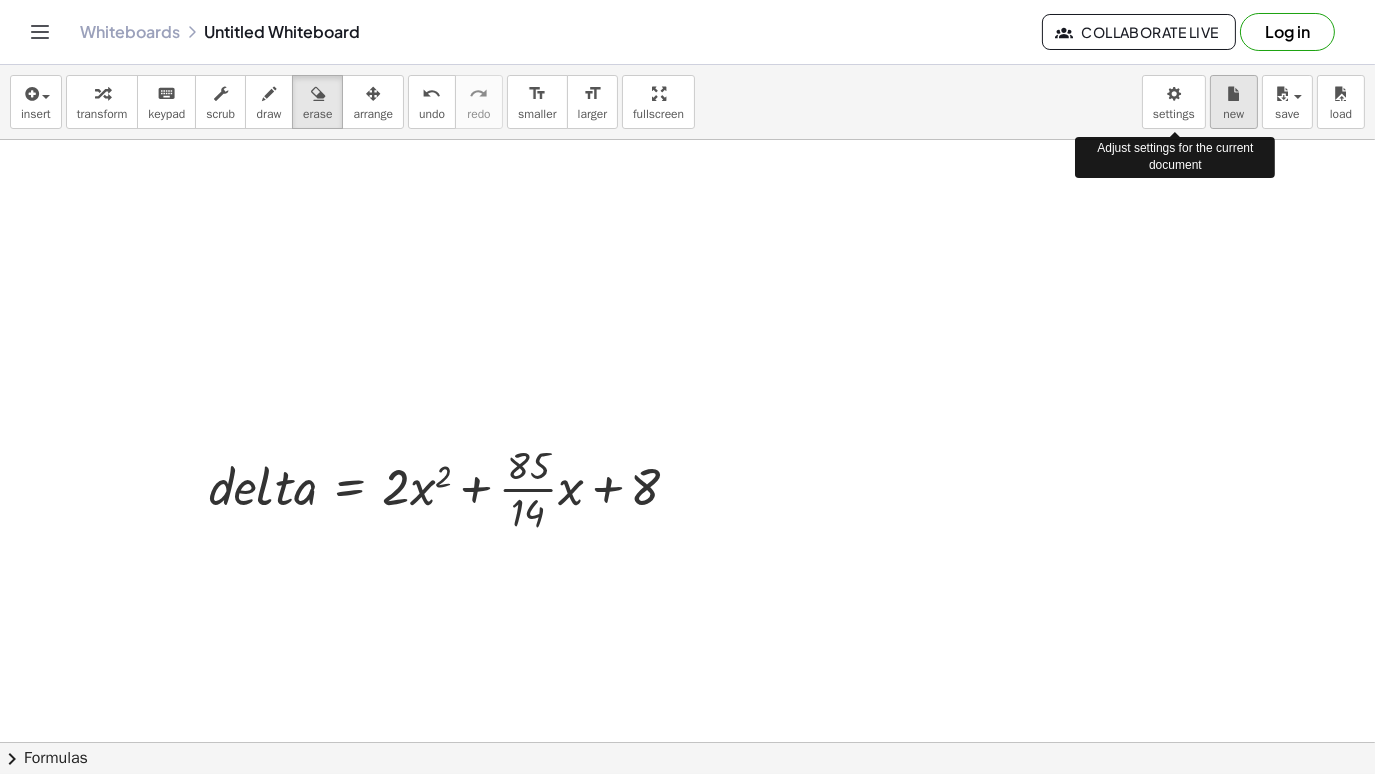 click on "new" at bounding box center [1234, 102] 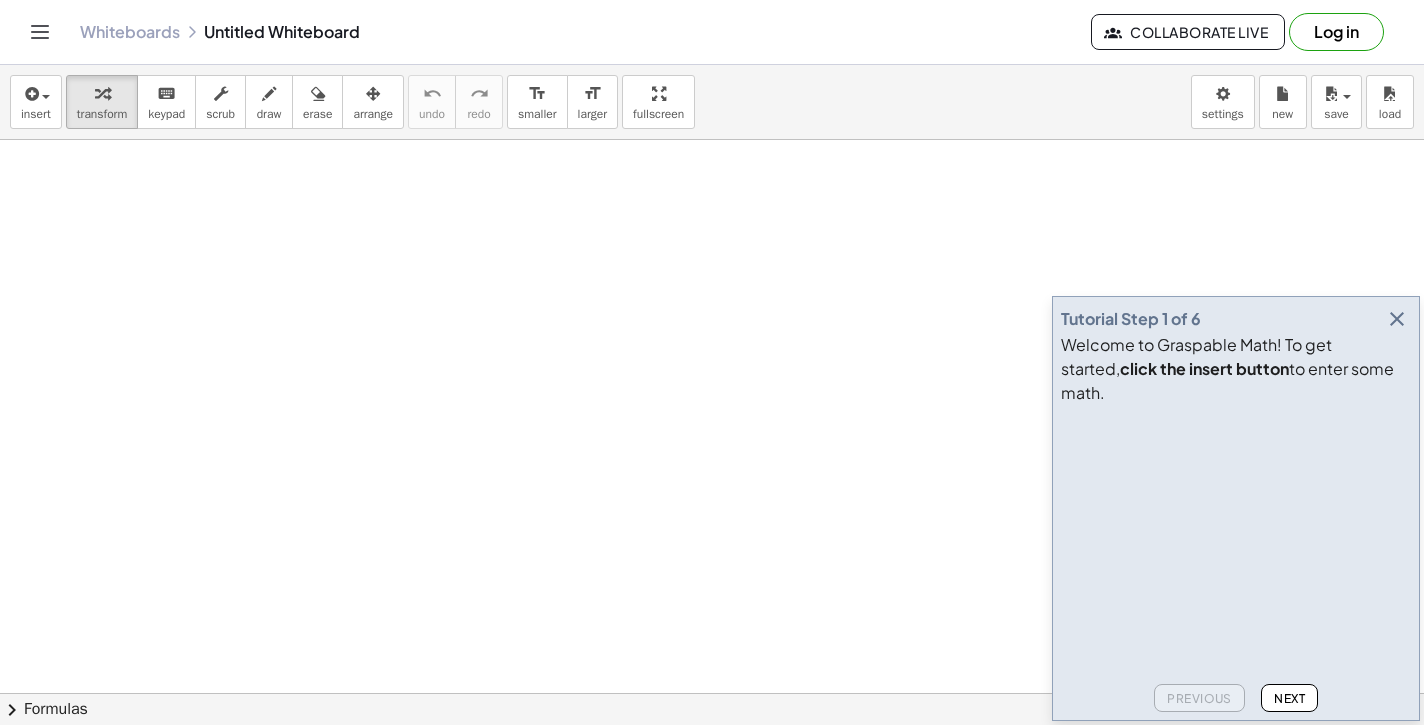 scroll, scrollTop: 0, scrollLeft: 0, axis: both 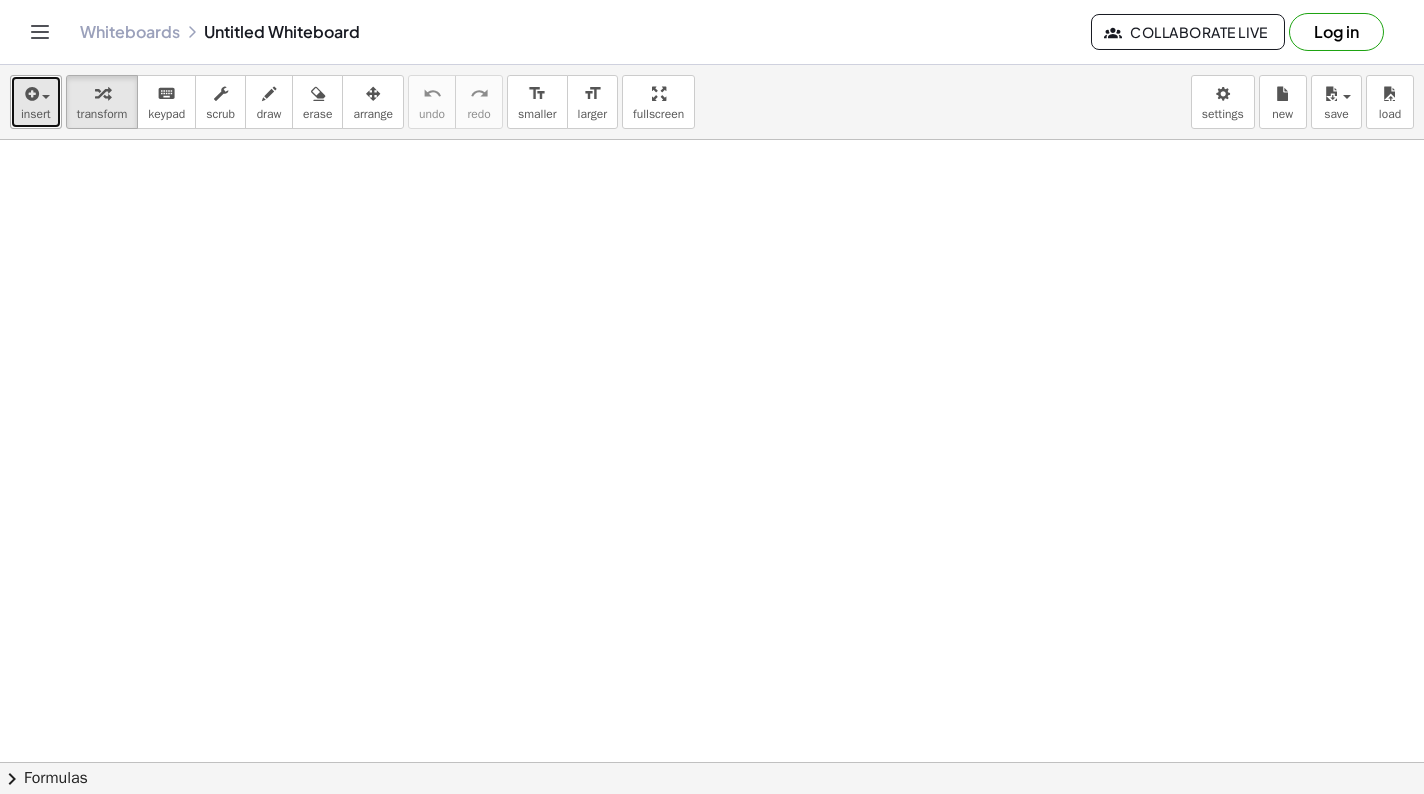 click at bounding box center [30, 94] 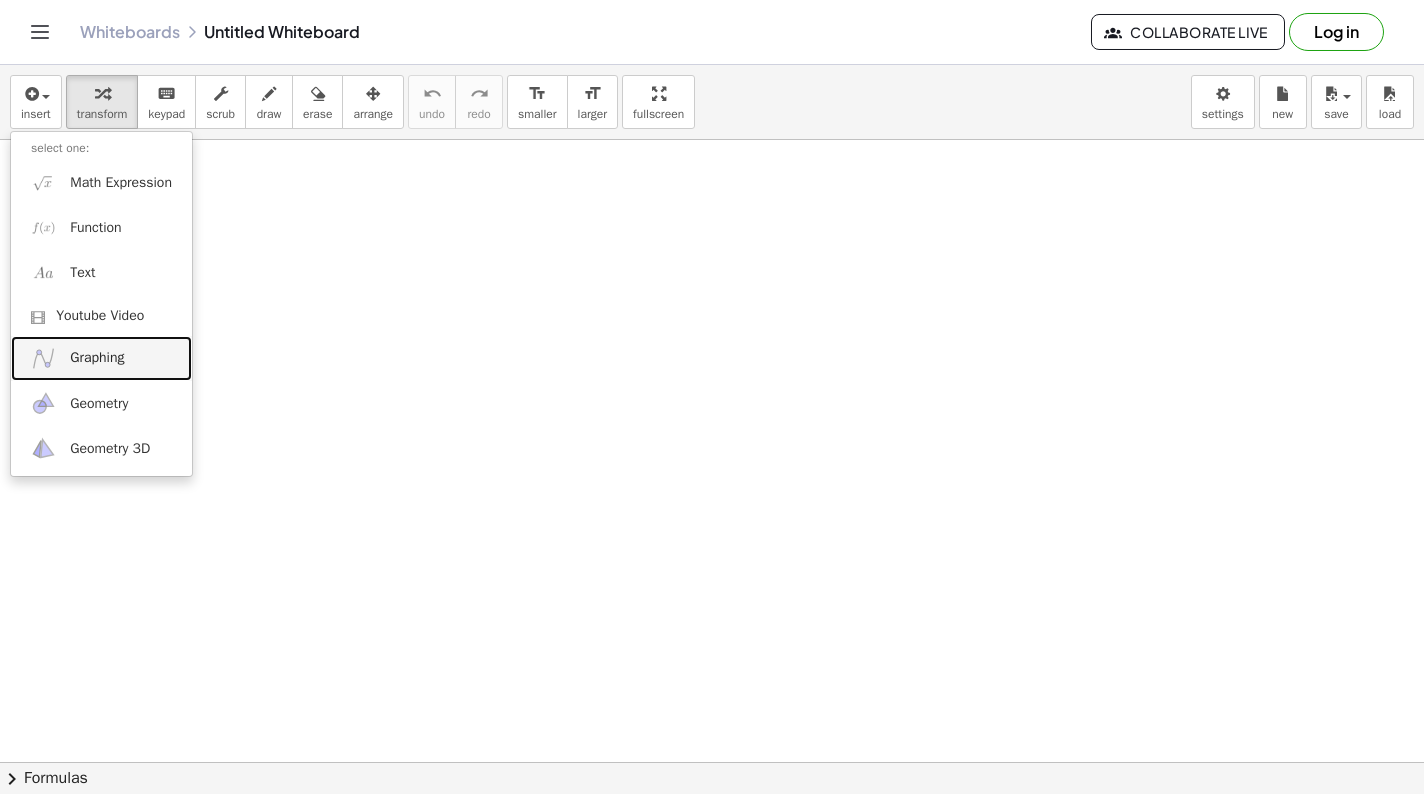 click on "Graphing" at bounding box center [101, 358] 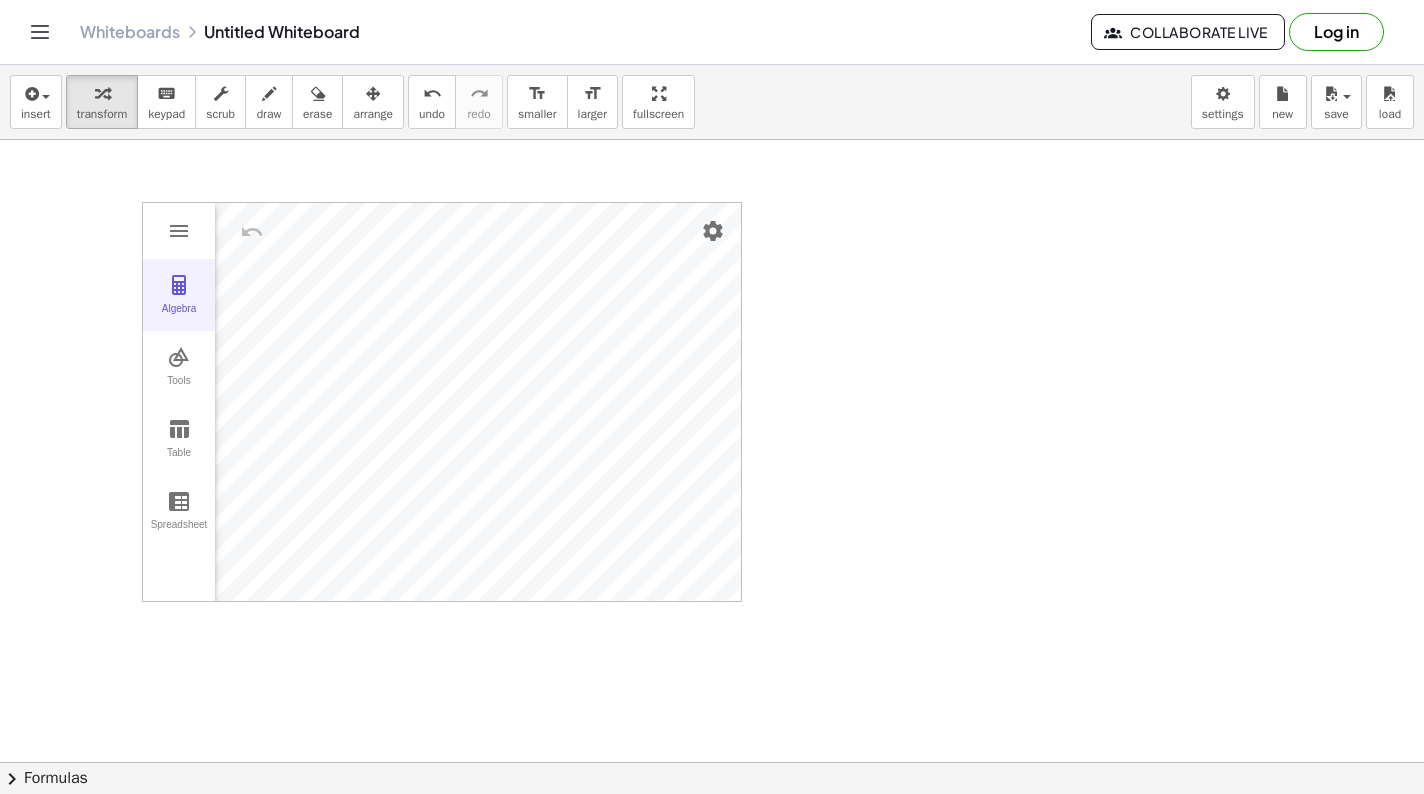 click on "Algebra" at bounding box center [179, 317] 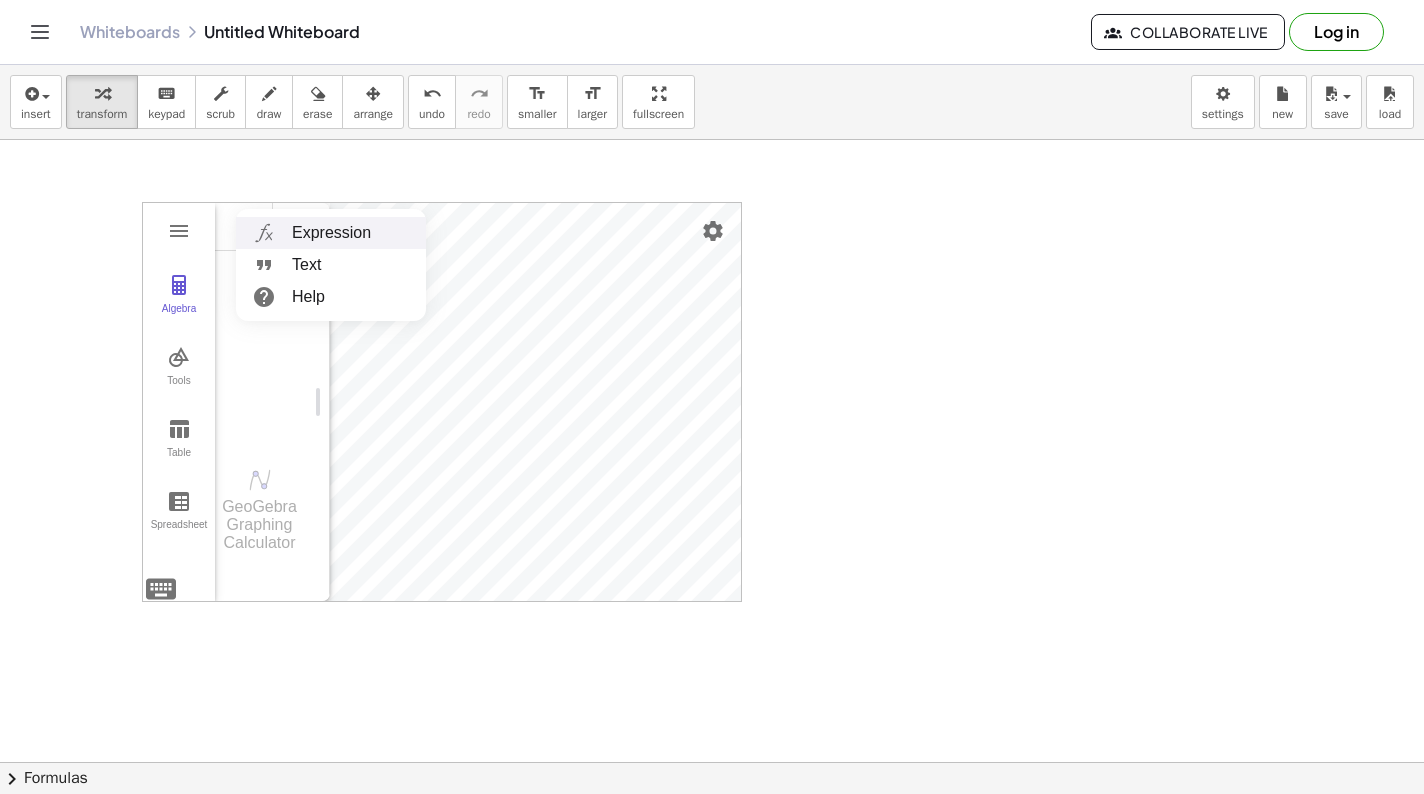 click on "Expression" at bounding box center [331, 233] 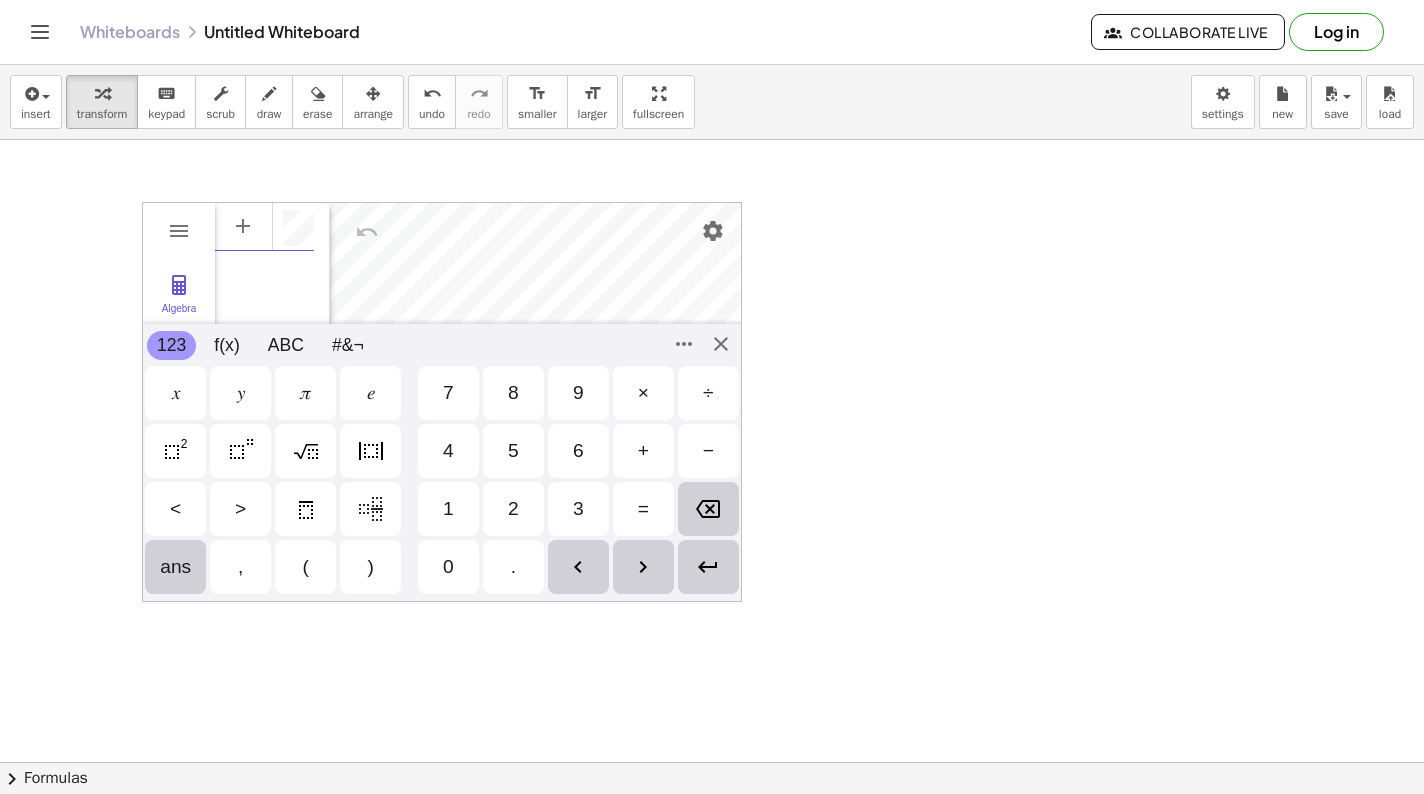 scroll, scrollTop: 10, scrollLeft: 0, axis: vertical 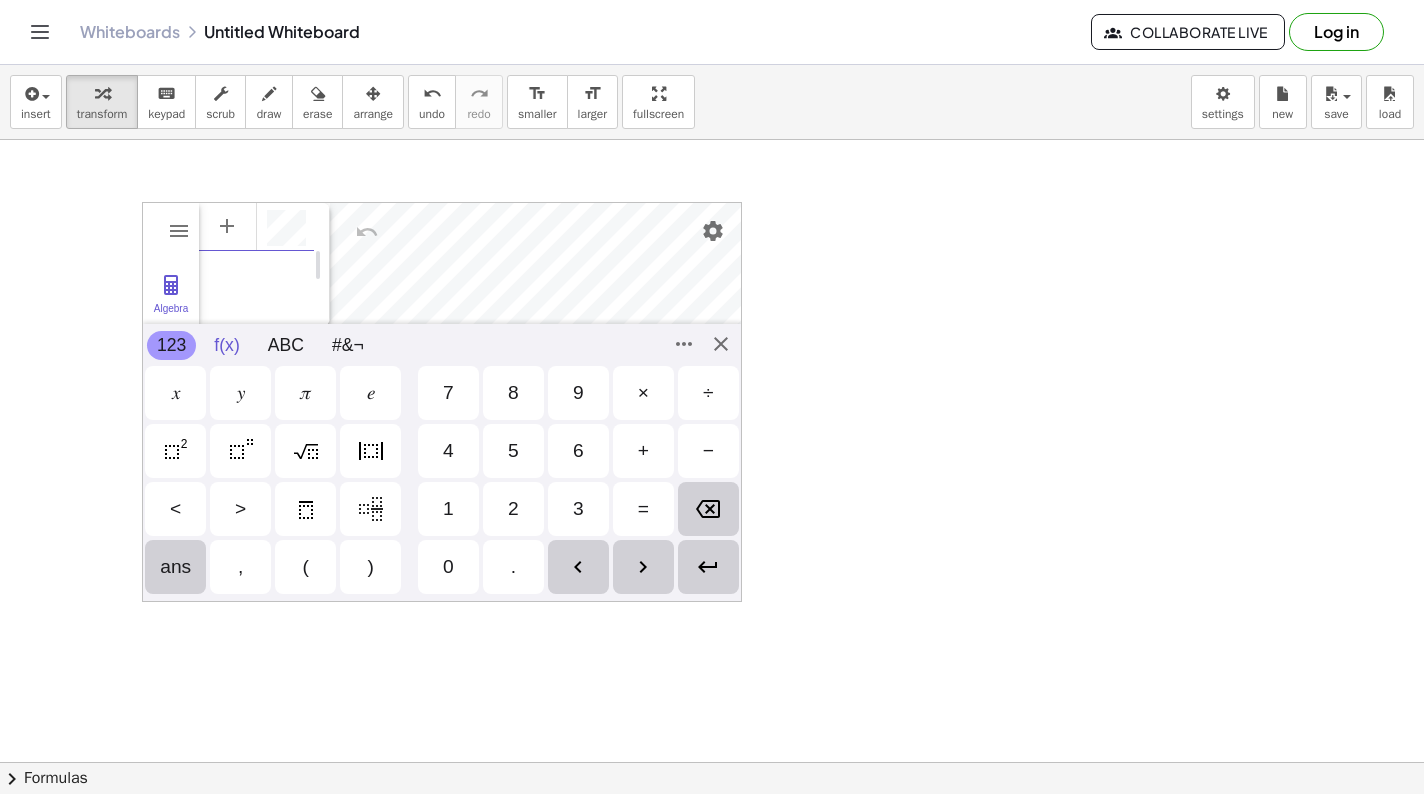 click on "f(x)" at bounding box center (226, 345) 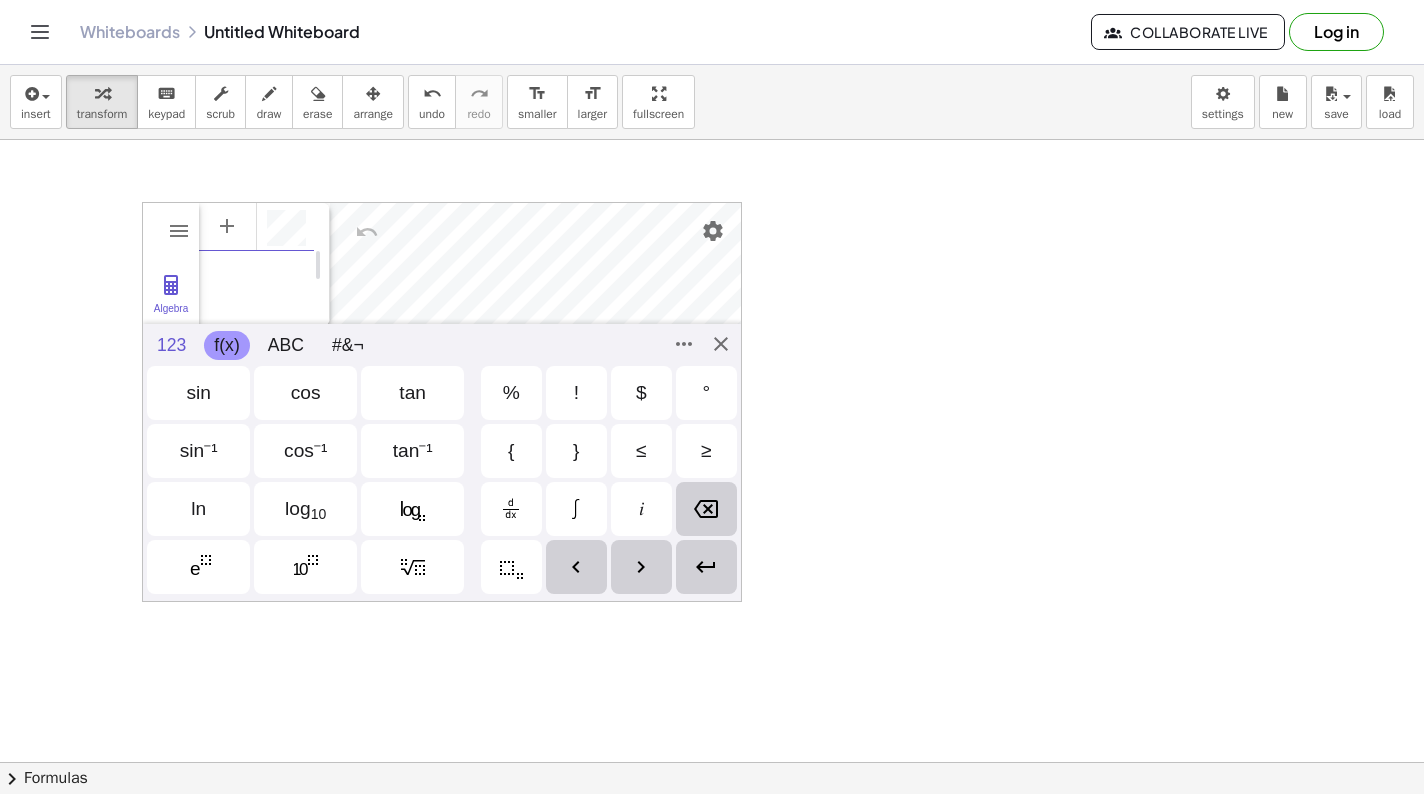 click on "123" at bounding box center [171, 345] 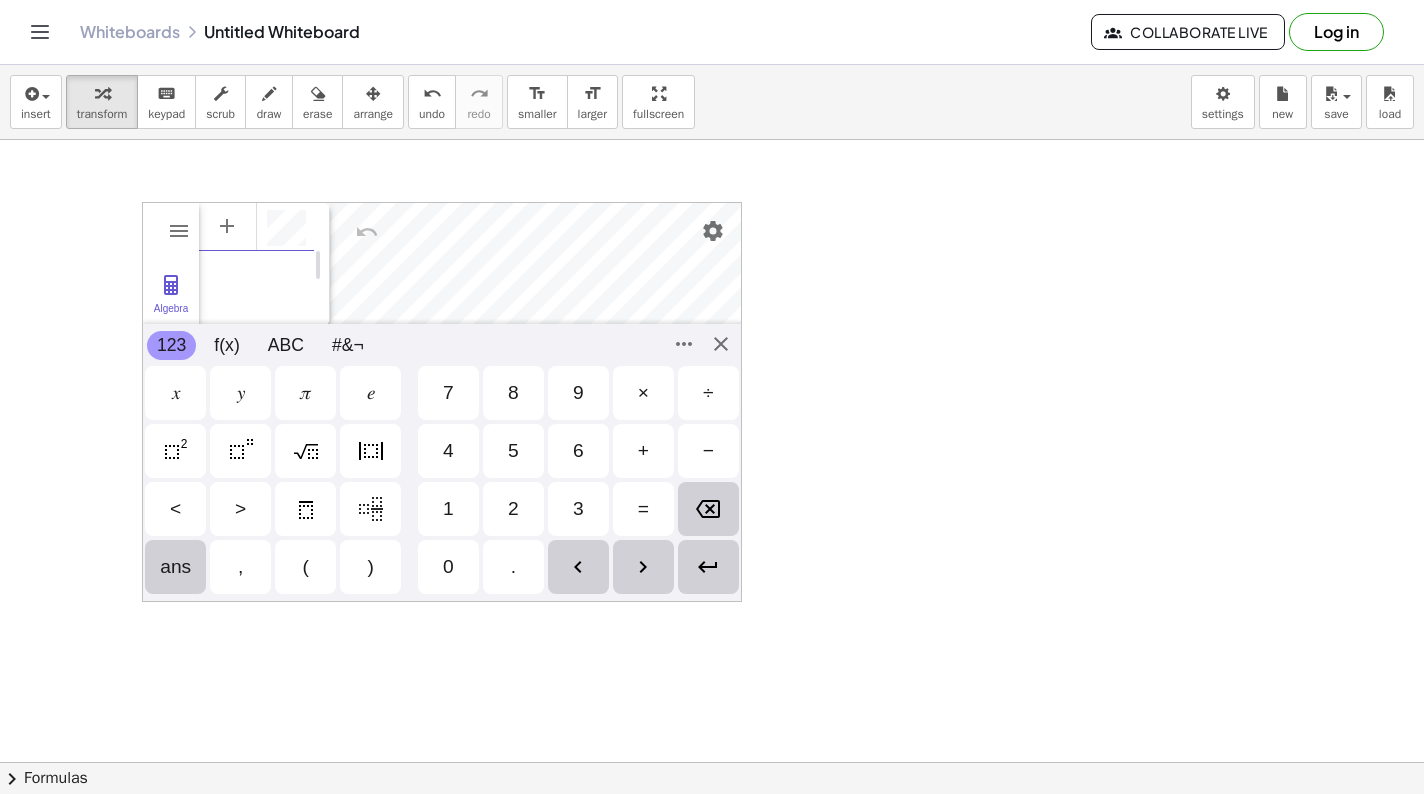 click on "1" at bounding box center [448, 509] 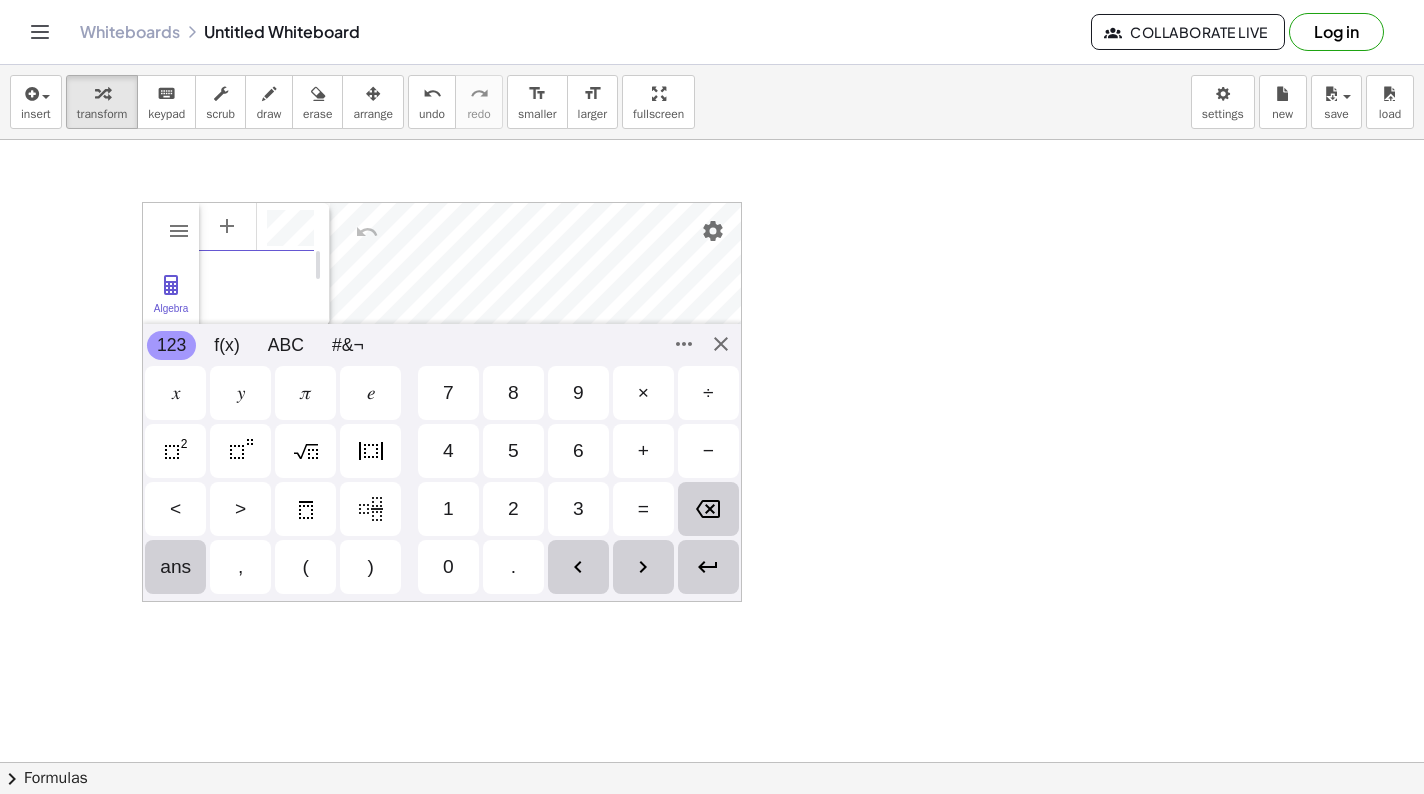click on "𝑥" at bounding box center (175, 393) 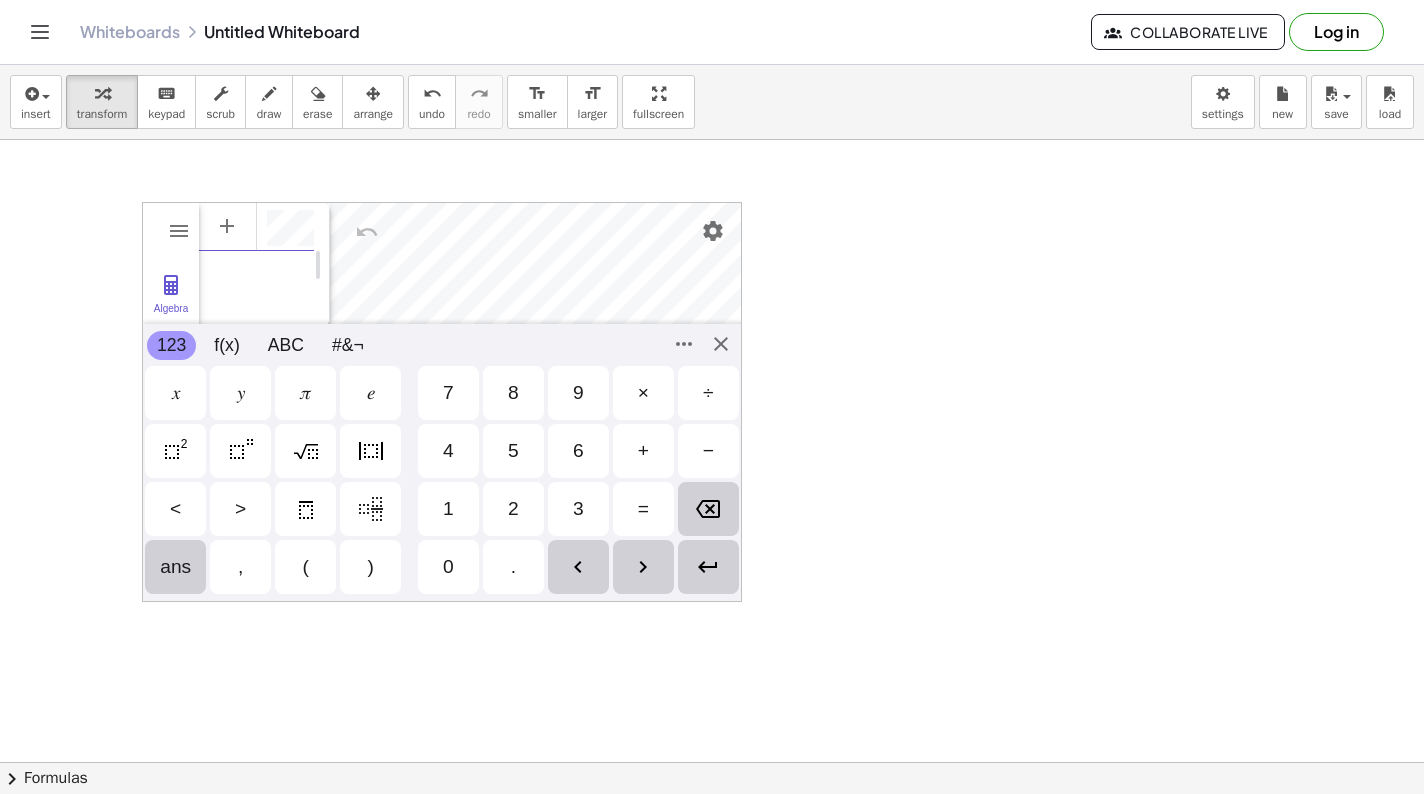 click at bounding box center [176, 451] 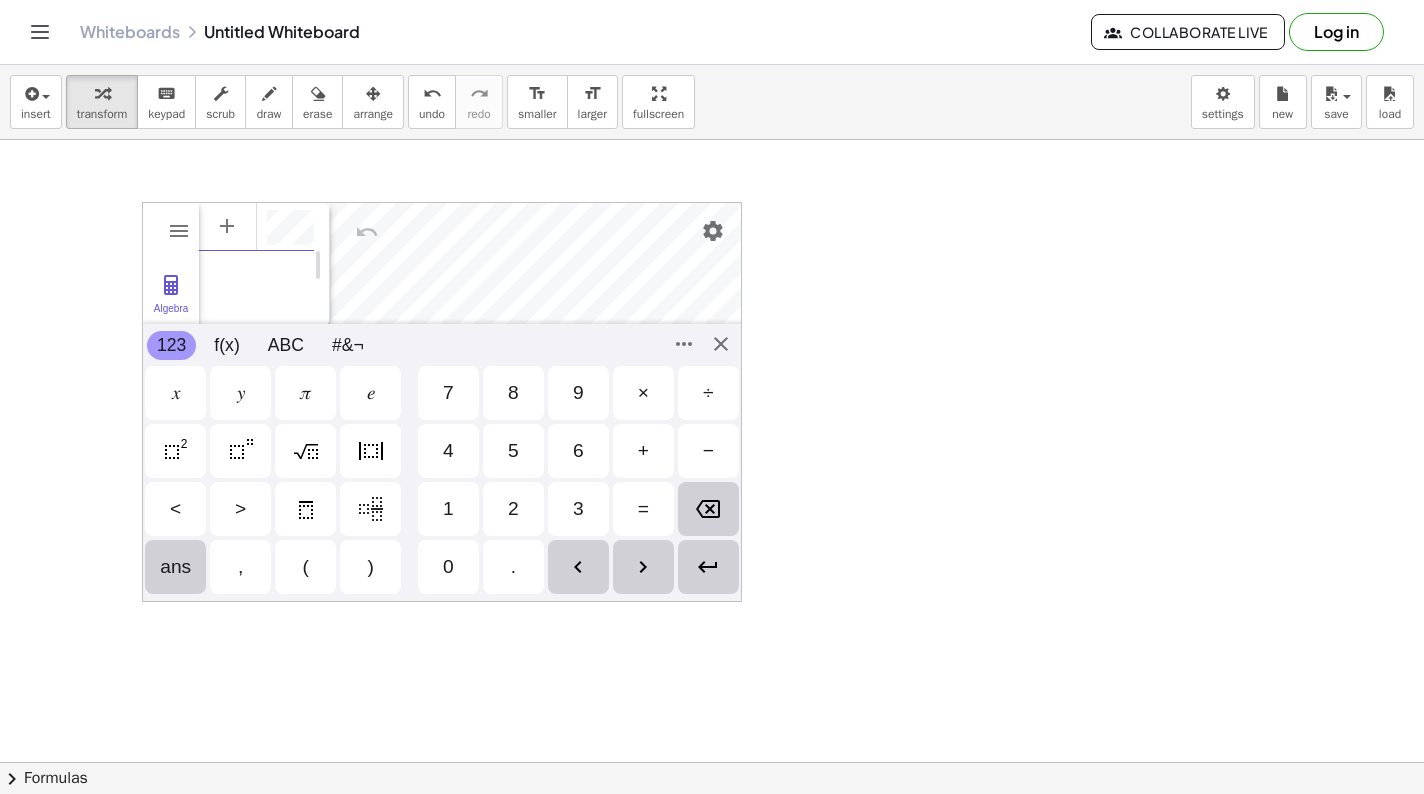 scroll, scrollTop: 0, scrollLeft: 6, axis: horizontal 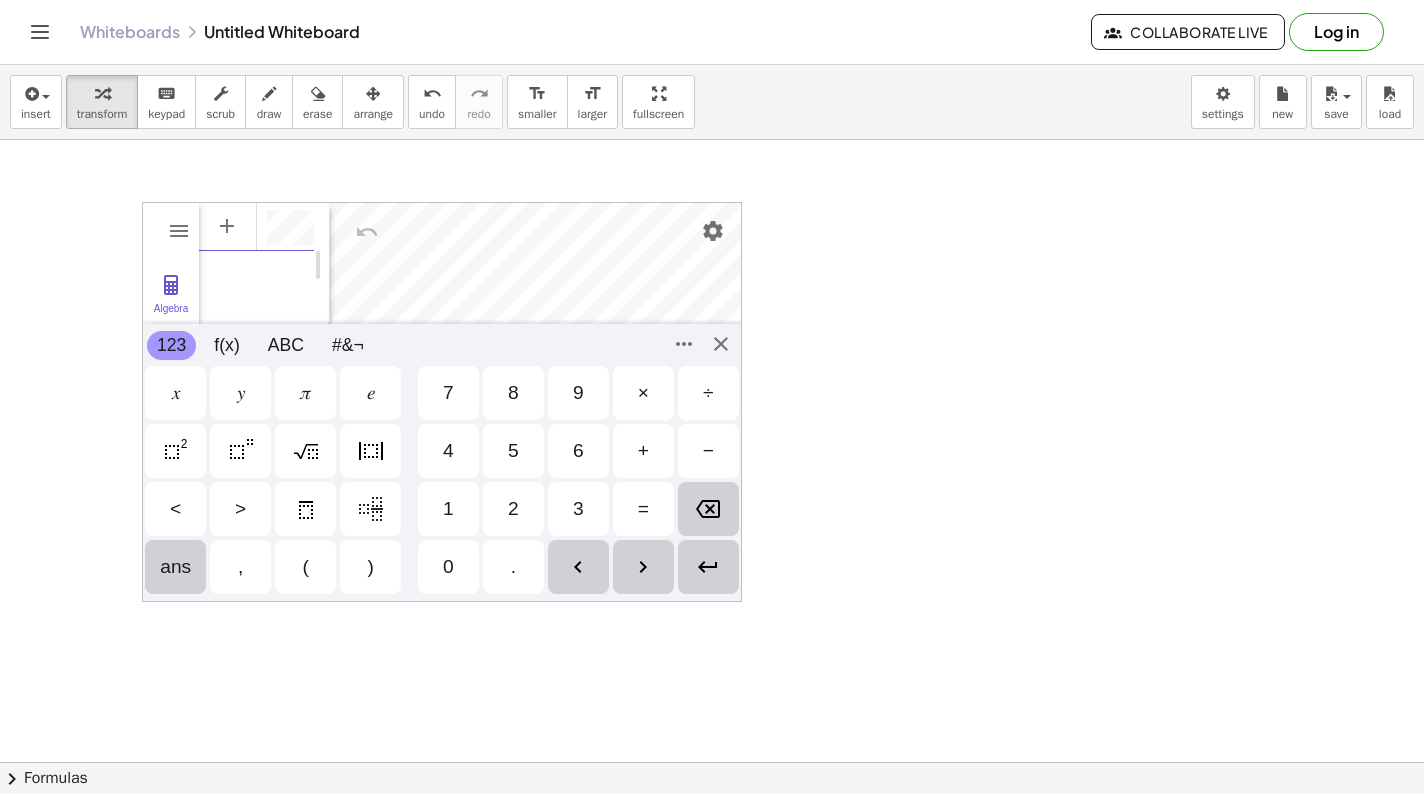 click at bounding box center [708, 509] 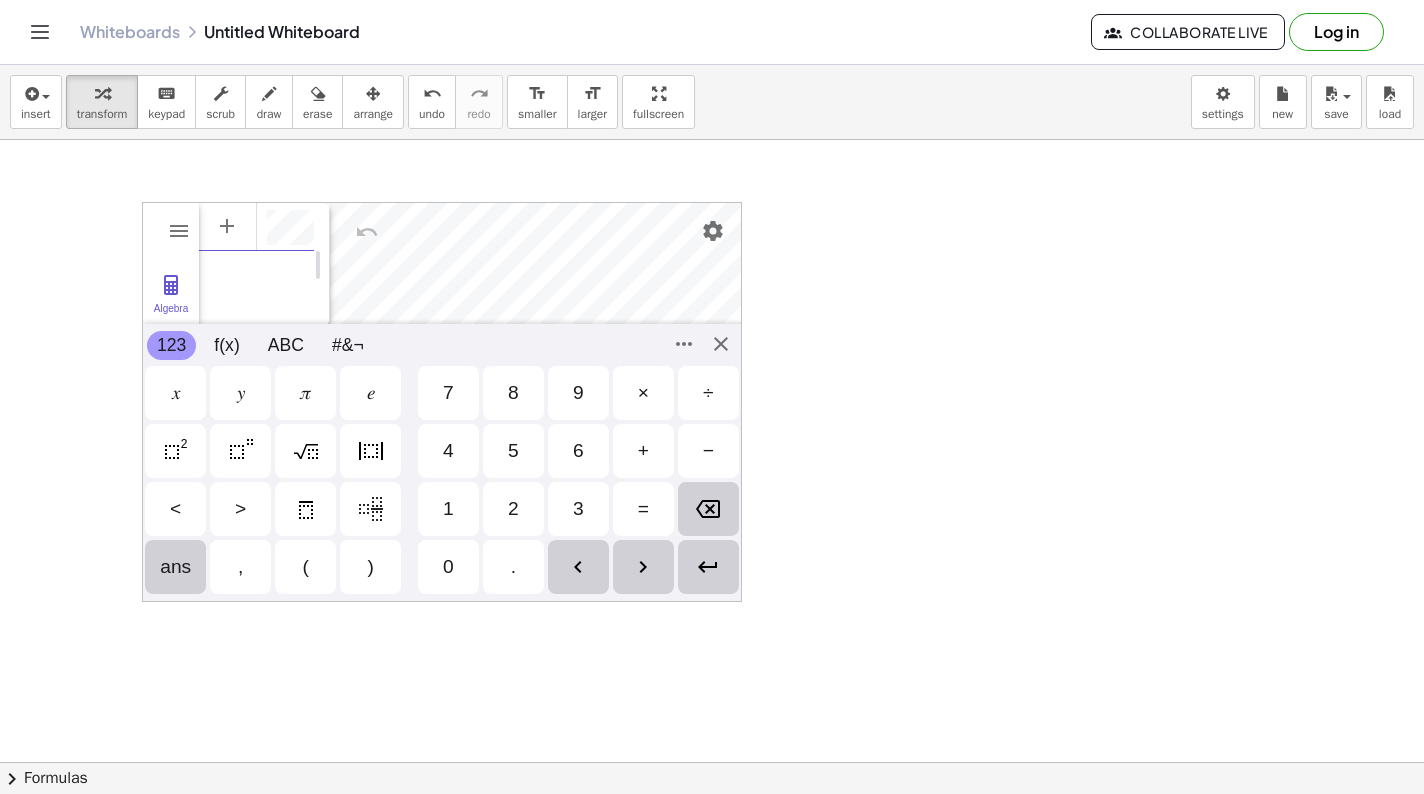 click at bounding box center (241, 451) 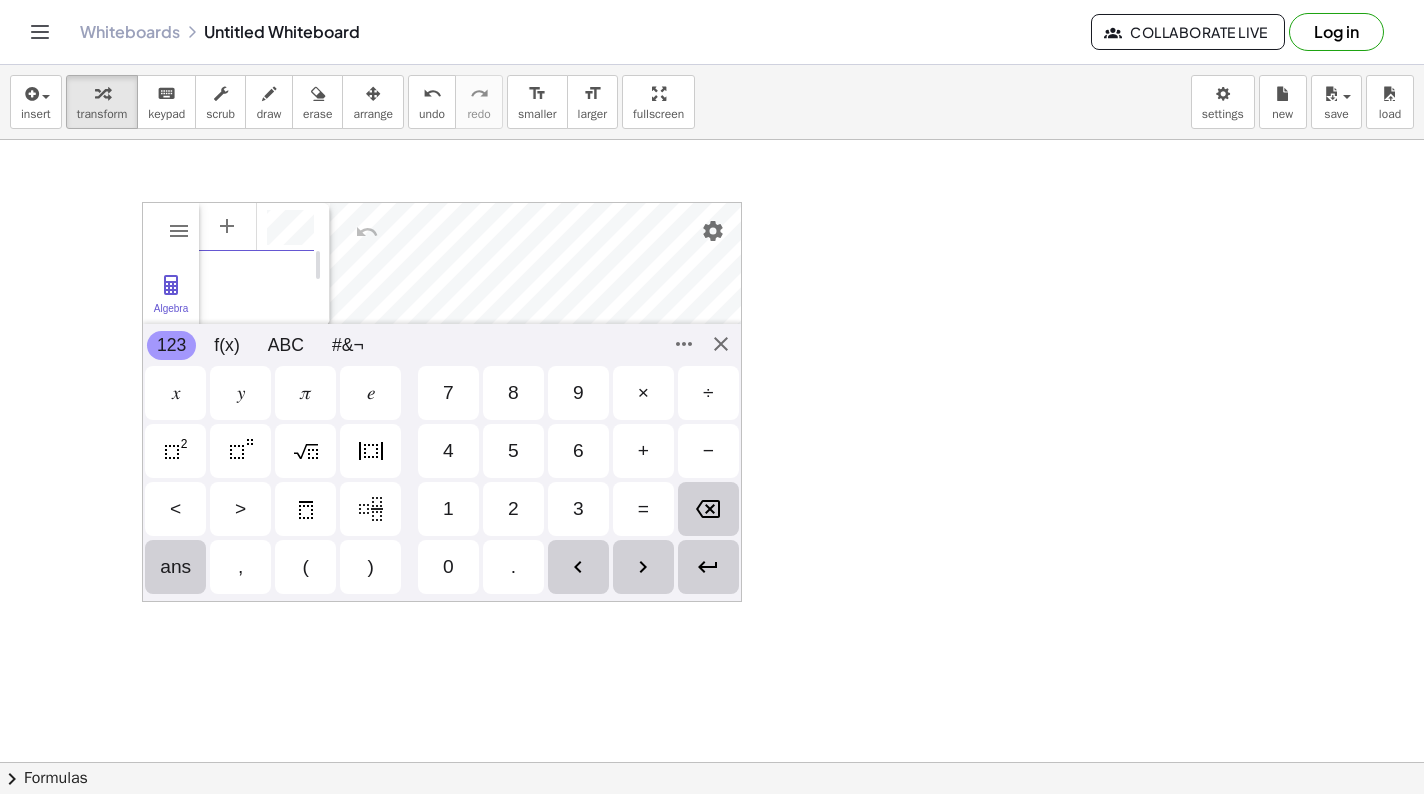 scroll, scrollTop: 0, scrollLeft: 9, axis: horizontal 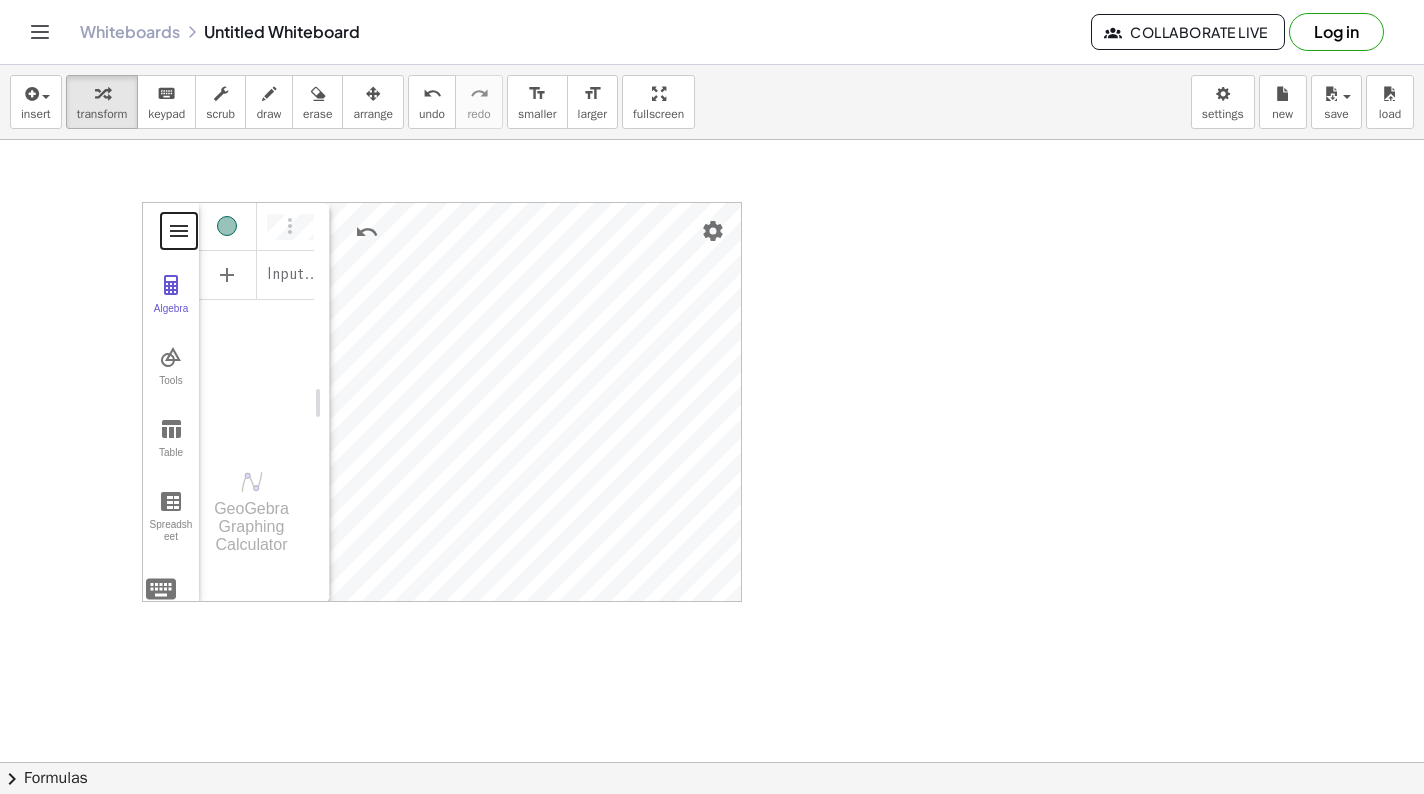 click at bounding box center (179, 231) 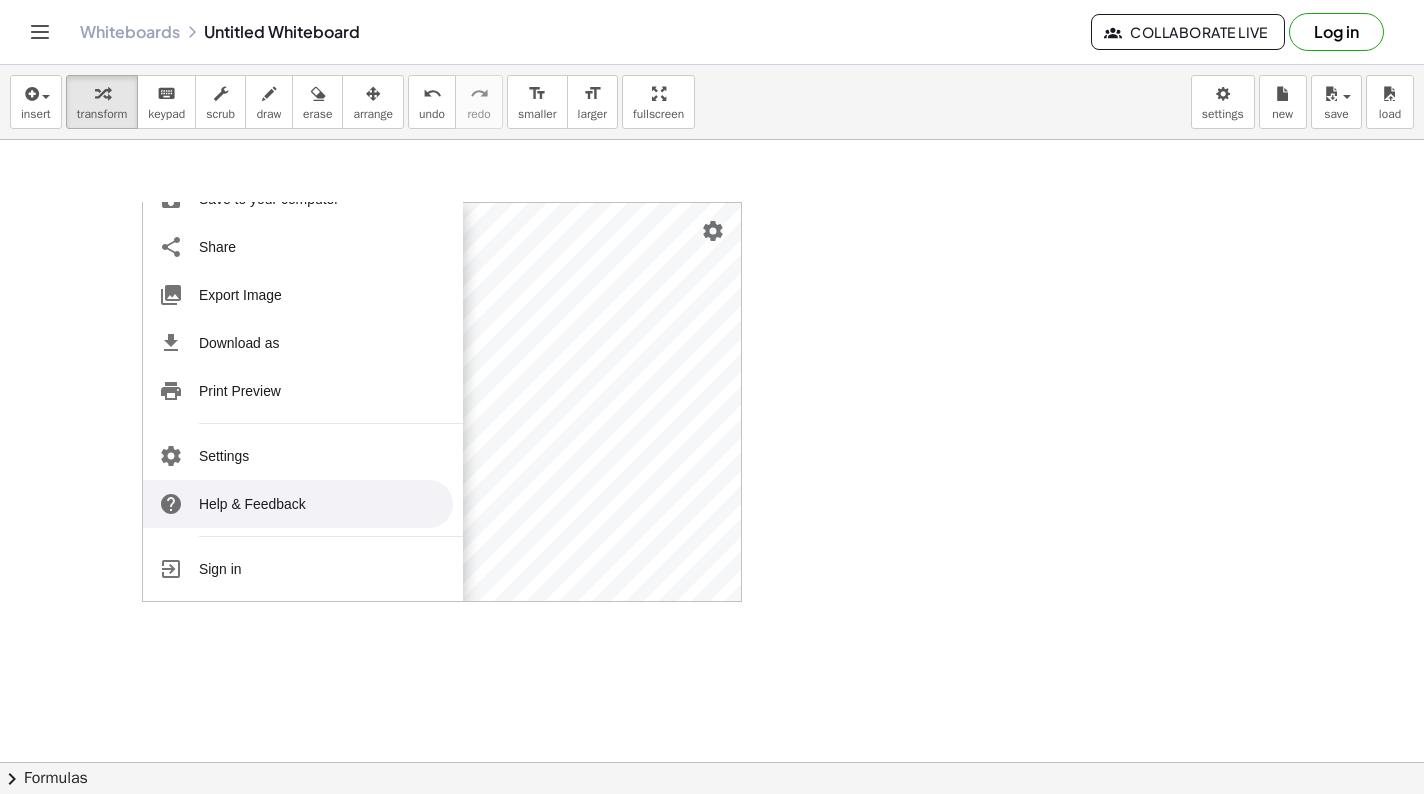 scroll, scrollTop: 1, scrollLeft: 0, axis: vertical 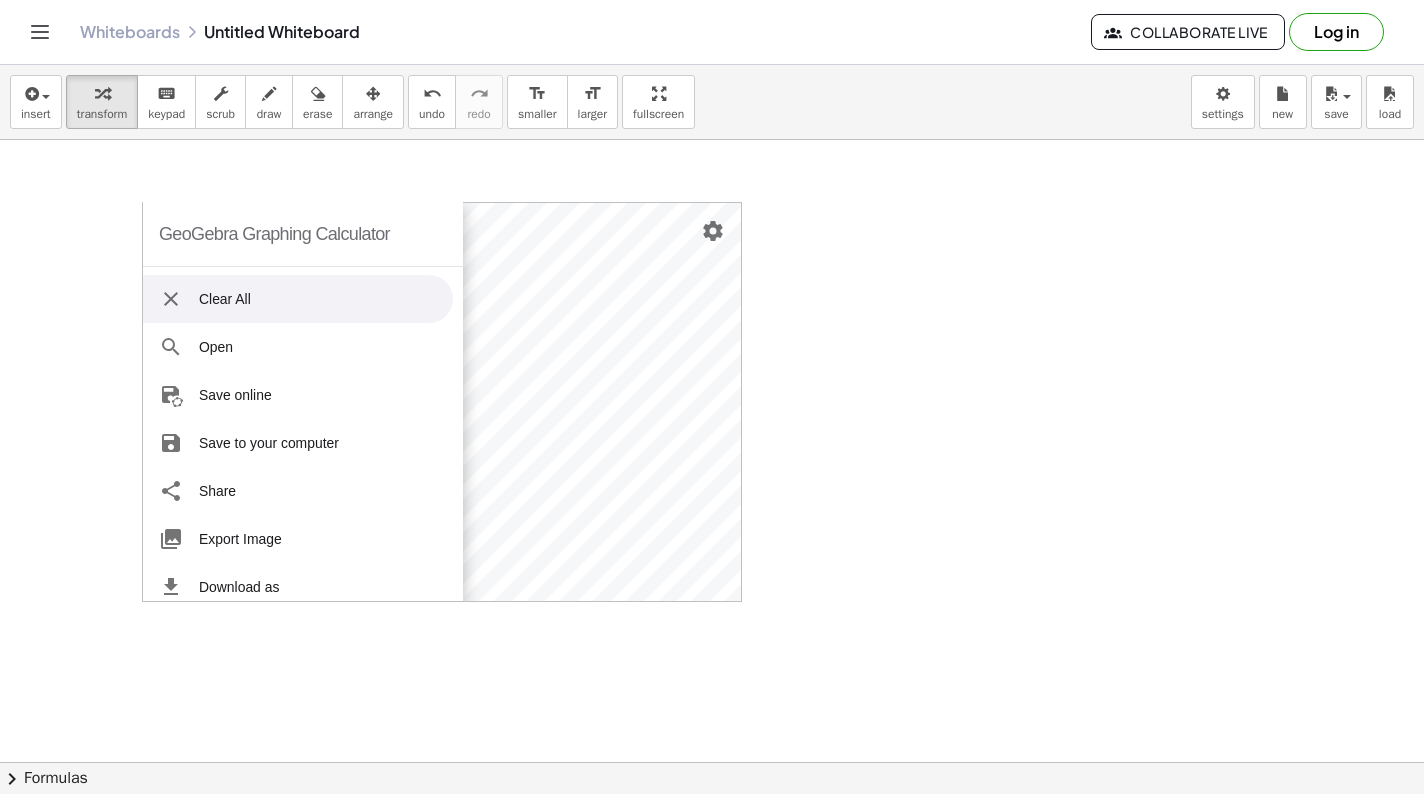 click on "Clear All" at bounding box center (298, 299) 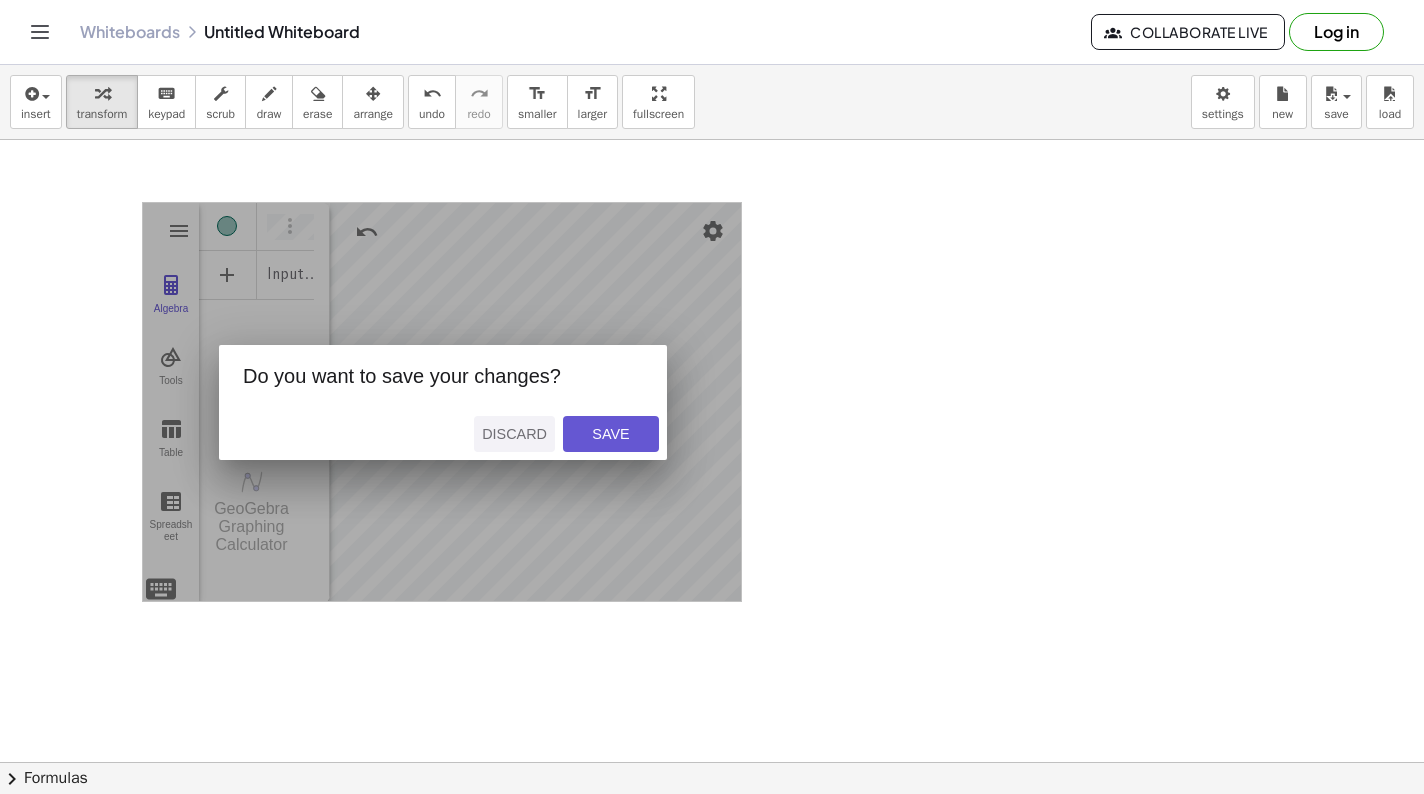 click on "Discard" at bounding box center (514, 434) 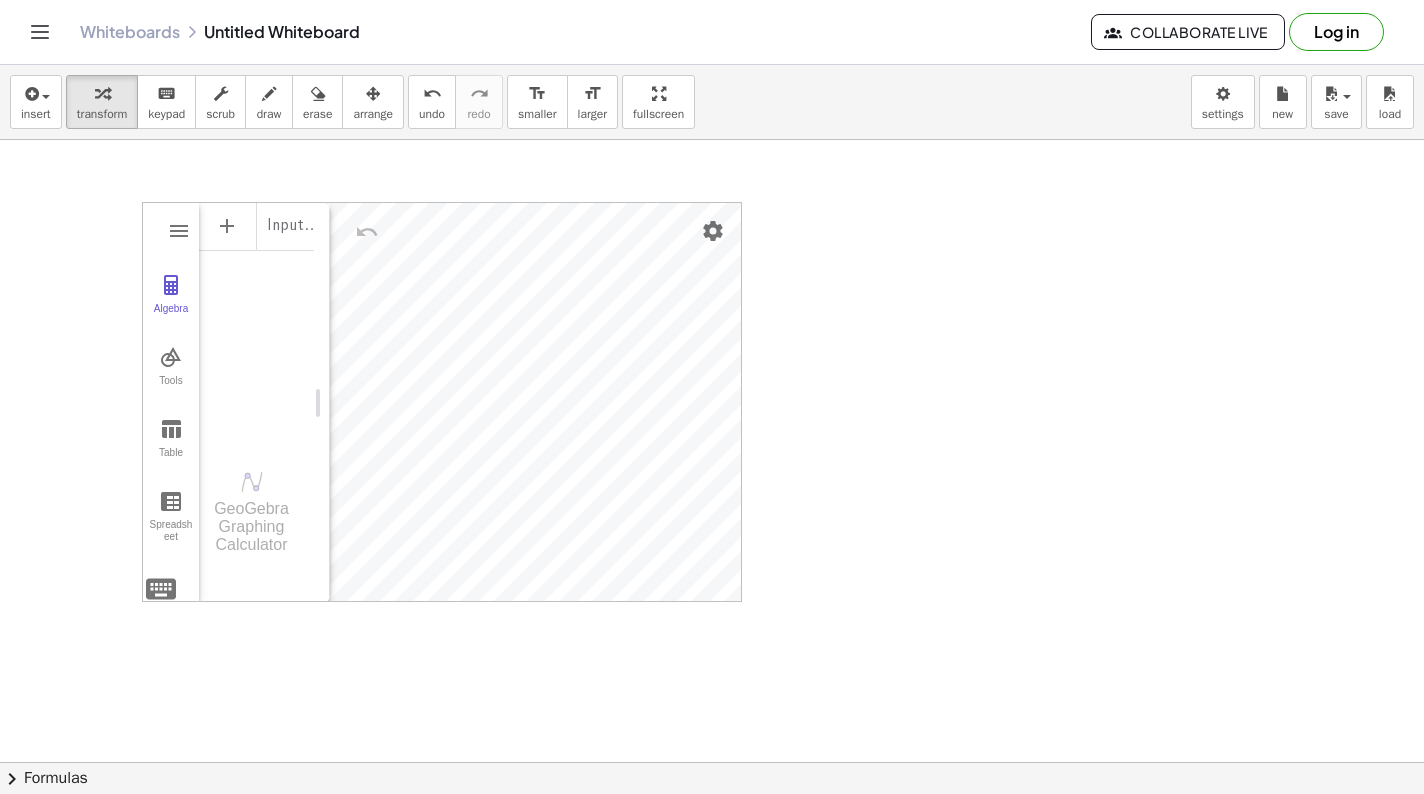 click on "Algebra Tools Table Spreadsheet" at bounding box center (171, 403) 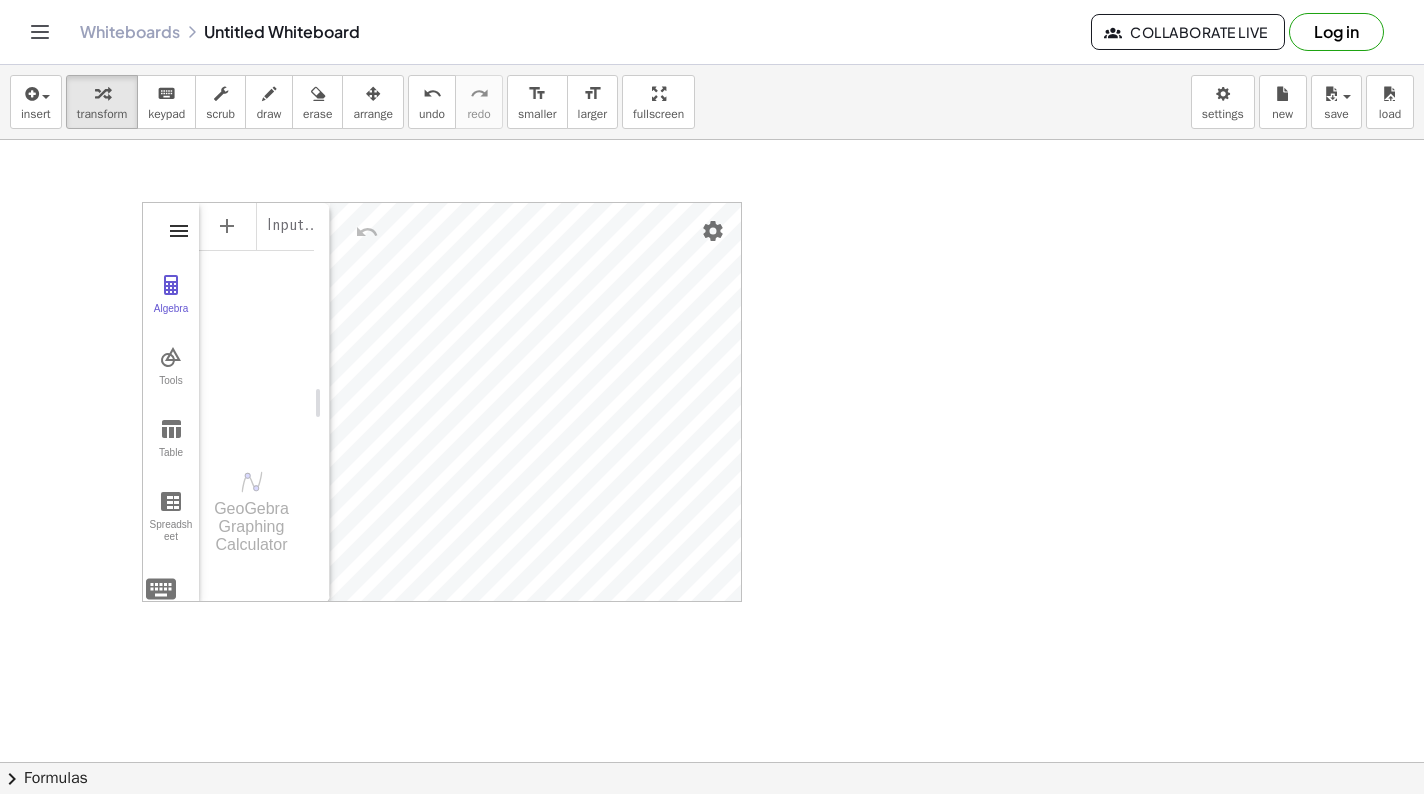 click at bounding box center (179, 231) 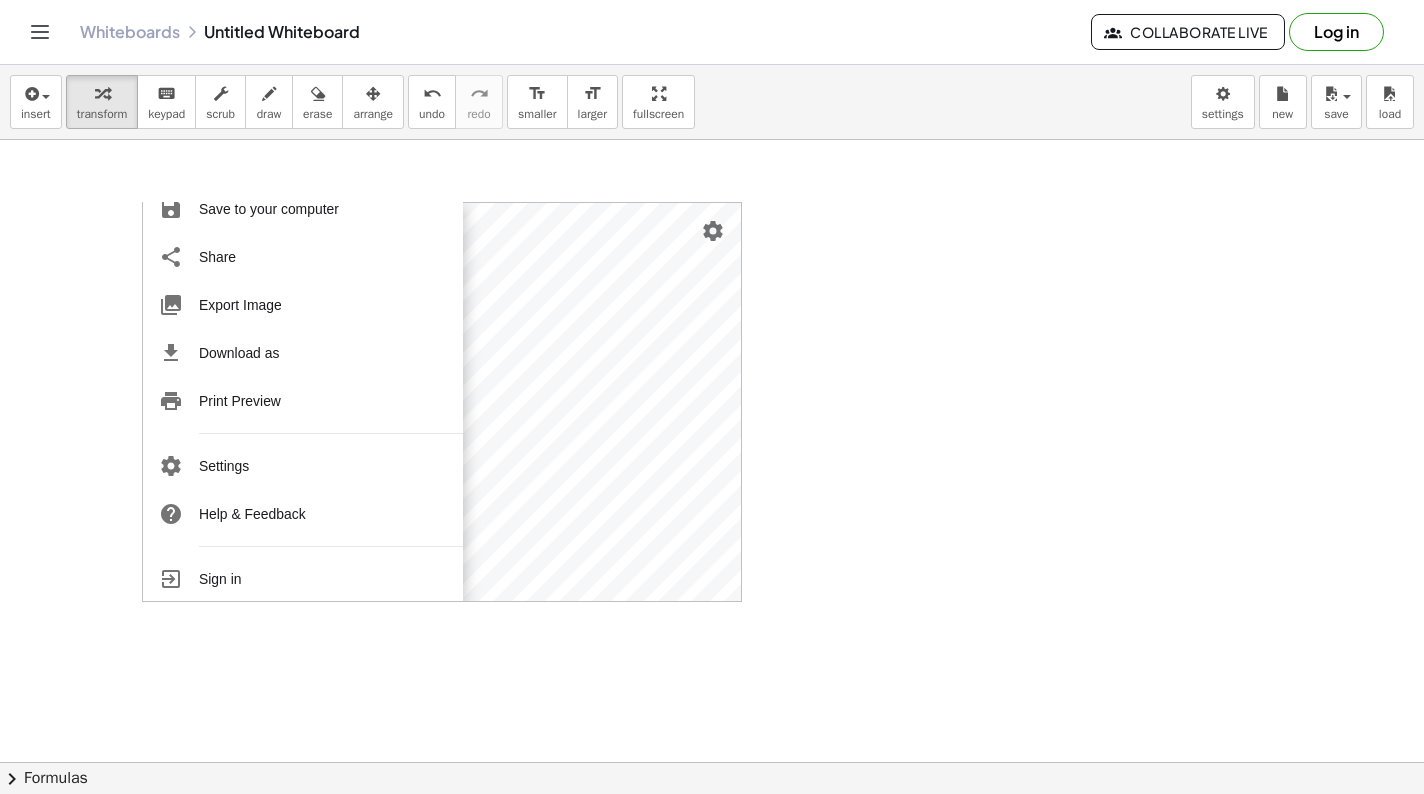 scroll, scrollTop: 245, scrollLeft: 0, axis: vertical 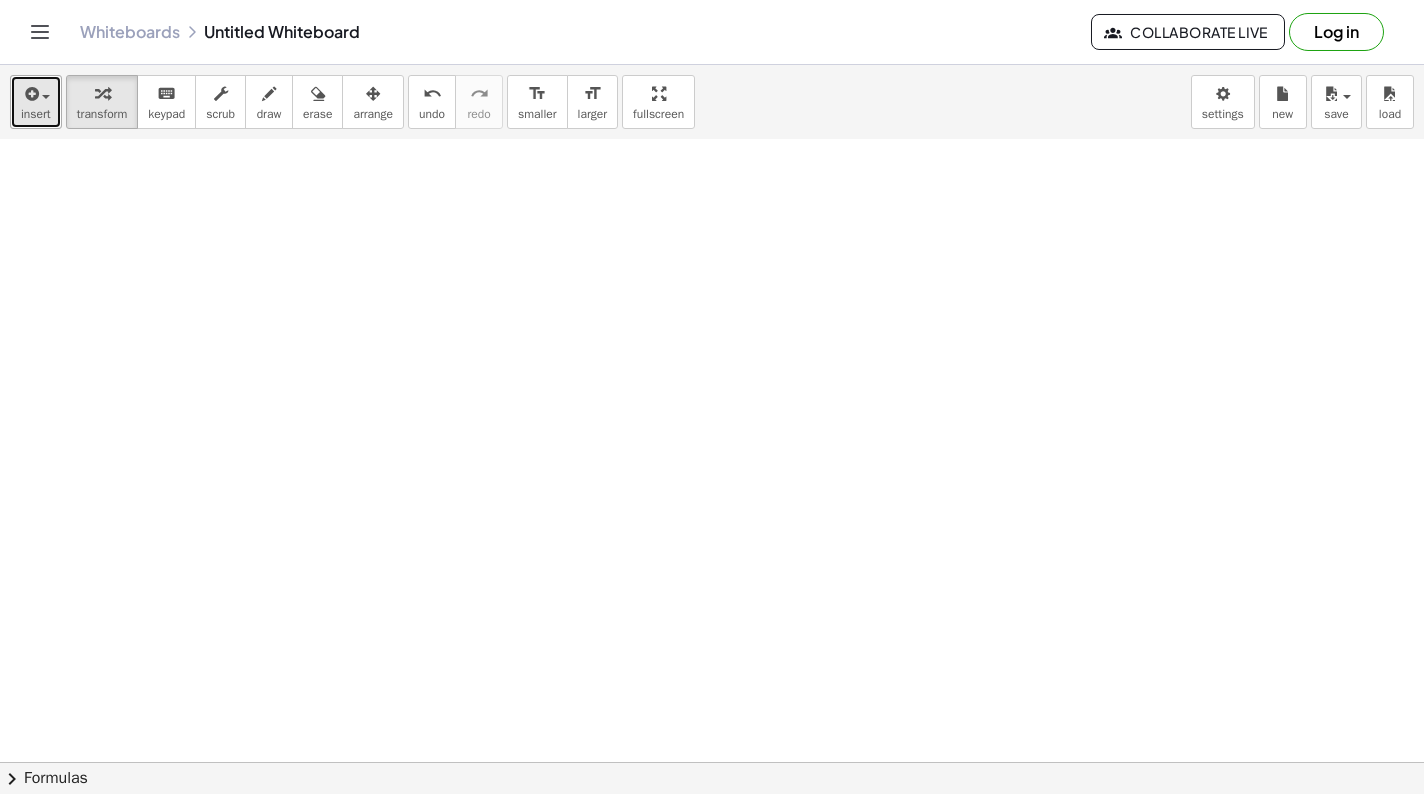 click on "insert" at bounding box center (36, 114) 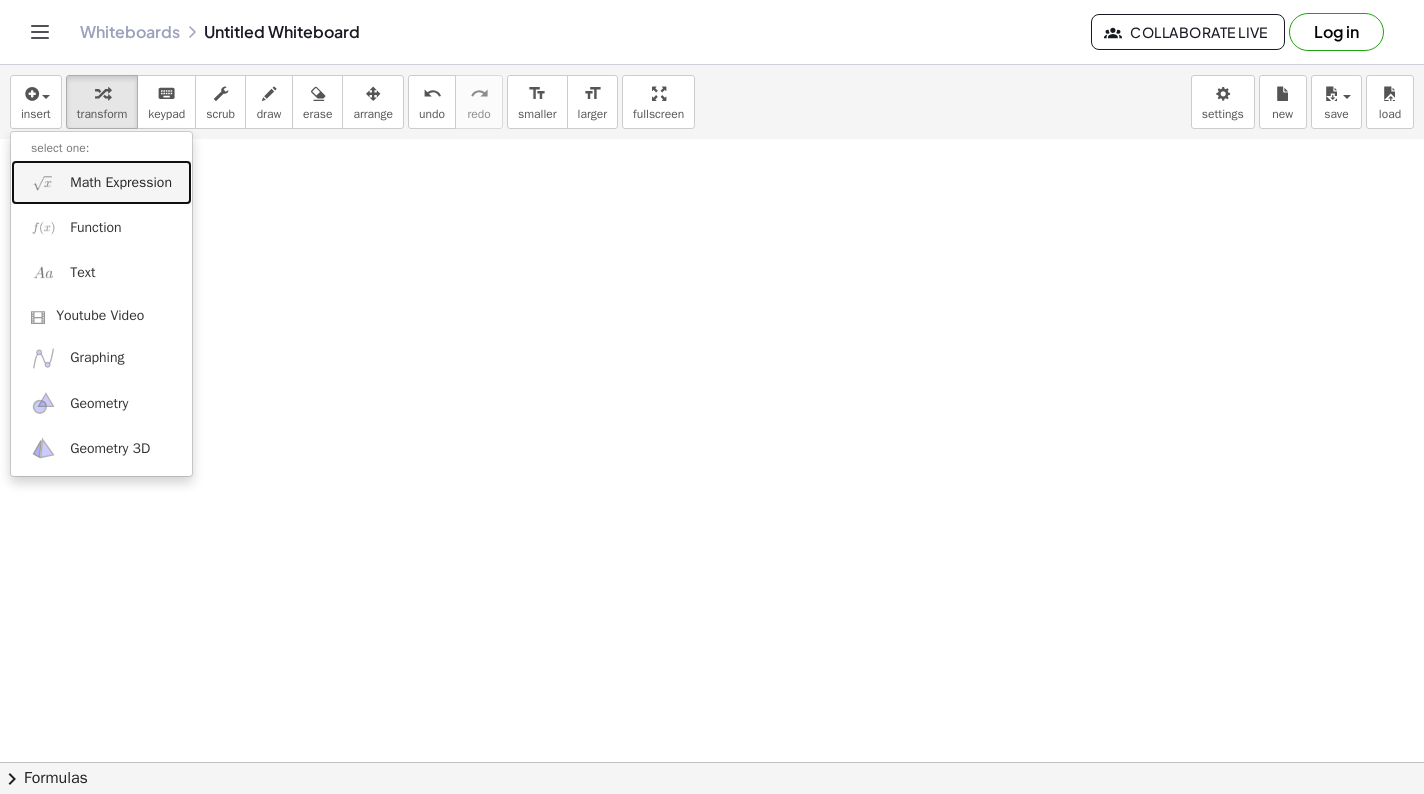 click on "Math Expression" at bounding box center (121, 183) 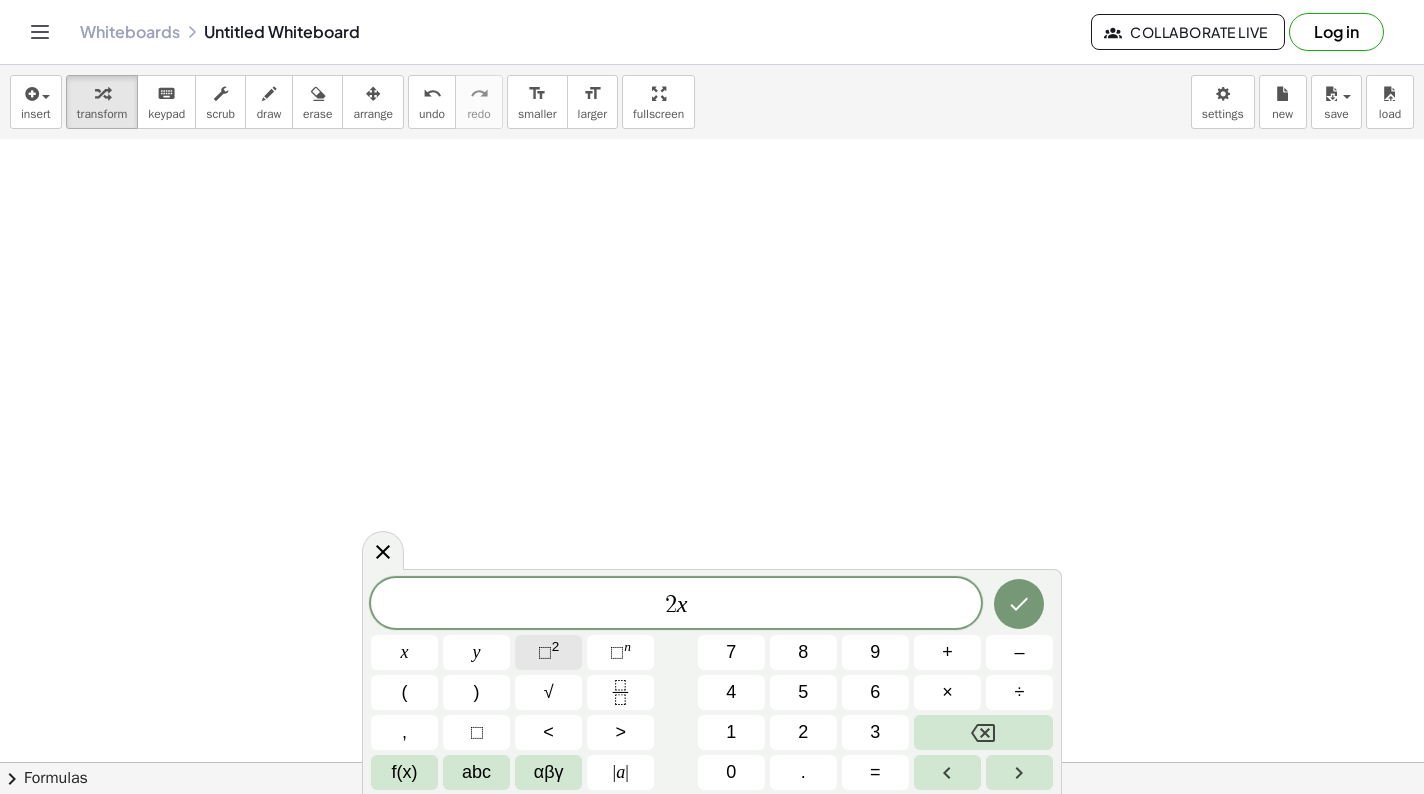 click on "⬚ 2" at bounding box center (548, 652) 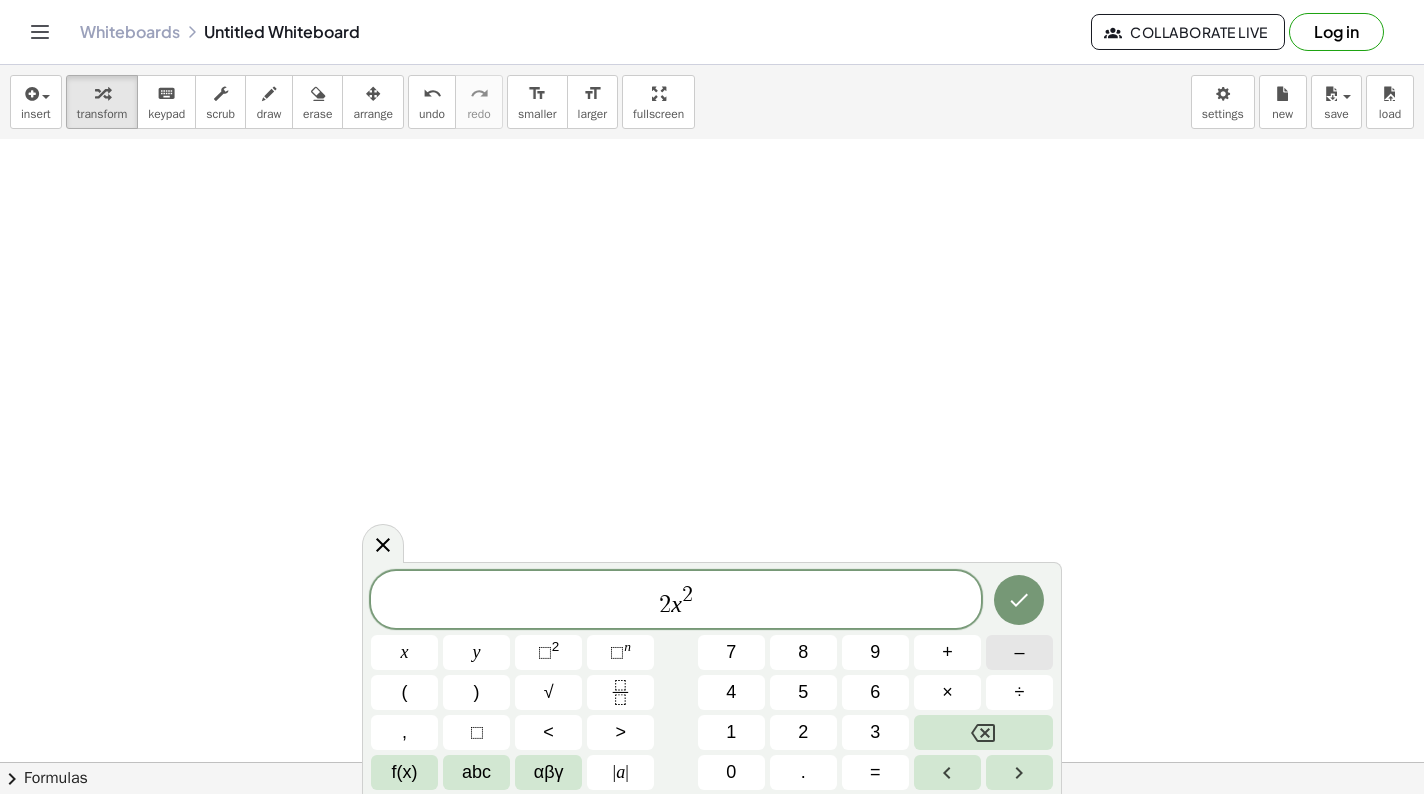 click on "–" at bounding box center [1019, 652] 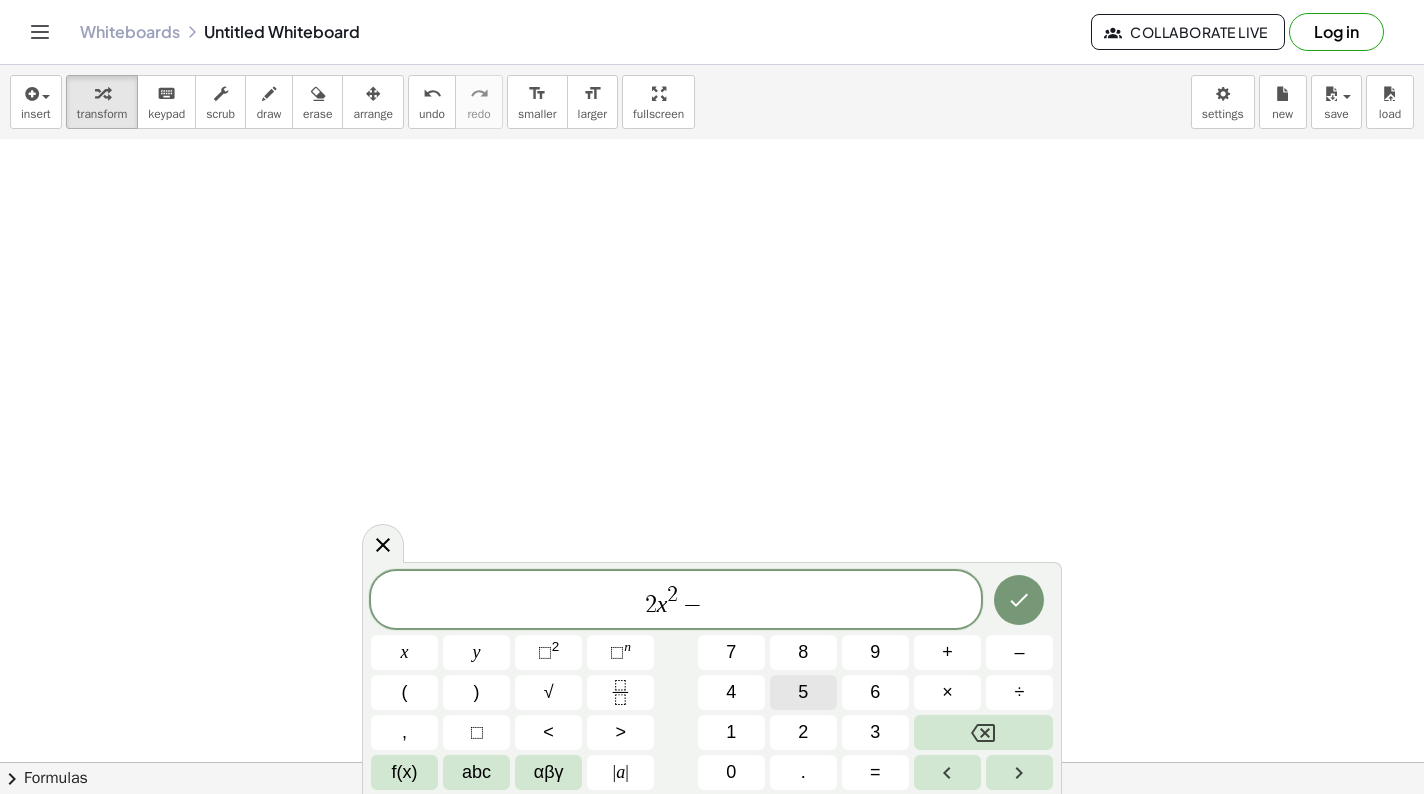 click on "5" at bounding box center (803, 692) 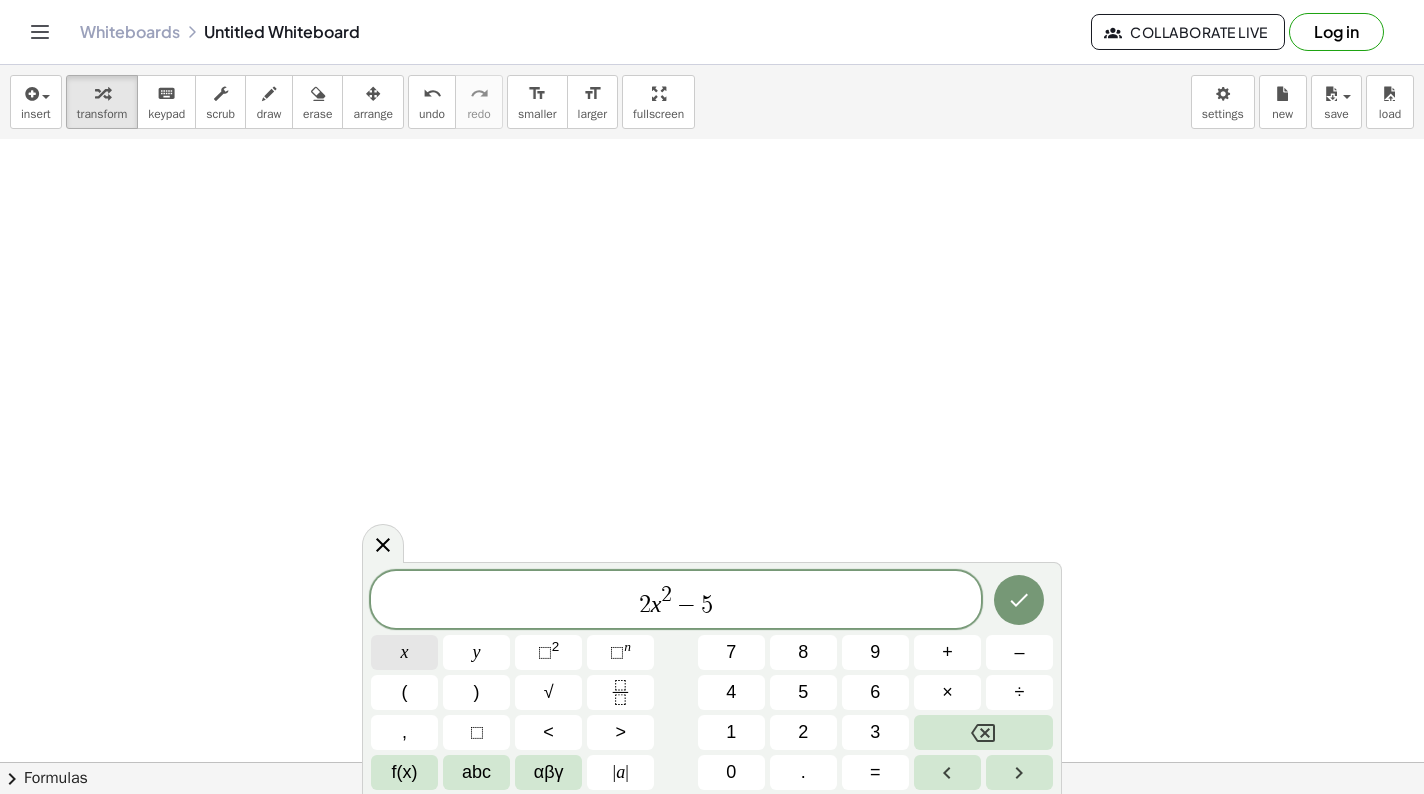 click on "x" at bounding box center (404, 652) 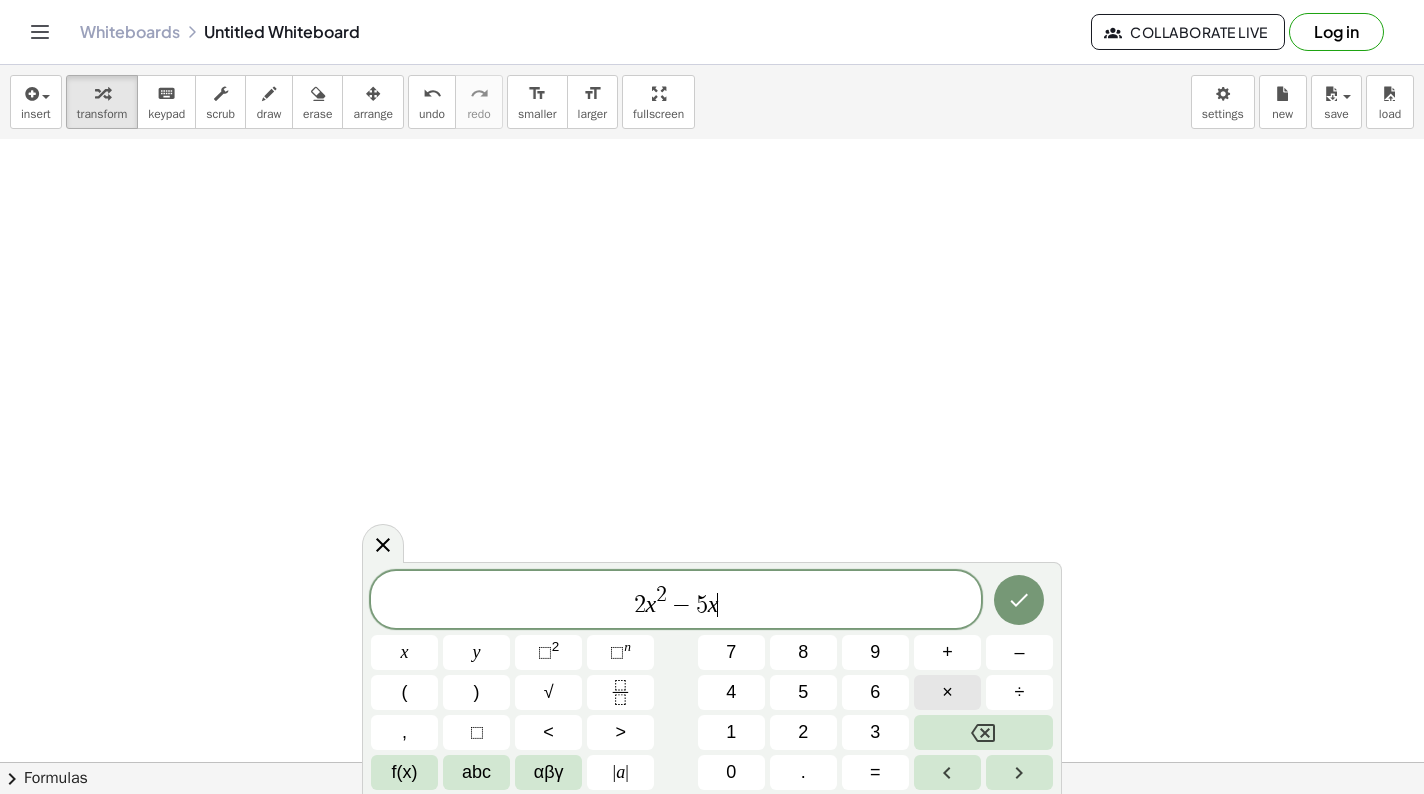 click on "×" at bounding box center (947, 692) 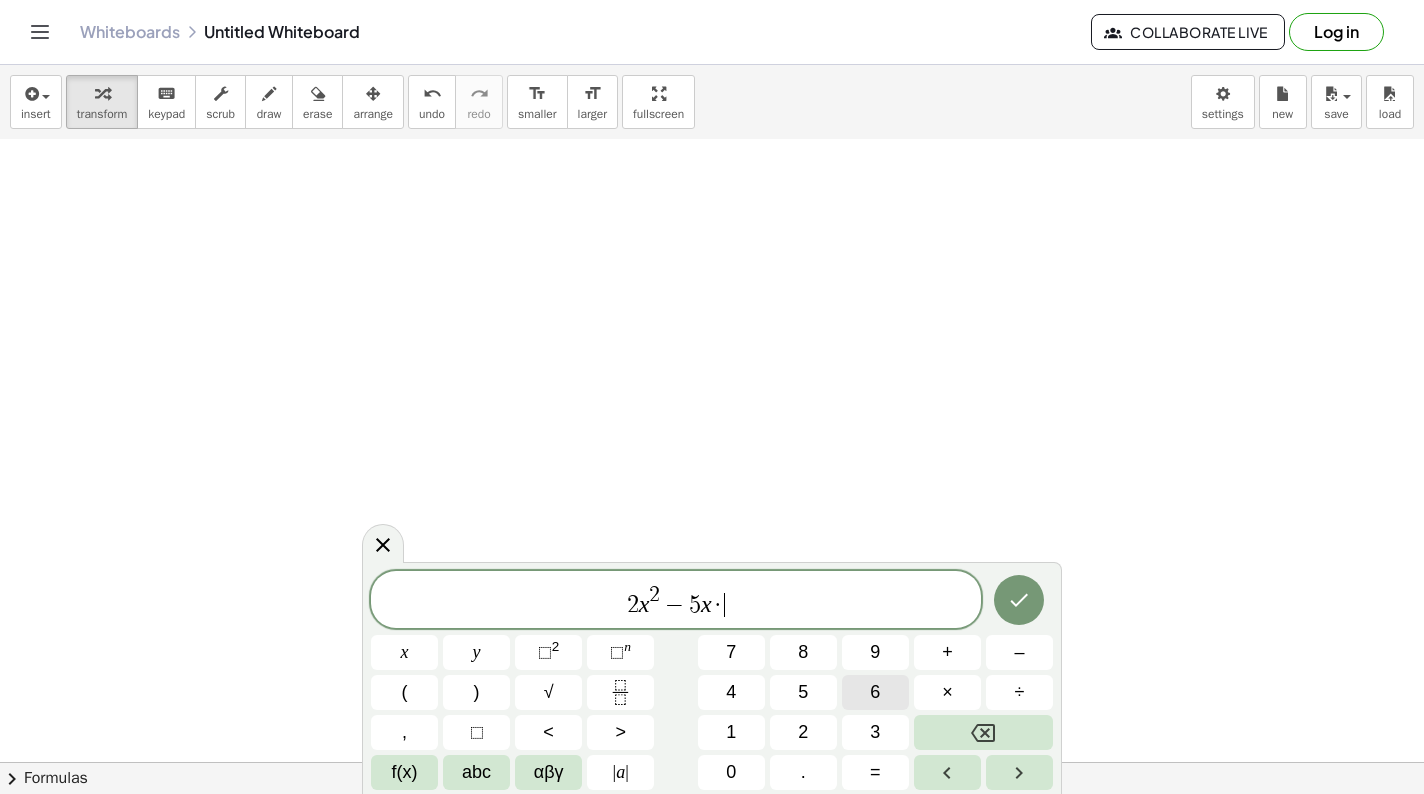 click on "6" at bounding box center (875, 692) 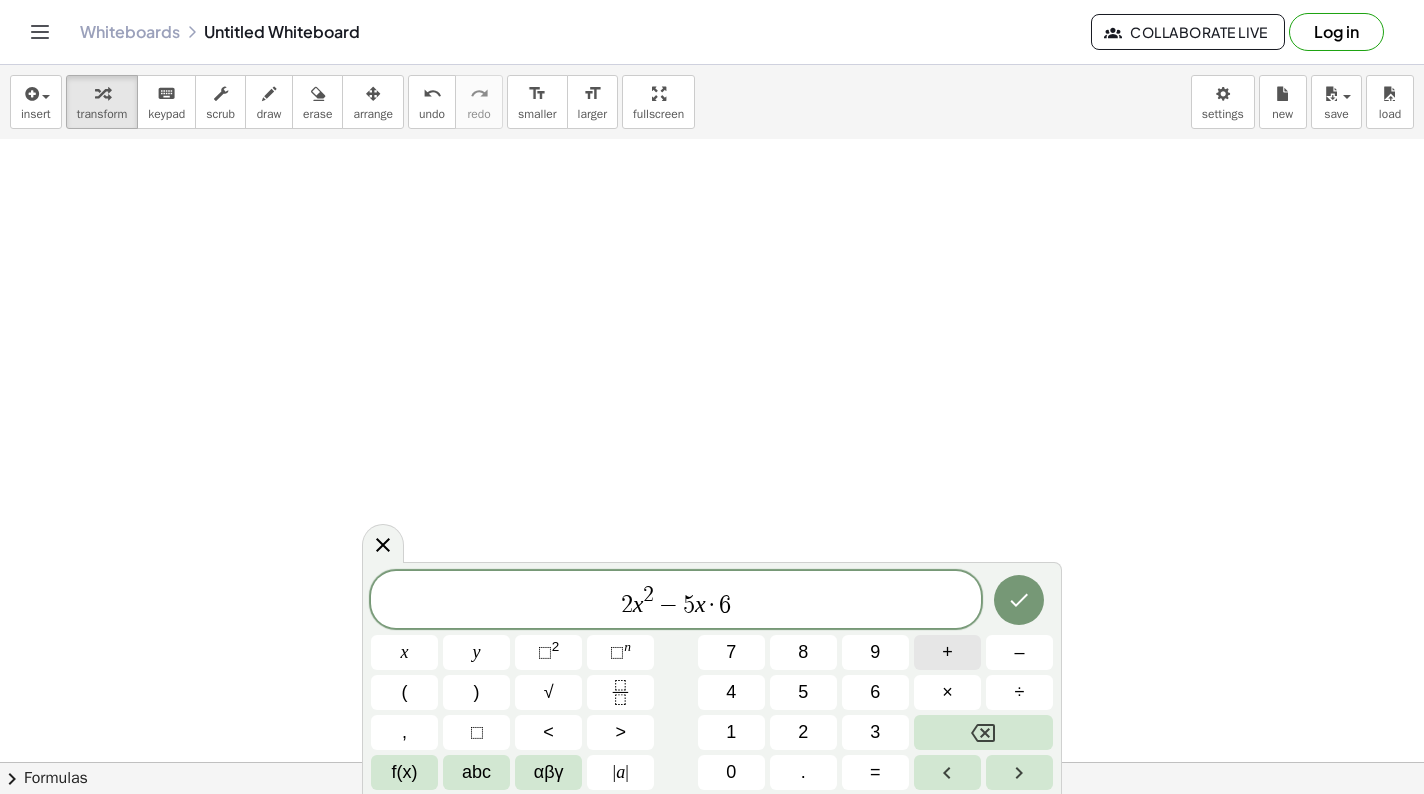 click on "+" at bounding box center [947, 652] 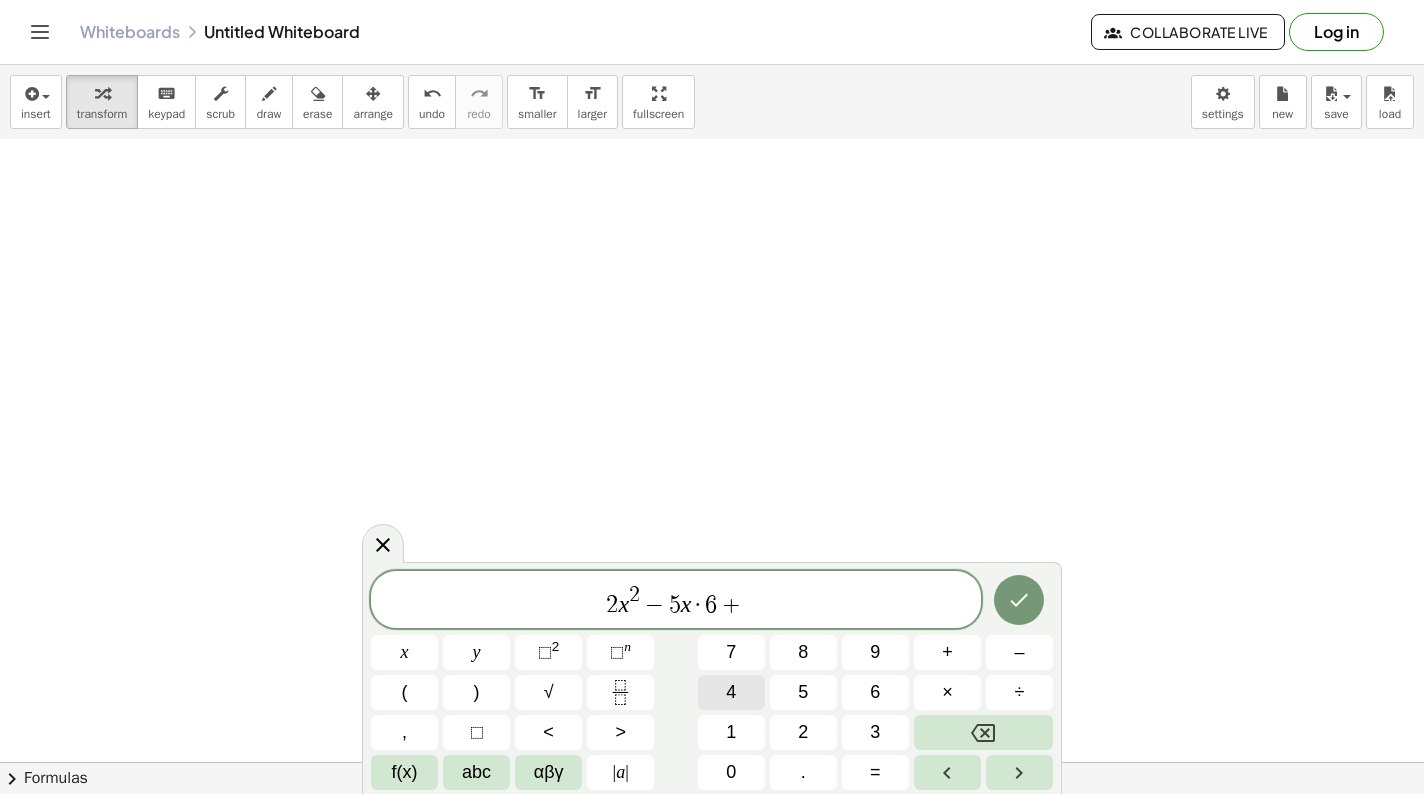 click on "4" at bounding box center [731, 692] 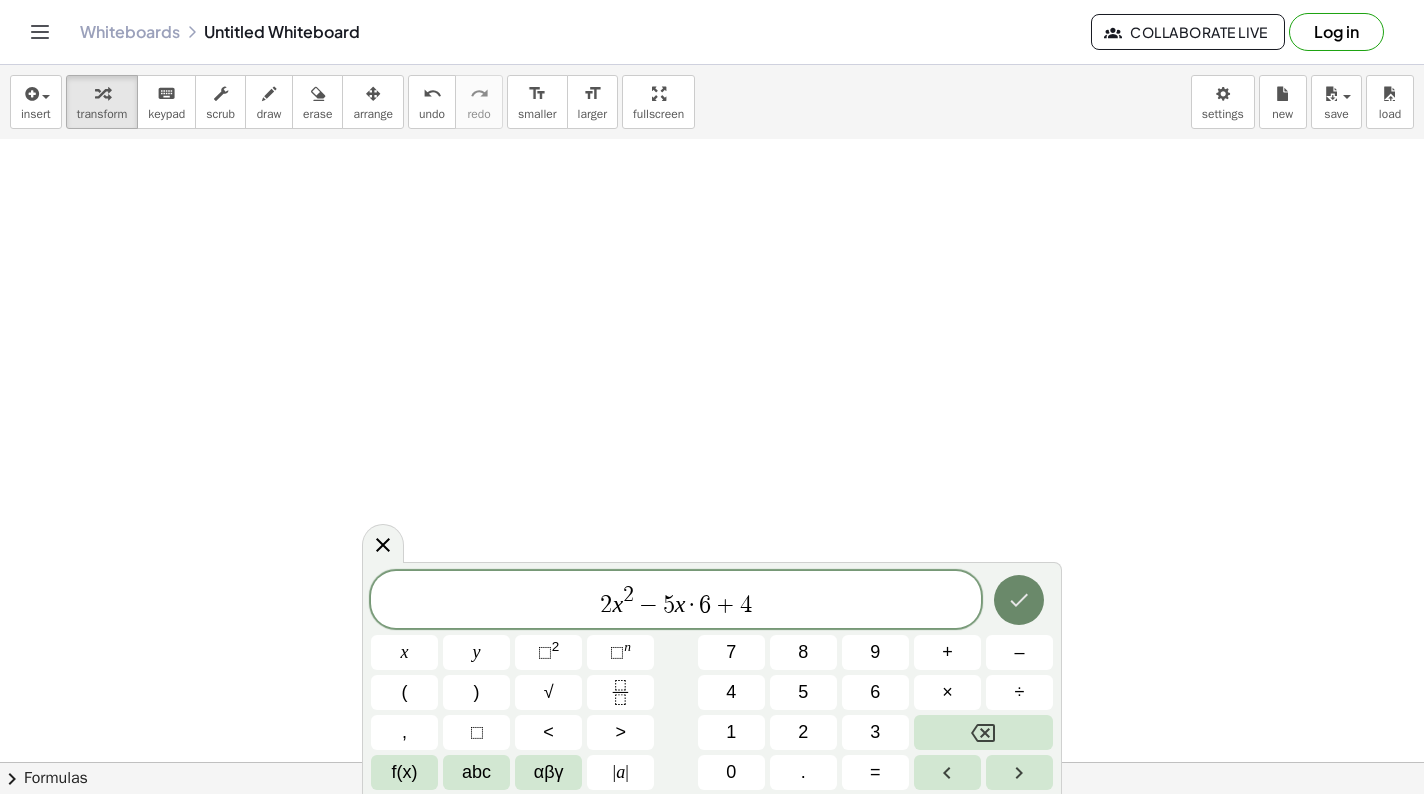 click 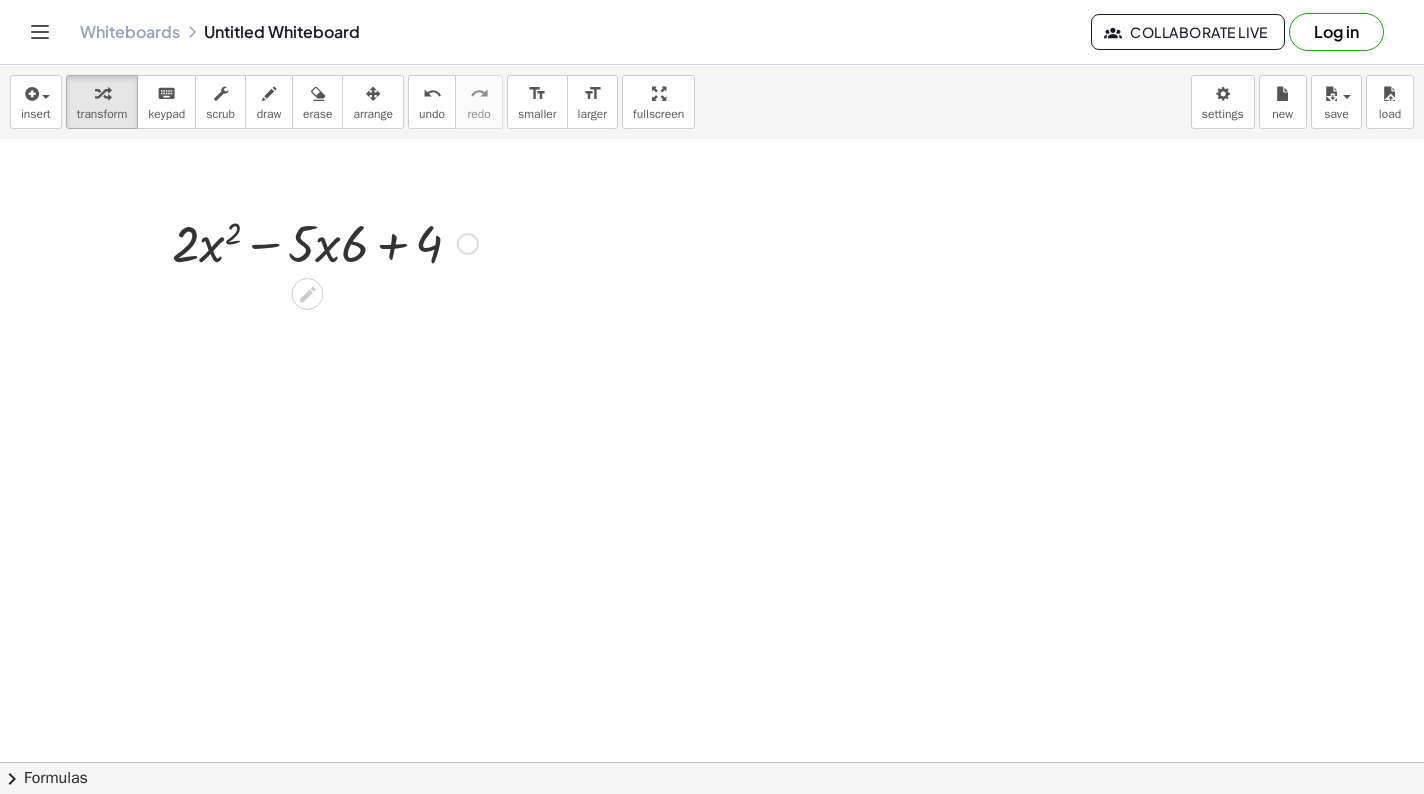 click at bounding box center (325, 242) 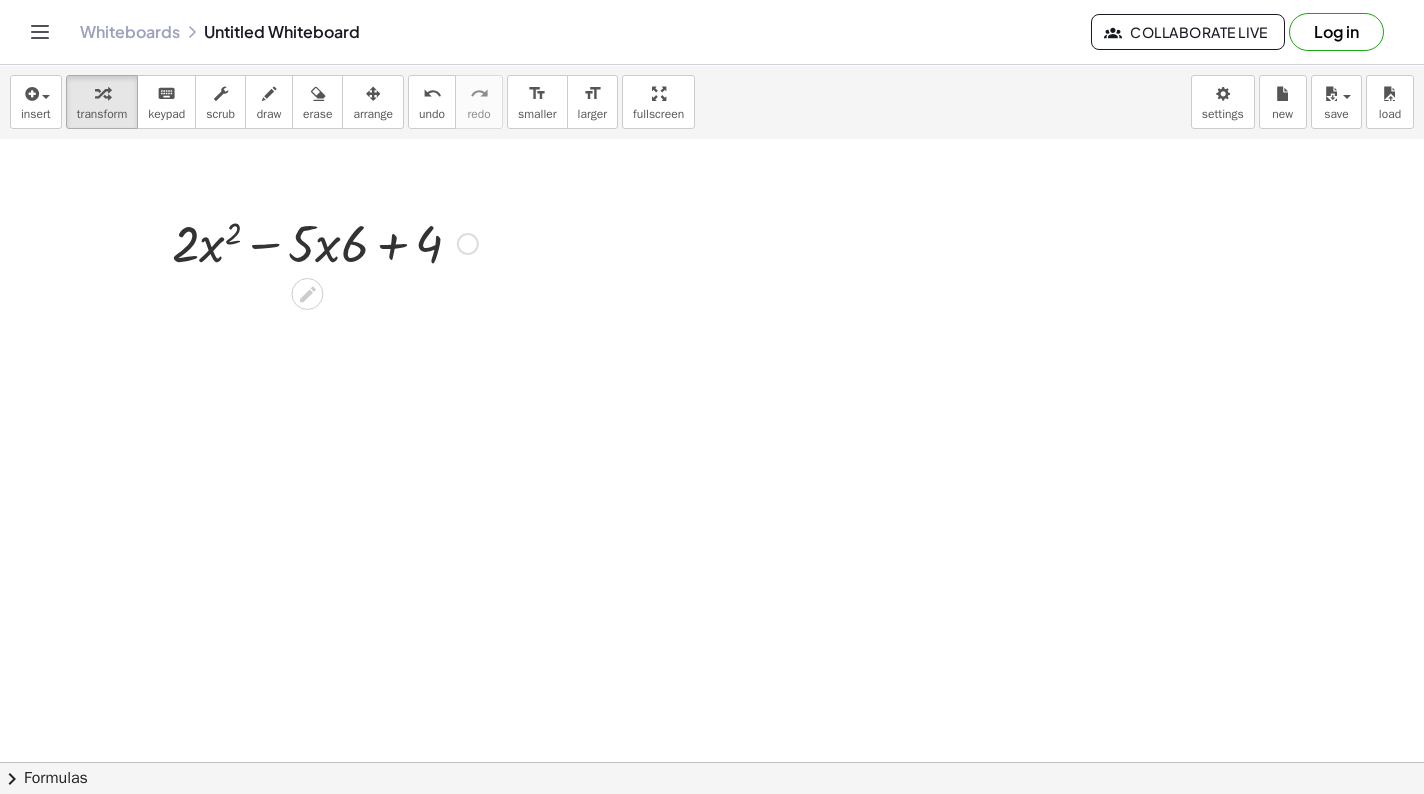 click at bounding box center [325, 242] 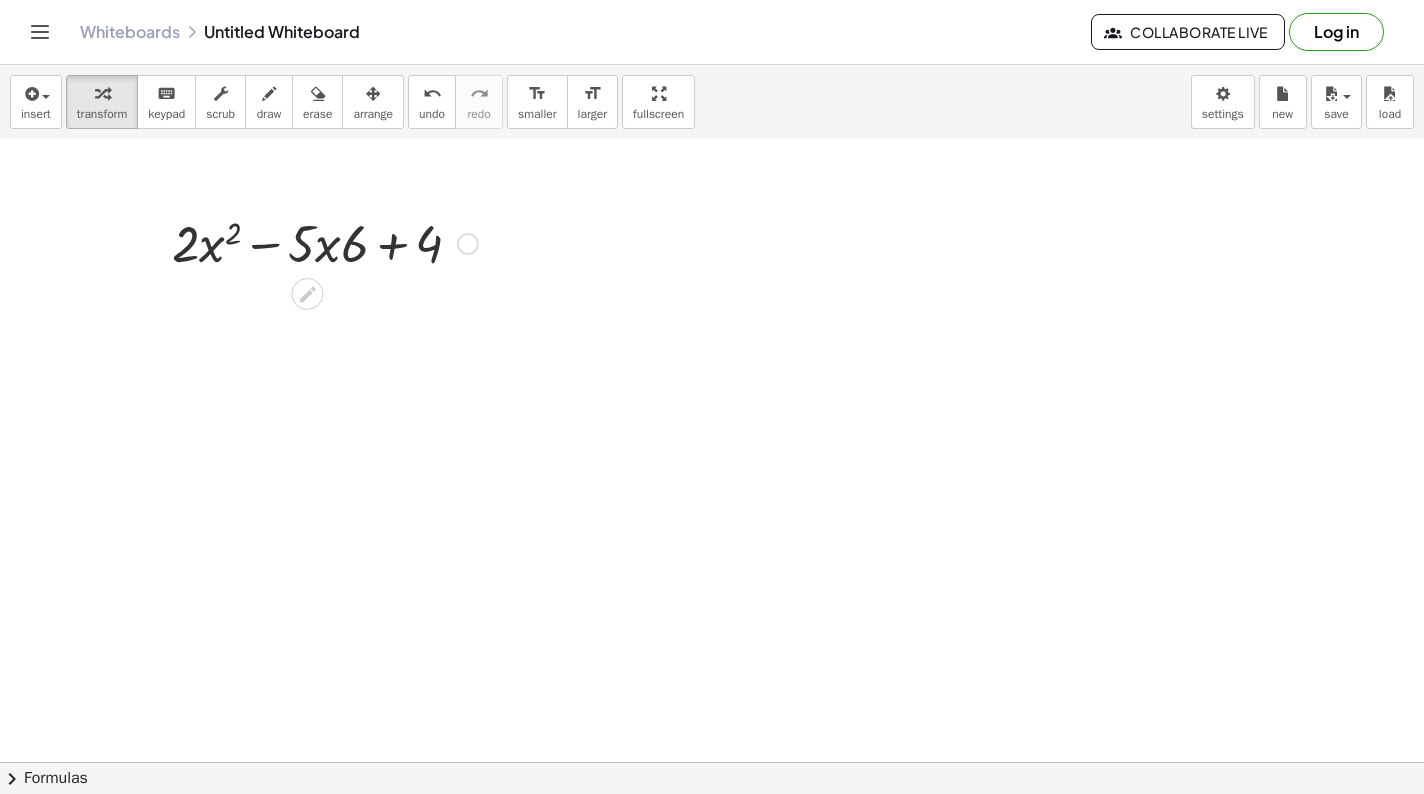 click at bounding box center [325, 242] 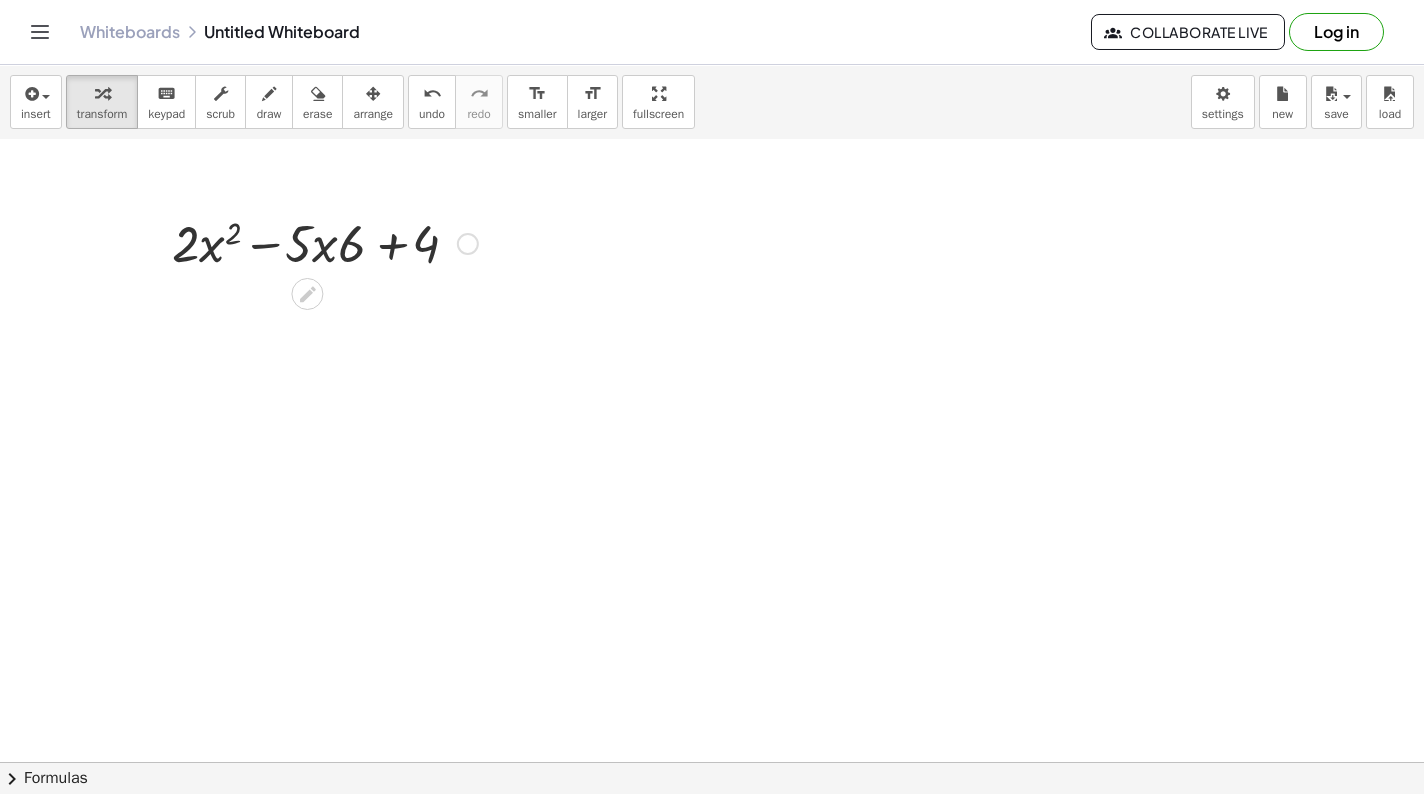 click at bounding box center (325, 242) 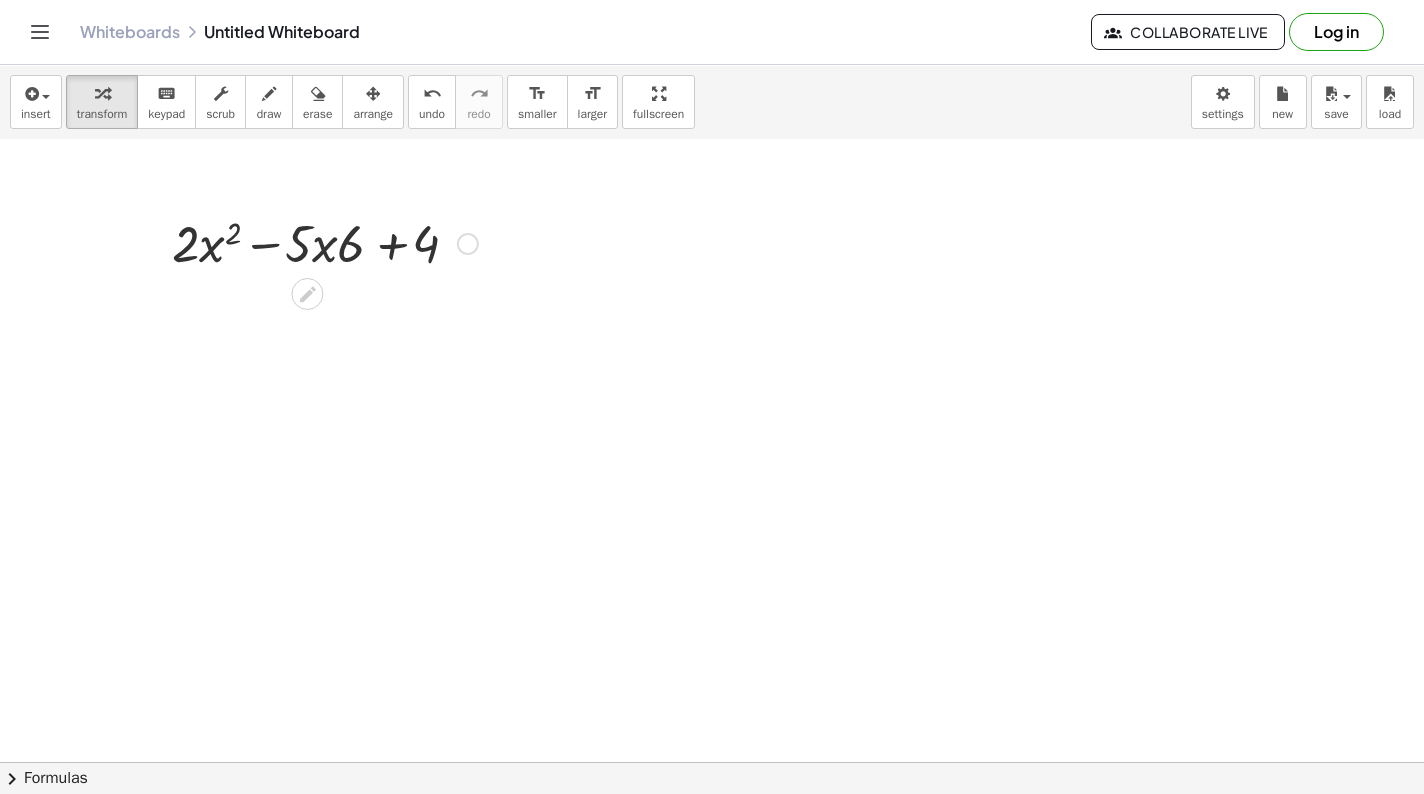 click at bounding box center [325, 242] 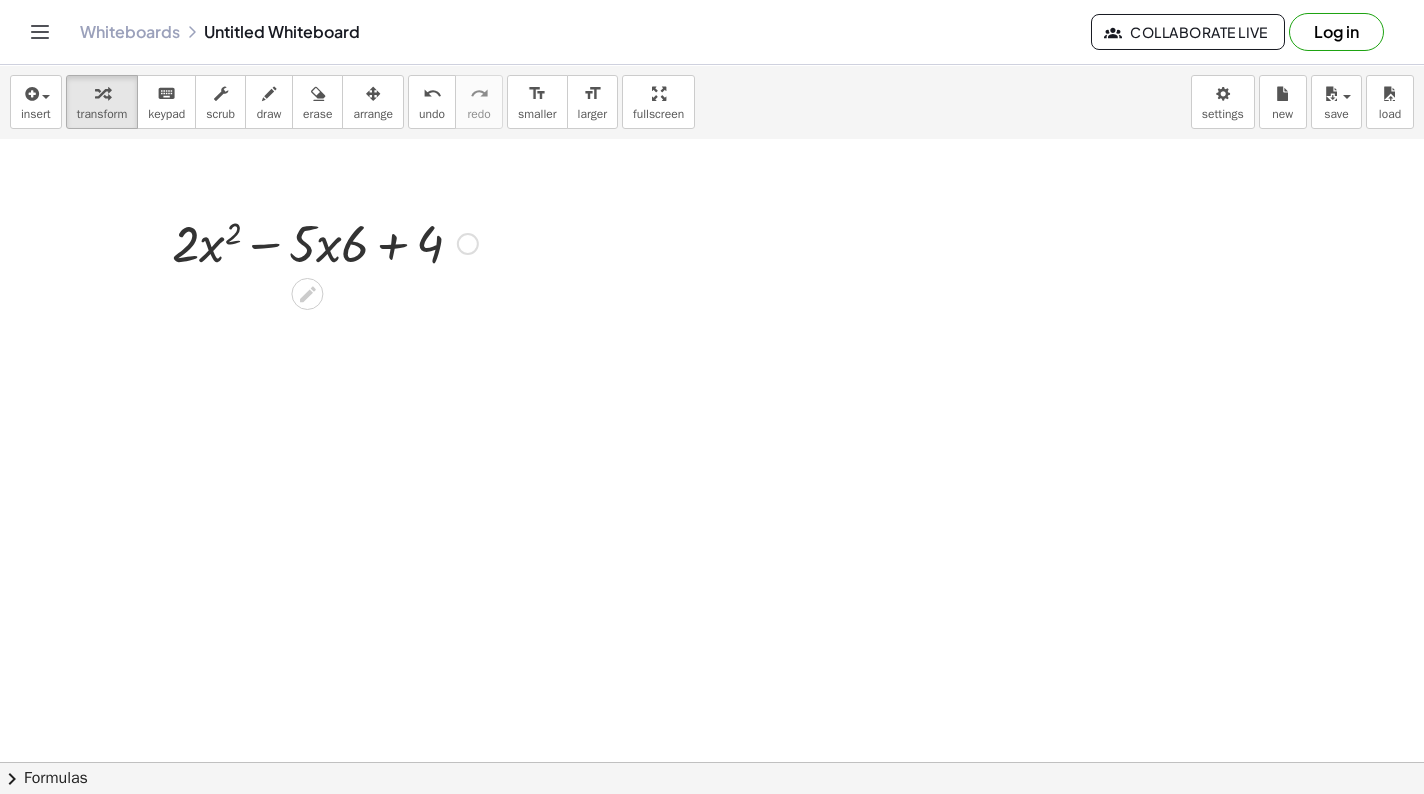 click at bounding box center (325, 242) 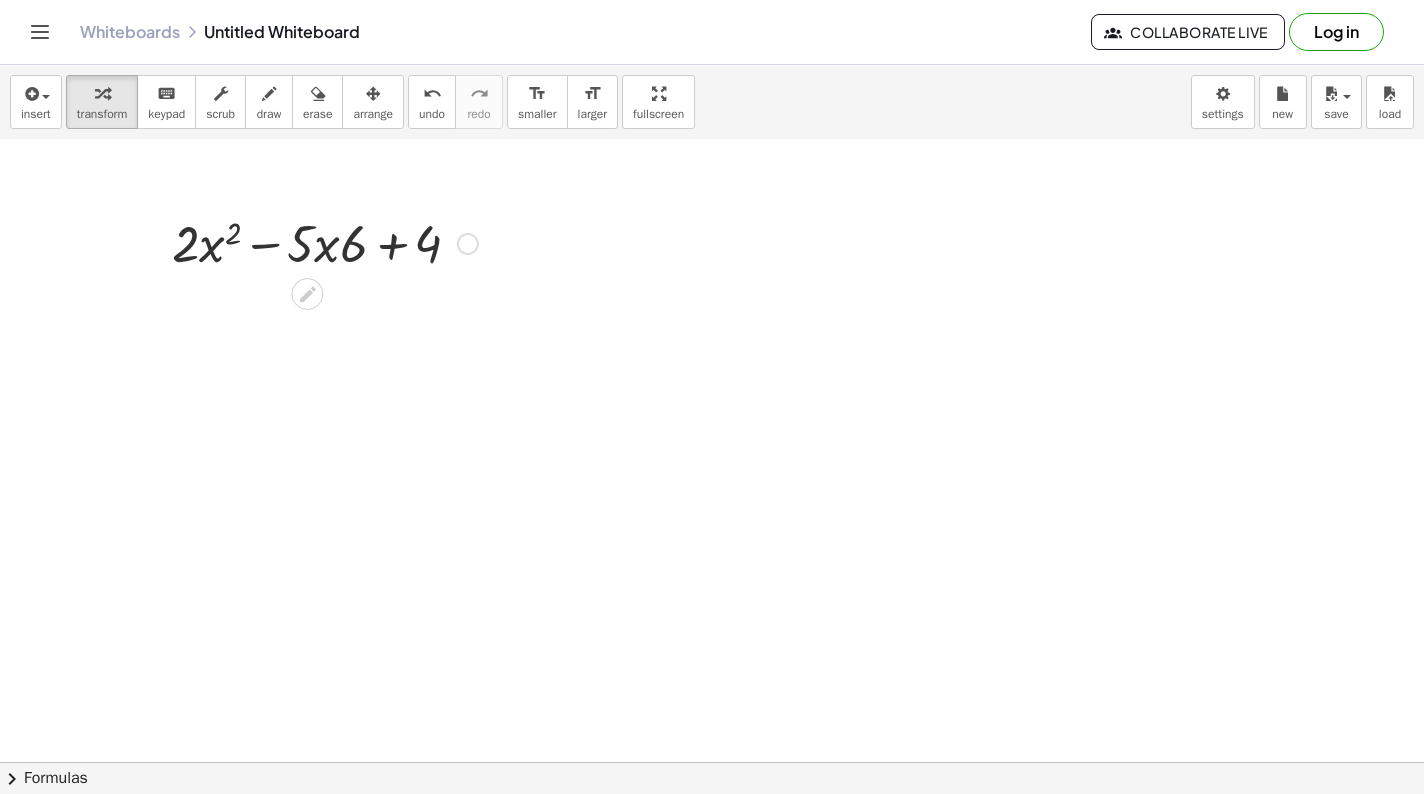 click at bounding box center (325, 242) 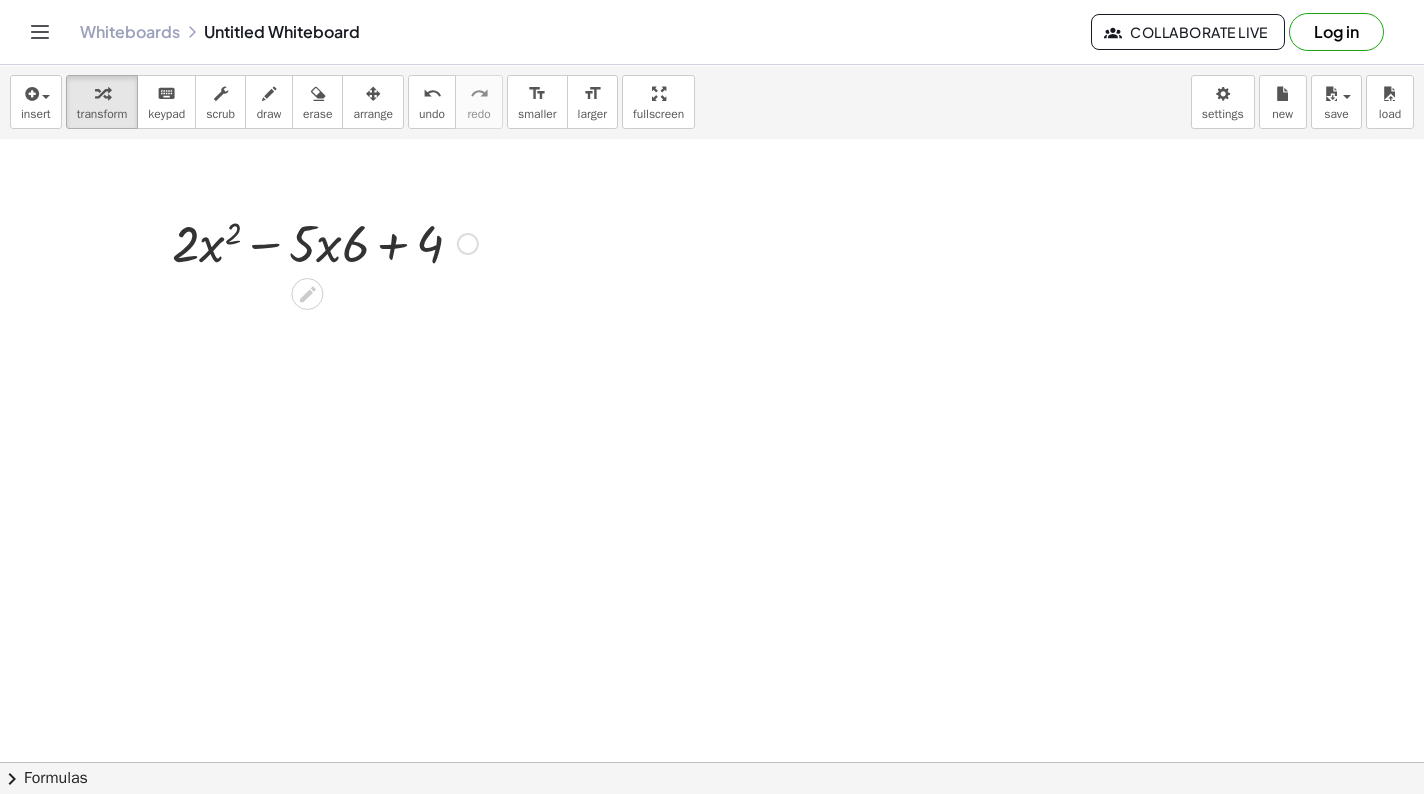 click at bounding box center (325, 242) 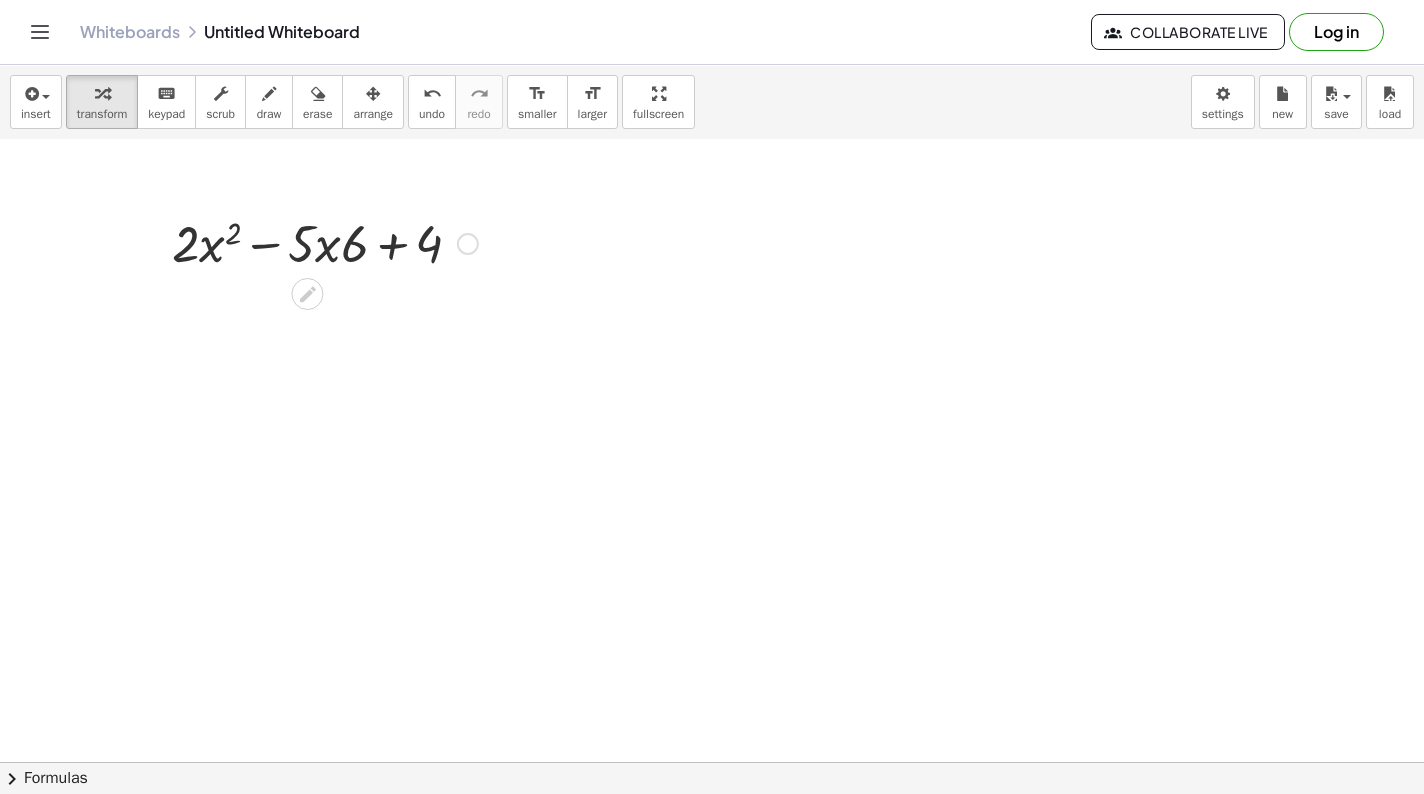 click at bounding box center (325, 242) 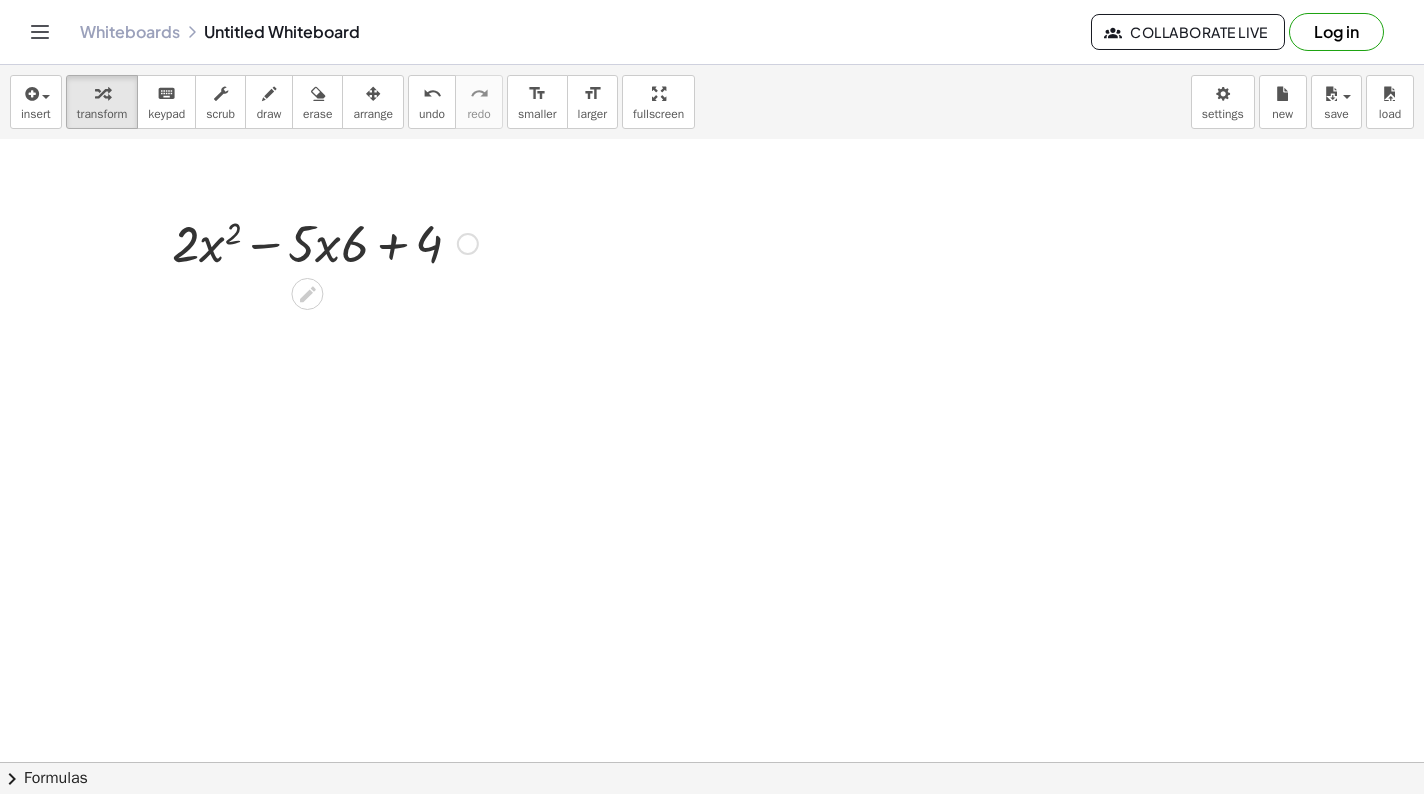 click at bounding box center (325, 242) 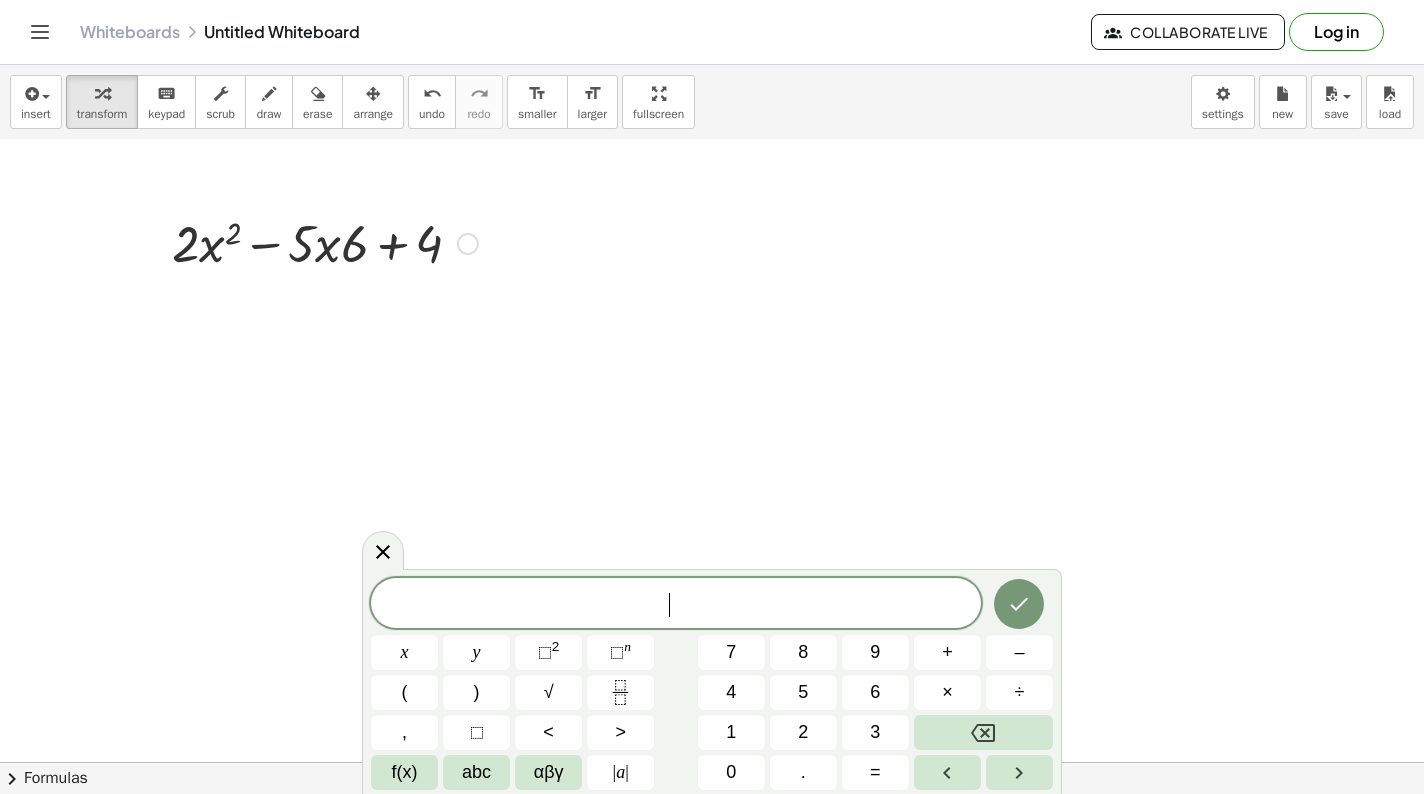click 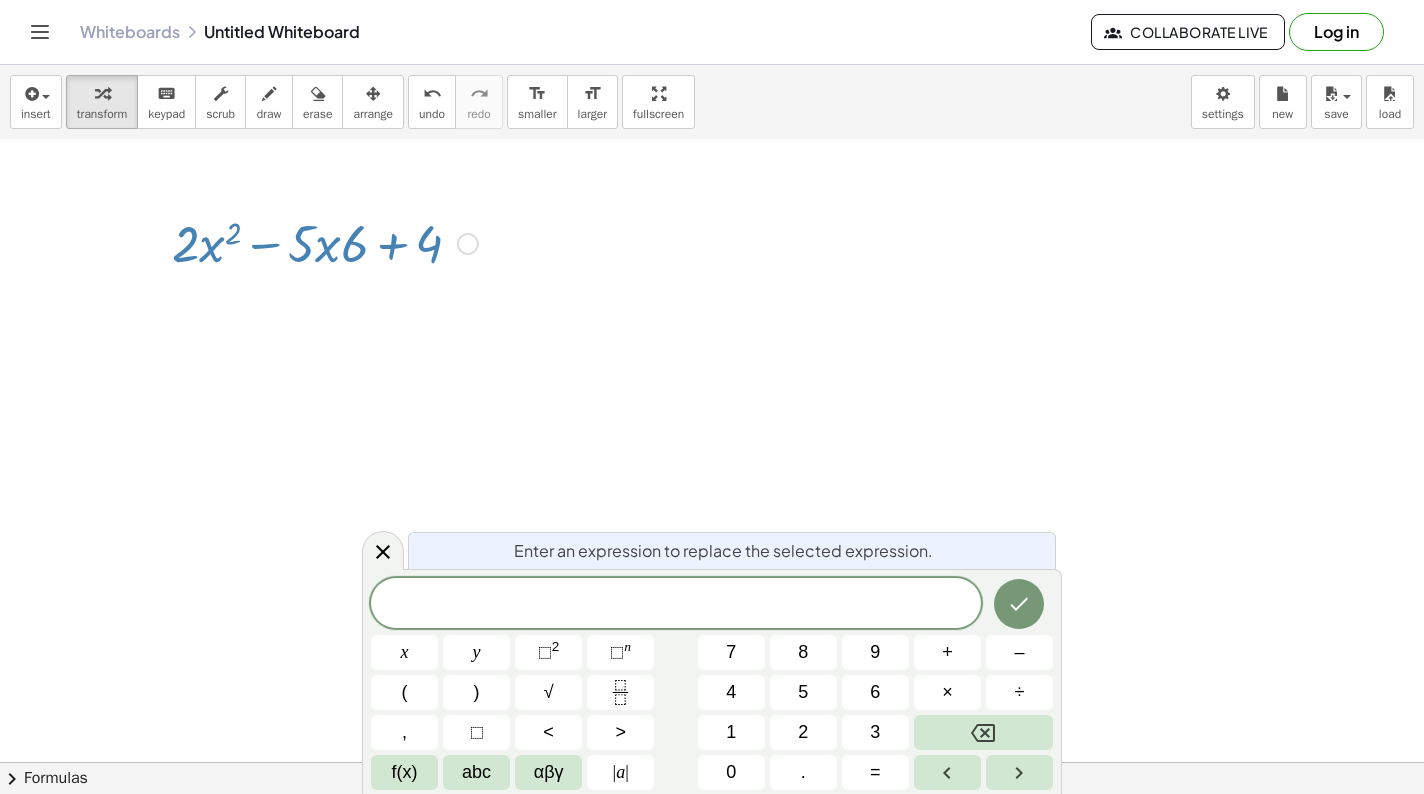 click at bounding box center [712, 282] 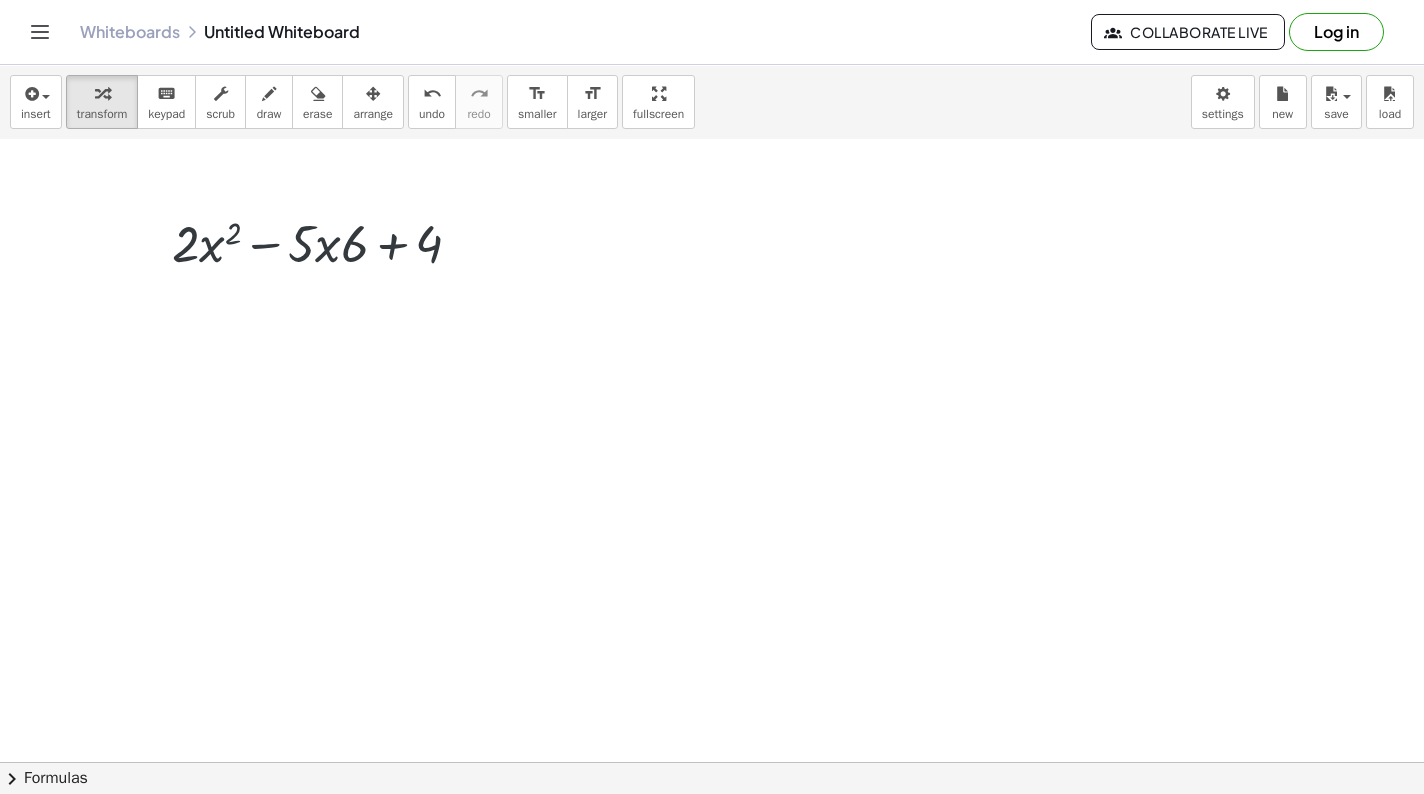 click at bounding box center [712, 282] 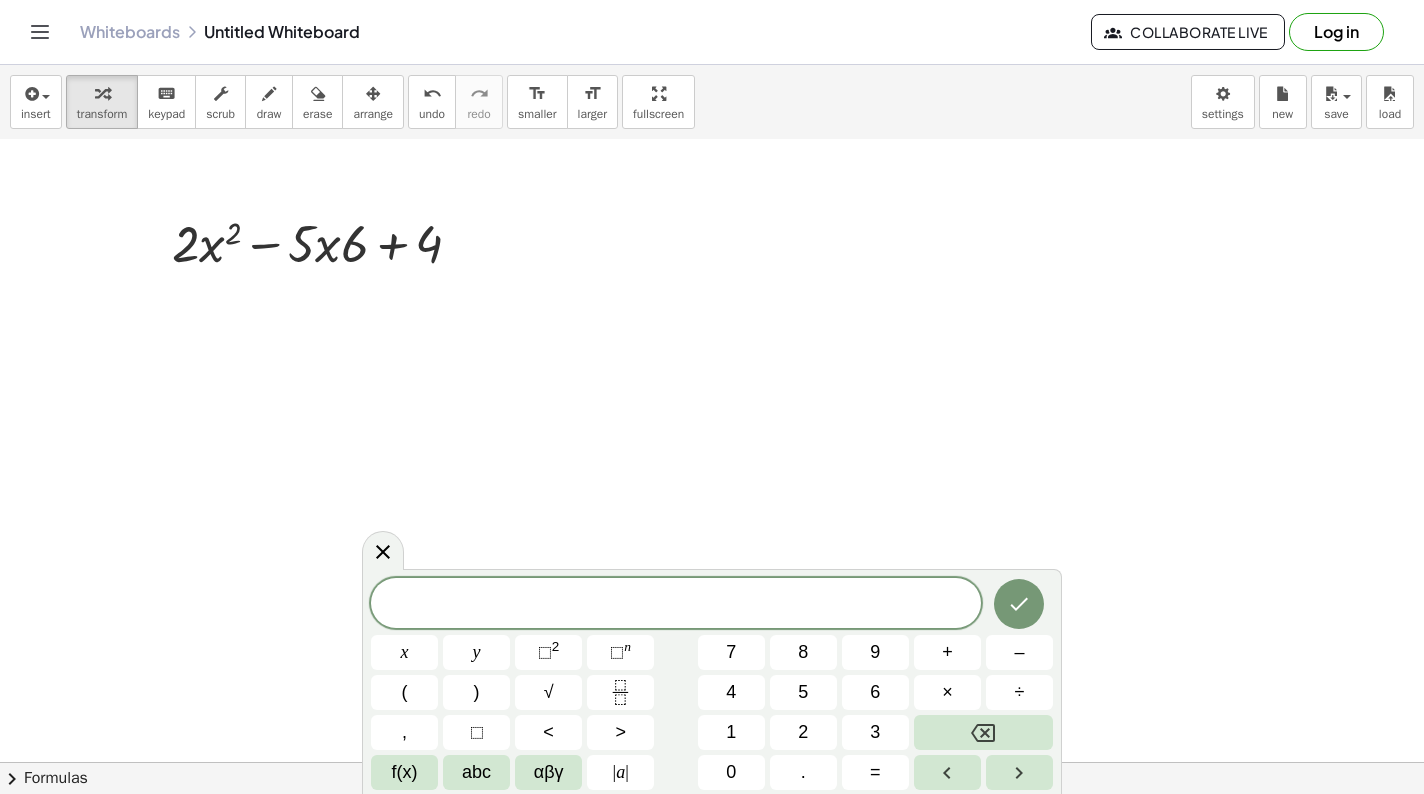 click at bounding box center [712, 282] 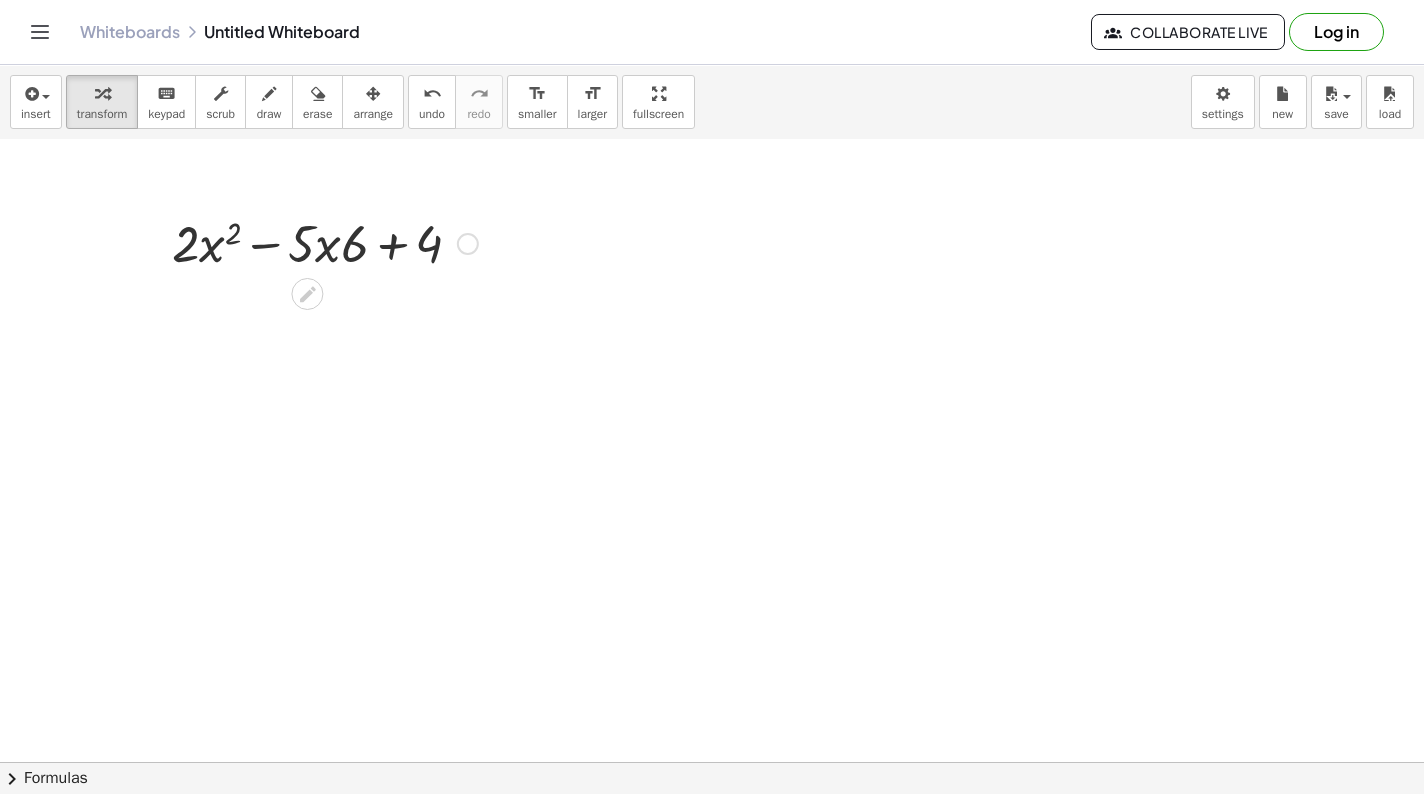 click at bounding box center (468, 244) 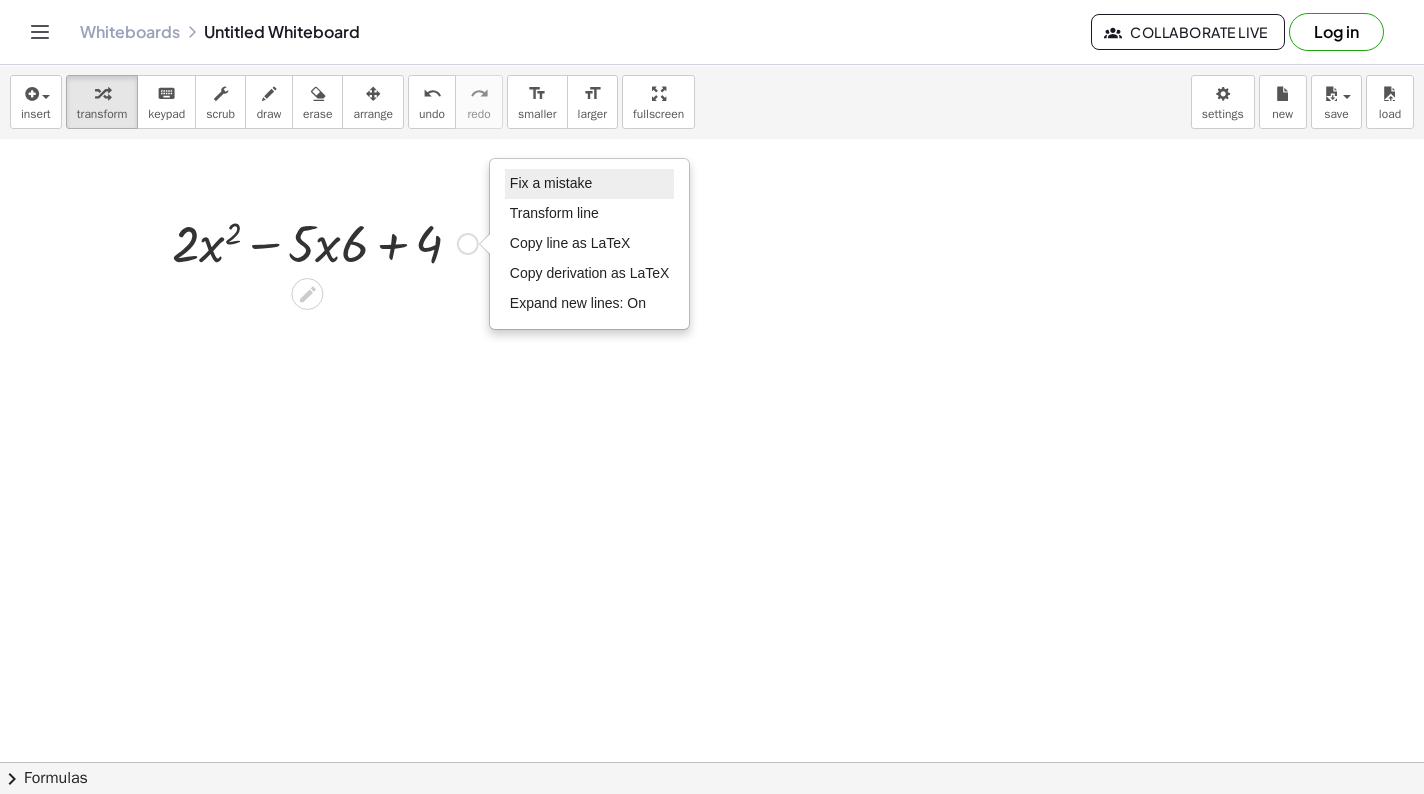 click on "Fix a mistake" at bounding box center [590, 184] 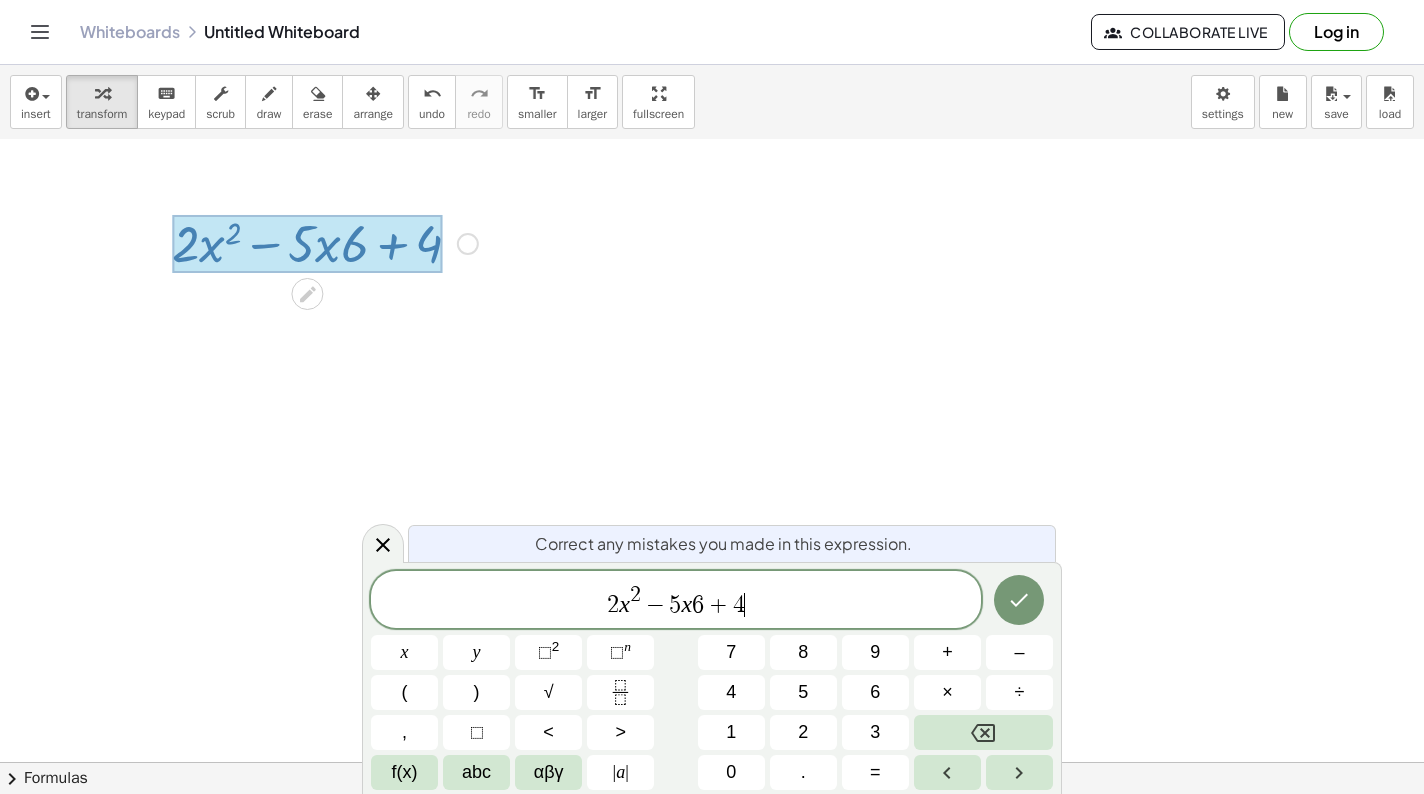 click on "6" at bounding box center (698, 605) 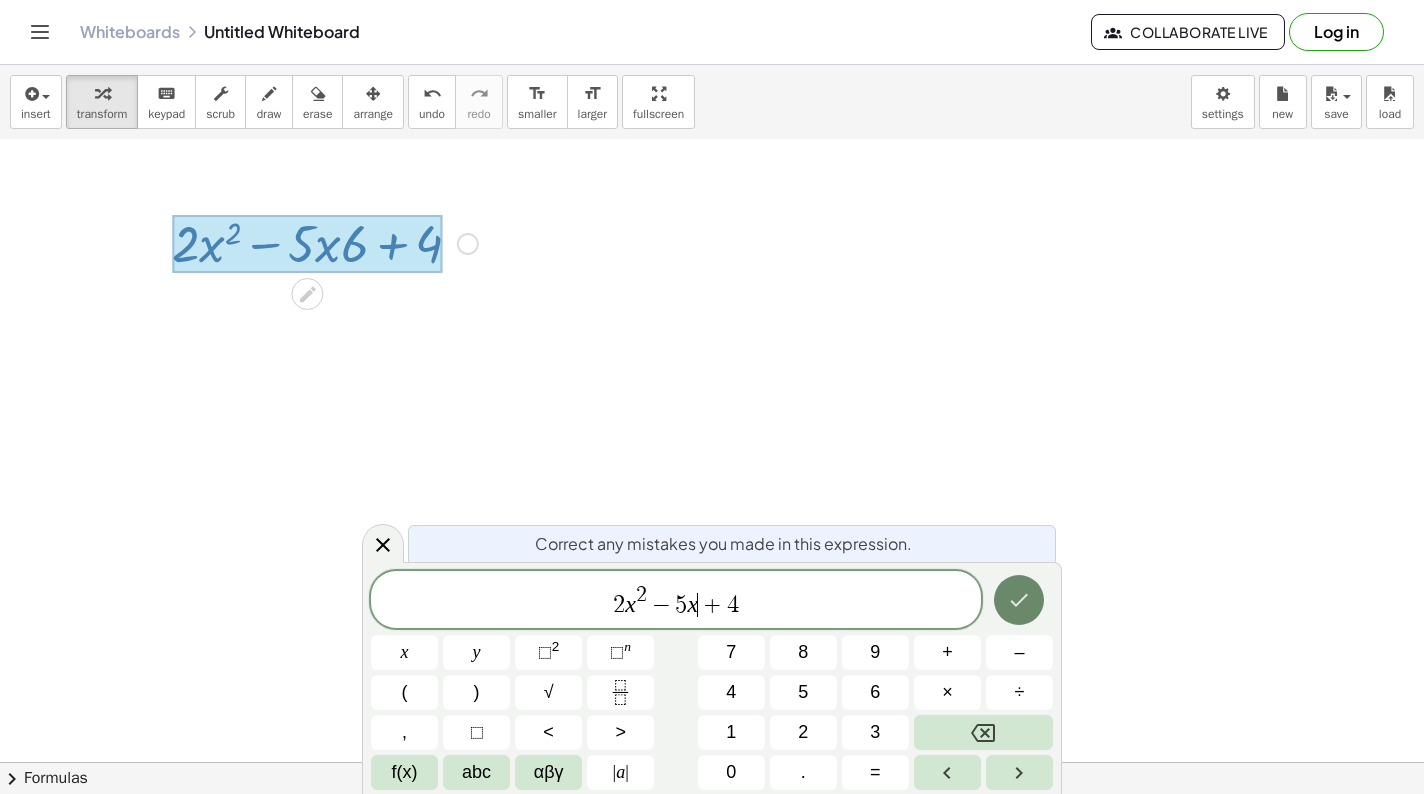 click 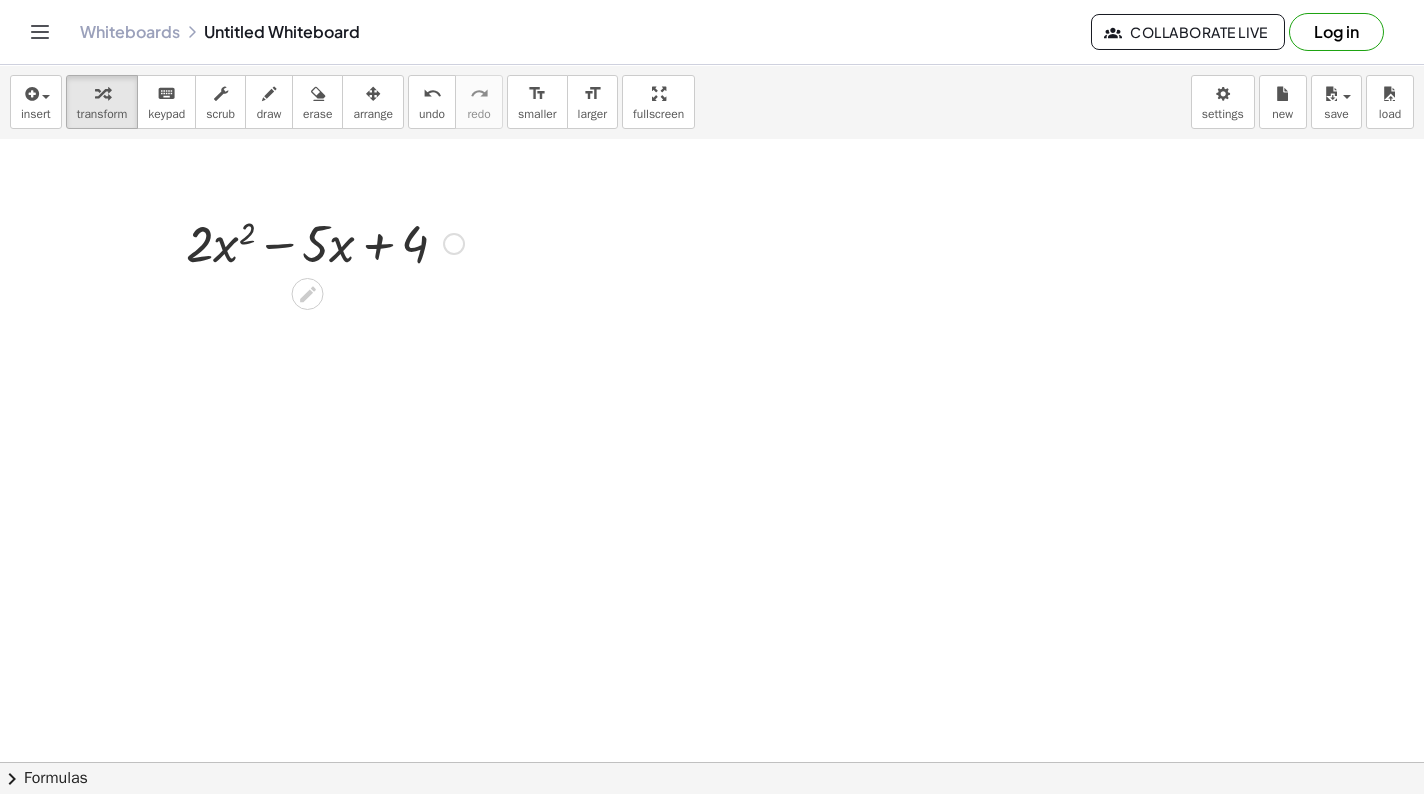 click at bounding box center (325, 242) 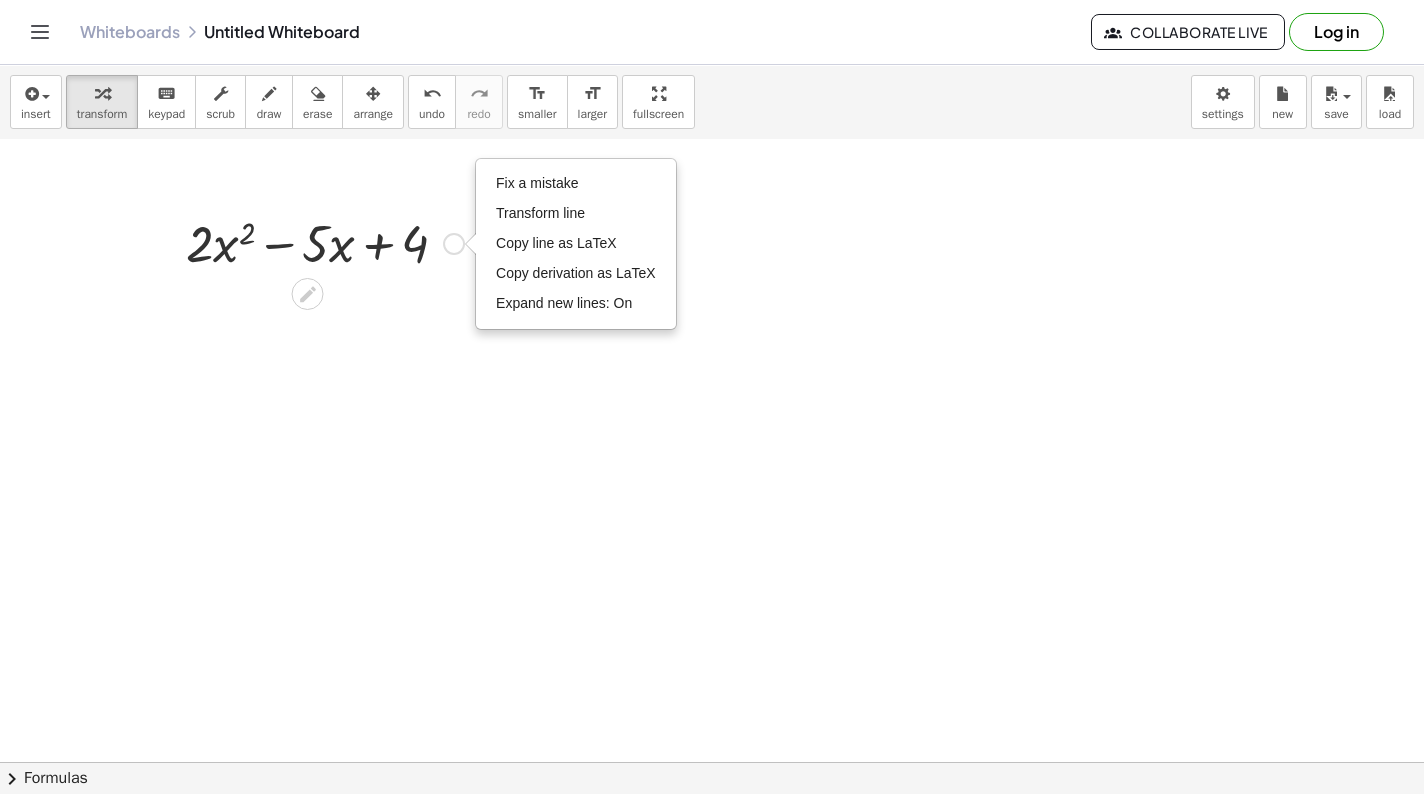click at bounding box center (325, 242) 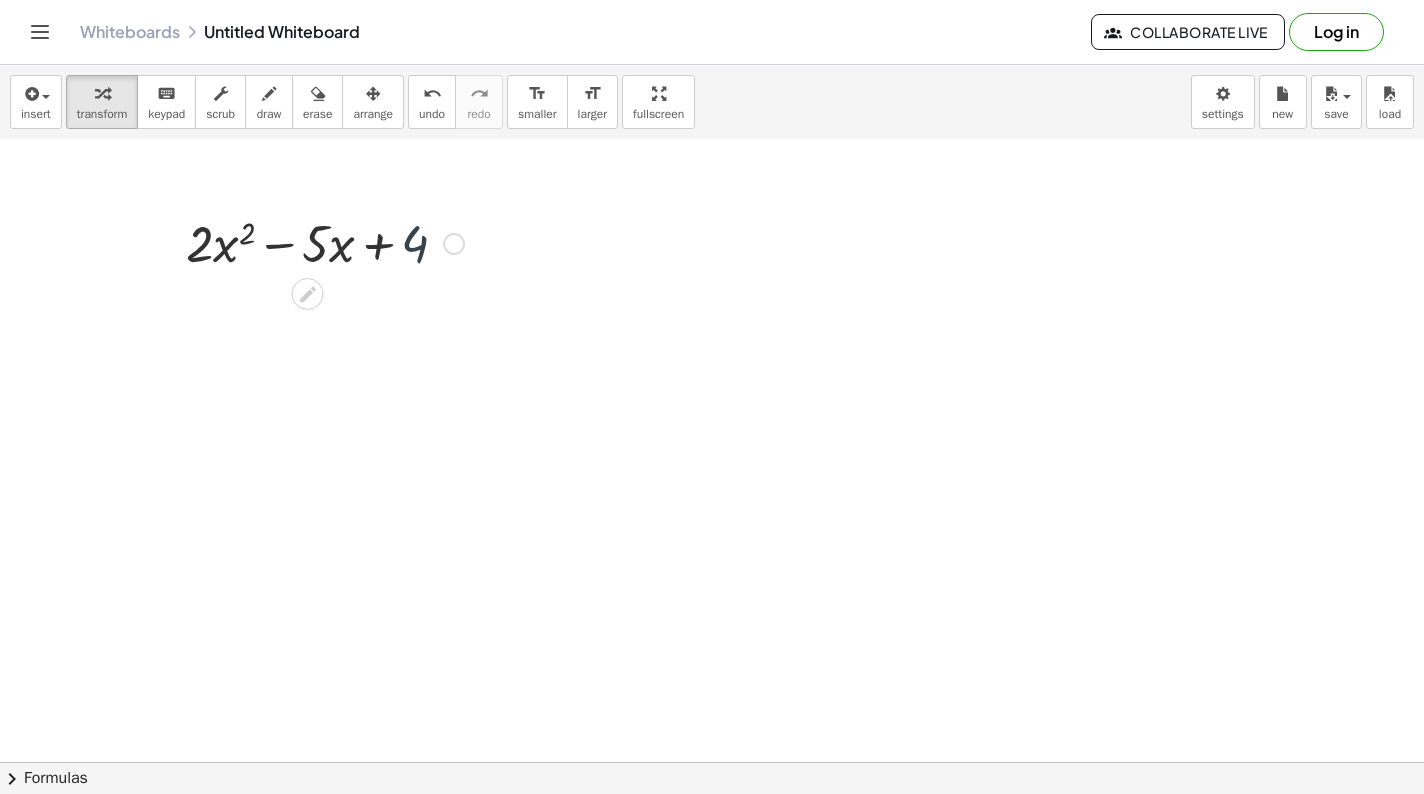 click at bounding box center [325, 242] 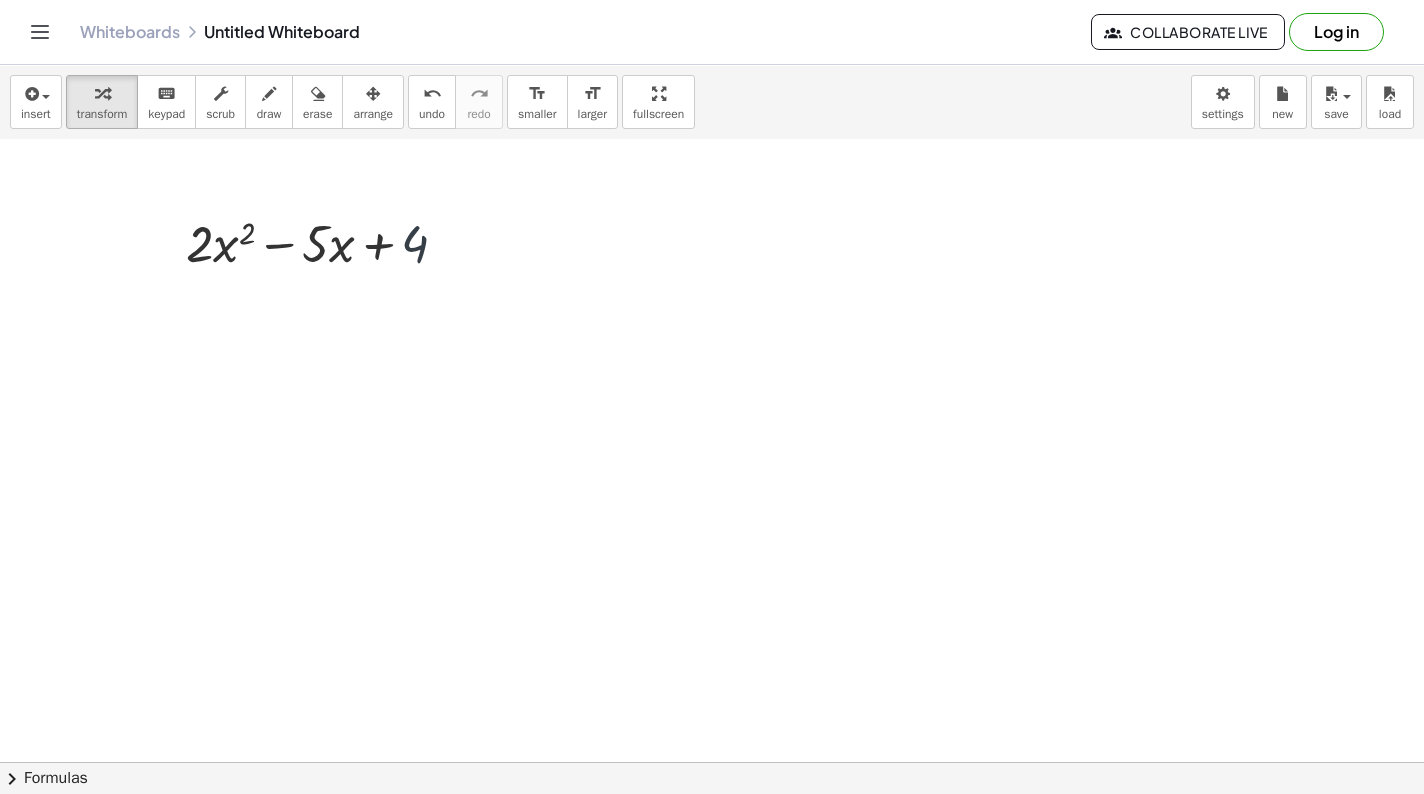 click at bounding box center [712, 282] 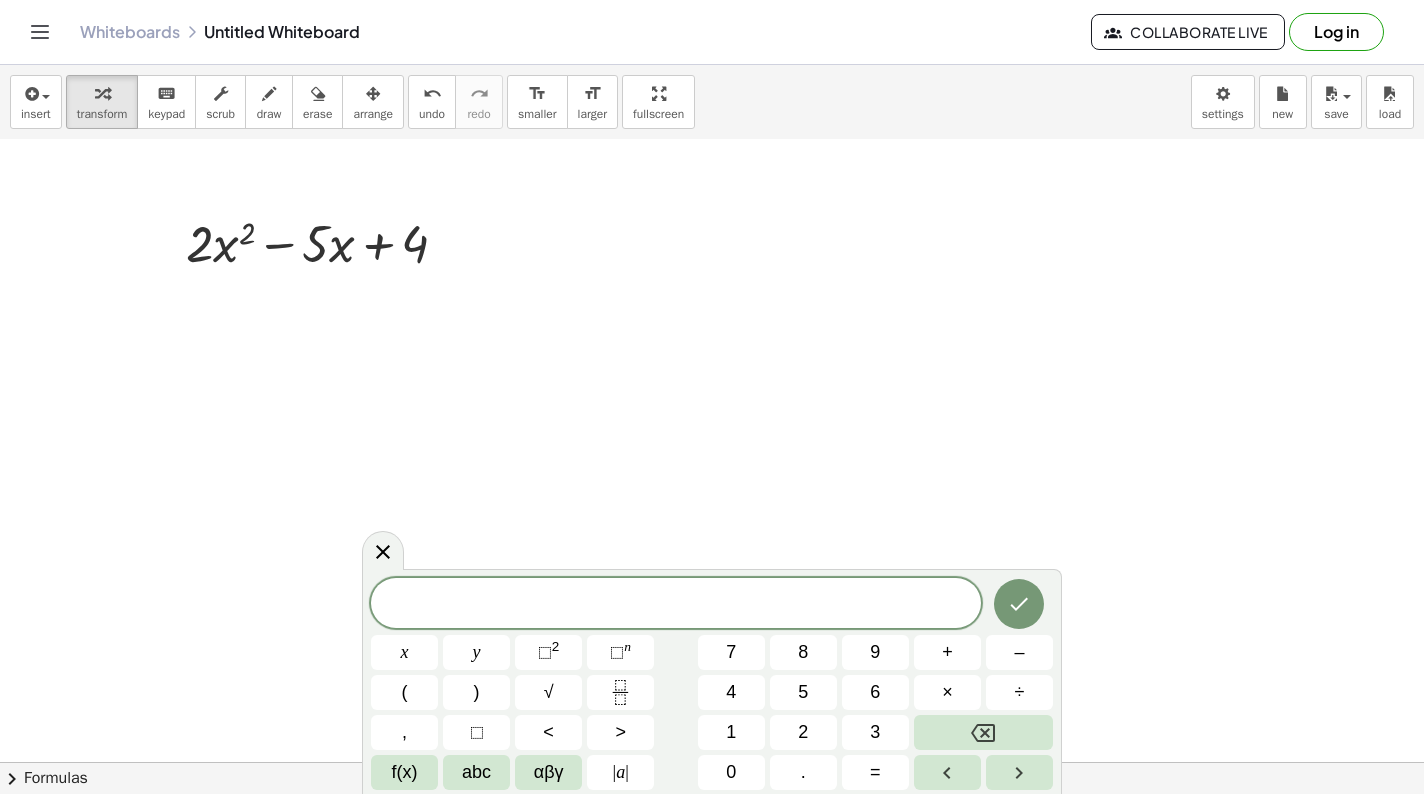 click at bounding box center (712, 282) 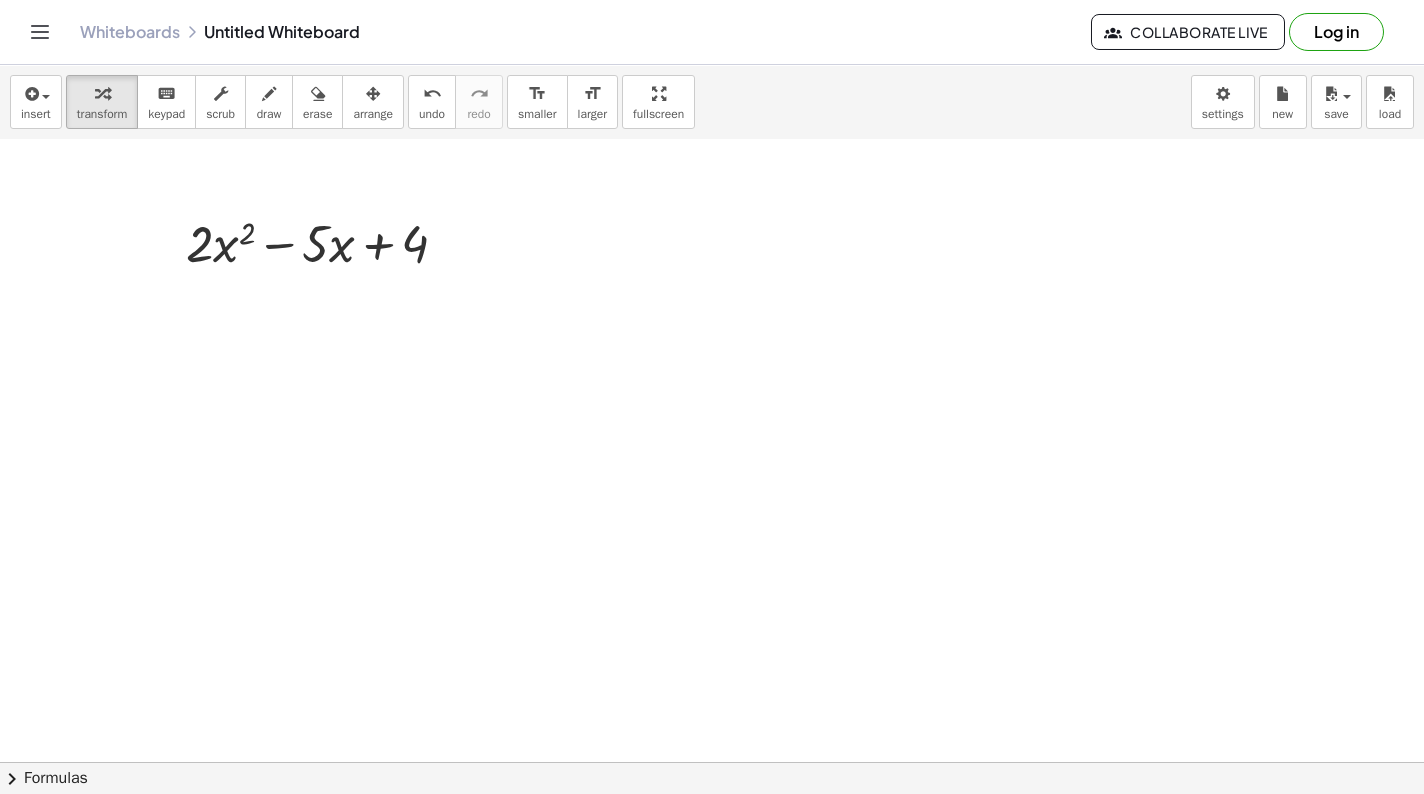 click at bounding box center [712, 282] 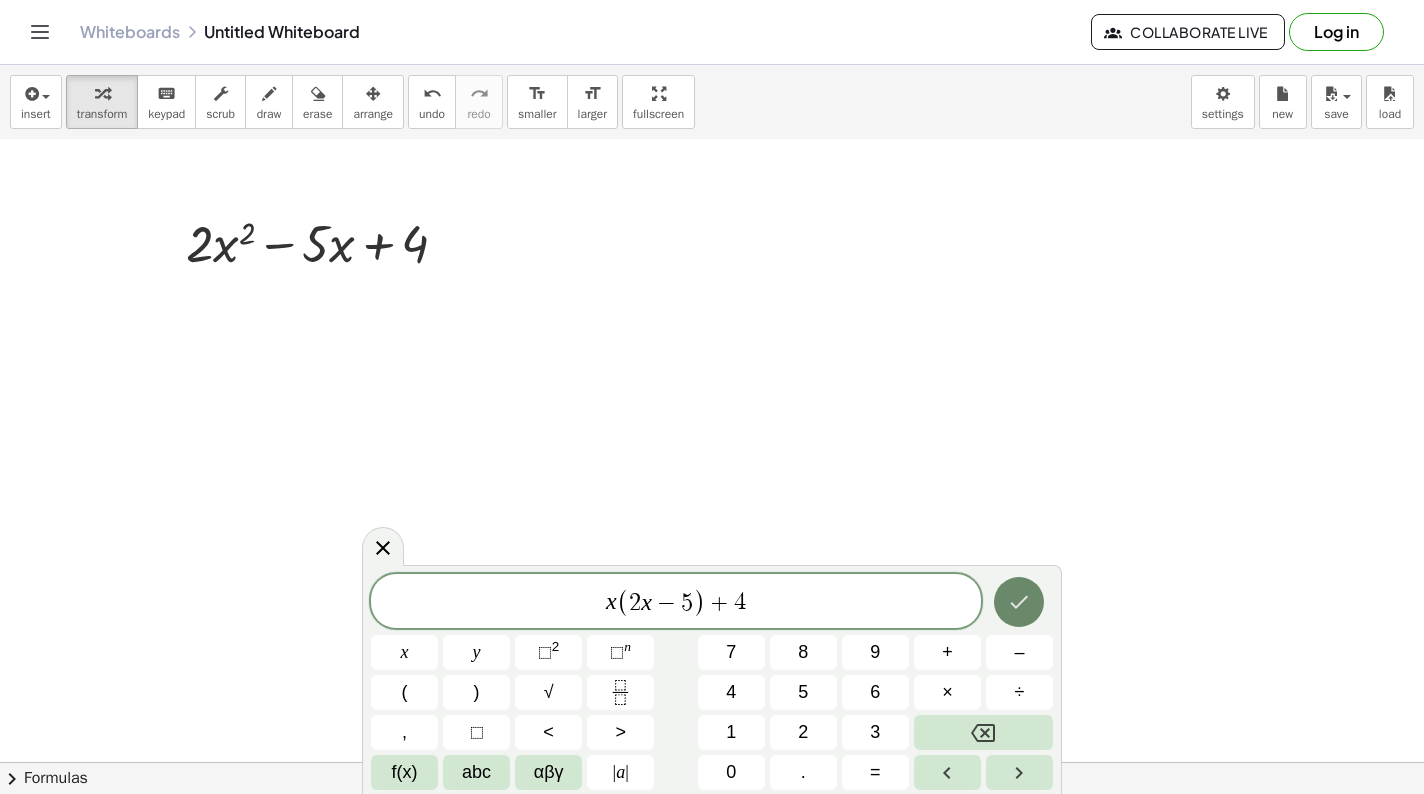 click 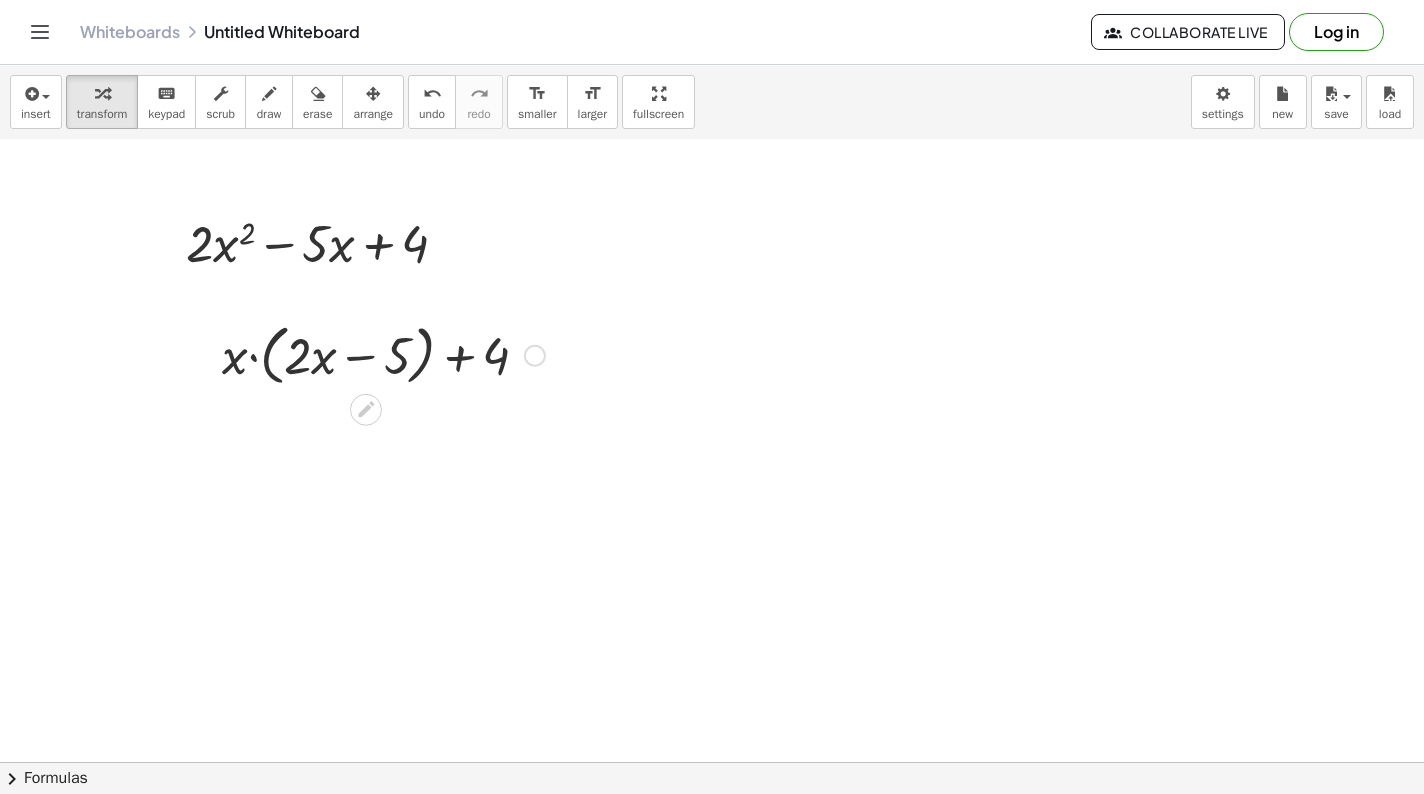 click at bounding box center (383, 354) 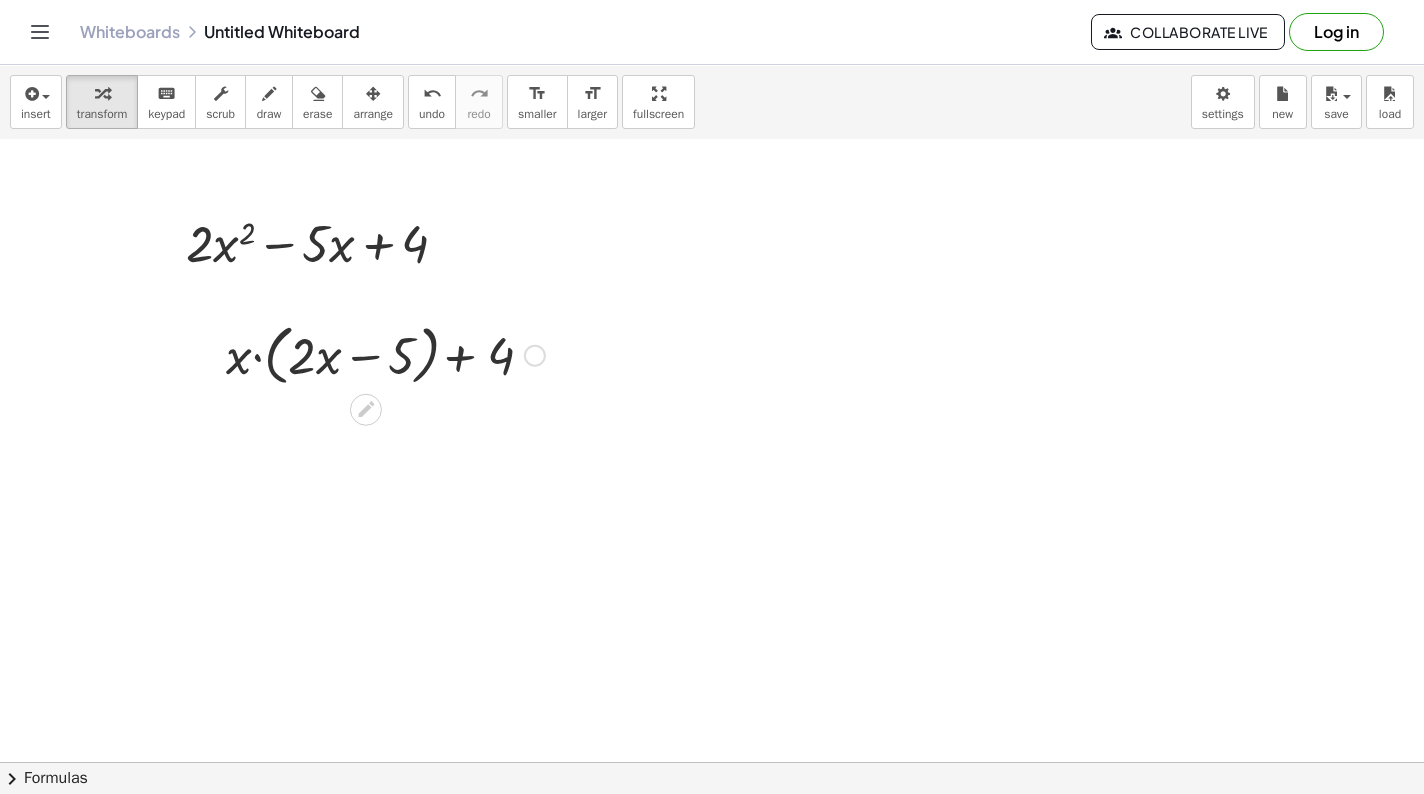 click at bounding box center (383, 354) 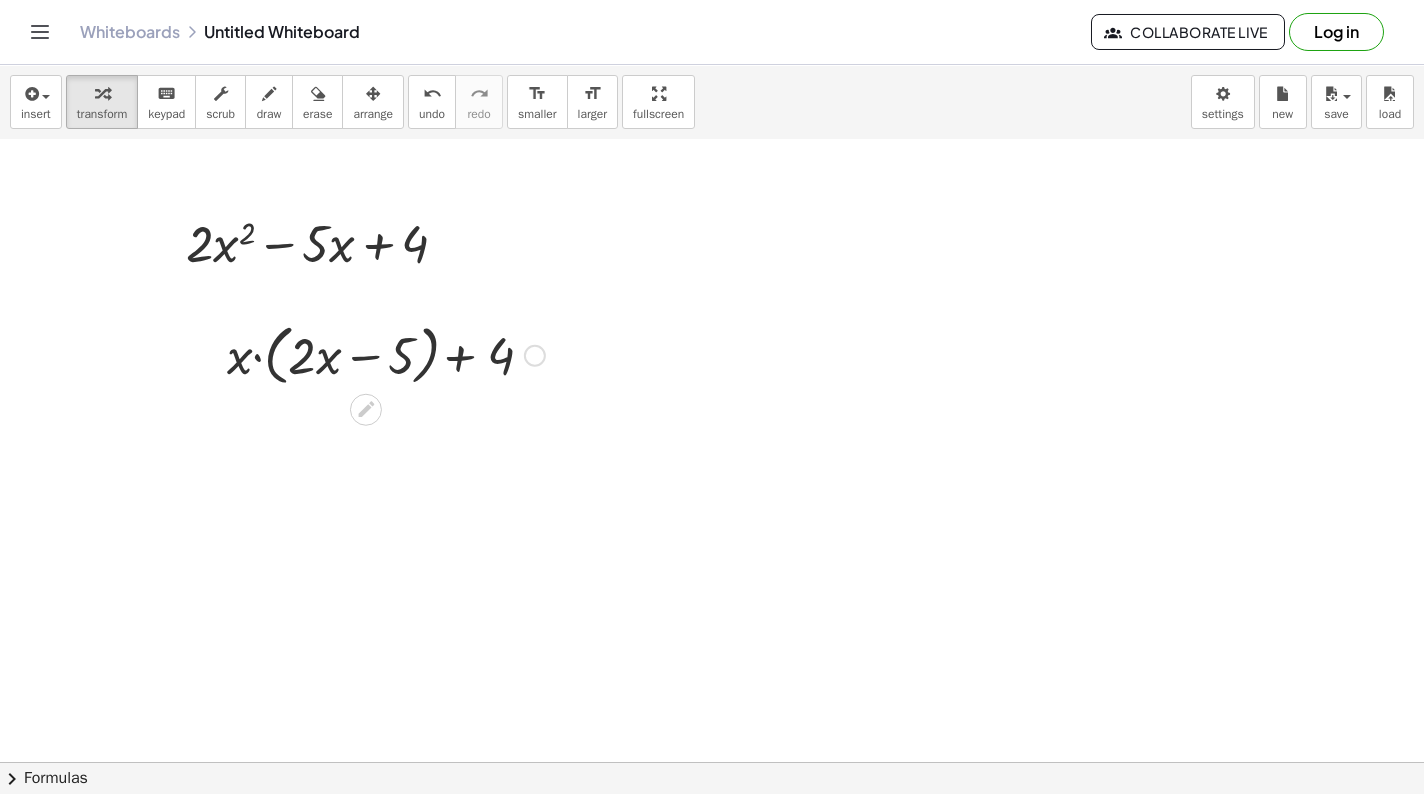 click at bounding box center [383, 354] 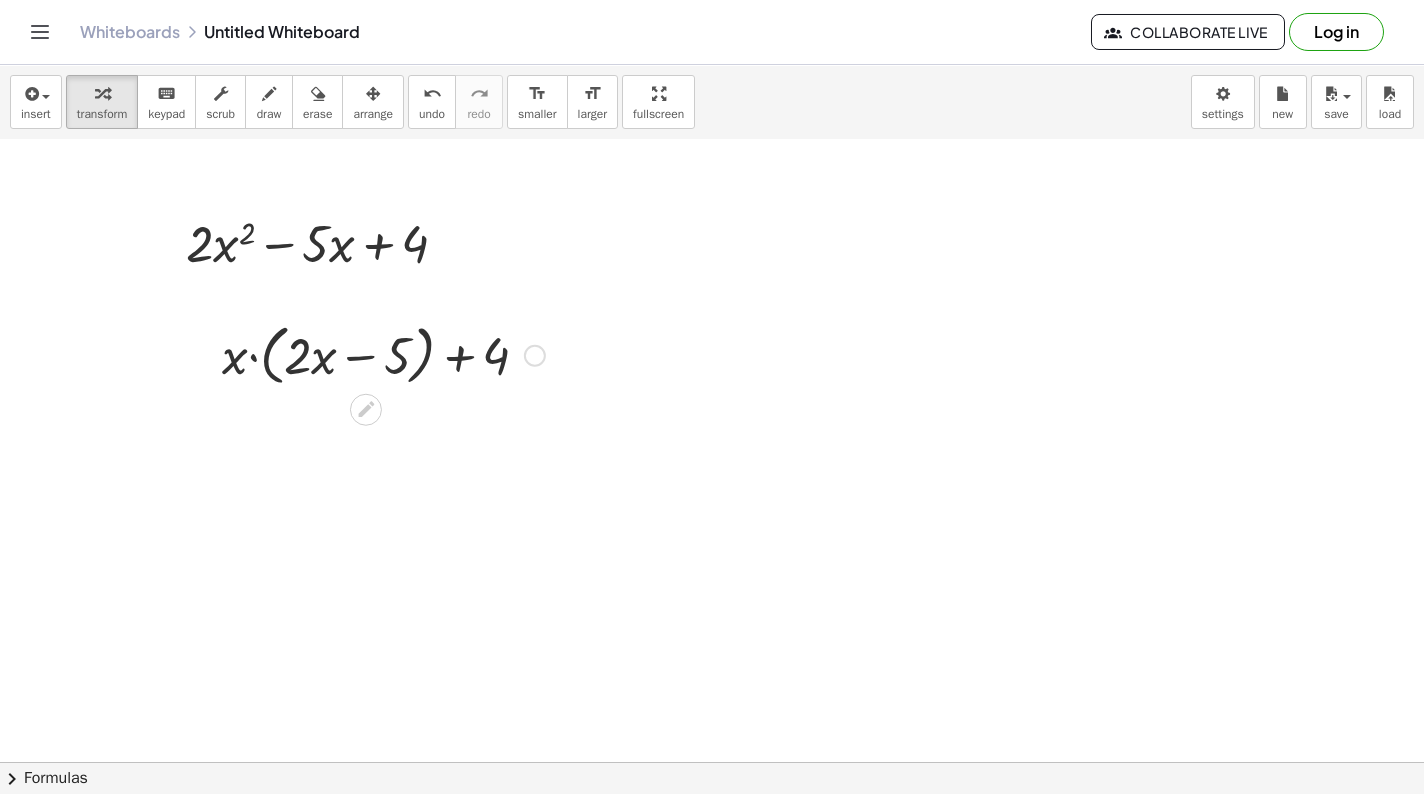 click at bounding box center [383, 354] 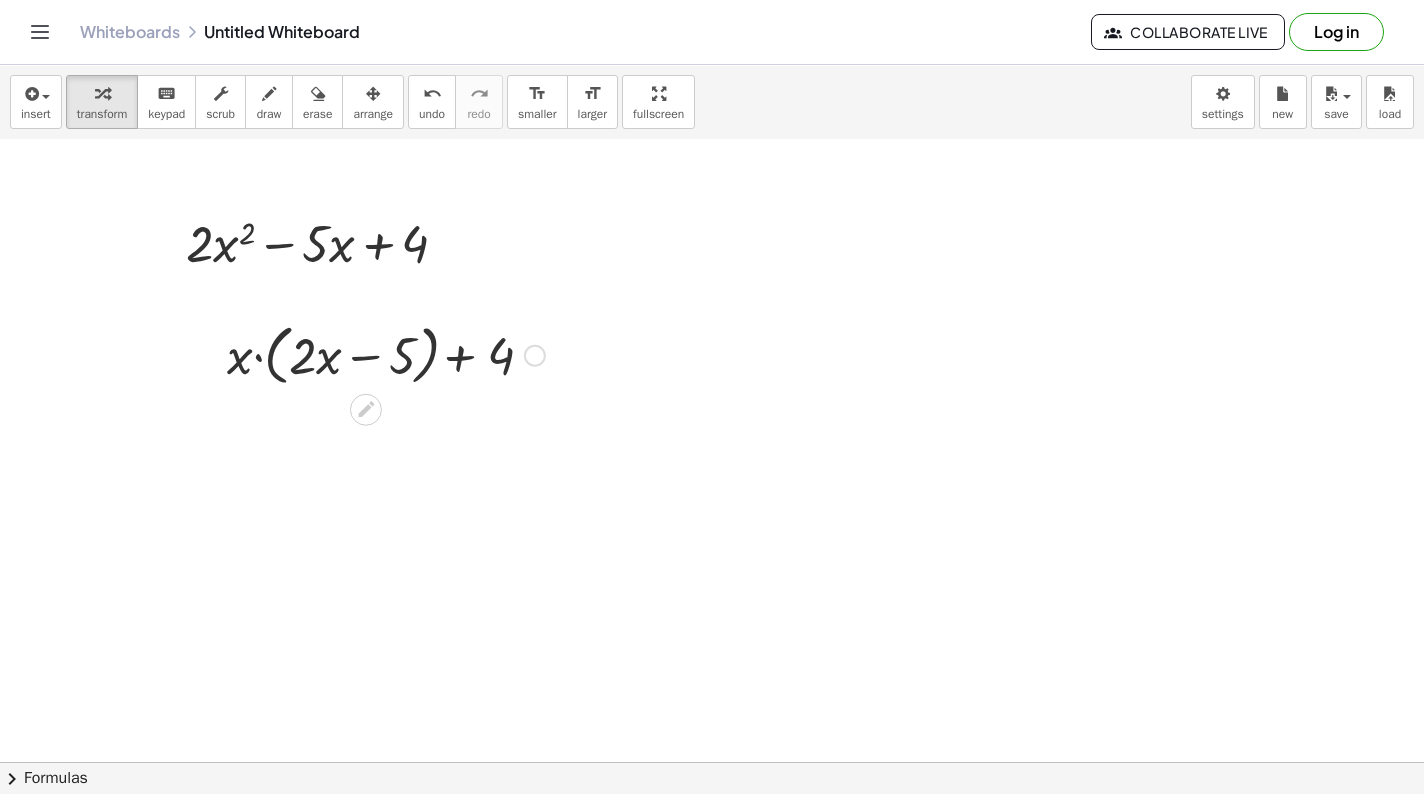 click at bounding box center [383, 354] 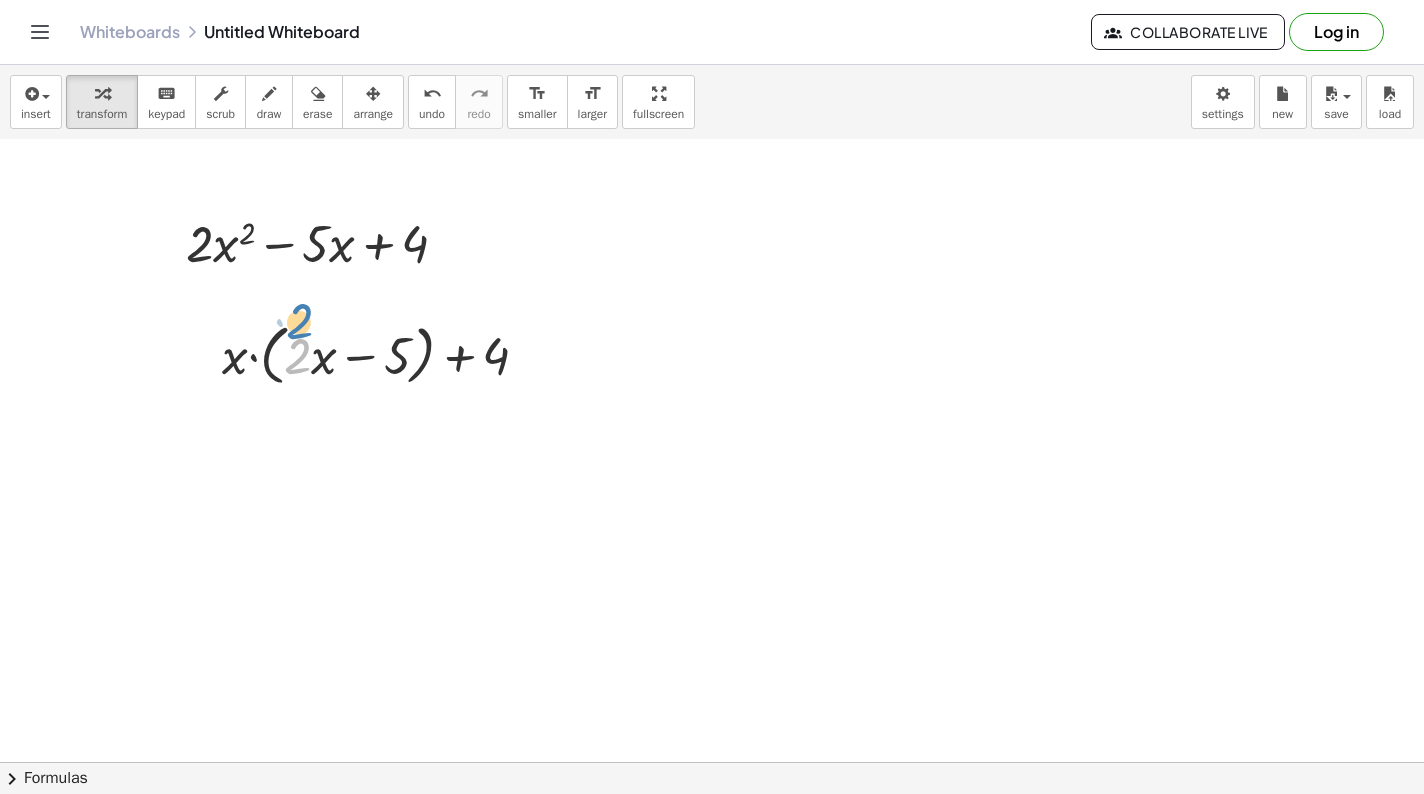 drag, startPoint x: 286, startPoint y: 341, endPoint x: 289, endPoint y: 321, distance: 20.22375 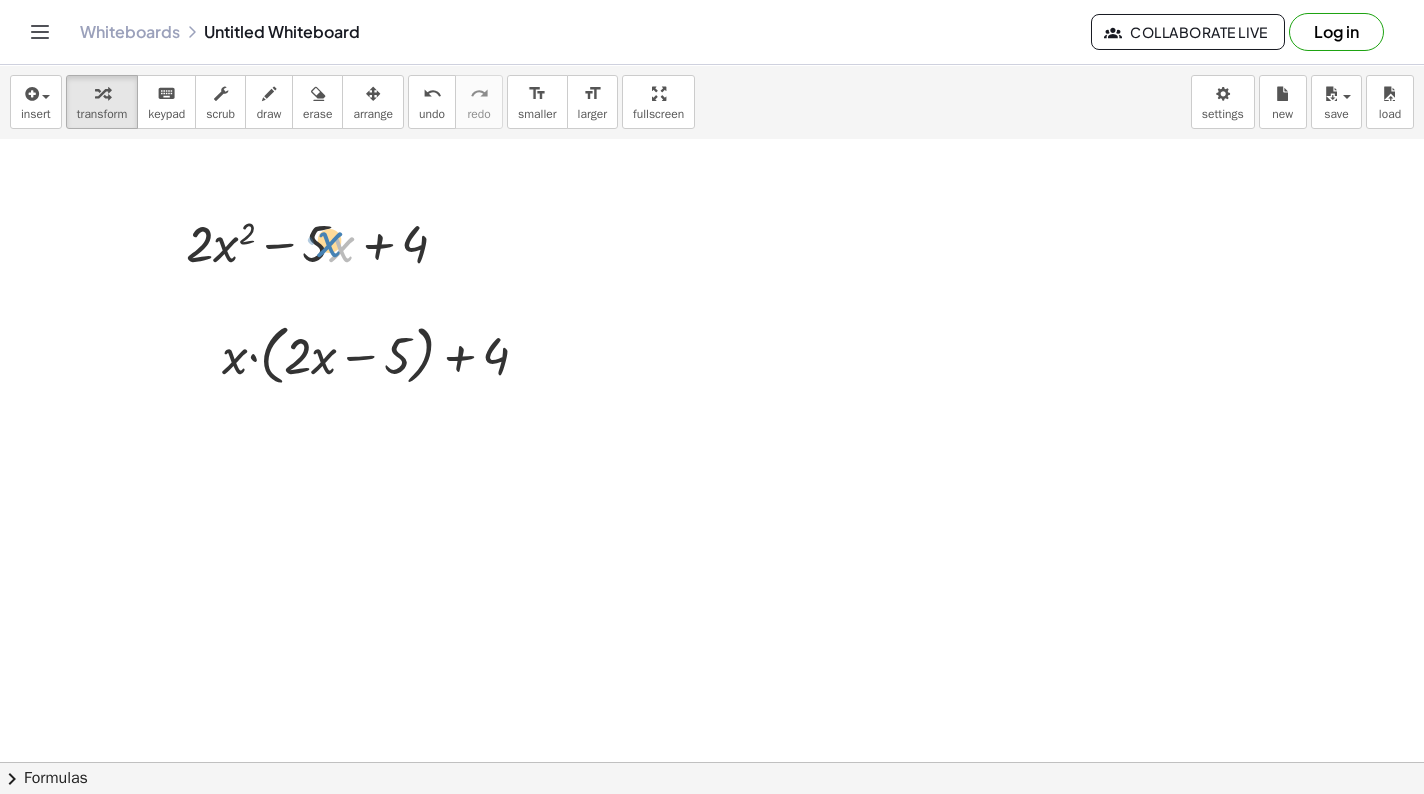 click at bounding box center (325, 242) 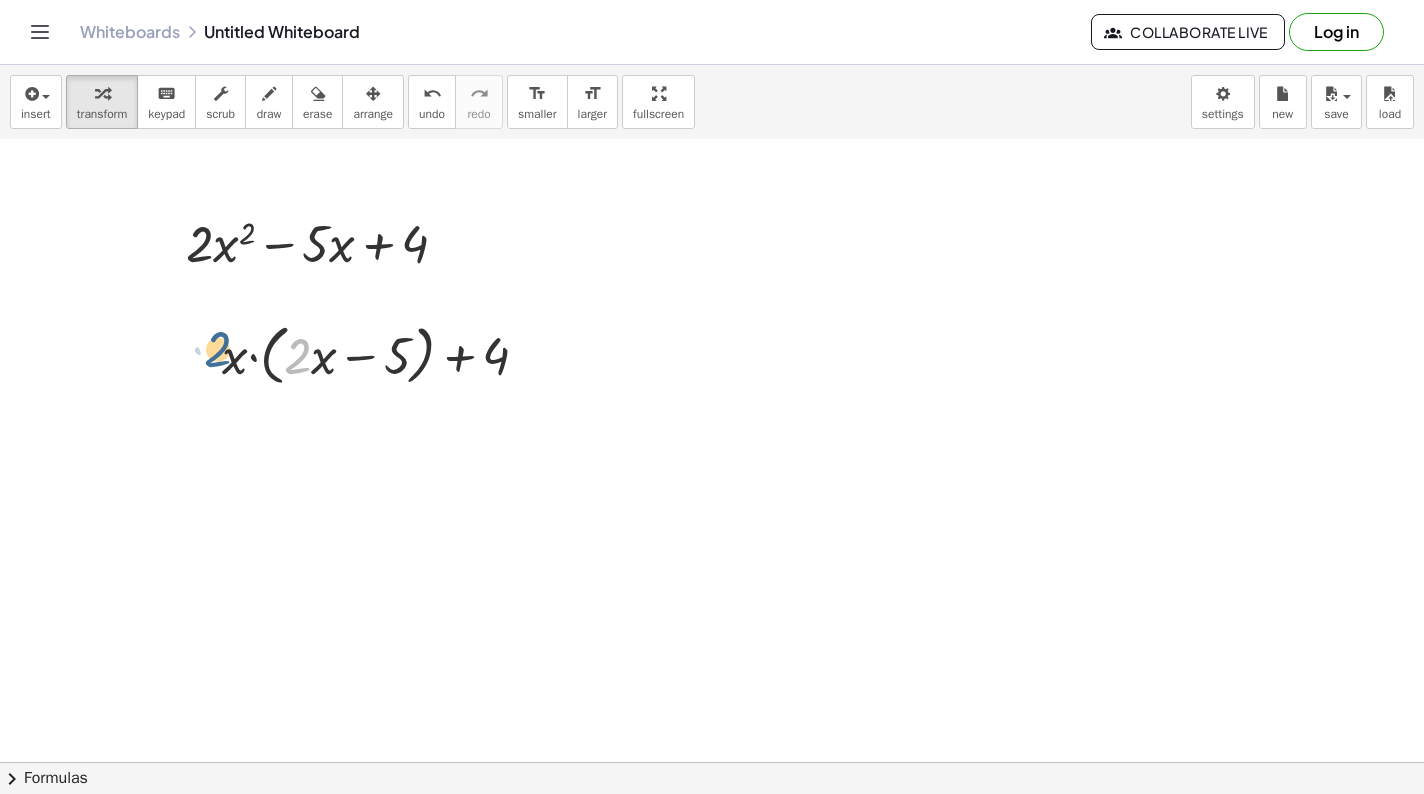 drag, startPoint x: 294, startPoint y: 354, endPoint x: 212, endPoint y: 349, distance: 82.1523 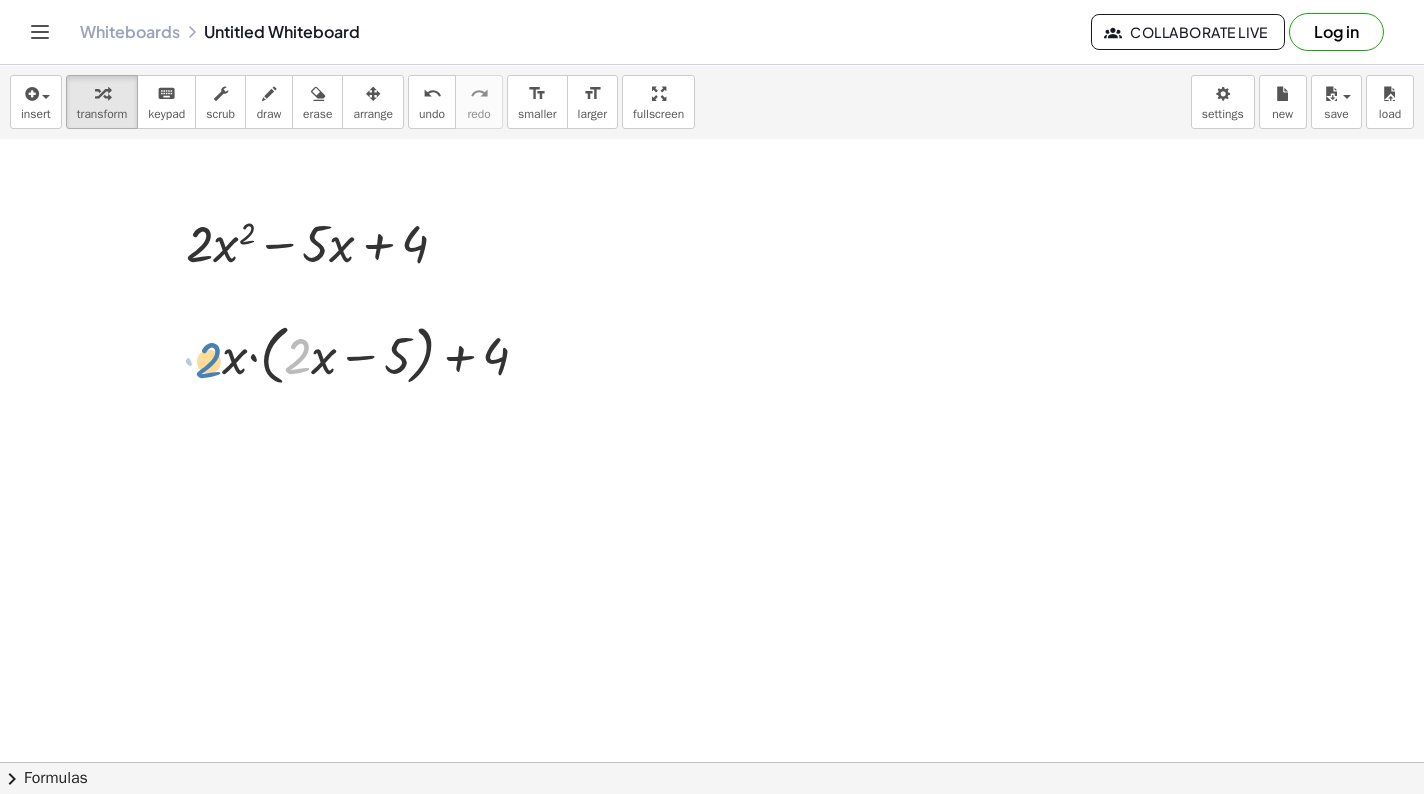 drag, startPoint x: 302, startPoint y: 363, endPoint x: 213, endPoint y: 367, distance: 89.08984 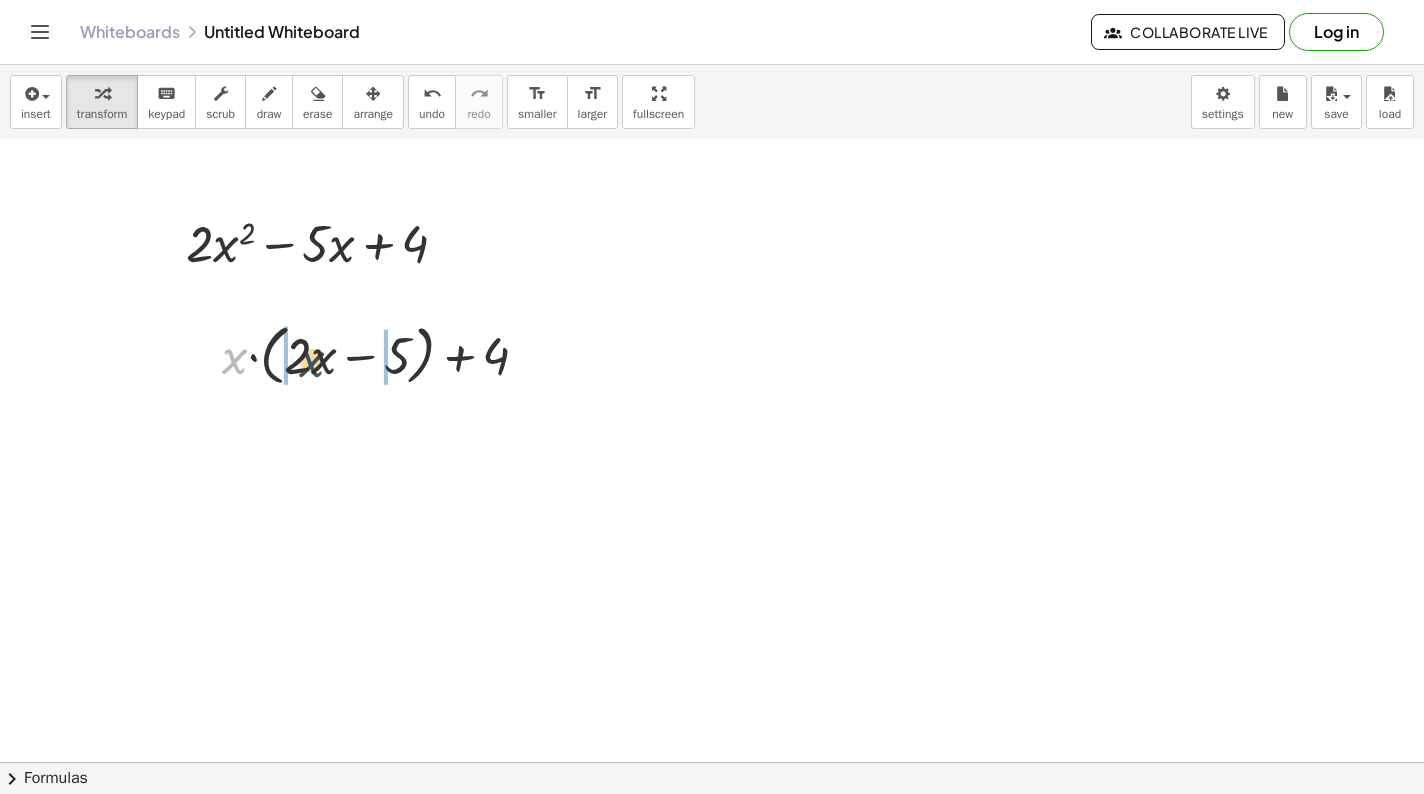drag, startPoint x: 228, startPoint y: 362, endPoint x: 321, endPoint y: 363, distance: 93.00538 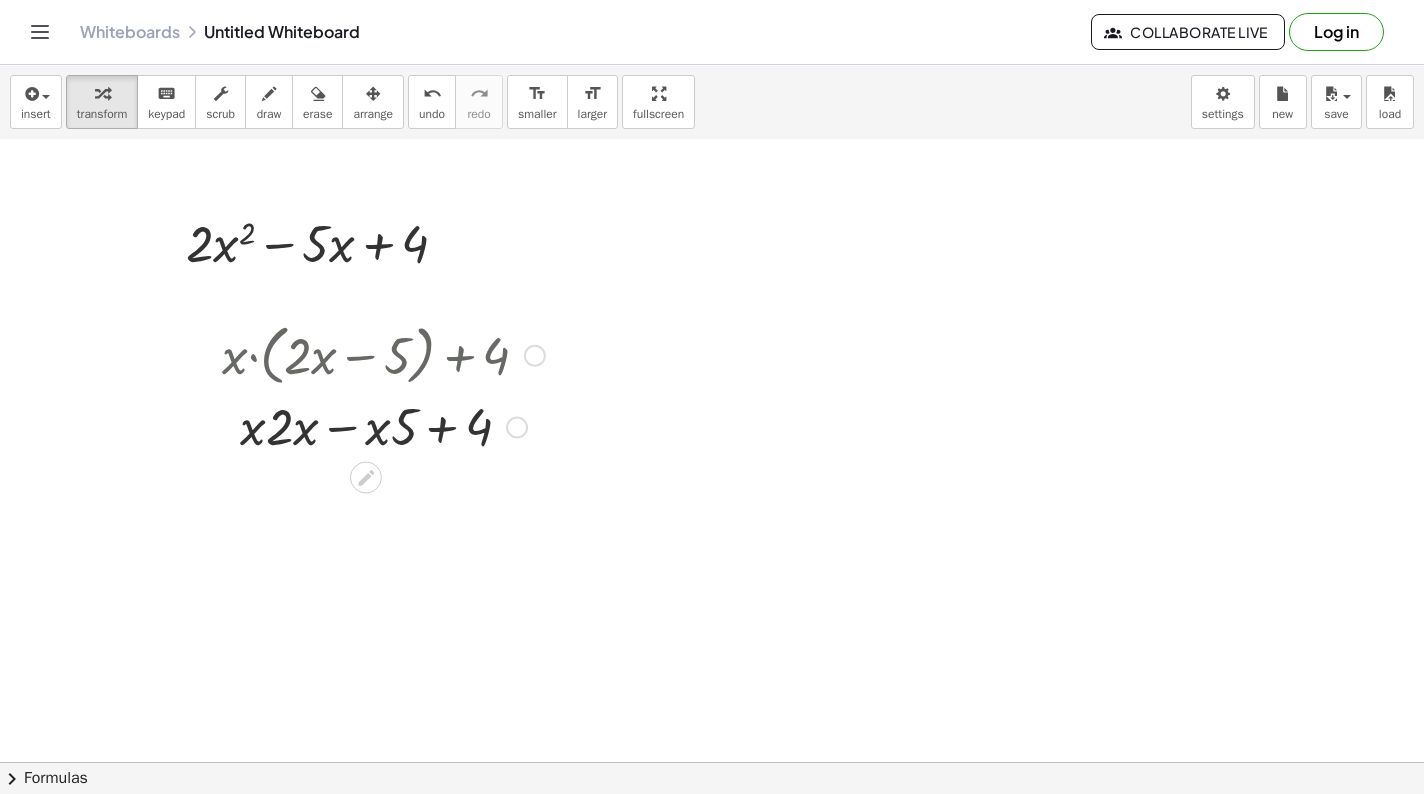 click at bounding box center [383, 426] 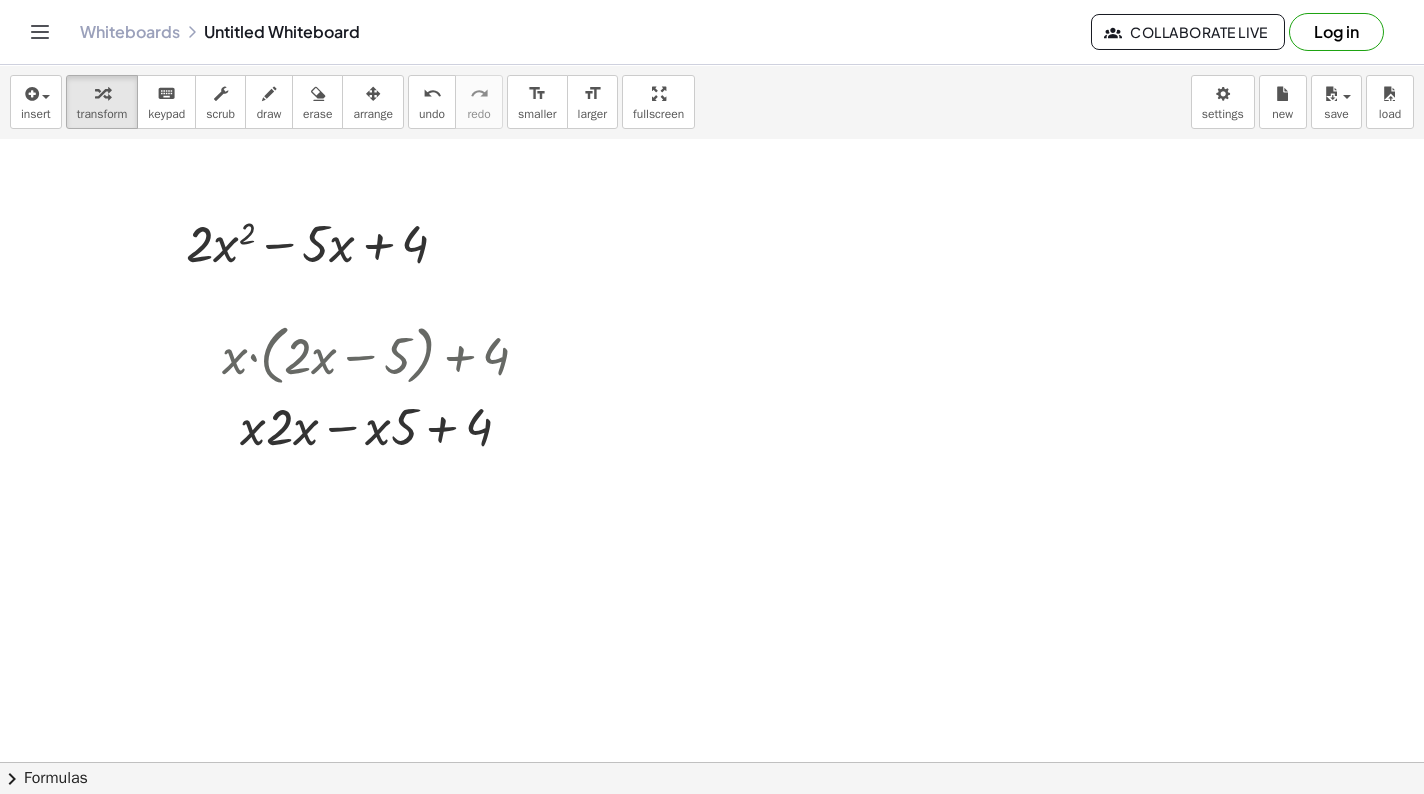 click at bounding box center (712, 282) 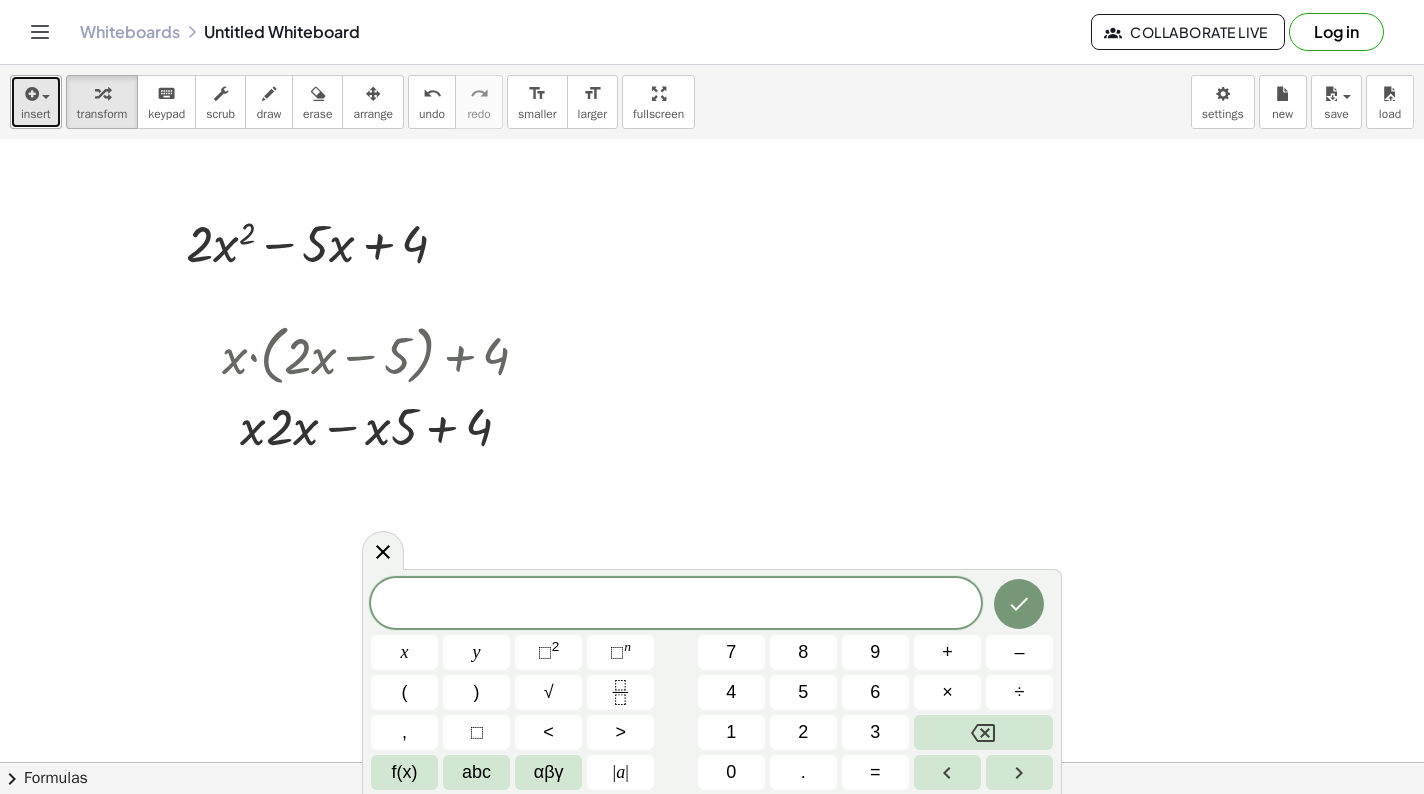 click on "insert" at bounding box center [36, 102] 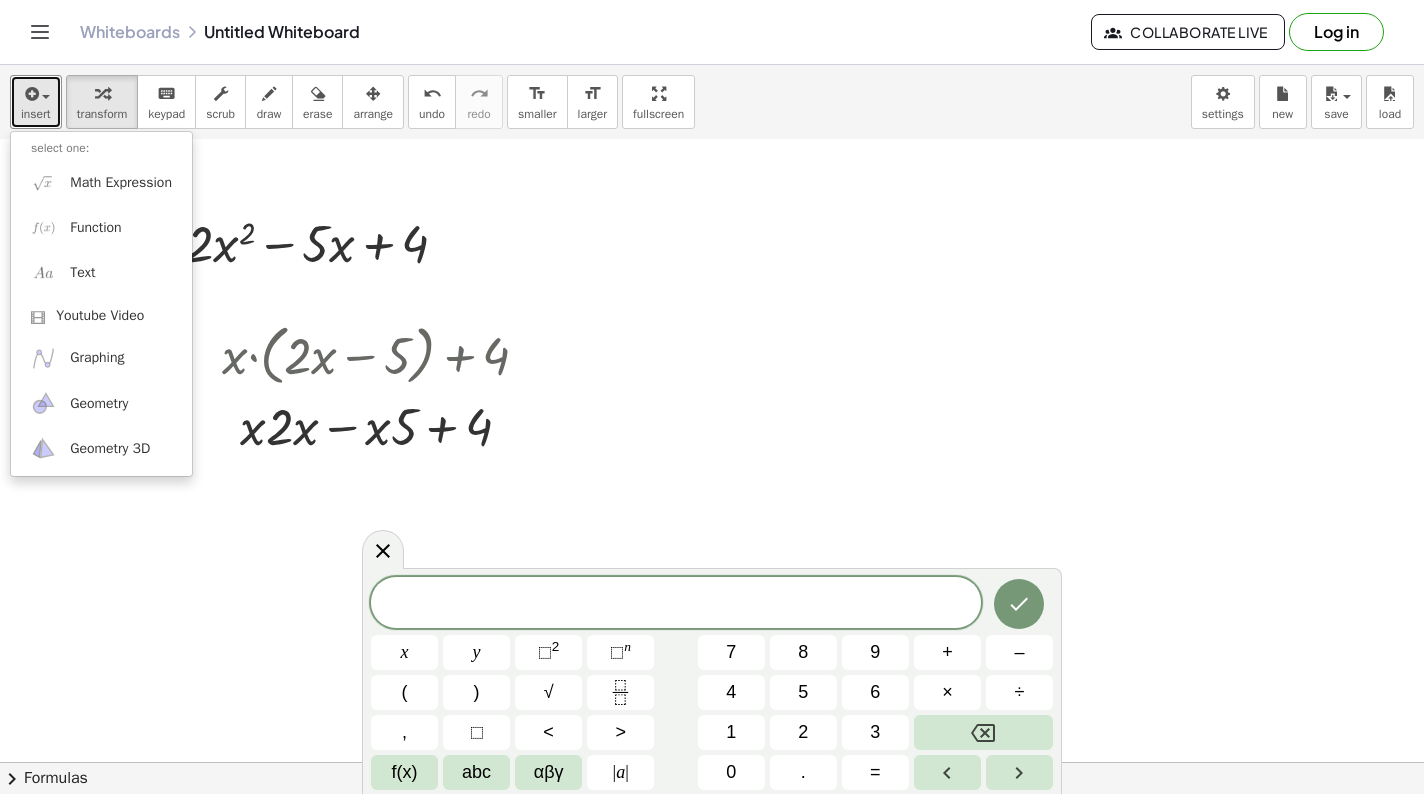 click at bounding box center [712, 282] 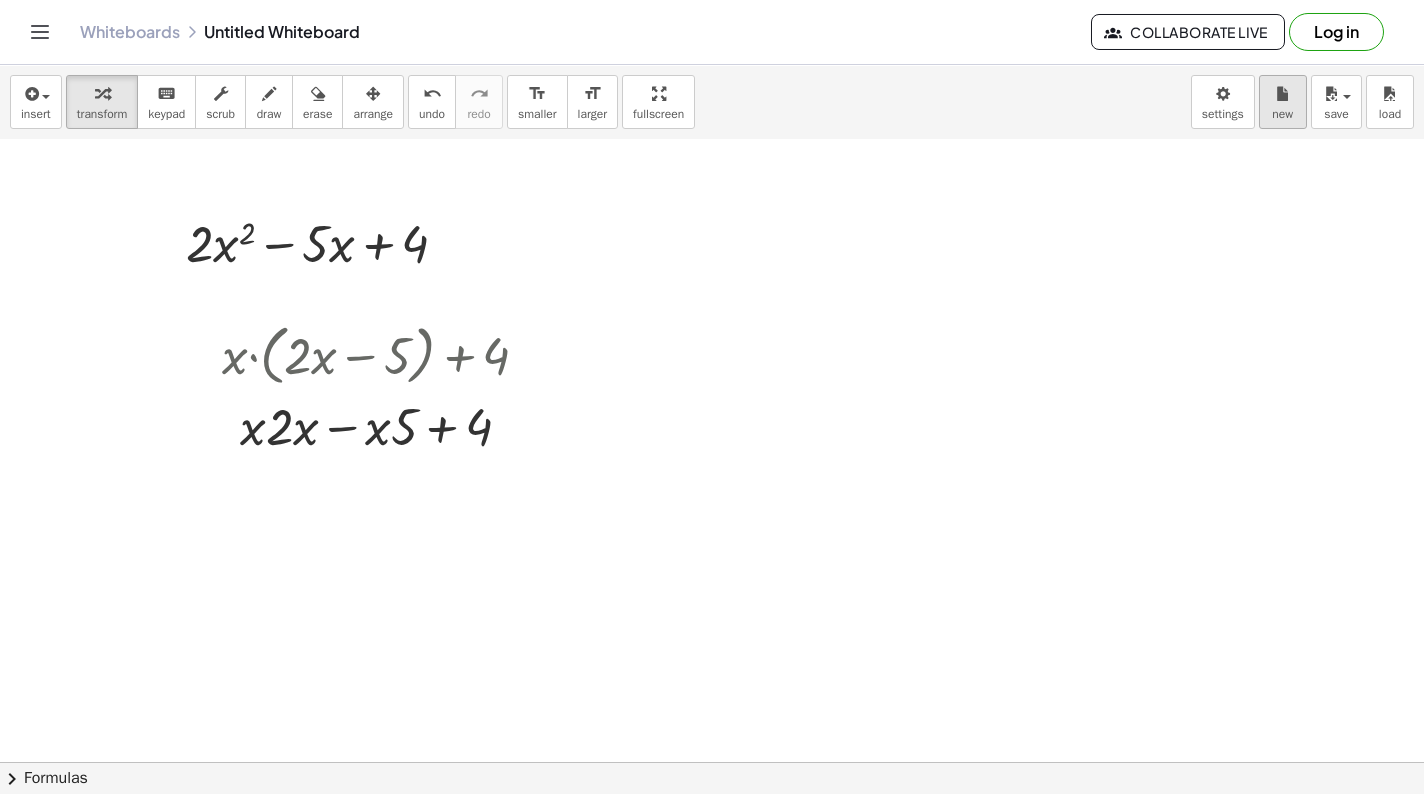 click on "new" at bounding box center (1283, 102) 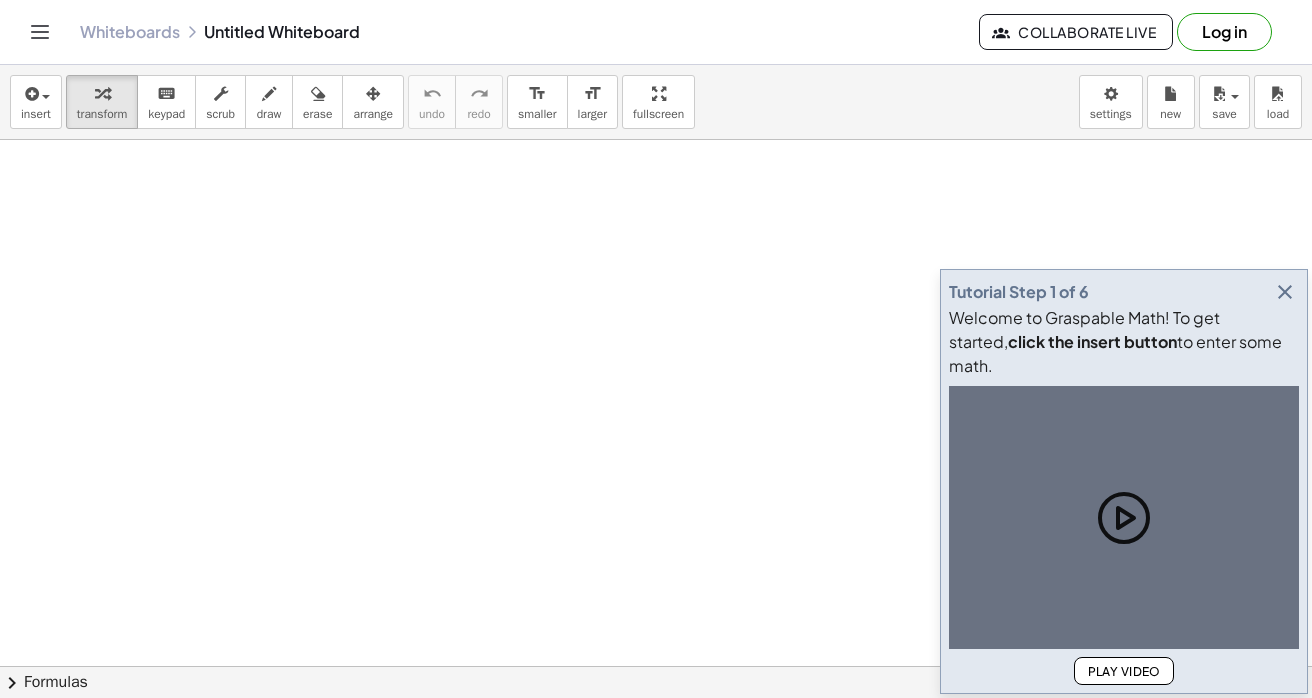 scroll, scrollTop: 0, scrollLeft: 0, axis: both 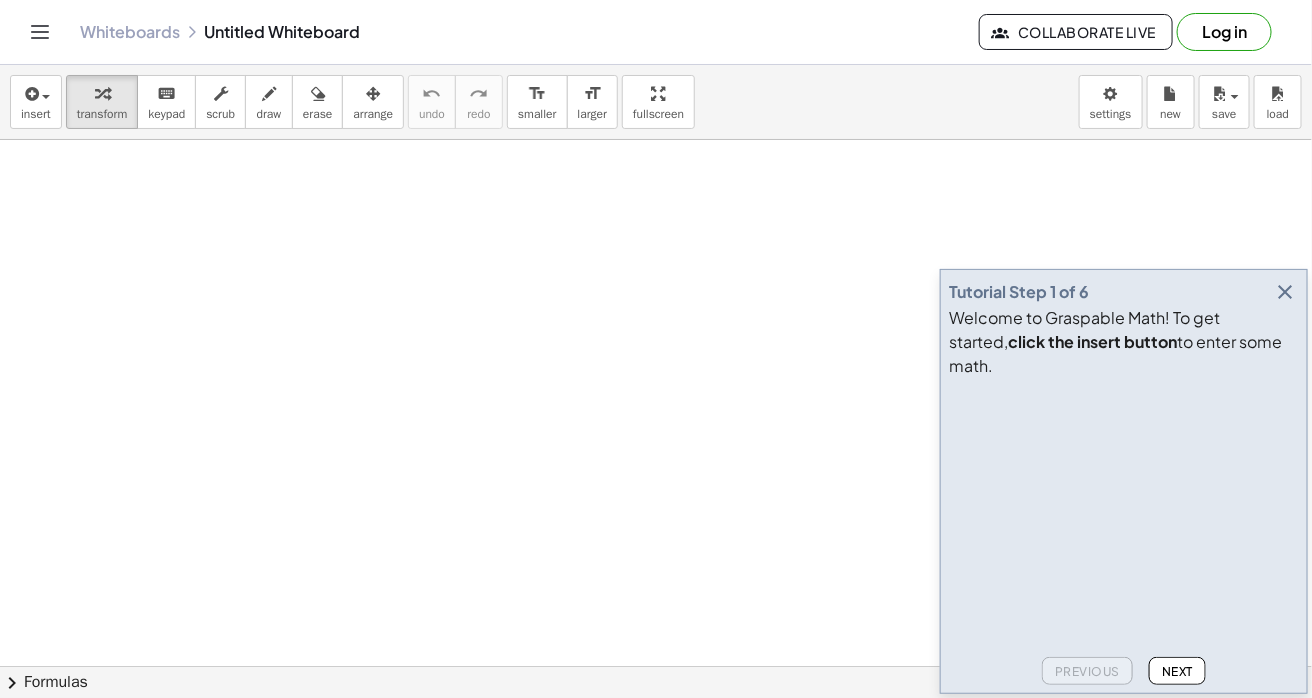 click at bounding box center (1285, 292) 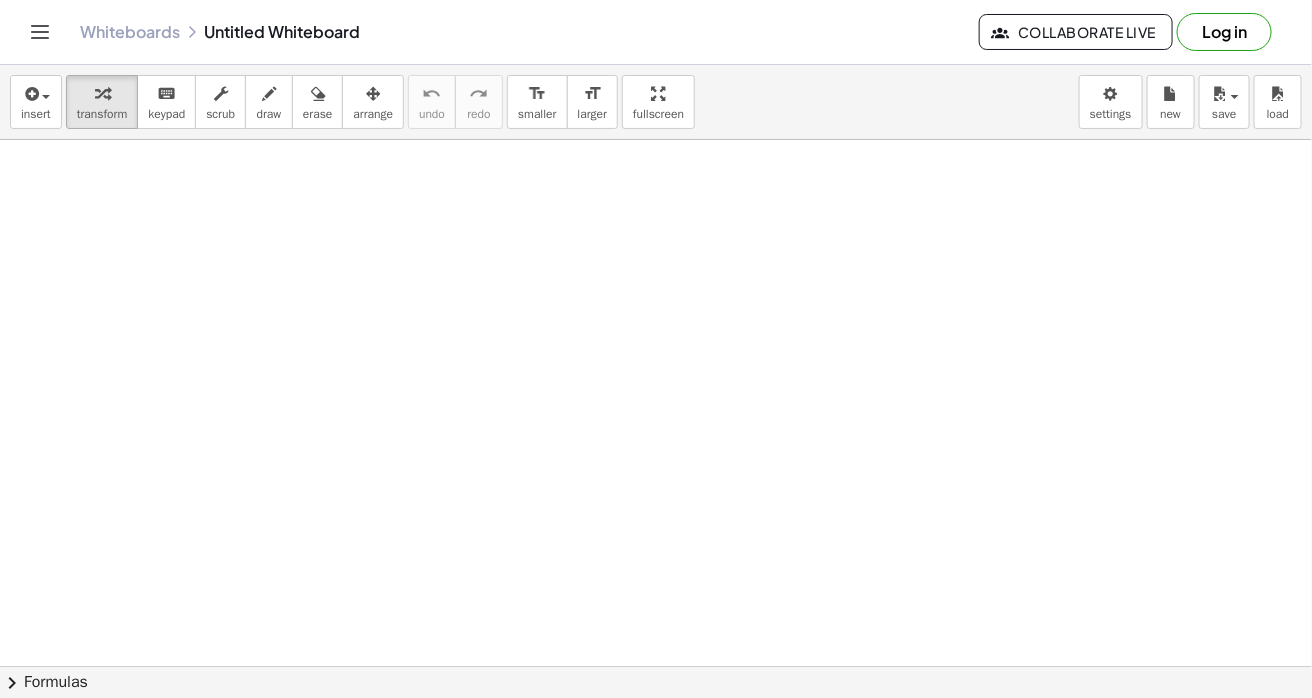 click on "Log in" at bounding box center (1224, 32) 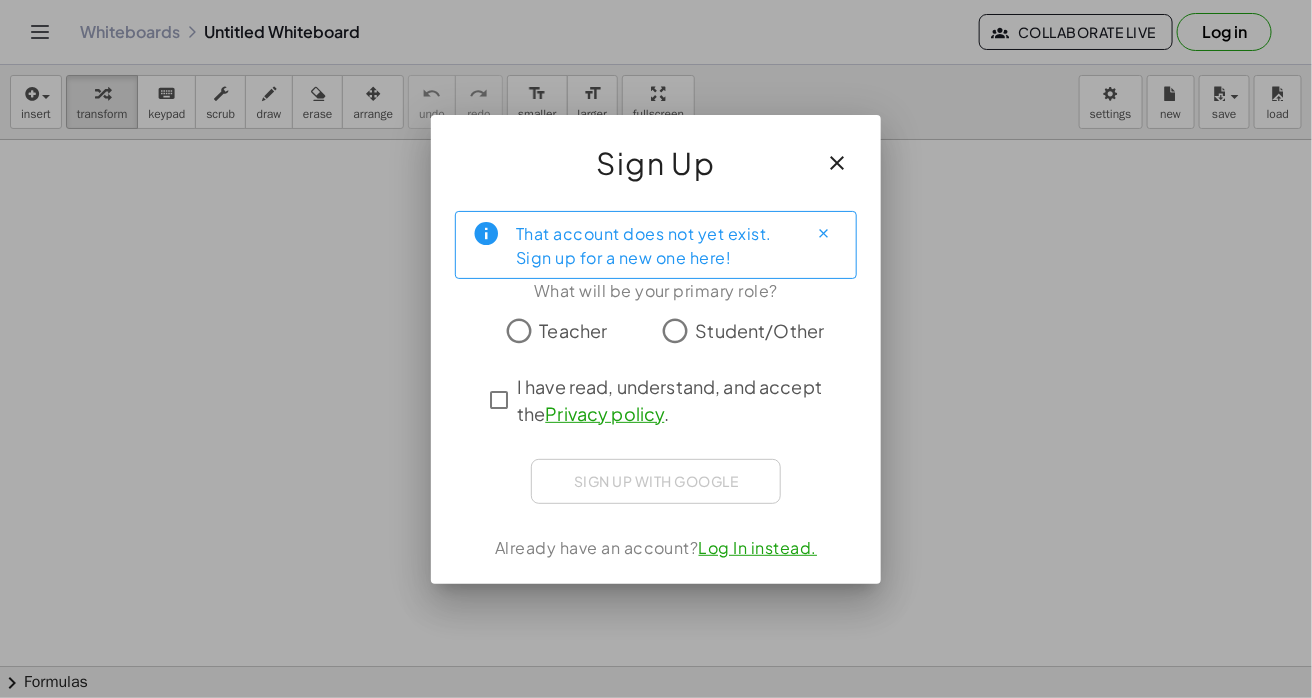 click on "Student/Other" 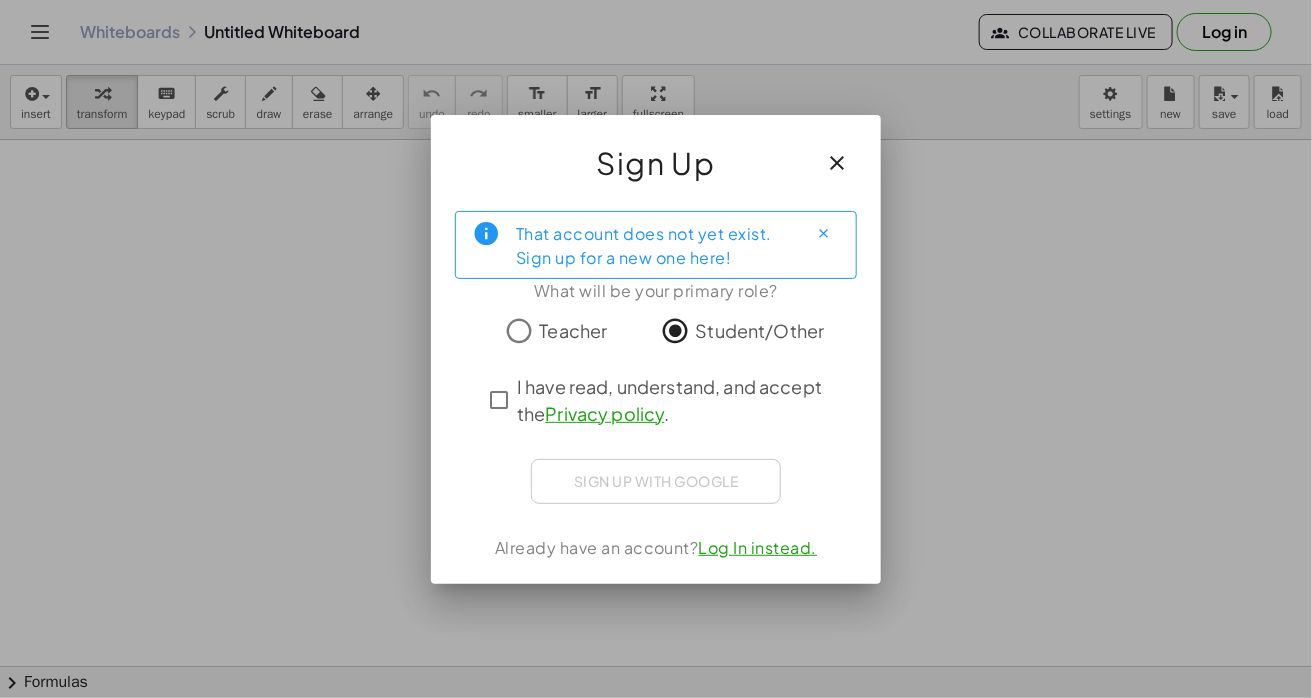 click on "That account does not yet exist. Sign up for a new one here! What will be your primary role? Teacher Student/Other I have read, understand, and accept the Privacy policy . Sign up with Google Zaloguj się przez Google Zaloguj się przez Google. Otwiera się w nowej karcie Already have an account? Log In instead." 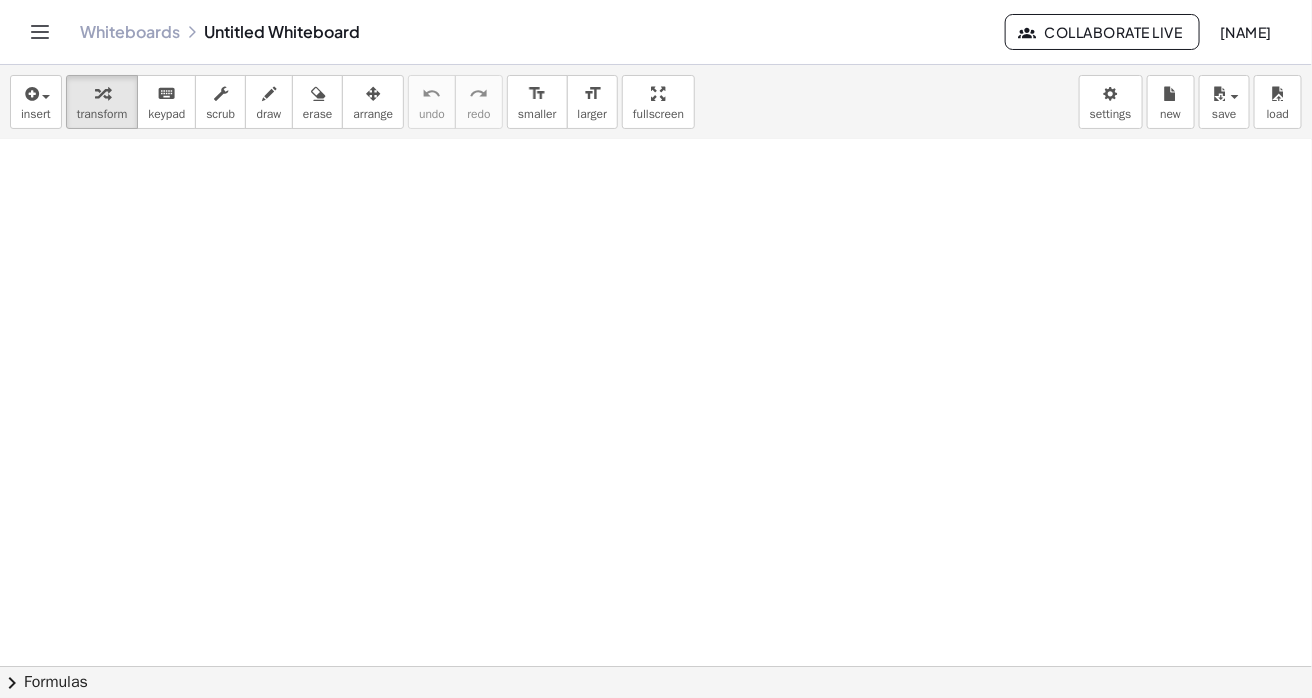 scroll, scrollTop: 0, scrollLeft: 0, axis: both 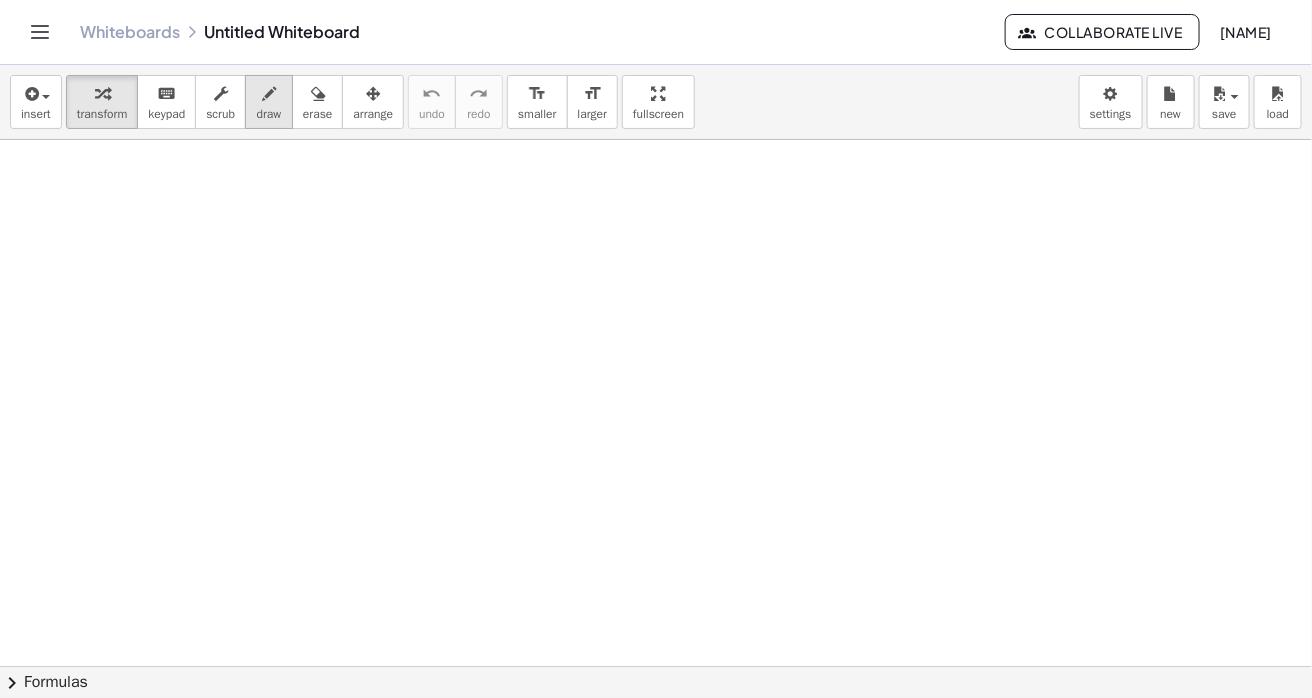 click at bounding box center (269, 94) 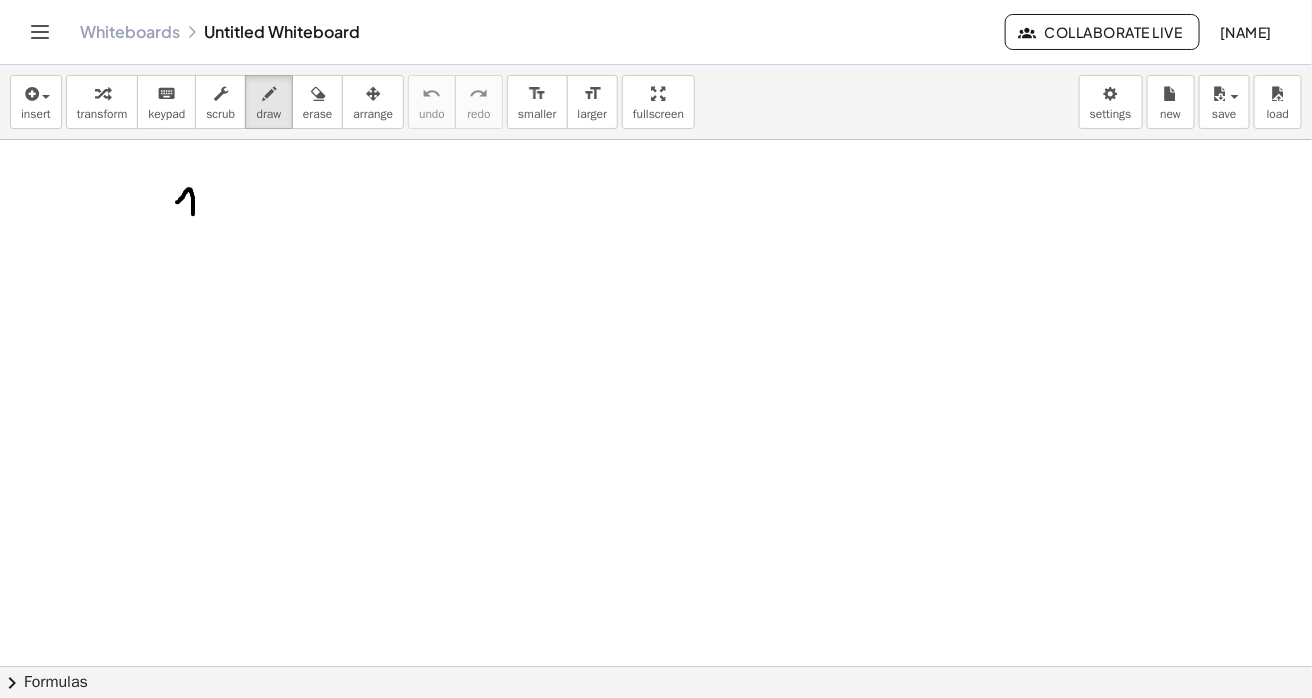 drag, startPoint x: 177, startPoint y: 202, endPoint x: 192, endPoint y: 215, distance: 19.849434 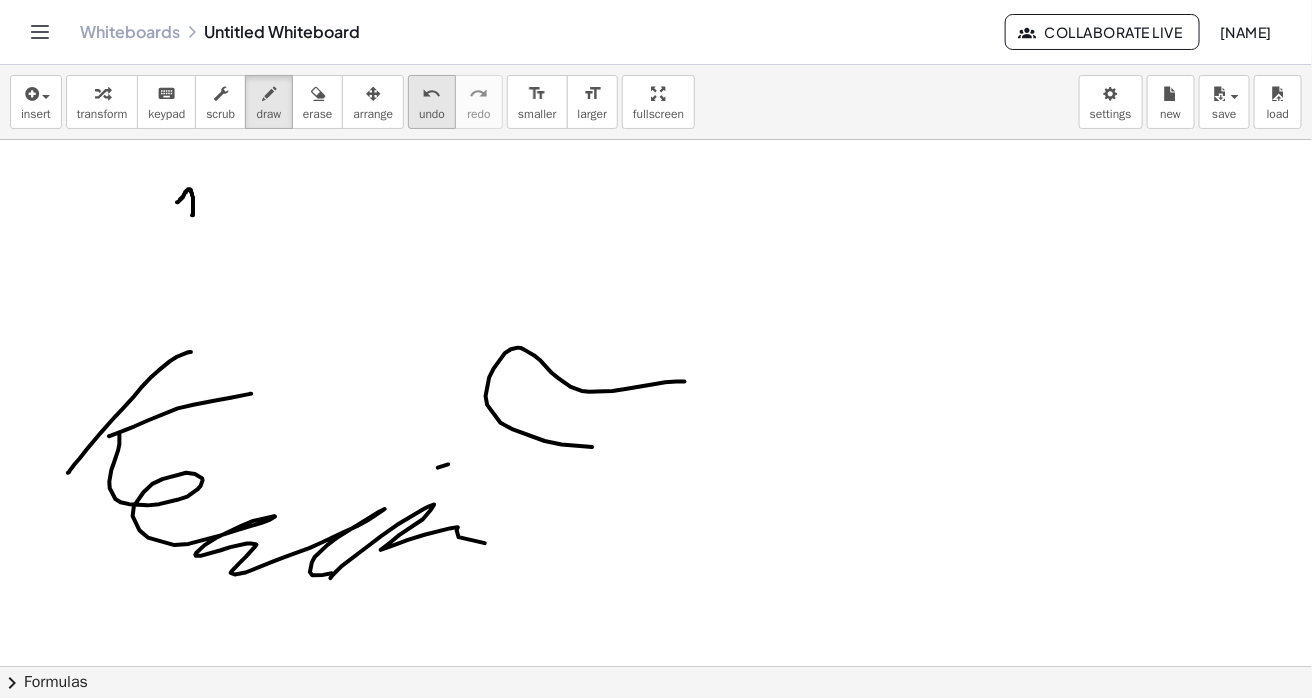 click on "undo" at bounding box center (432, 114) 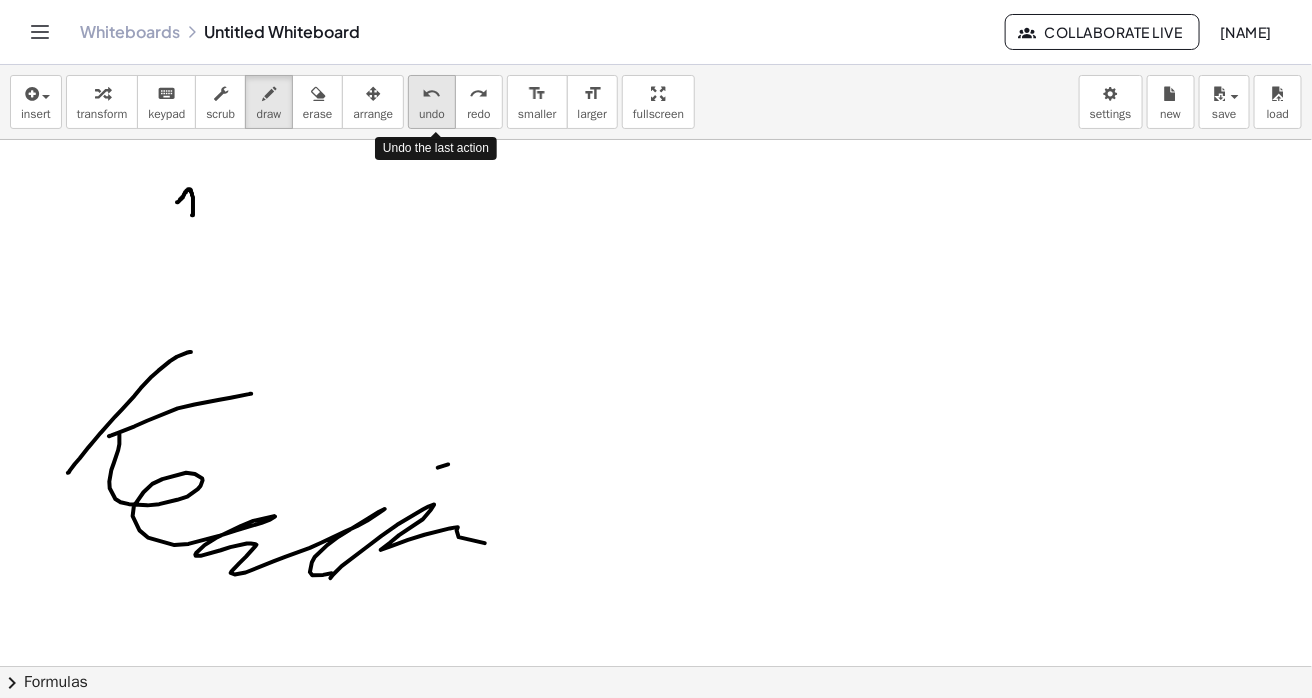 click on "undo" at bounding box center (432, 114) 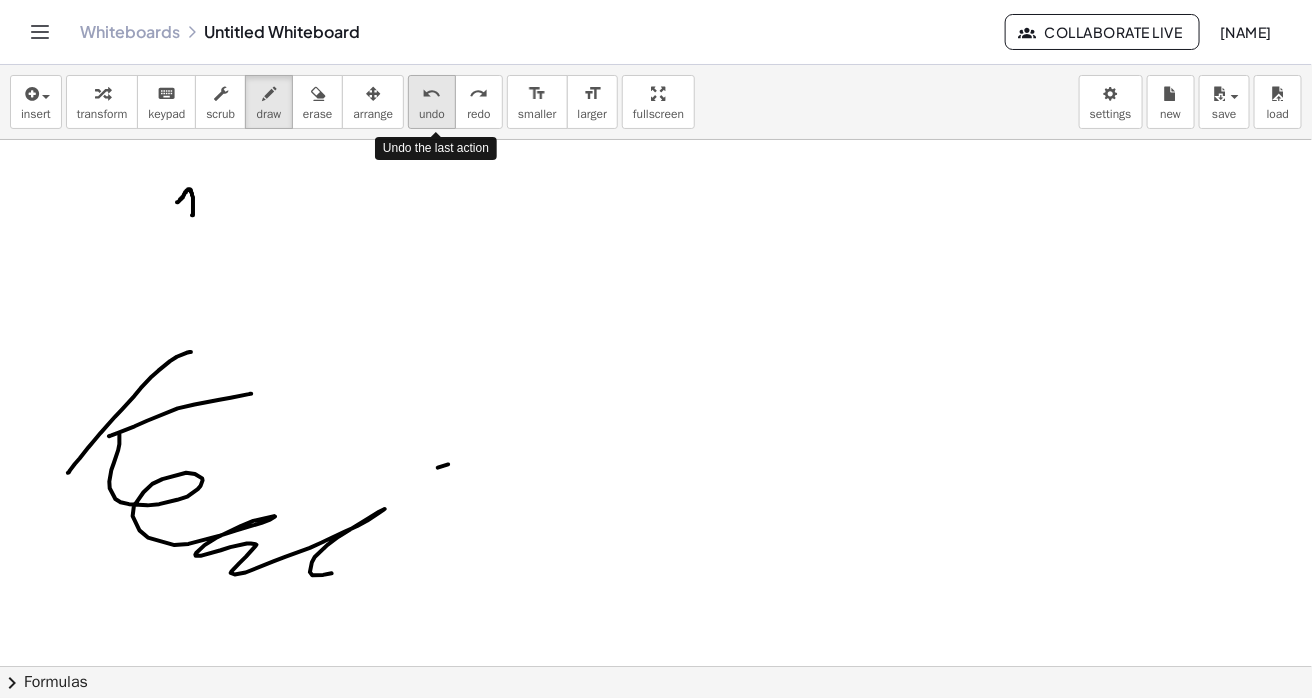 click on "undo" at bounding box center [432, 114] 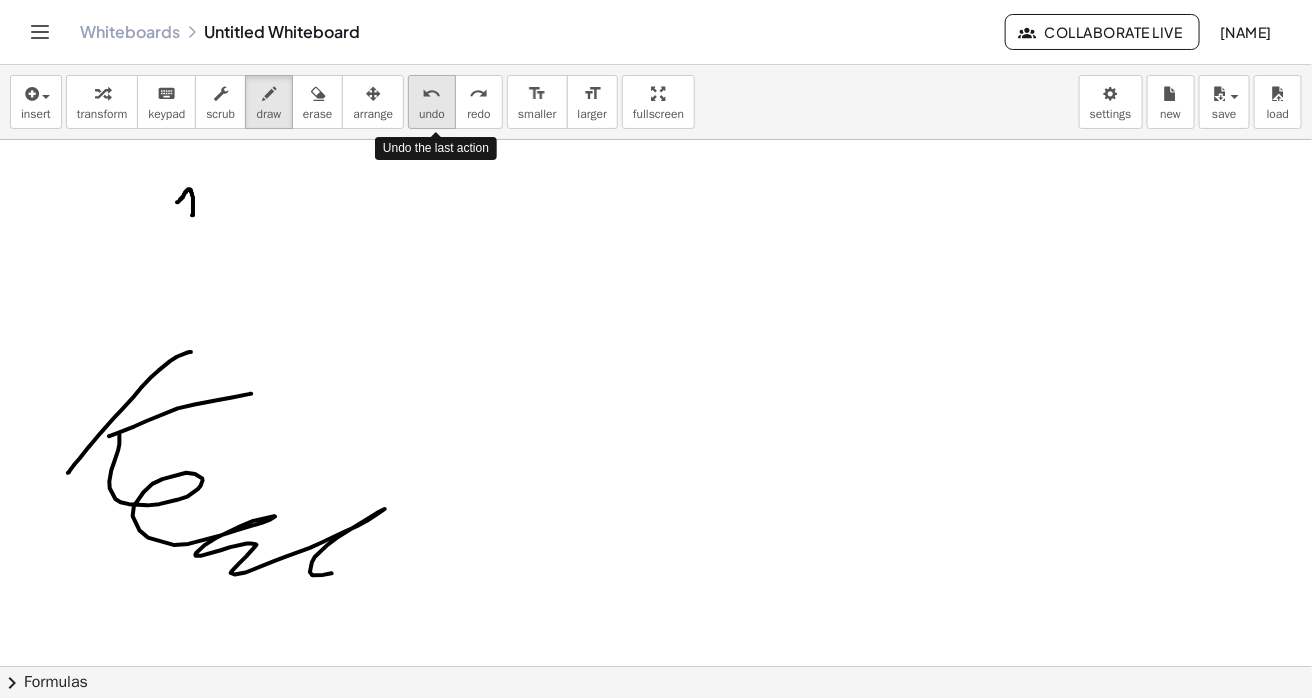 click on "undo" at bounding box center [432, 114] 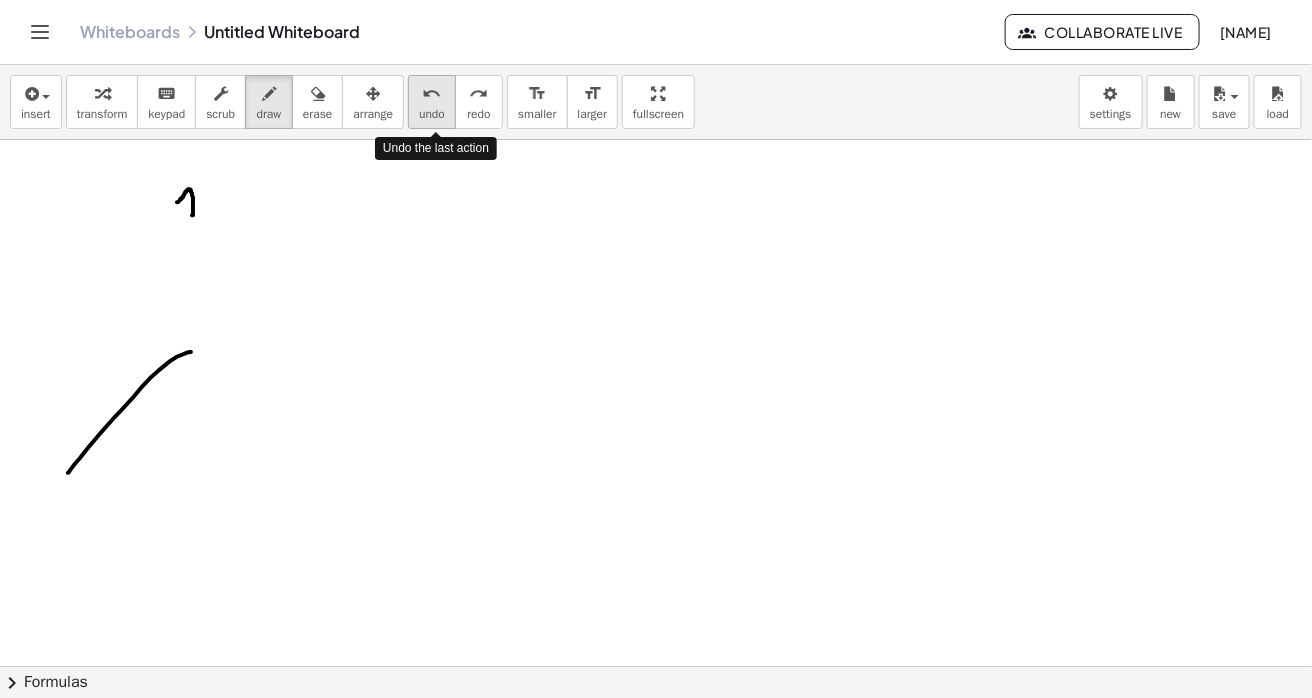 click on "undo" at bounding box center (432, 114) 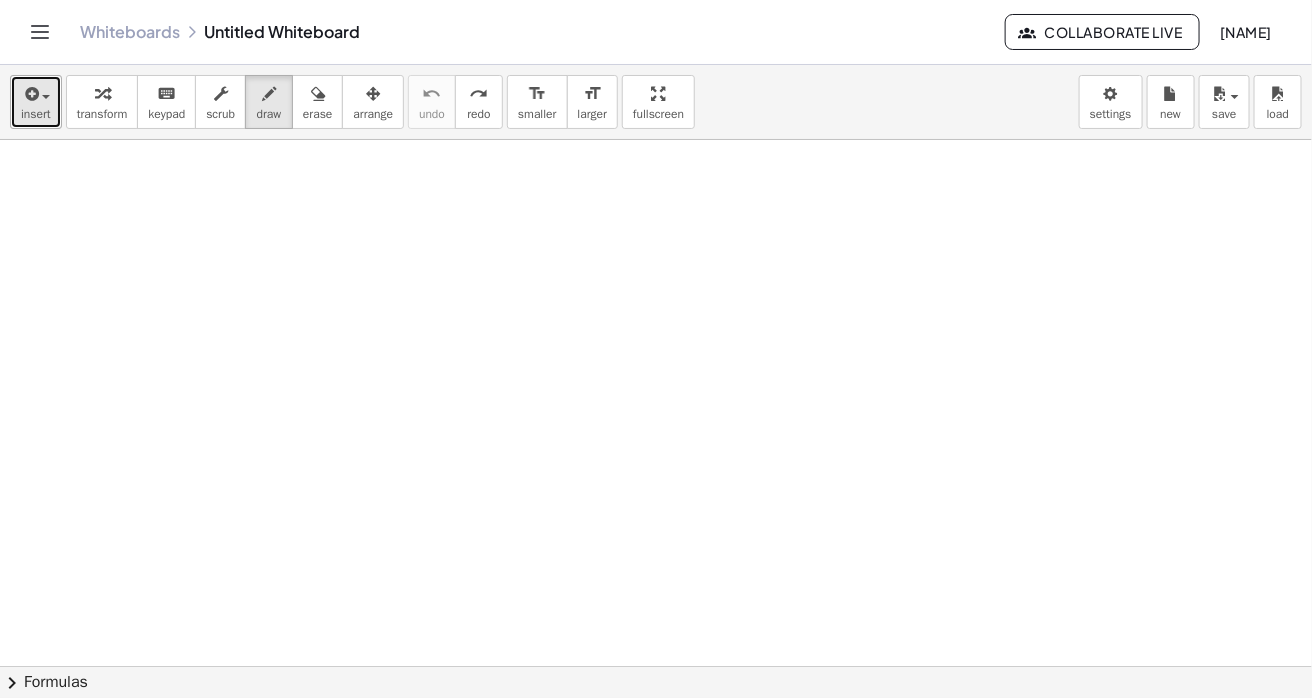 click at bounding box center (30, 94) 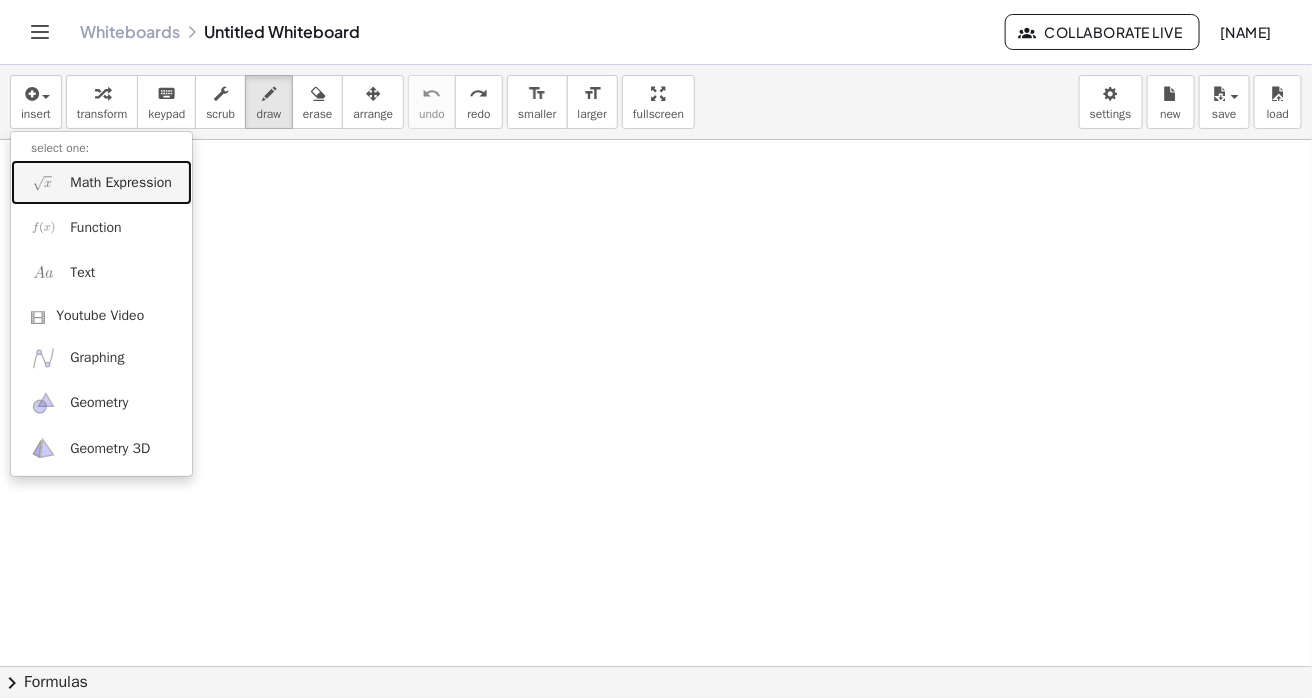 click on "Math Expression" at bounding box center [121, 183] 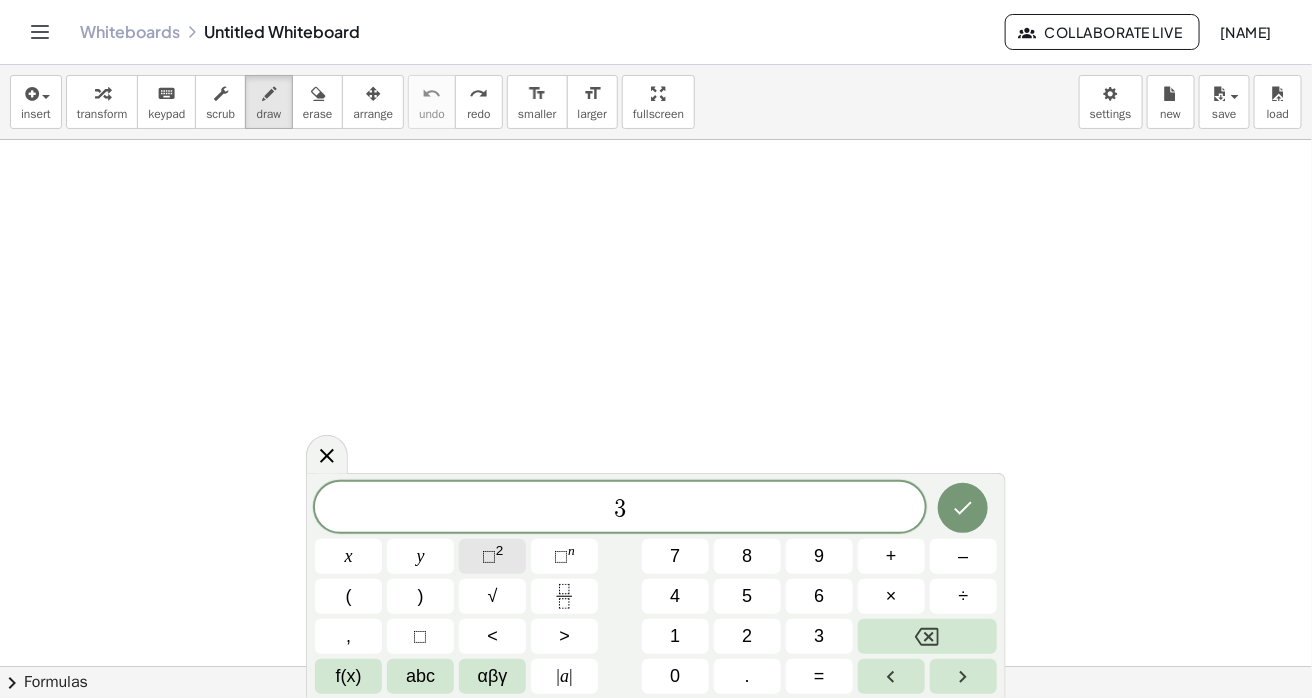 click on "⬚ 2" at bounding box center (492, 556) 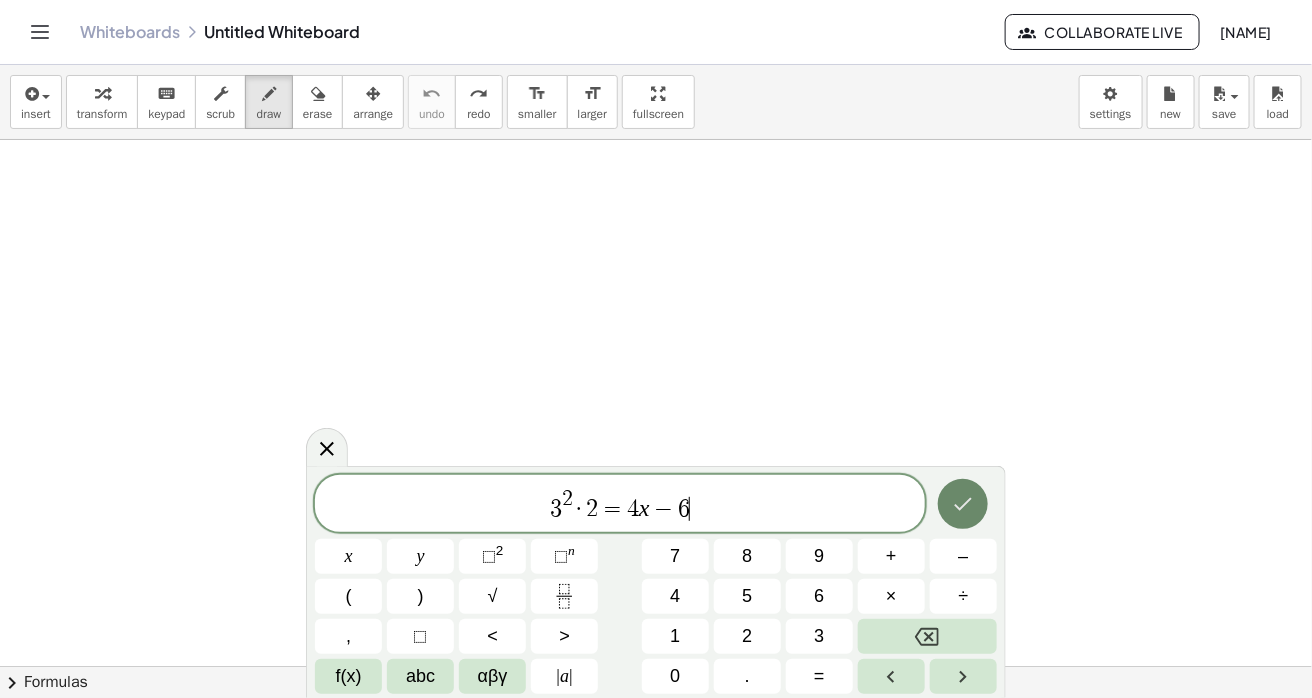 click 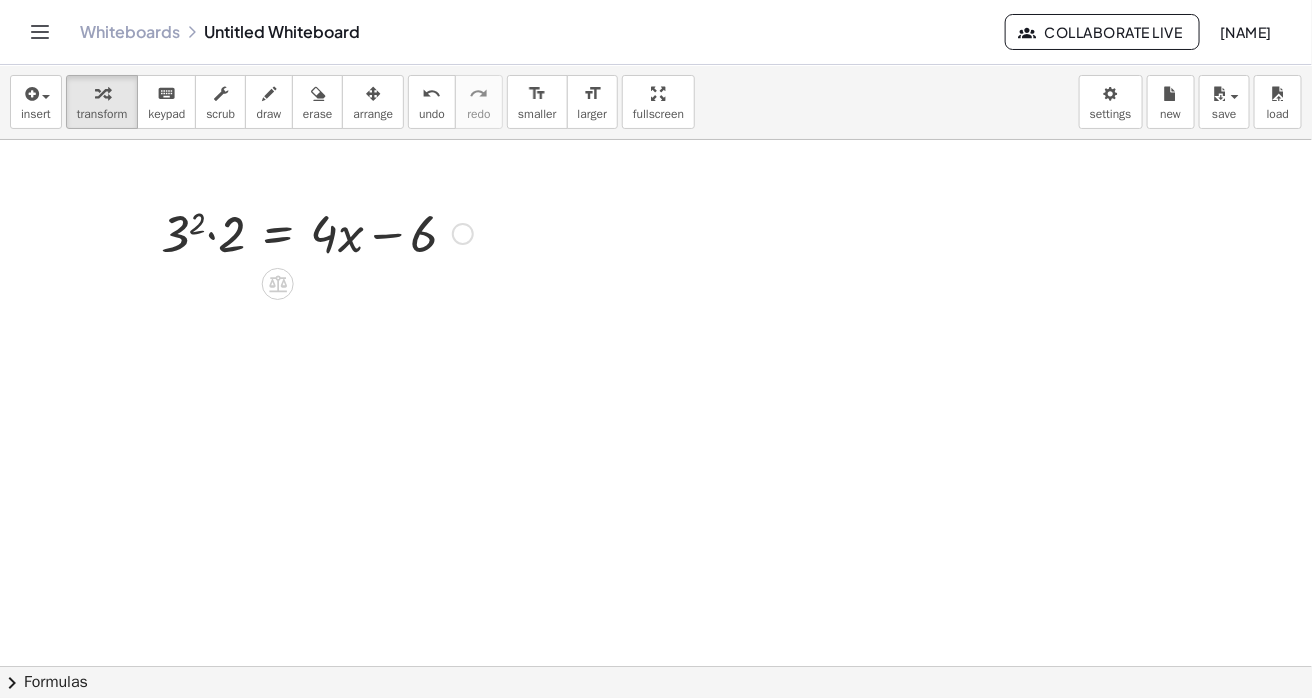 click at bounding box center (317, 232) 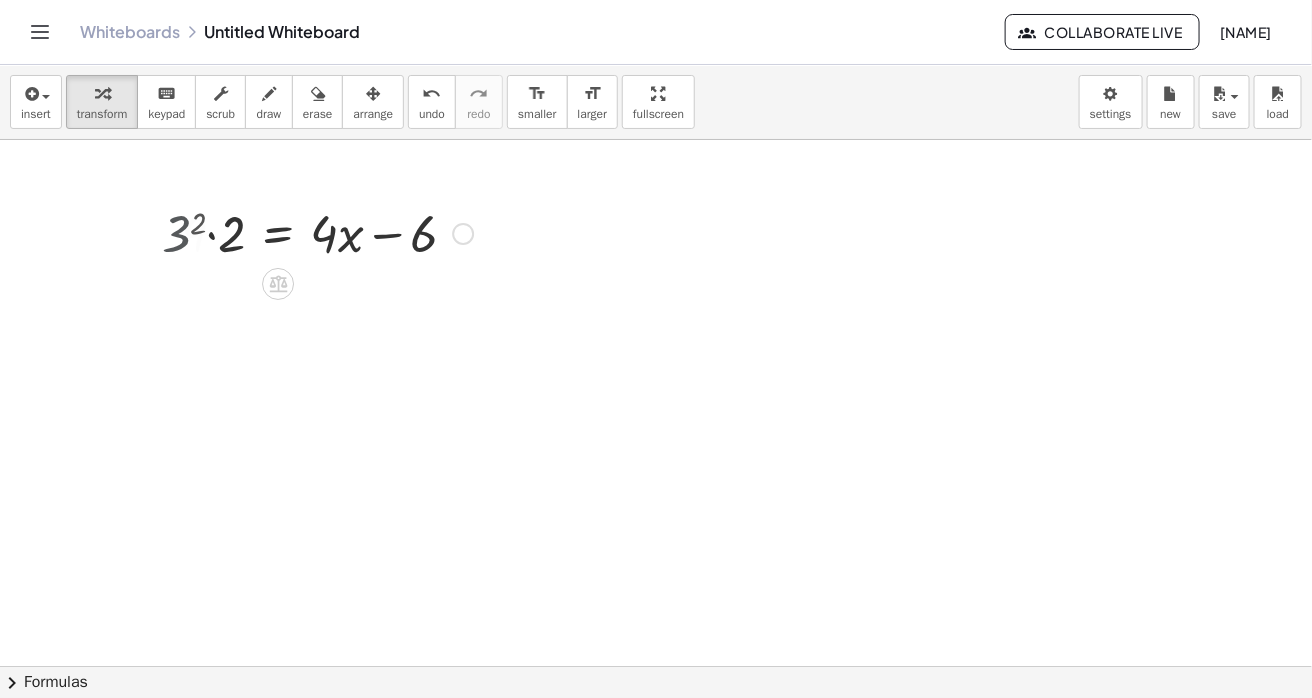 click at bounding box center (327, 232) 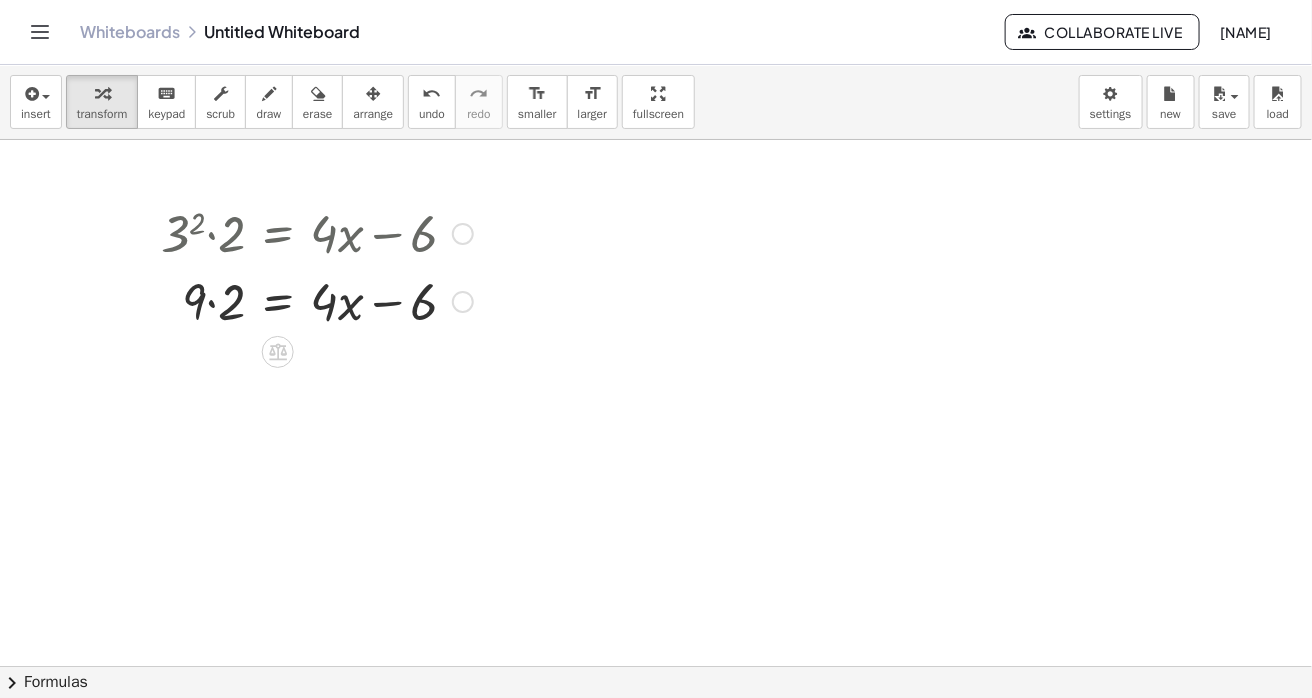 click at bounding box center [317, 300] 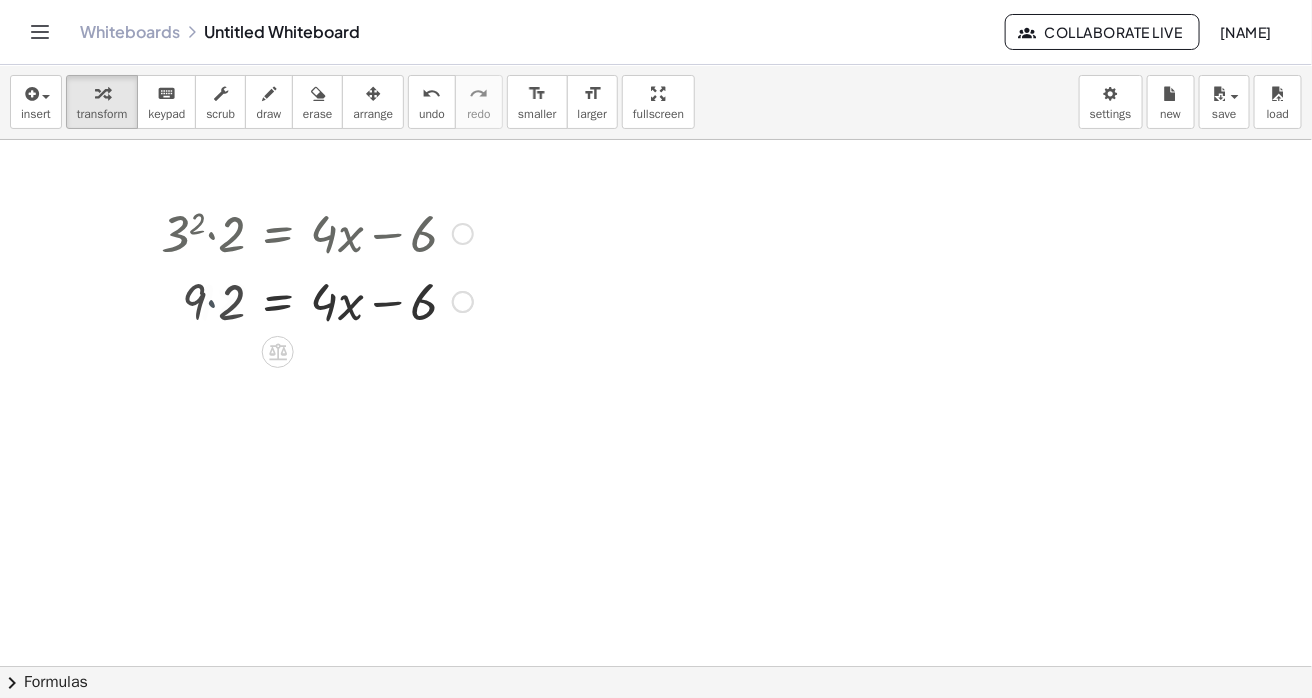 click at bounding box center [317, 300] 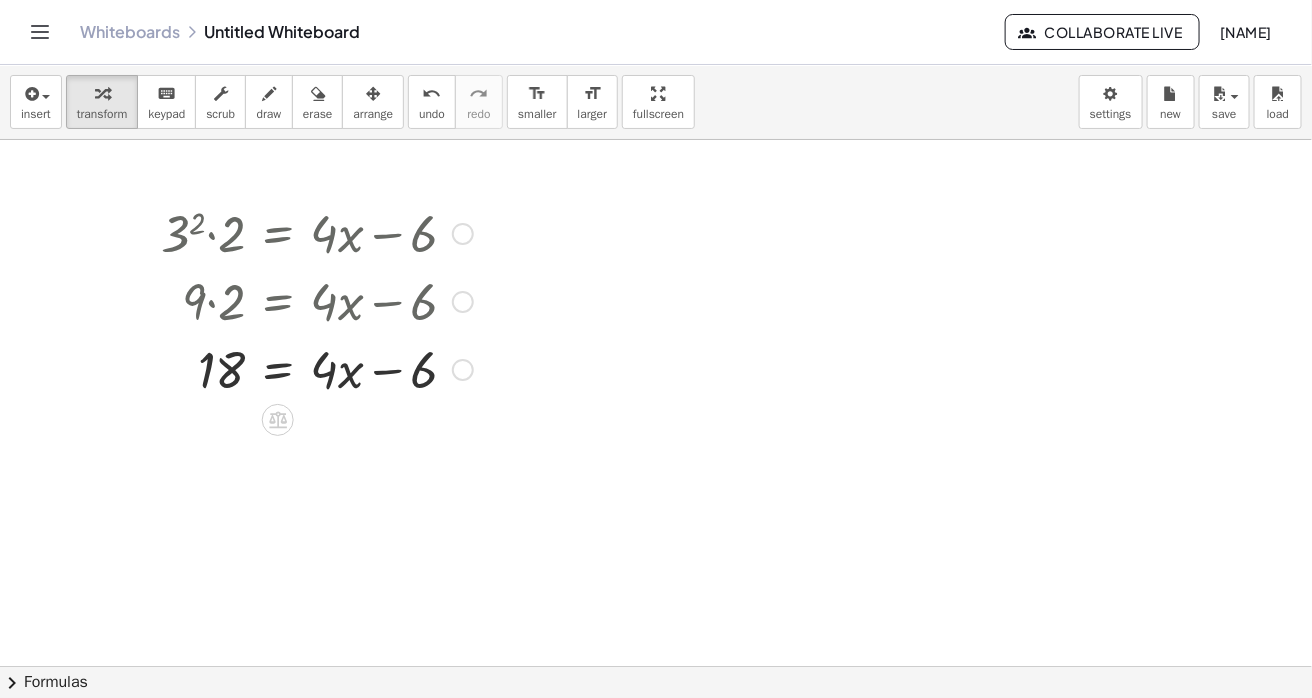 click at bounding box center [317, 368] 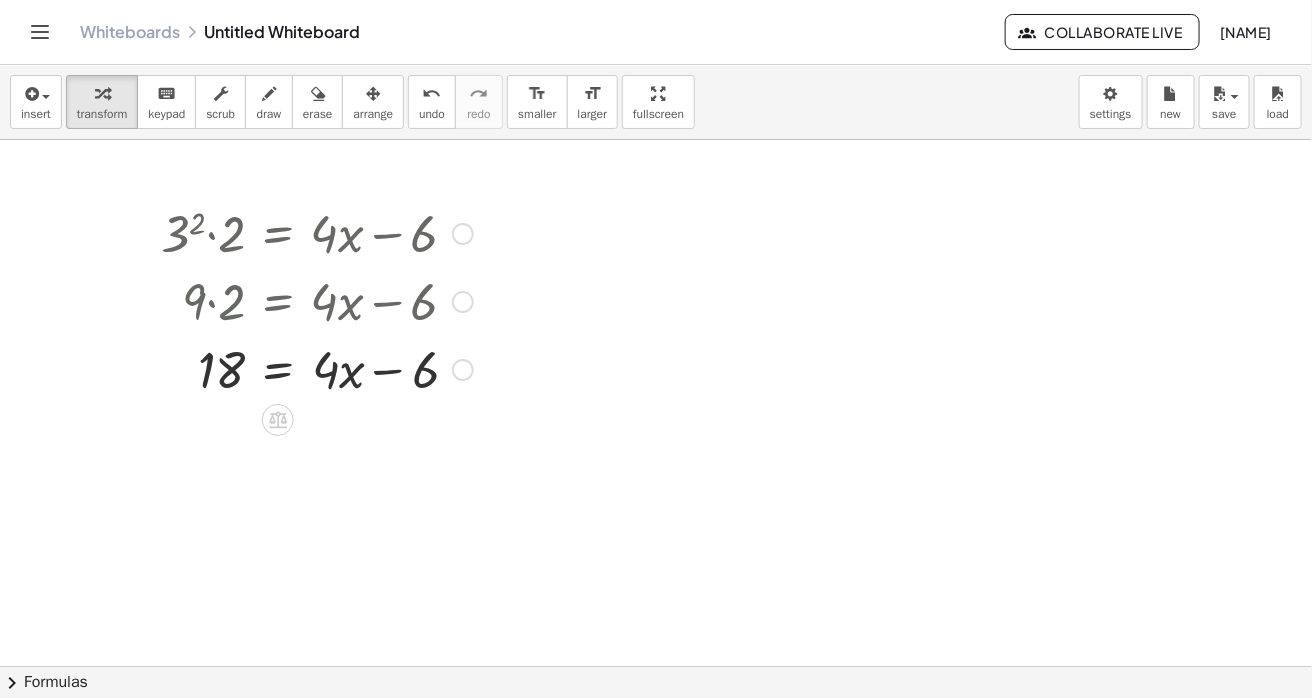 click at bounding box center [317, 368] 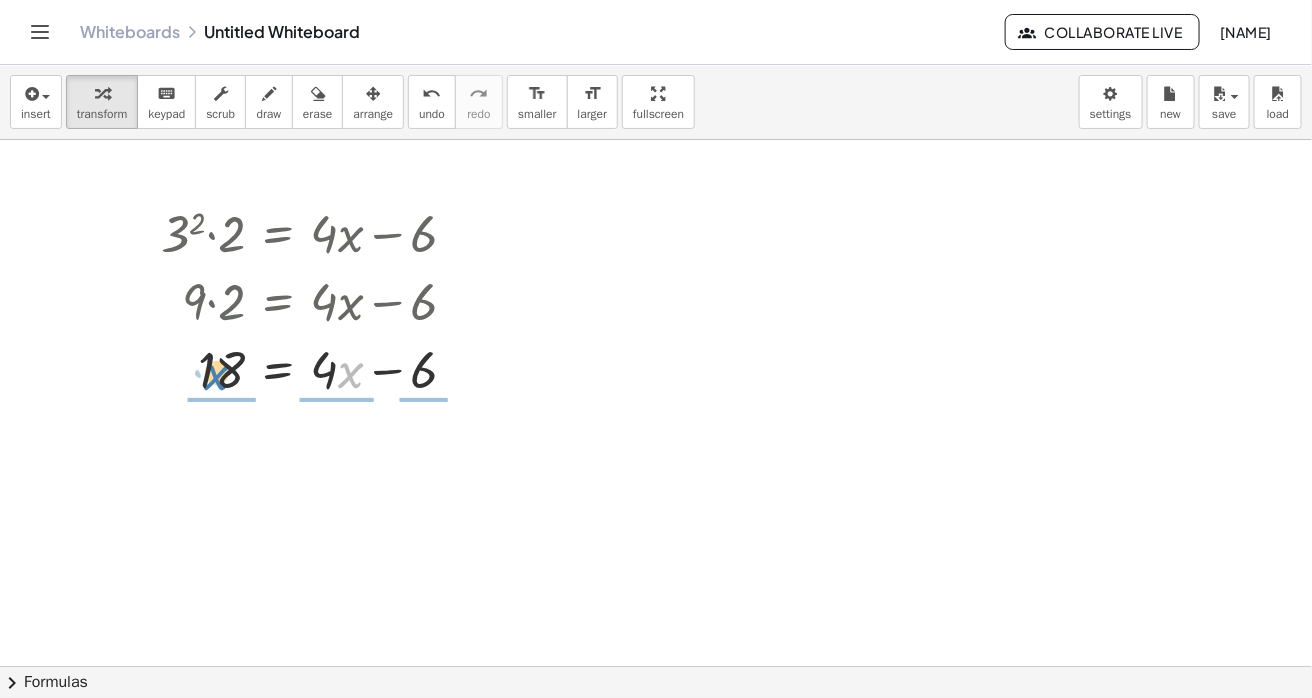 drag, startPoint x: 342, startPoint y: 371, endPoint x: 211, endPoint y: 373, distance: 131.01526 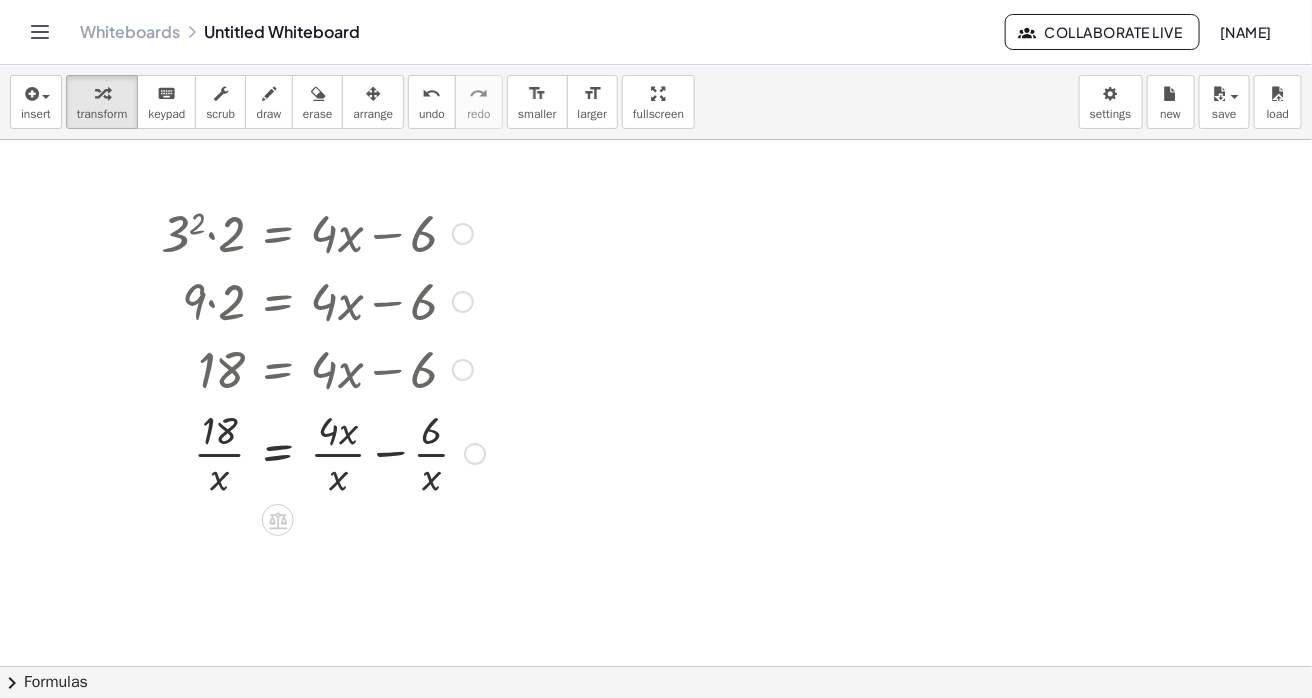 click at bounding box center (323, 452) 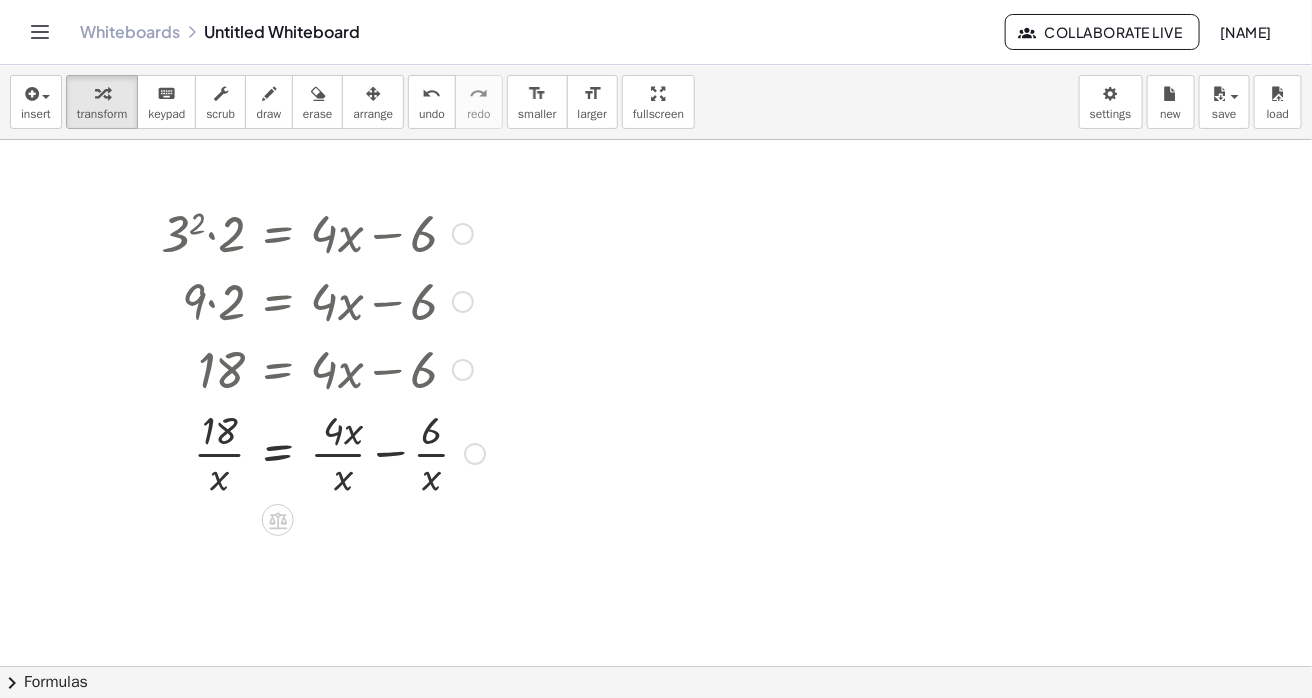 click at bounding box center [323, 452] 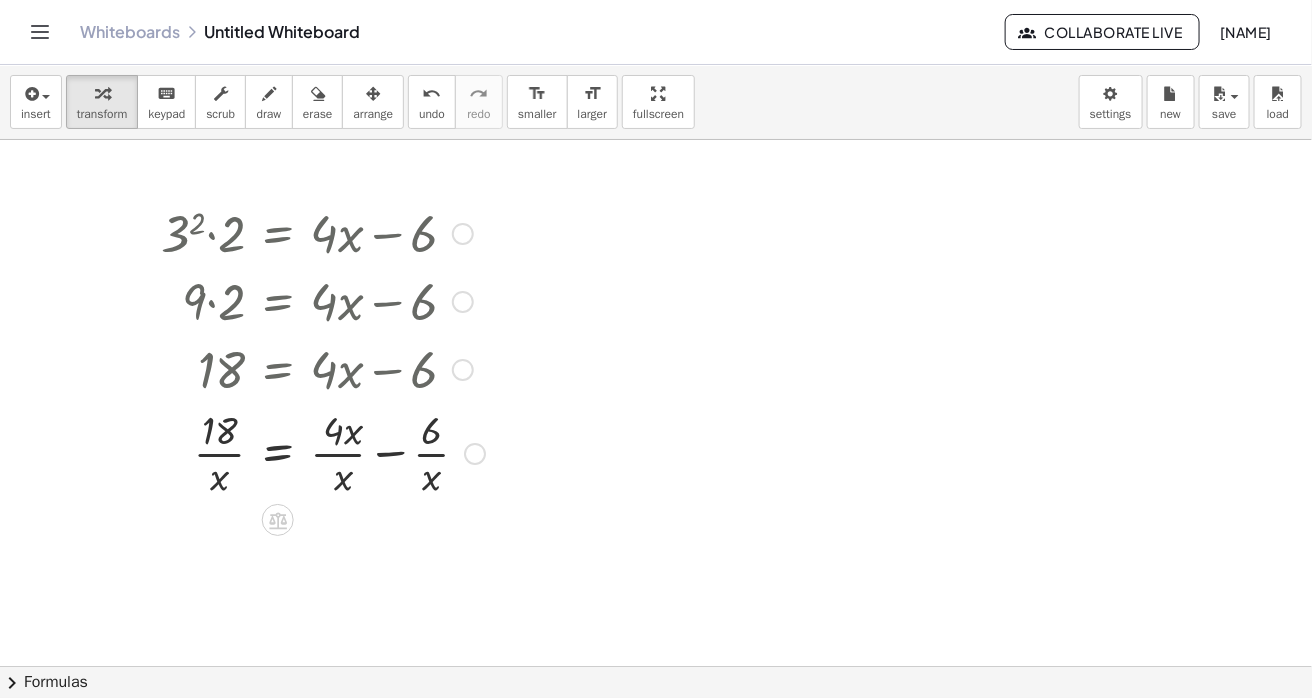 click at bounding box center (323, 452) 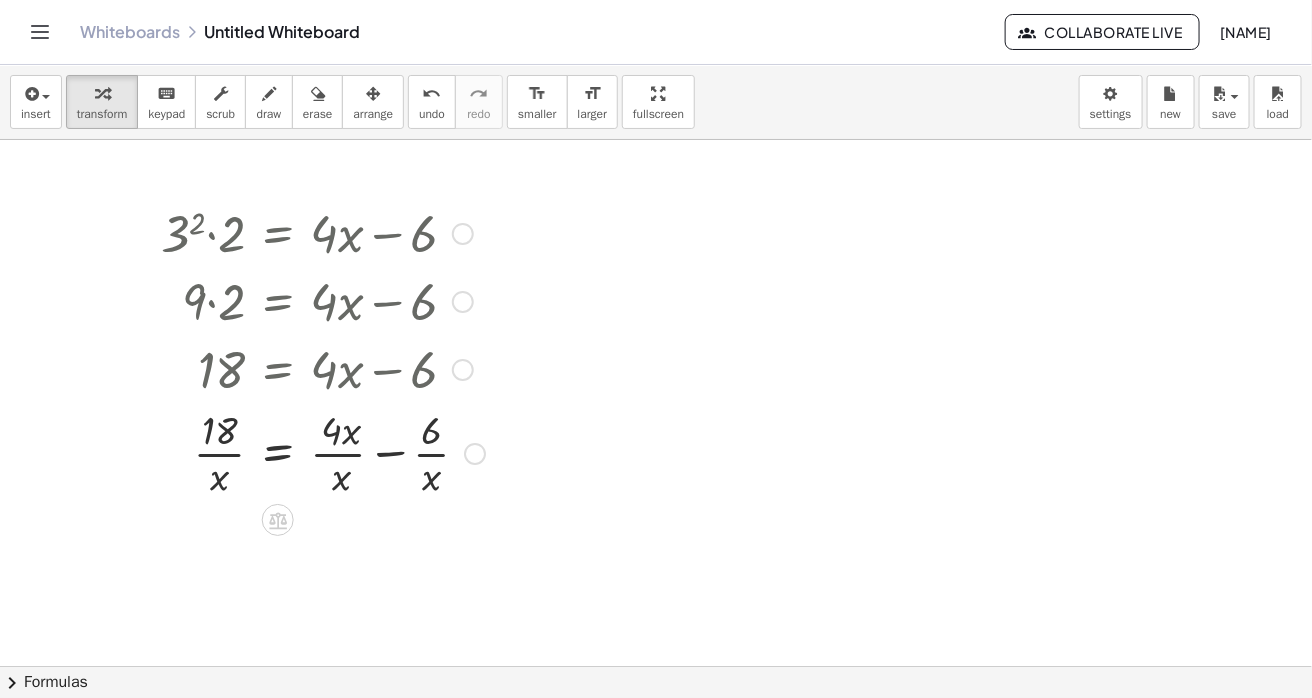 click at bounding box center (323, 452) 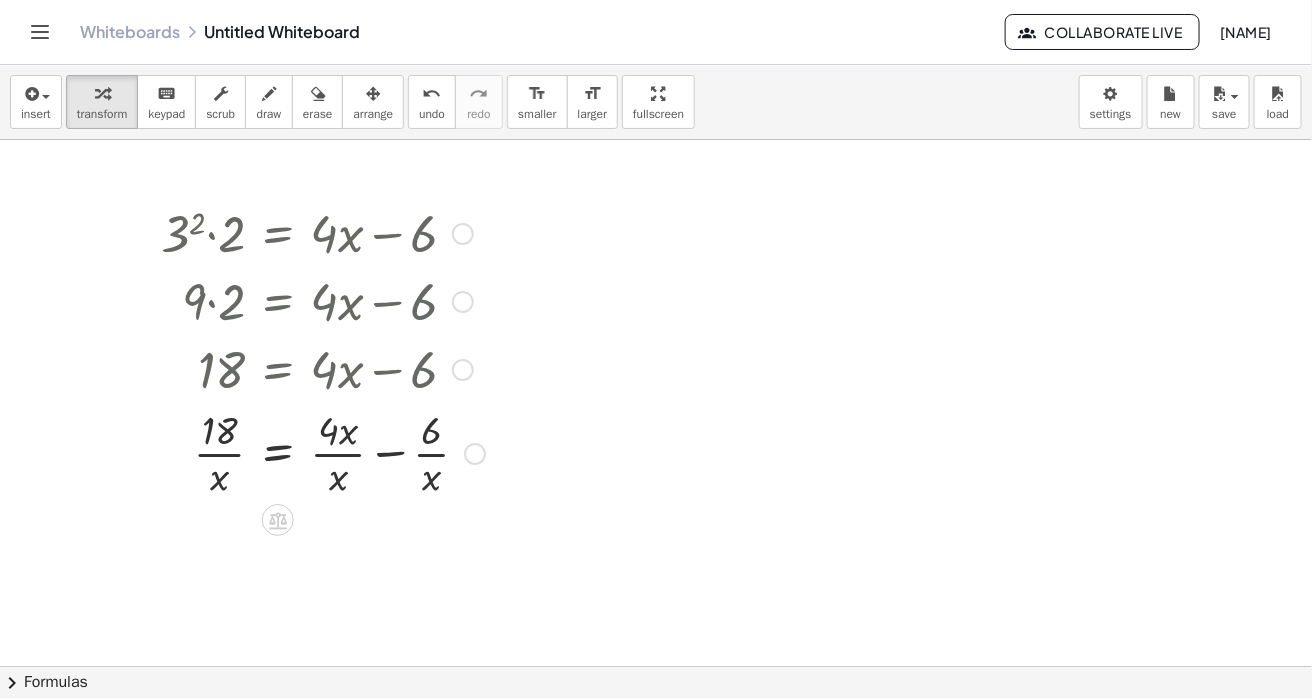 click at bounding box center (323, 452) 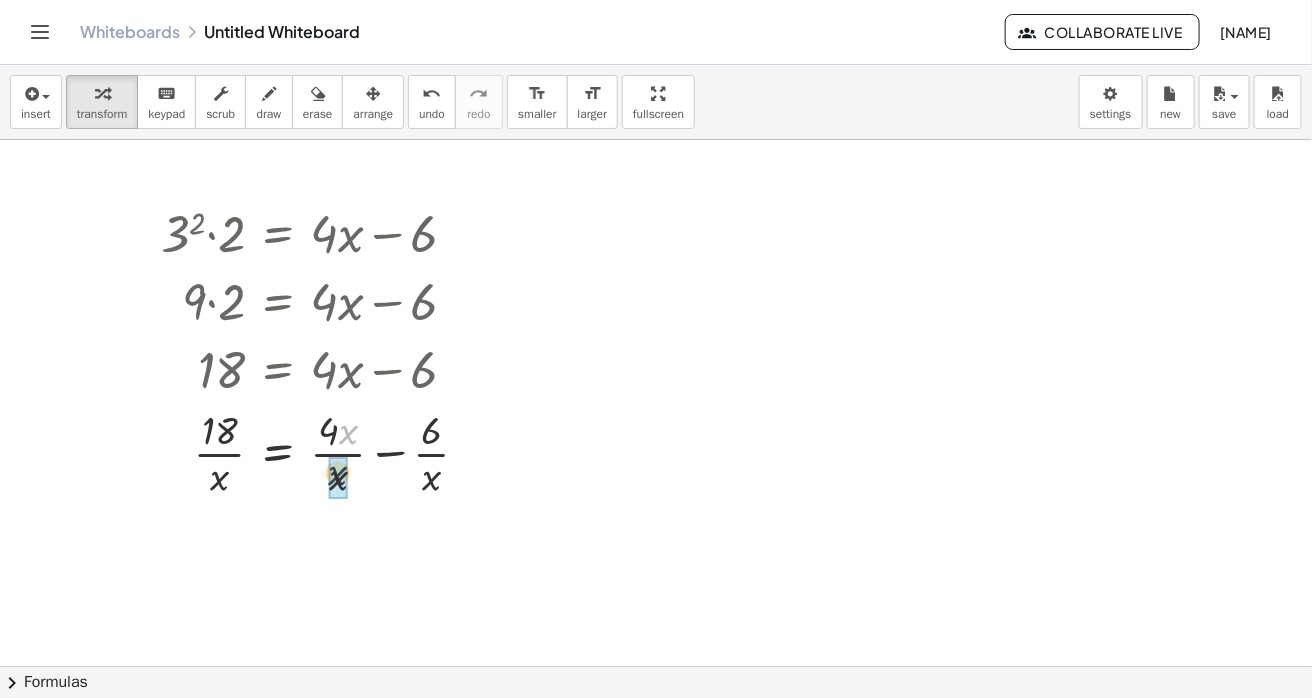 drag, startPoint x: 347, startPoint y: 437, endPoint x: 335, endPoint y: 482, distance: 46.572525 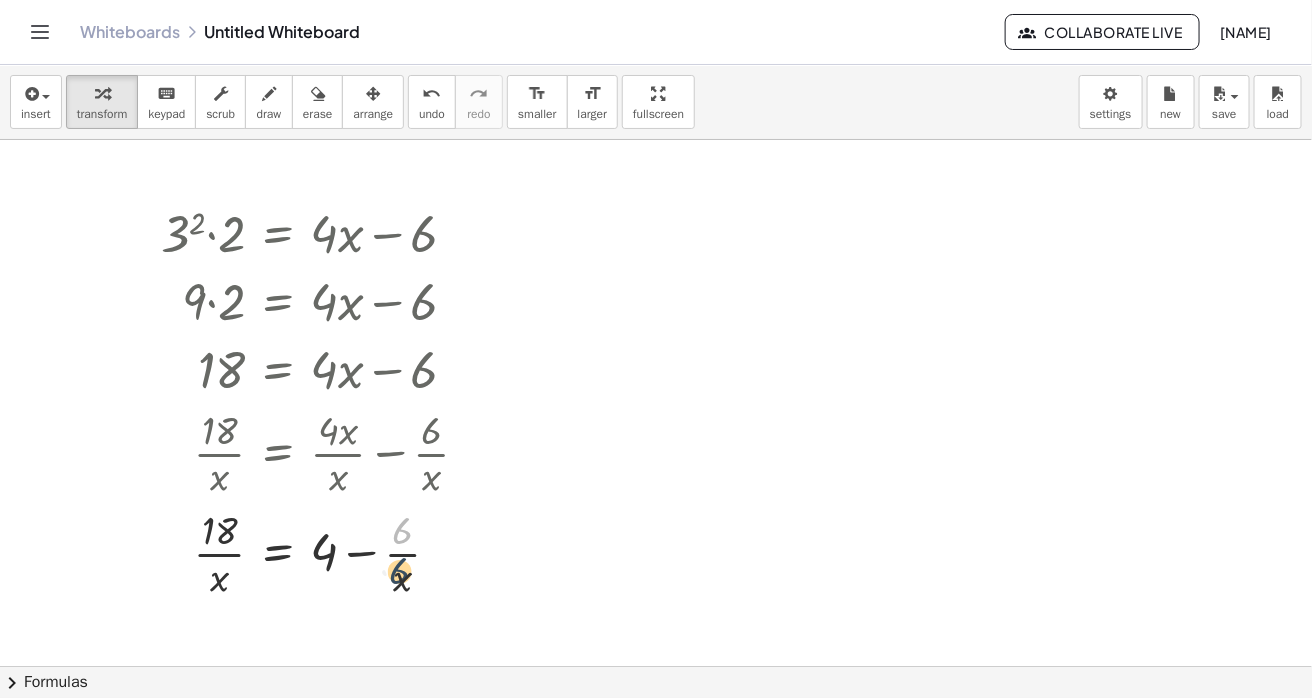 drag, startPoint x: 406, startPoint y: 533, endPoint x: 402, endPoint y: 578, distance: 45.17743 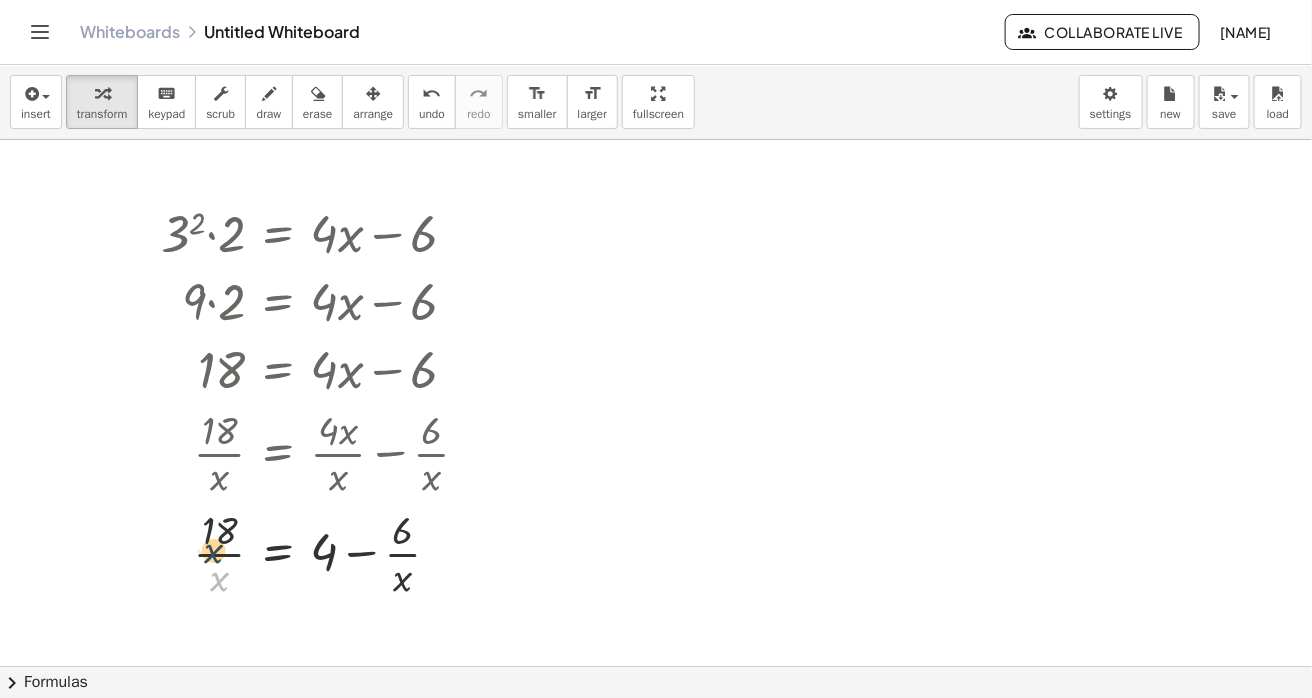 drag, startPoint x: 223, startPoint y: 577, endPoint x: 216, endPoint y: 541, distance: 36.67424 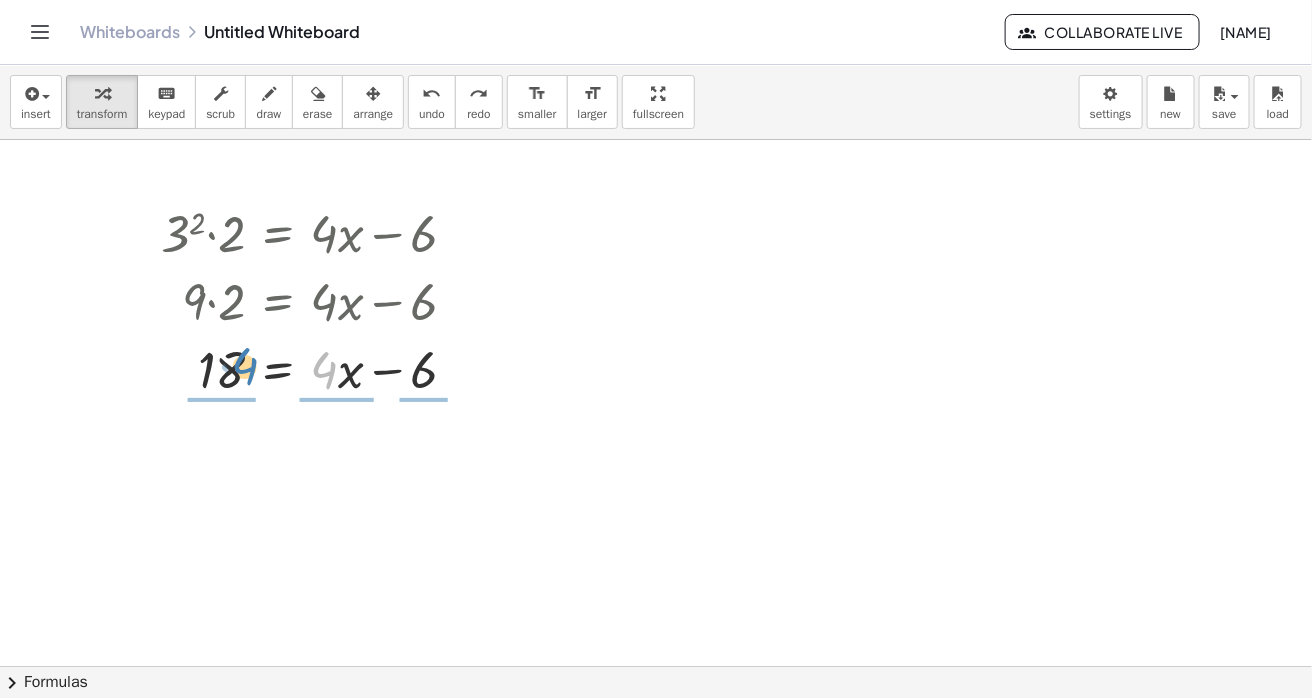 drag, startPoint x: 323, startPoint y: 370, endPoint x: 234, endPoint y: 366, distance: 89.08984 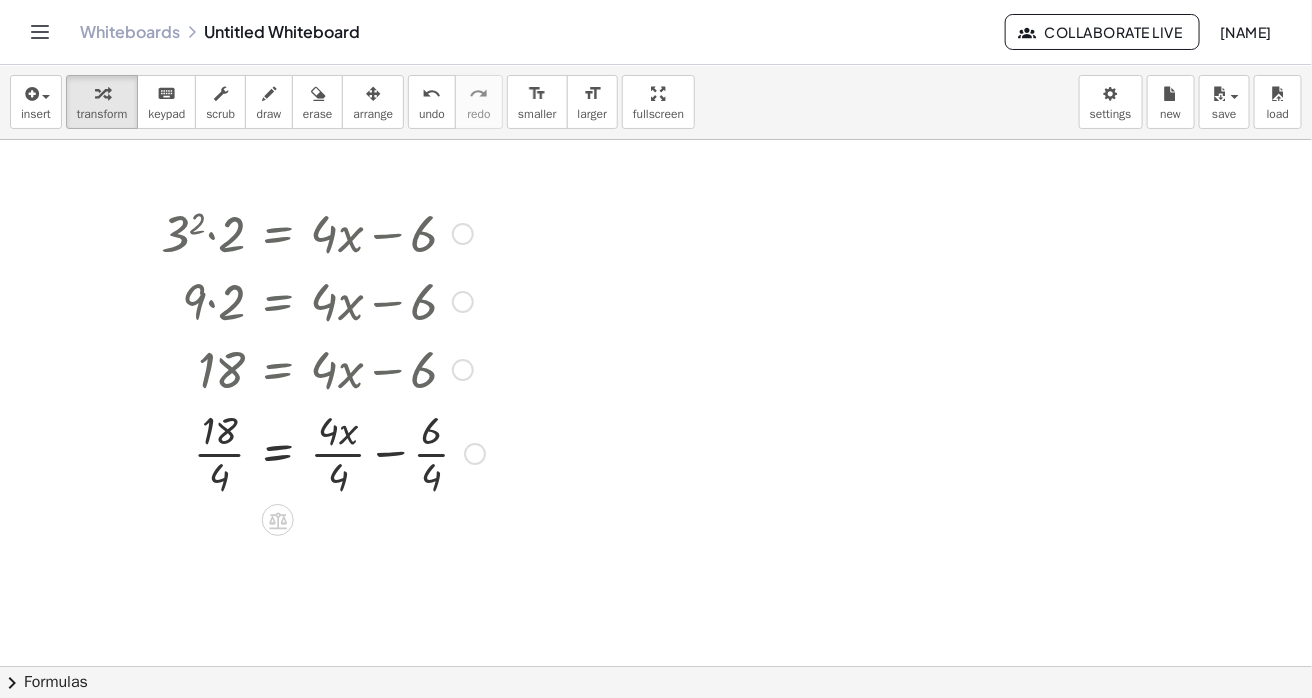 click at bounding box center [323, 452] 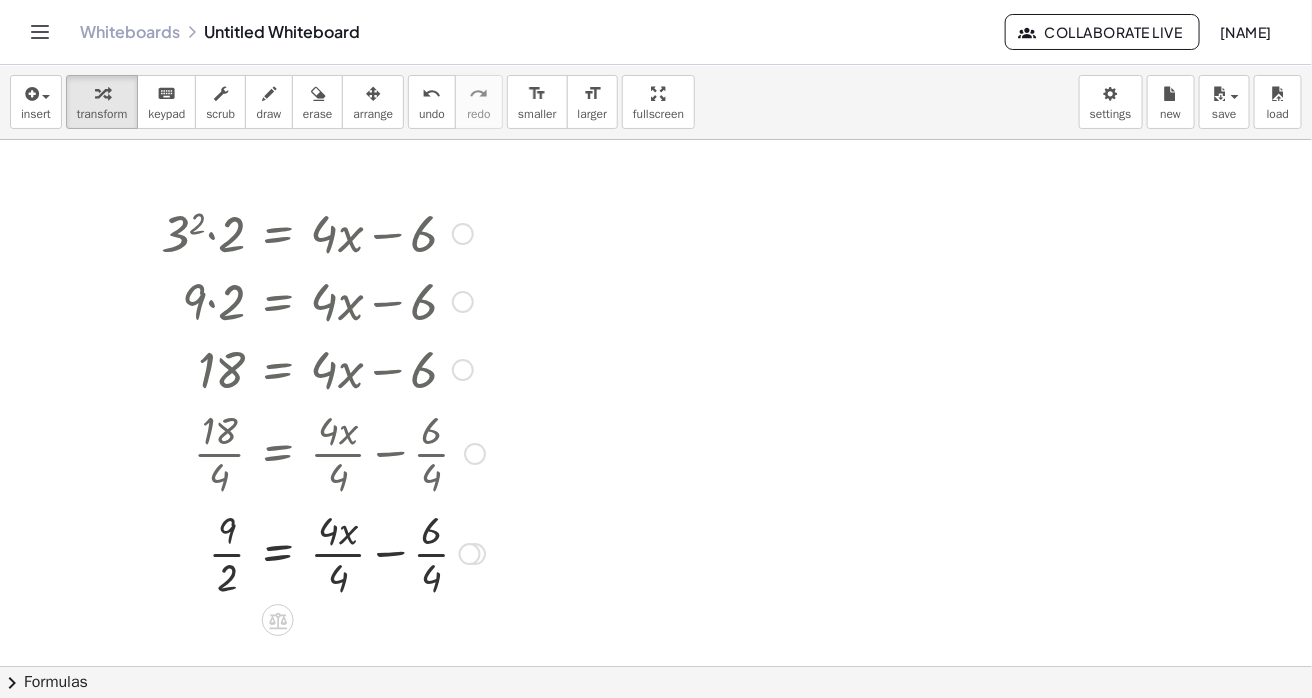 click at bounding box center (323, 552) 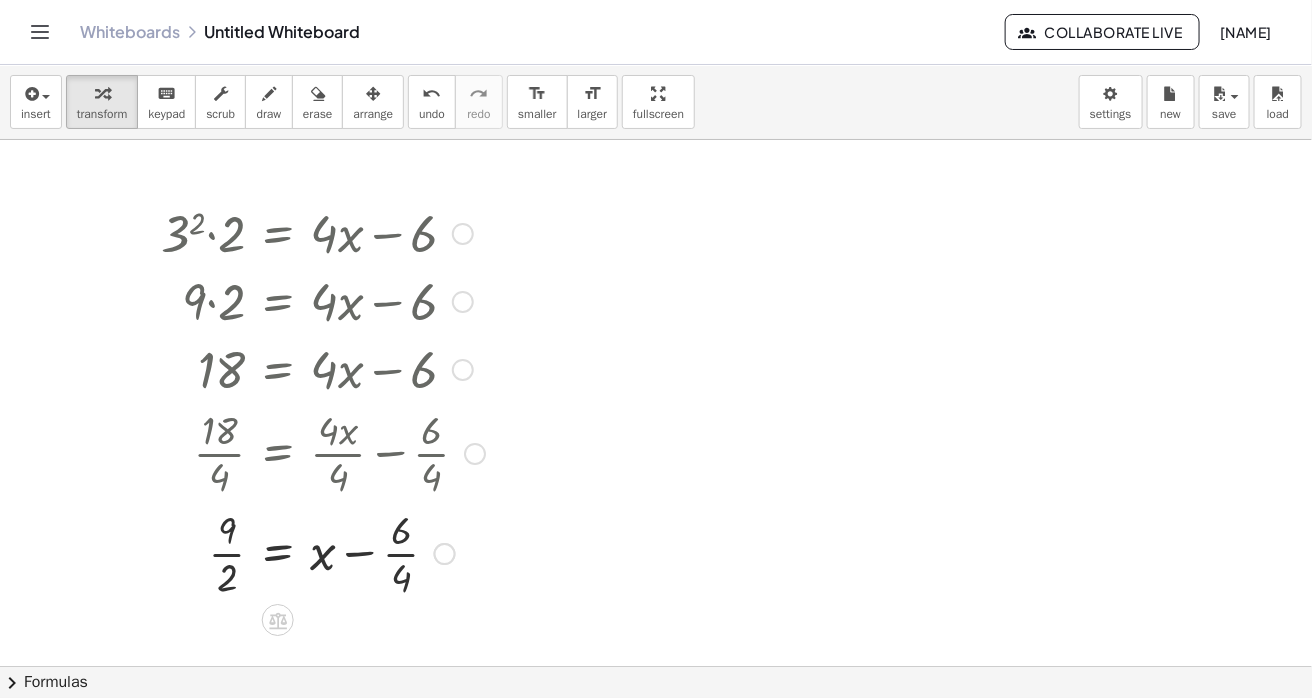 click at bounding box center (323, 552) 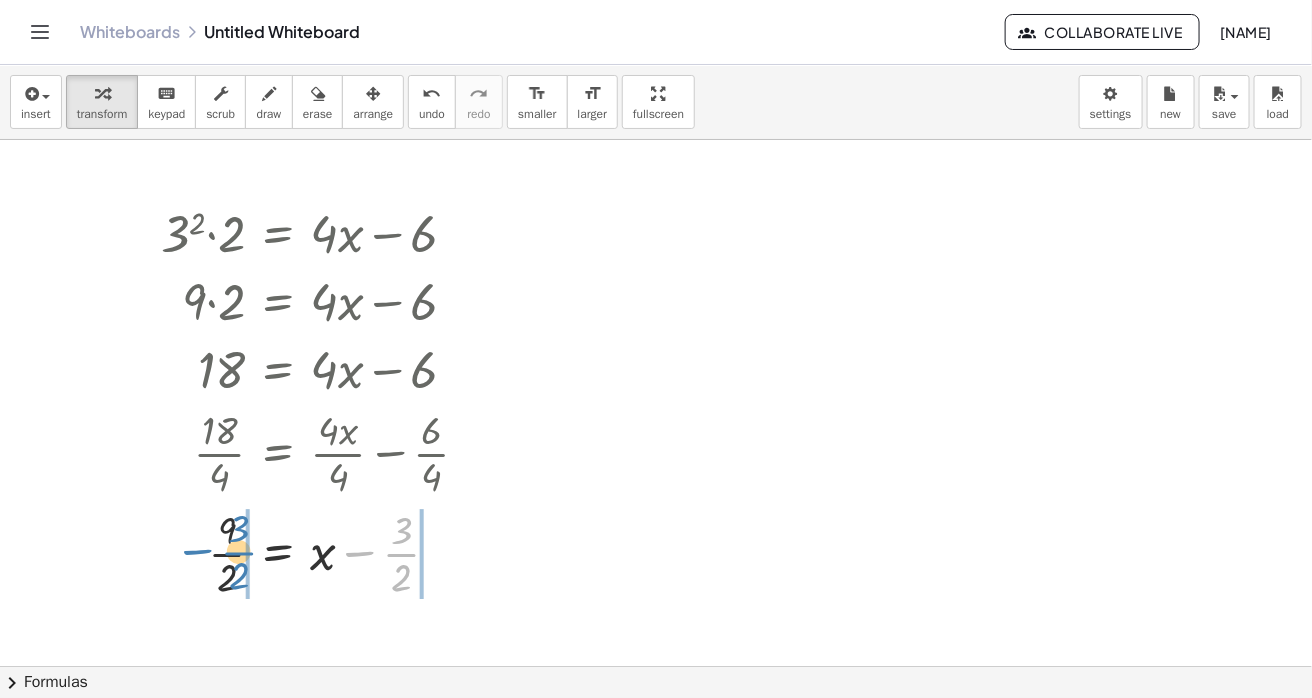 drag, startPoint x: 401, startPoint y: 556, endPoint x: 238, endPoint y: 556, distance: 163 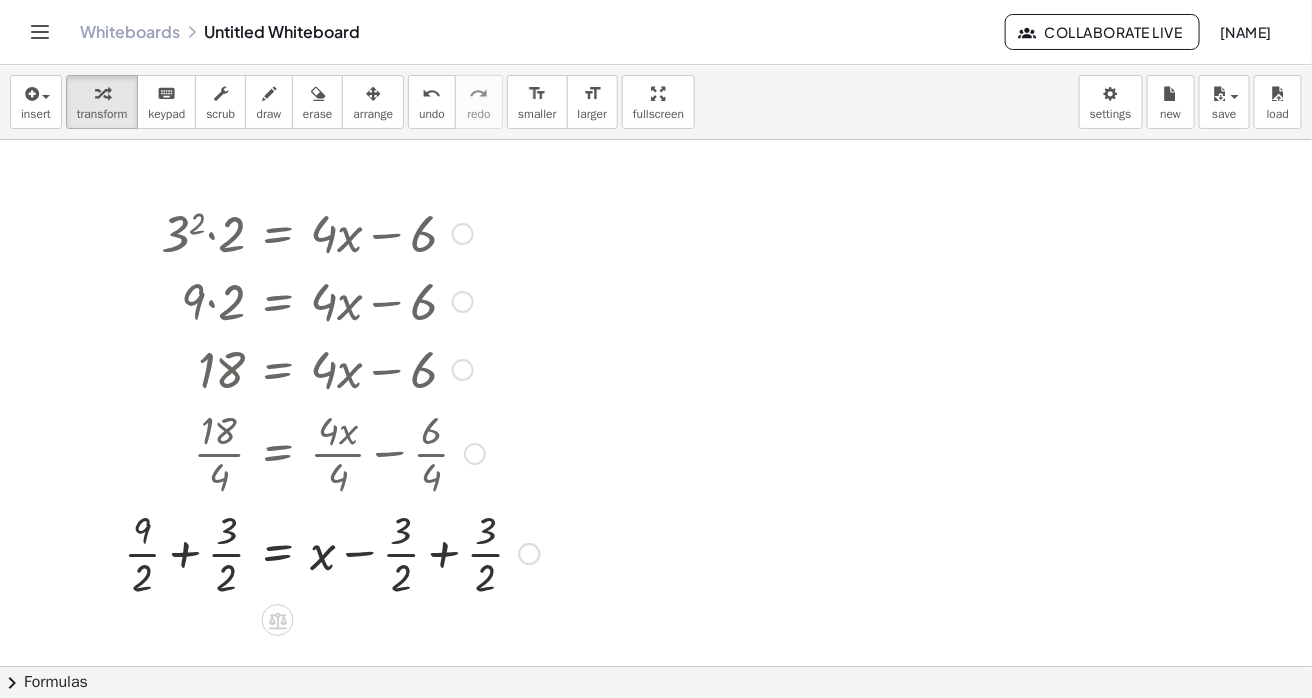 click at bounding box center [331, 552] 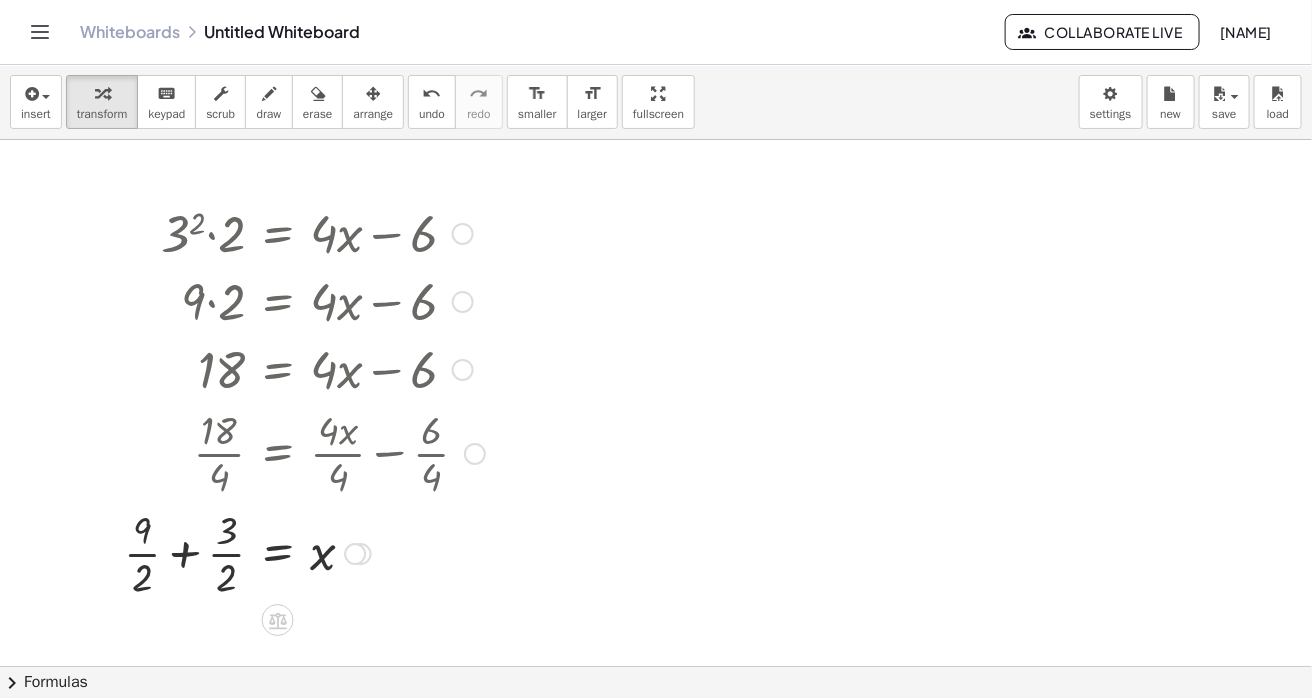 click at bounding box center [304, 552] 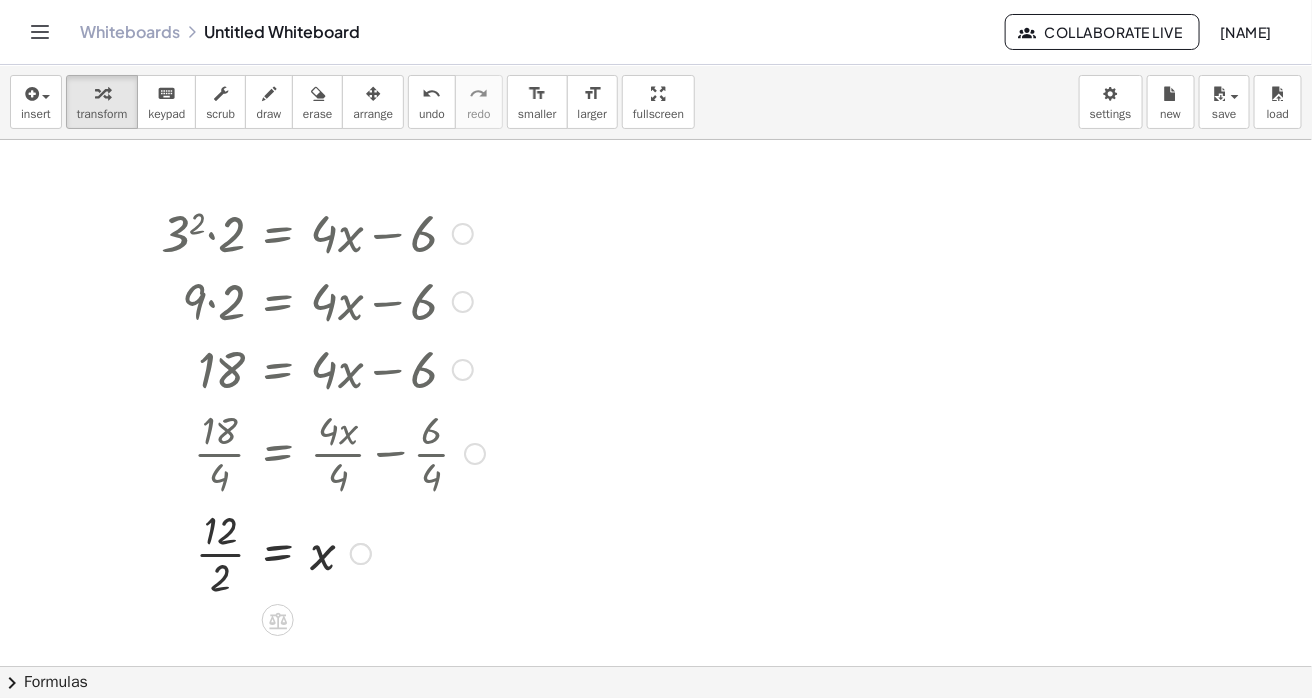 click at bounding box center (323, 552) 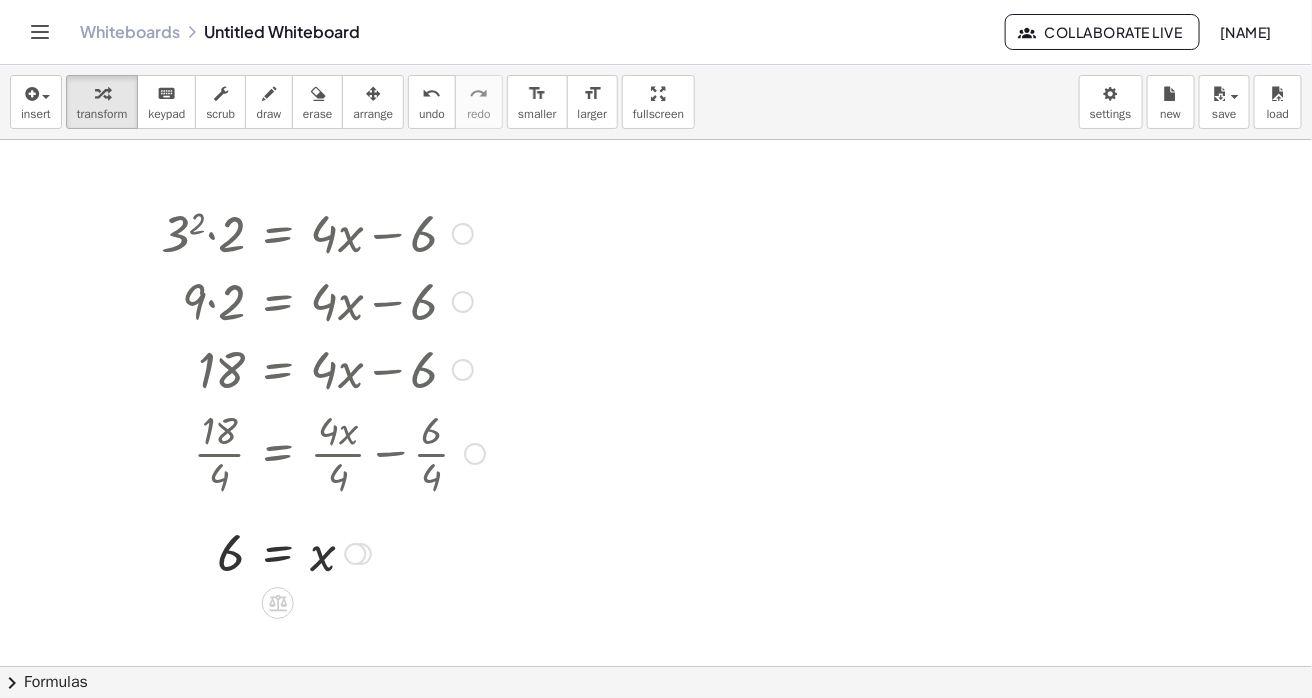 click at bounding box center (323, 552) 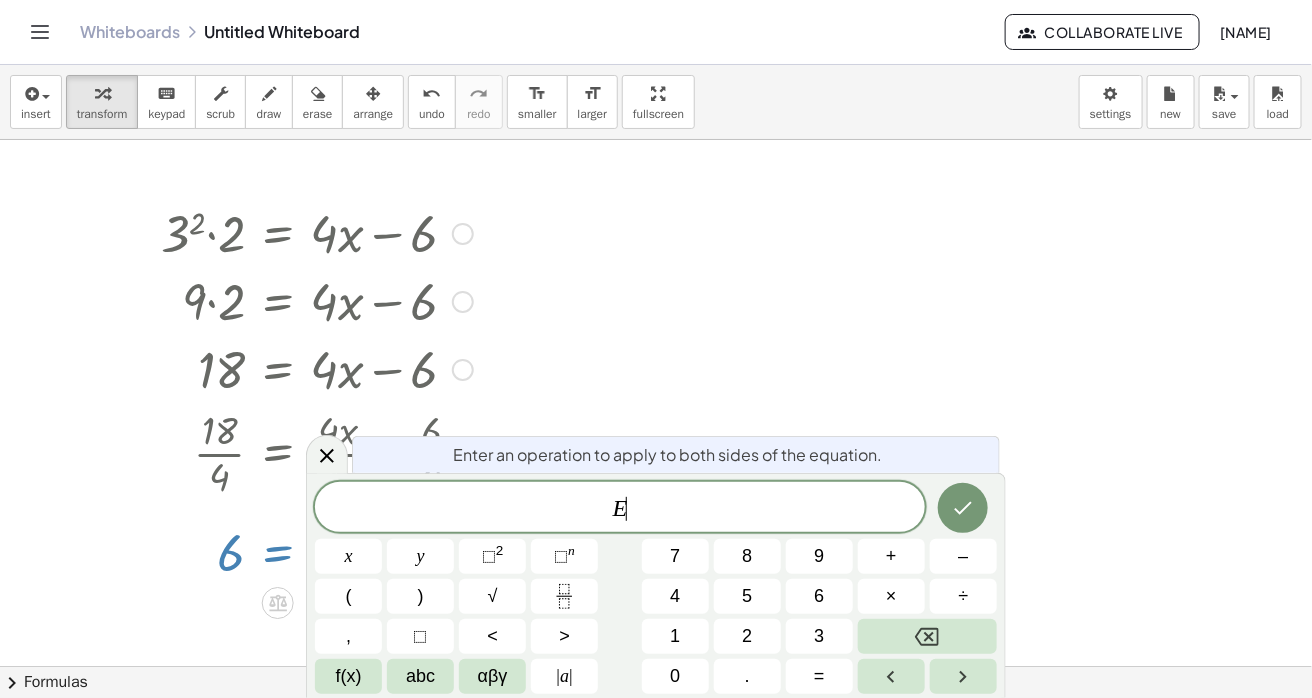 click at bounding box center (323, 552) 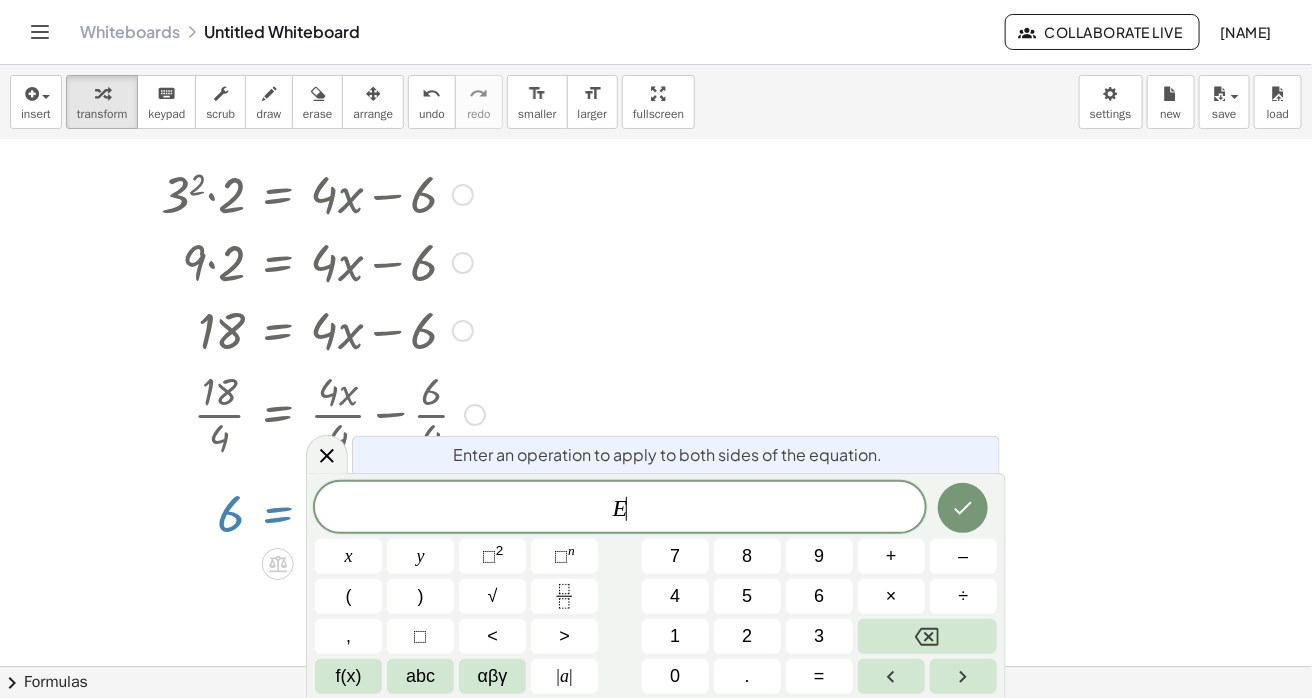 scroll, scrollTop: 42, scrollLeft: 0, axis: vertical 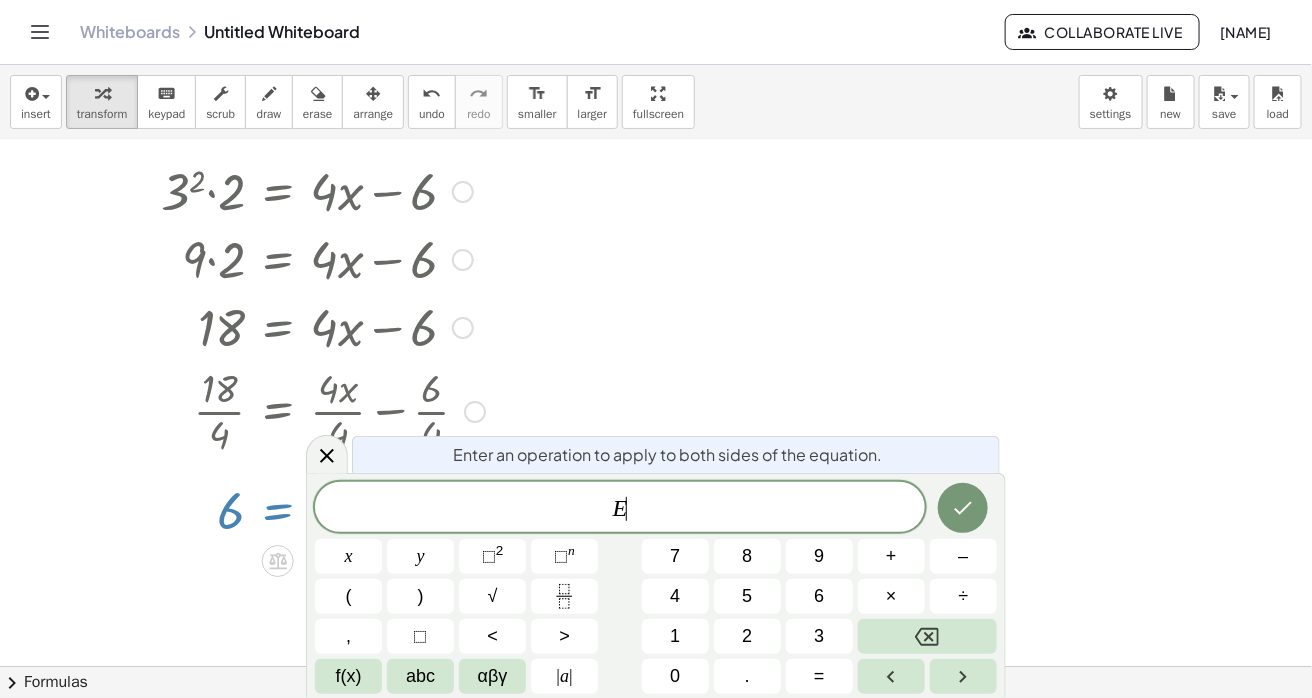 click at bounding box center (656, 624) 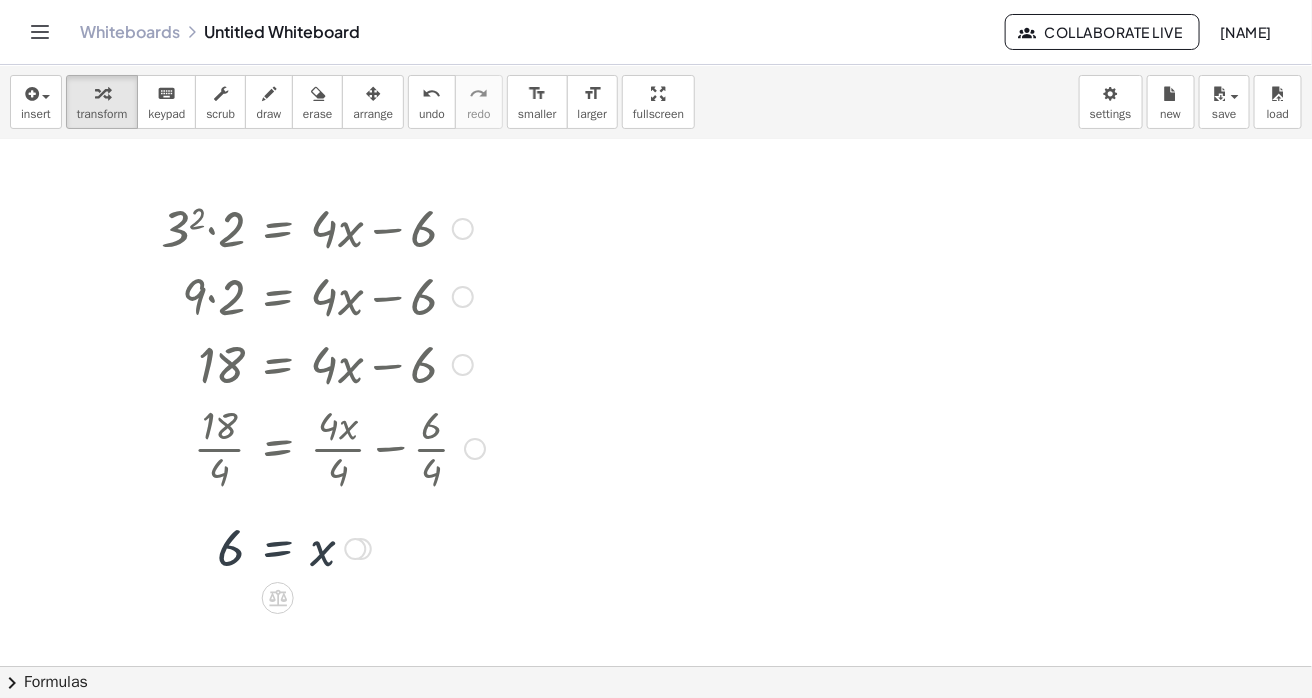 scroll, scrollTop: 0, scrollLeft: 0, axis: both 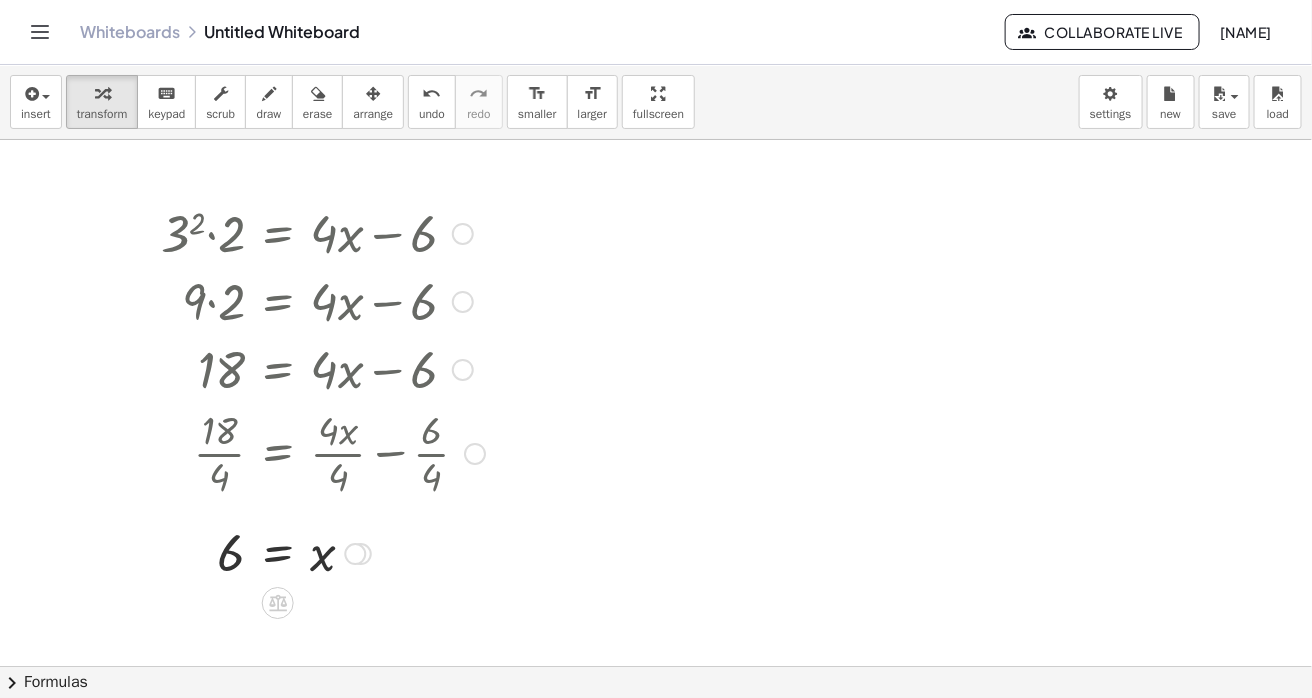 click at bounding box center [323, 552] 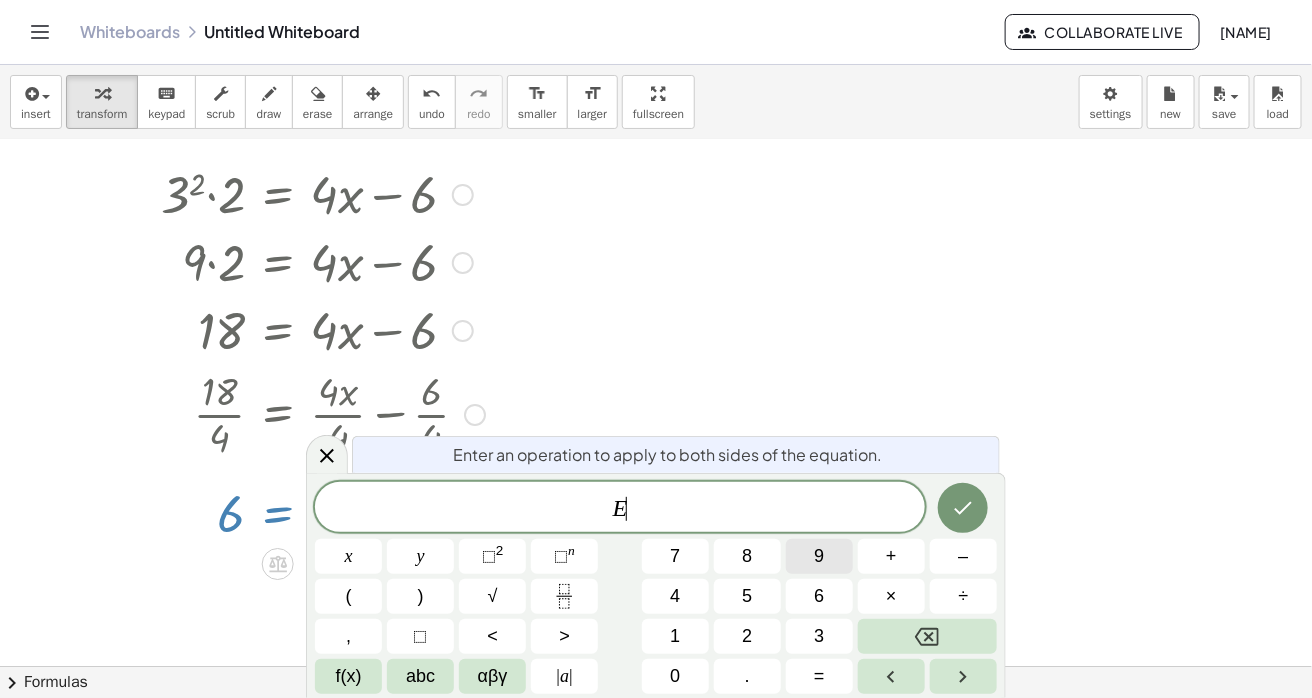 scroll, scrollTop: 42, scrollLeft: 0, axis: vertical 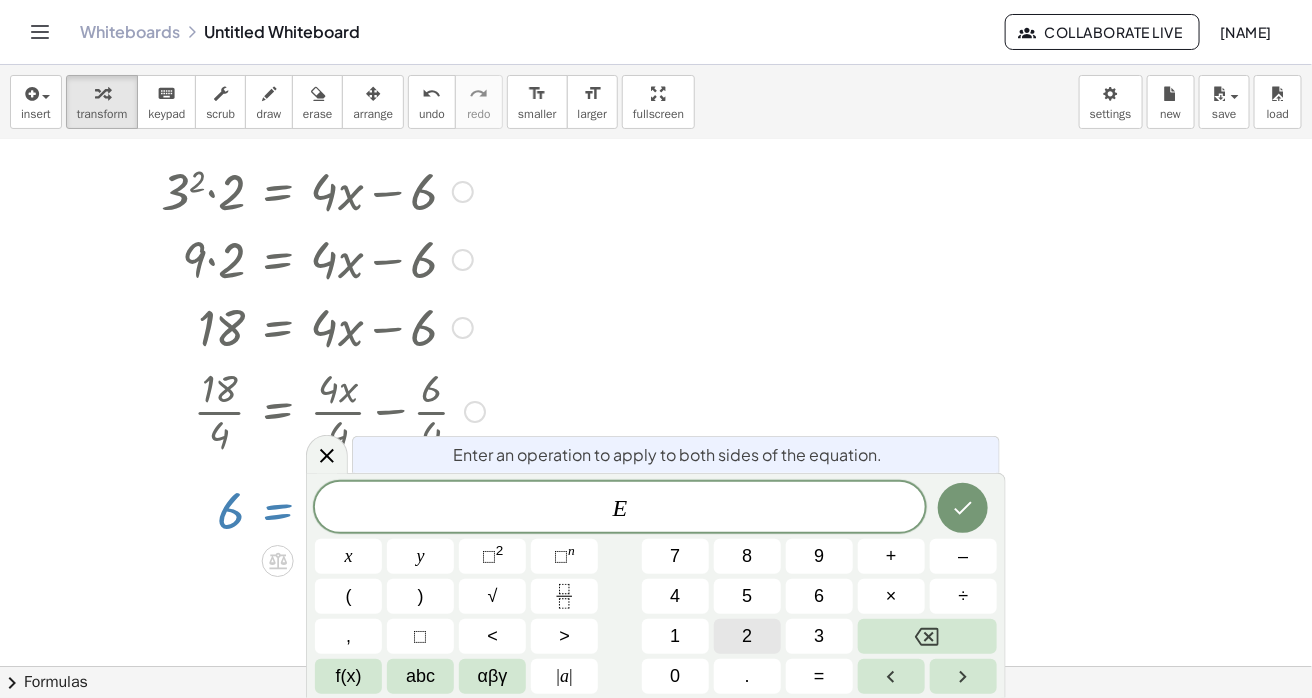 click on "2" at bounding box center (747, 636) 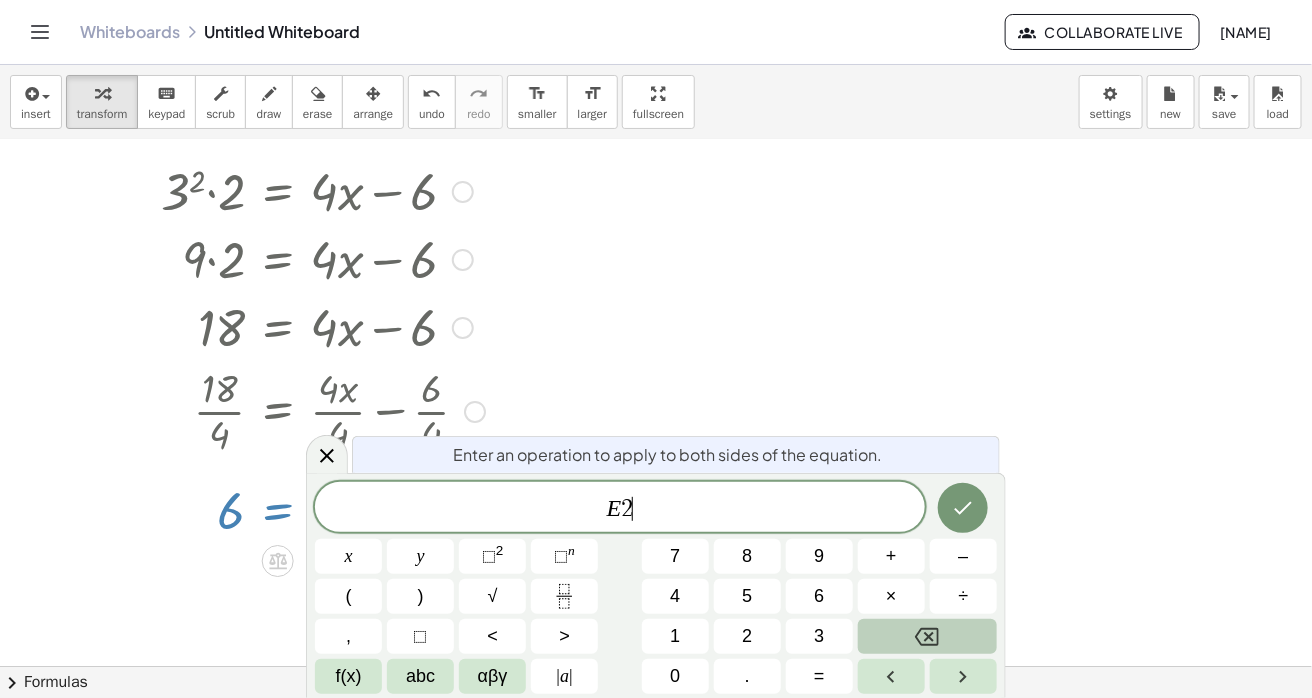 click 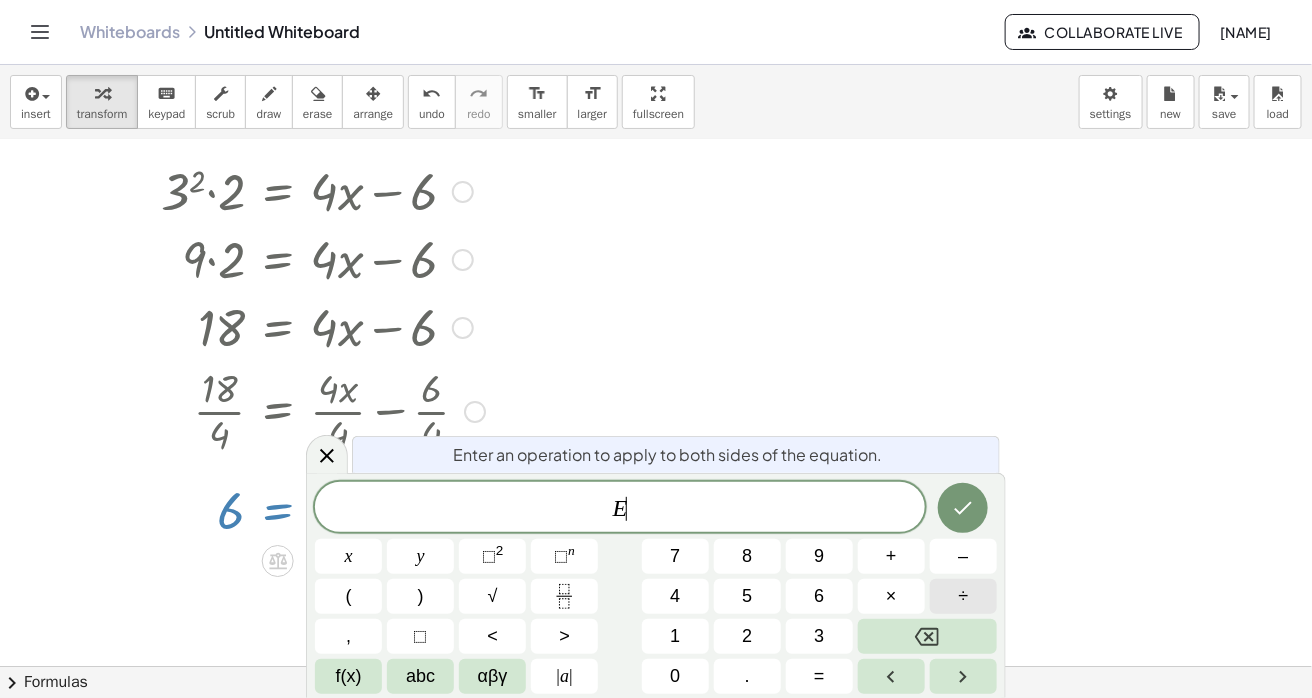 click on "÷" at bounding box center [963, 596] 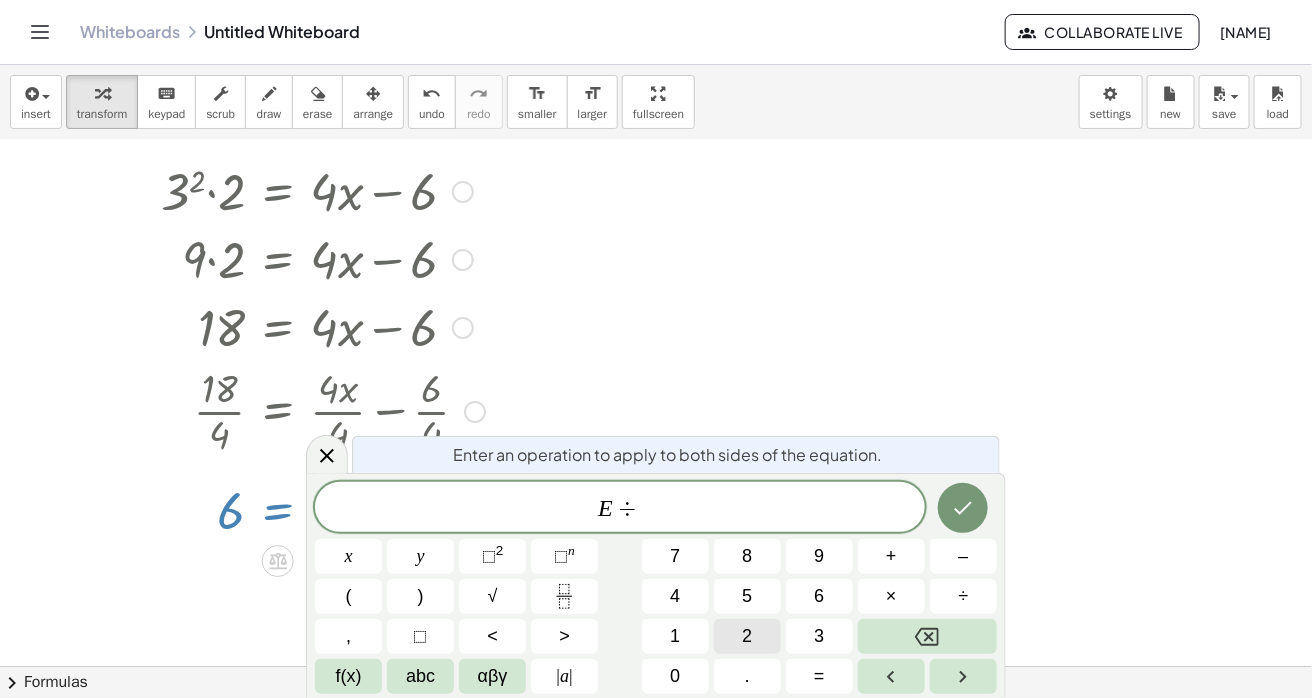 click on "2" at bounding box center (747, 636) 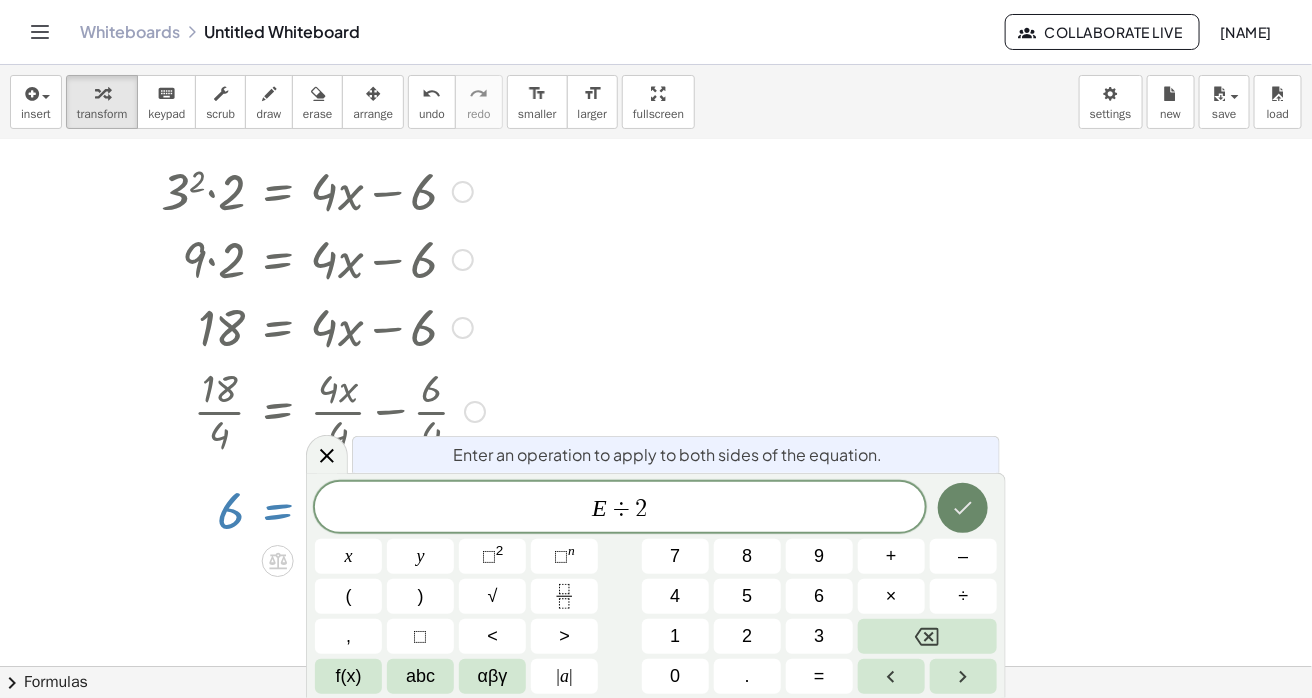 click 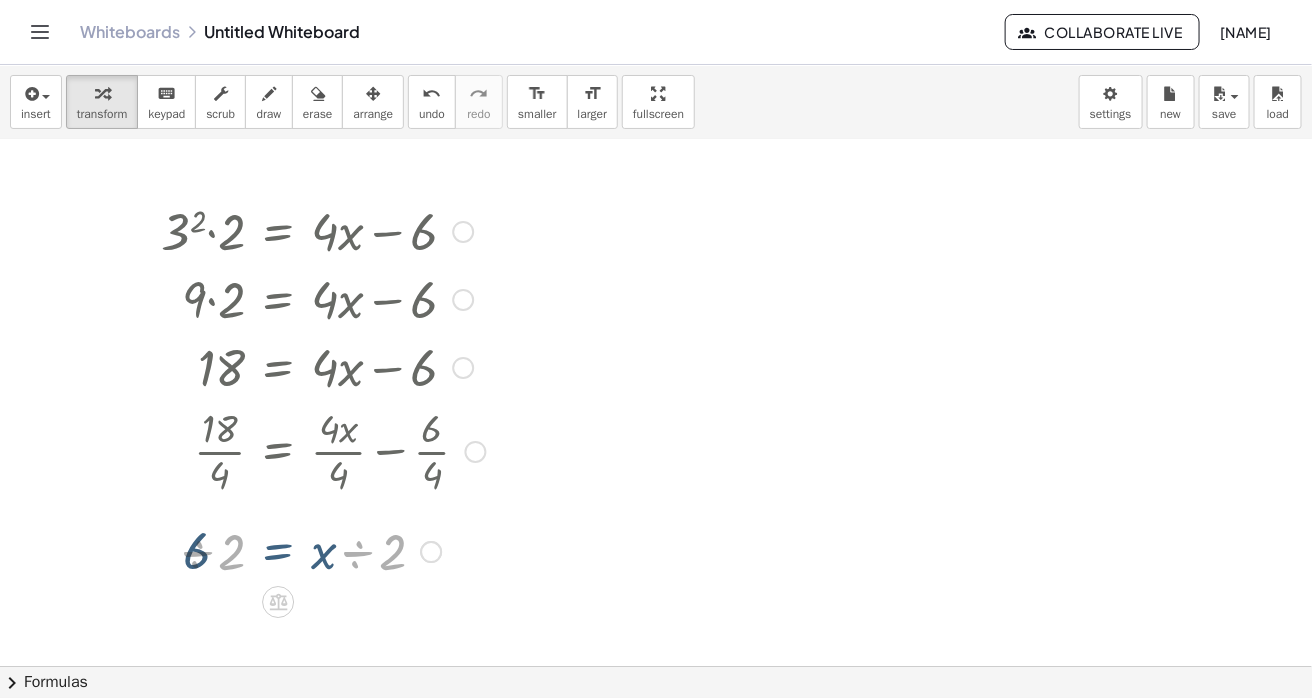 scroll, scrollTop: 0, scrollLeft: 0, axis: both 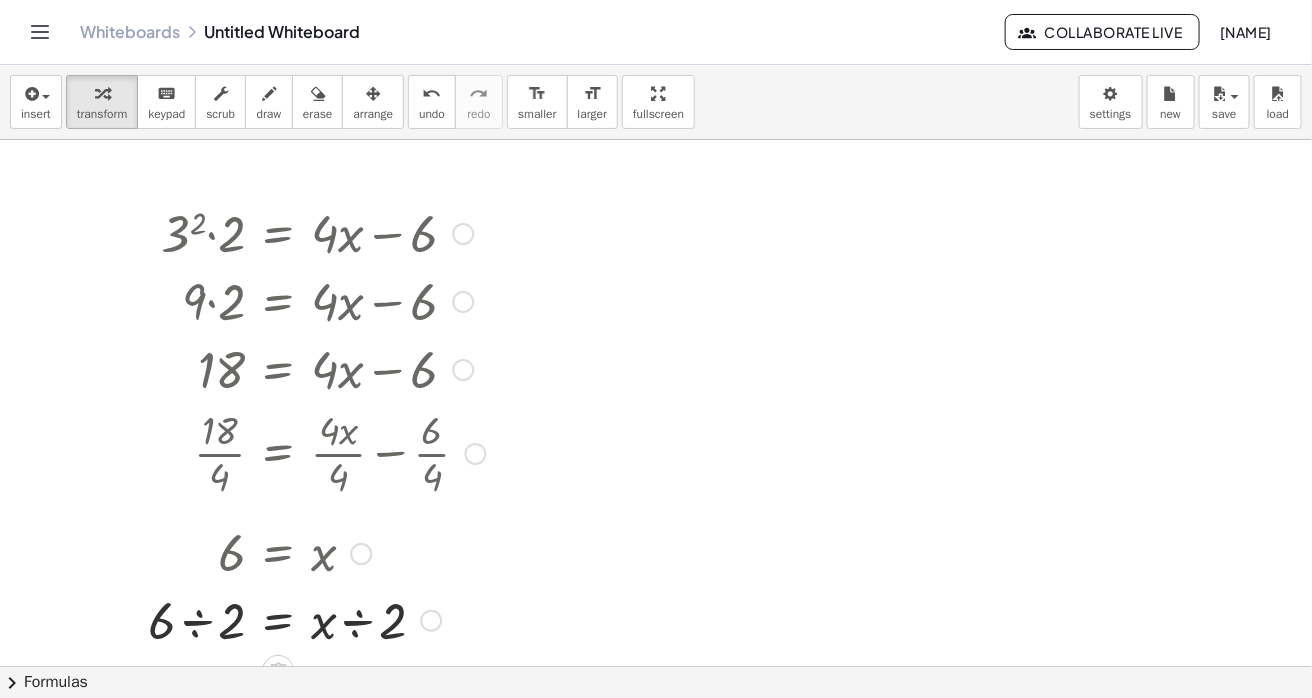 click at bounding box center [317, 619] 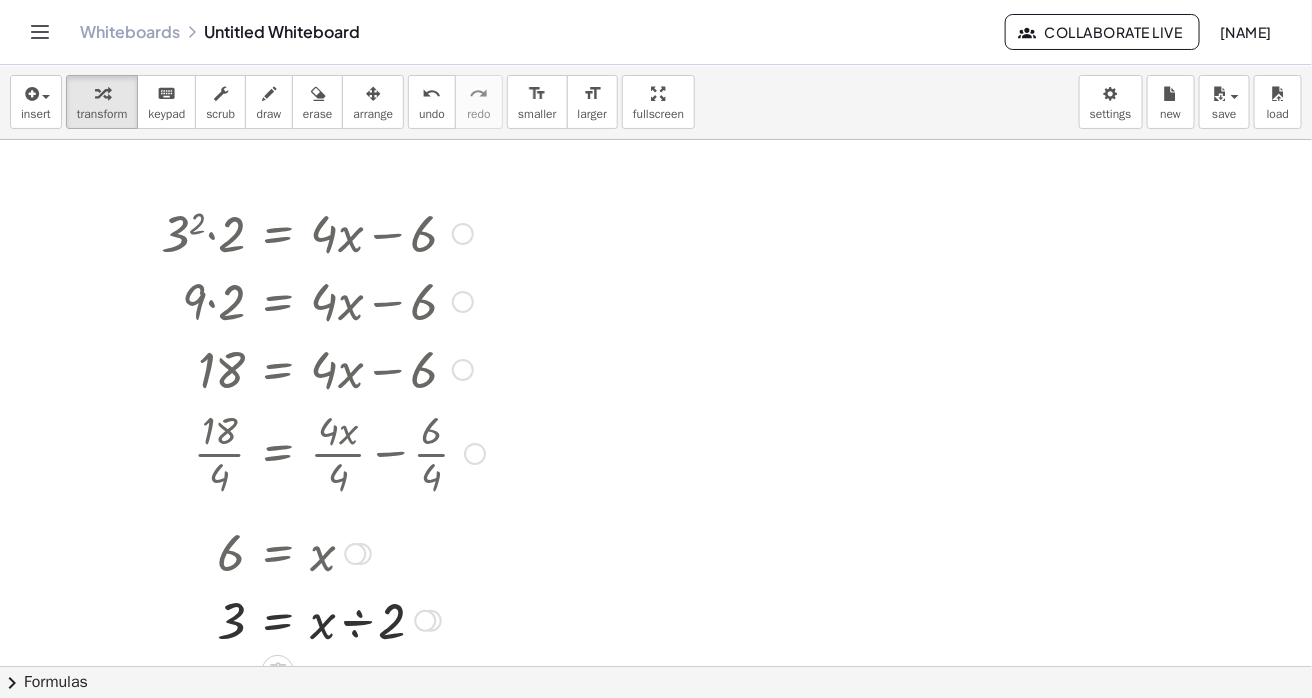 click at bounding box center (323, 619) 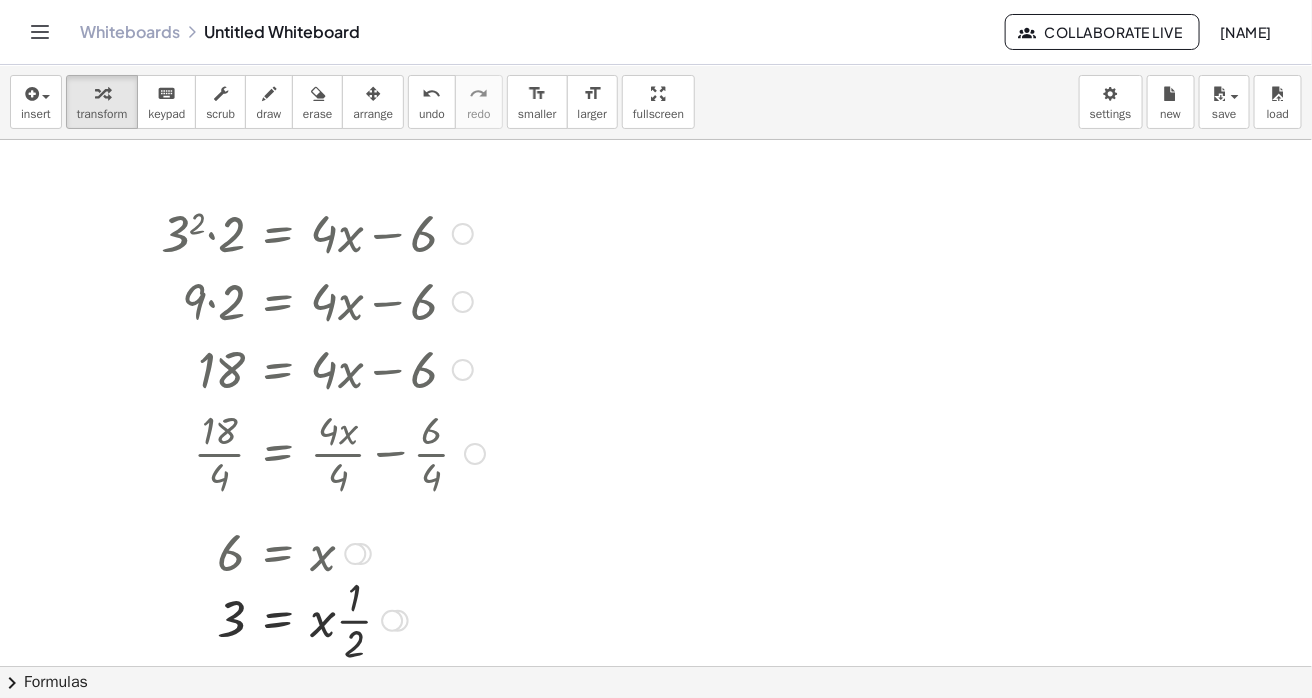 click at bounding box center [323, 619] 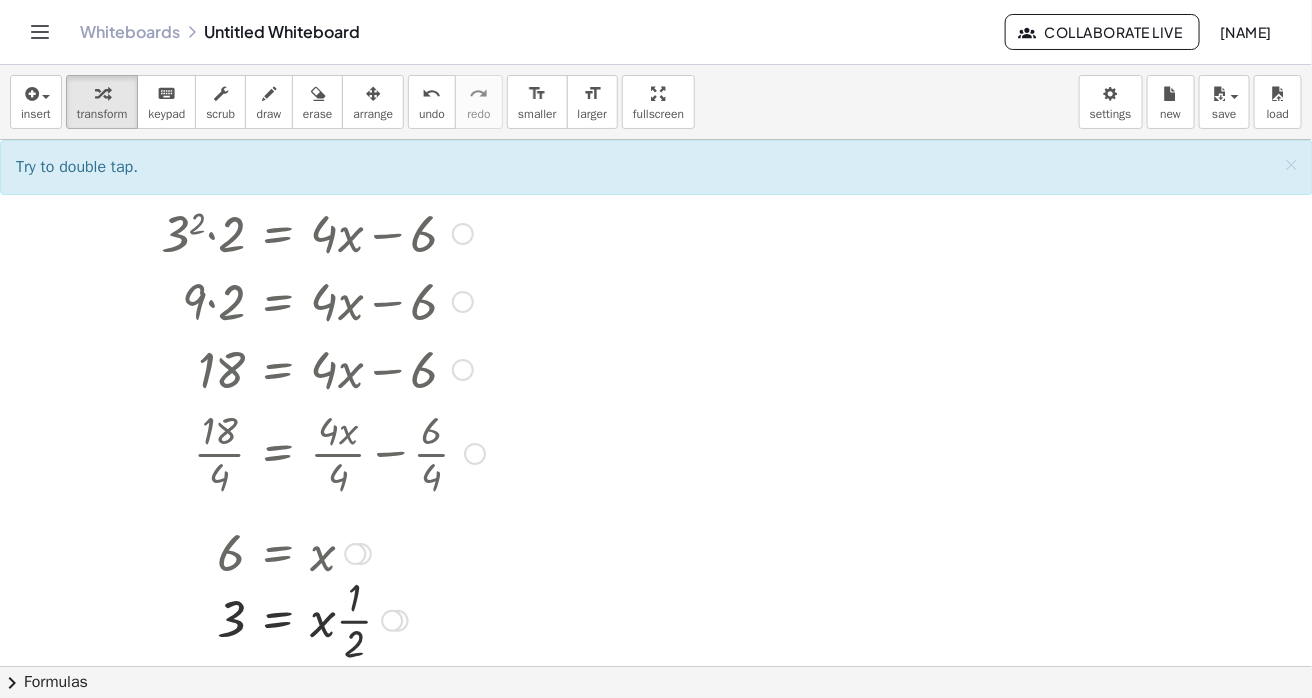 click at bounding box center (323, 619) 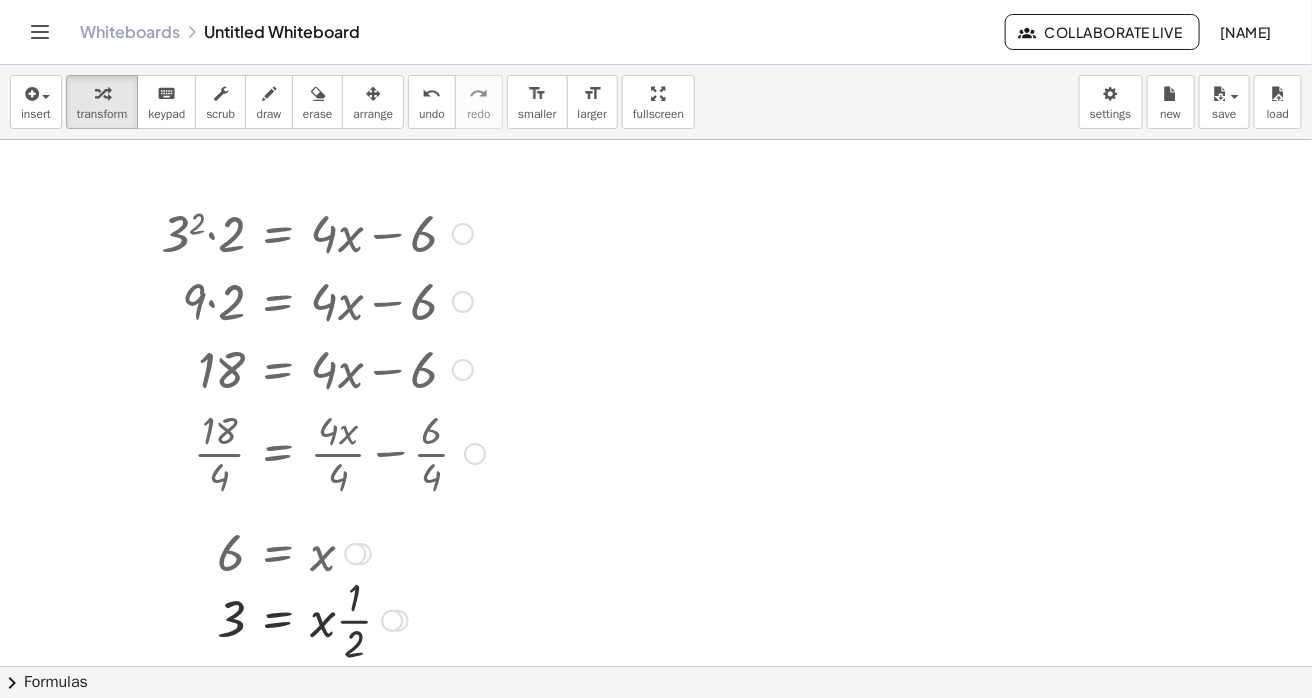 click at bounding box center (323, 619) 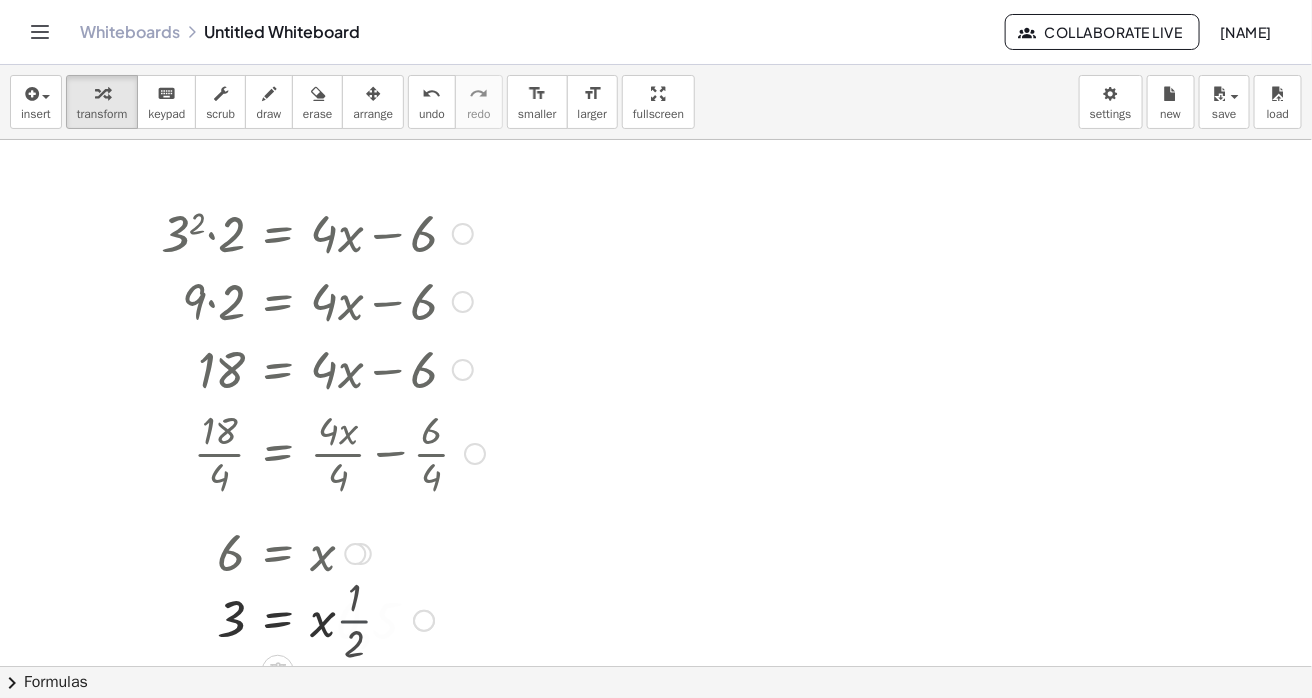 click at bounding box center [323, 619] 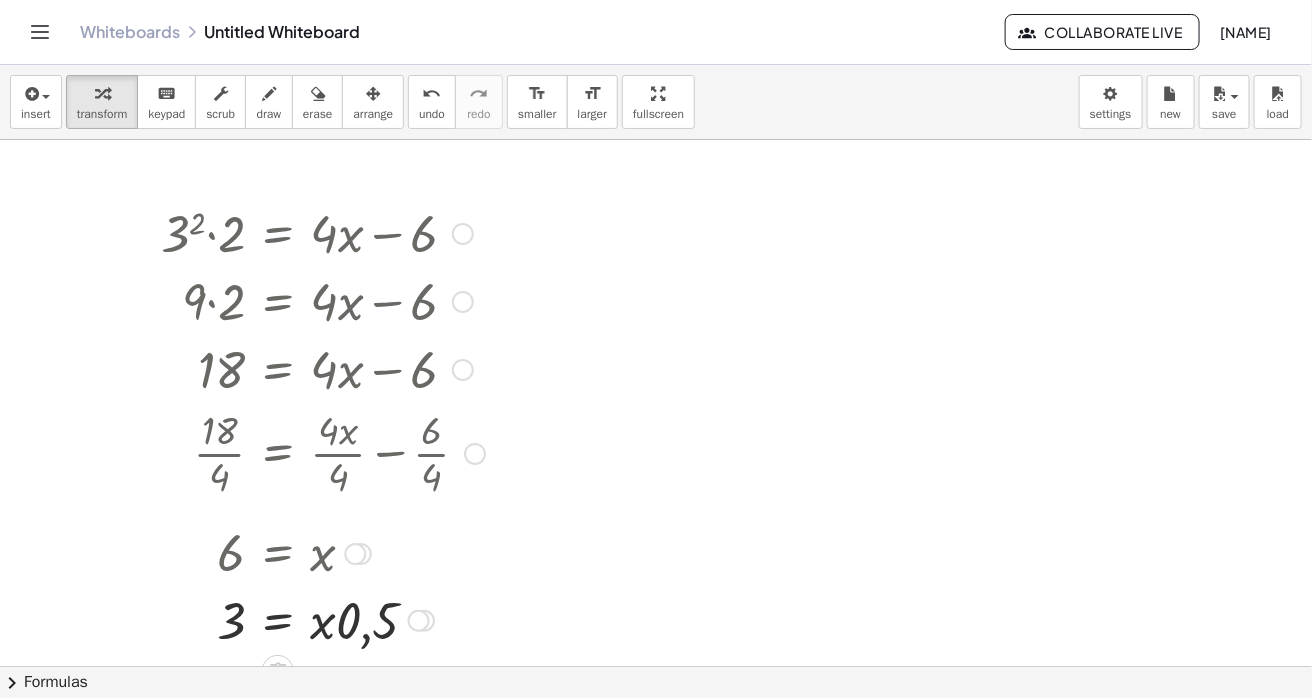 click at bounding box center [323, 619] 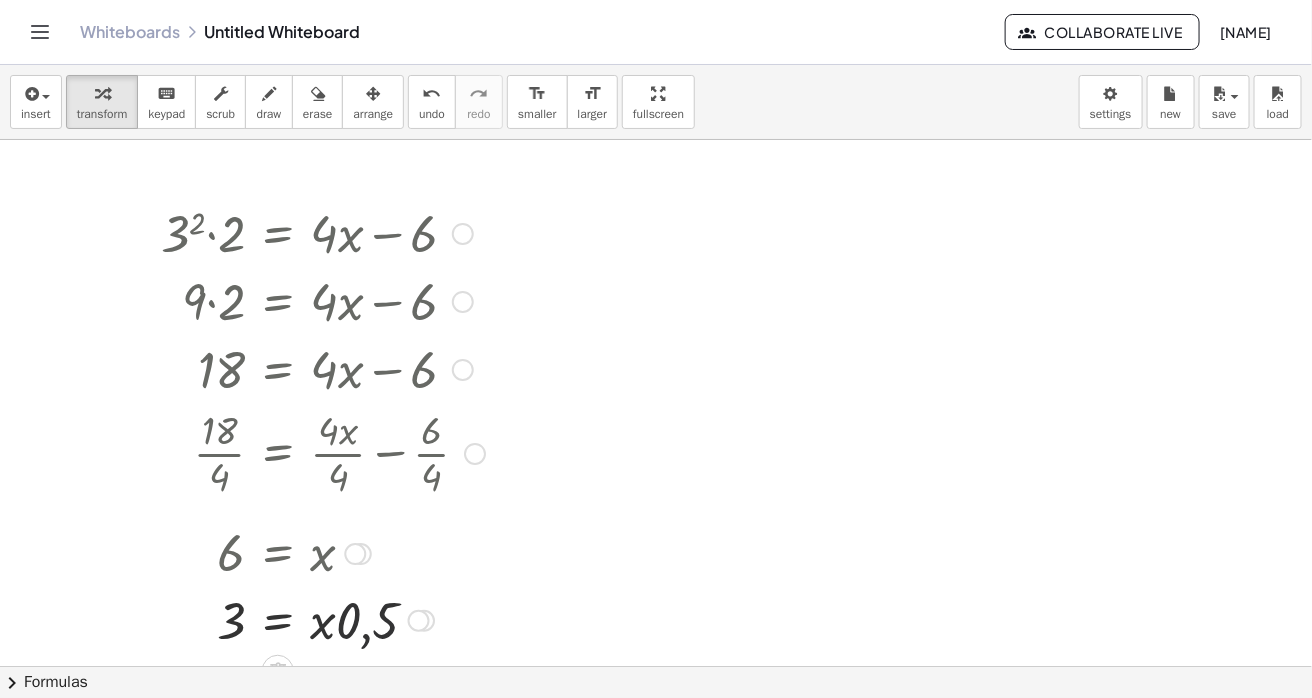 click at bounding box center [323, 619] 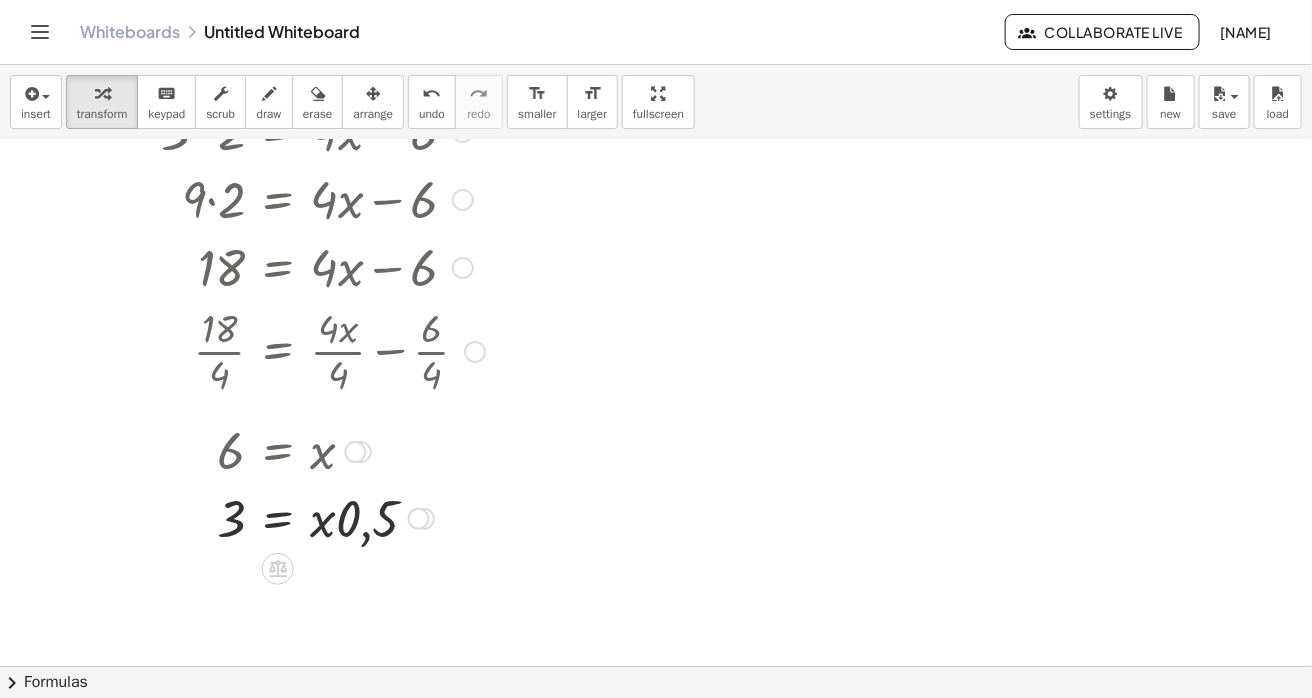 scroll, scrollTop: 107, scrollLeft: 0, axis: vertical 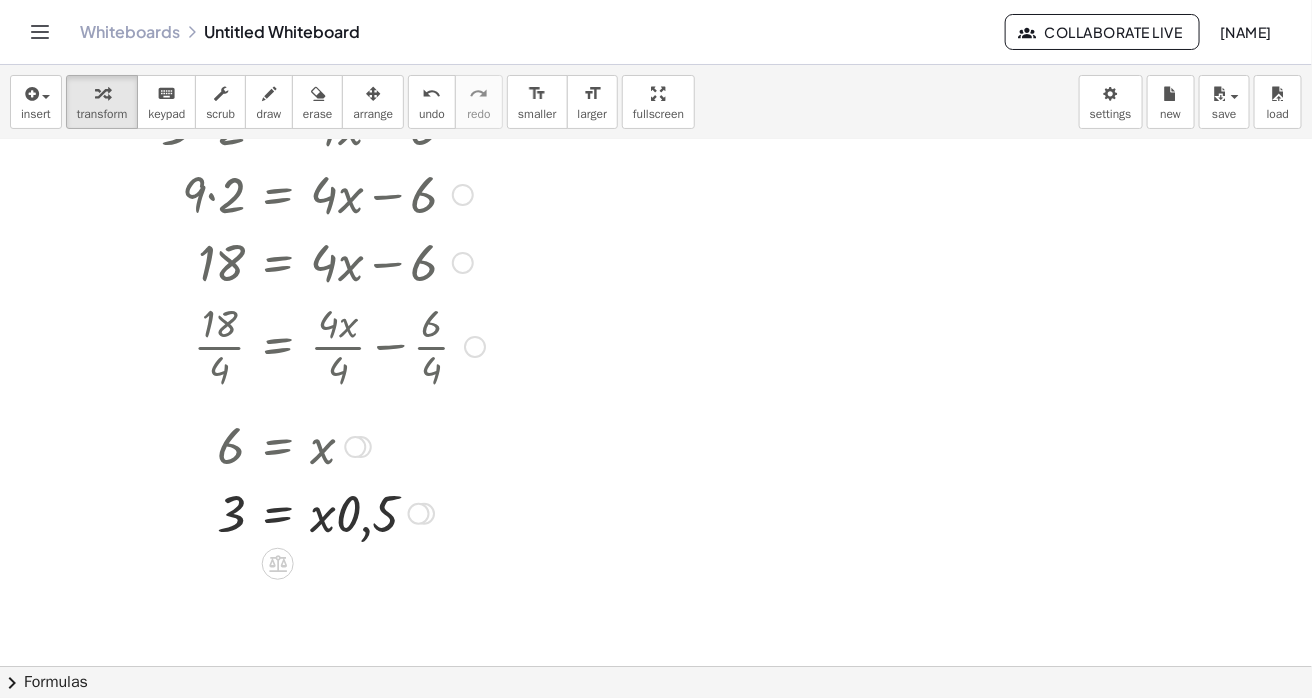 click at bounding box center [323, 512] 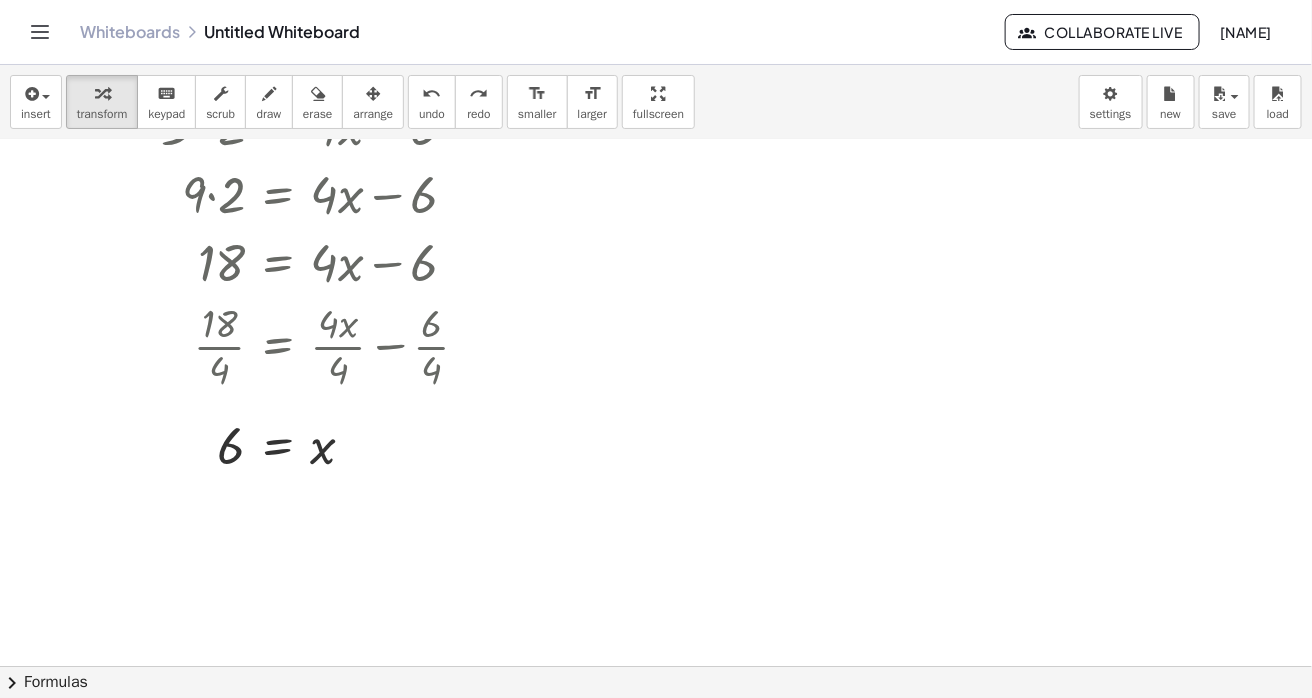 scroll, scrollTop: 0, scrollLeft: 0, axis: both 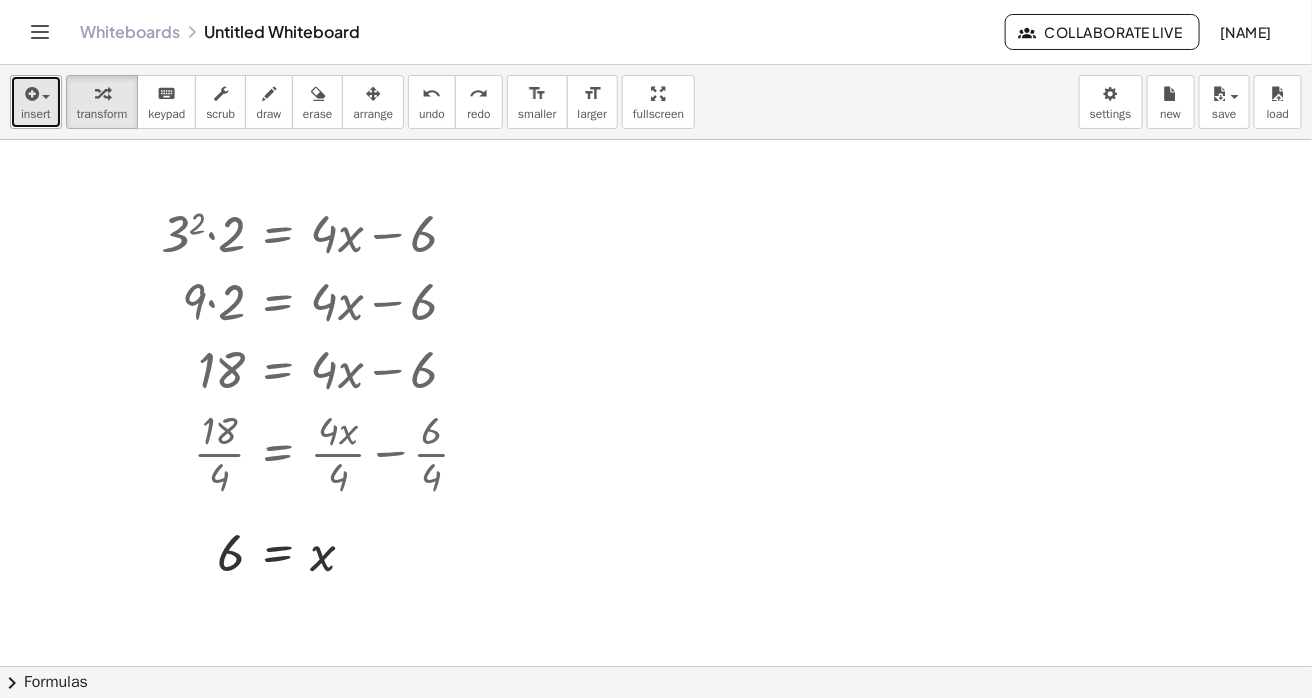 click on "insert" at bounding box center [36, 114] 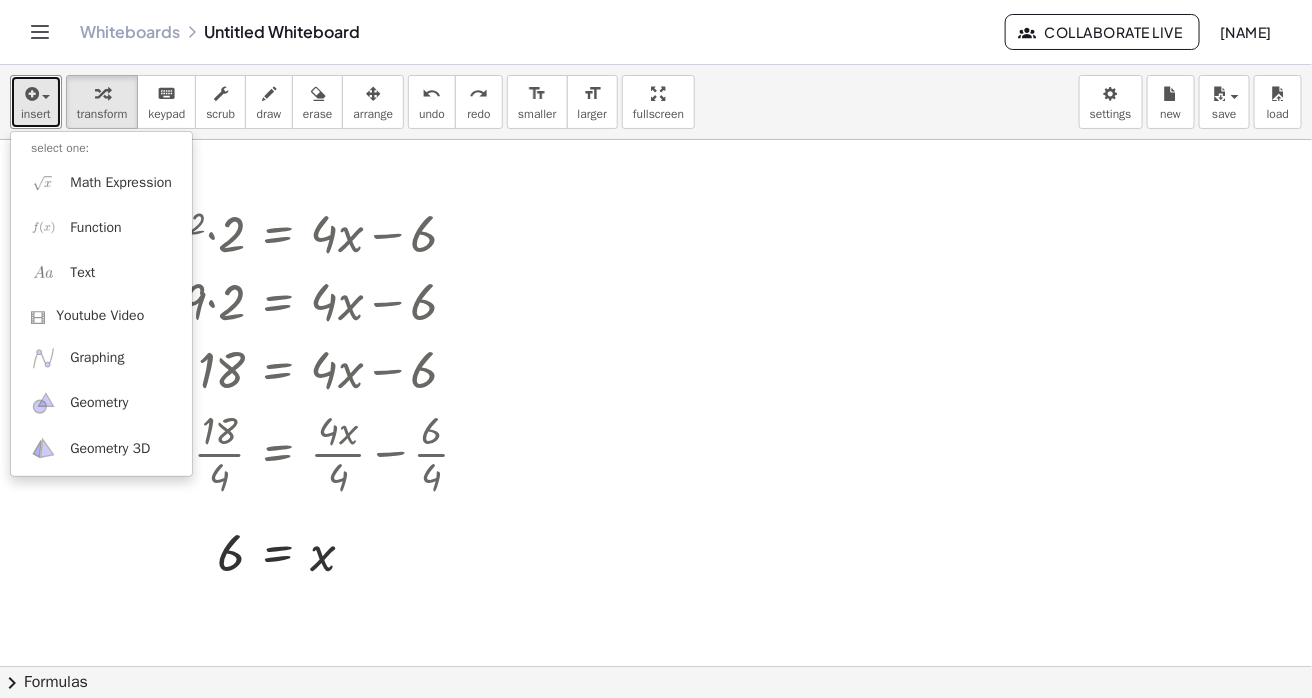 click at bounding box center (656, 666) 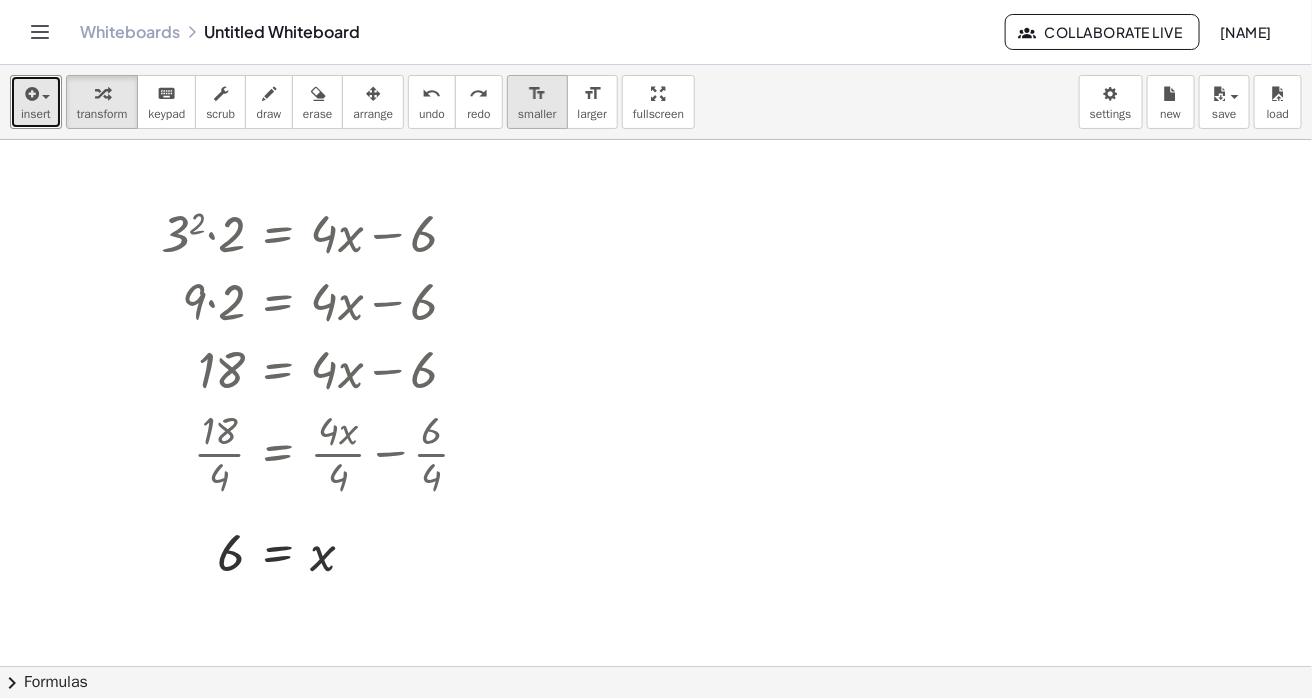 click on "format_size smaller" at bounding box center (537, 102) 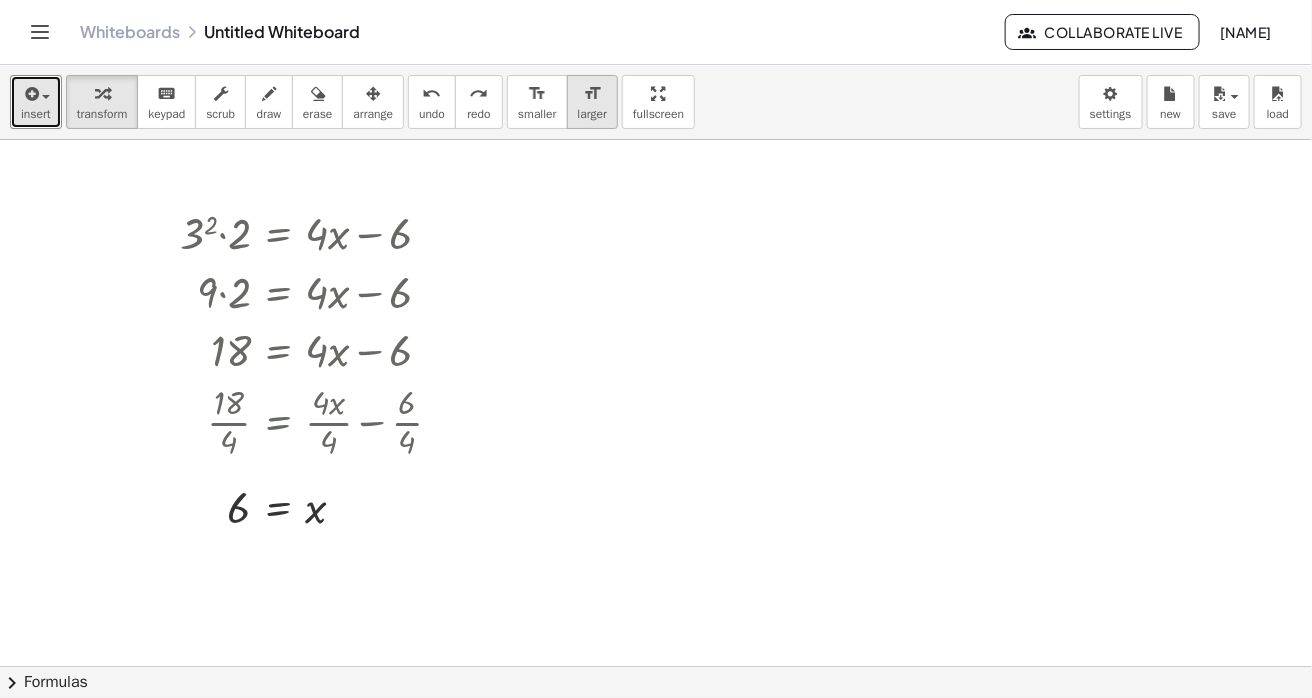 click on "format_size" at bounding box center [592, 94] 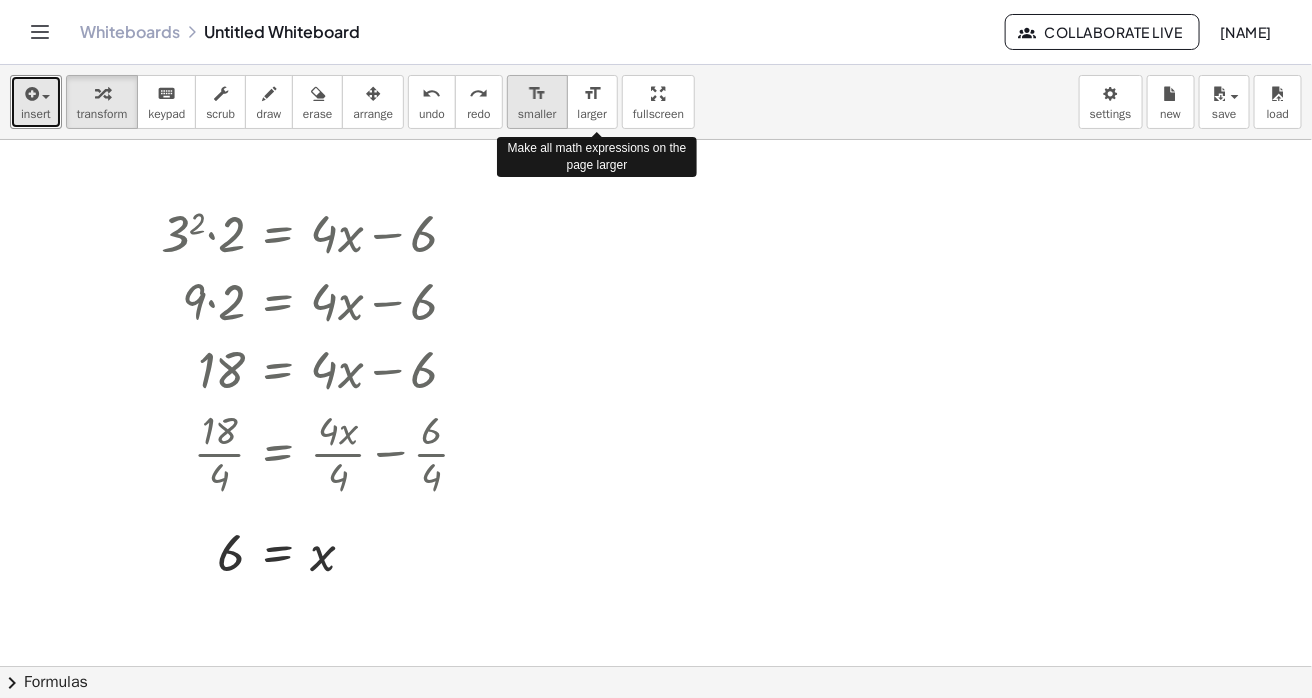 click on "format_size" at bounding box center (537, 93) 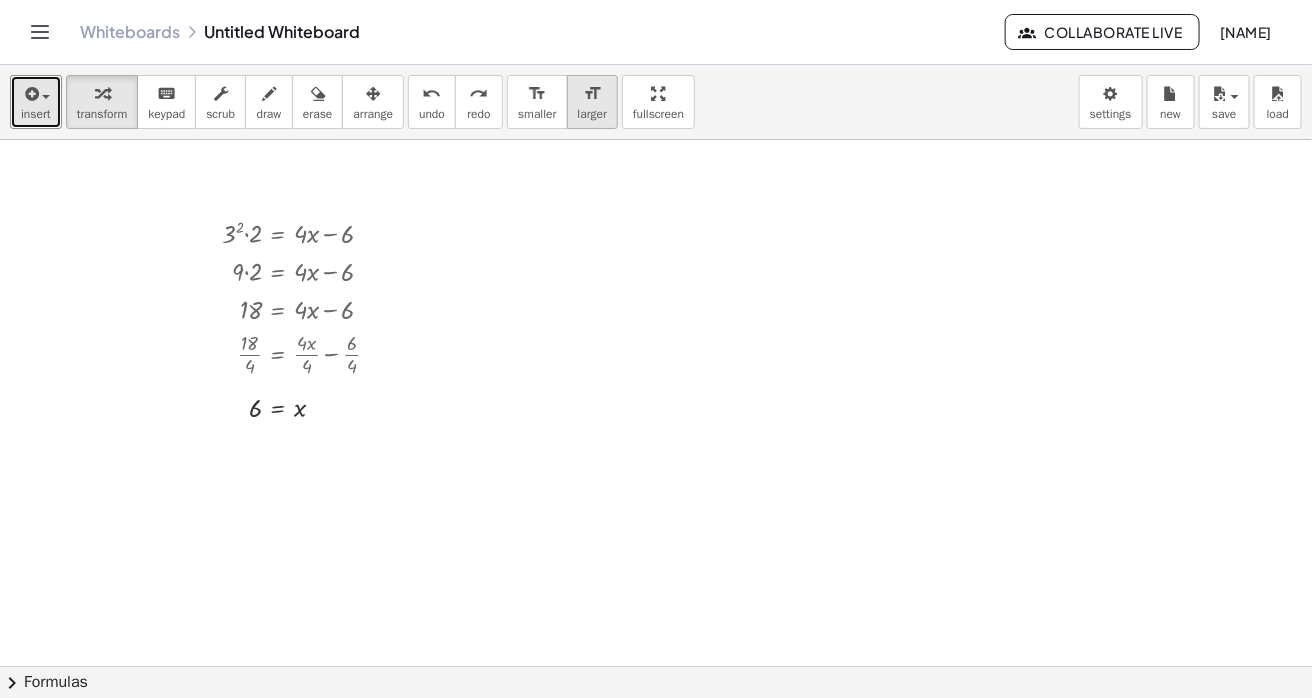 click on "format_size" at bounding box center [592, 93] 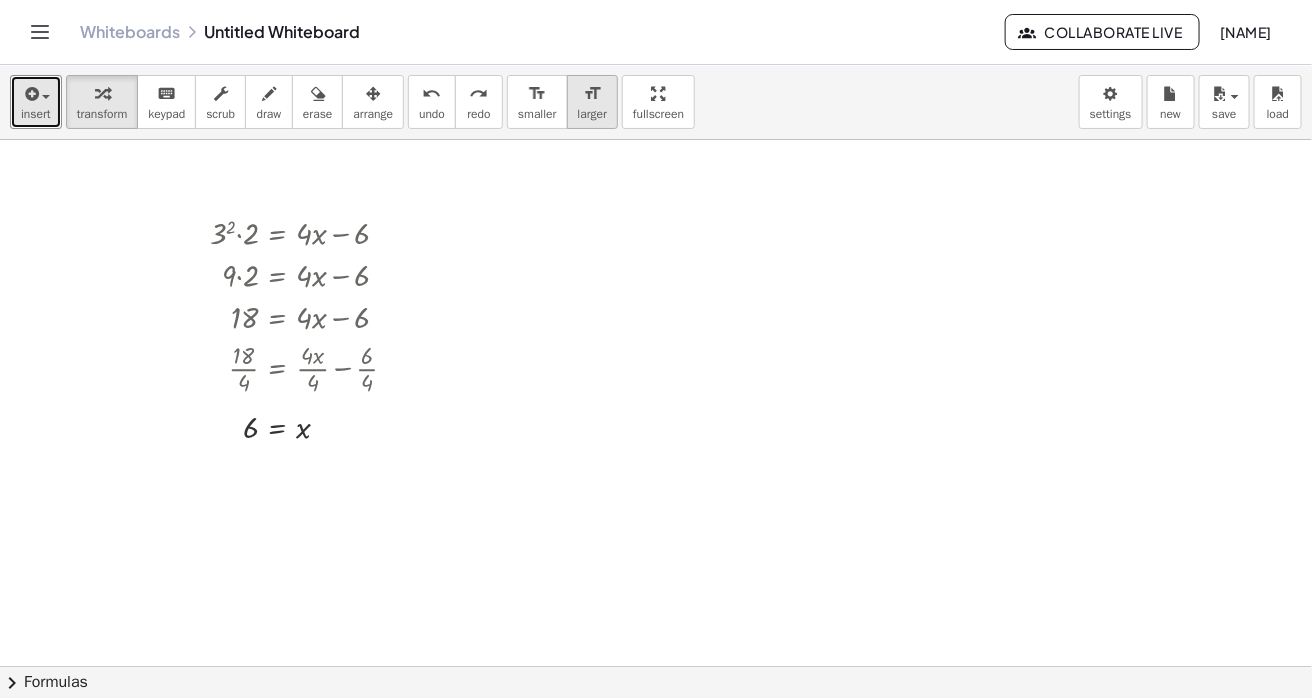 click on "format_size" at bounding box center (592, 93) 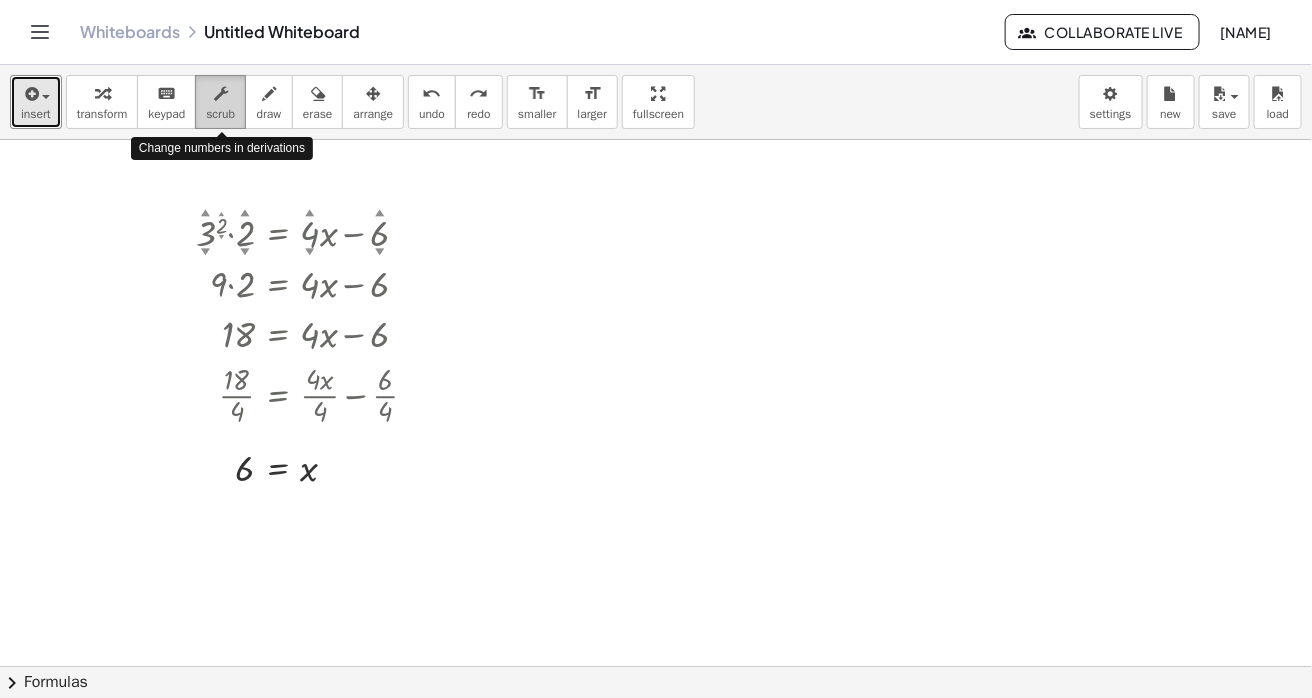 click on "scrub" at bounding box center [220, 114] 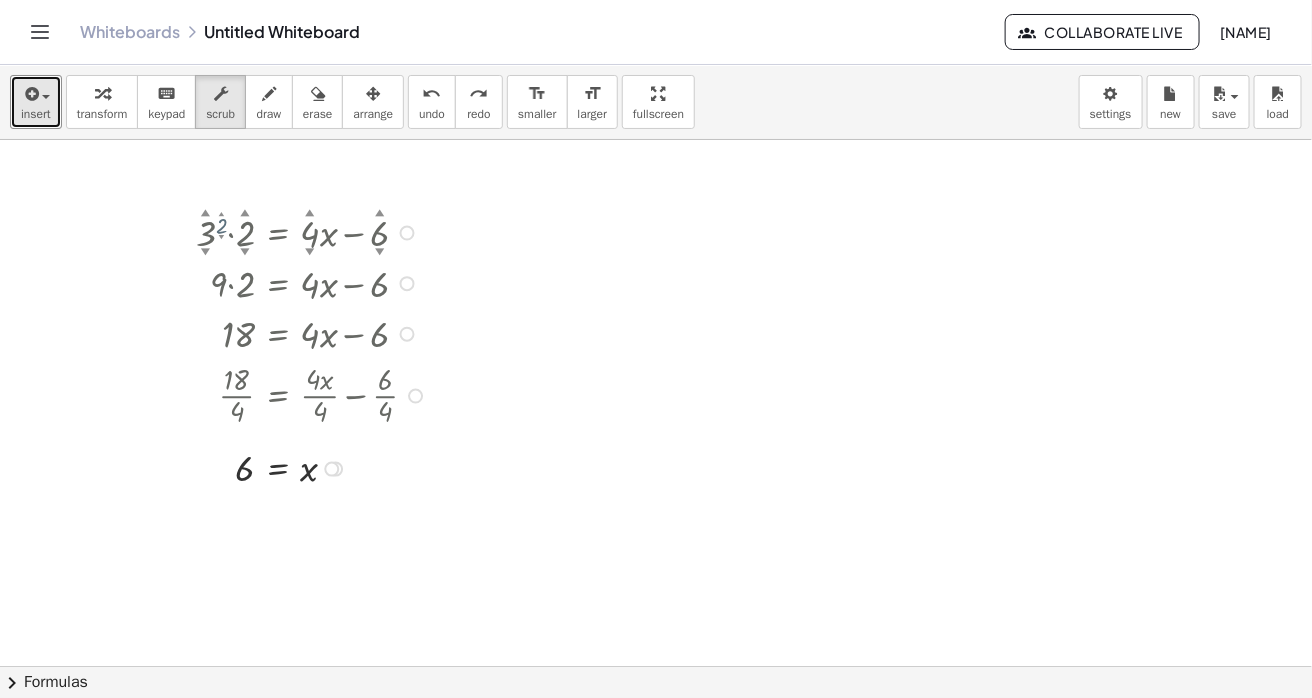 drag, startPoint x: 210, startPoint y: 214, endPoint x: 210, endPoint y: 200, distance: 14 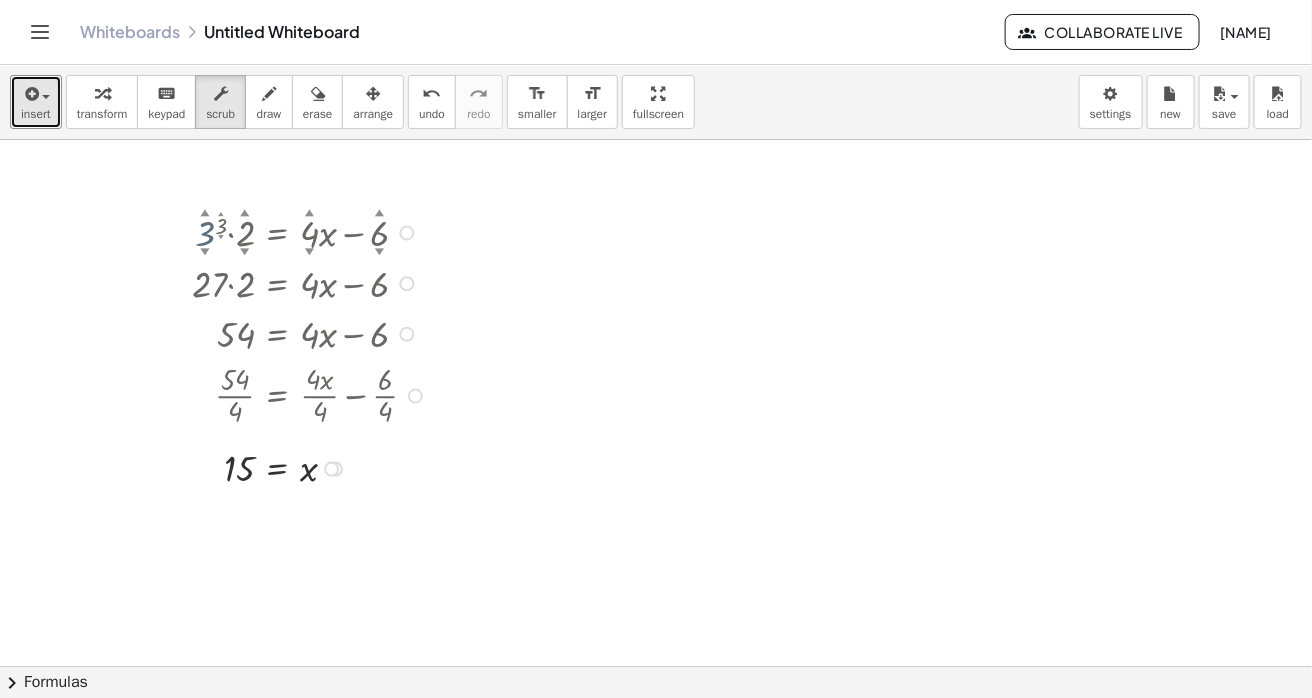 drag, startPoint x: 204, startPoint y: 217, endPoint x: 207, endPoint y: 196, distance: 21.213203 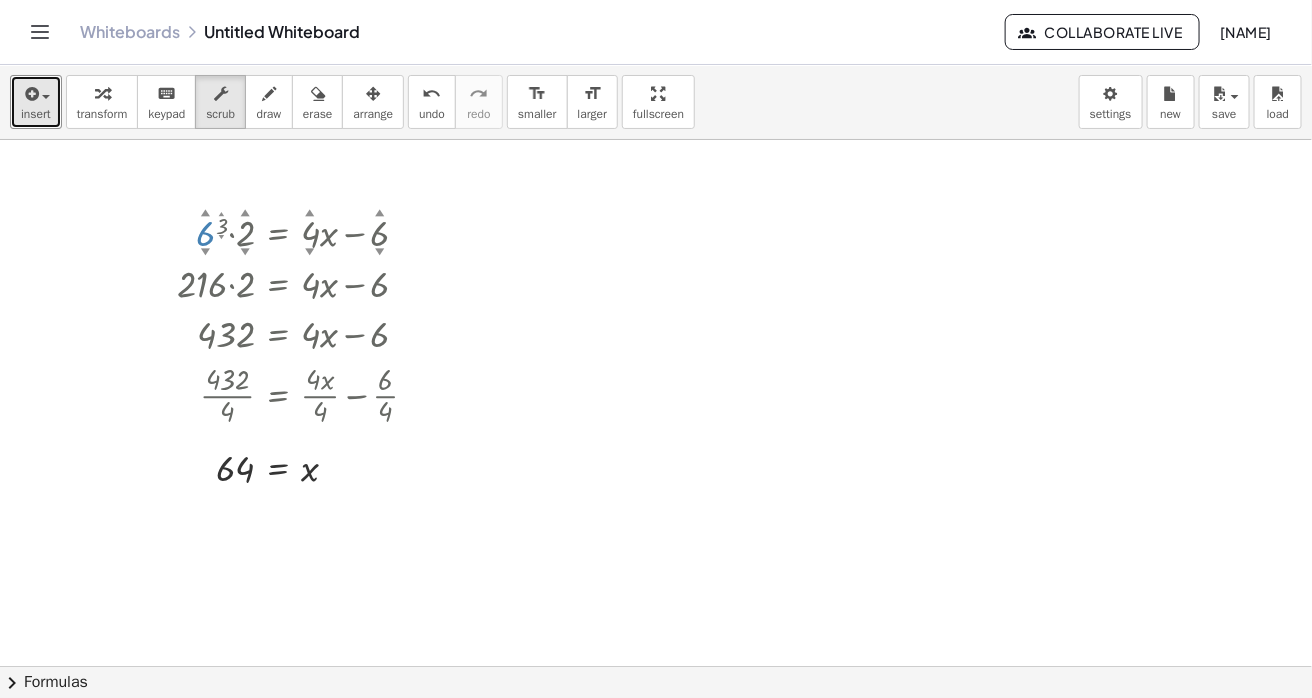 drag, startPoint x: 209, startPoint y: 232, endPoint x: 268, endPoint y: 202, distance: 66.189125 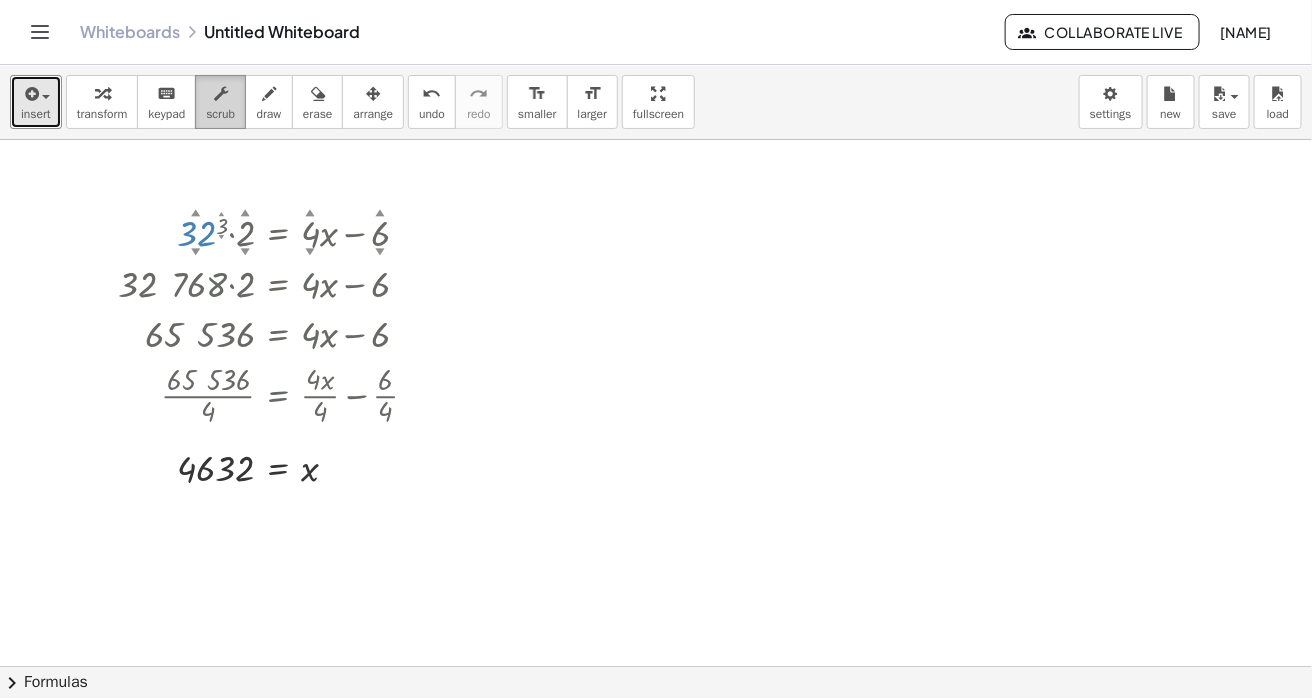 drag, startPoint x: 205, startPoint y: 239, endPoint x: 210, endPoint y: 111, distance: 128.09763 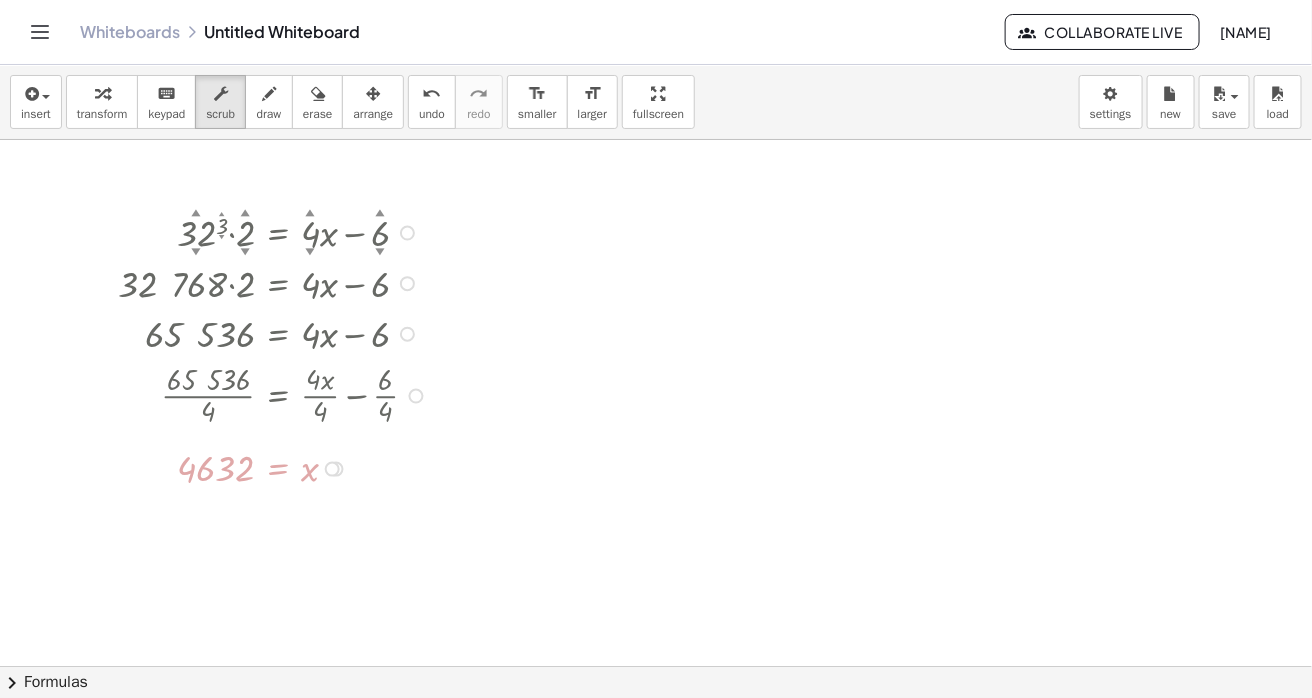 click at bounding box center (276, 231) 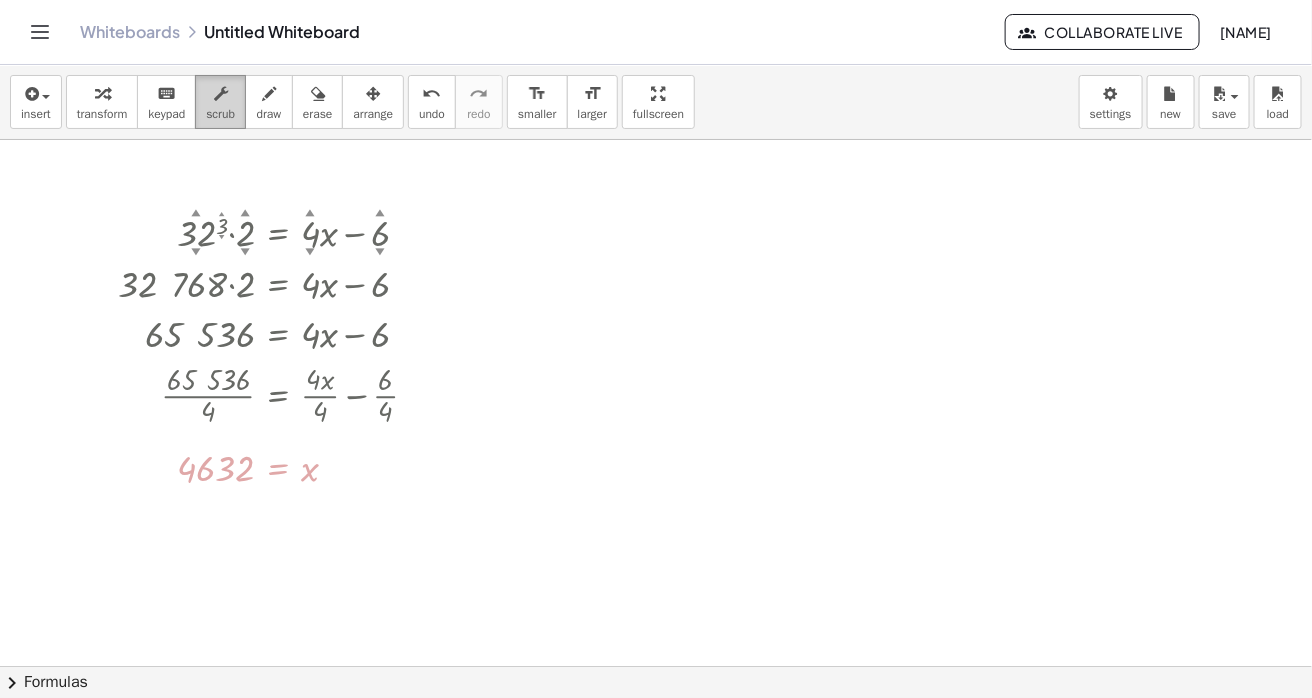 click on "scrub" at bounding box center (220, 102) 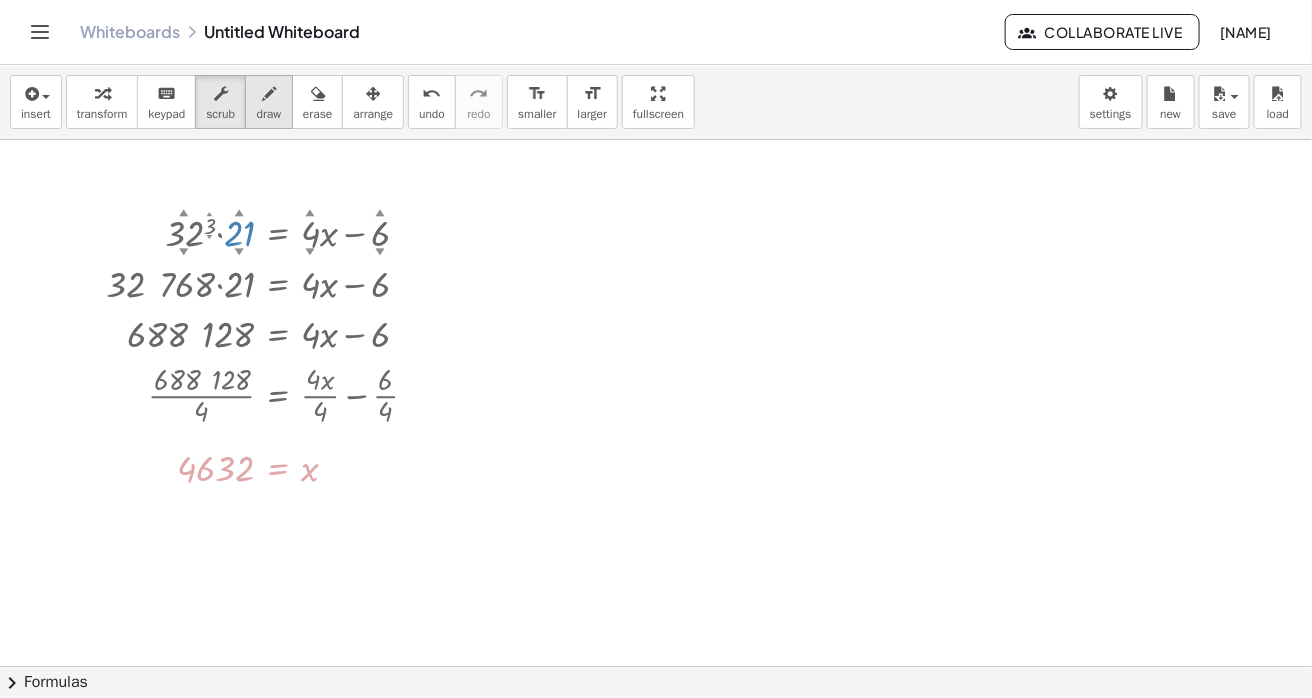 drag, startPoint x: 240, startPoint y: 231, endPoint x: 275, endPoint y: 123, distance: 113.52973 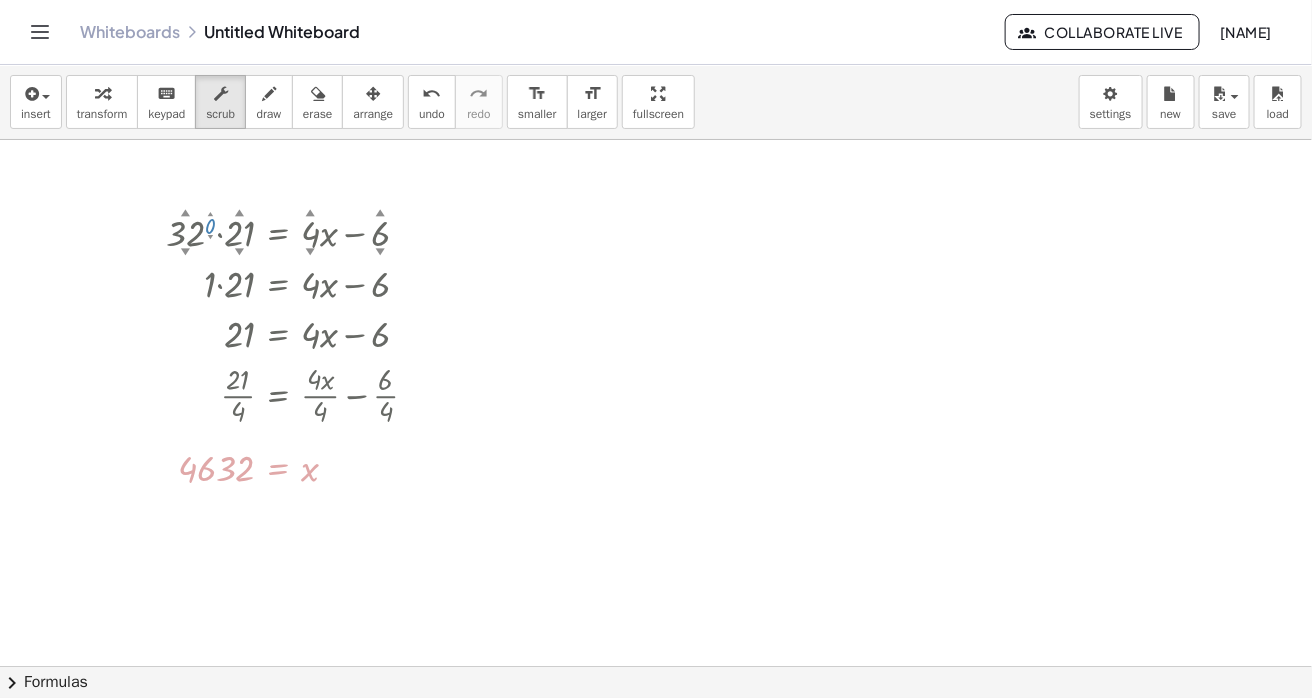 drag, startPoint x: 212, startPoint y: 225, endPoint x: 209, endPoint y: 262, distance: 37.12142 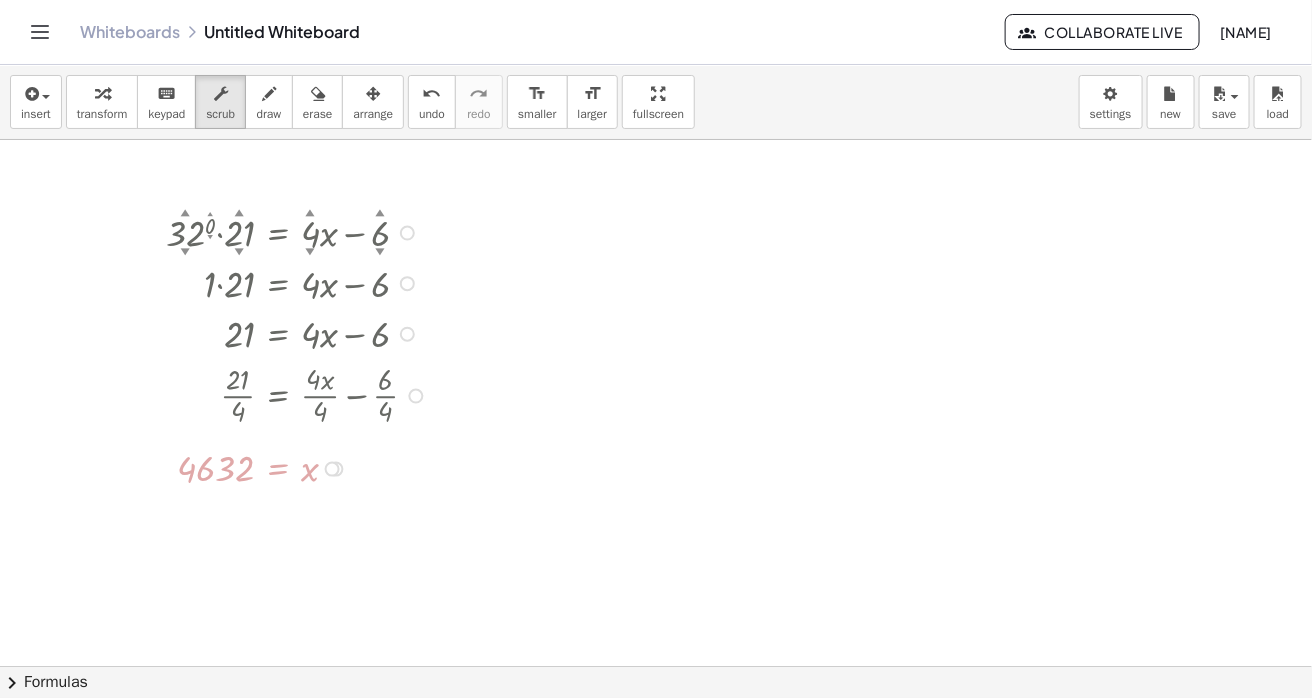 click at bounding box center [300, 467] 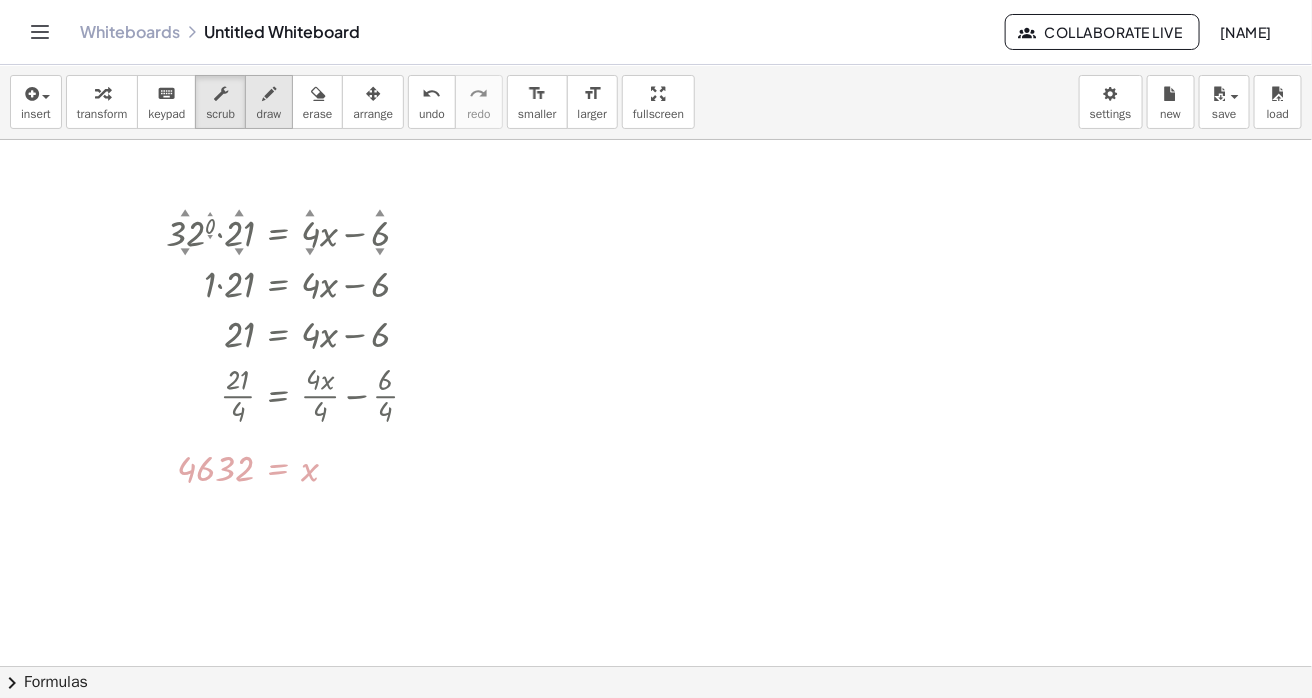 click on "draw" at bounding box center (269, 114) 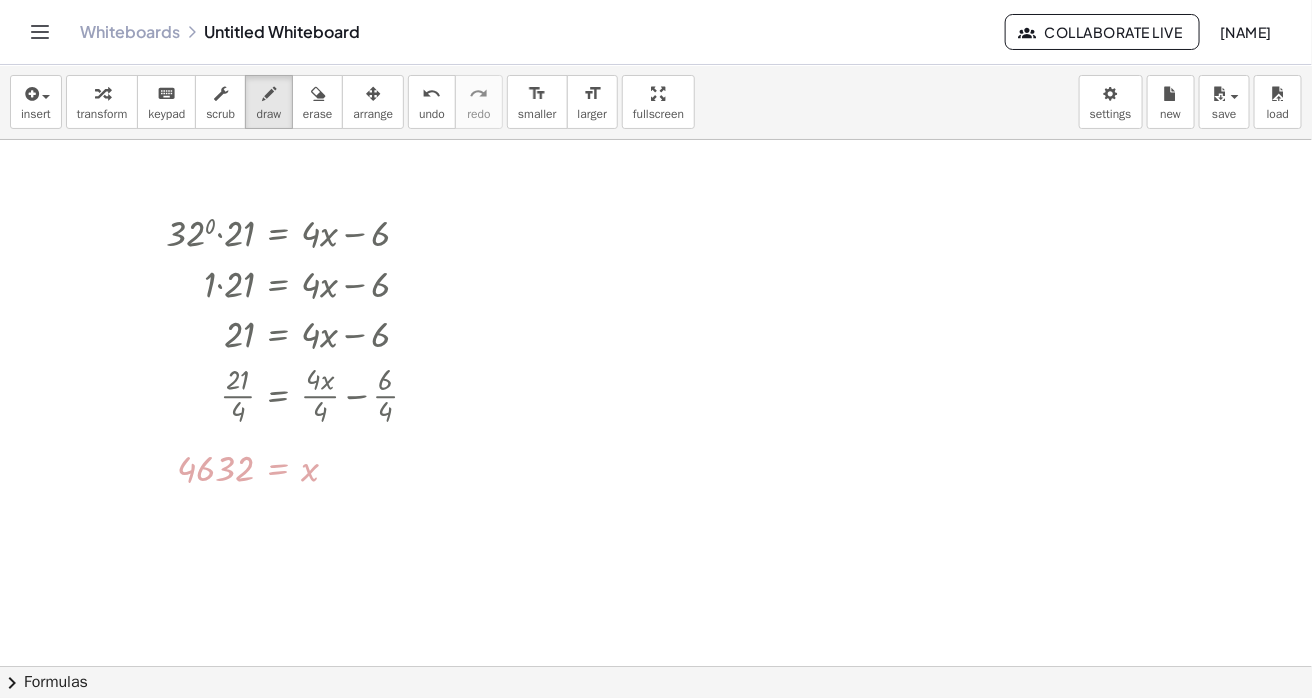 click at bounding box center (656, 666) 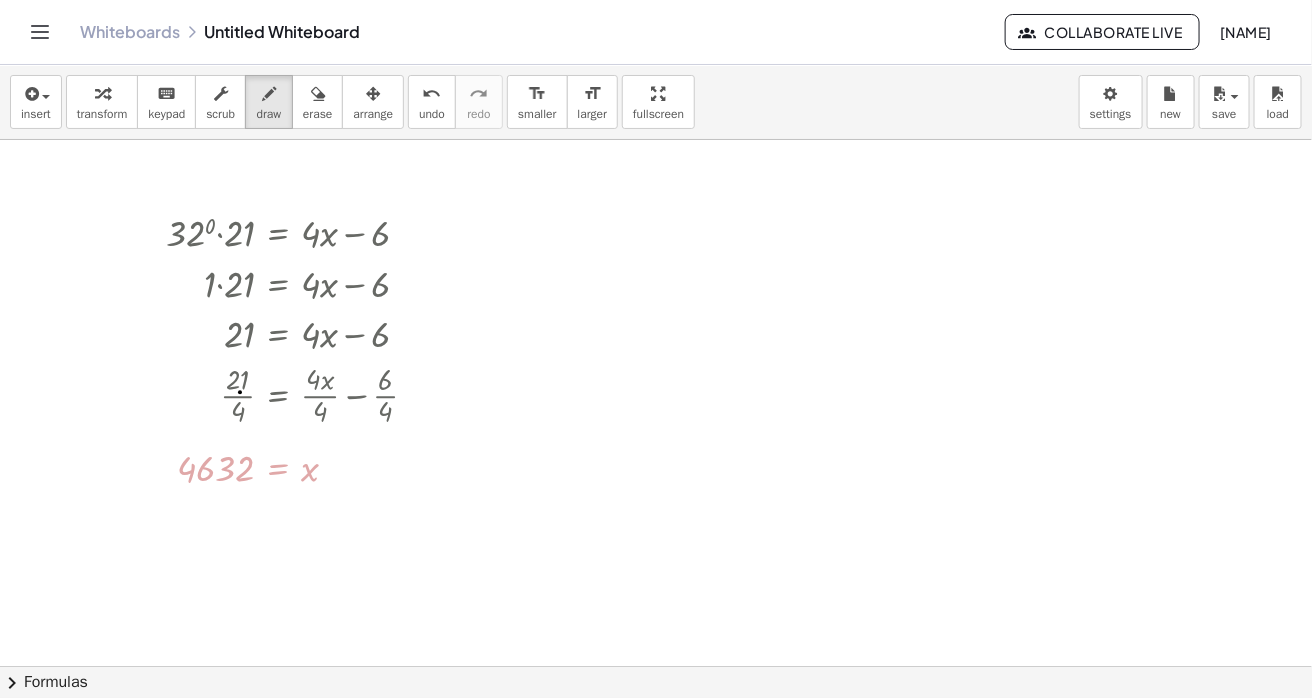 click at bounding box center (656, 666) 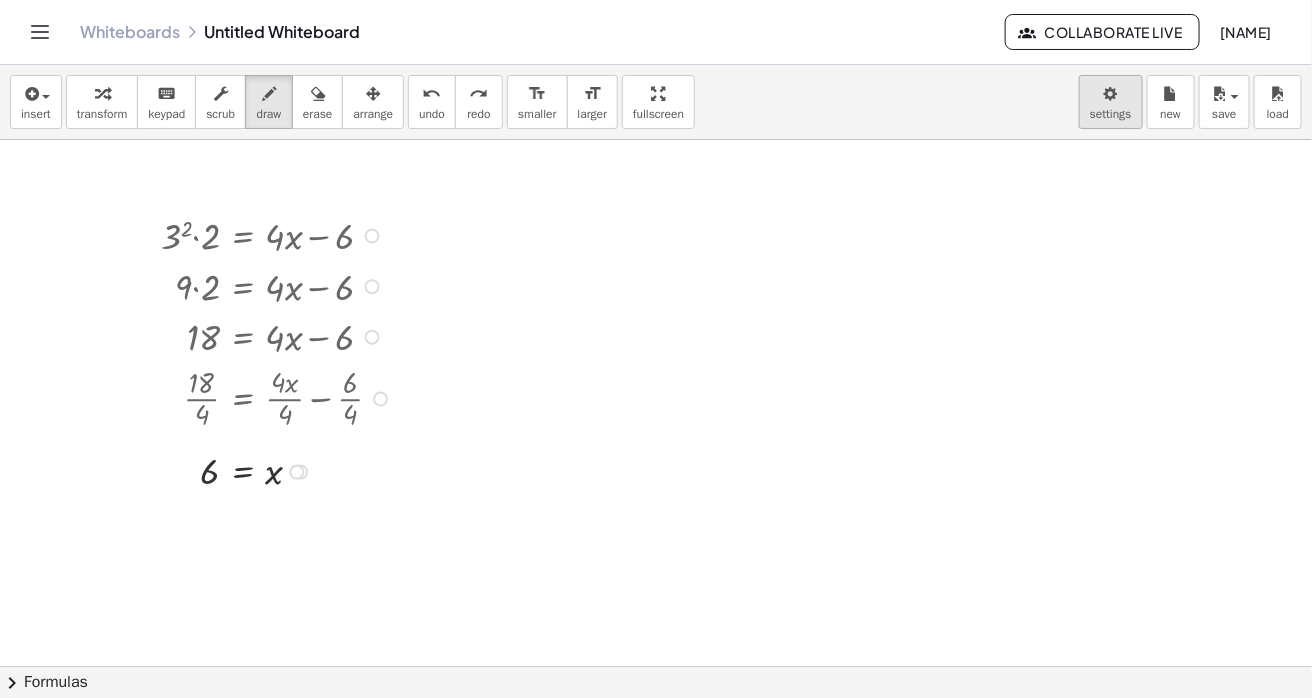 click on "Graspable Math Activities Whiteboards Classes Account v1.28.3 | Privacy policy © 2025 | Graspable, Inc. Whiteboards Untitled Whiteboard Collaborate Live [NAME] insert select one: Math Expression Function Text Youtube Video Graphing Geometry Geometry 3D transform keyboard keypad scrub draw erase arrange undo undo redo redo format_size smaller format_size larger fullscreen load save new settings · 3 2 · 2 = + · 4 · x − 6 · 9 · 2 = + · 4 · x − 6 18 = + · 4 · x − 6 · 18 · 4 = + · 4 · x · 4 − · 6 · 4 · 9 · 2 · 2 · 2 = + · 4 · x · 4 − · 6 · 4 · 9 · 2 = + · 4 · x · 4 − · 6 · 4 · 9 · 2 = + x − · 6 · 4 · 9 · 2 = + x − · 3 · 2 · 2 · 2 · 9 · 2 = + x − · 3 · 2 + · 9 · 2 + · 3 · 2 = + x − · 3 · 2 + · 3 · 2 + · 9 · 2 + · 3 · 2 = + x + 0 + · 9 · 2 + · 3 · 2 = x · 12 · 2 = x 6 = x Try to double tap. × chevron_right Formulas Drag one side of a formula onto a highlighted expression on the canvas to apply it. +" at bounding box center (656, 349) 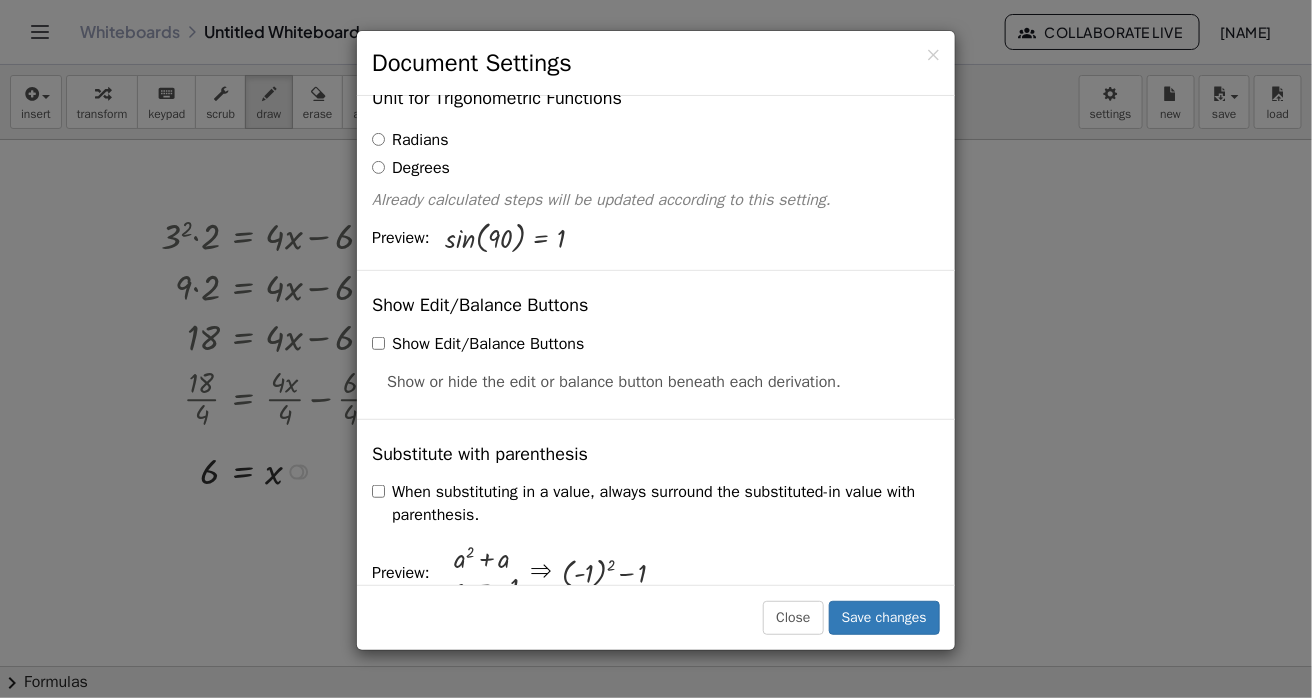 scroll, scrollTop: 269, scrollLeft: 0, axis: vertical 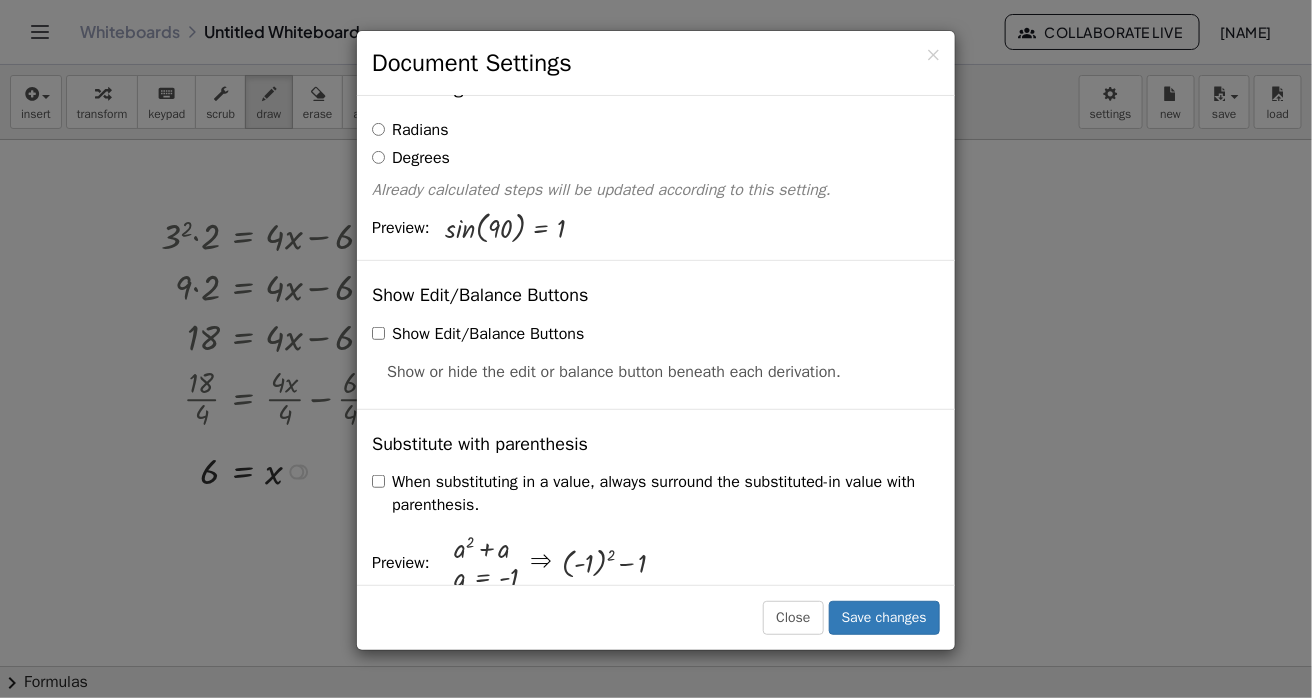 click on "Radians" at bounding box center (410, 130) 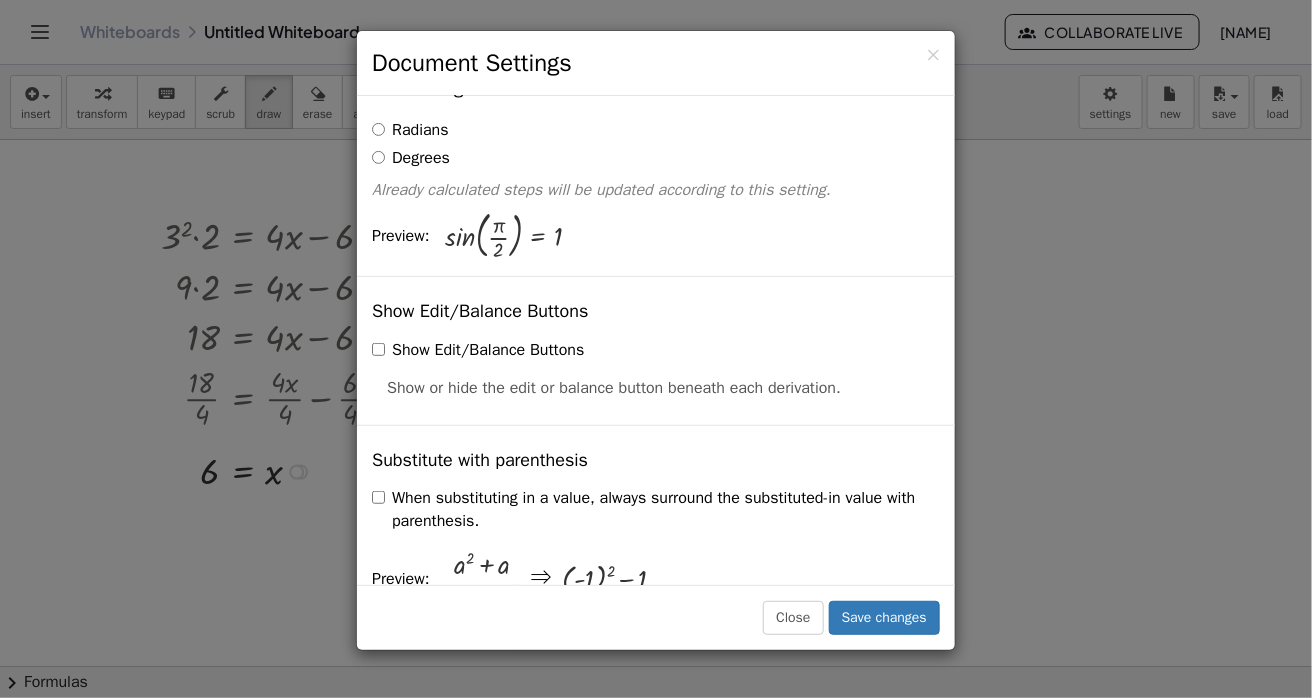 click on "Degrees" at bounding box center [411, 158] 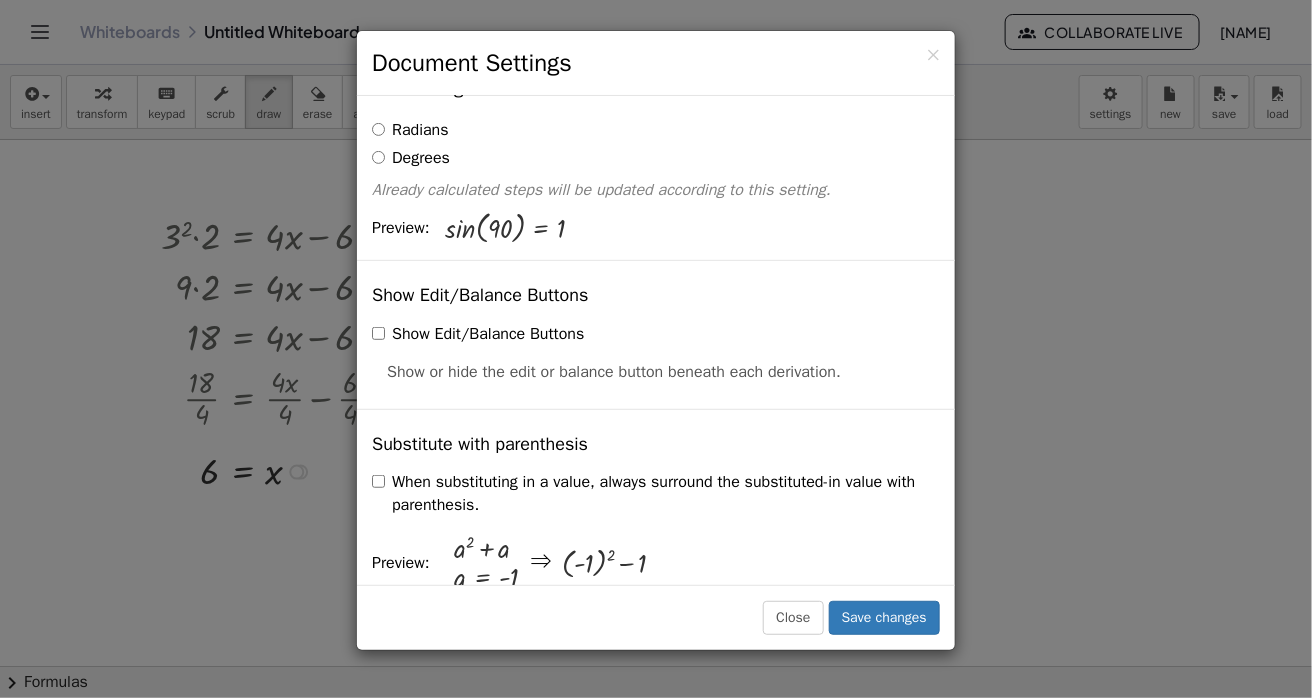 click at bounding box center (506, 228) 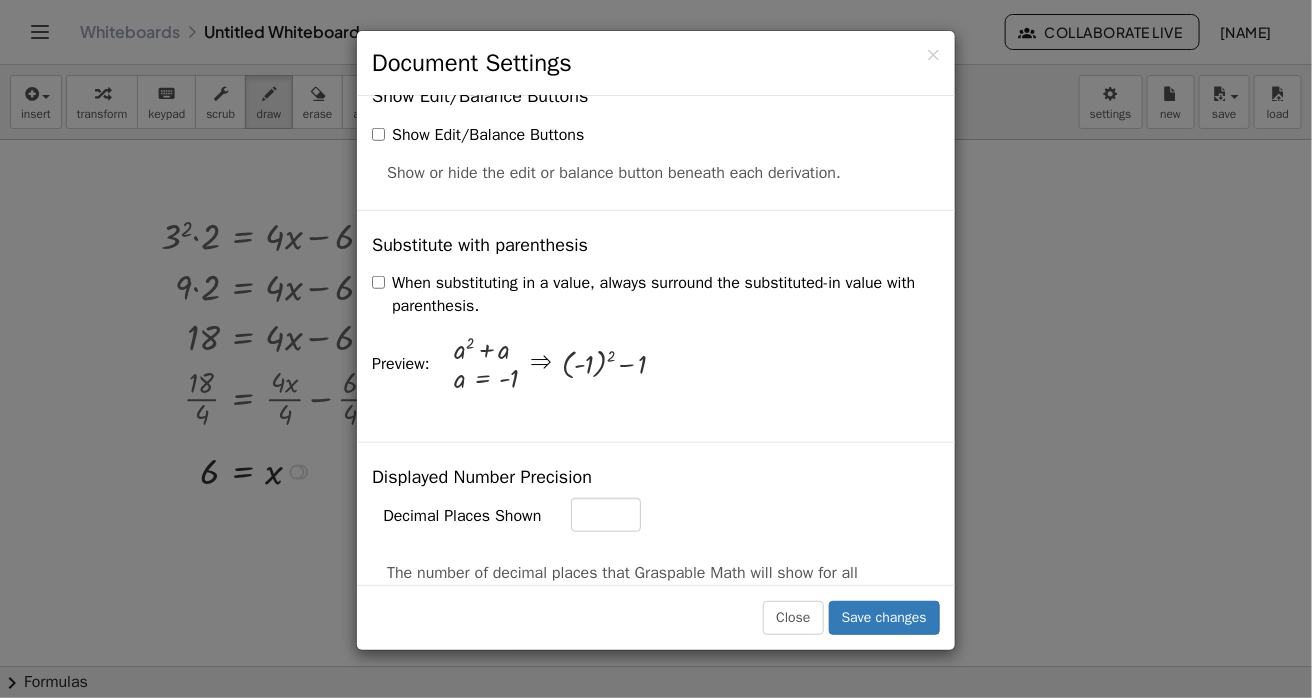 scroll, scrollTop: 476, scrollLeft: 0, axis: vertical 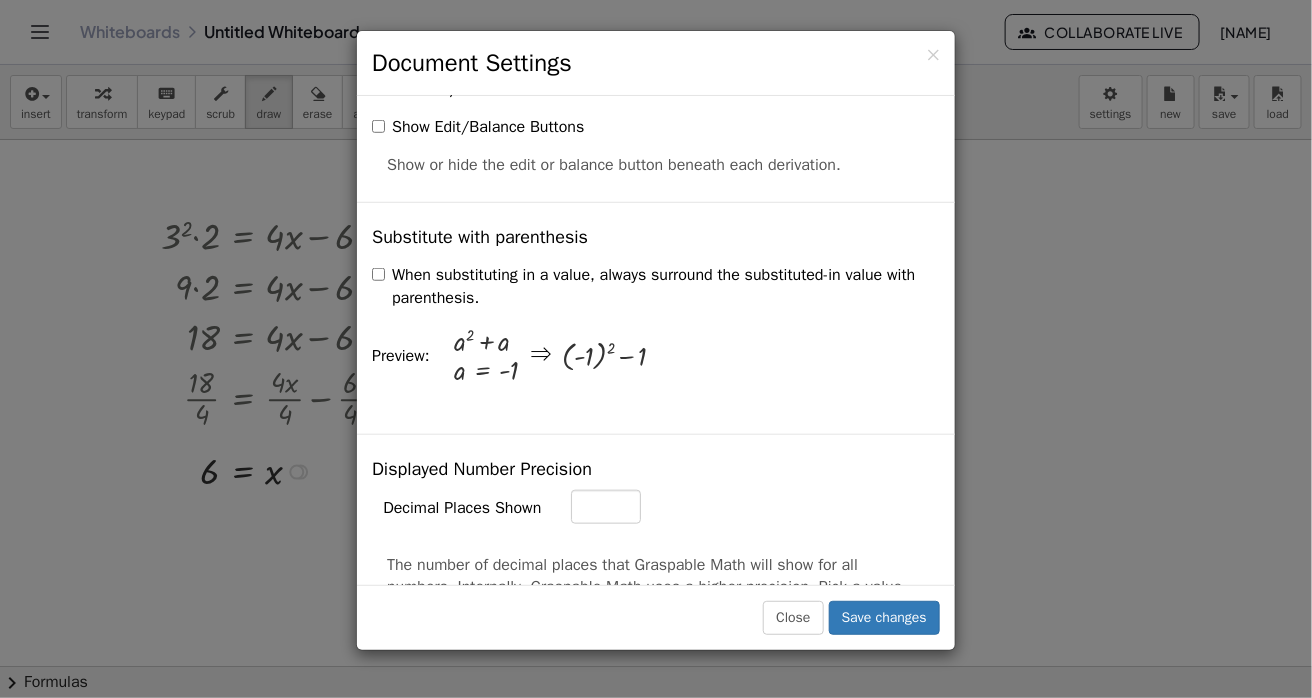 click on "When substituting in a value, always surround the substituted-in value with
parenthesis." at bounding box center (656, 287) 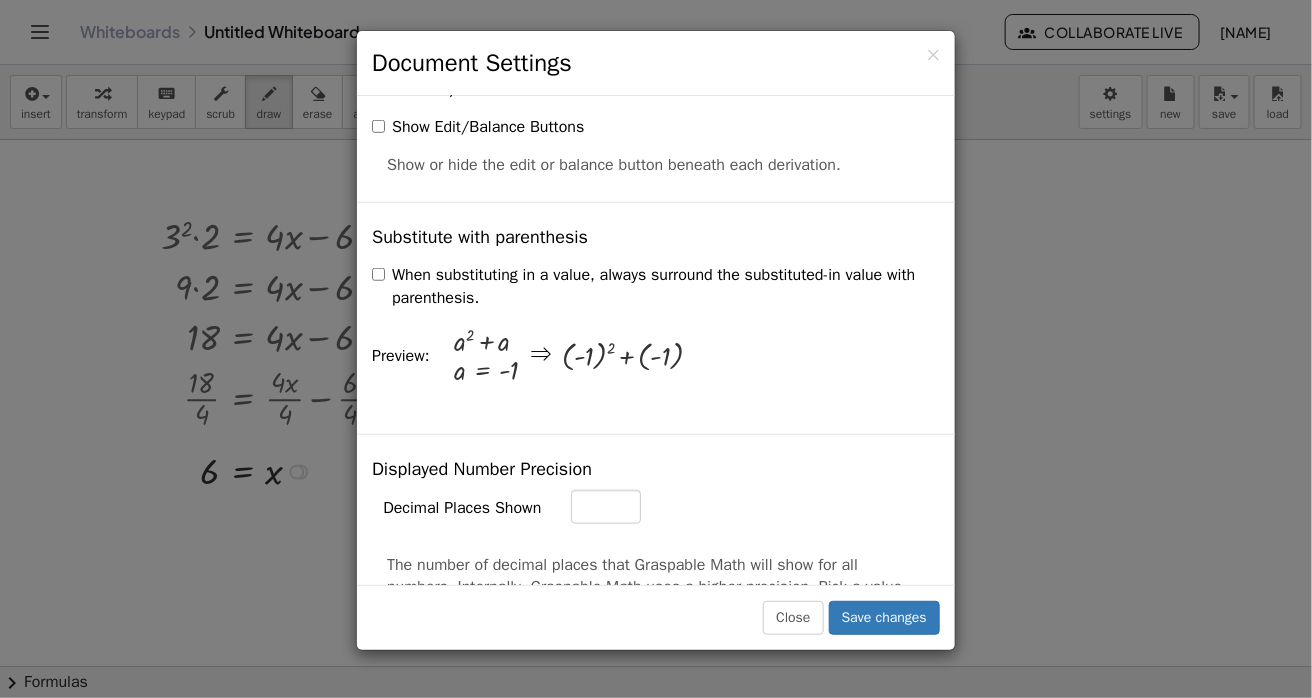 click on "When substituting in a value, always surround the substituted-in value with
parenthesis." at bounding box center (656, 287) 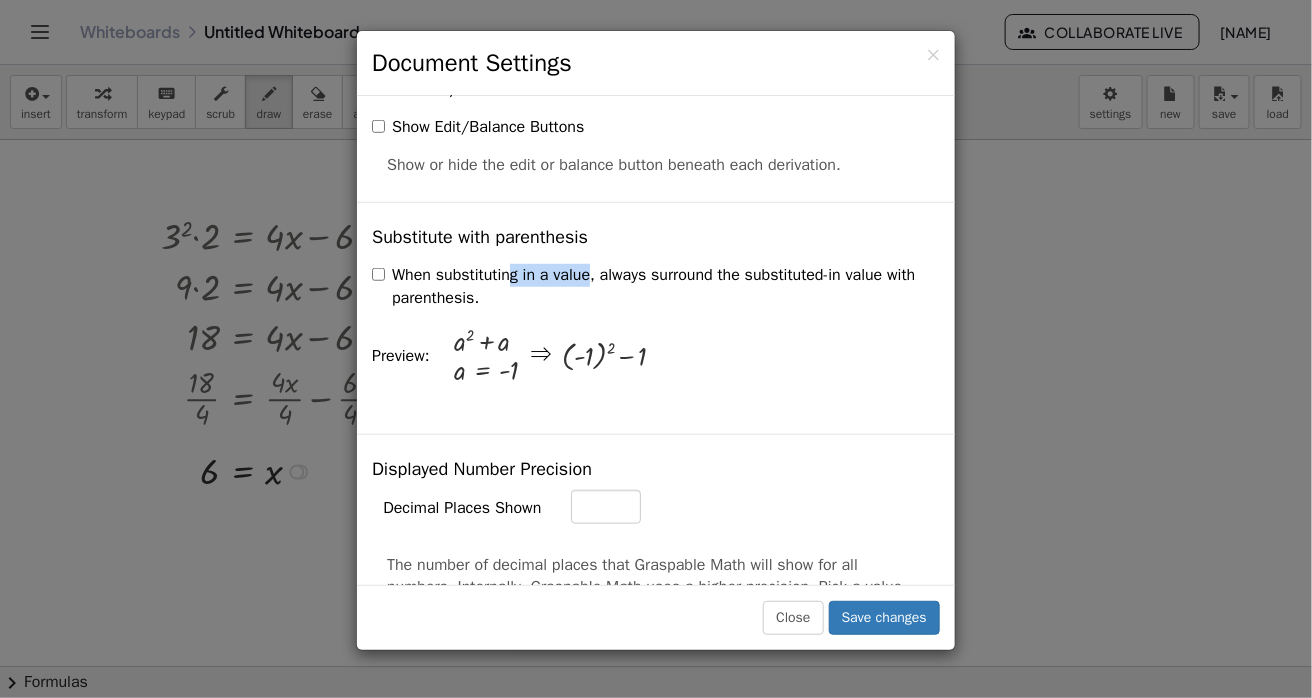 click on "When substituting in a value, always surround the substituted-in value with
parenthesis." at bounding box center [656, 287] 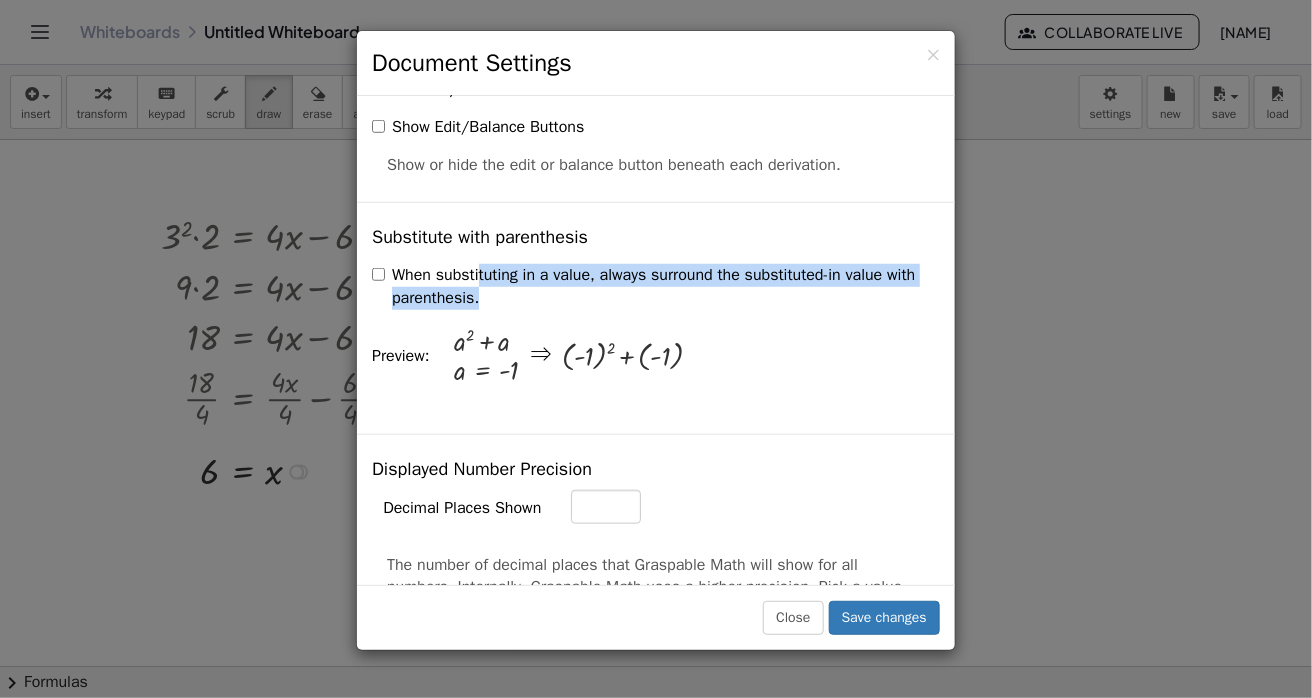 click on "When substituting in a value, always surround the substituted-in value with
parenthesis." at bounding box center [656, 287] 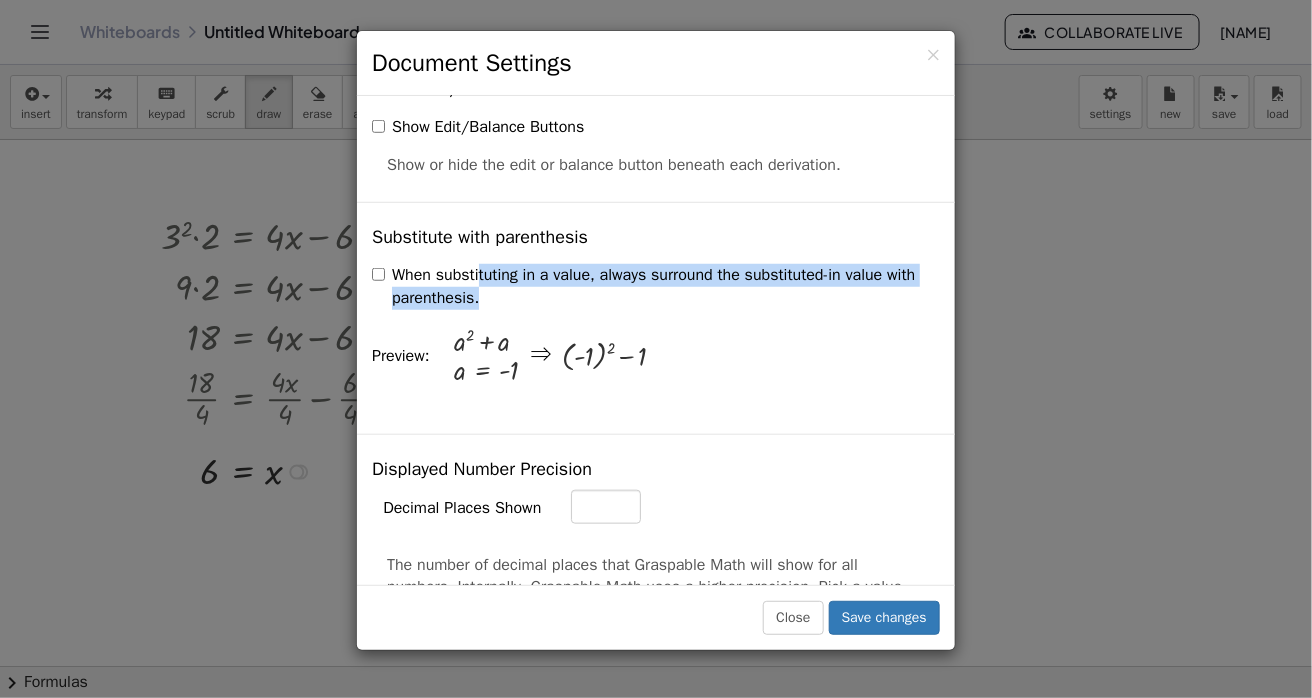 click on "When substituting in a value, always surround the substituted-in value with
parenthesis." at bounding box center (656, 287) 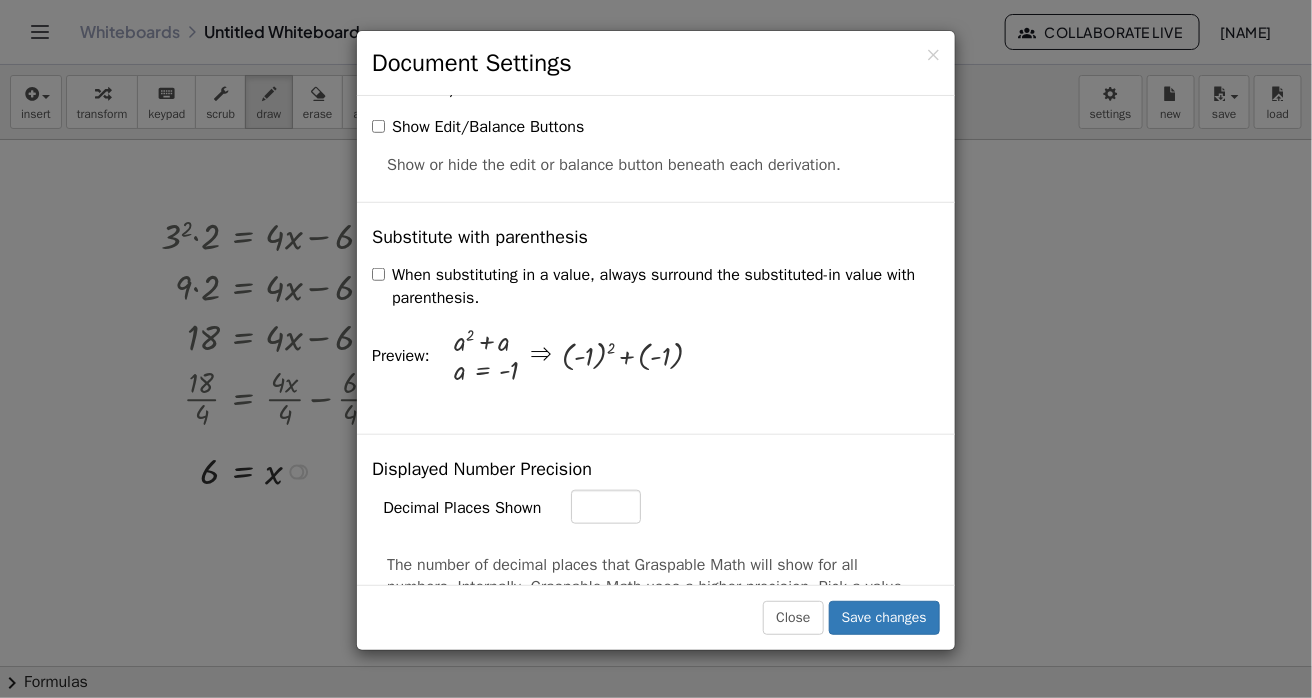 click on "When substituting in a value, always surround the substituted-in value with
parenthesis." at bounding box center (656, 287) 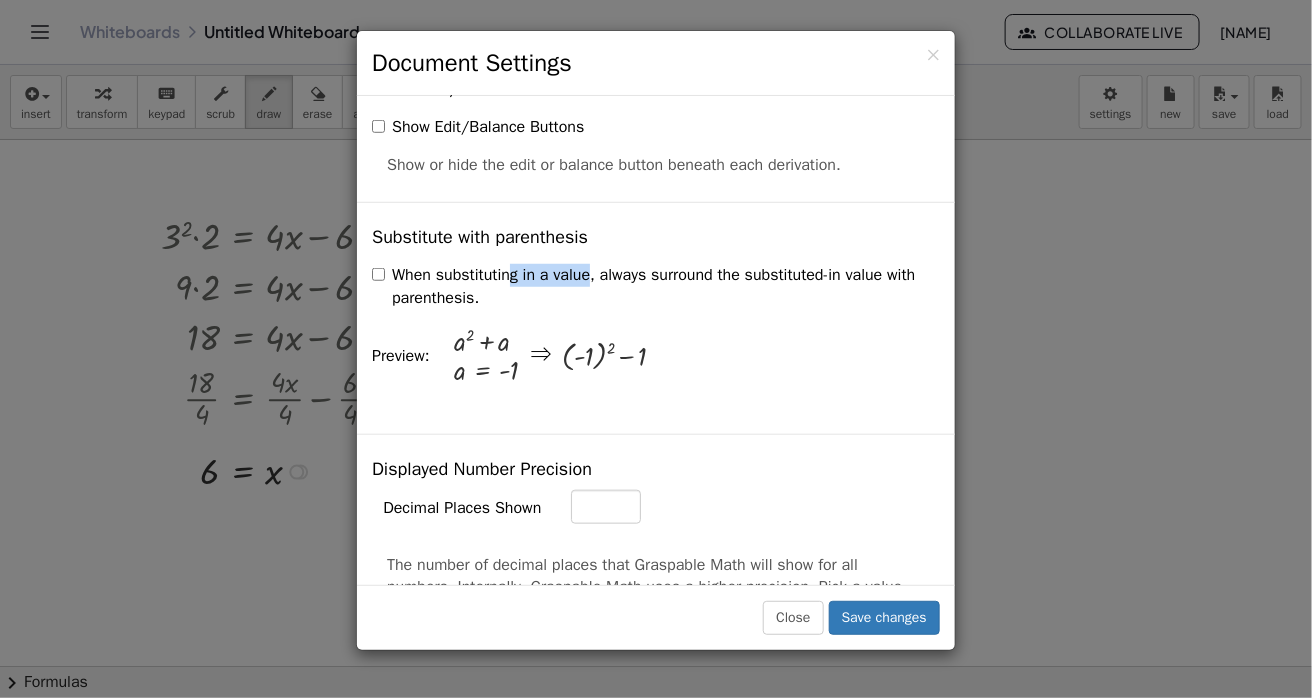click on "When substituting in a value, always surround the substituted-in value with
parenthesis." at bounding box center [656, 287] 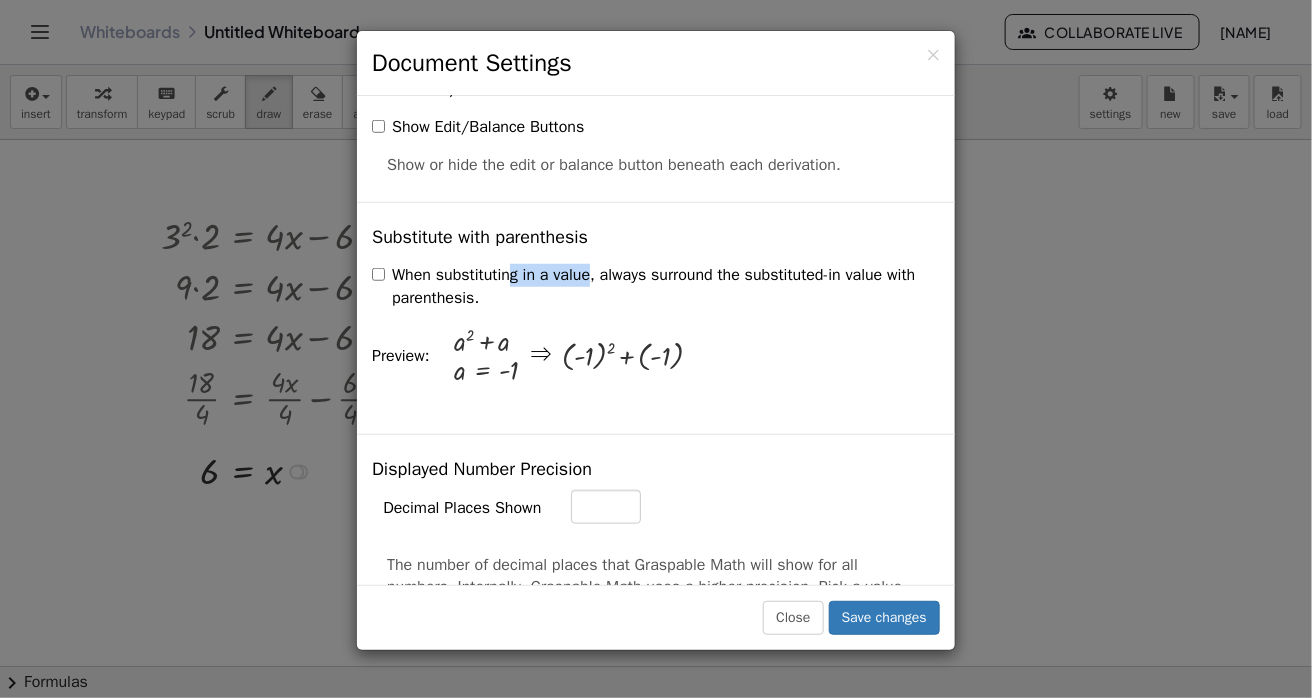 click on "When substituting in a value, always surround the substituted-in value with
parenthesis." at bounding box center [656, 287] 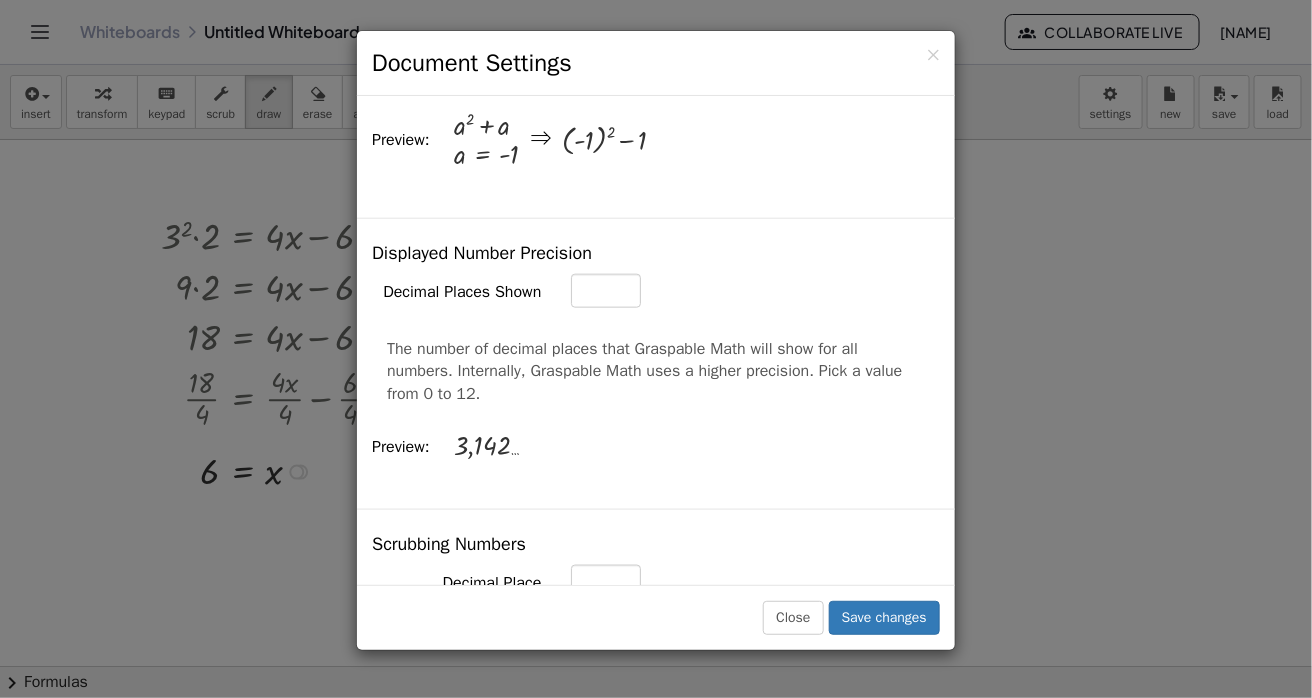 scroll, scrollTop: 706, scrollLeft: 0, axis: vertical 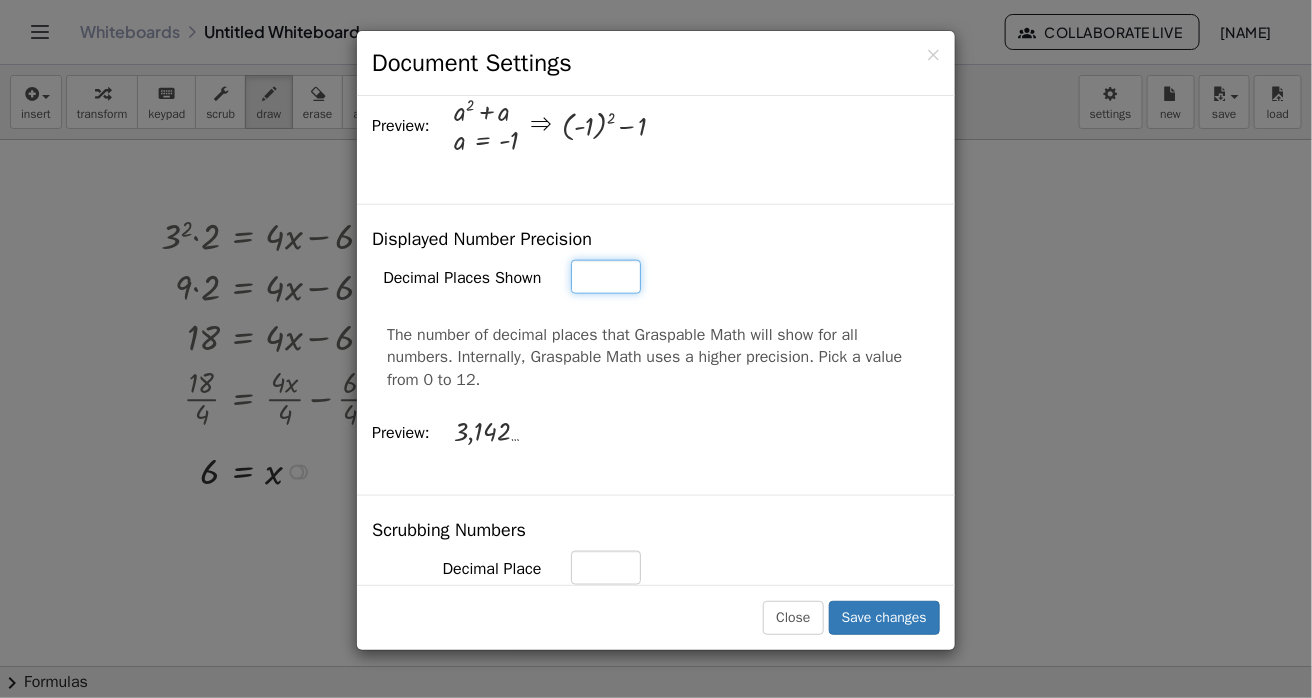 click on "*" at bounding box center [606, 277] 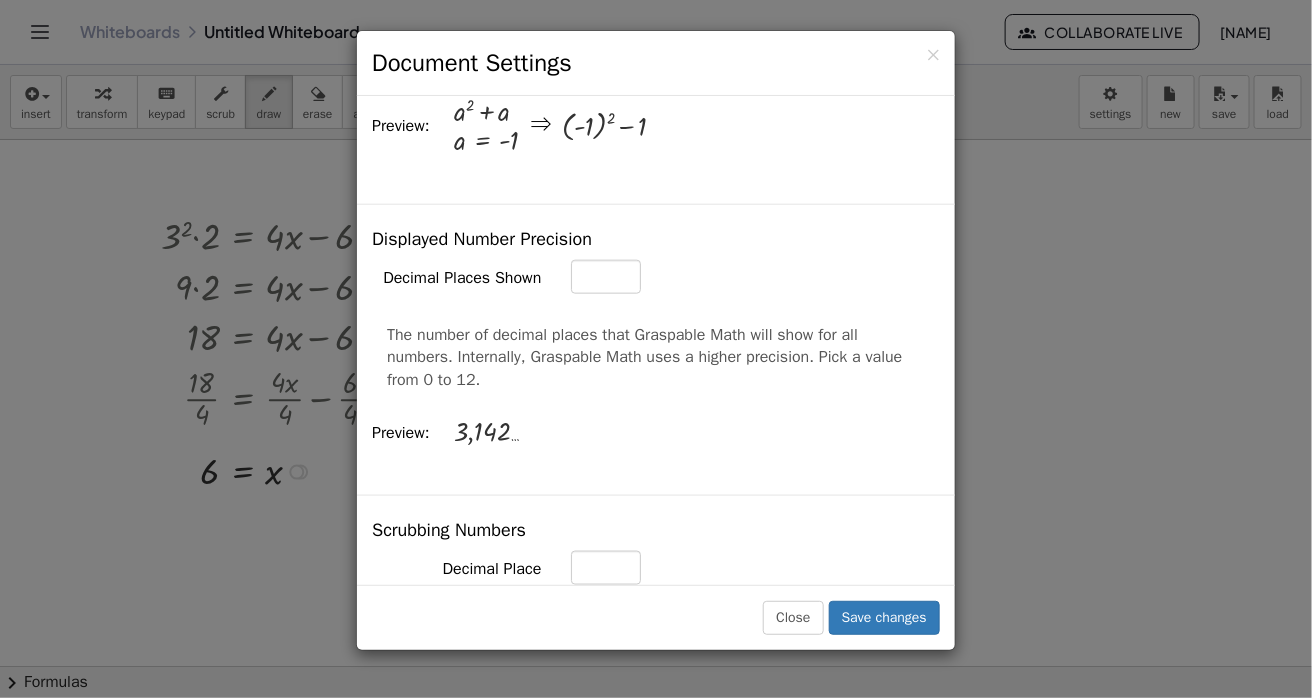 click on "The number of decimal places that Graspable Math will show for all numbers.
Internally, Graspable Math uses a higher precision. Pick a value from 0 to 12." at bounding box center [656, 358] 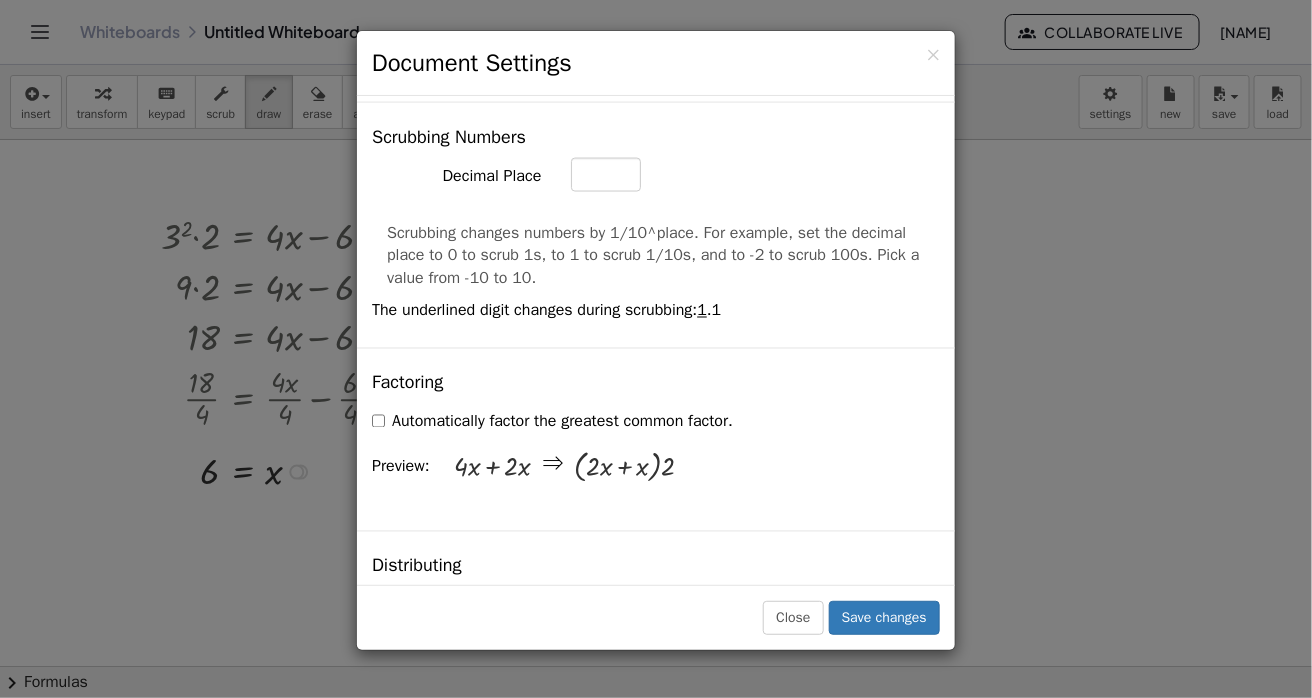 scroll, scrollTop: 1100, scrollLeft: 0, axis: vertical 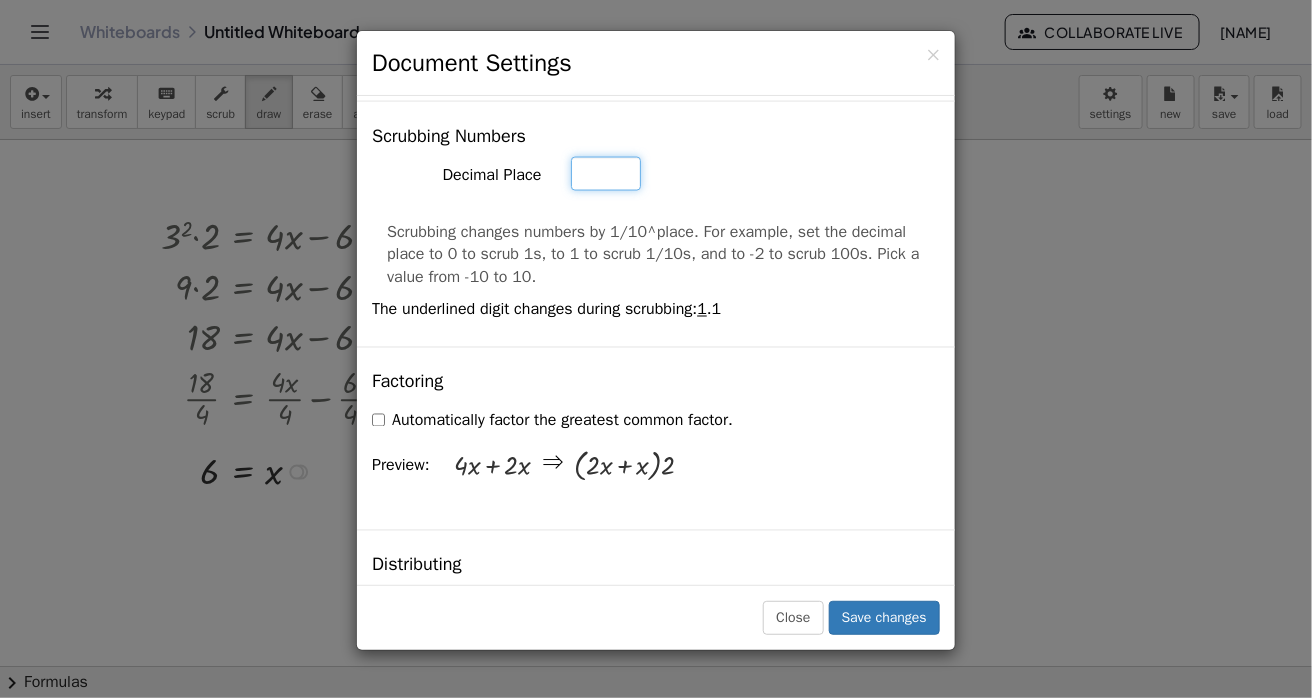 click on "*" at bounding box center [606, -117] 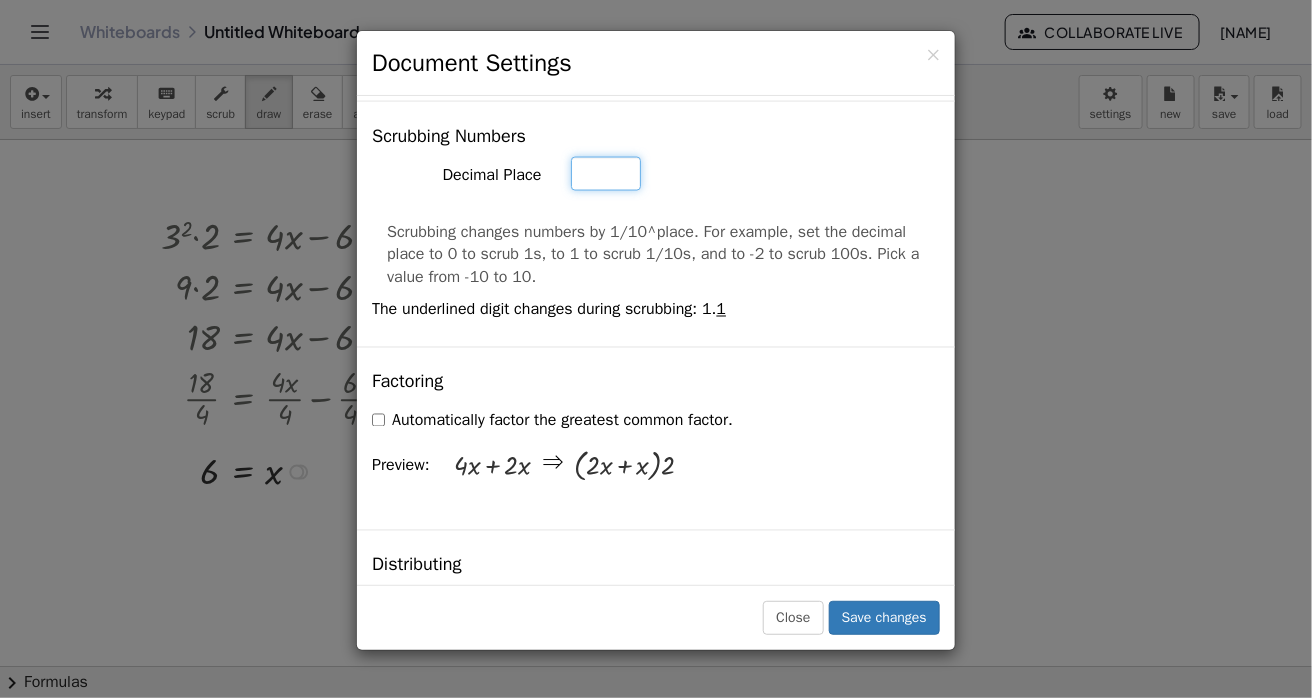 click on "*" at bounding box center (606, -117) 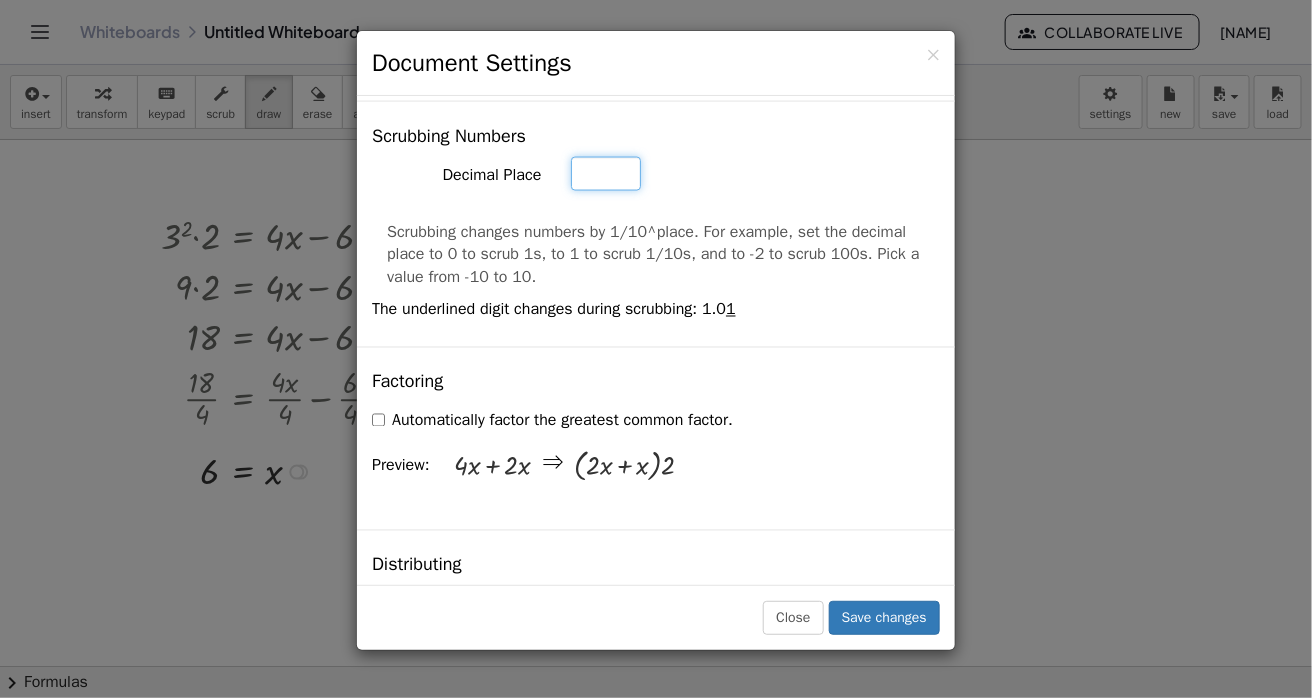click on "*" at bounding box center [606, -117] 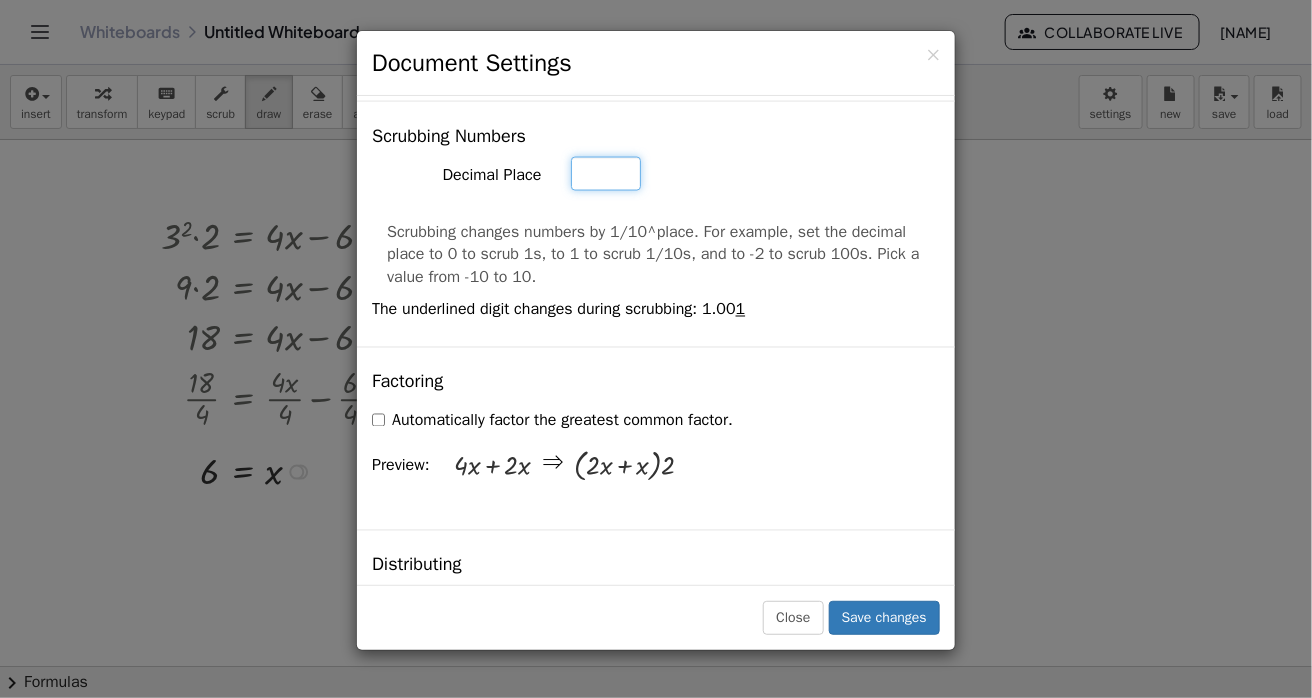 click on "*" at bounding box center [606, -117] 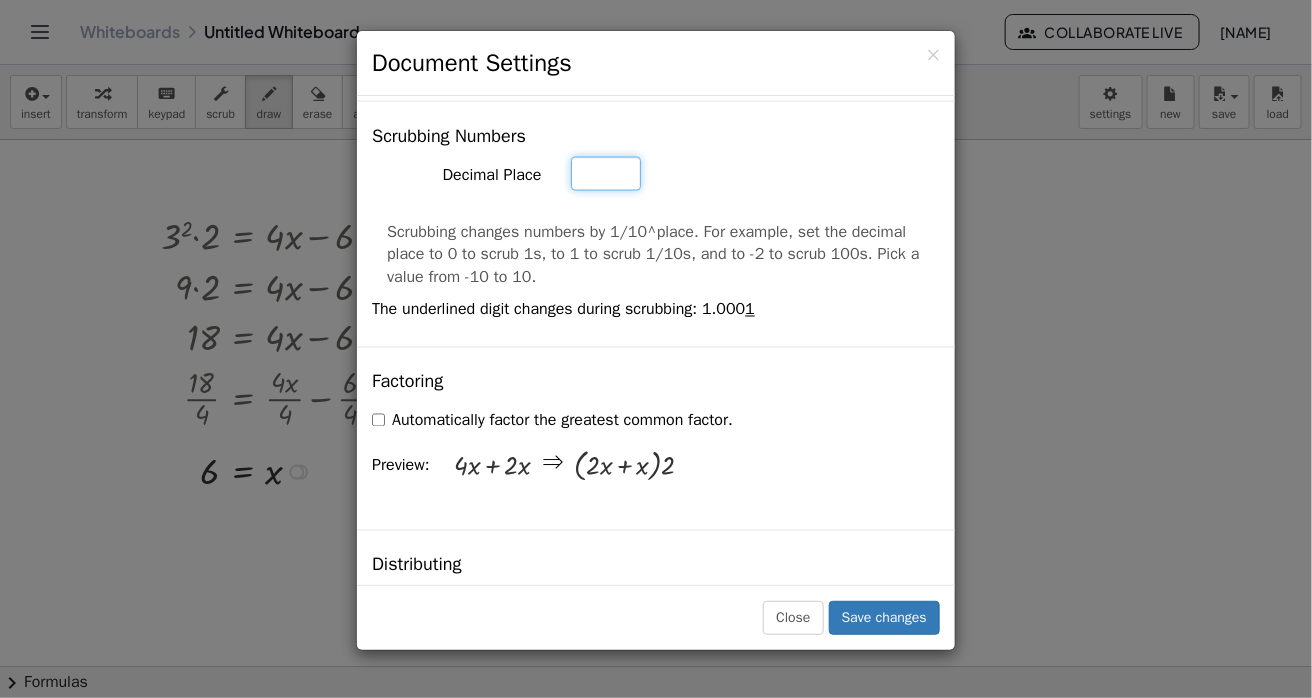 click on "*" at bounding box center [606, -117] 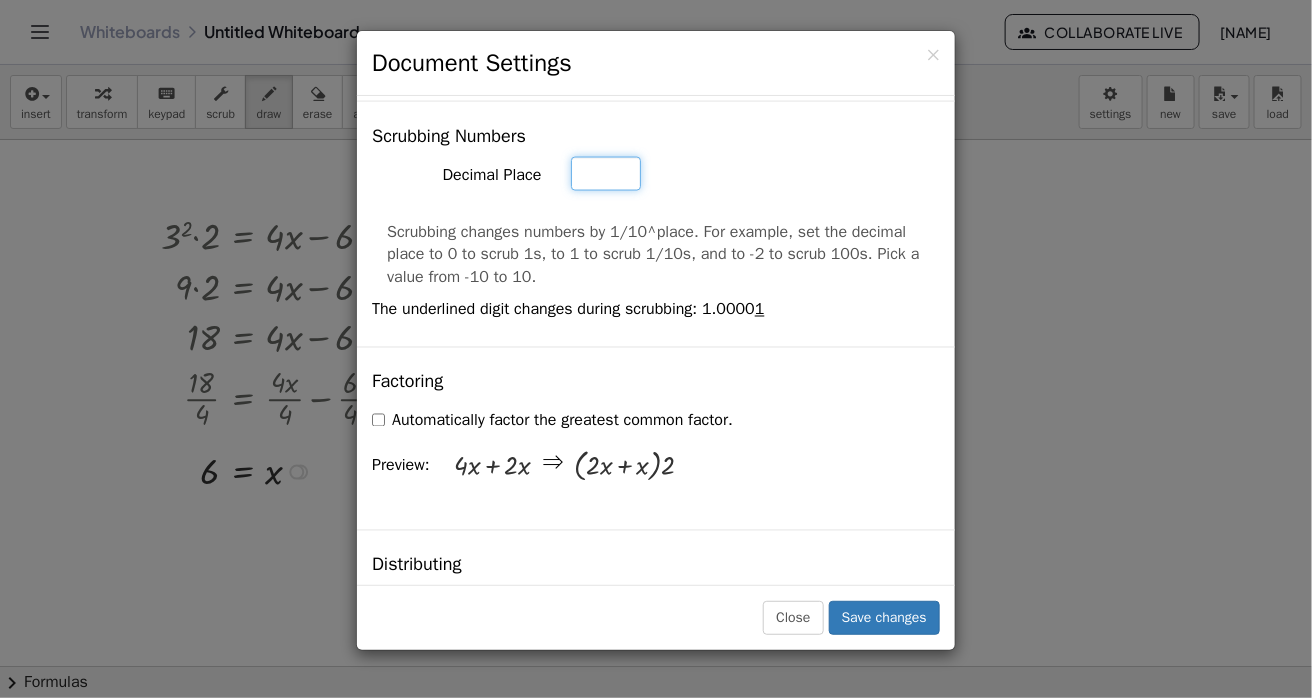 click on "*" at bounding box center (606, -117) 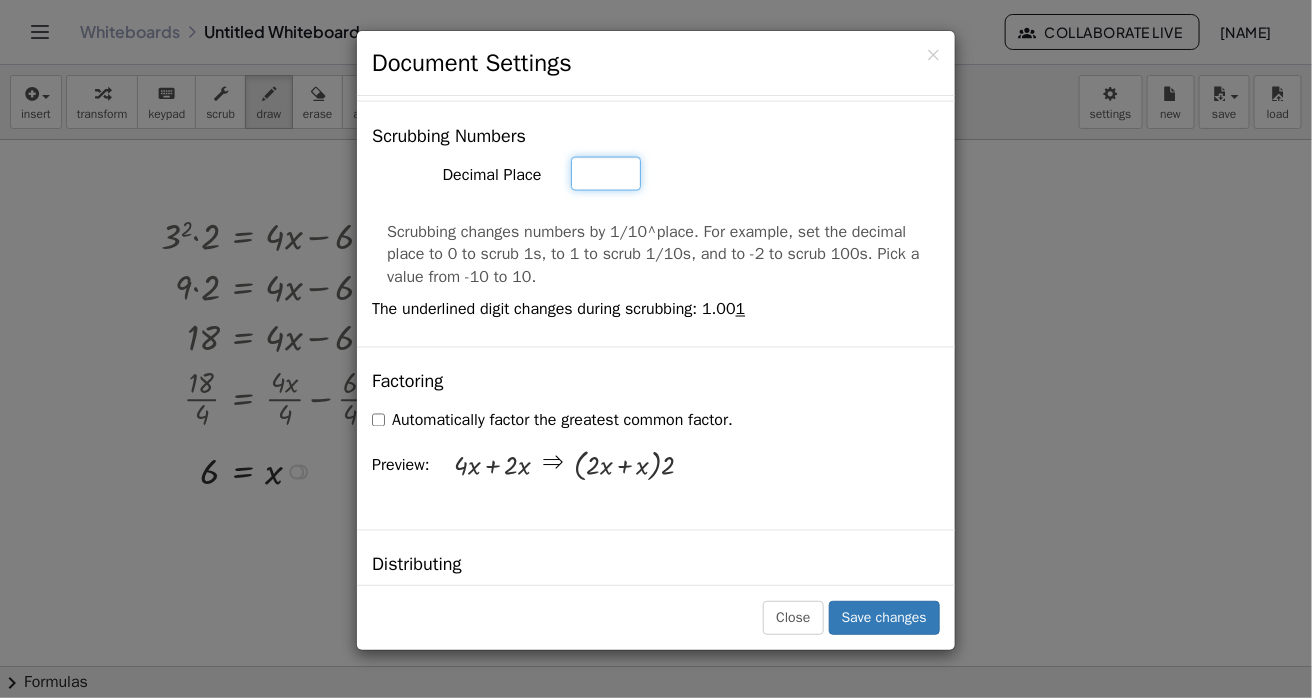 click on "*" at bounding box center [606, -117] 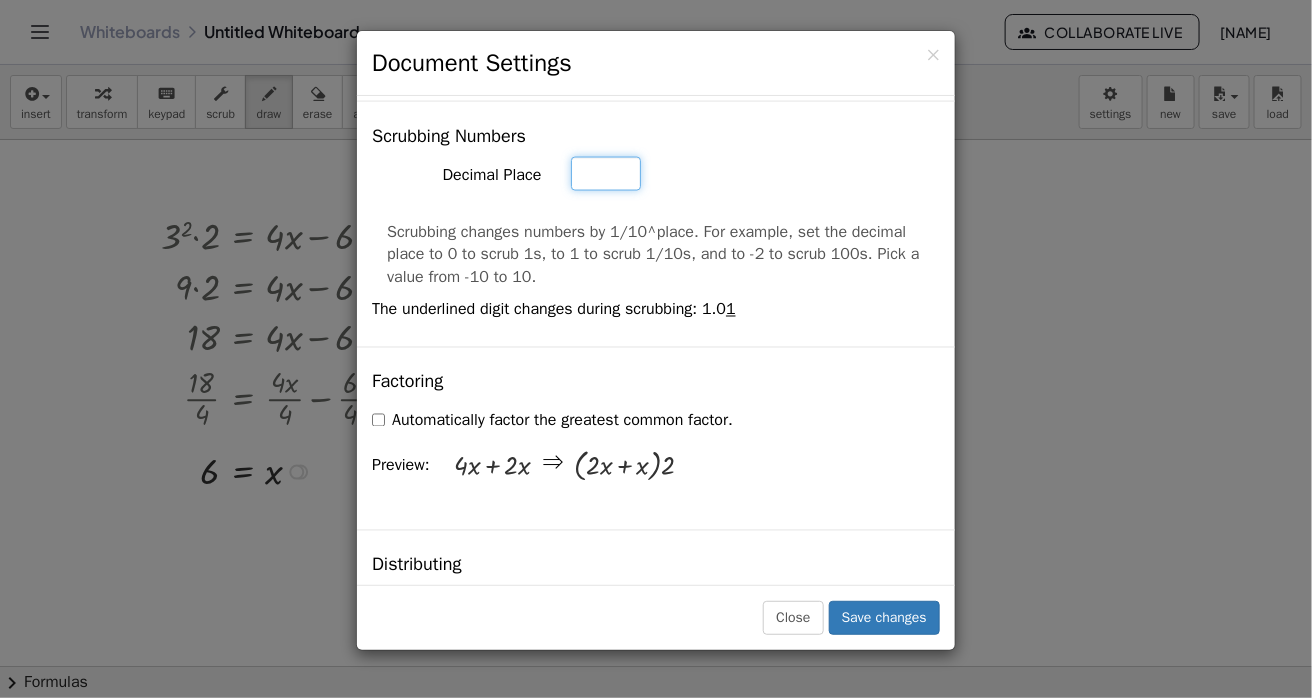 click on "*" at bounding box center [606, -117] 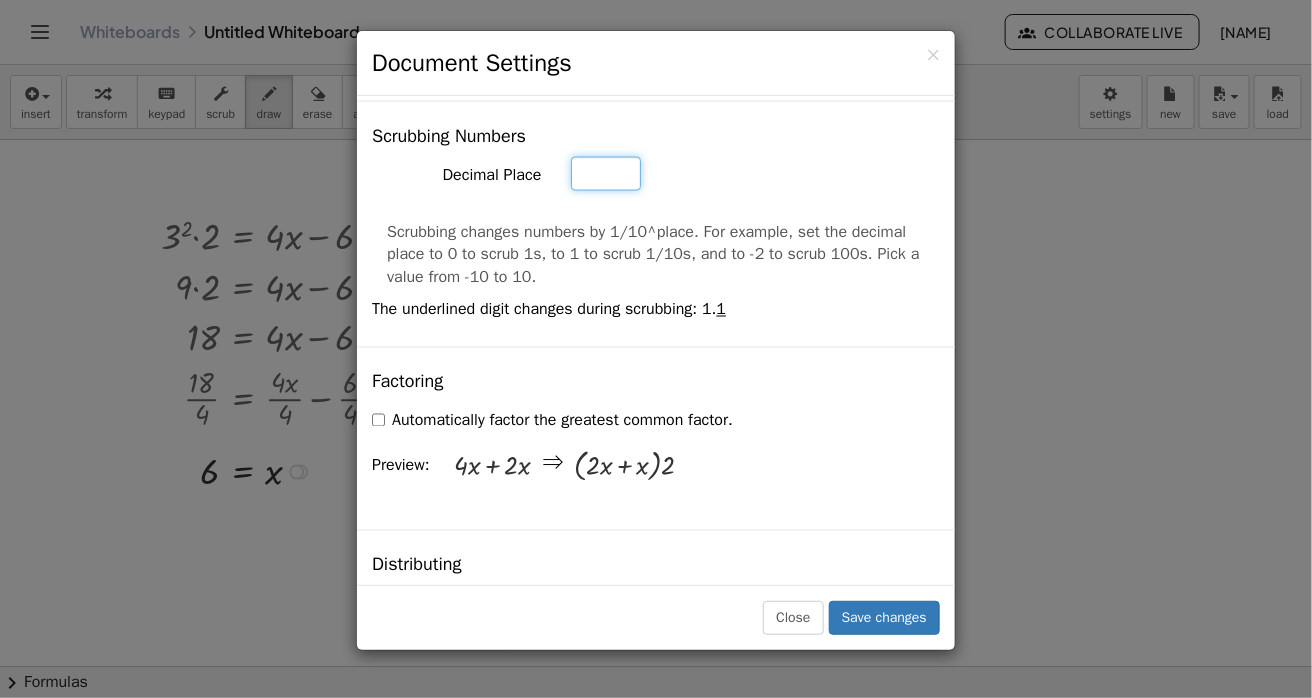 type on "*" 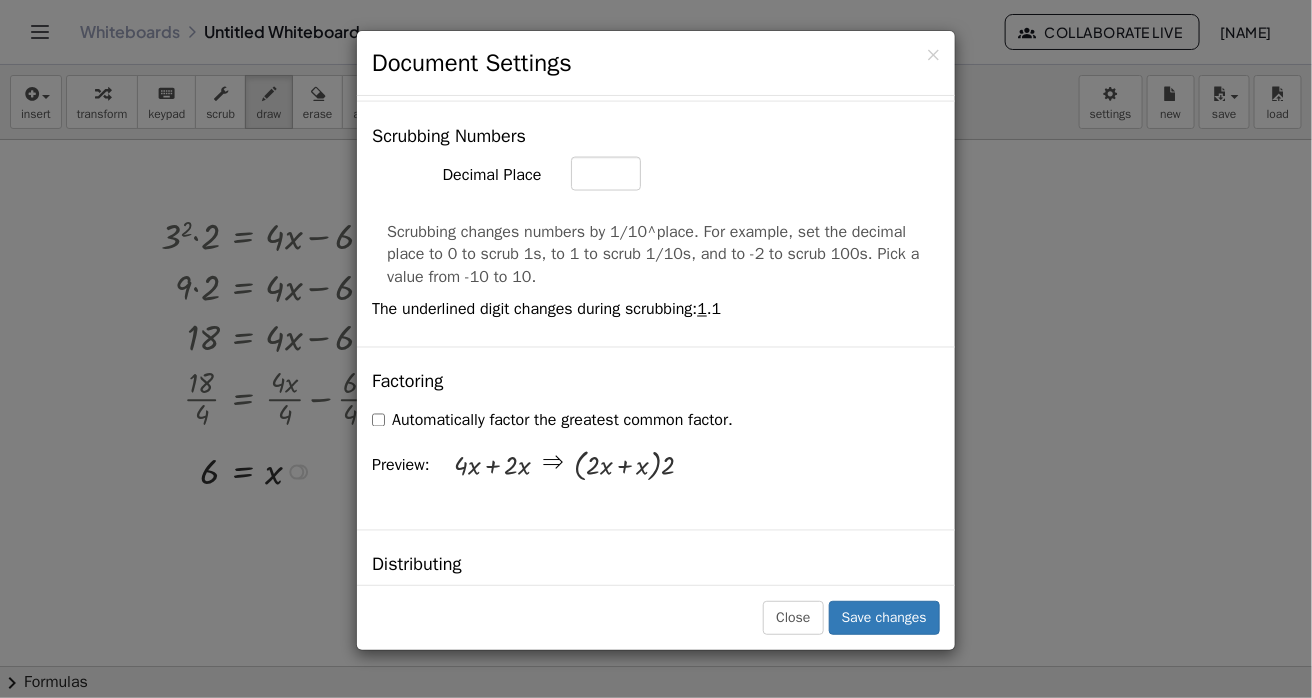click on "Scrubbing changes numbers by 1/10^place. For example, set the decimal place to 0
to scrub 1s, to 1 to scrub 1/10s, and to -2 to scrub 100s. Pick a value from -10
to 10." at bounding box center [656, 255] 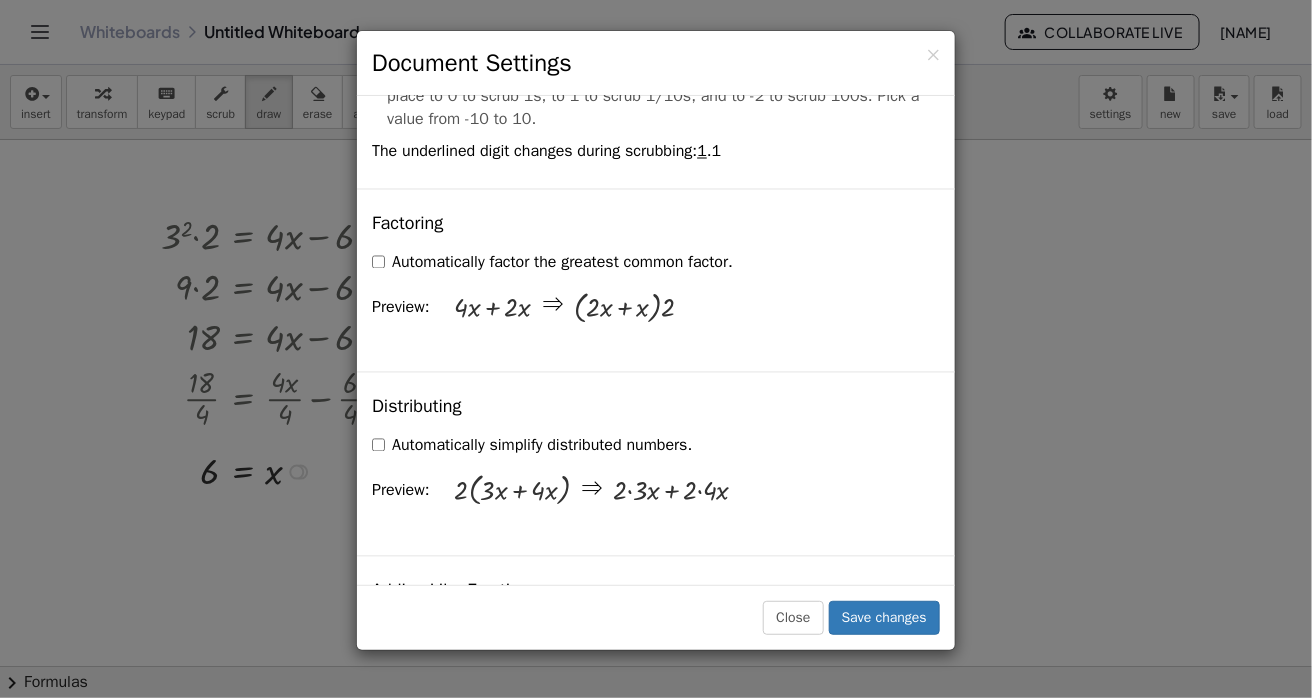 scroll, scrollTop: 1262, scrollLeft: 0, axis: vertical 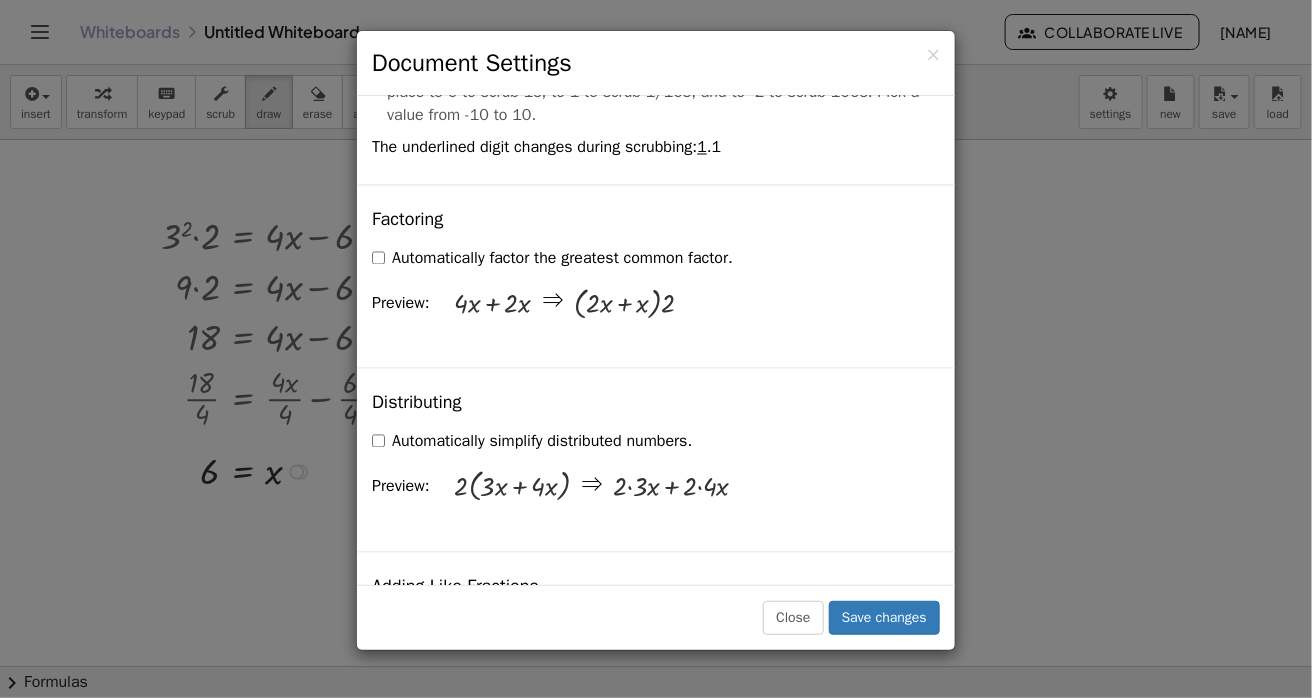 click on "Automatically factor the greatest common factor." at bounding box center (552, 259) 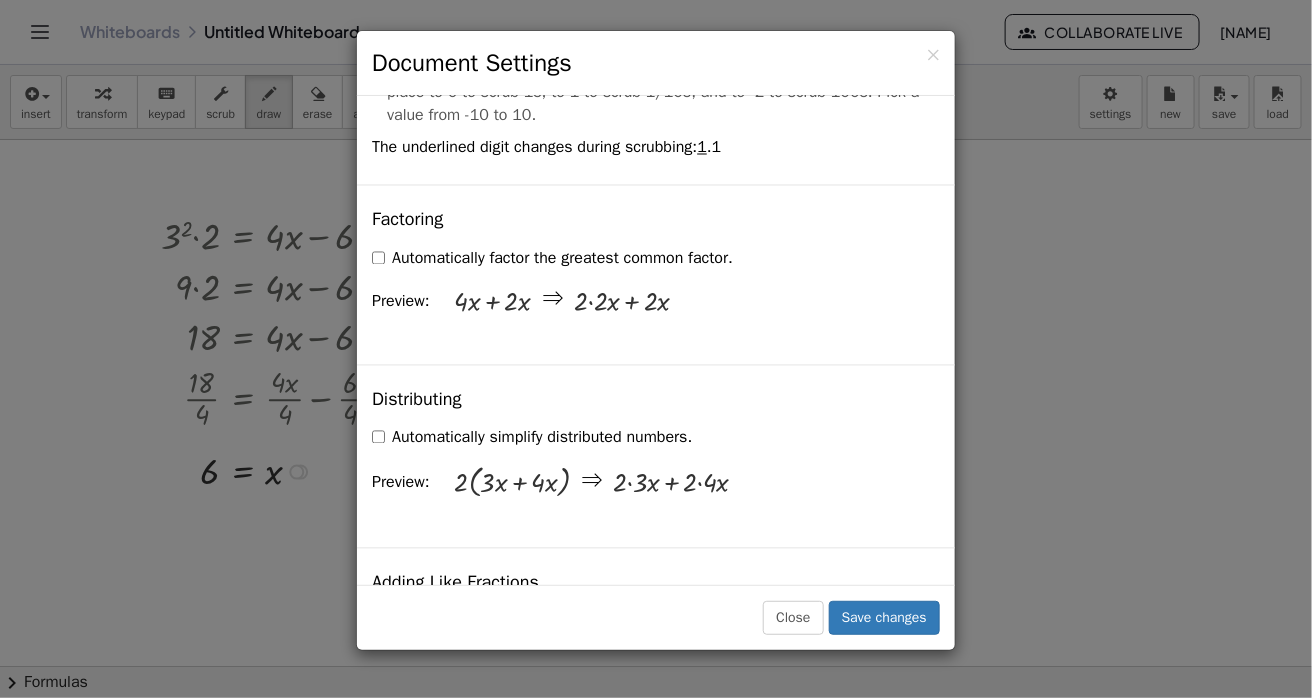 click on "Automatically factor the greatest common factor." at bounding box center (552, 259) 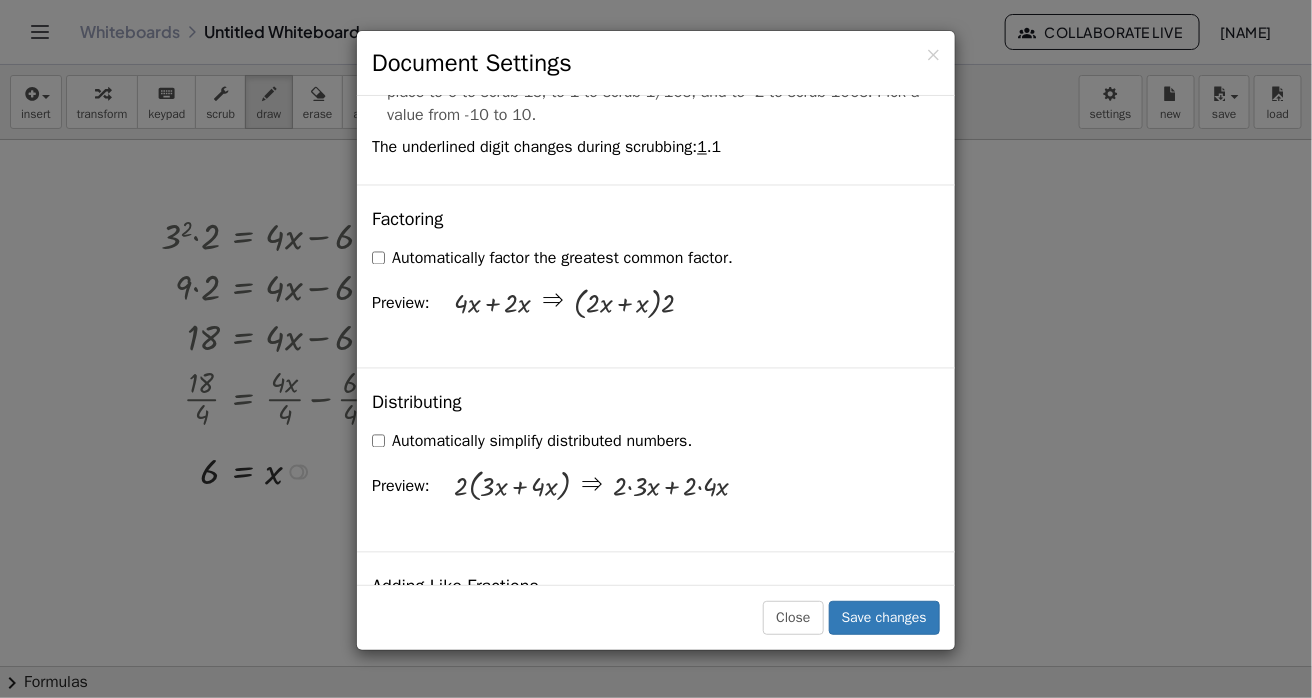 click on "Automatically simplify distributed numbers." at bounding box center [532, 442] 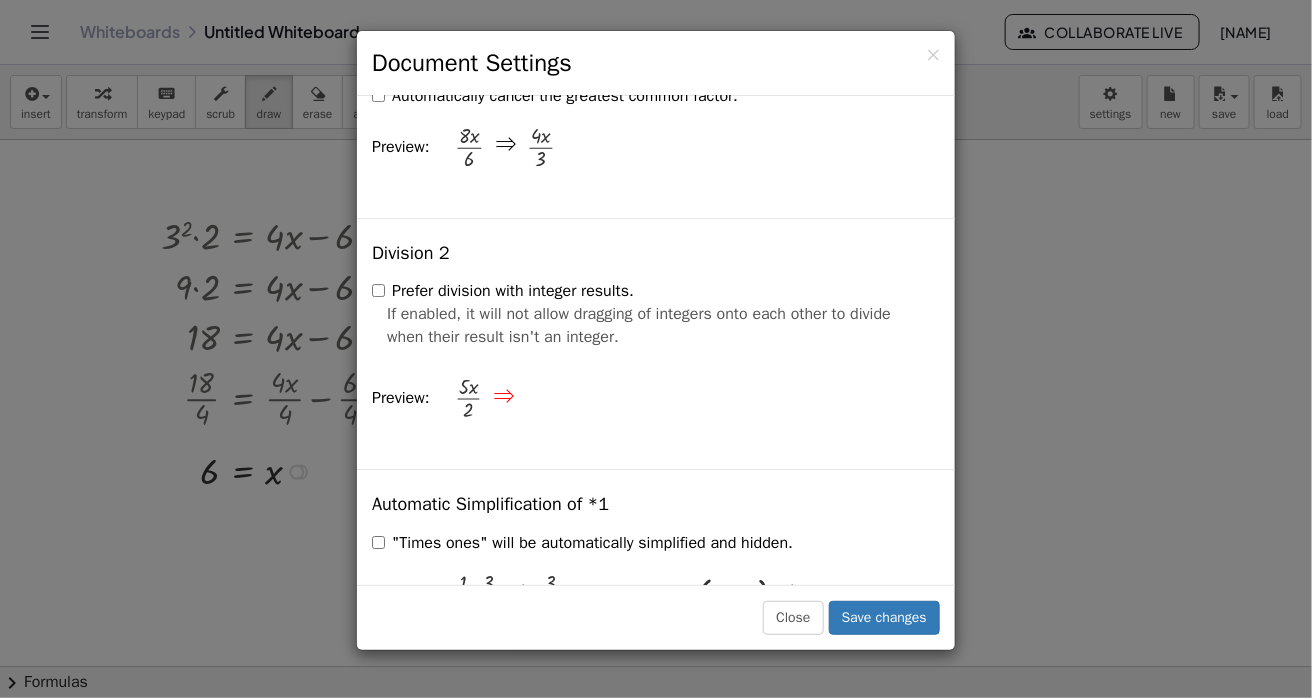 scroll, scrollTop: 2213, scrollLeft: 0, axis: vertical 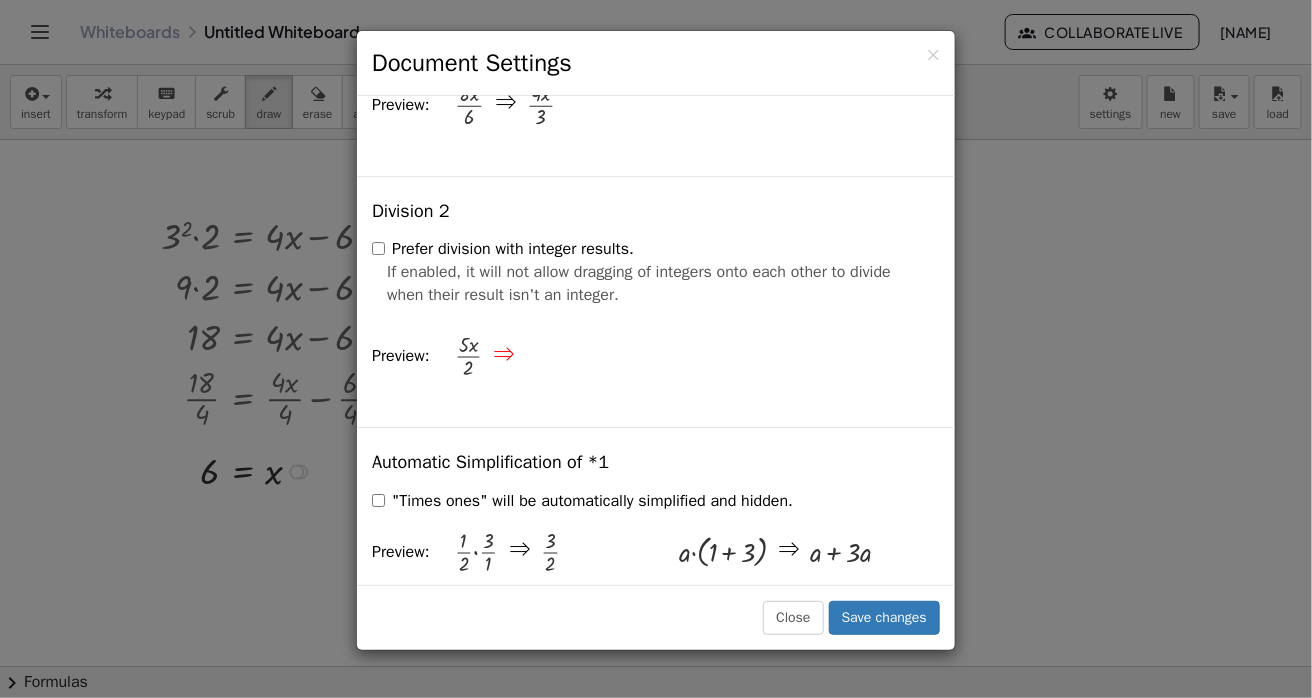 click on "Prefer division with integer results." at bounding box center (503, 249) 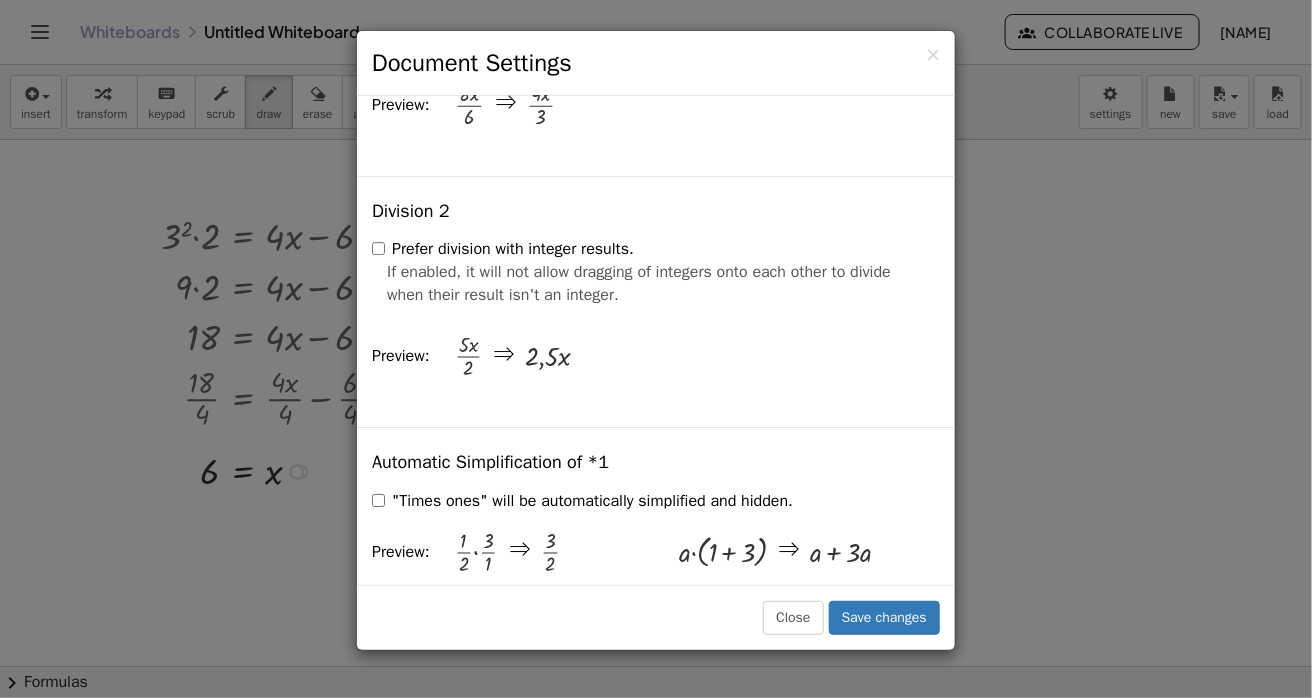 click on "Prefer division with integer results." at bounding box center [503, 249] 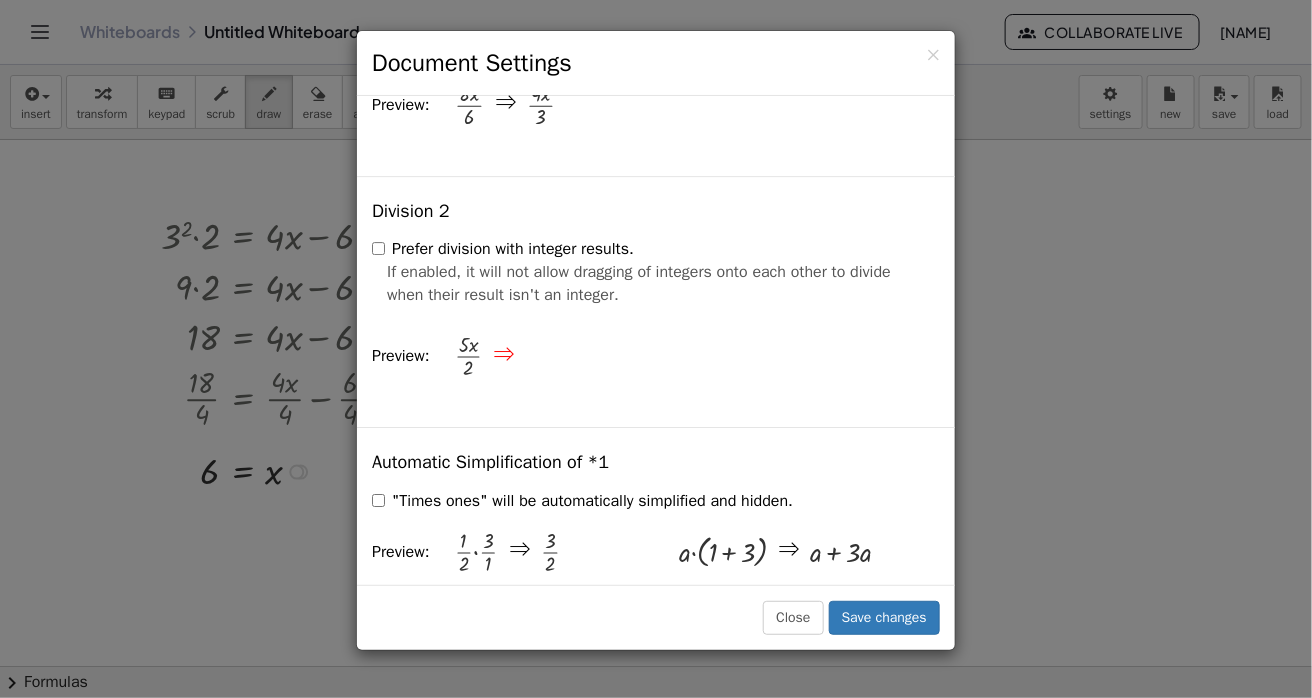 click on "Prefer division with integer results." at bounding box center (503, 249) 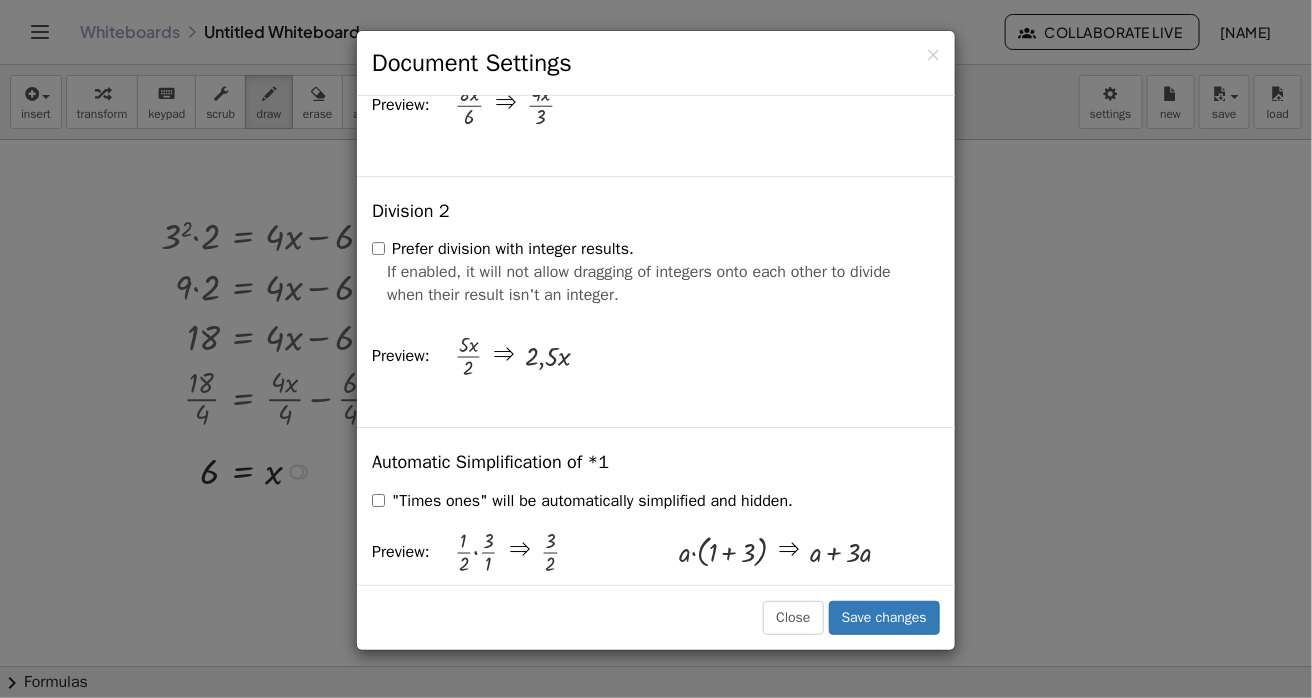 click on "Prefer division with integer results." at bounding box center (503, 249) 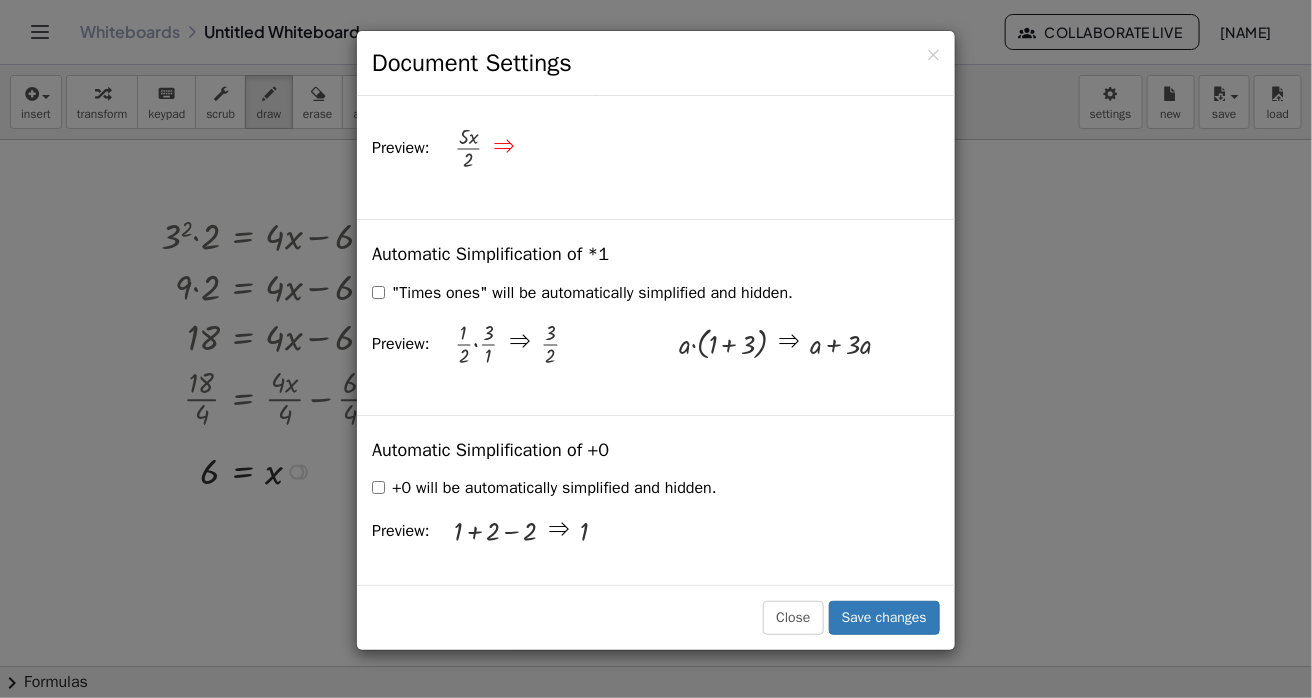 scroll, scrollTop: 2438, scrollLeft: 0, axis: vertical 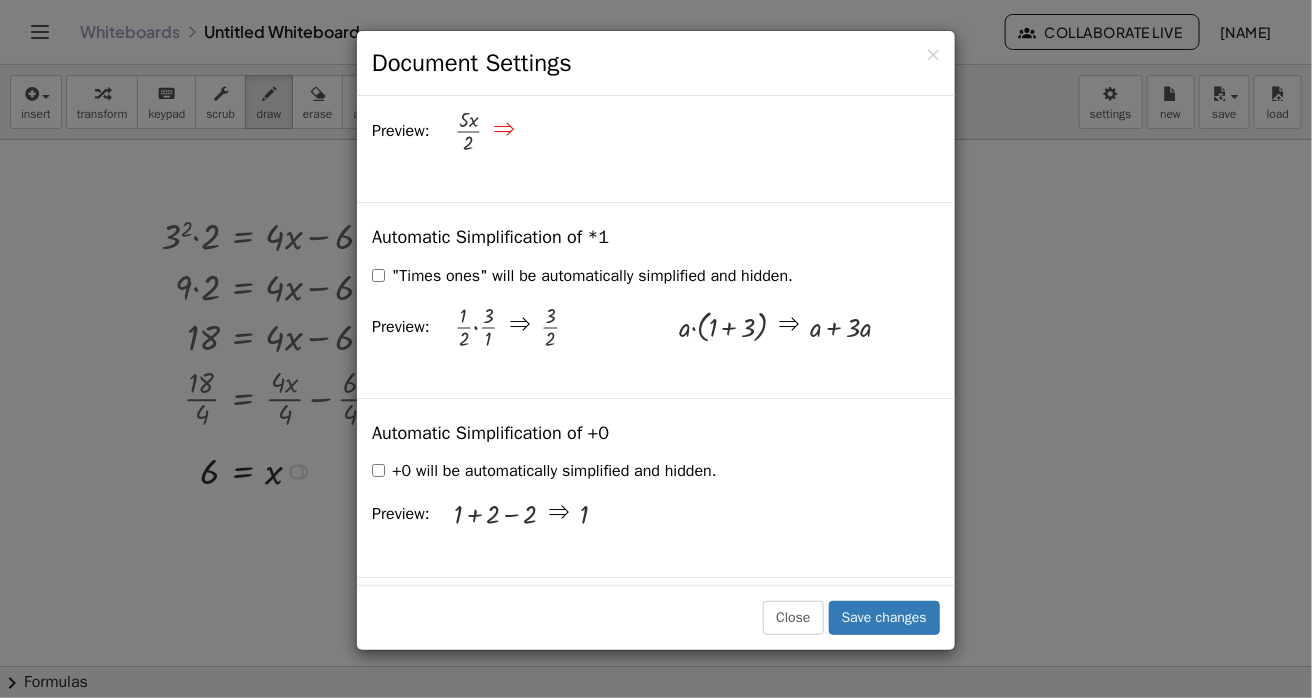 click on "+0 will be automatically simplified and hidden." at bounding box center (544, 471) 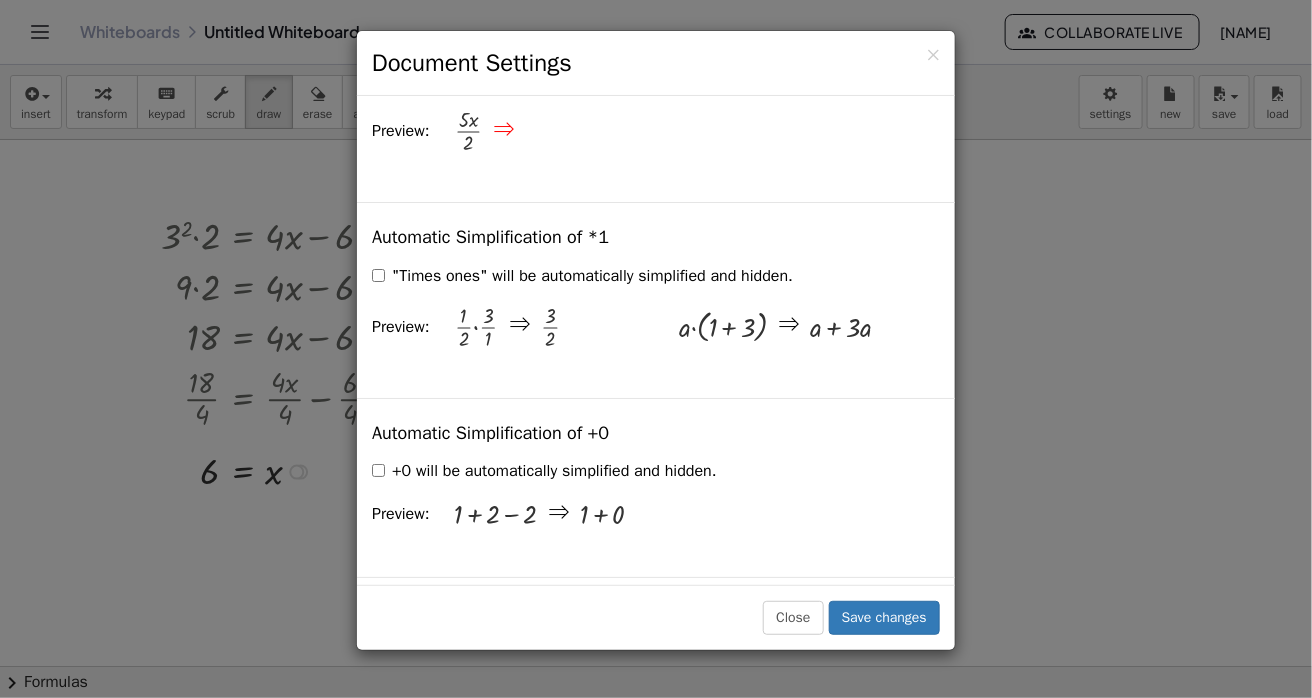 click on "+0 will be automatically simplified and hidden." at bounding box center [544, 471] 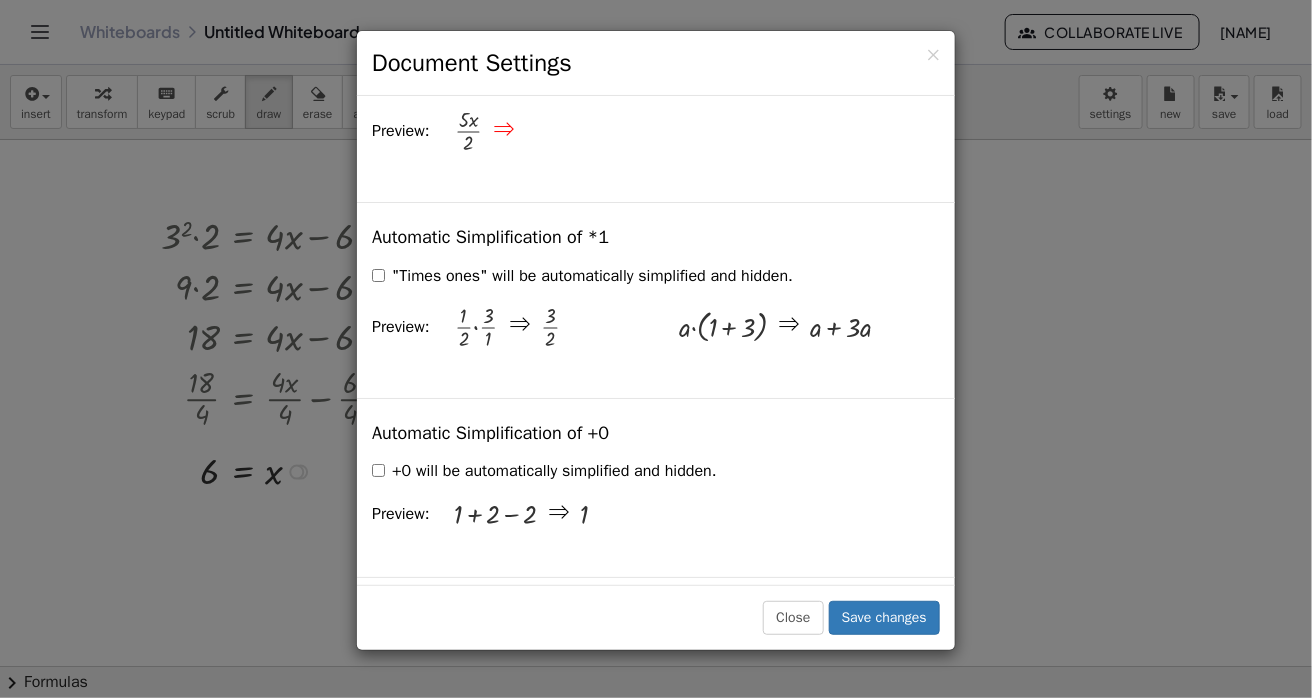 click on ""Times ones" will be automatically simplified and hidden." at bounding box center [582, 276] 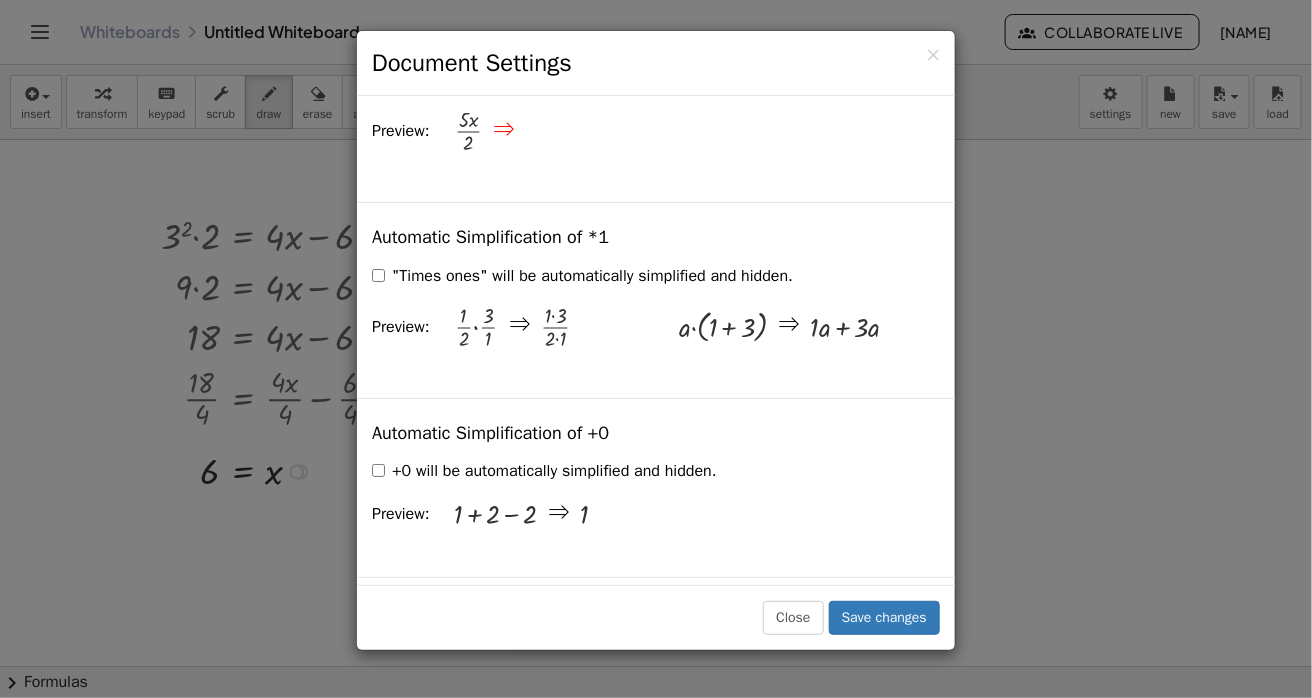 click on ""Times ones" will be automatically simplified and hidden." at bounding box center (582, 276) 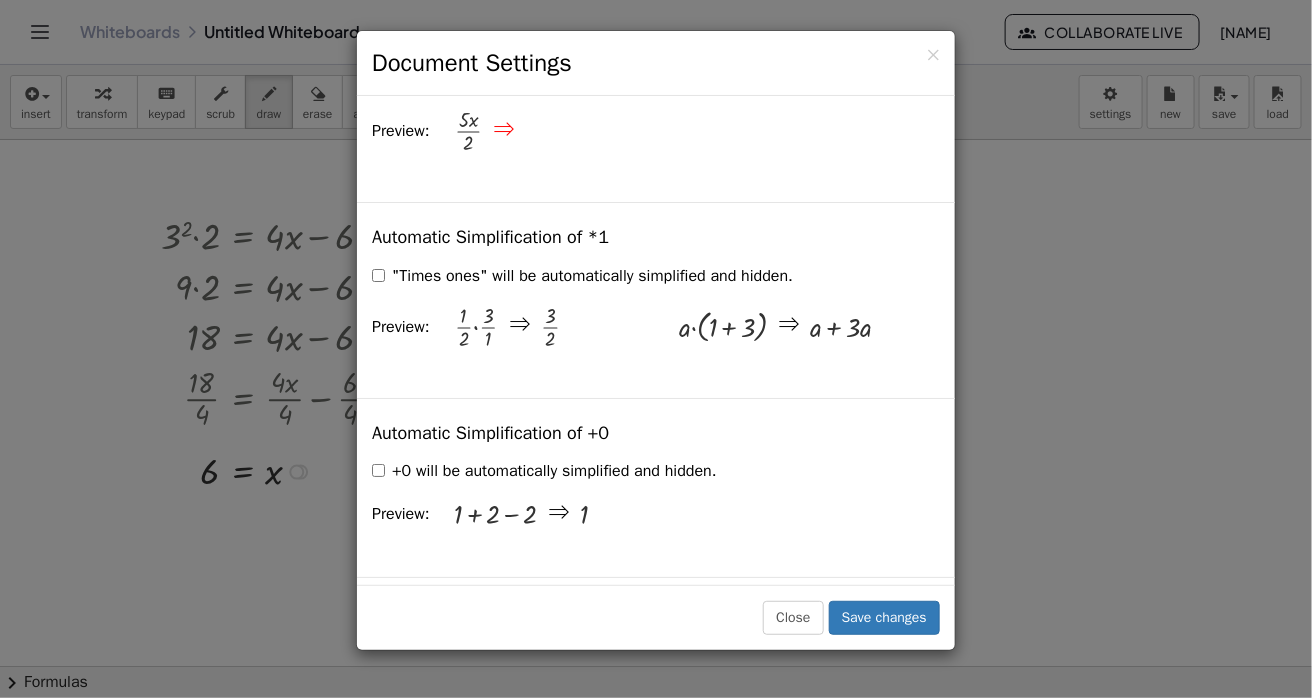 click on ""Times ones" will be automatically simplified and hidden." at bounding box center [582, 276] 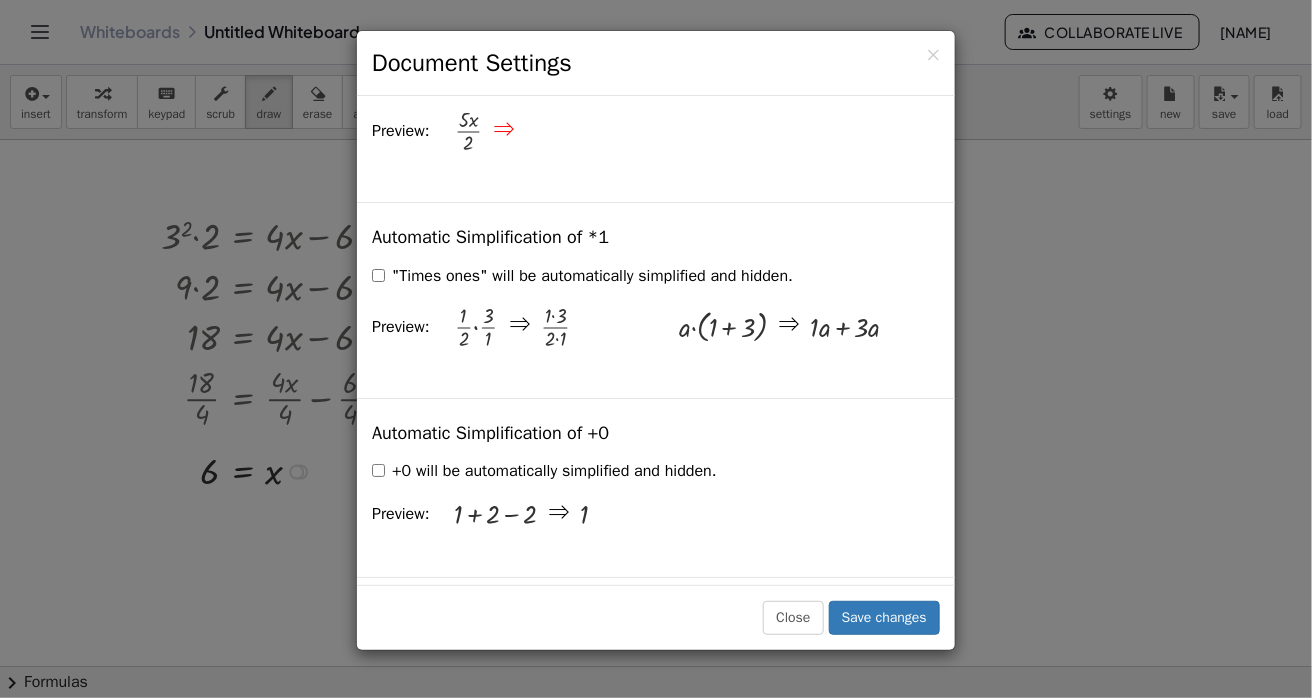 click on ""Times ones" will be automatically simplified and hidden." at bounding box center [582, 276] 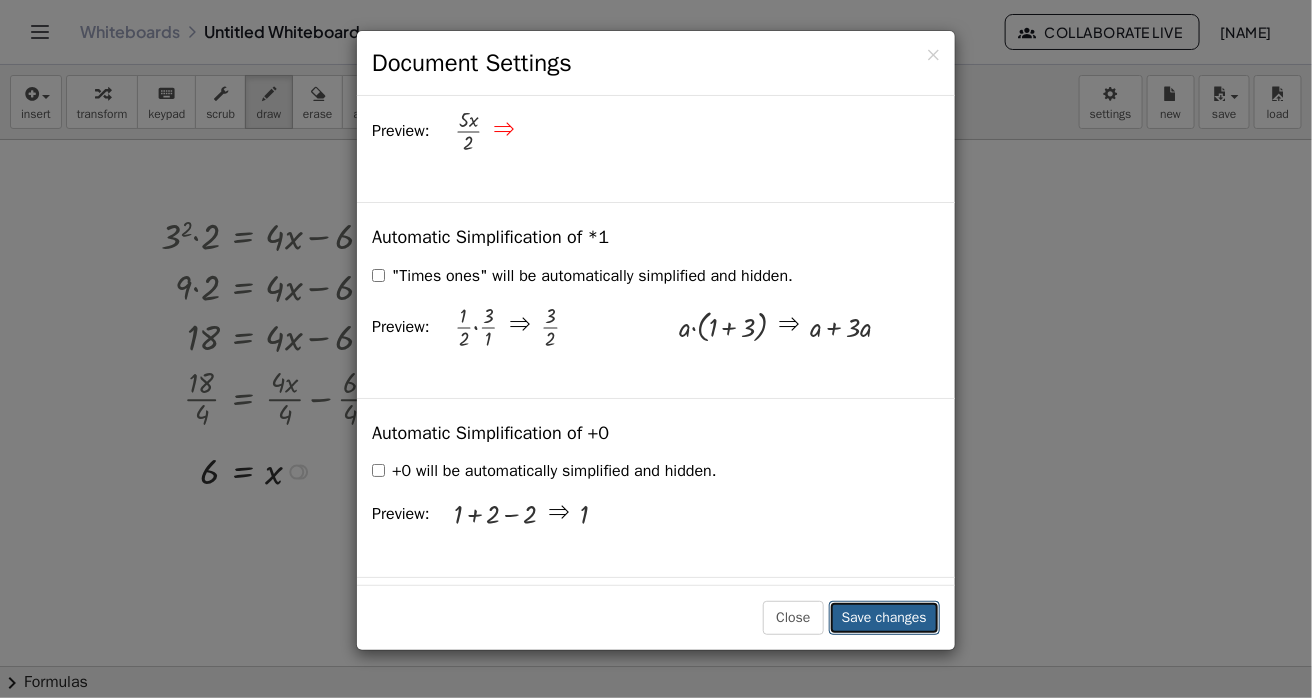 click on "Save changes" at bounding box center [884, 618] 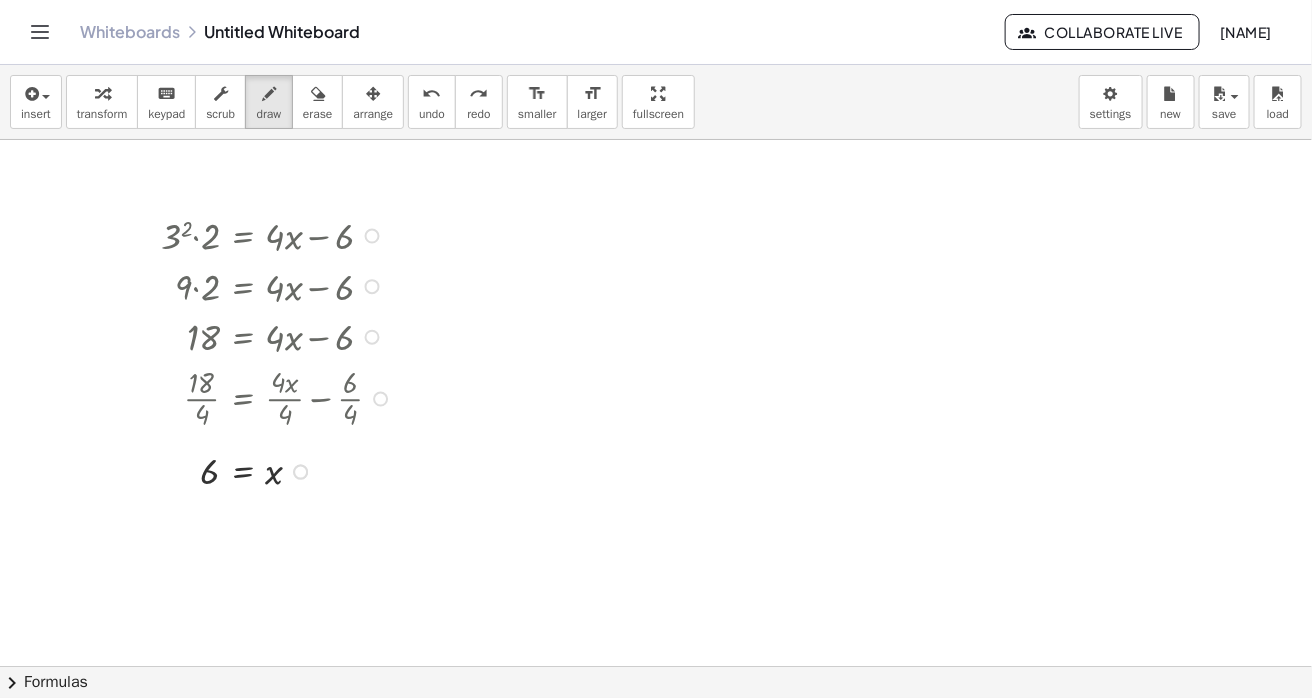 click at bounding box center [656, 666] 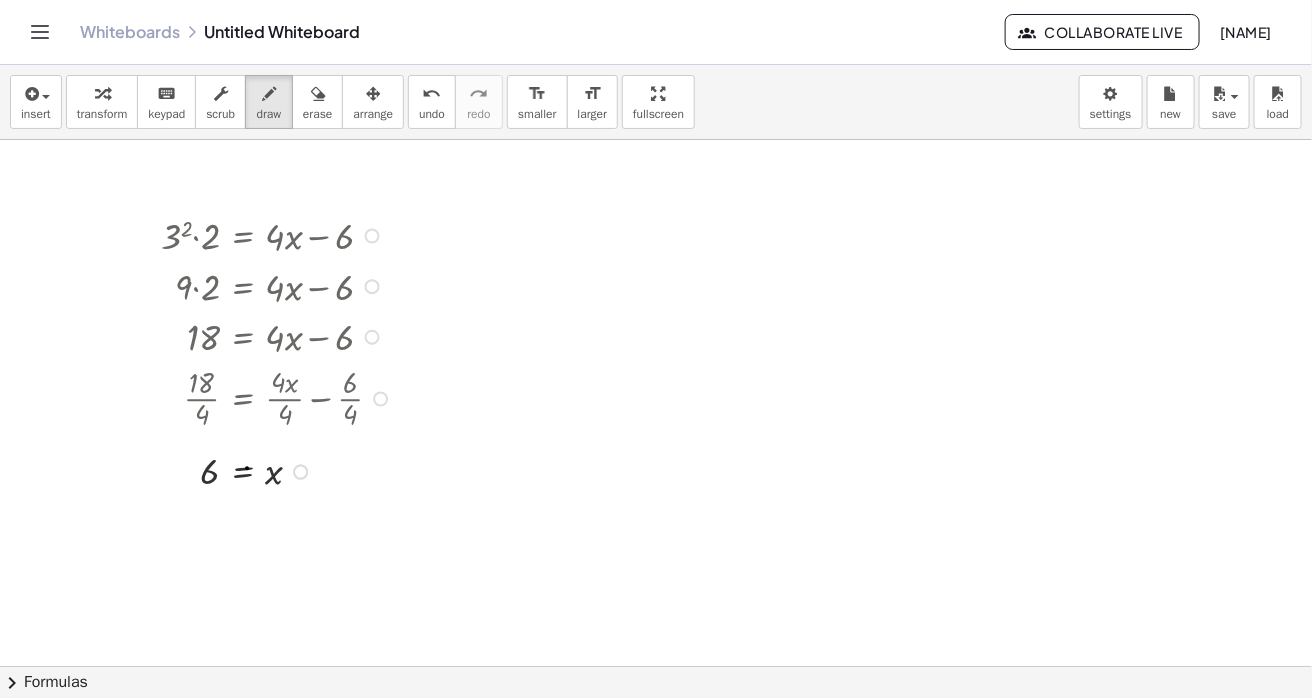 click at bounding box center [656, 666] 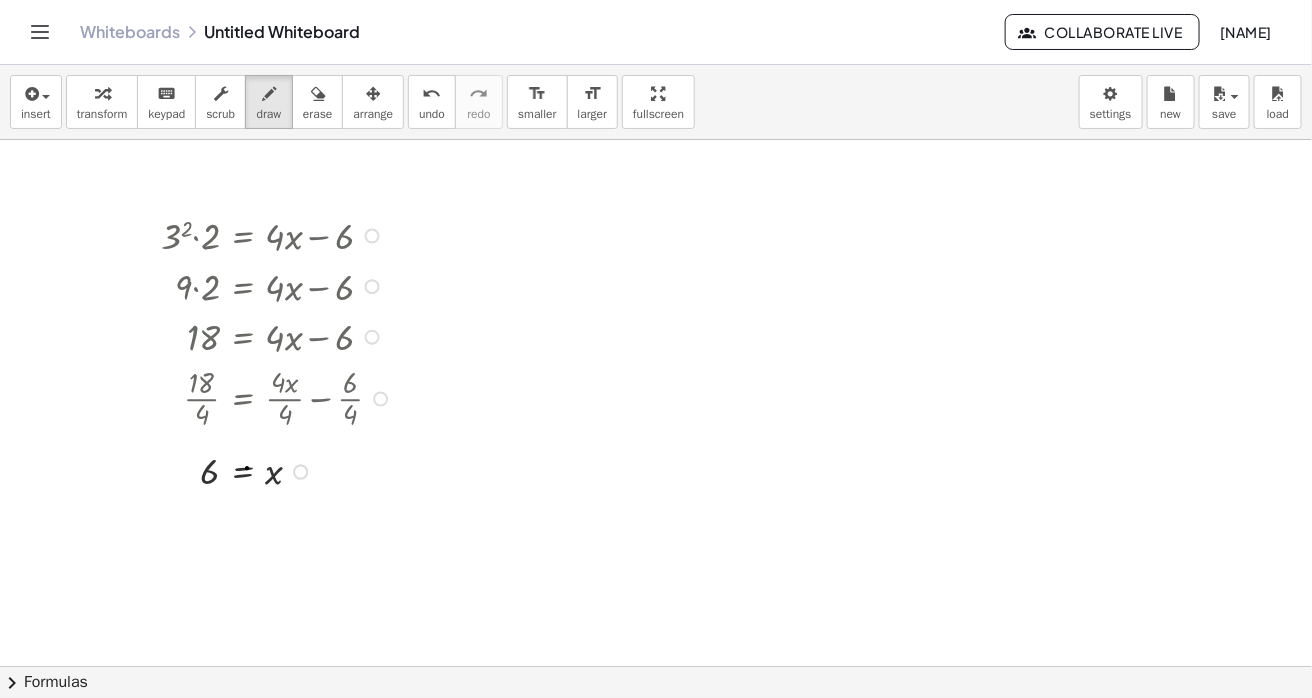 click at bounding box center (656, 666) 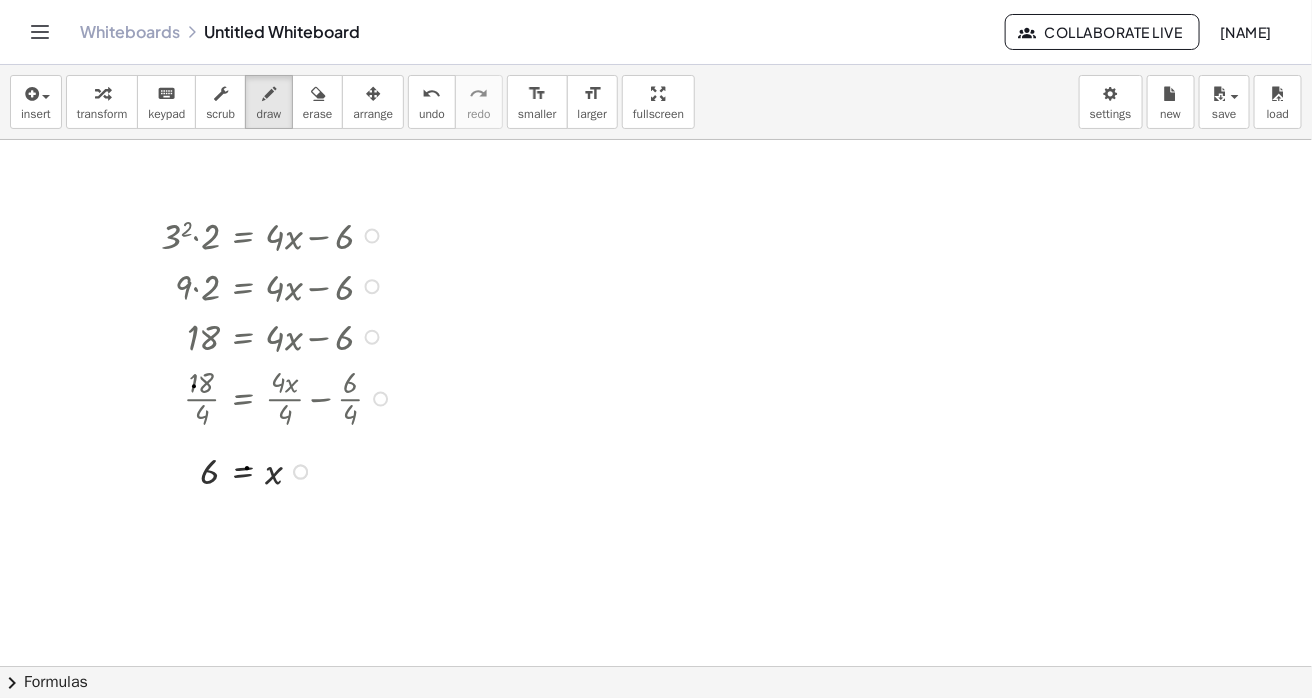 click at bounding box center (656, 666) 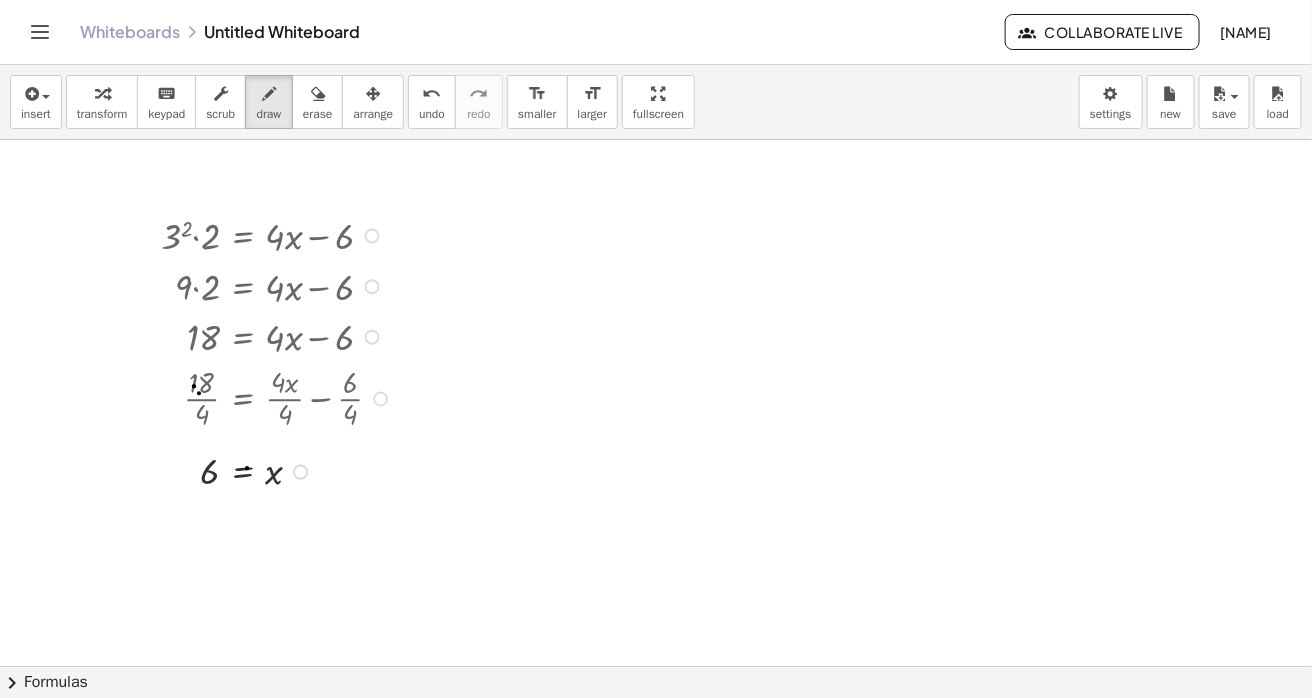 click at bounding box center [656, 666] 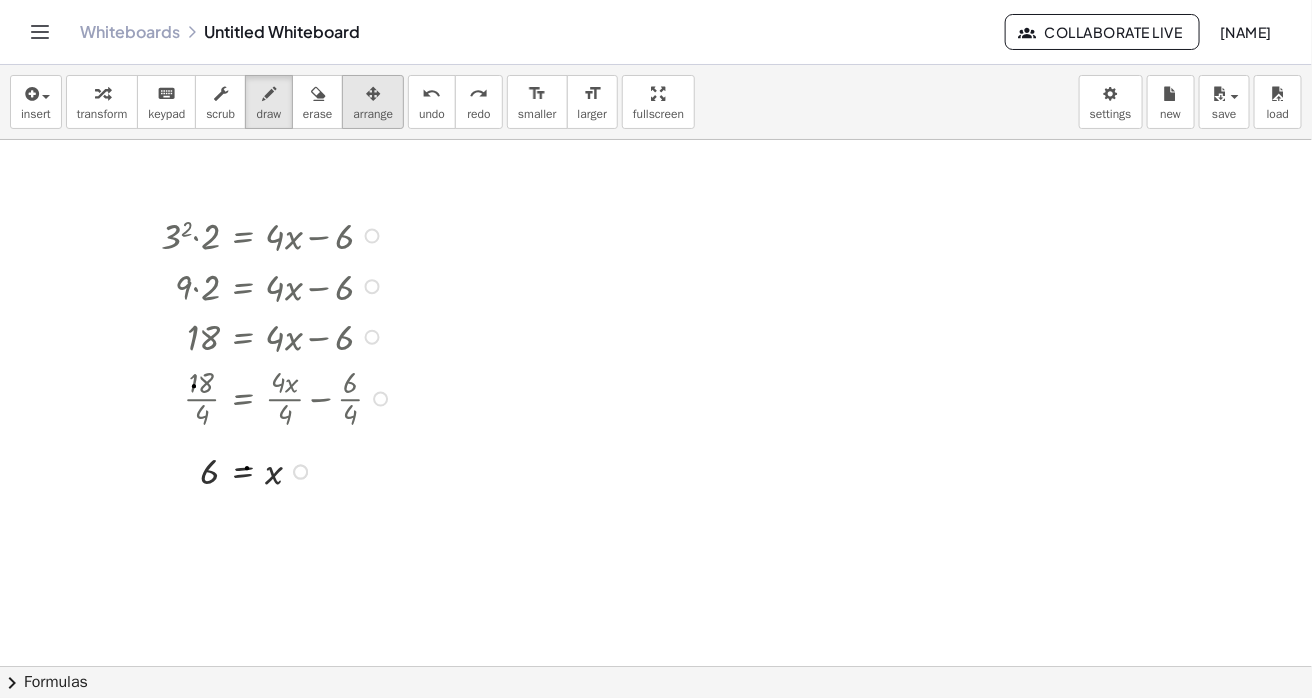 click on "arrange" at bounding box center (373, 114) 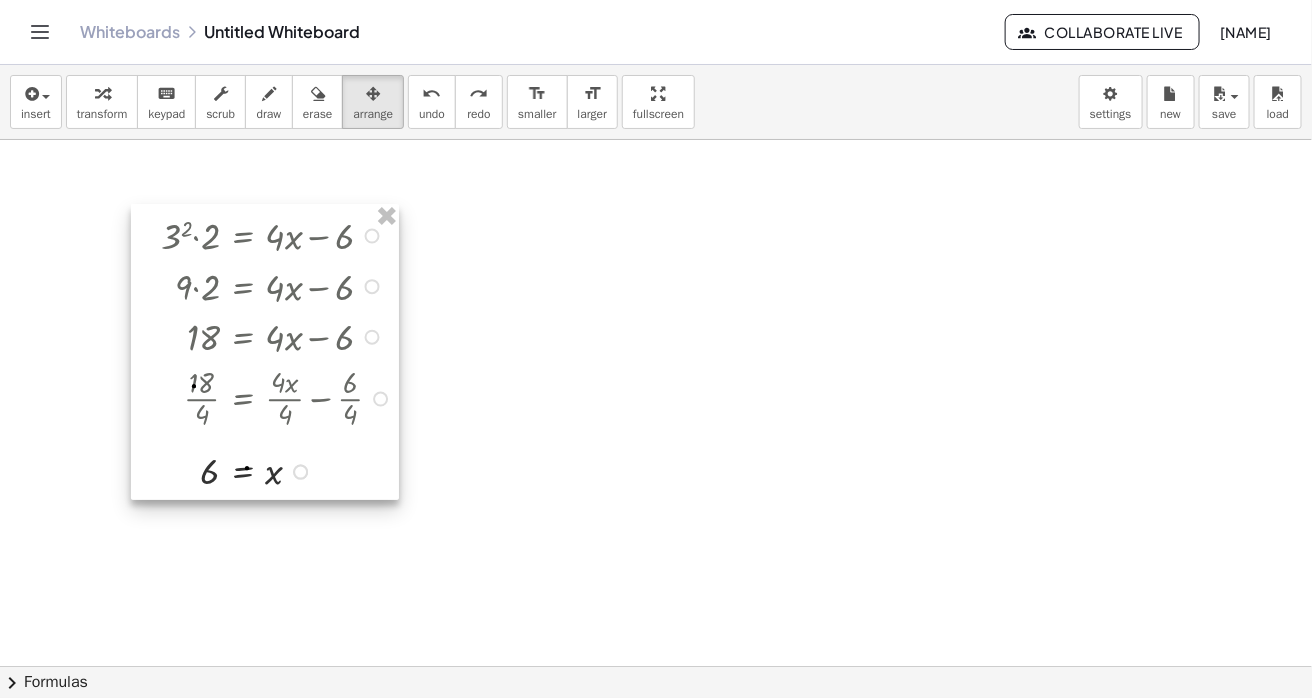 click at bounding box center (265, 352) 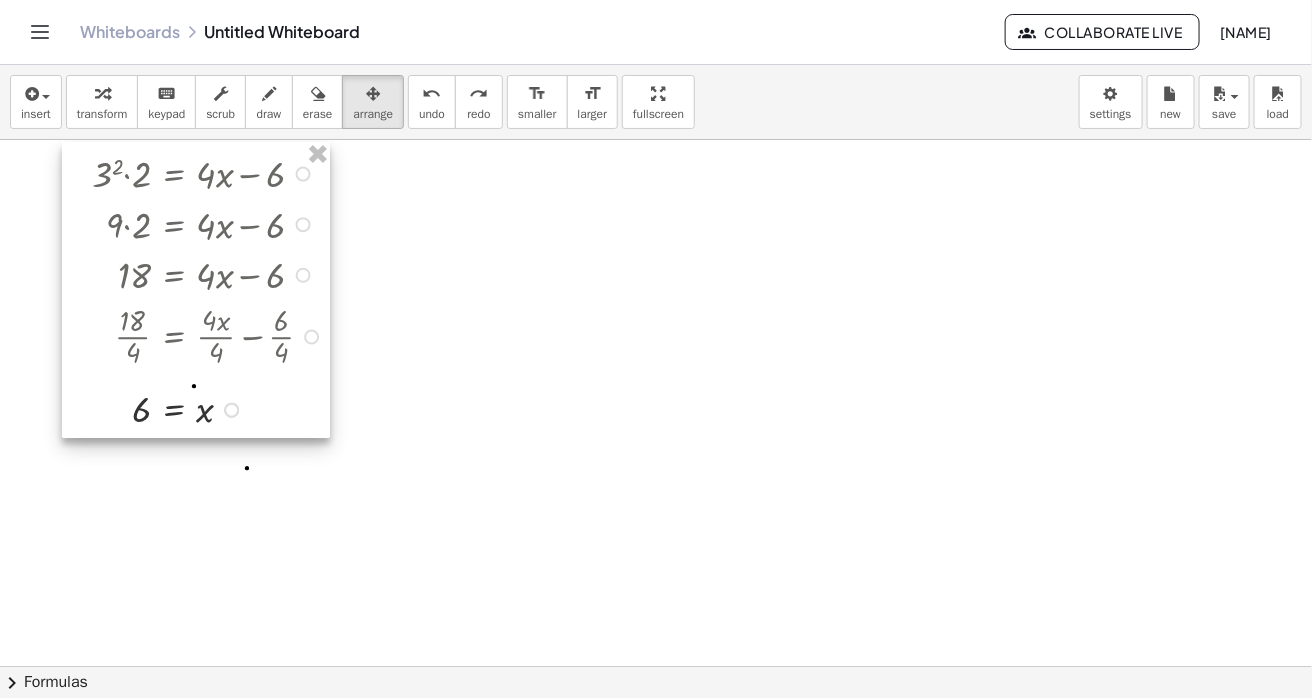 drag, startPoint x: 213, startPoint y: 398, endPoint x: 140, endPoint y: 346, distance: 89.62701 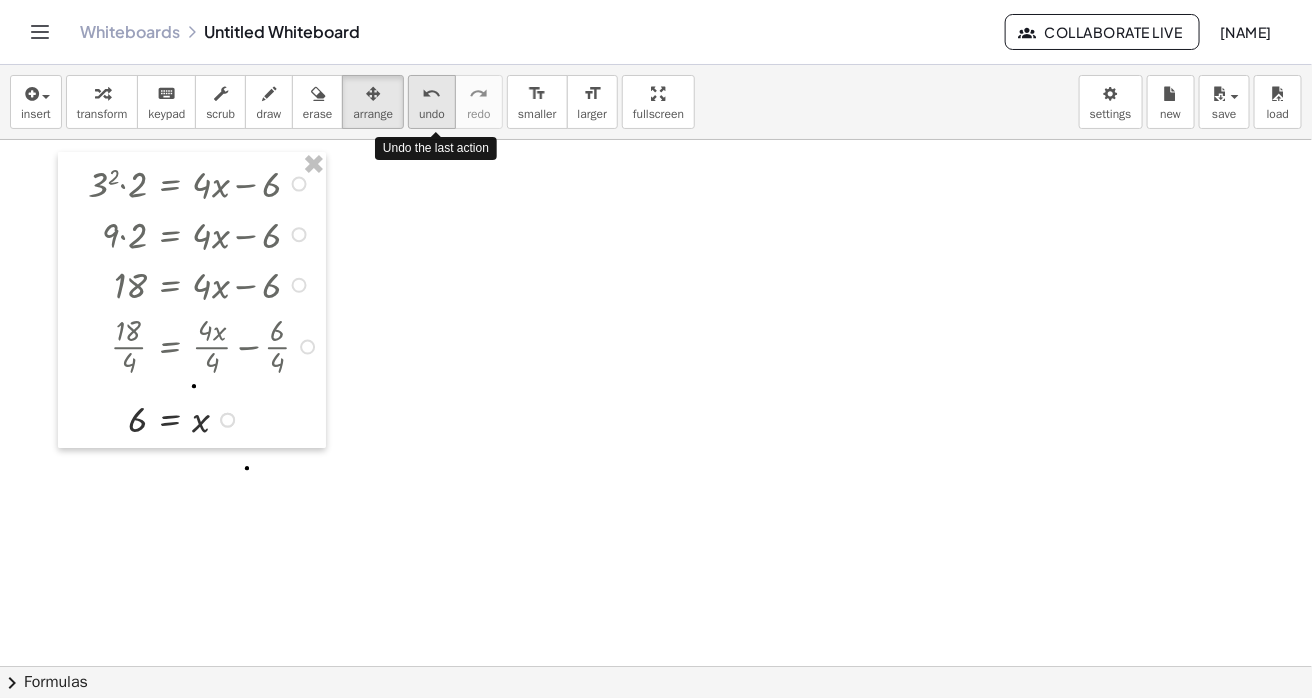 click on "undo" at bounding box center [432, 93] 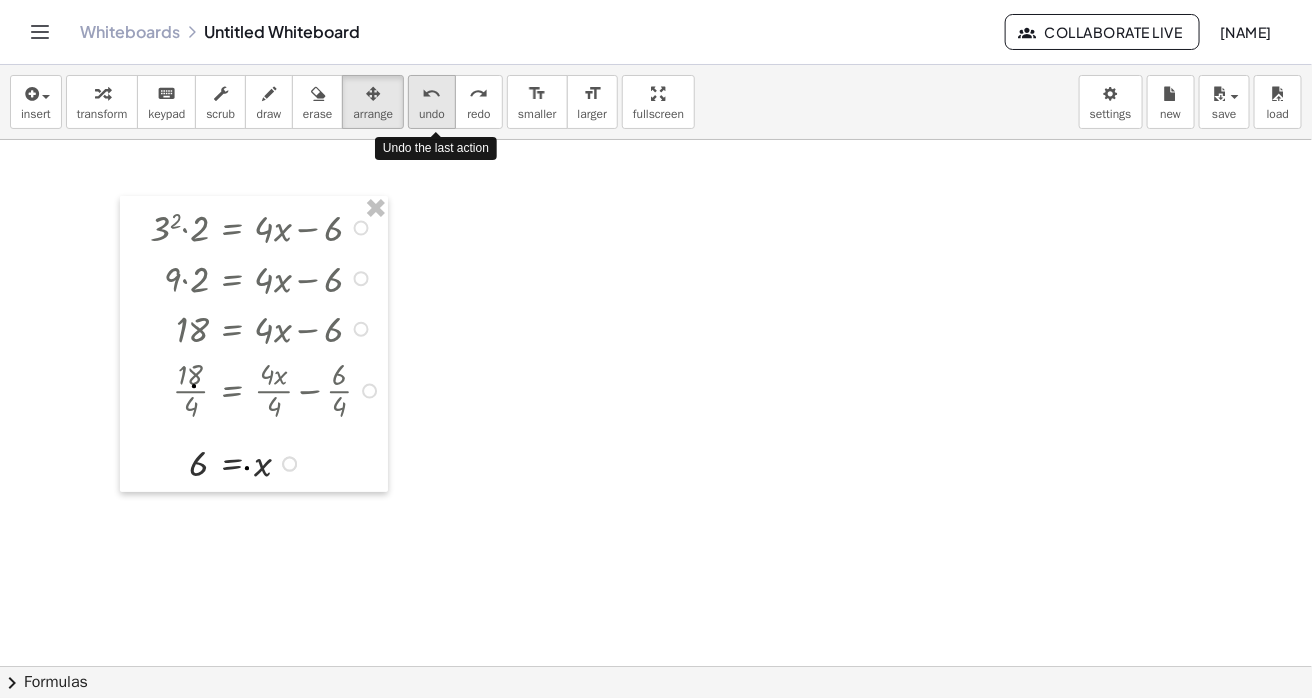 click on "undo" at bounding box center [432, 93] 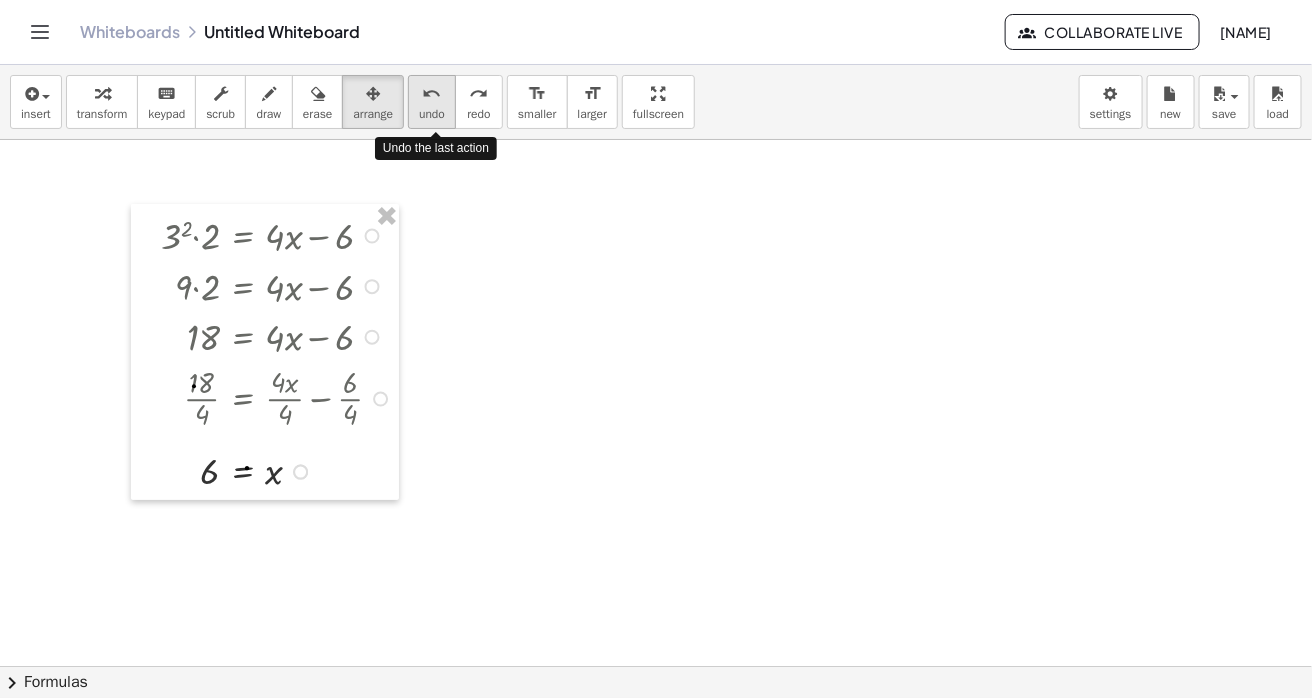 click on "undo" at bounding box center [432, 93] 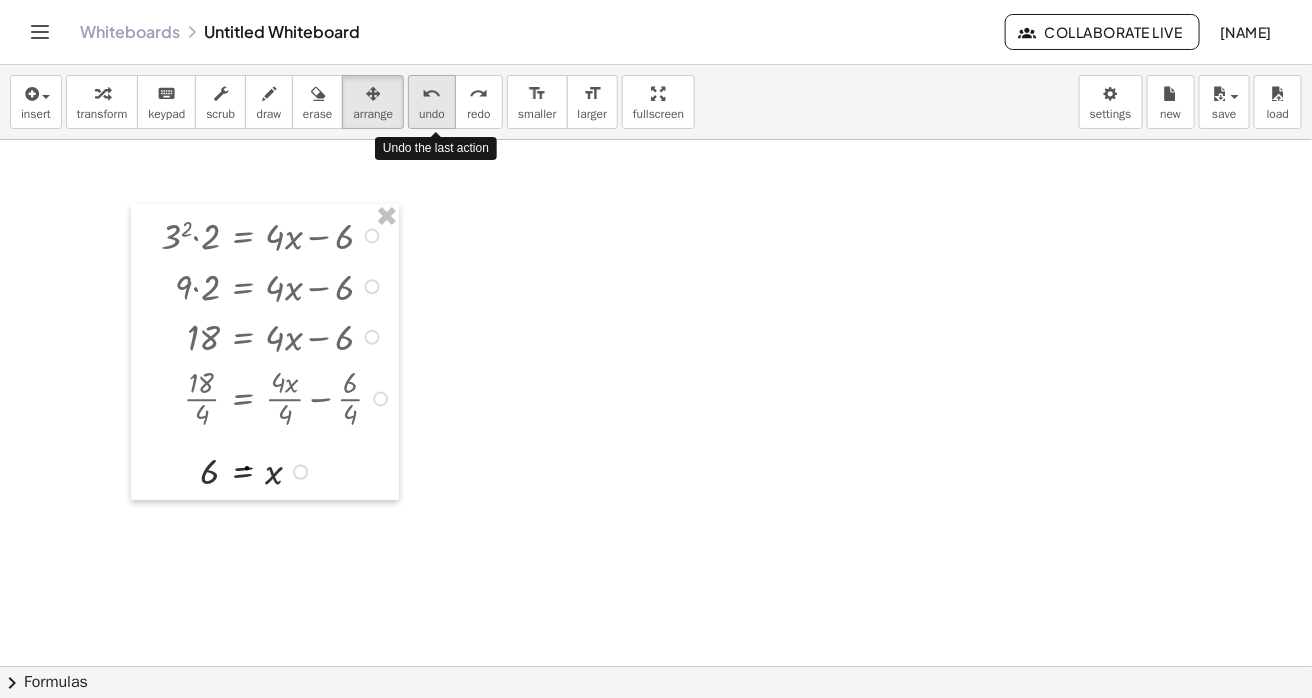 click on "undo" at bounding box center (432, 93) 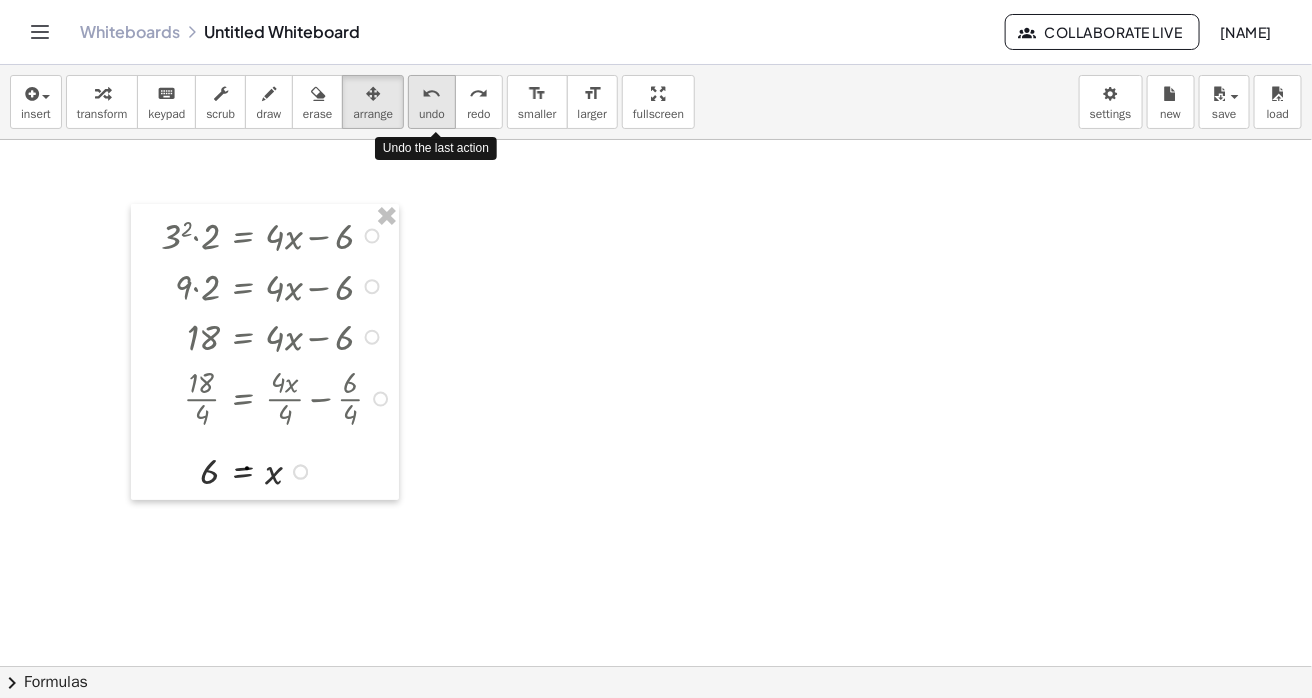 click on "undo" at bounding box center [432, 93] 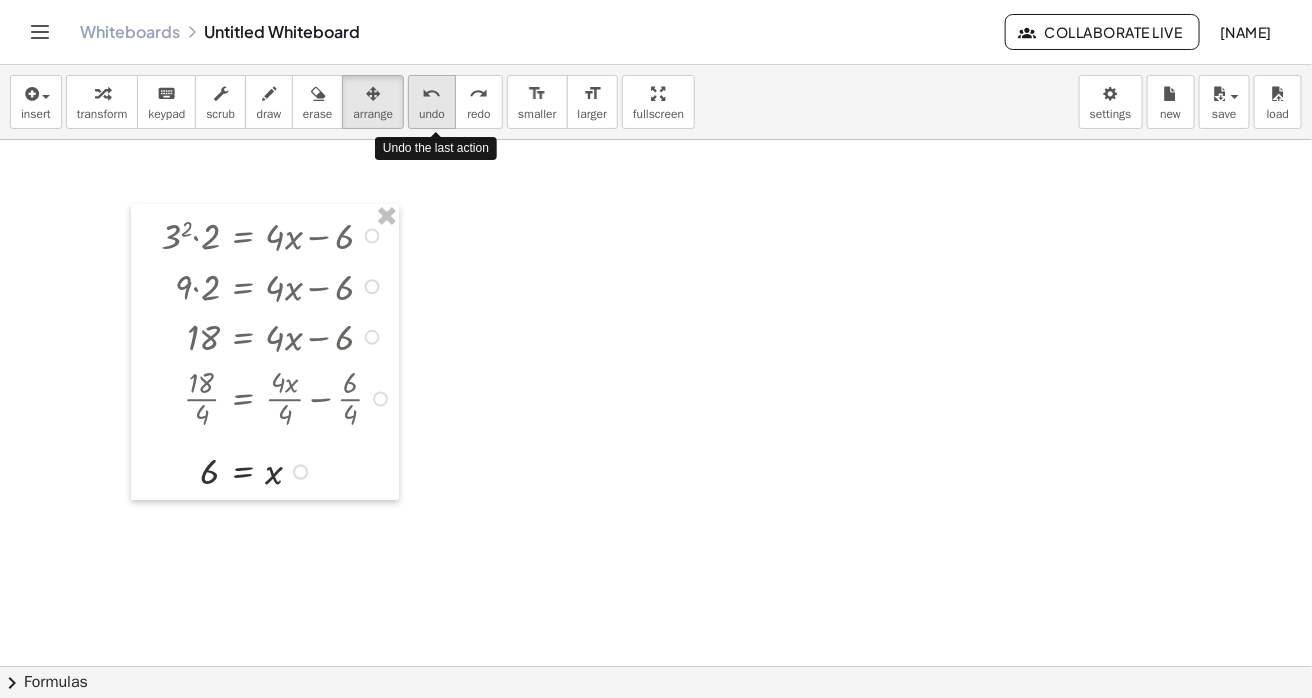 click on "undo" at bounding box center [432, 93] 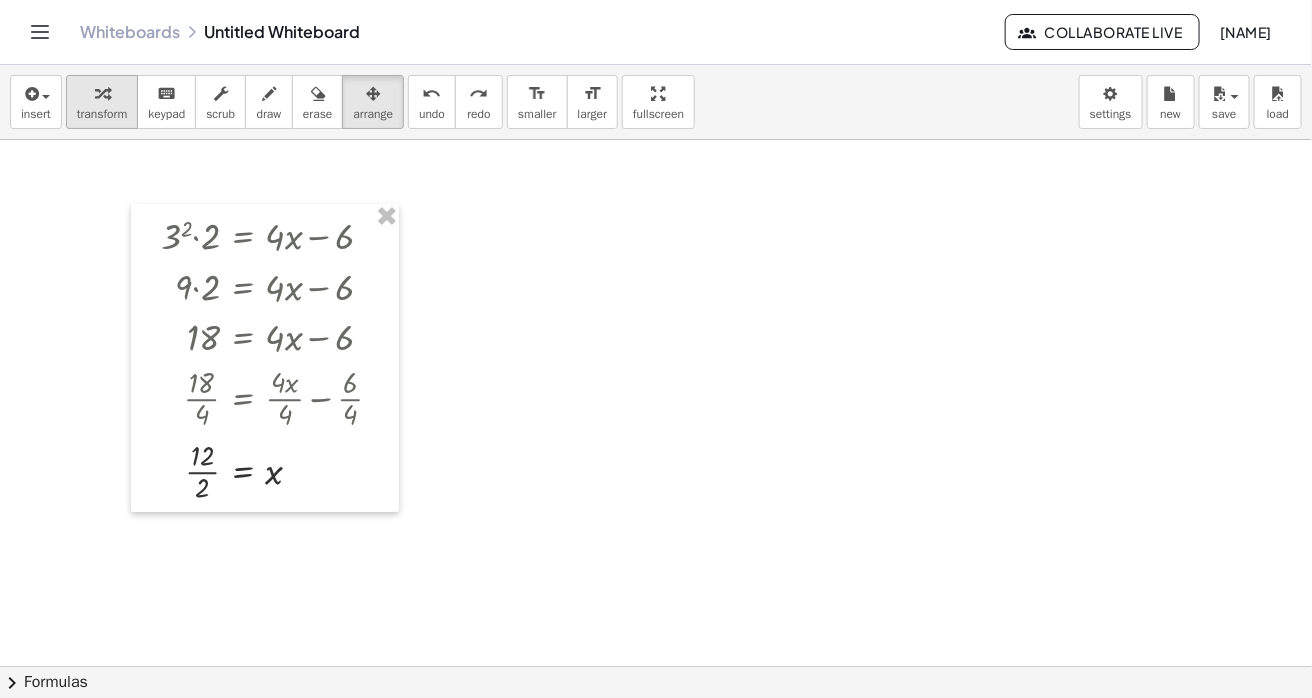 click on "transform" at bounding box center [102, 102] 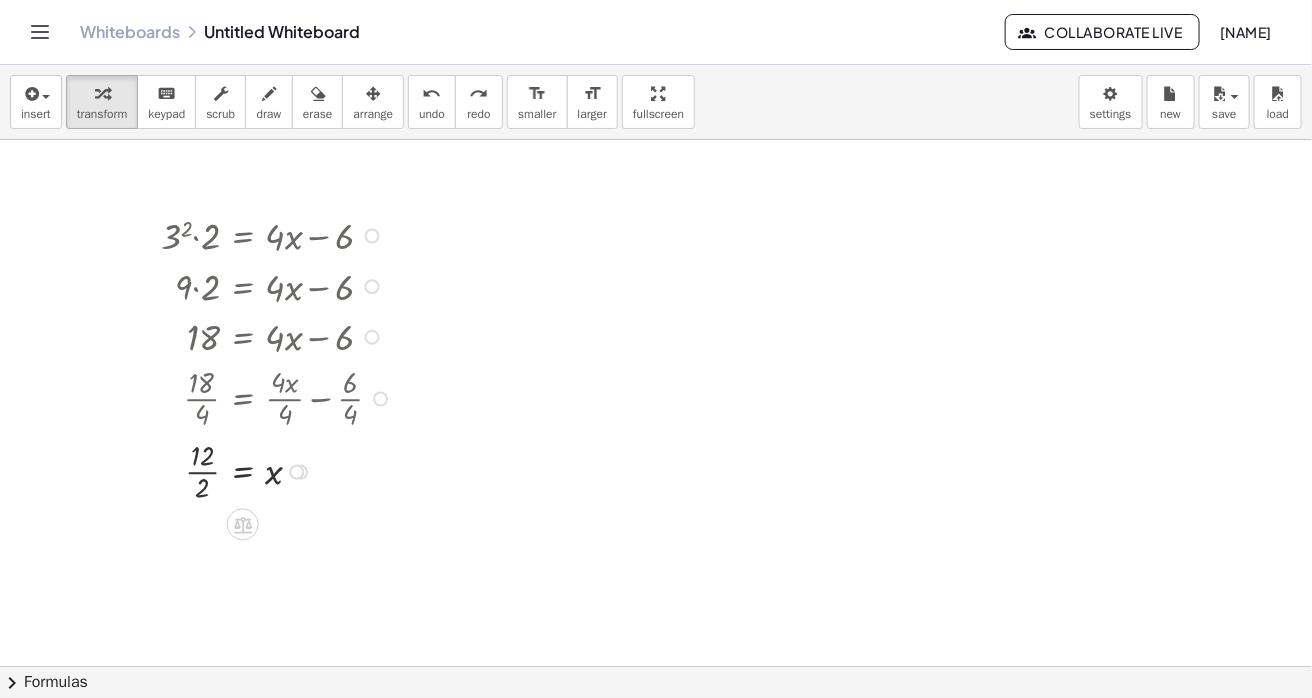 click at bounding box center (279, 470) 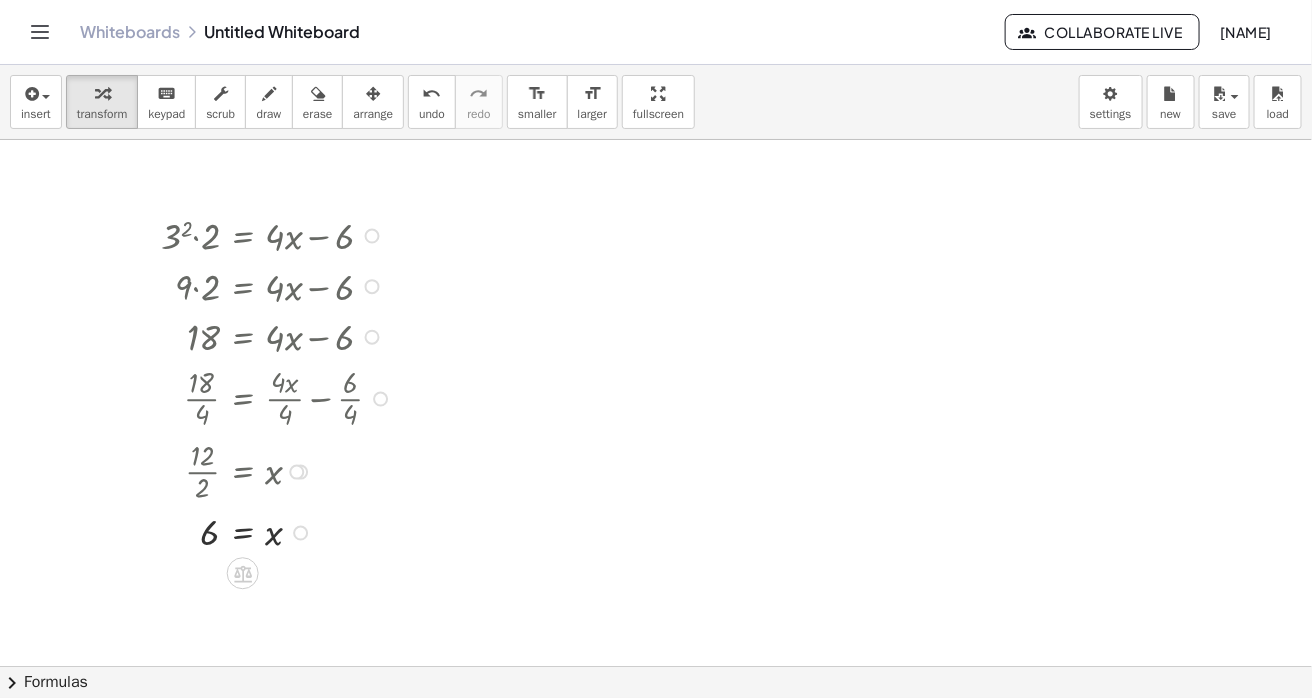 click at bounding box center (279, 531) 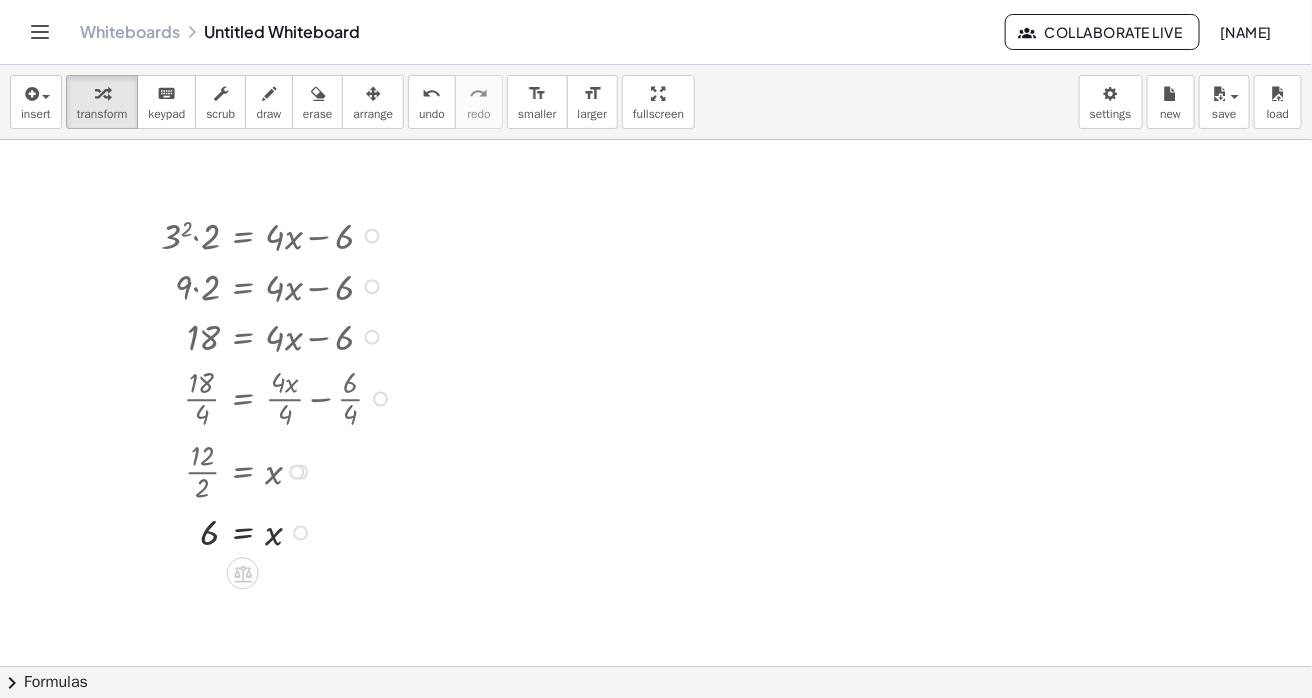 click at bounding box center (279, 531) 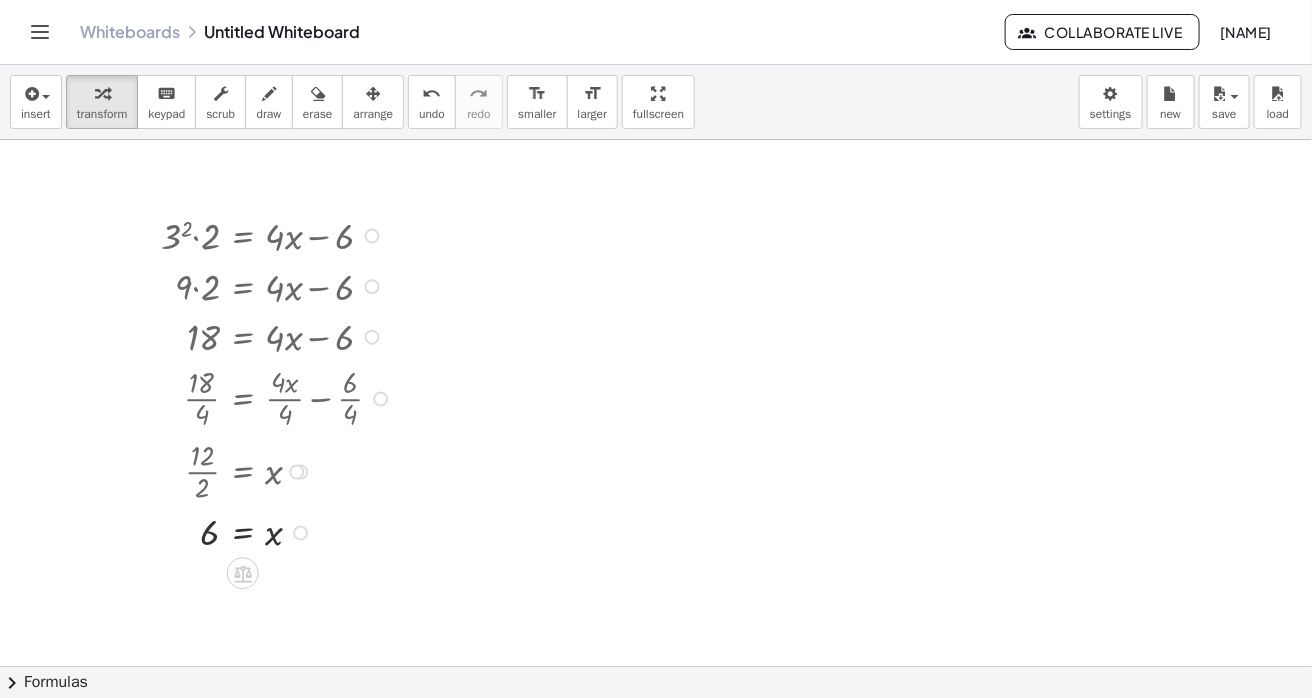 click at bounding box center (279, 397) 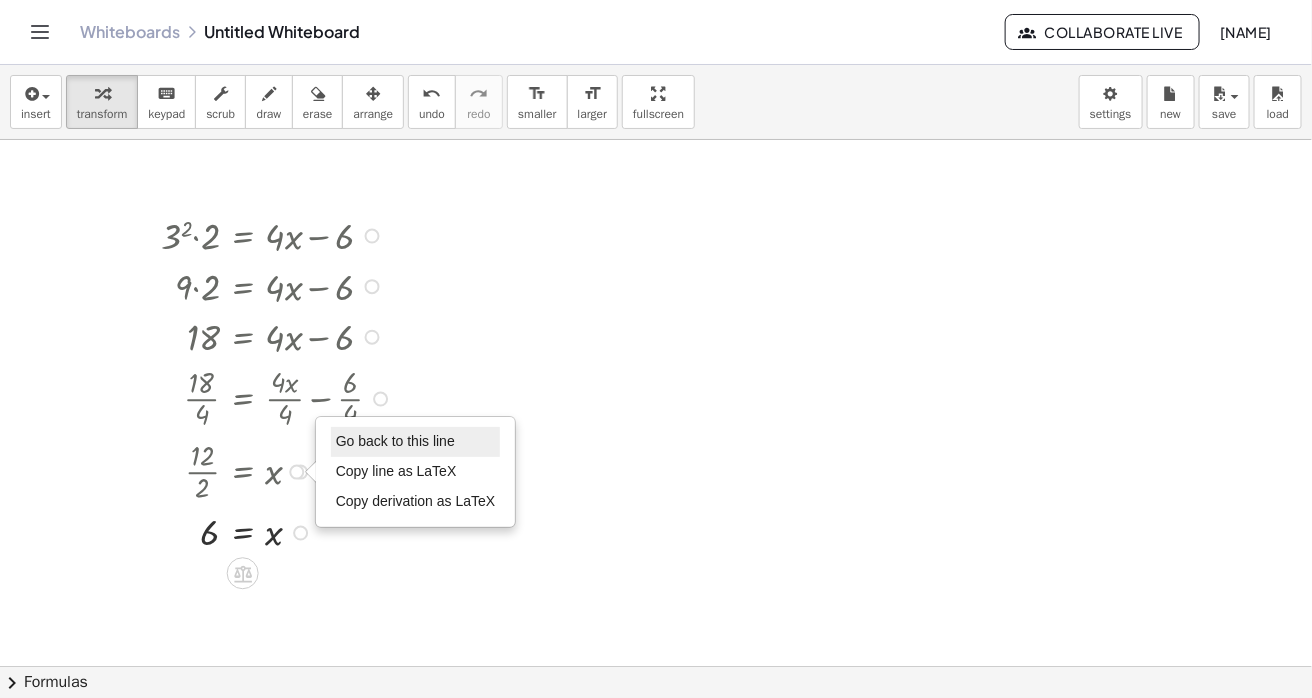 click on "Go back to this line" at bounding box center (395, 441) 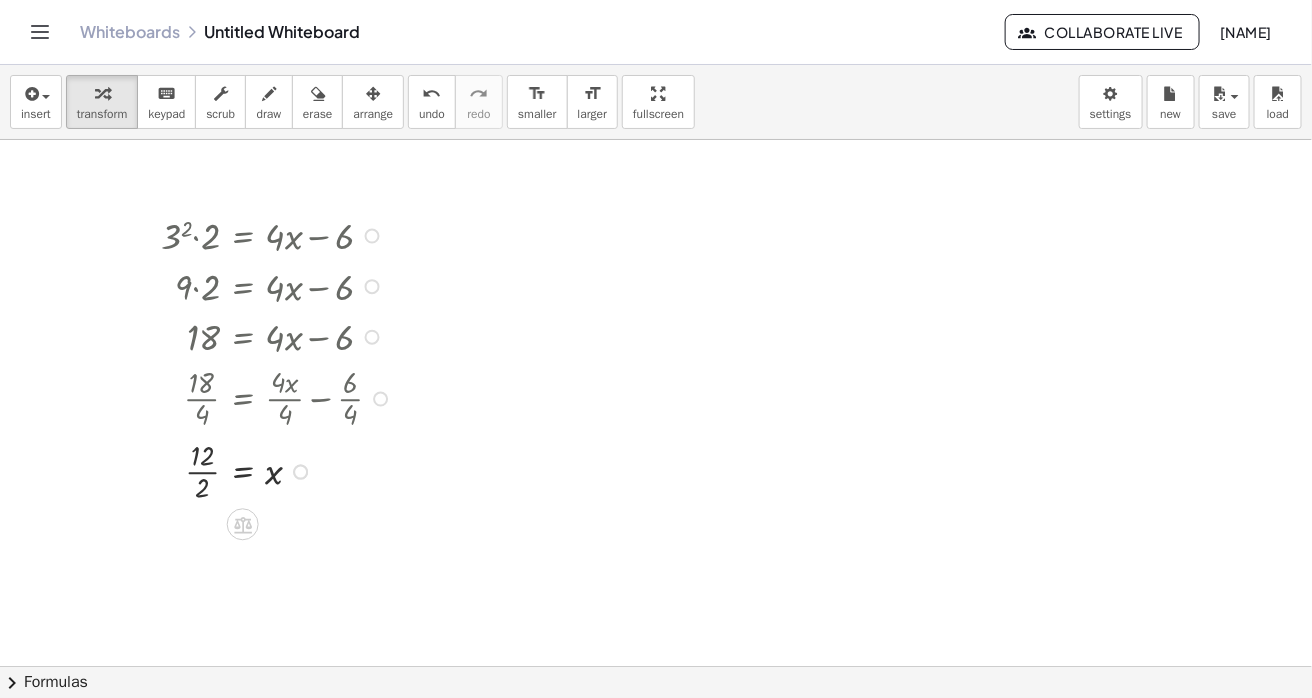 click on "Go back to this line Copy line as LaTeX Copy derivation as LaTeX" at bounding box center [300, 472] 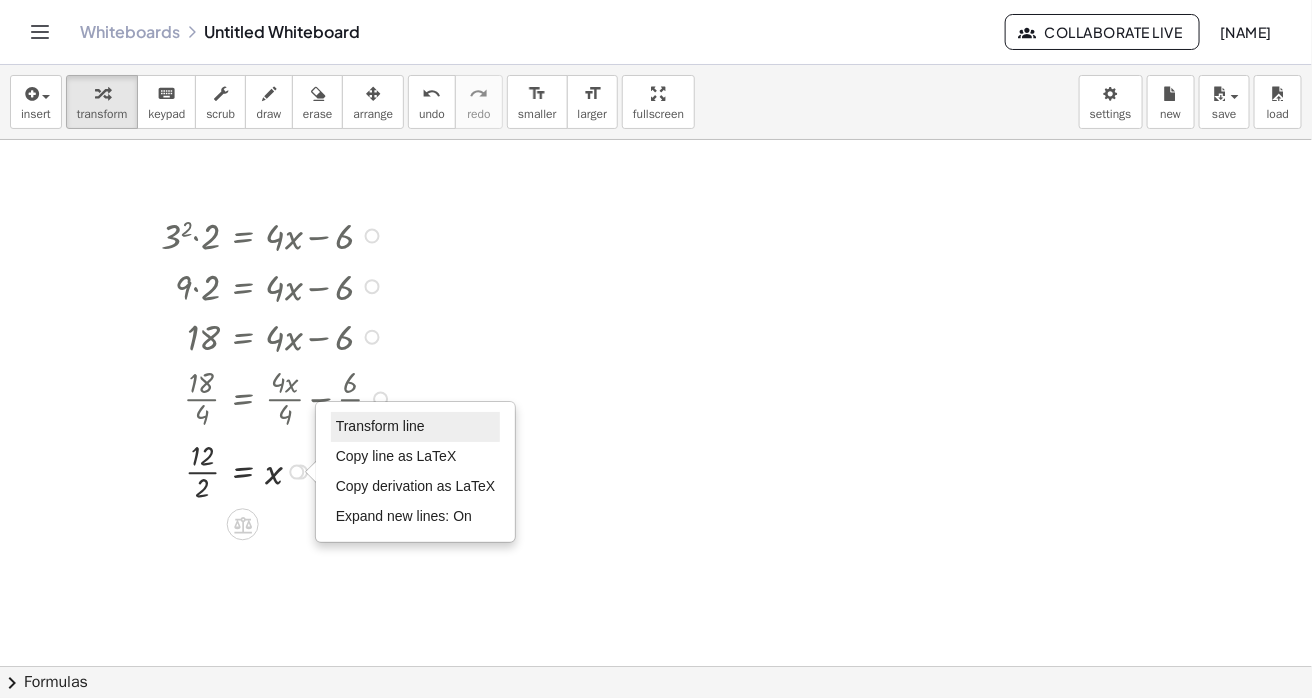 click on "Transform line" at bounding box center [380, 426] 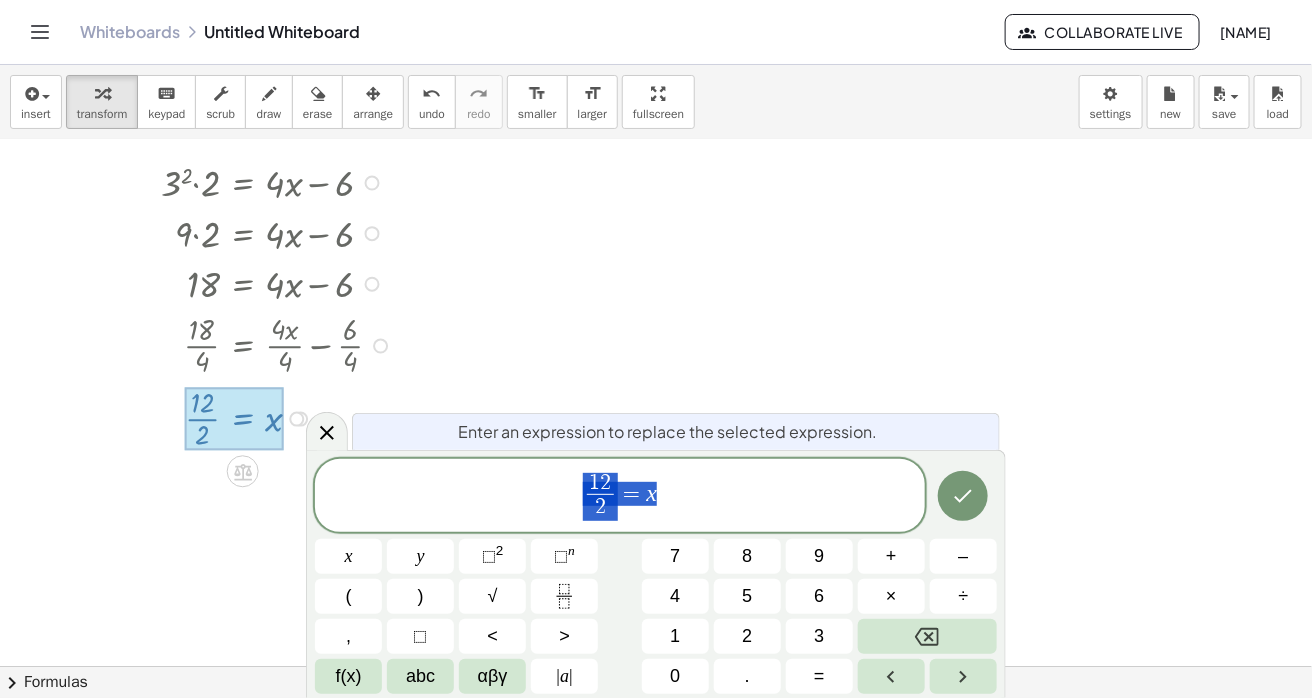 scroll, scrollTop: 53, scrollLeft: 0, axis: vertical 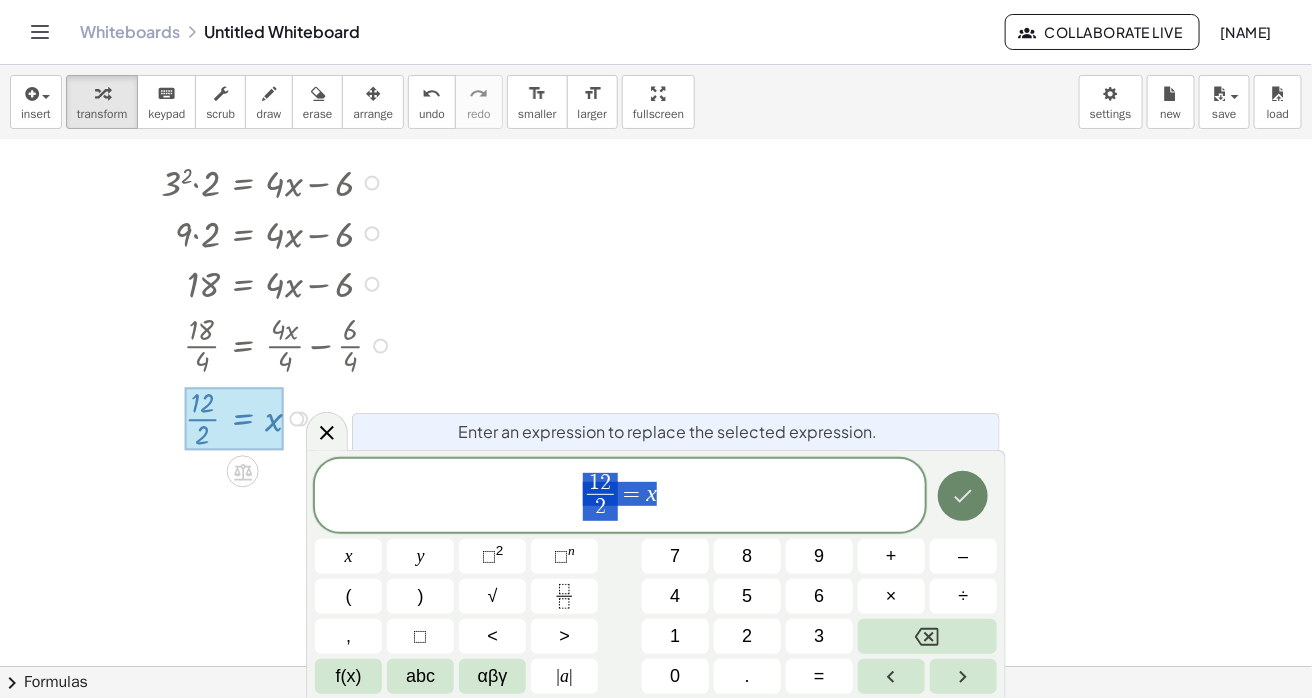 click 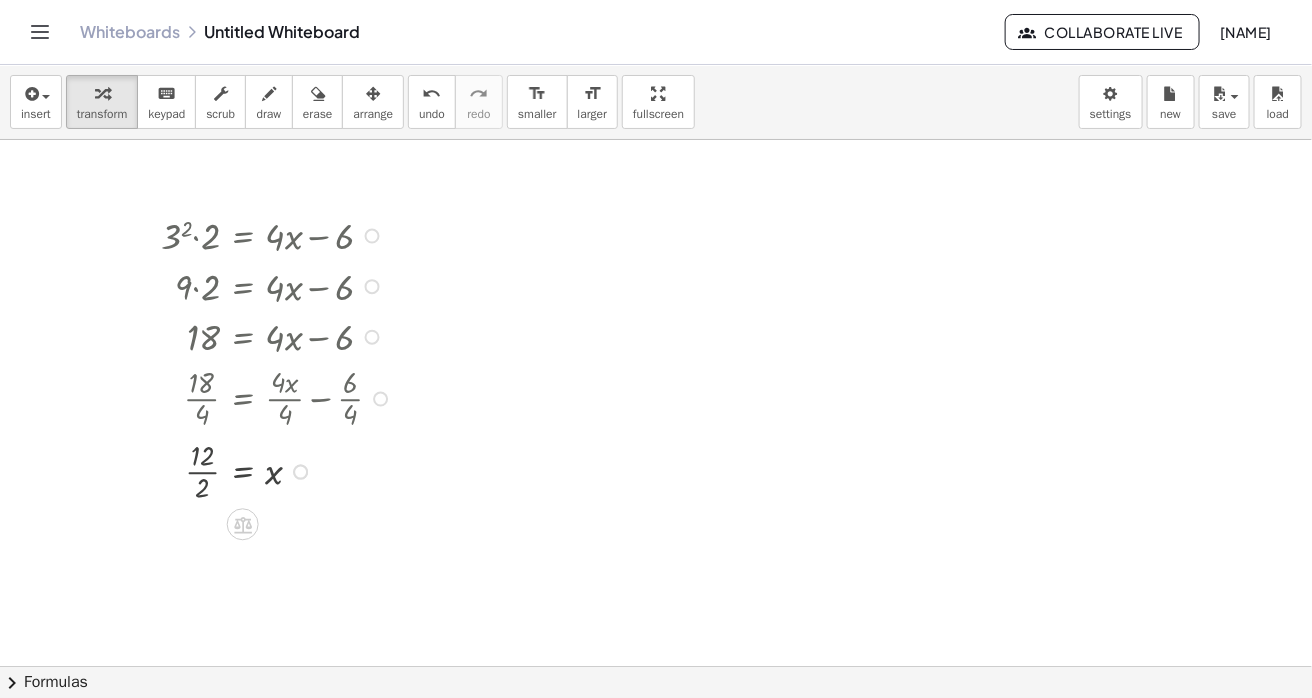scroll, scrollTop: 0, scrollLeft: 0, axis: both 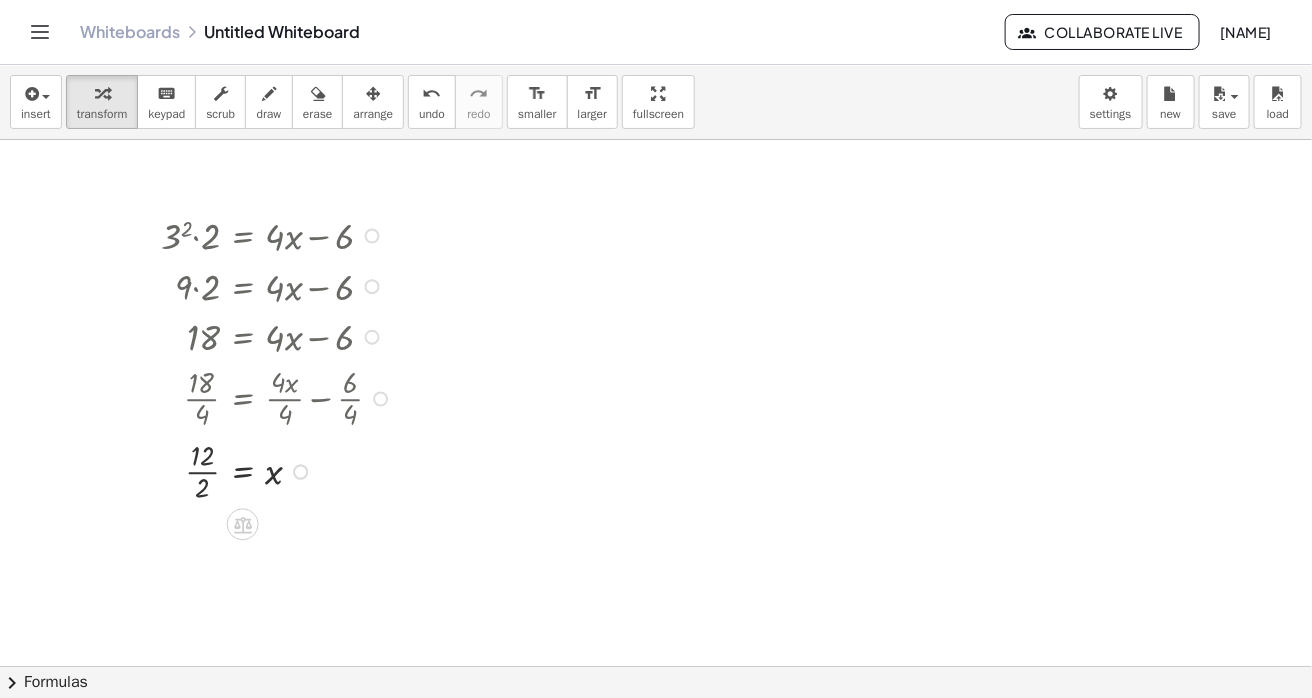 click at bounding box center (279, 470) 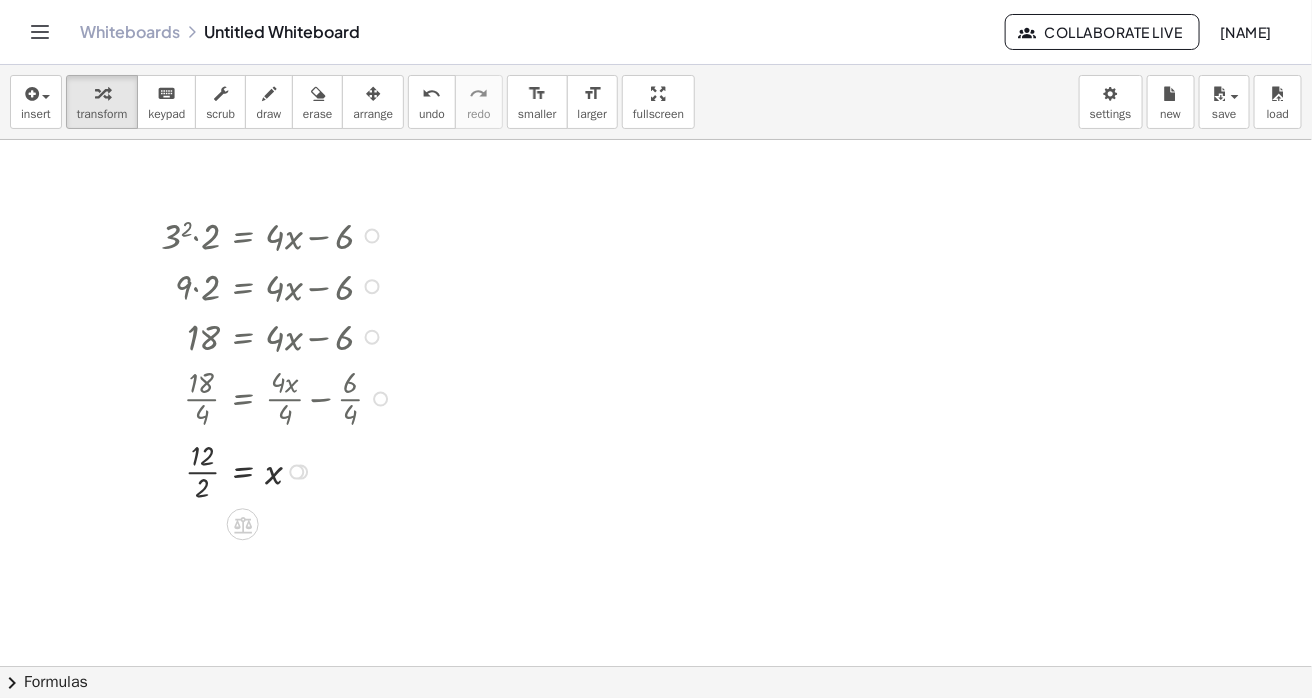 click at bounding box center (279, 470) 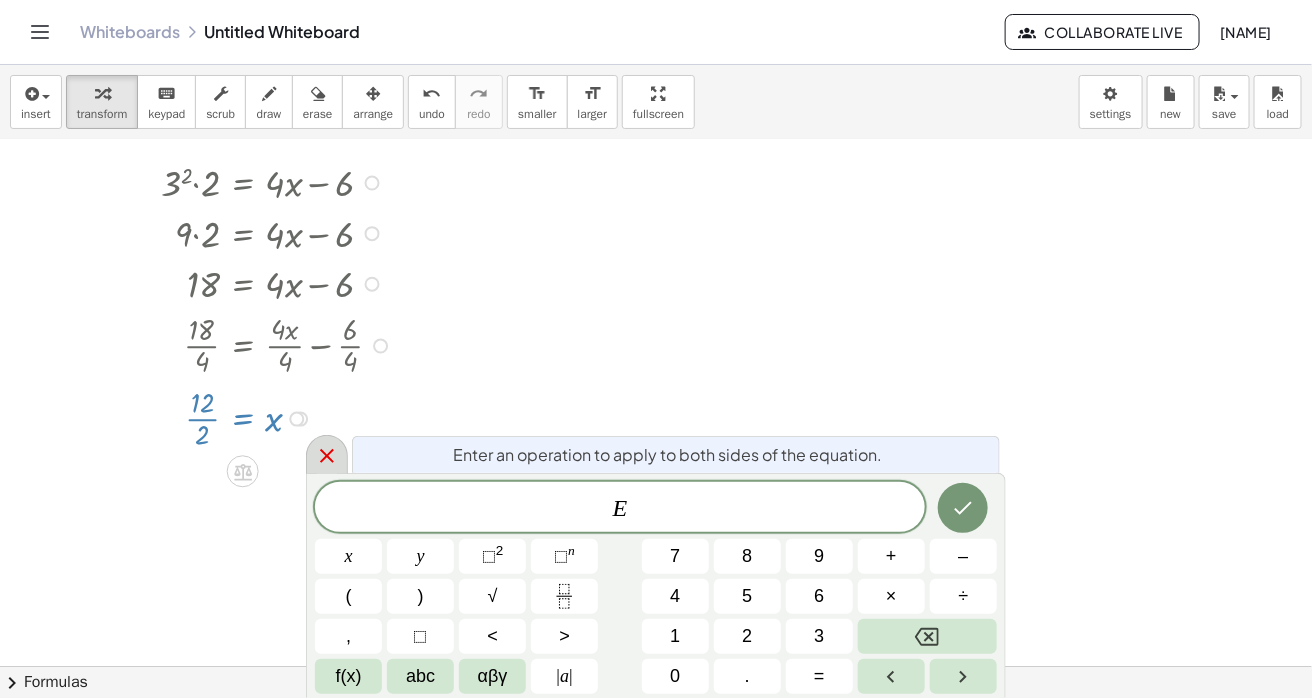 click 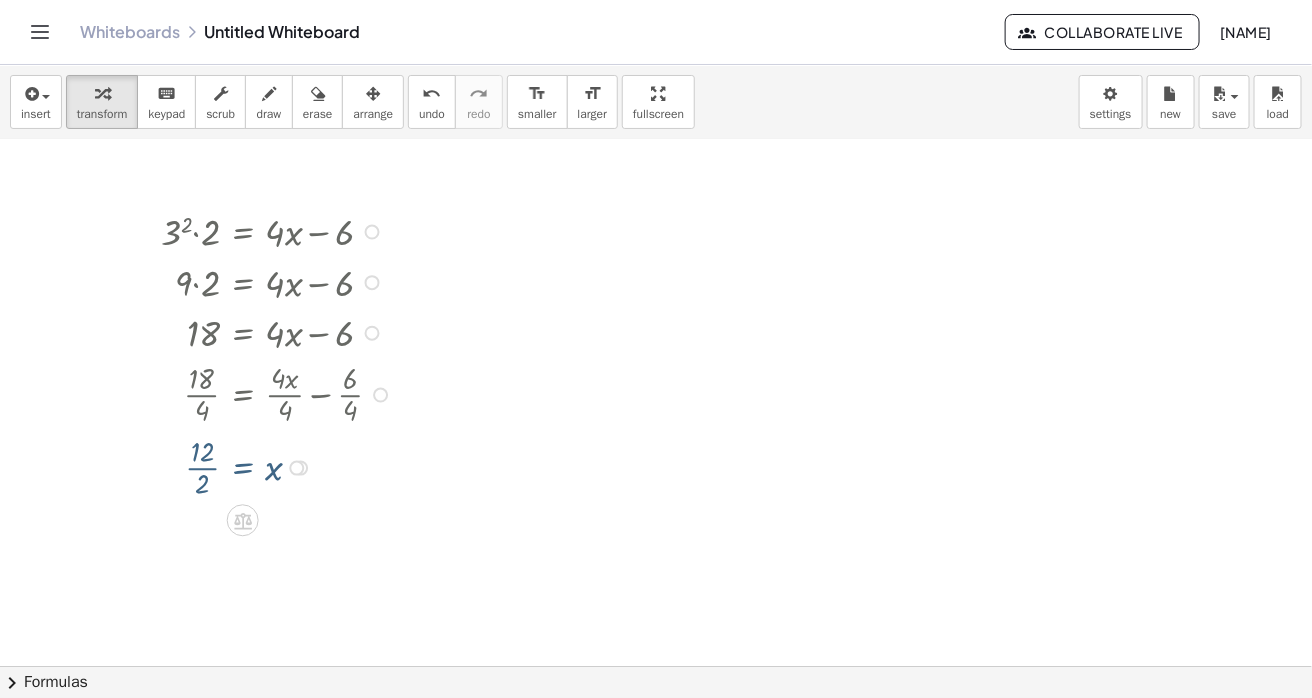 scroll, scrollTop: 0, scrollLeft: 0, axis: both 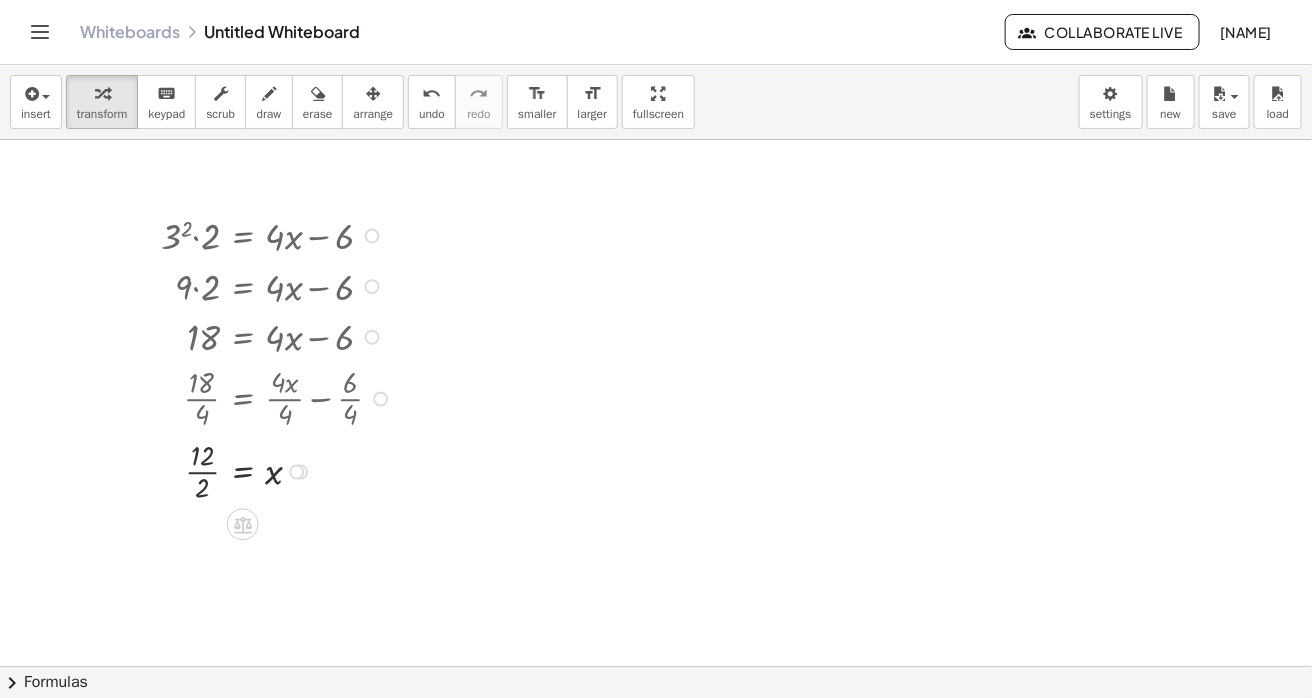 click at bounding box center [279, 470] 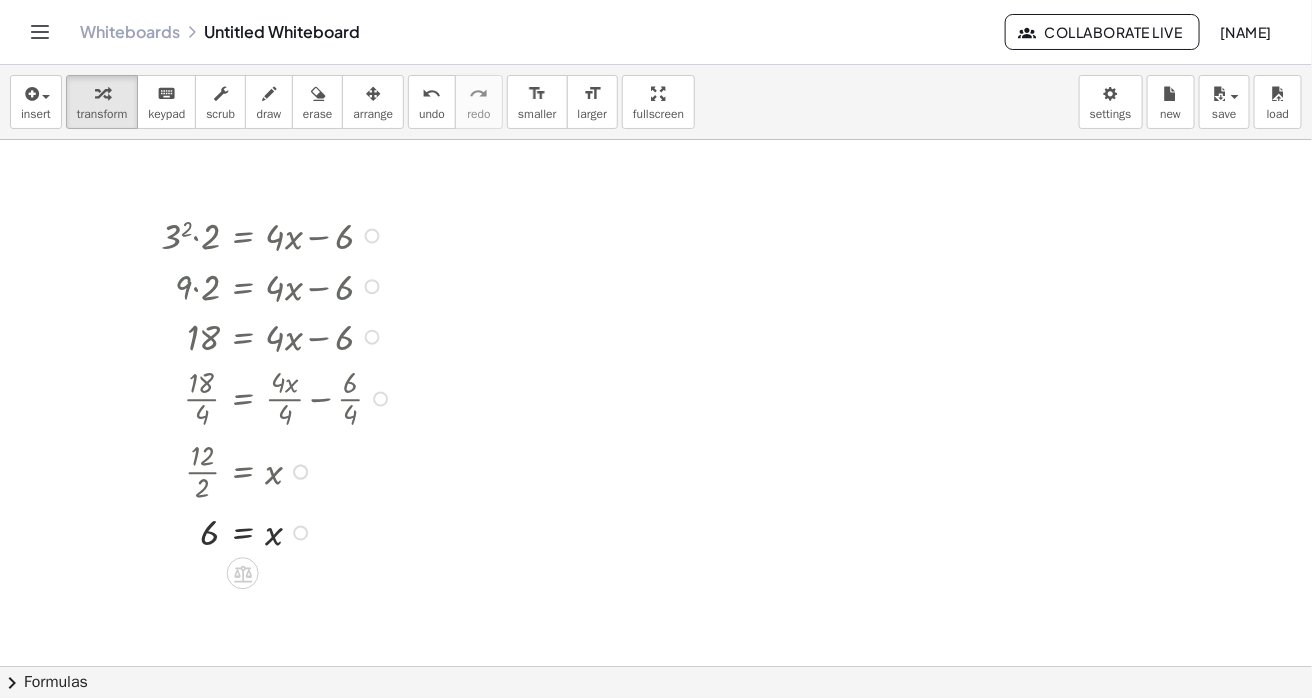 click at bounding box center [279, 531] 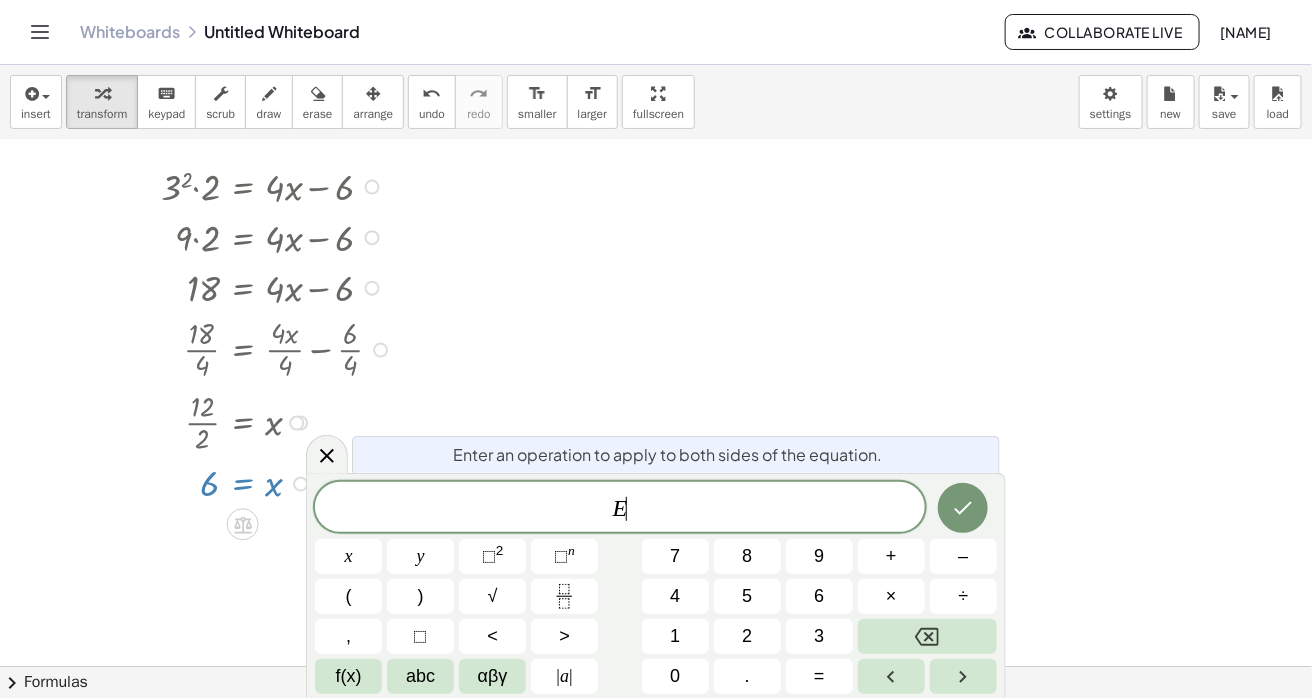 scroll, scrollTop: 53, scrollLeft: 0, axis: vertical 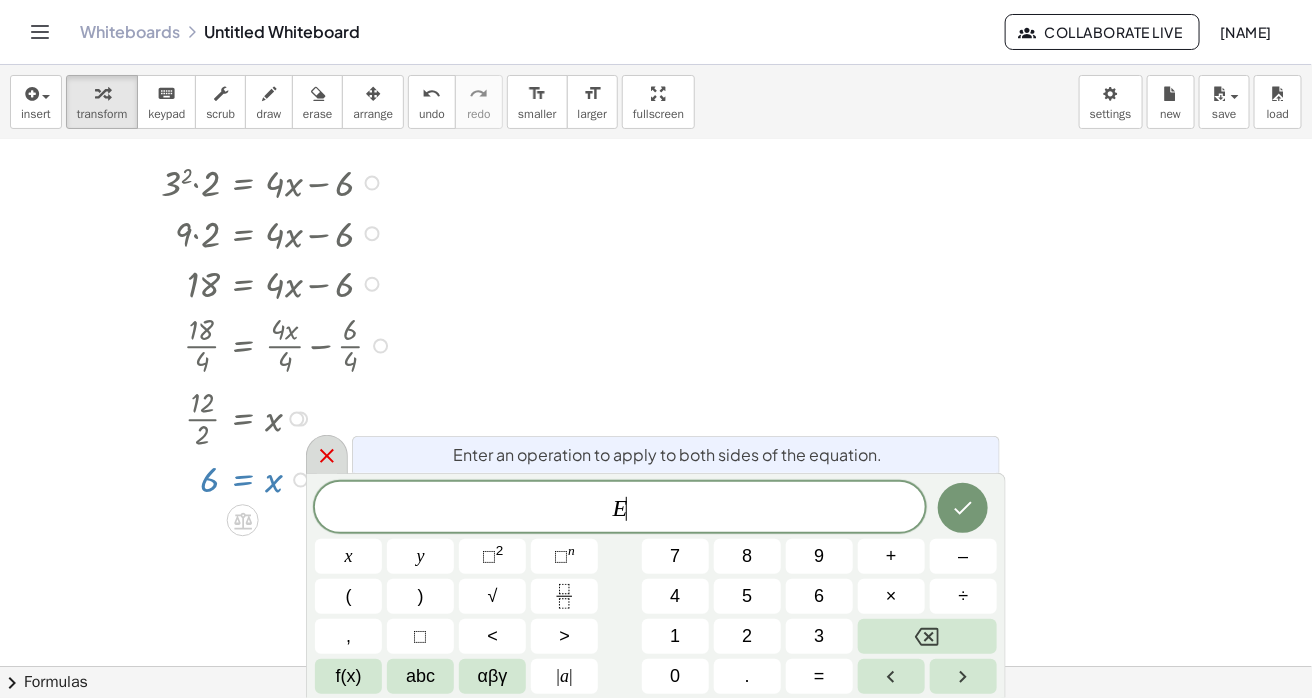 click at bounding box center [327, 454] 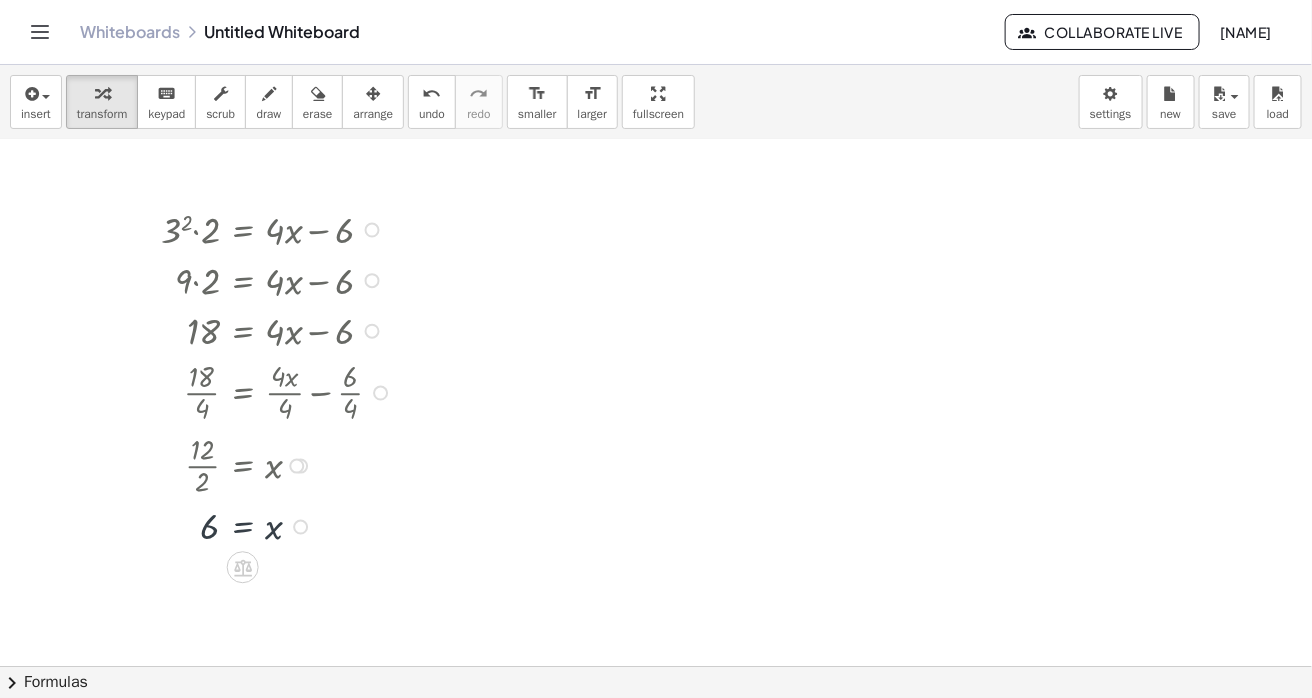 scroll, scrollTop: 0, scrollLeft: 0, axis: both 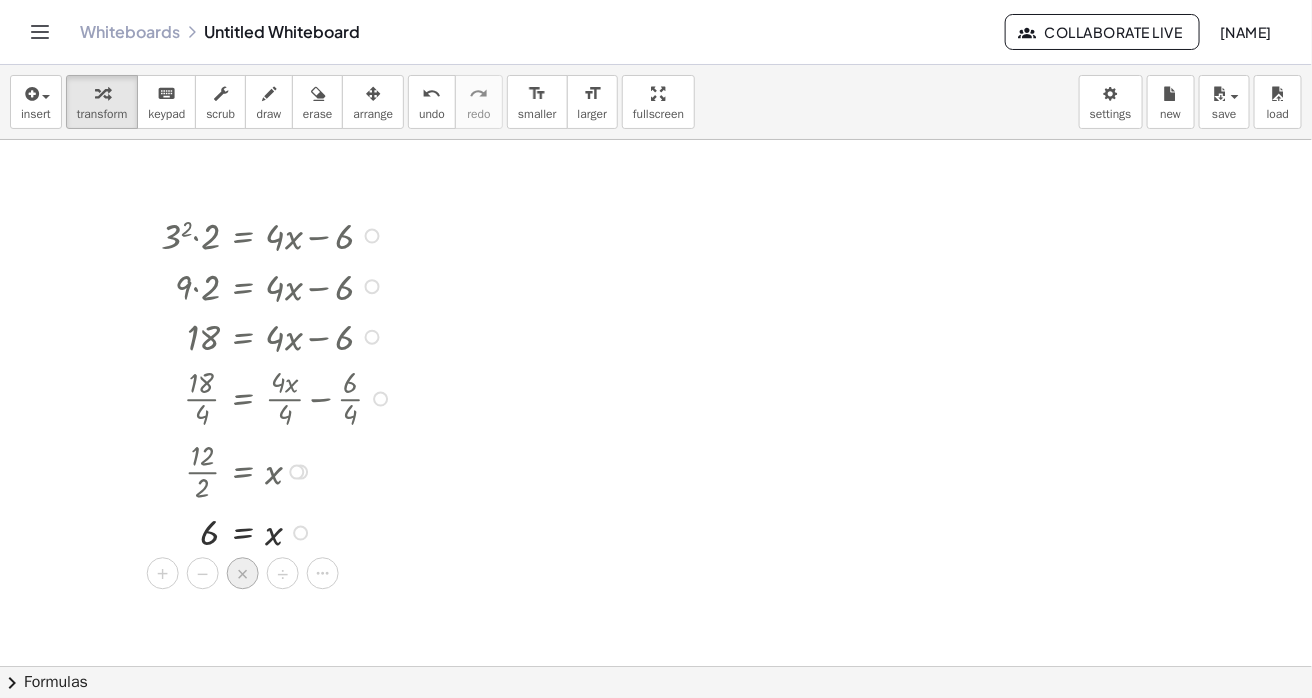click on "×" at bounding box center [243, 574] 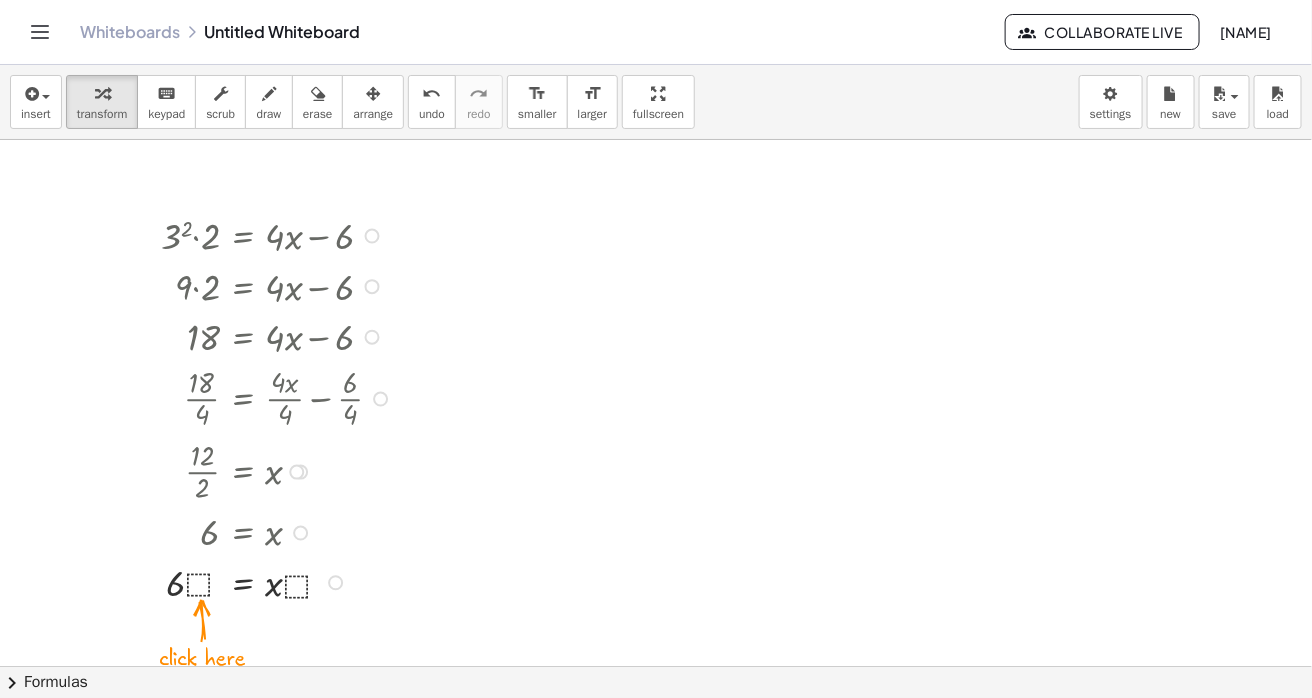 click at bounding box center [279, 581] 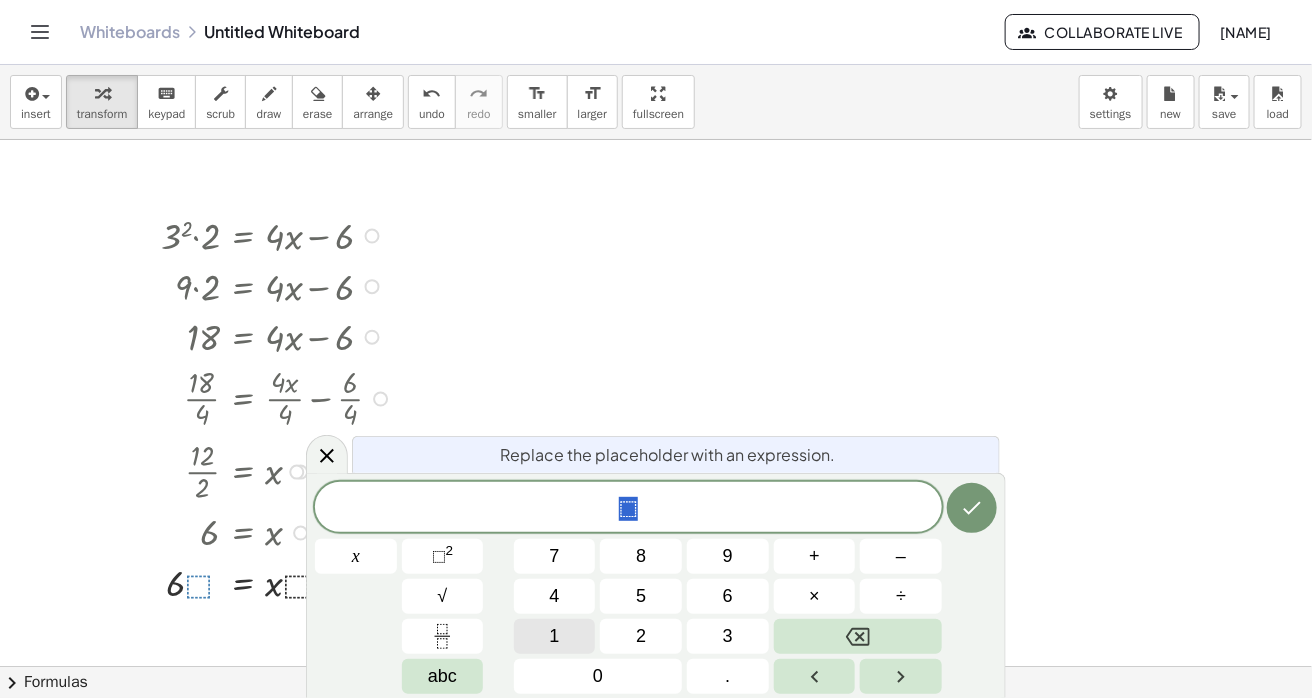 click on "1" at bounding box center (555, 636) 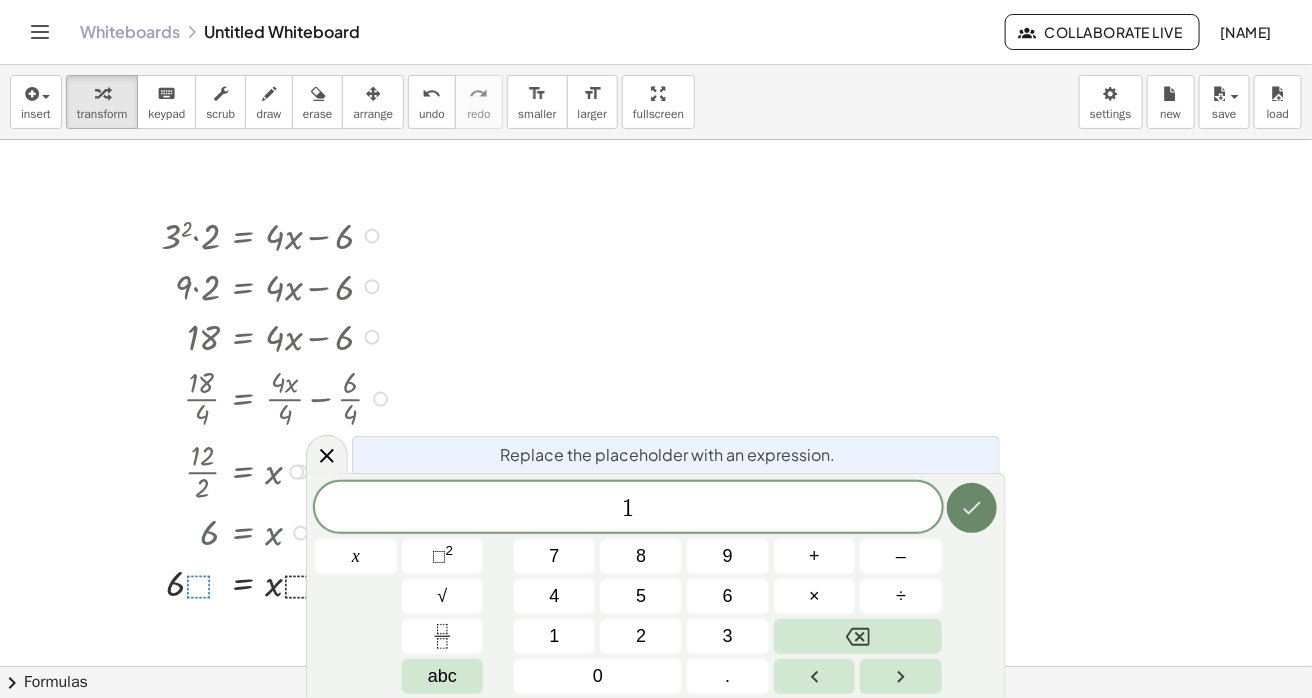 click at bounding box center [972, 508] 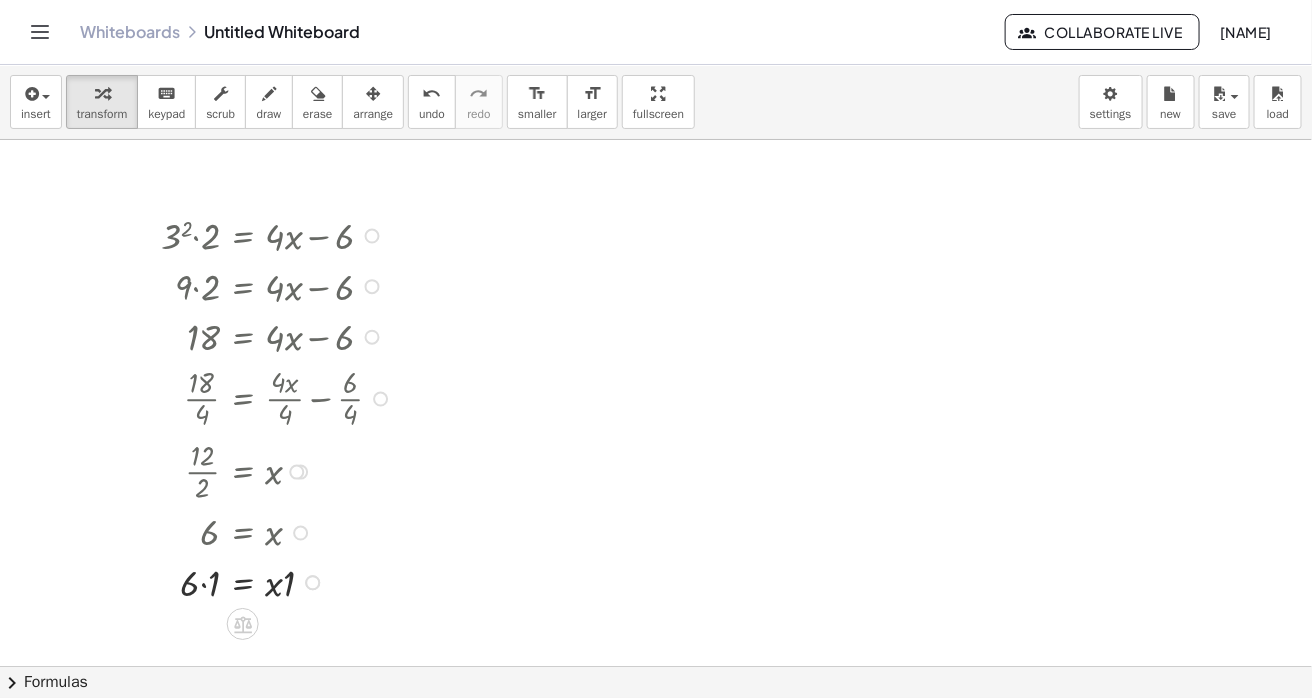click at bounding box center [279, 581] 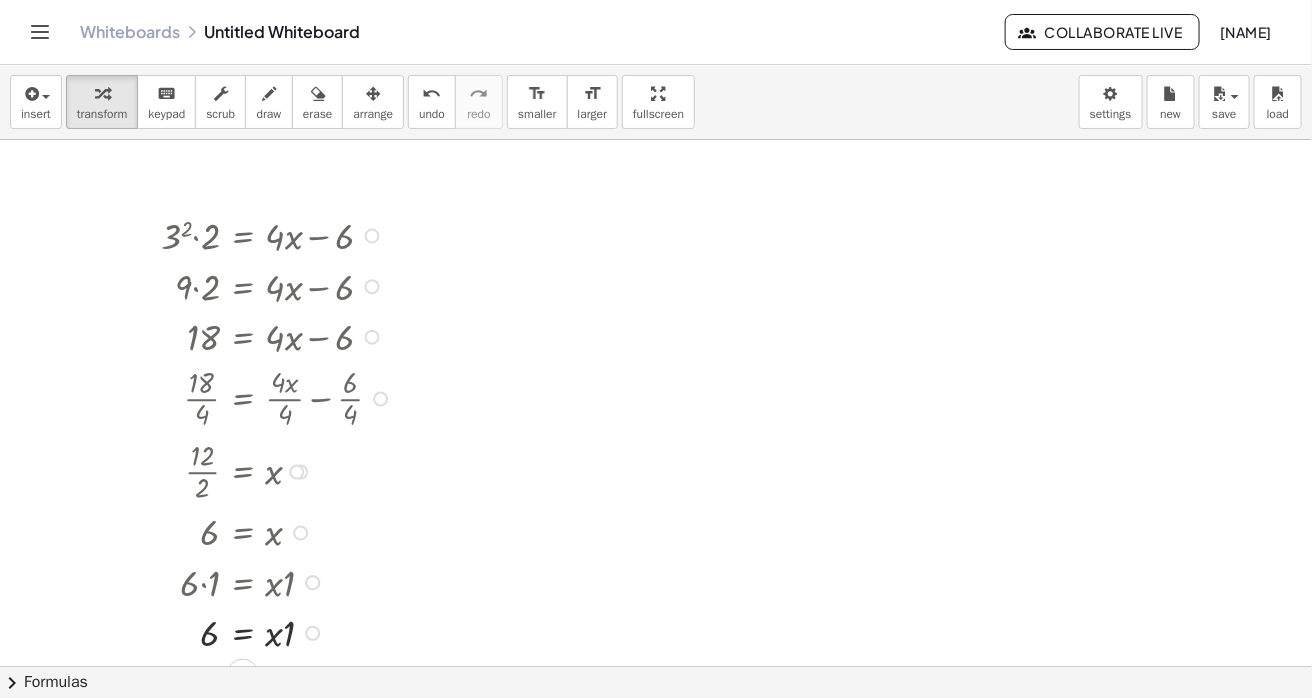 click at bounding box center (279, 631) 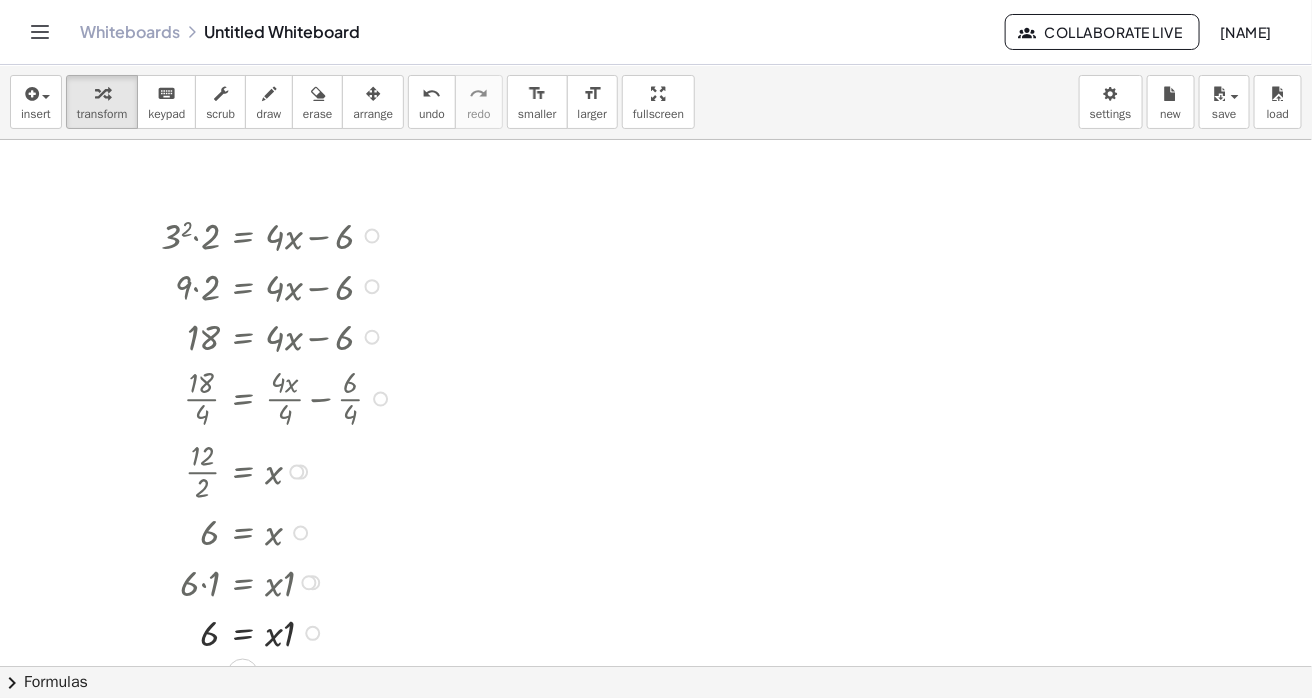 click at bounding box center [279, 631] 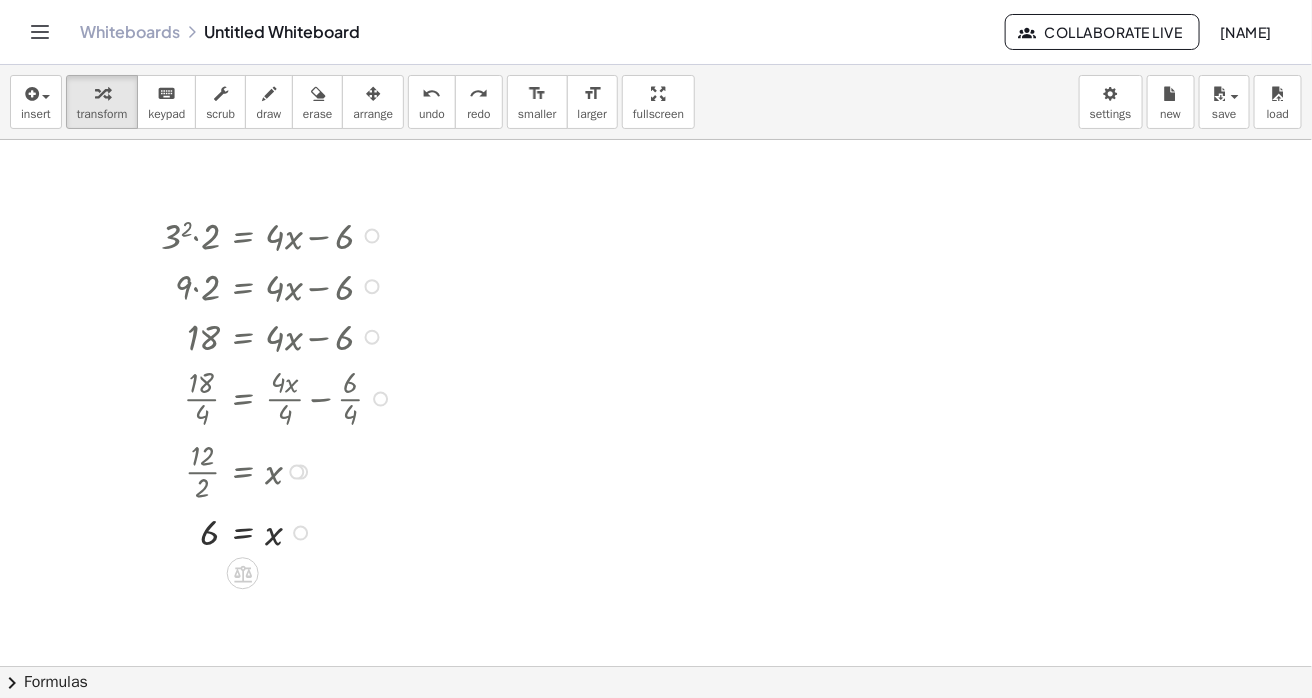 click at bounding box center [279, 531] 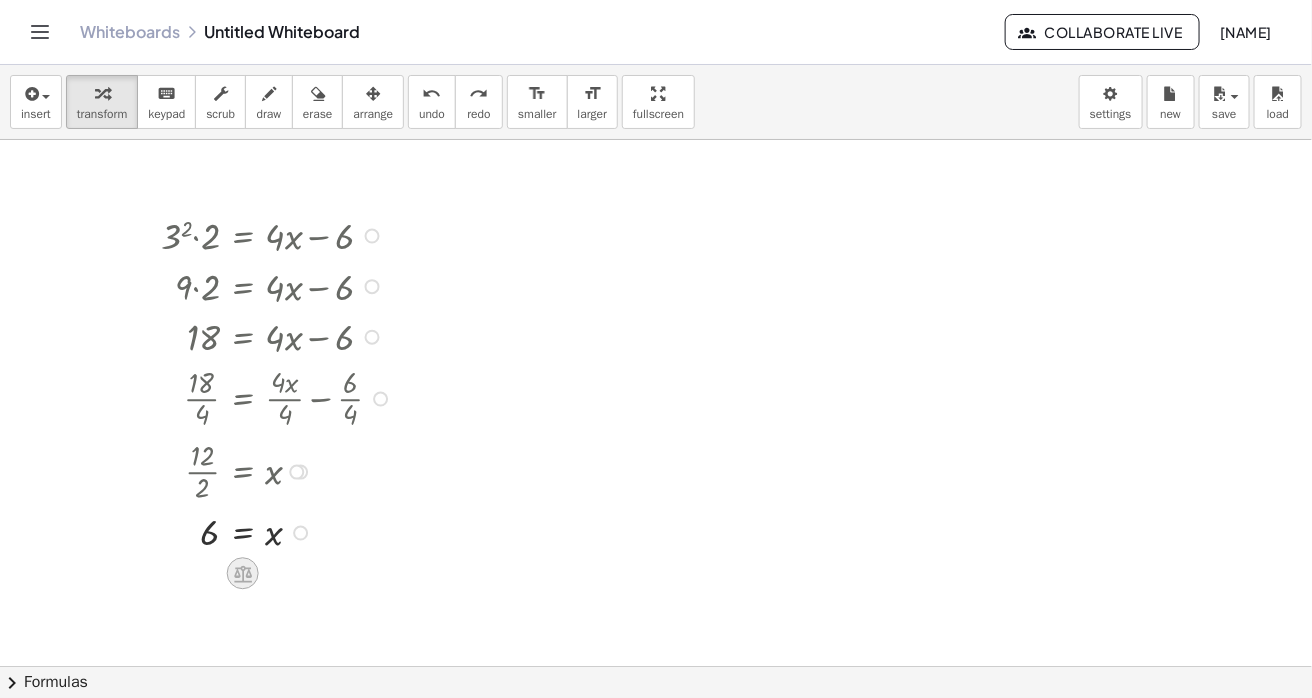click 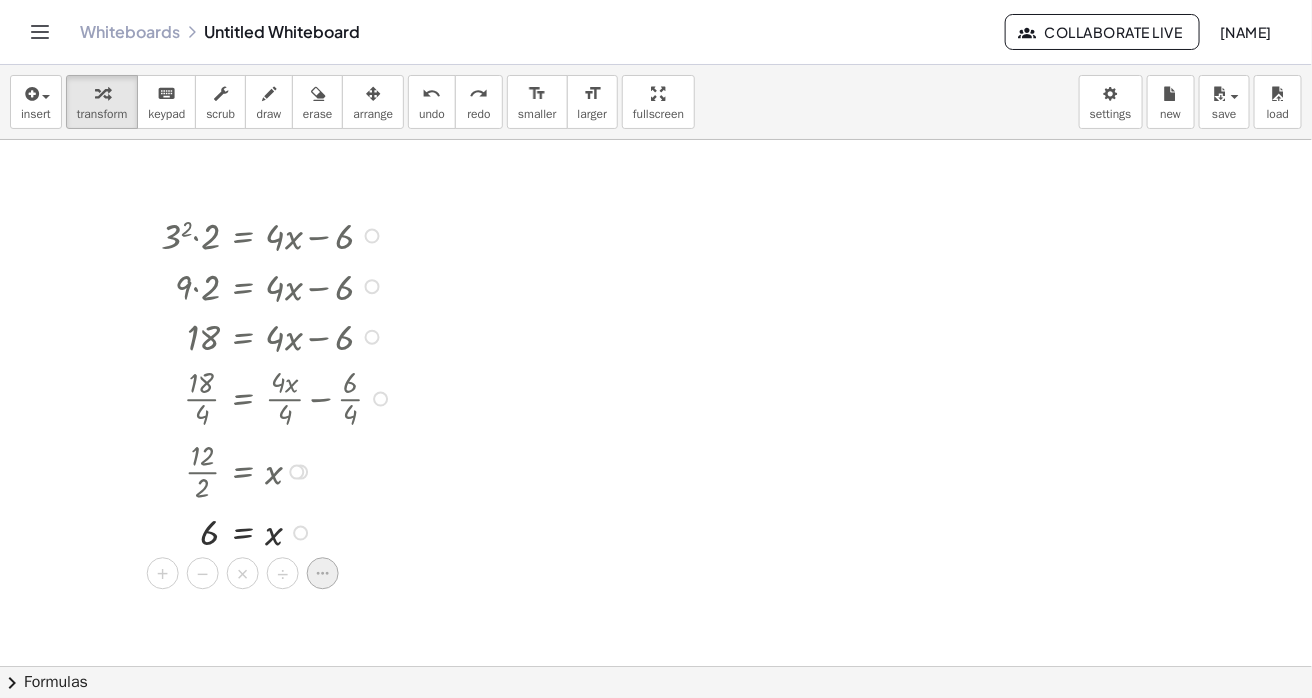 click 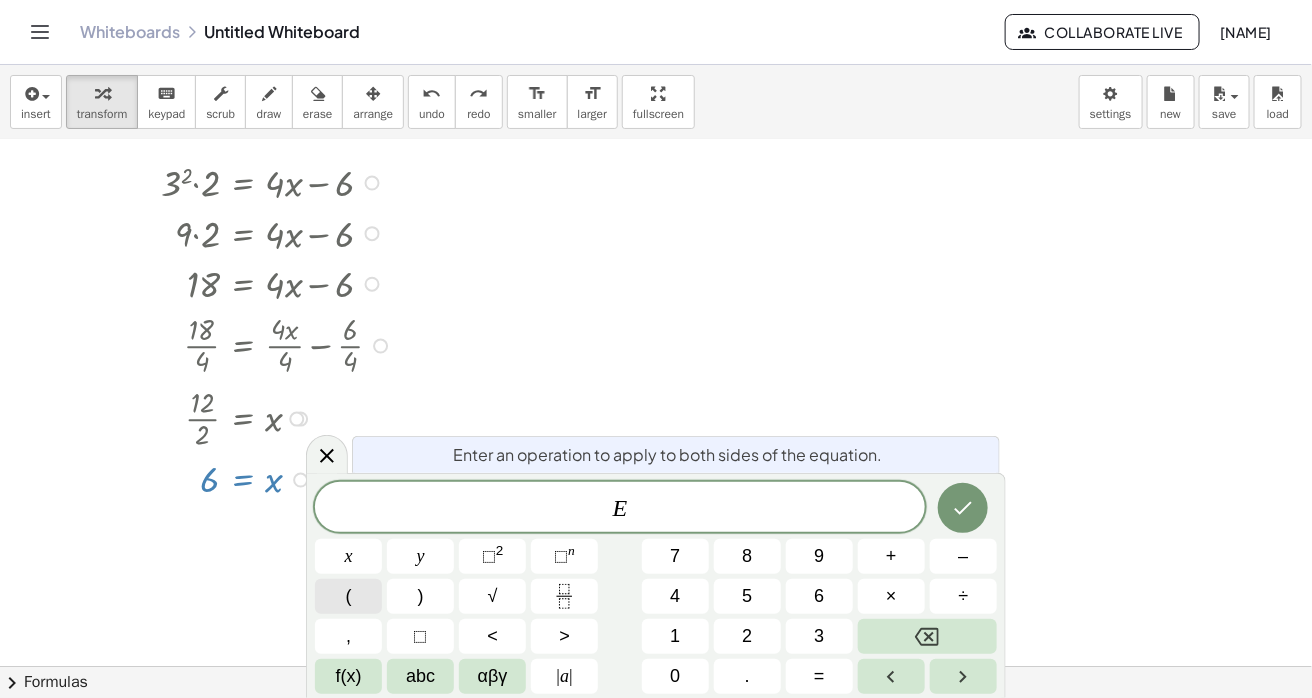 scroll, scrollTop: 53, scrollLeft: 0, axis: vertical 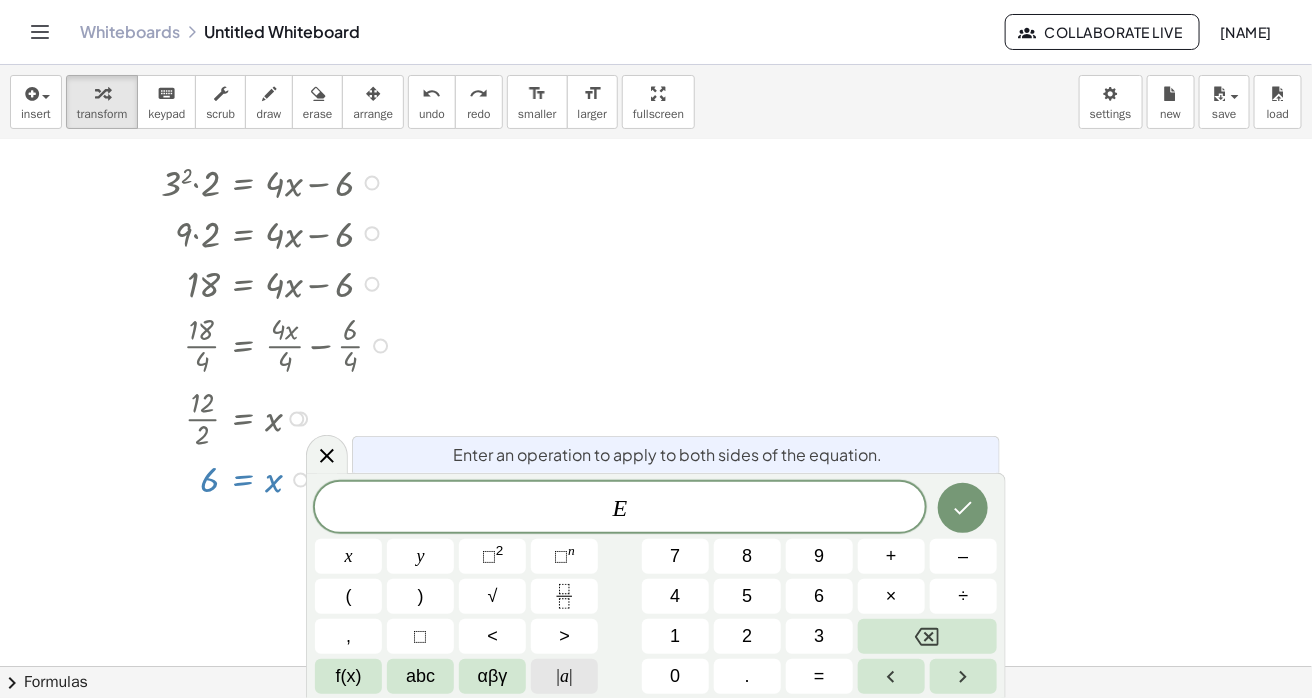 click on "| a |" 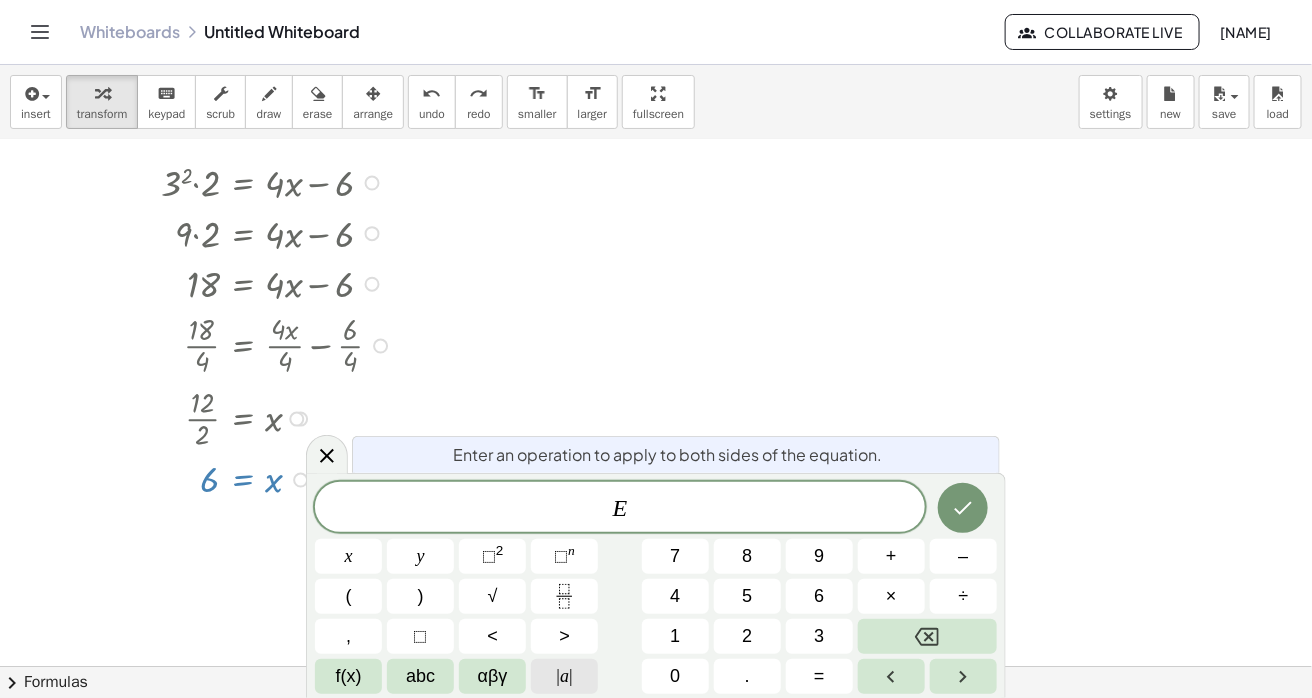 click on "| a |" at bounding box center [564, 676] 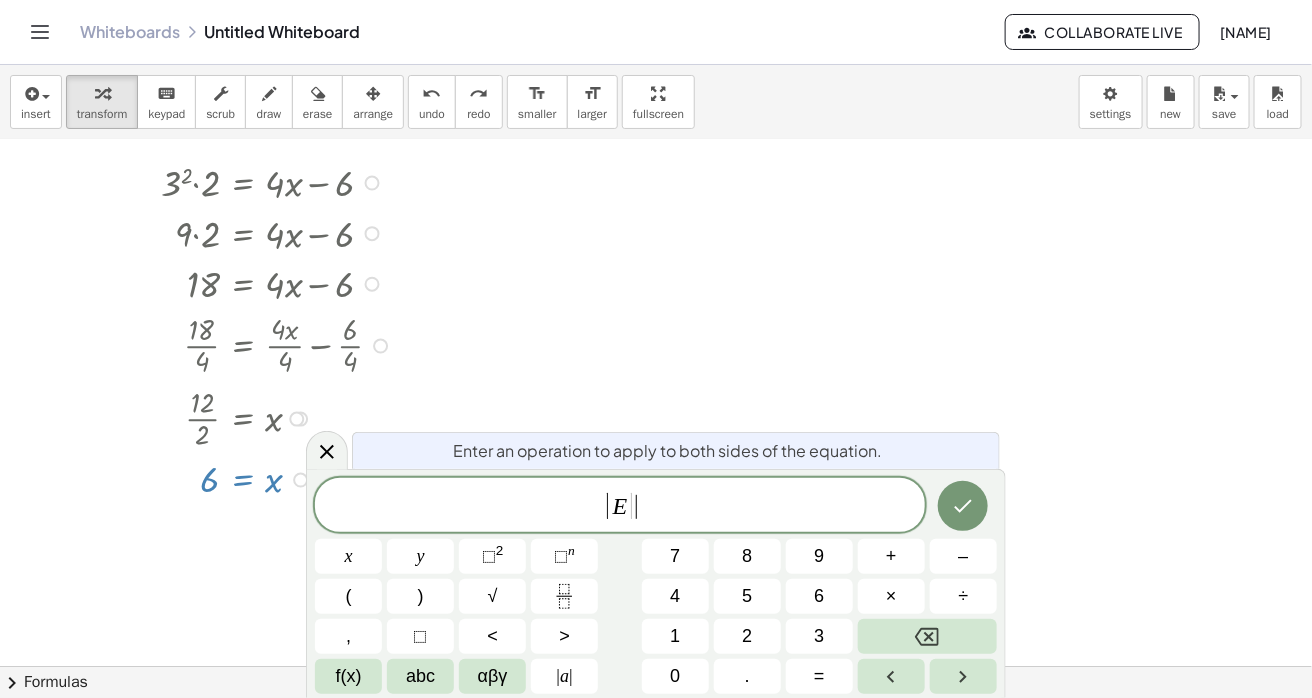 click on "| E | ​" at bounding box center (620, 506) 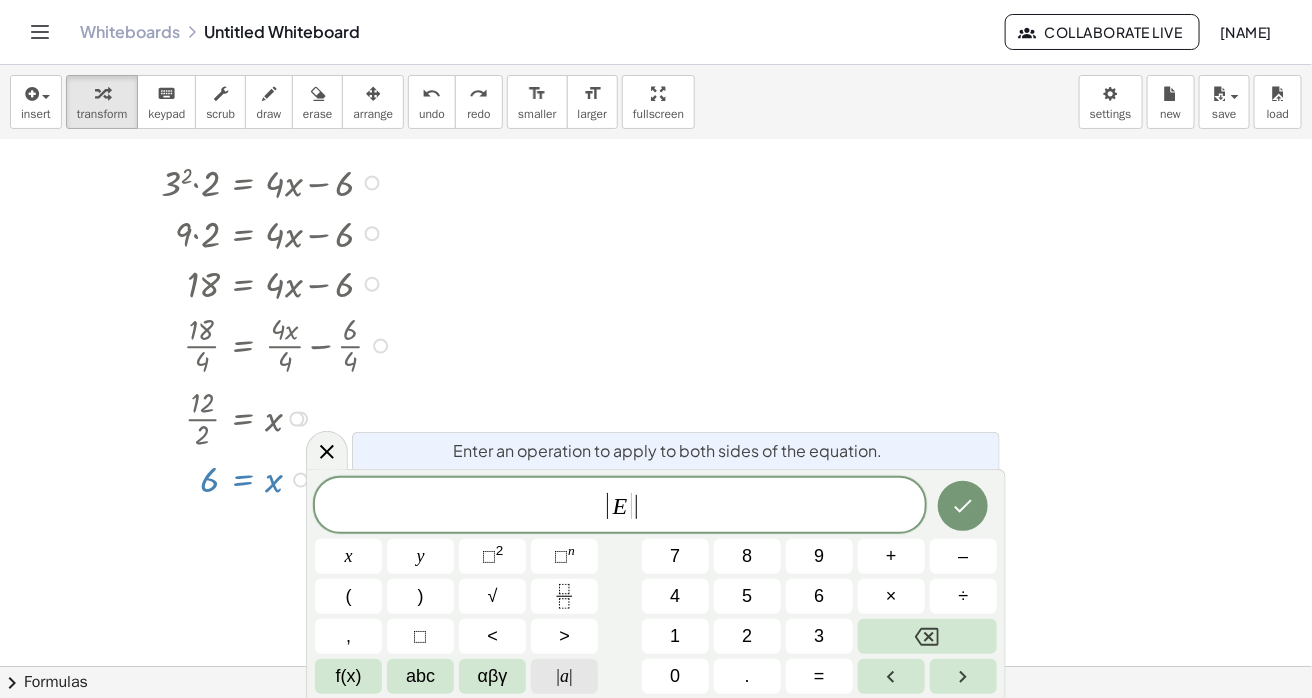 click on "| a |" at bounding box center (564, 676) 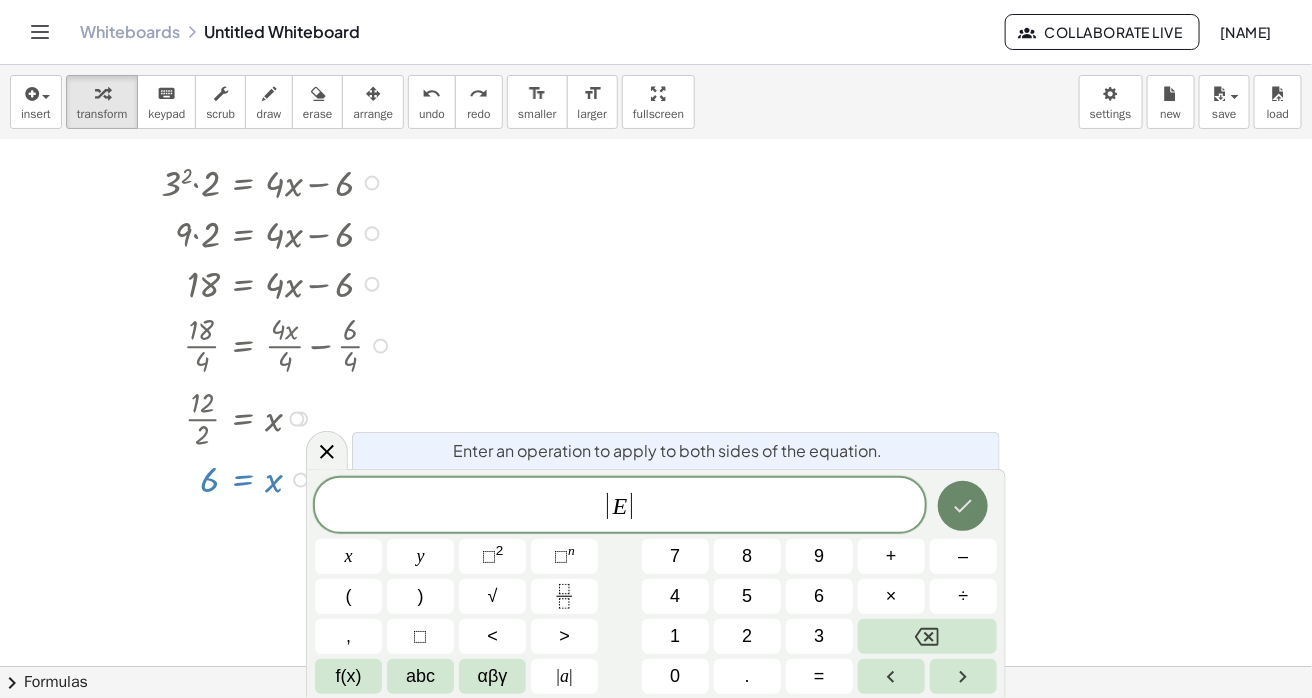 click at bounding box center [963, 506] 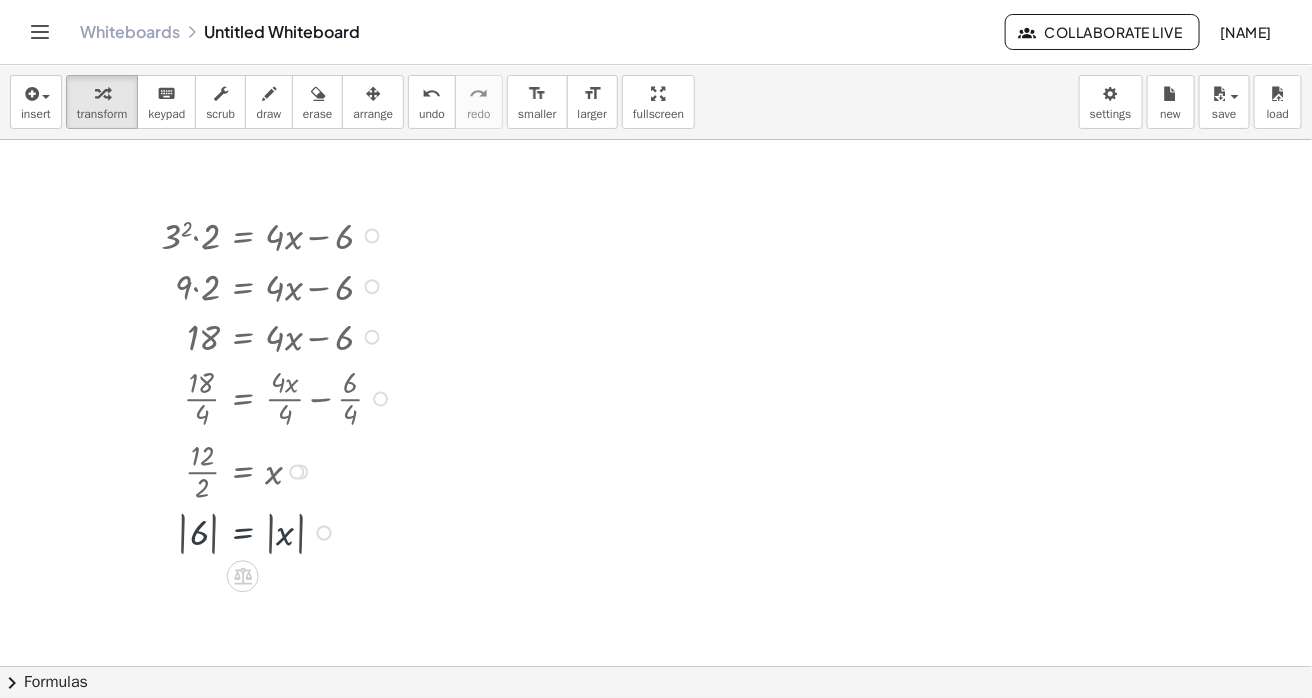 scroll, scrollTop: 0, scrollLeft: 0, axis: both 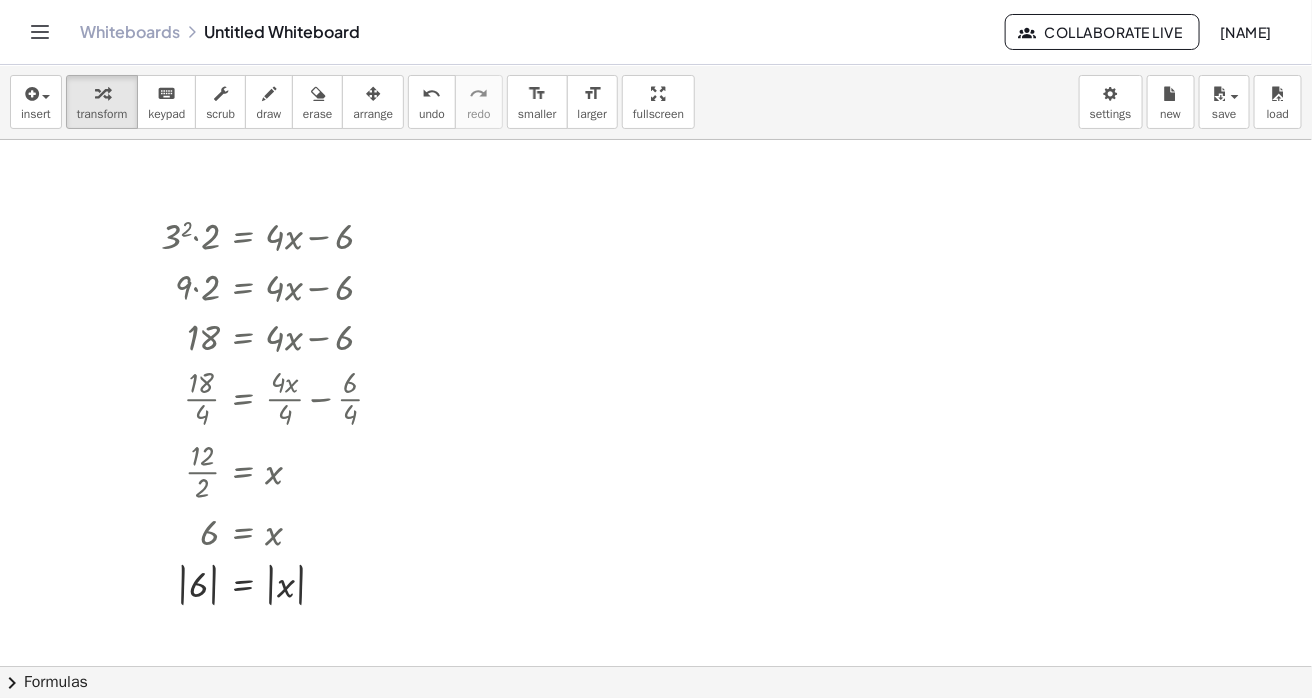 click at bounding box center [656, 666] 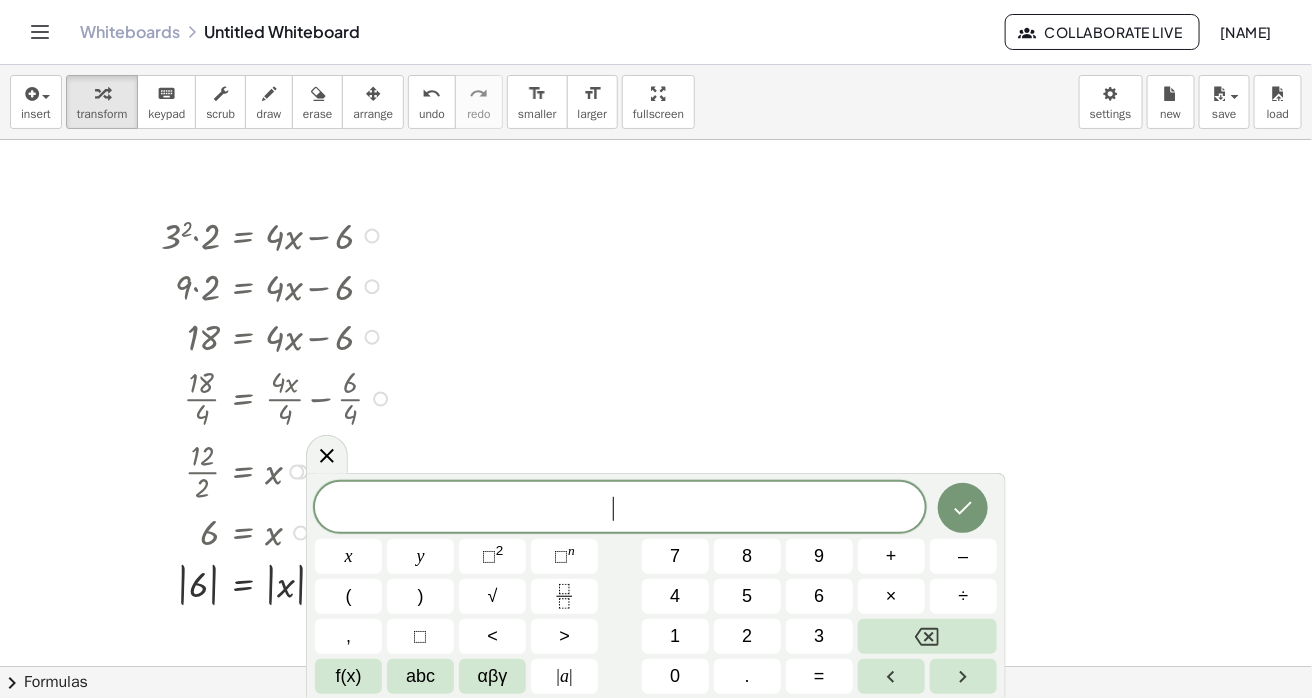 click at bounding box center [279, 583] 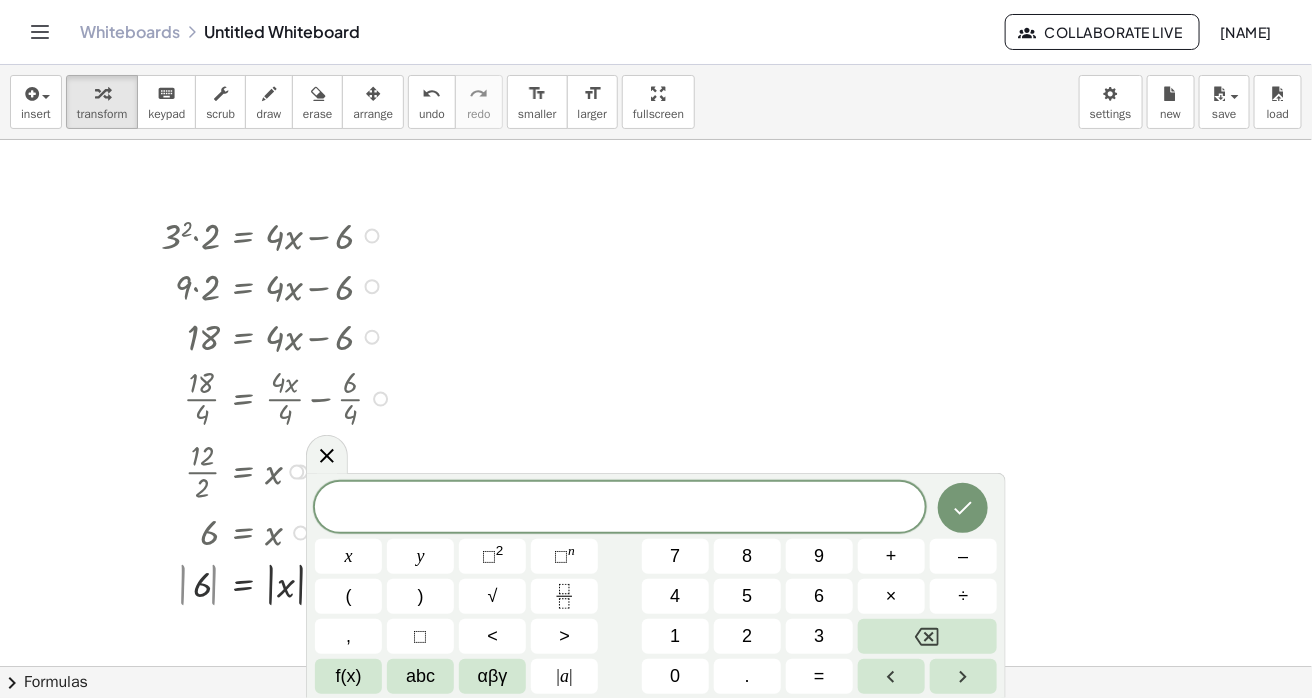 click at bounding box center [279, 583] 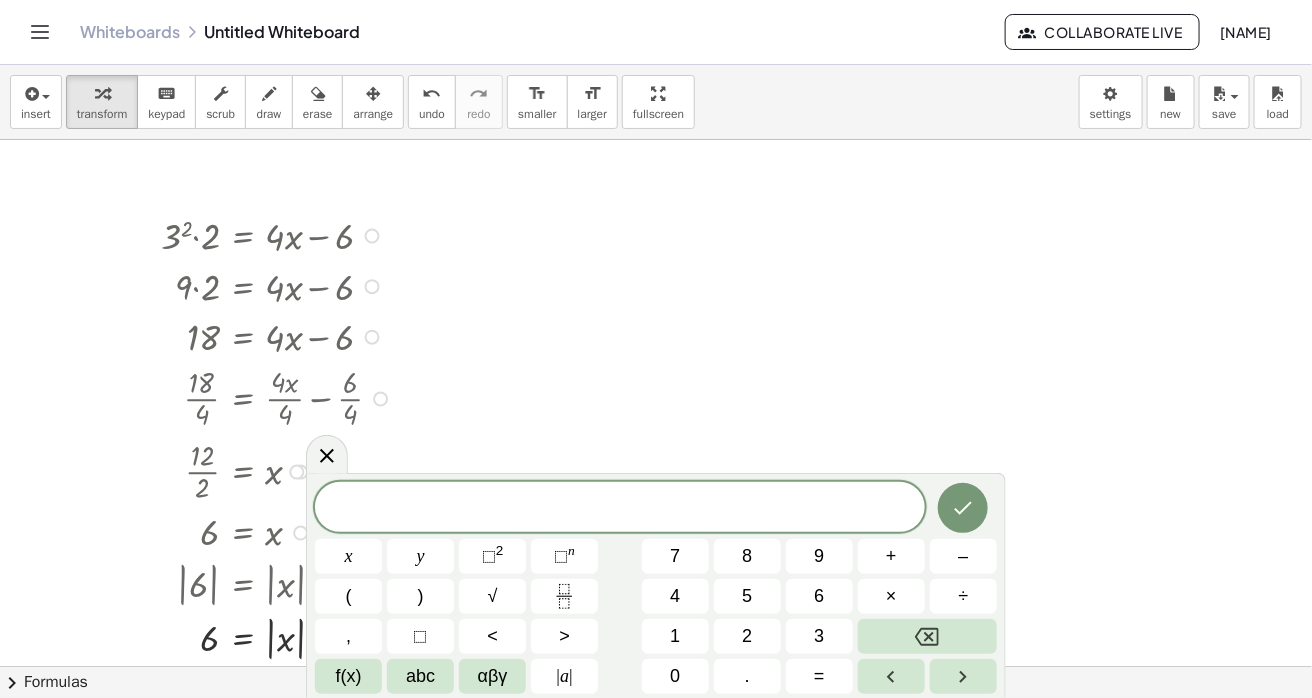 click at bounding box center (279, 637) 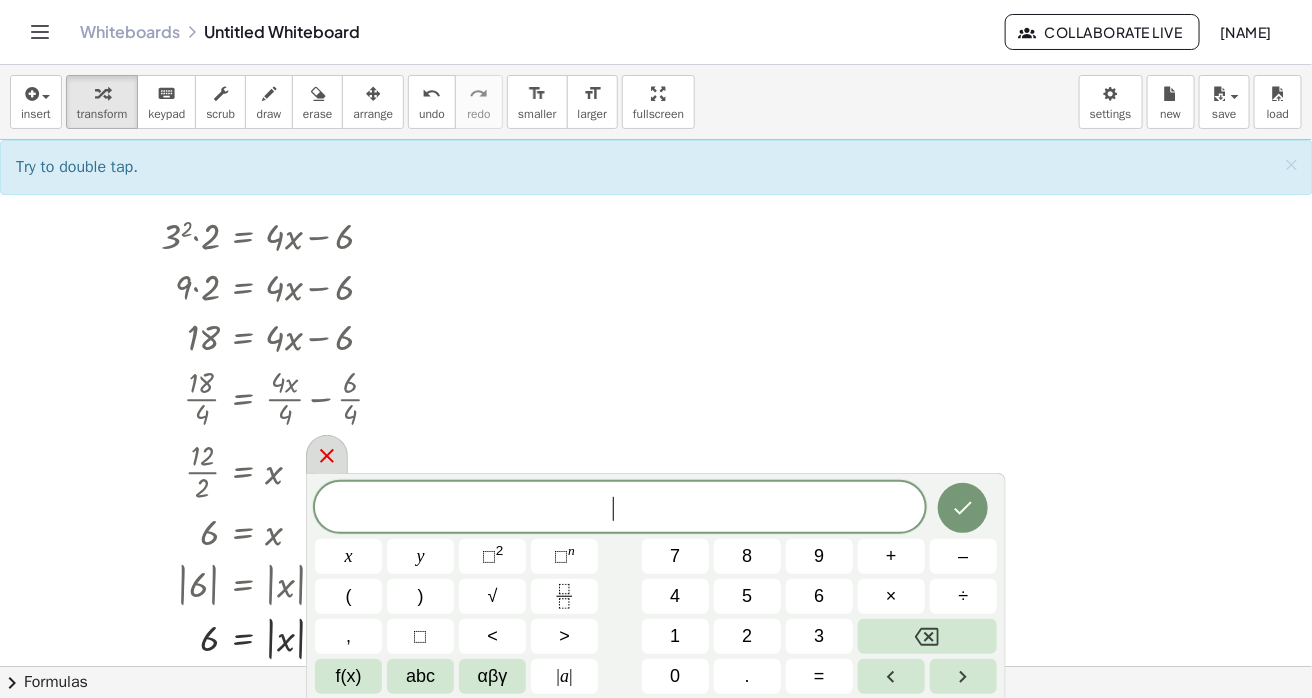 click 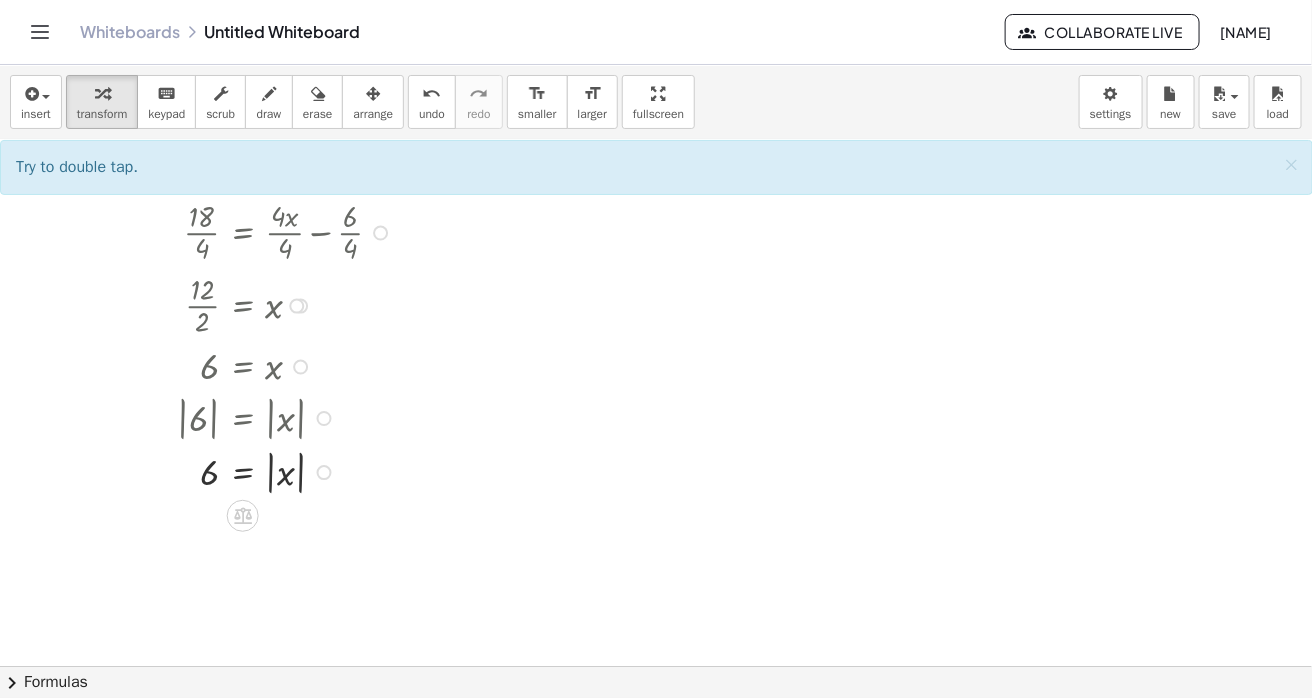 click at bounding box center [279, 471] 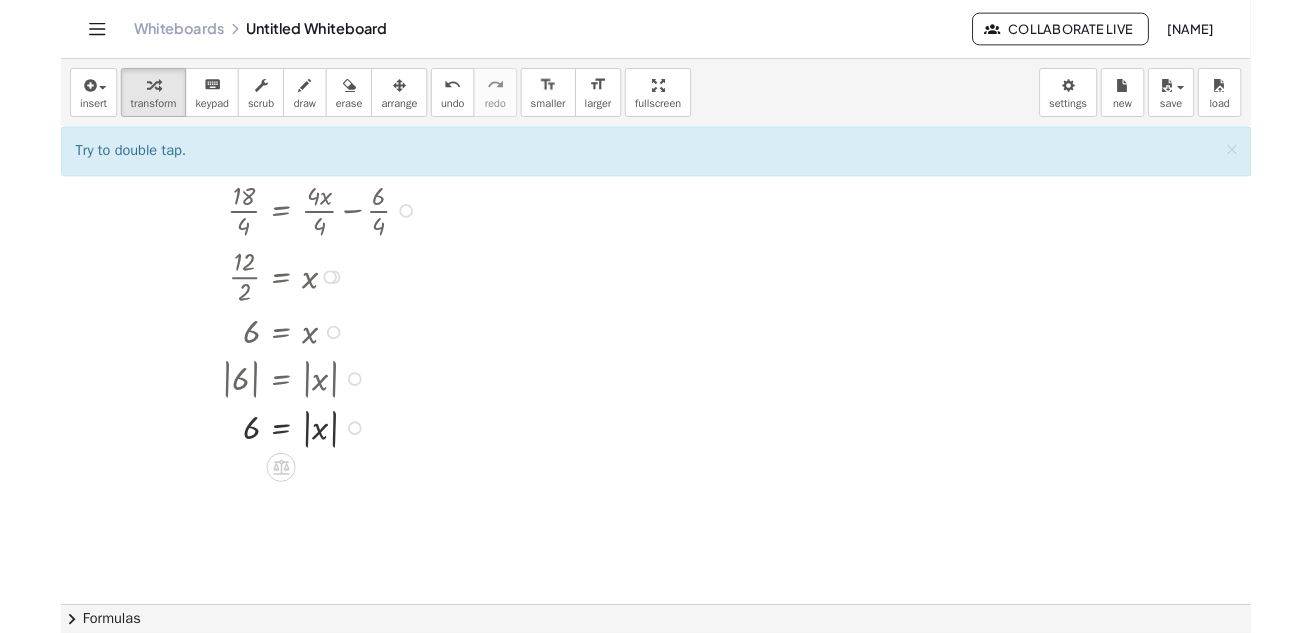 scroll, scrollTop: 166, scrollLeft: 0, axis: vertical 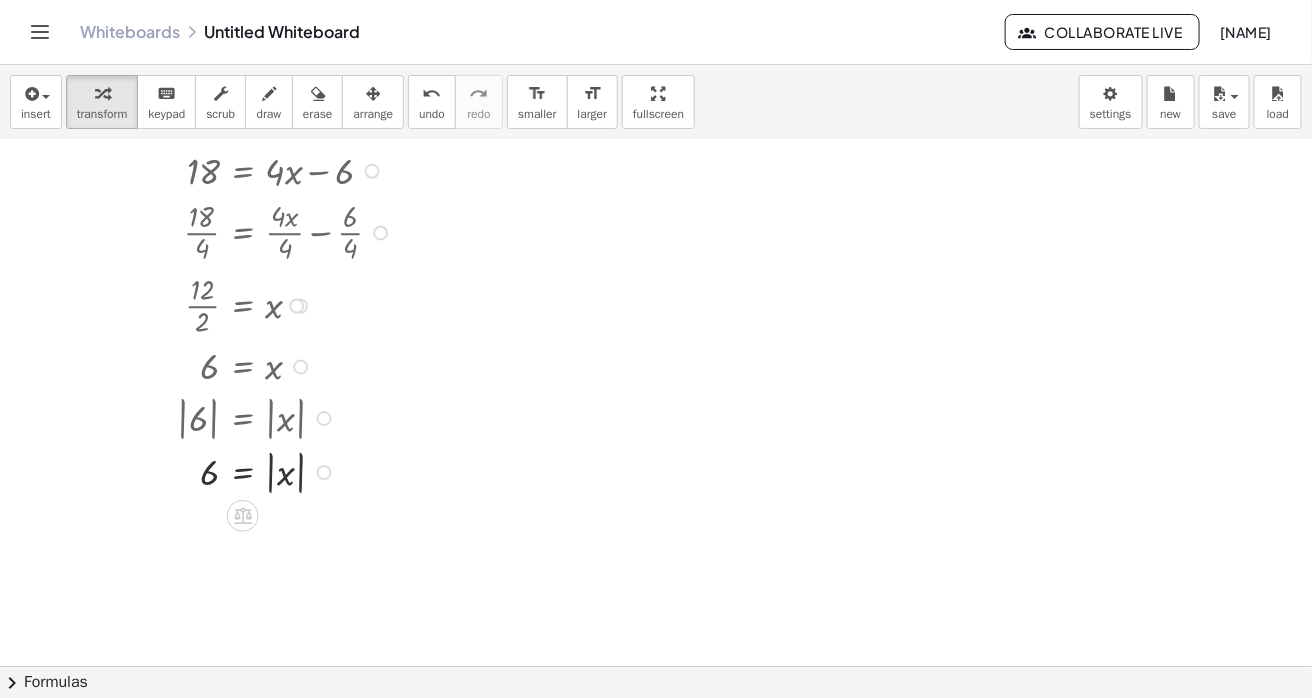 click at bounding box center (279, 471) 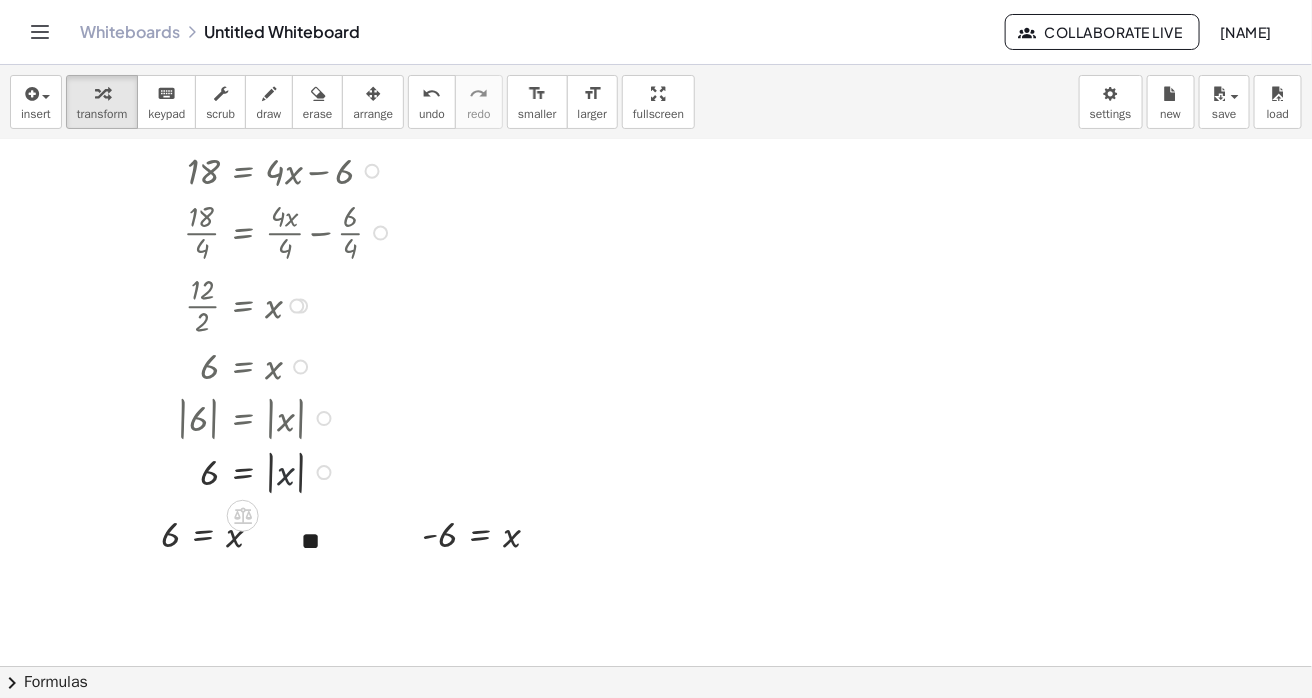 click at bounding box center [279, 471] 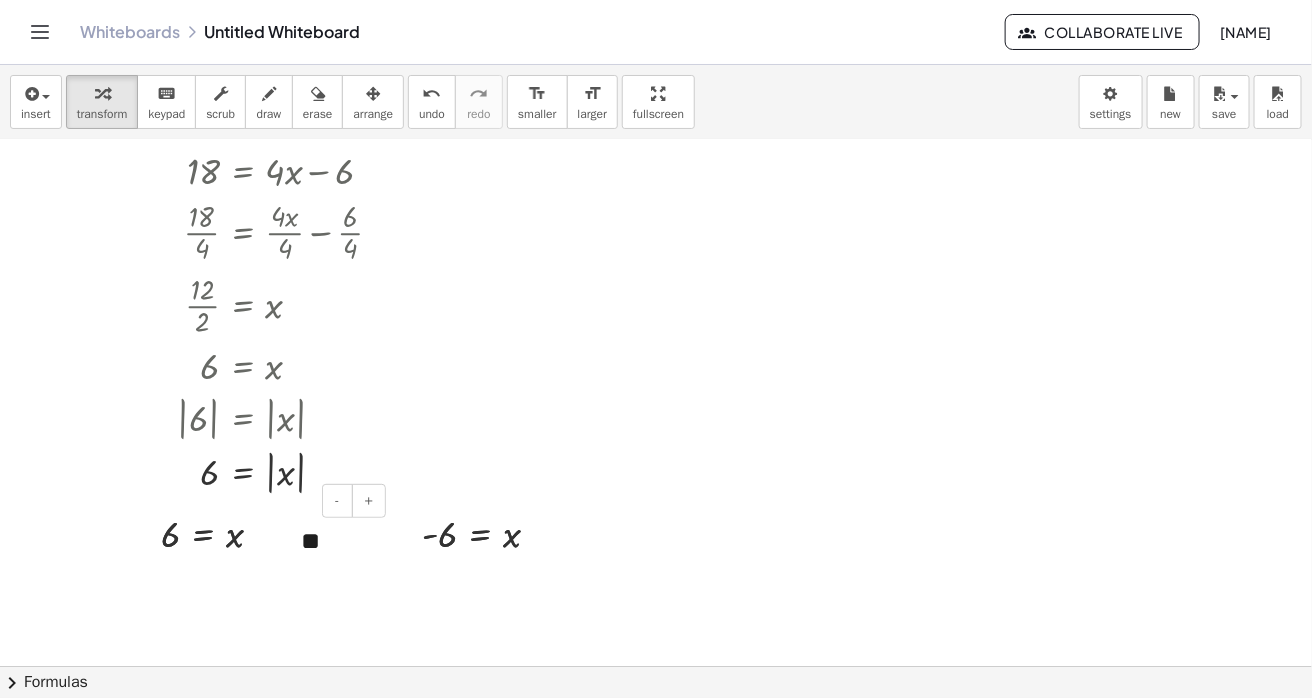 click on "**" at bounding box center (336, 541) 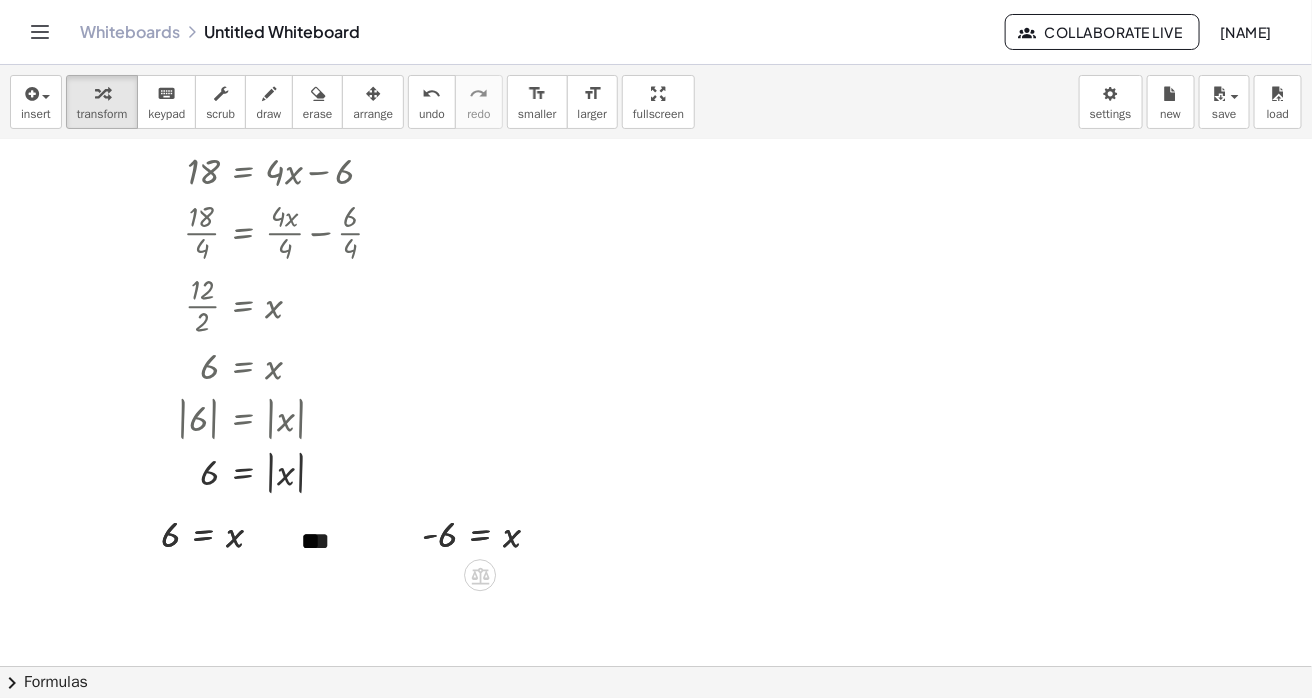 click at bounding box center [656, 500] 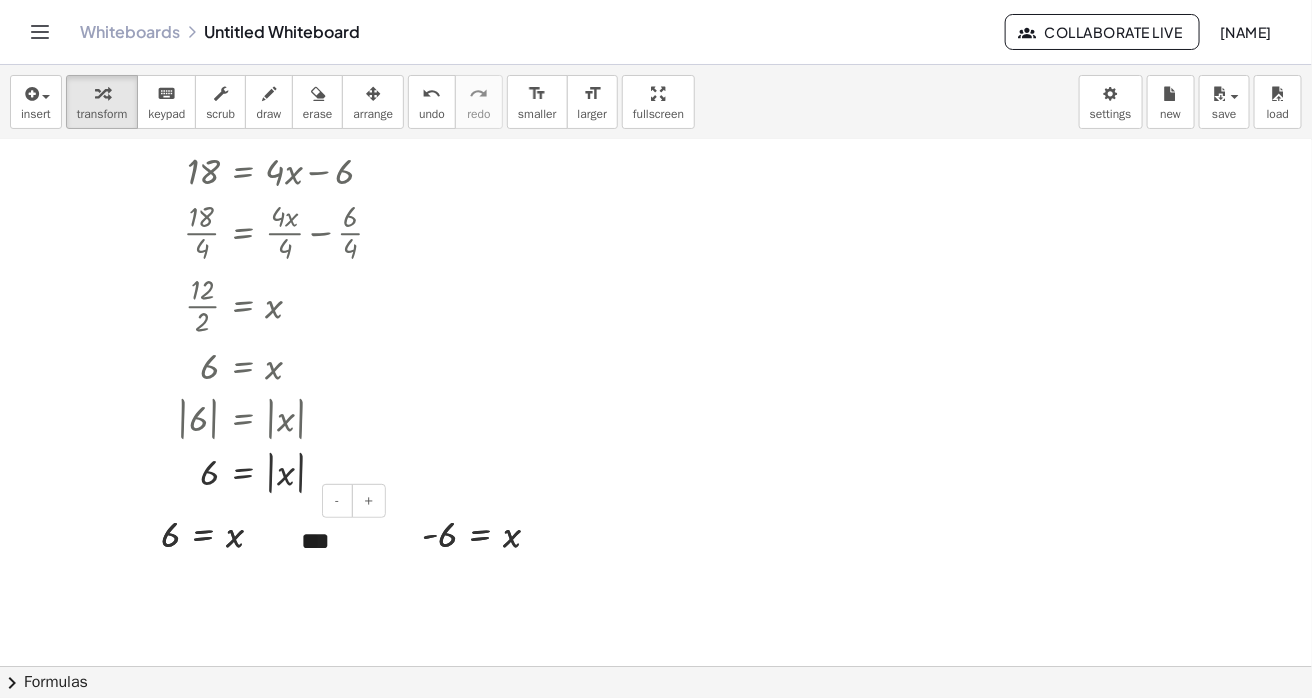 click on "***" at bounding box center (336, 541) 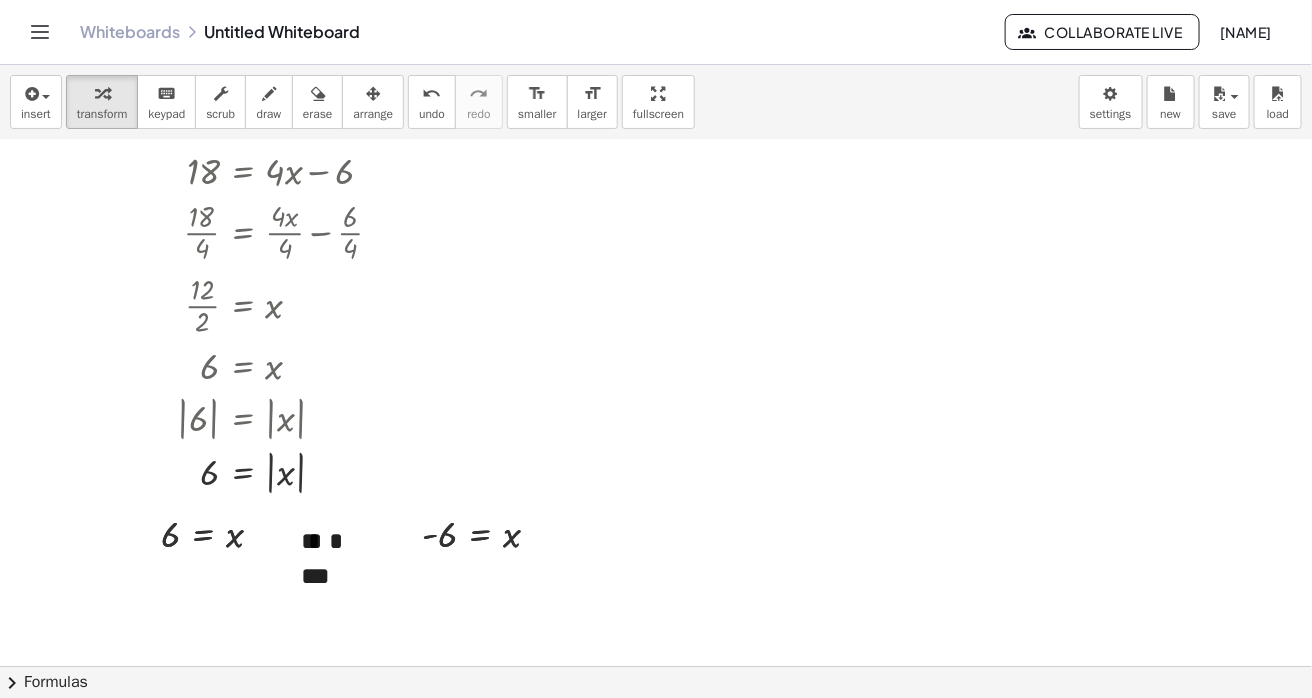 click at bounding box center (656, 500) 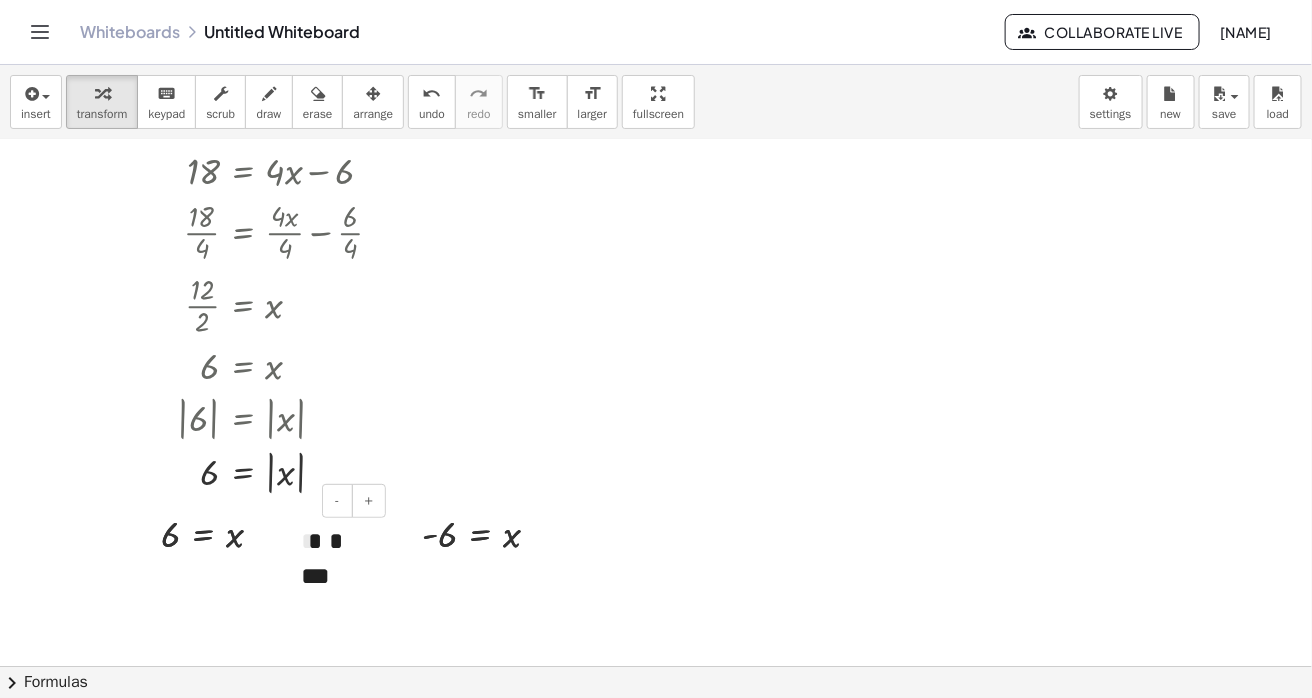 click on "***" at bounding box center [336, 576] 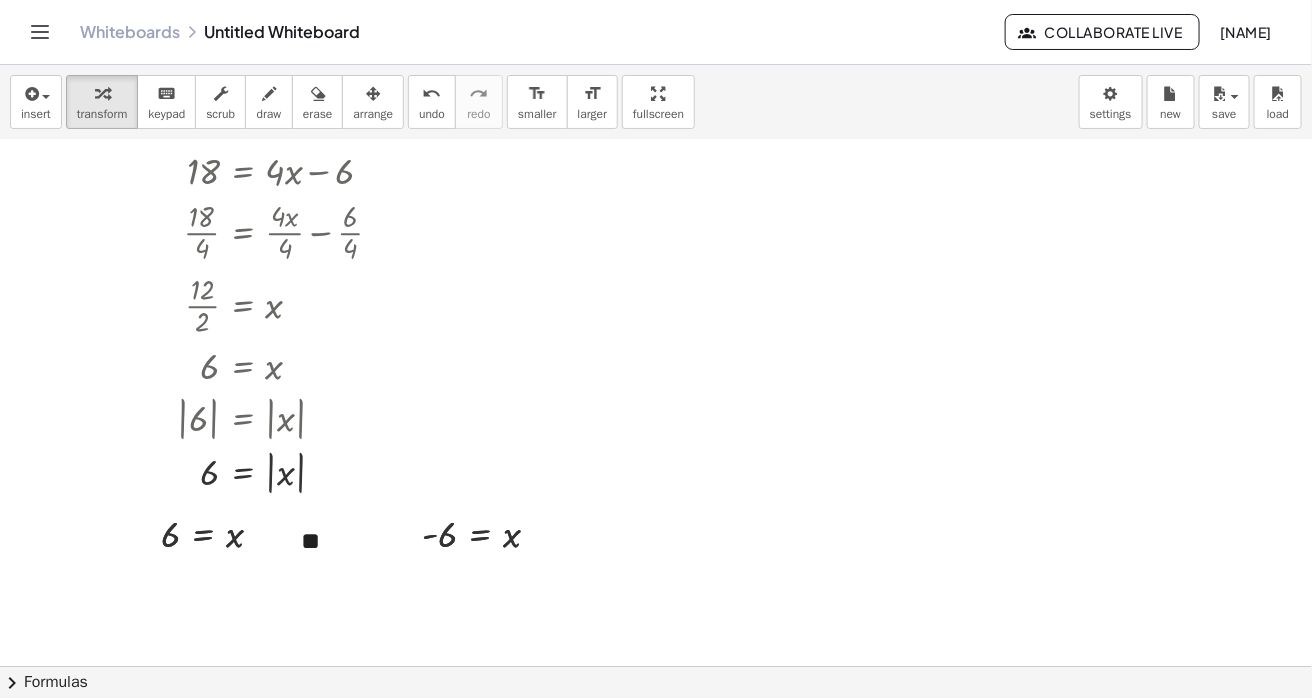 click at bounding box center [656, 500] 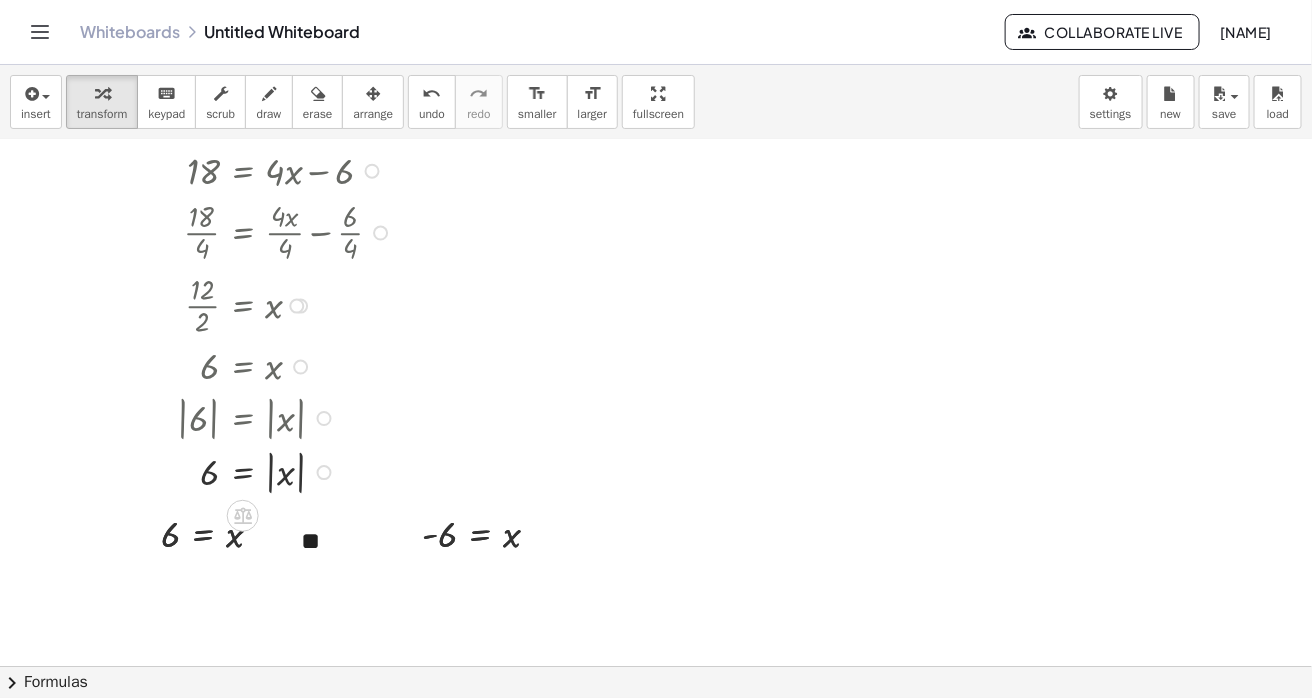 click on "· 3 2 · 2 = + · 4 · x − 6 · 9 · 2 = + · 4 · x − 6 18 = + · 4 · x − 6 · 18 · 4 = + · 4 · x · 4 − · 6 · 4 · 9 · 2 · 2 · 2 = + · 4 · x · 4 − · 6 · 4 · 9 · 2 = + · 4 · x · 4 − · 6 · 4 · 9 · 2 = + x − · 6 · 4 · 9 · 2 = + x − · 3 · 2 · 2 · 2 · 9 · 2 = + x − · 3 · 2 + · 9 · 2 + · 3 · 2 = + x − · 3 · 2 + · 3 · 2 + · 9 · 2 + · 3 · 2 = + x + 0 + · 9 · 2 + · 3 · 2 = x · 12 · 2 = x 6 = x | 6 | = | x | 6 = x | |" at bounding box center [265, 270] 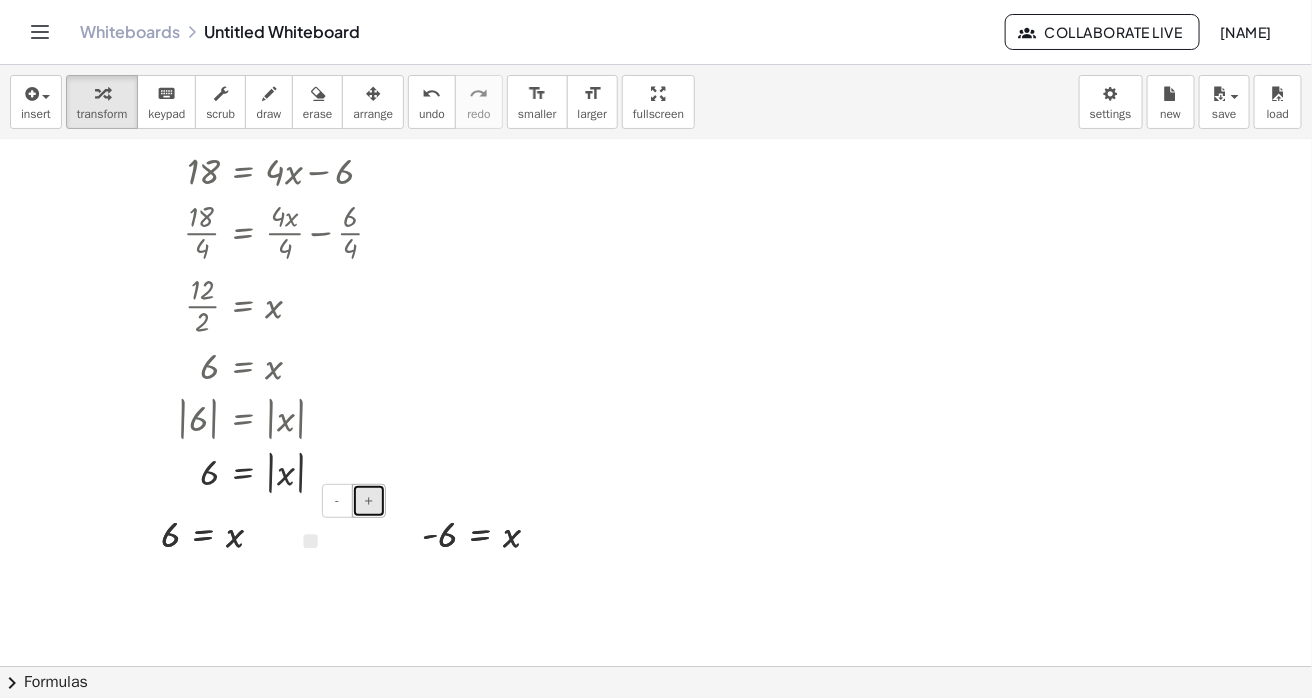 click on "+" at bounding box center (369, 500) 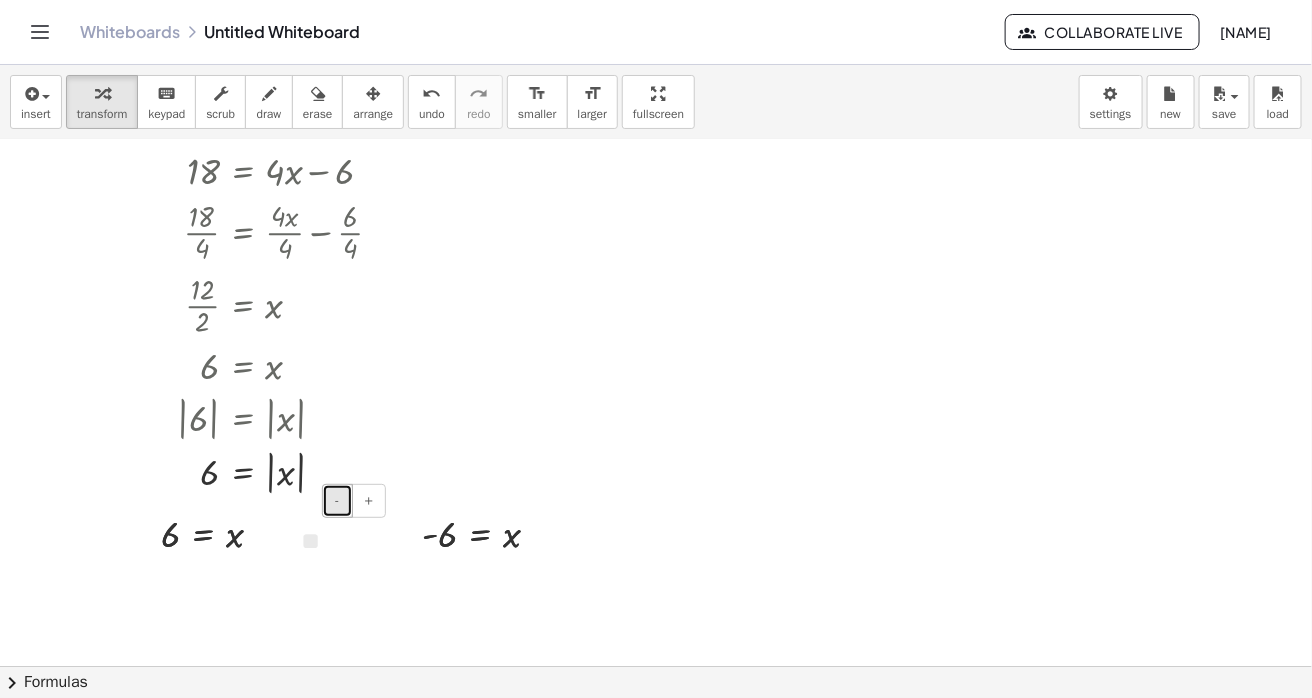 click on "-" at bounding box center (337, 500) 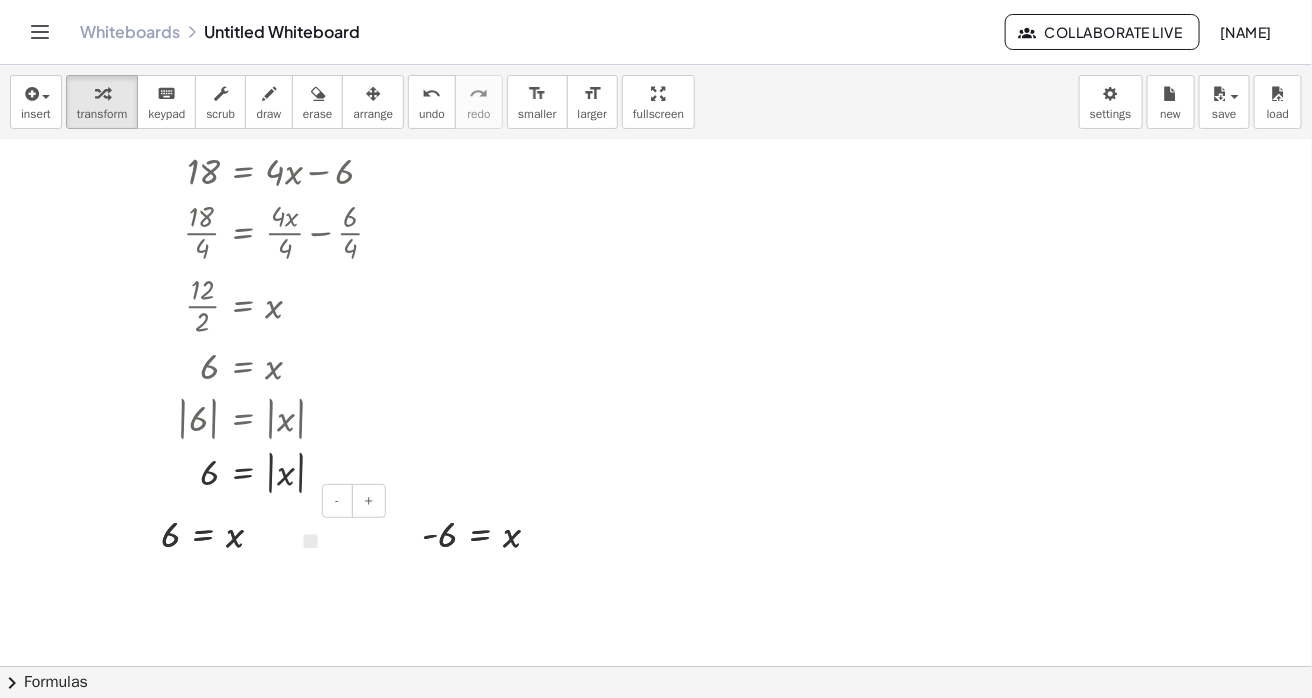 click at bounding box center (336, 544) 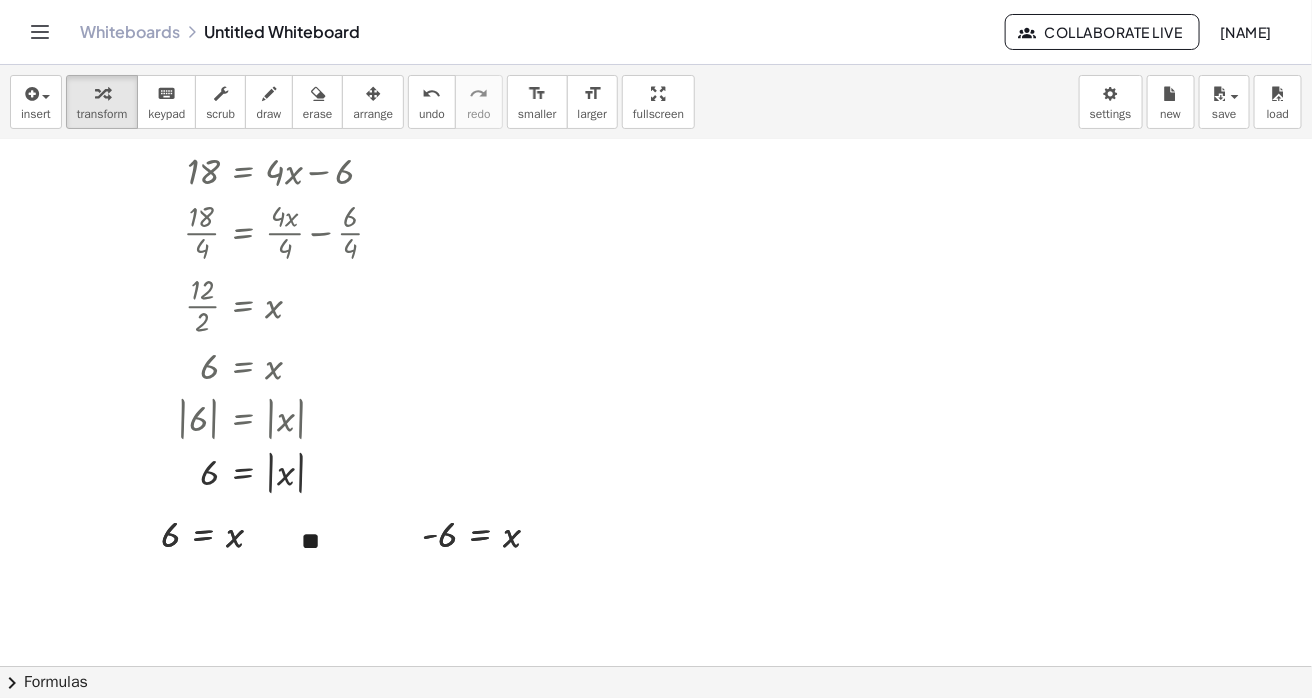 click at bounding box center (656, 500) 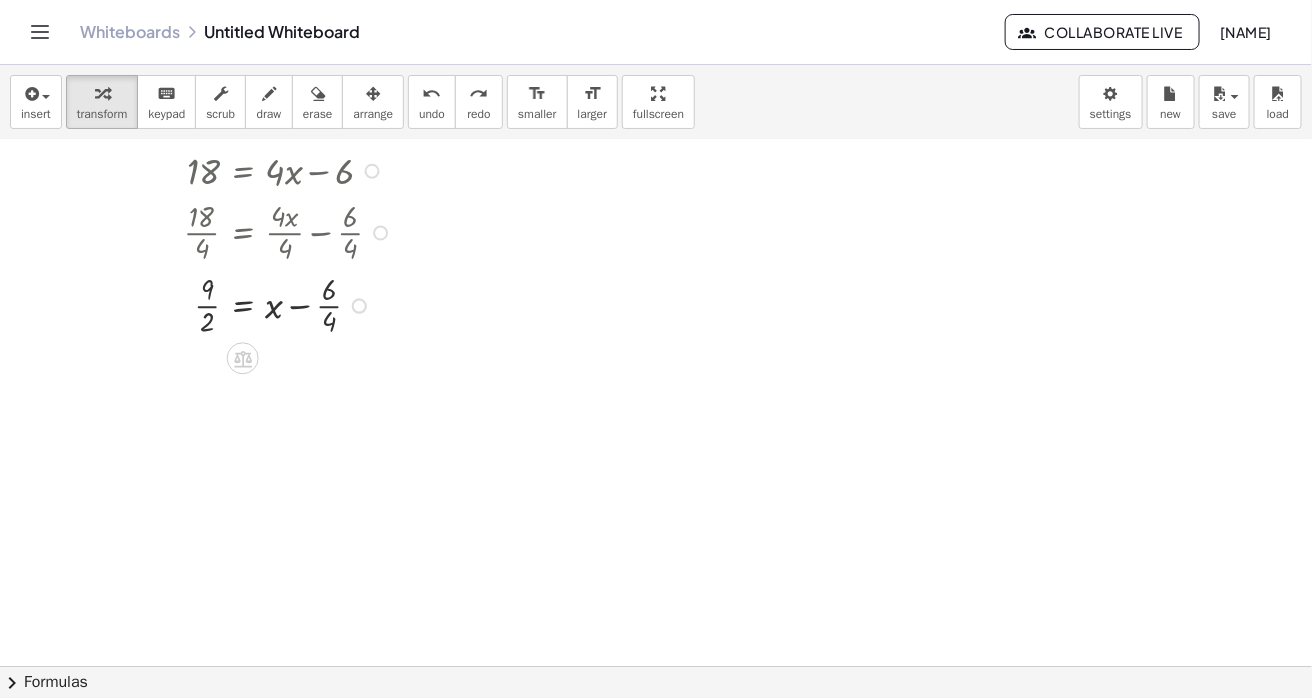 click at bounding box center (279, 304) 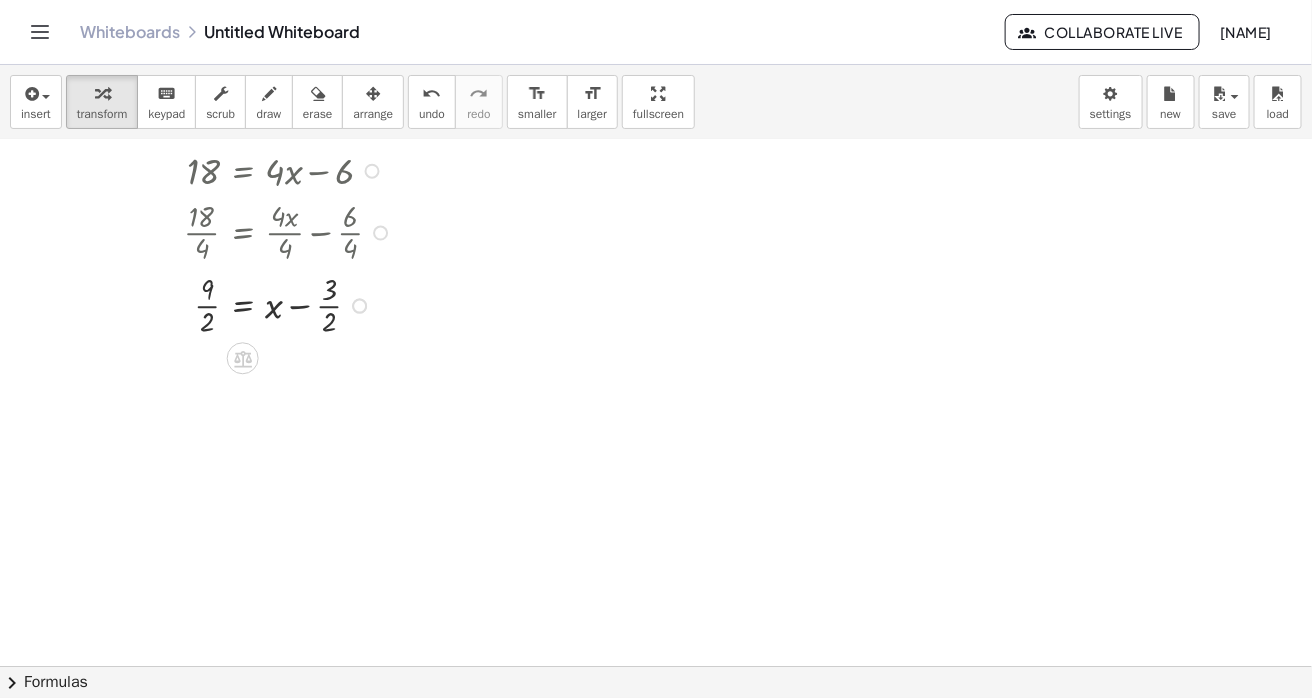 click at bounding box center (279, 304) 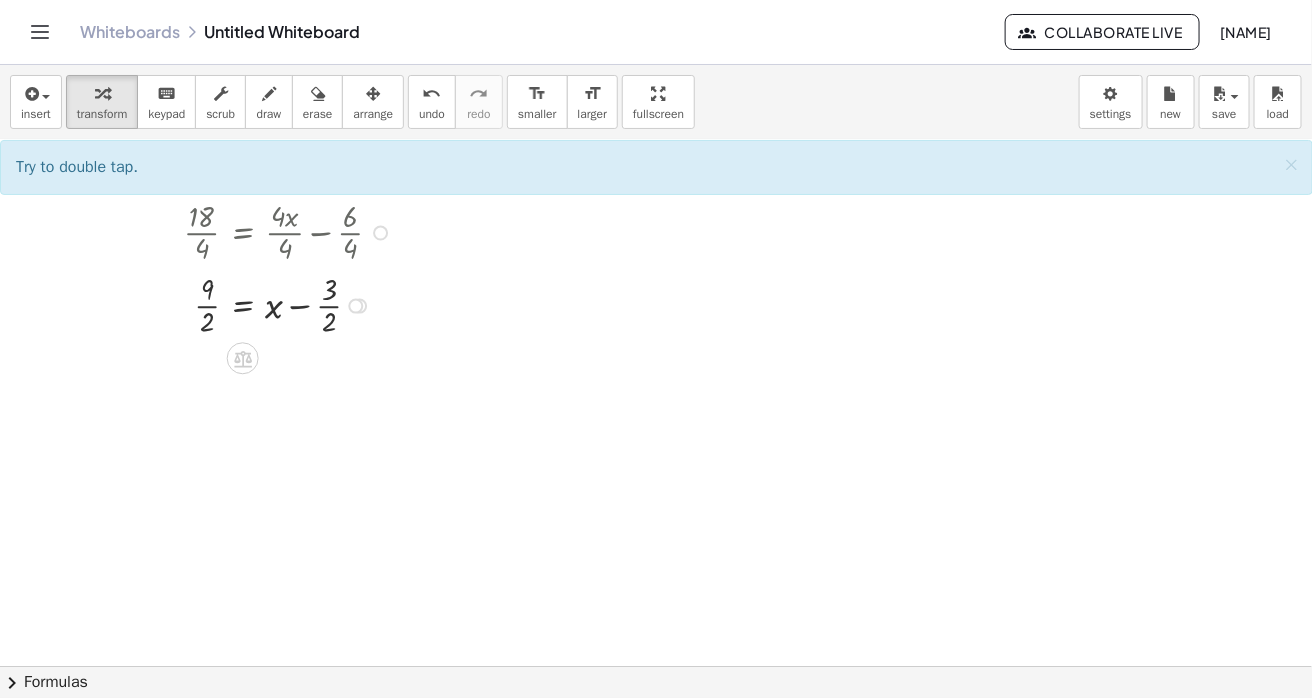 click at bounding box center (279, 304) 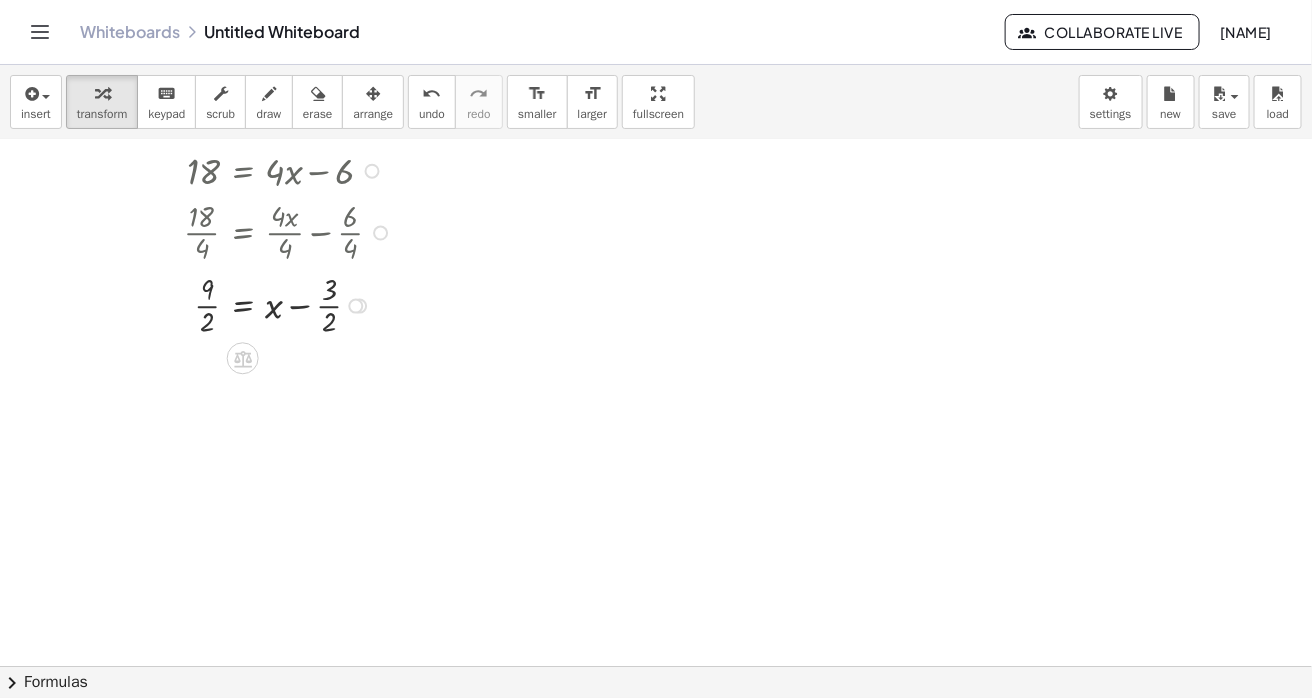 click at bounding box center (279, 304) 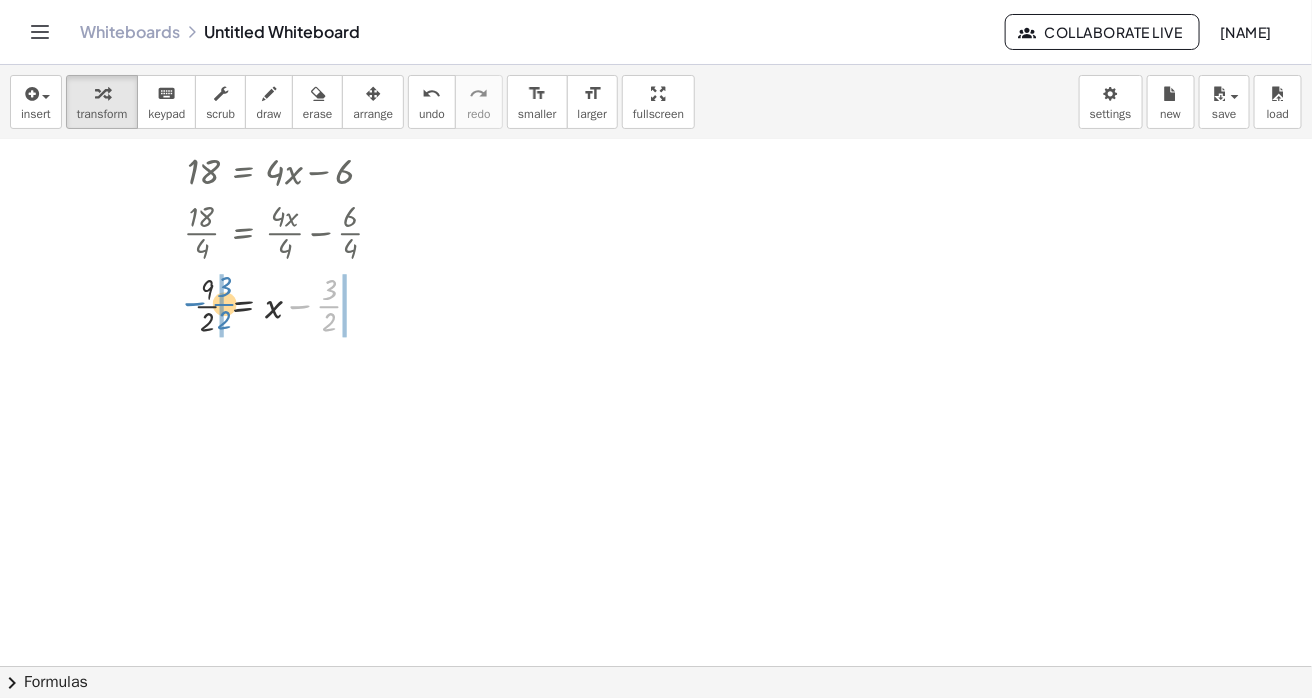 drag, startPoint x: 329, startPoint y: 303, endPoint x: 218, endPoint y: 303, distance: 111 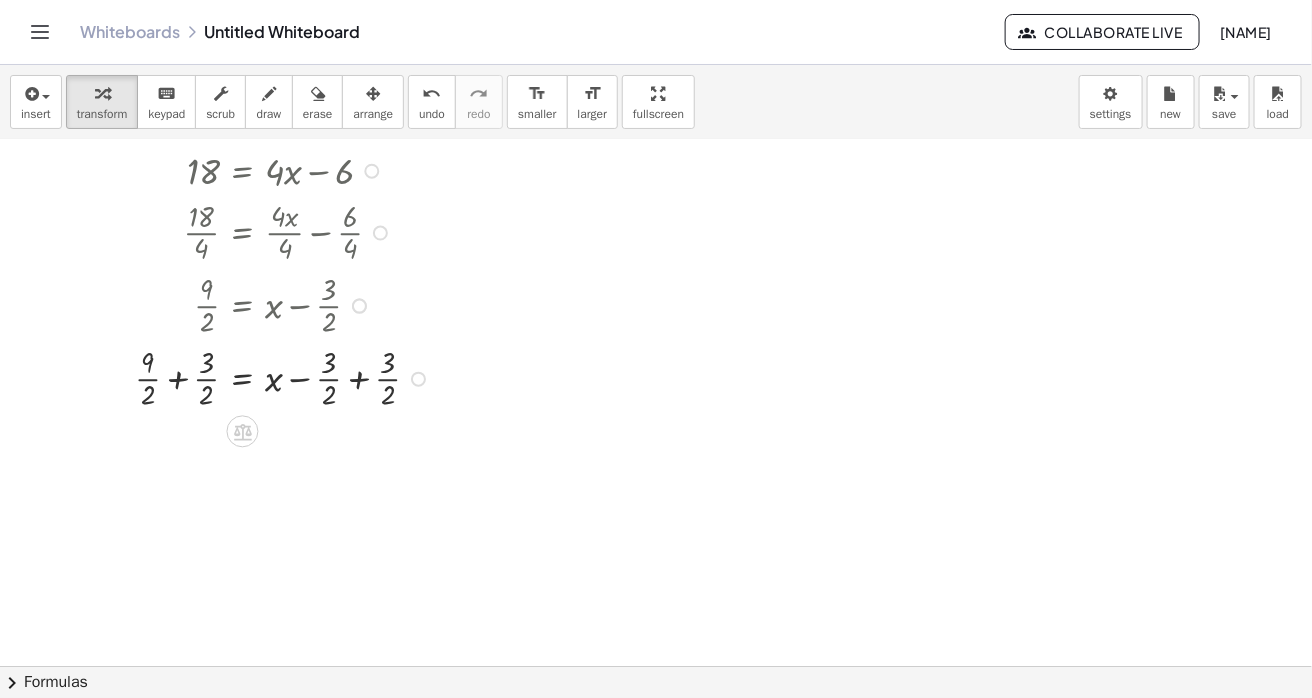 click at bounding box center (285, 377) 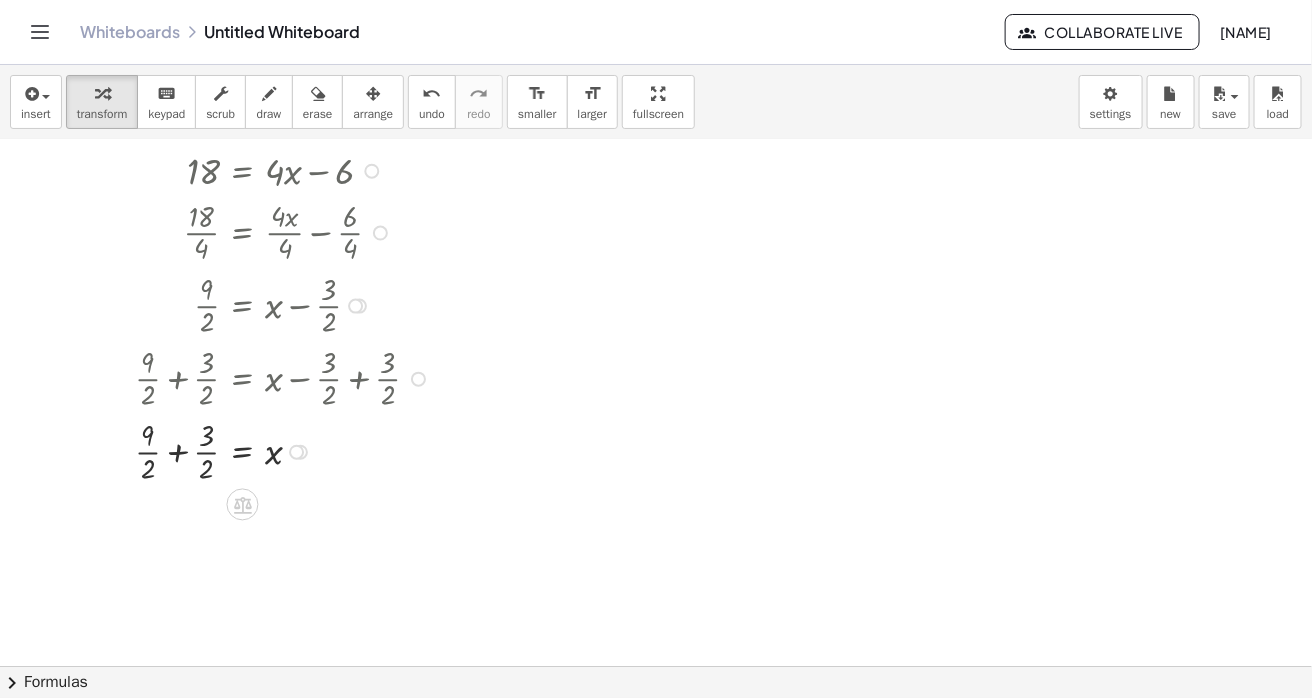 click at bounding box center [285, 450] 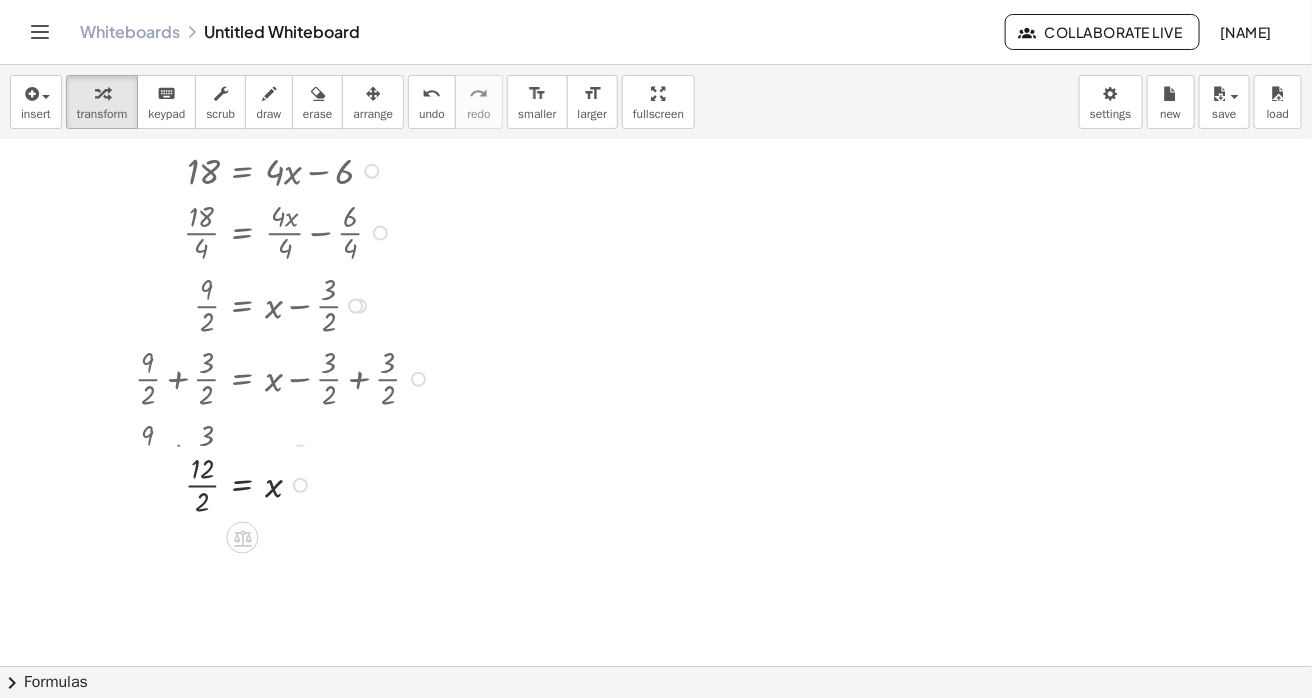 click at bounding box center [260, 450] 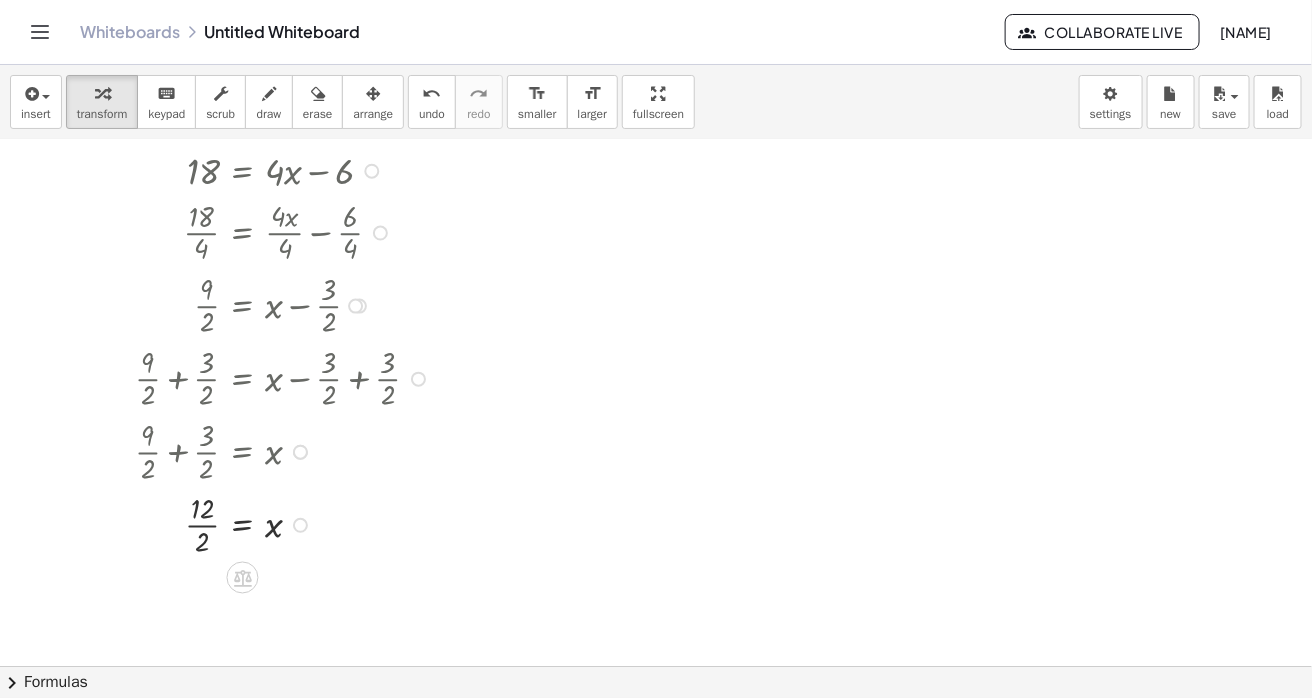 click at bounding box center [285, 523] 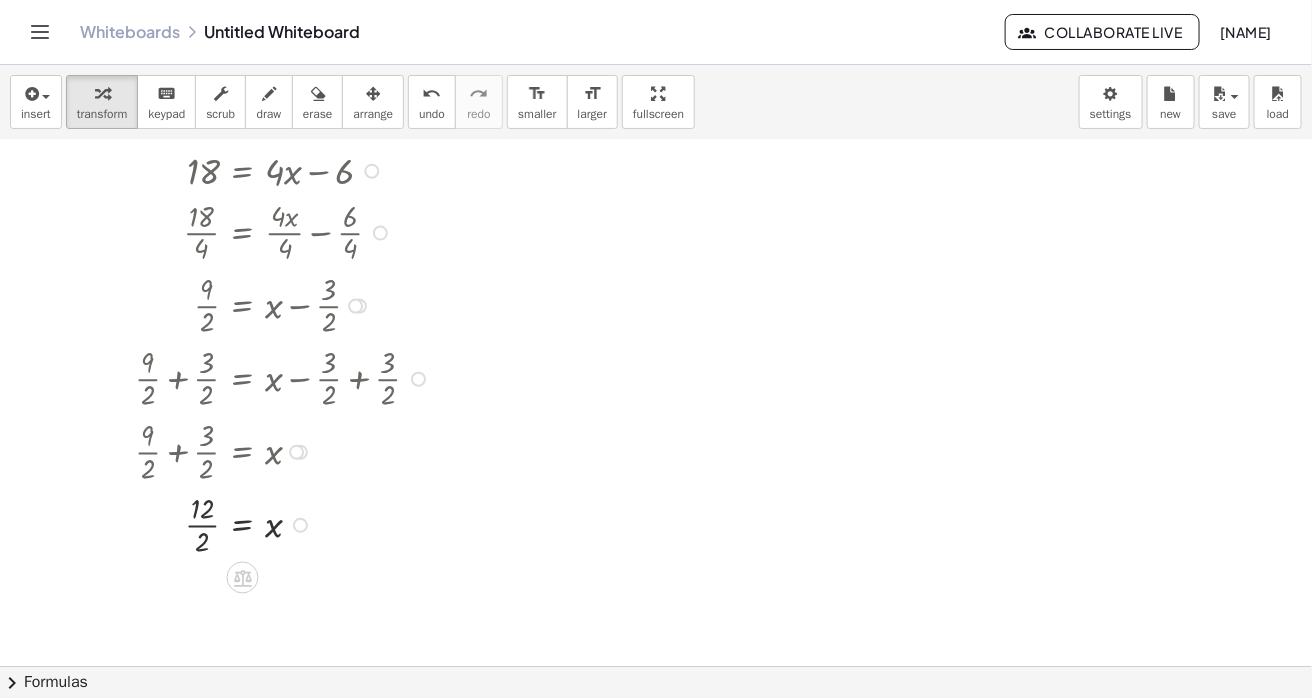 click at bounding box center [285, 523] 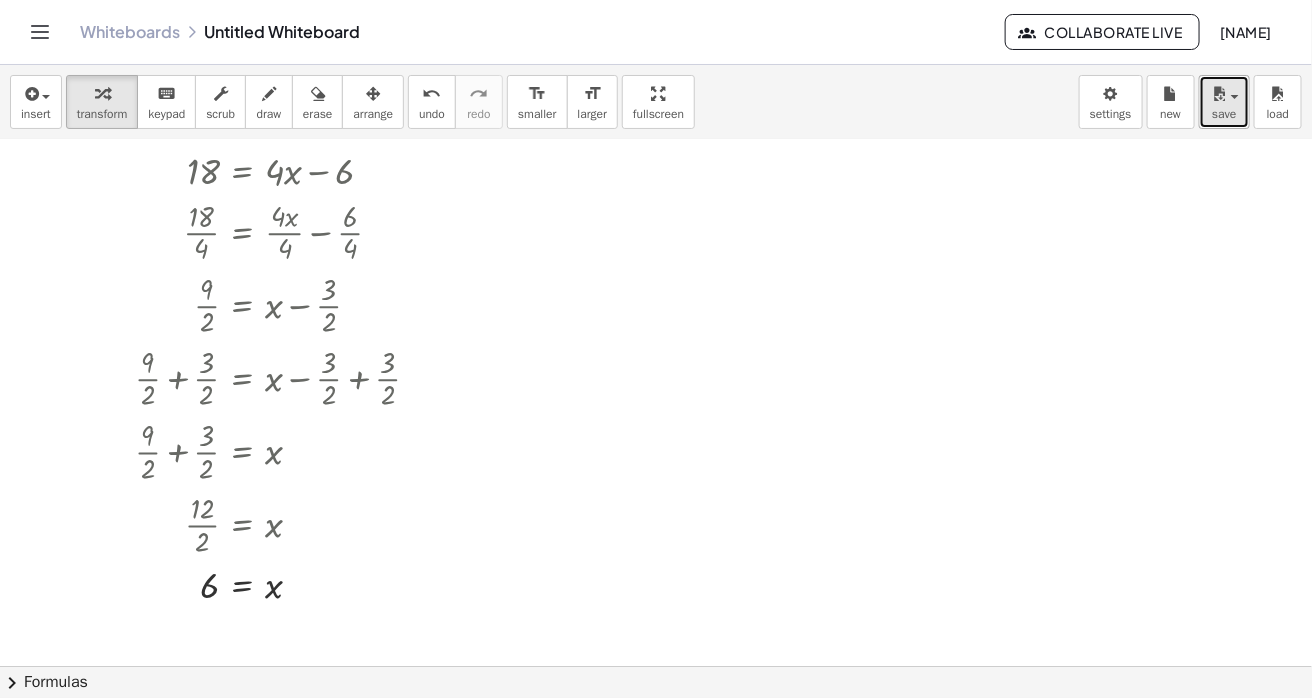 click at bounding box center (1219, 94) 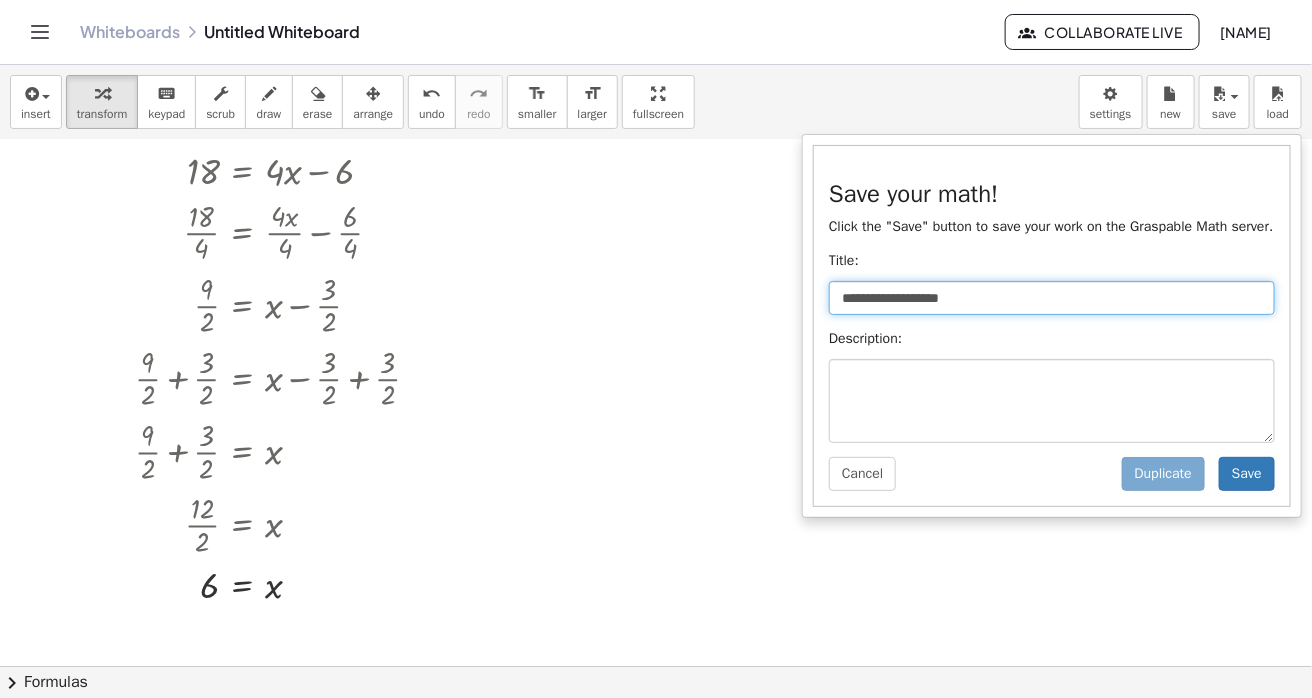 drag, startPoint x: 1012, startPoint y: 310, endPoint x: 793, endPoint y: 293, distance: 219.65883 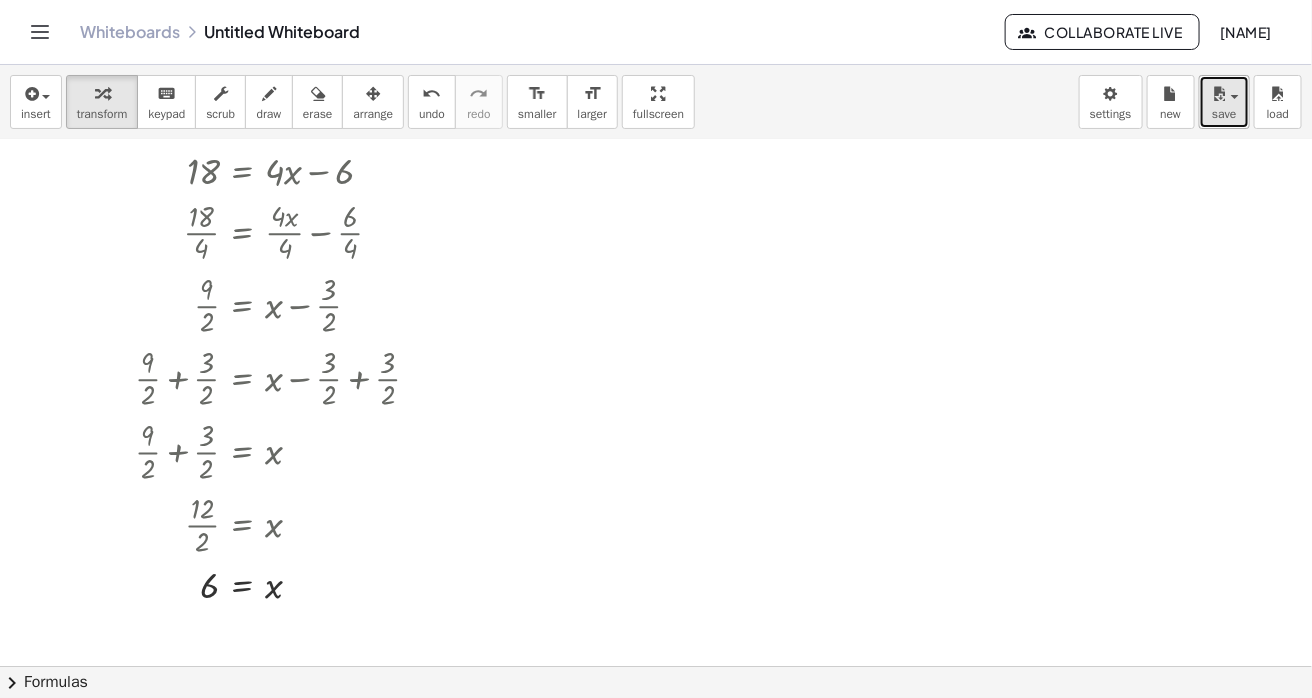 click on "save" at bounding box center (1224, 114) 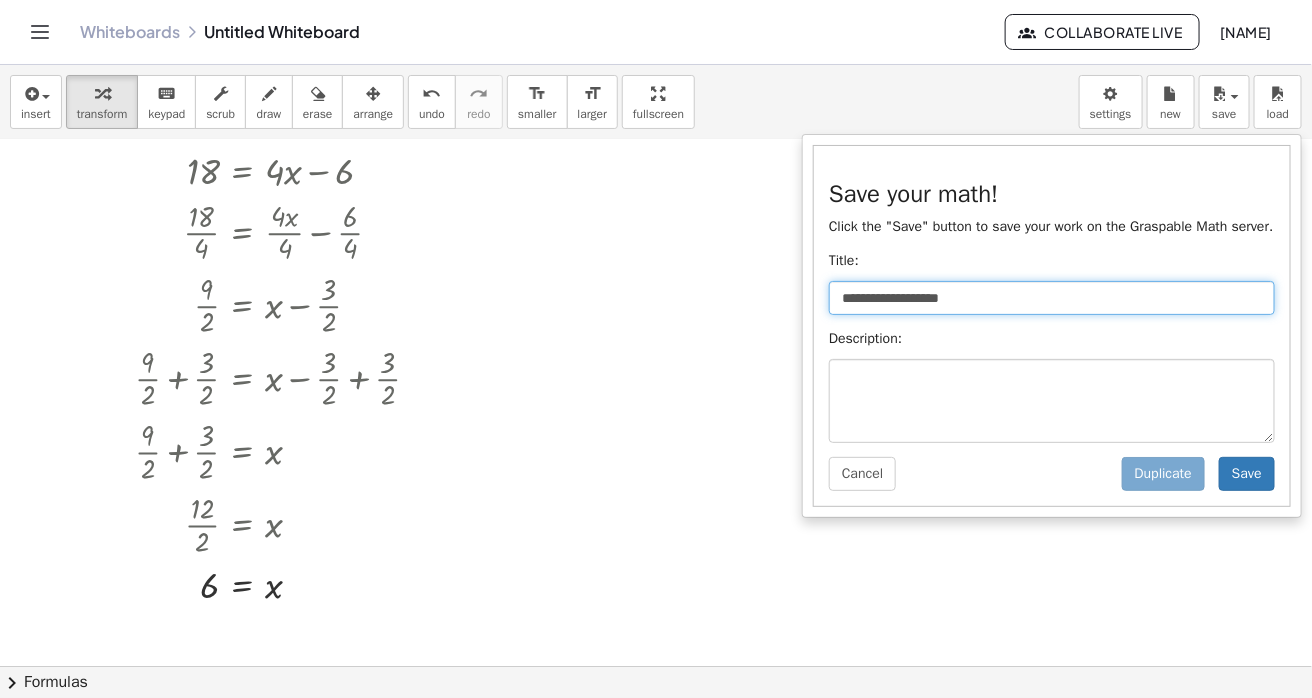 drag, startPoint x: 989, startPoint y: 321, endPoint x: 741, endPoint y: 331, distance: 248.20154 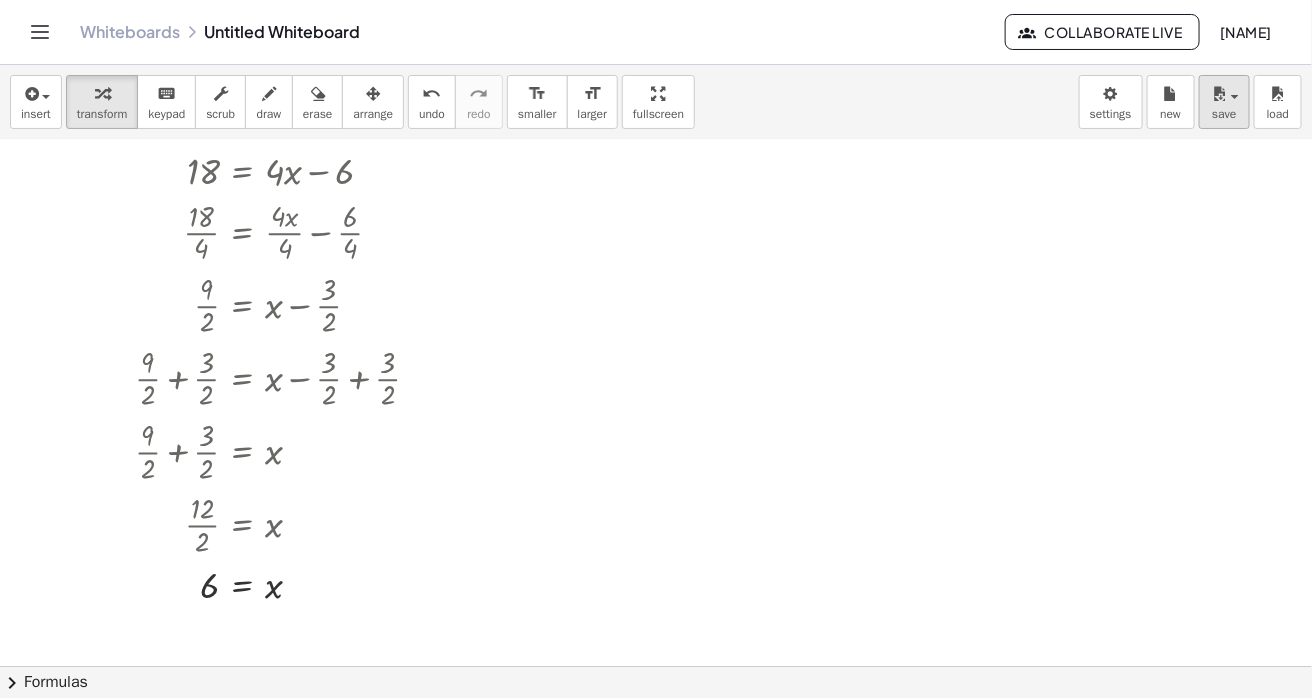 drag, startPoint x: 1188, startPoint y: 102, endPoint x: 1208, endPoint y: 105, distance: 20.22375 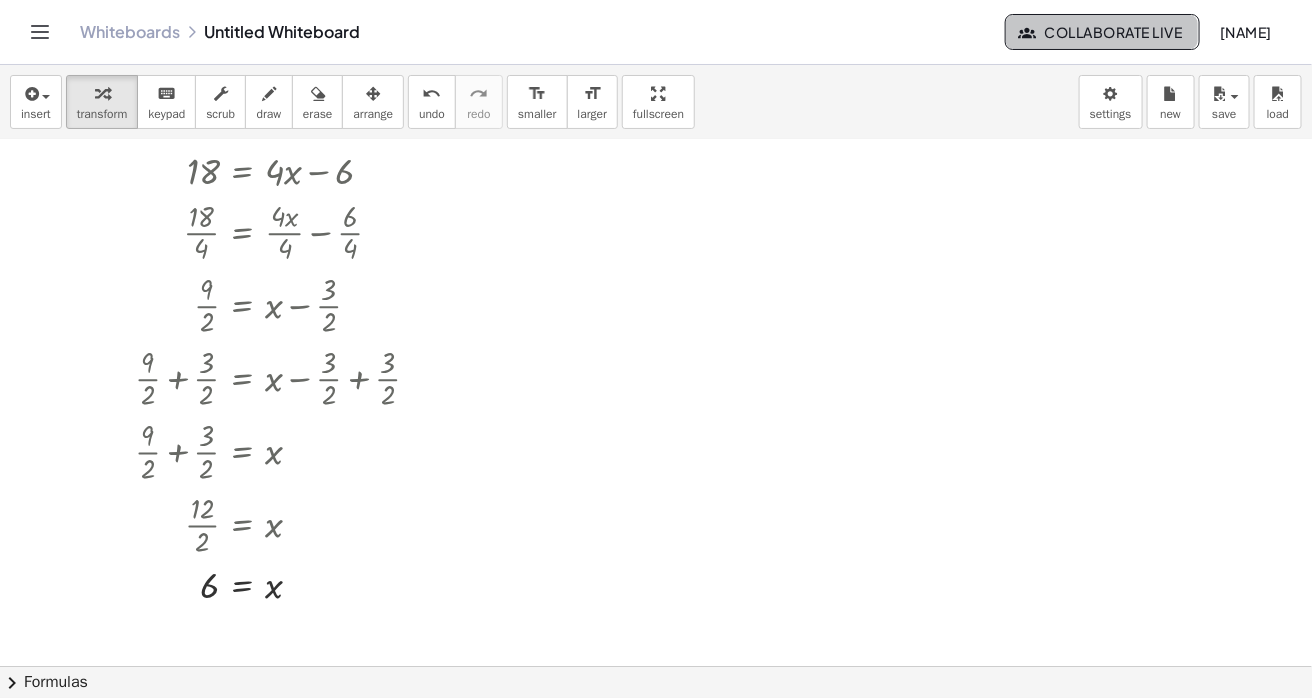 click on "Collaborate Live" 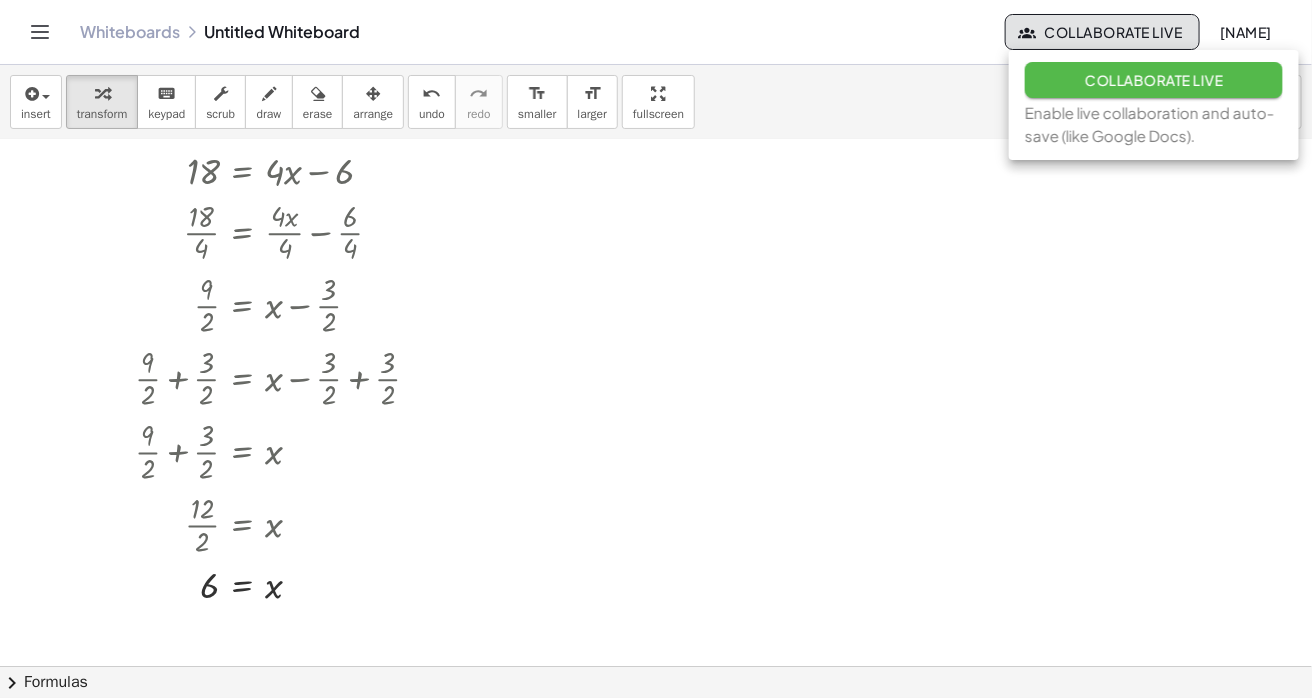 click on "Collaborate Live" at bounding box center (1154, 80) 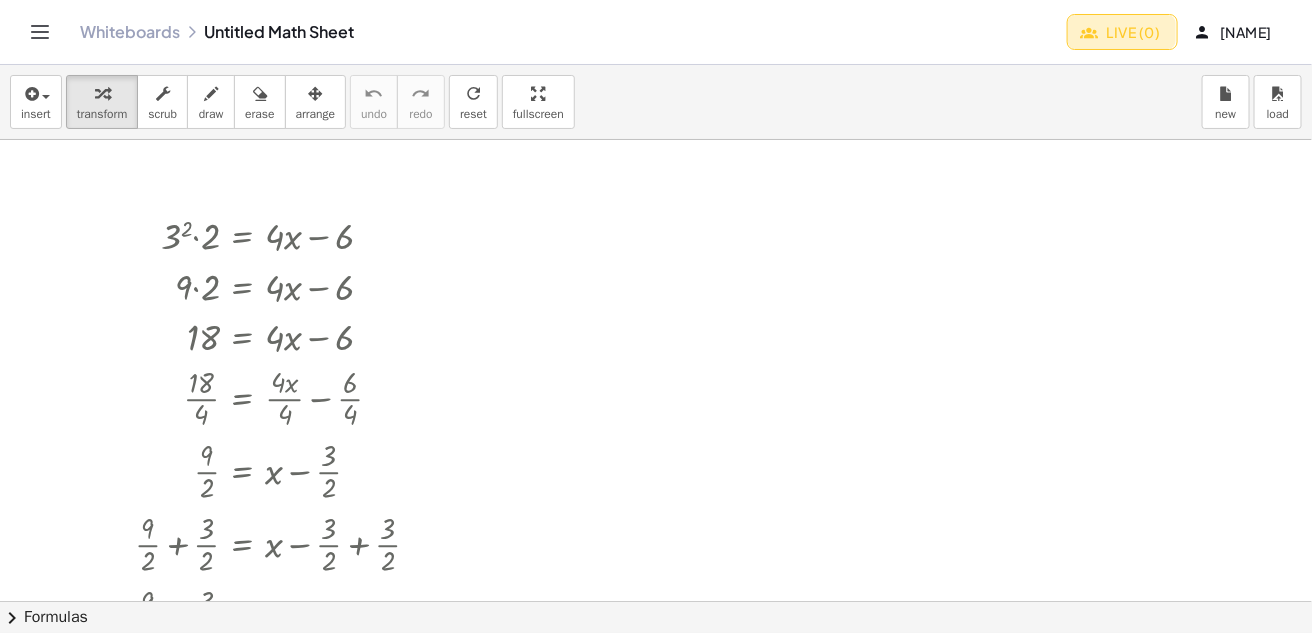 click on "Live (0)" 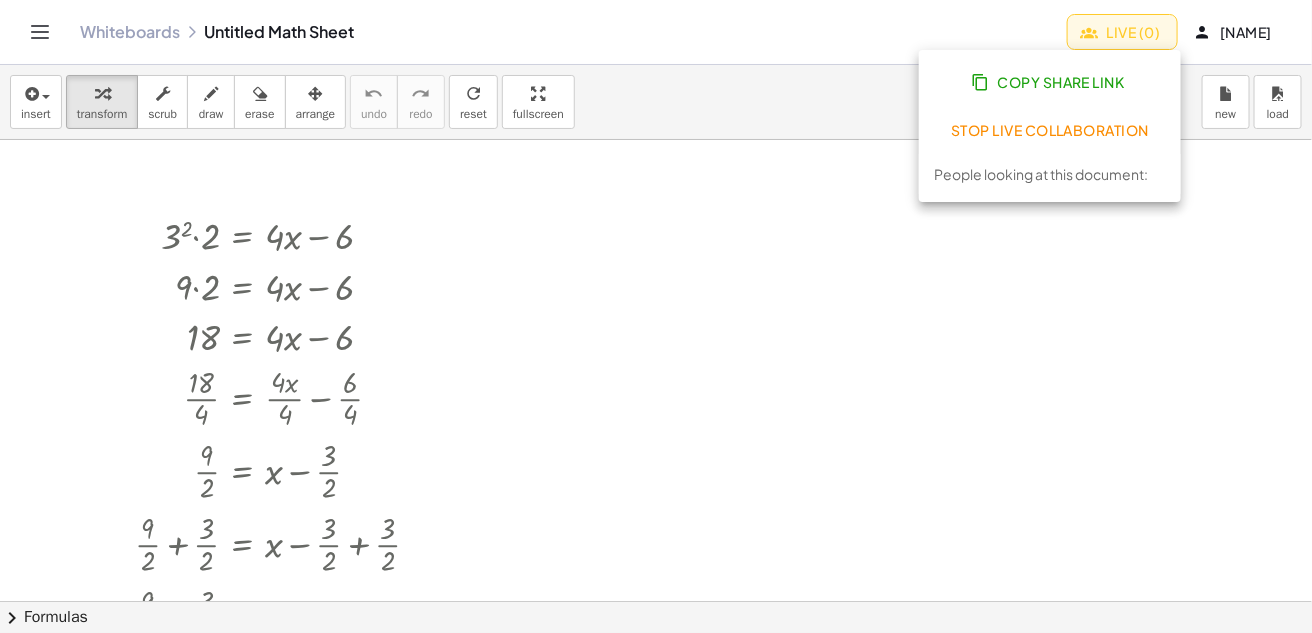 click on "Copy Share Link" 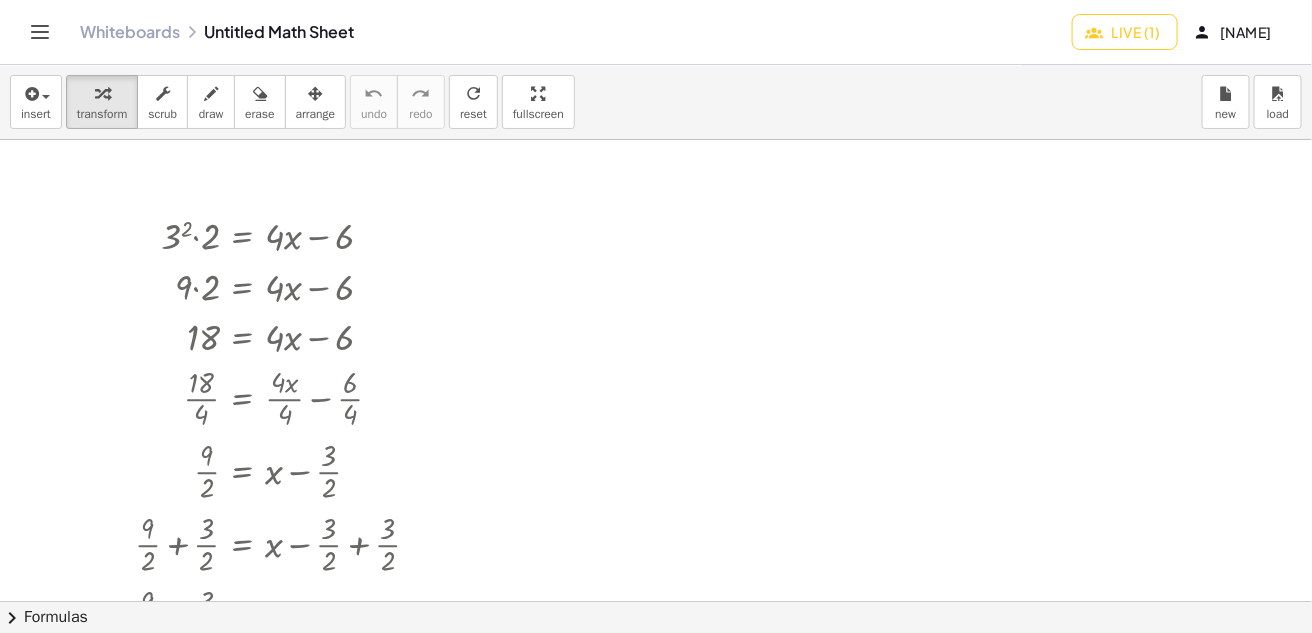click on "Whiteboards Untitled Math Sheet  Live (1)   Kamil" at bounding box center (656, 32) 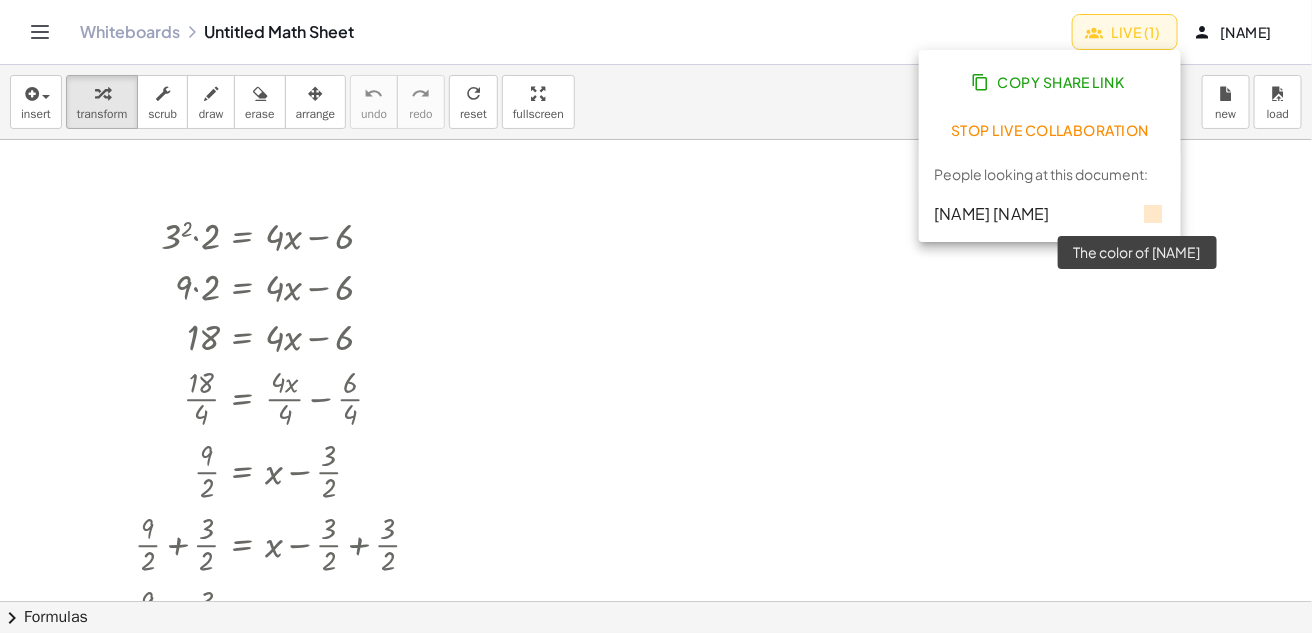 click 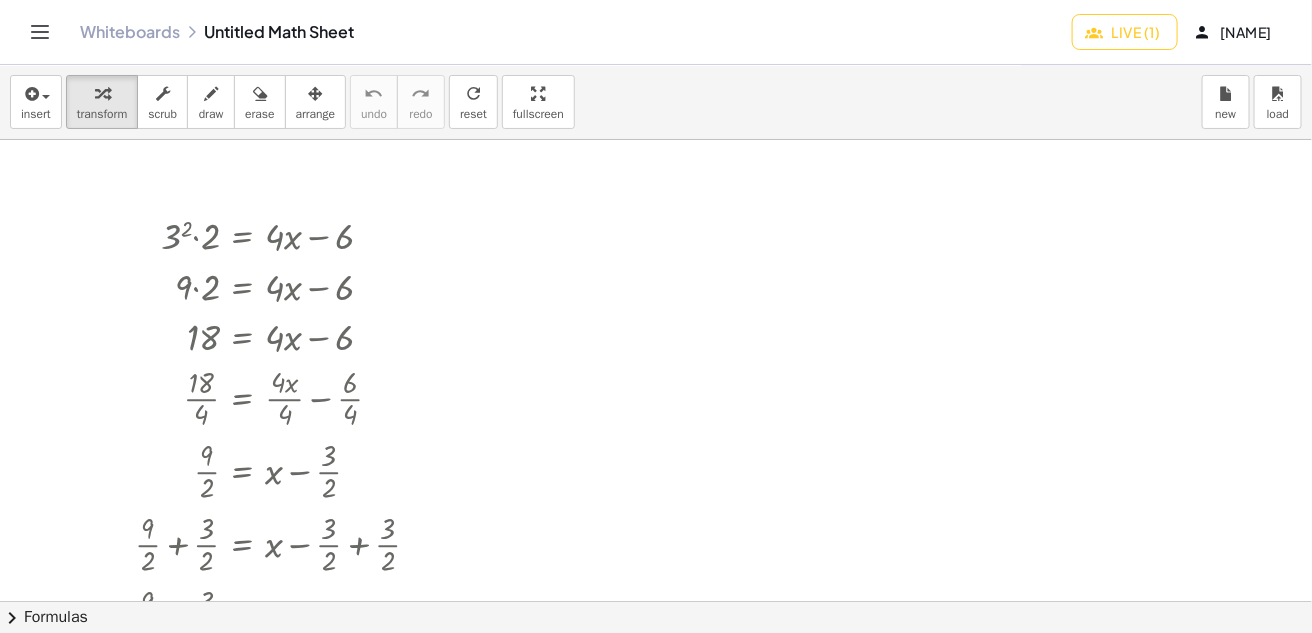click on "Live (1)" 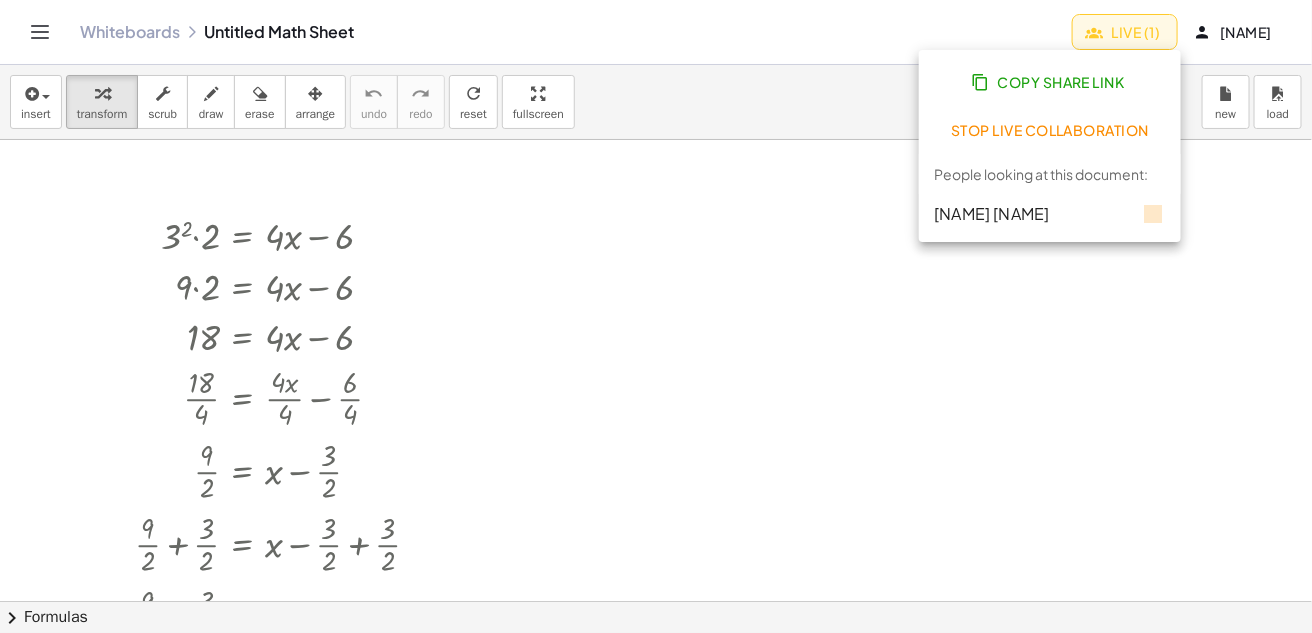 click on "Kewin Malicki" 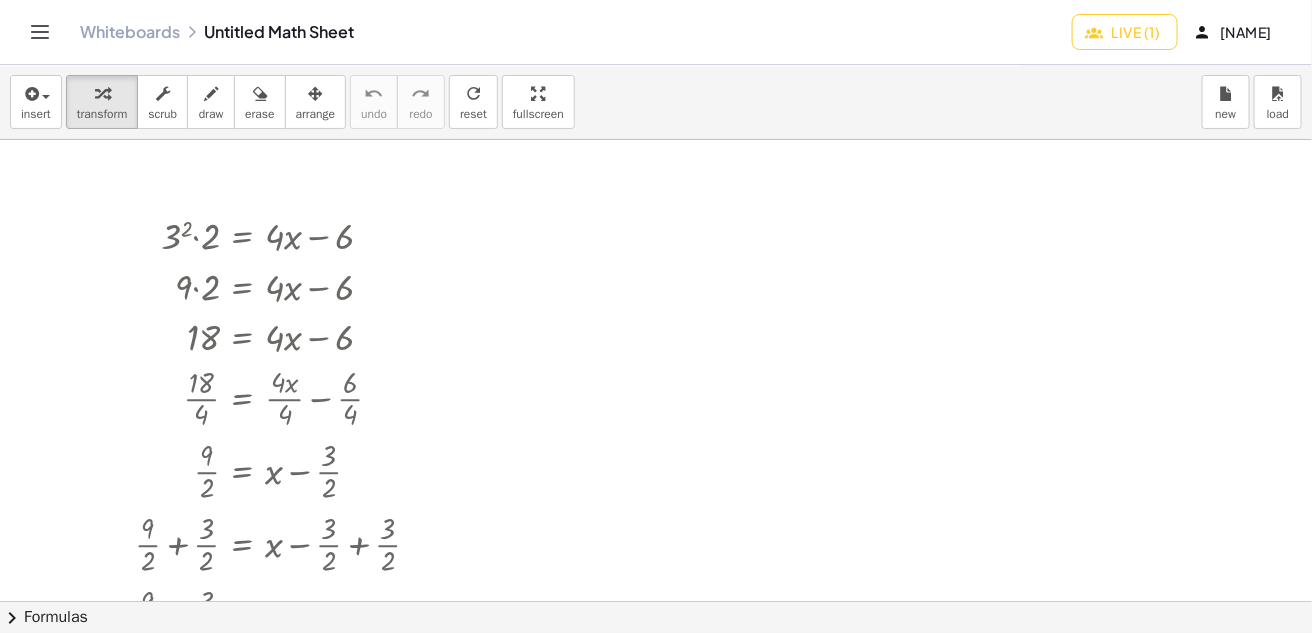 click on "Live (1)" 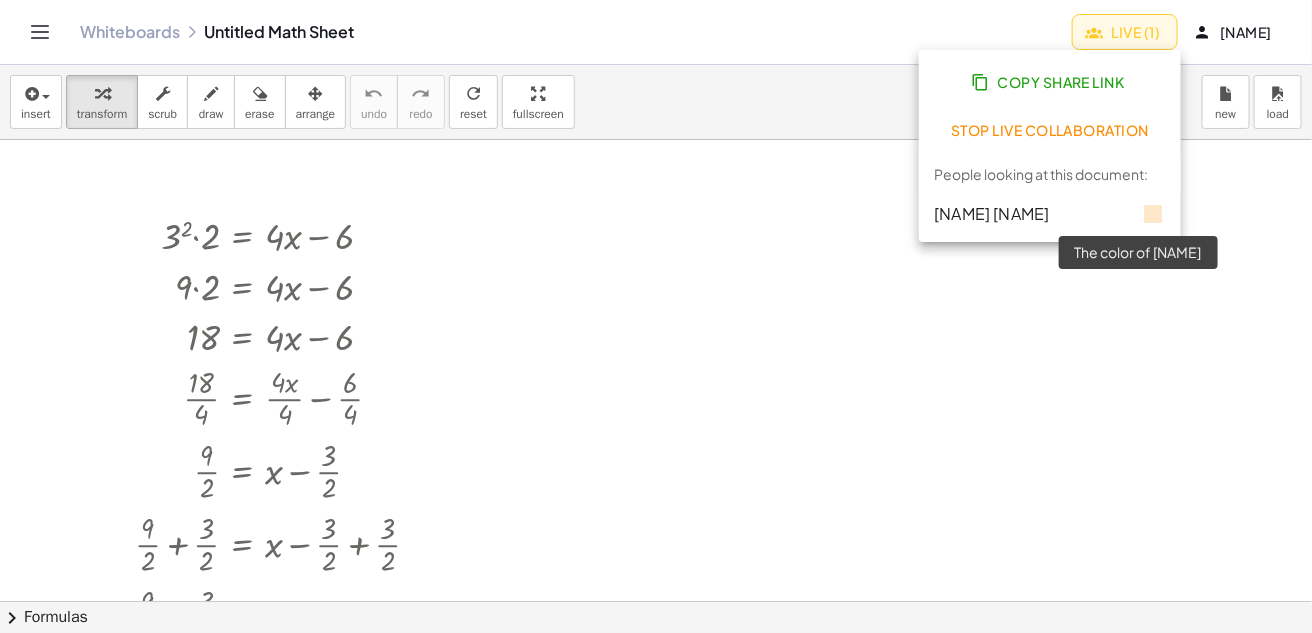 click 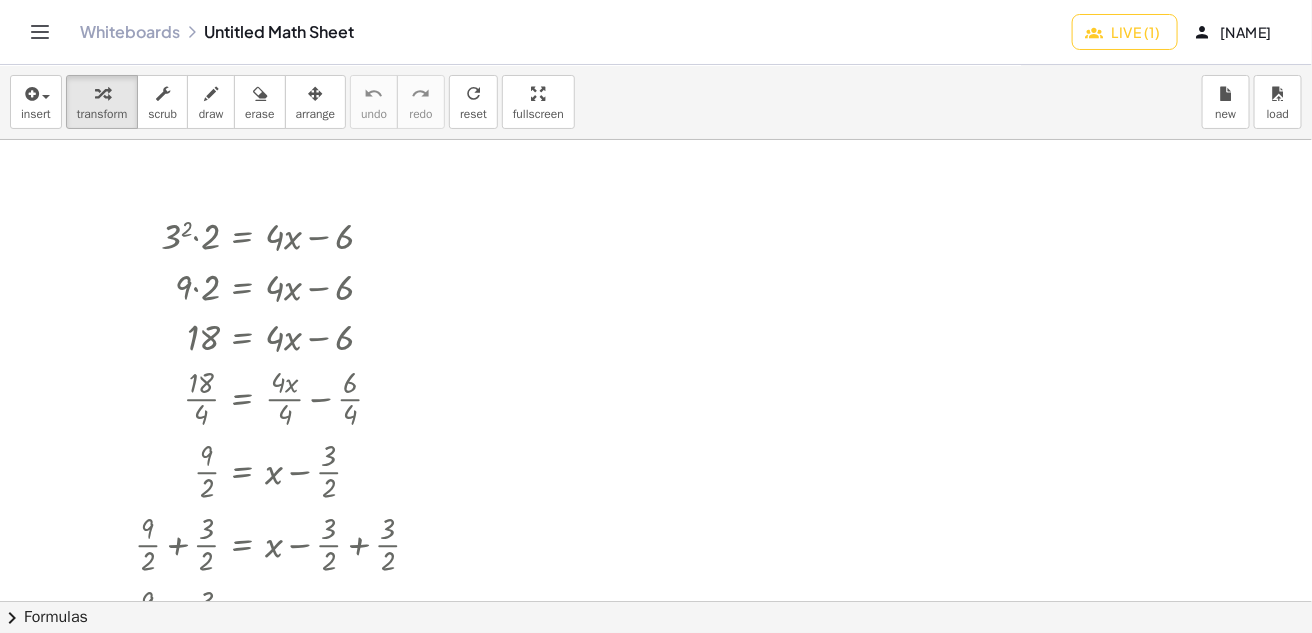 scroll, scrollTop: 2, scrollLeft: 0, axis: vertical 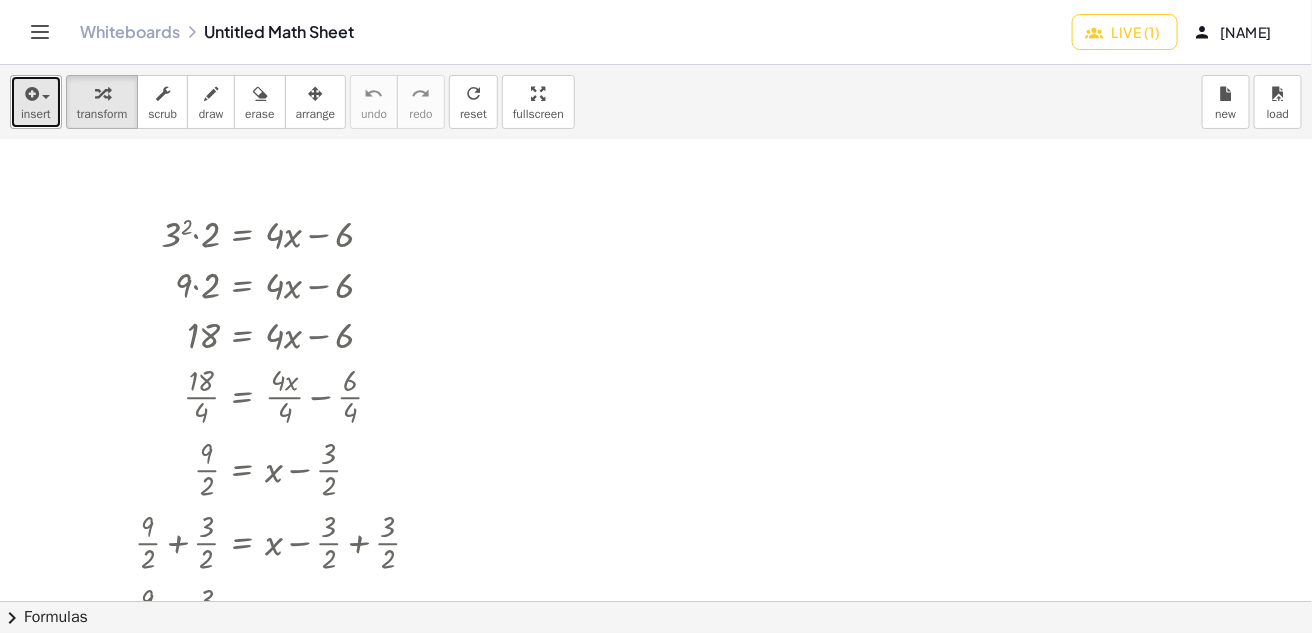 click on "insert" at bounding box center [36, 114] 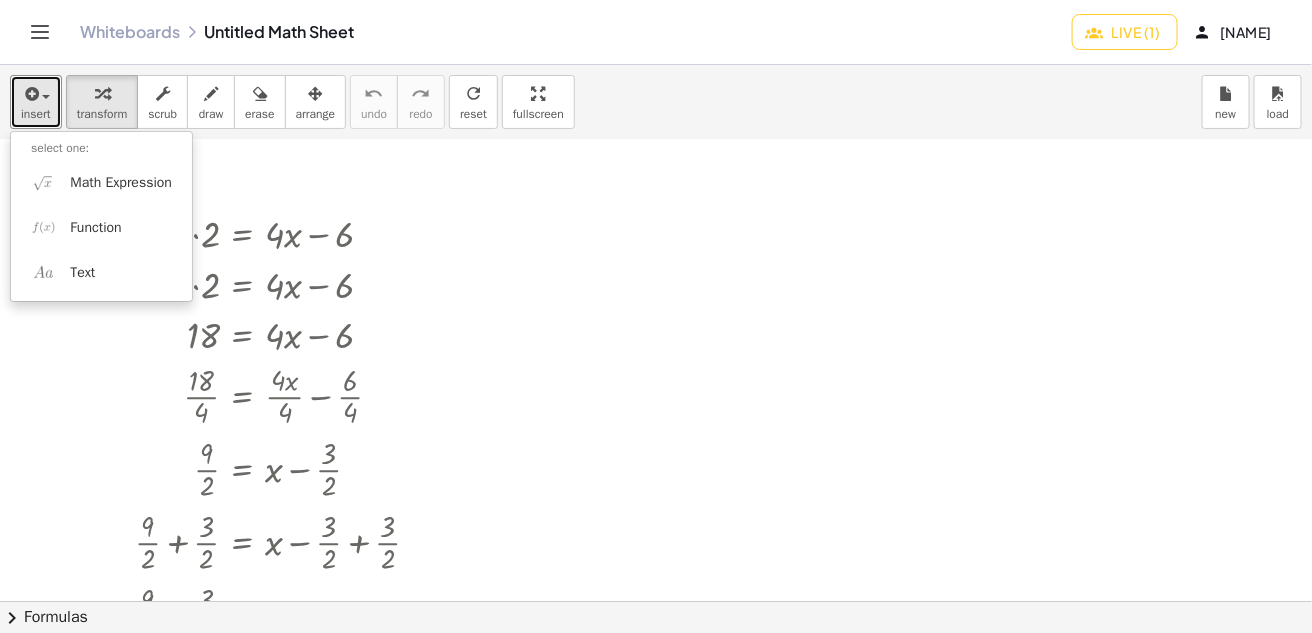 click at bounding box center [656, 599] 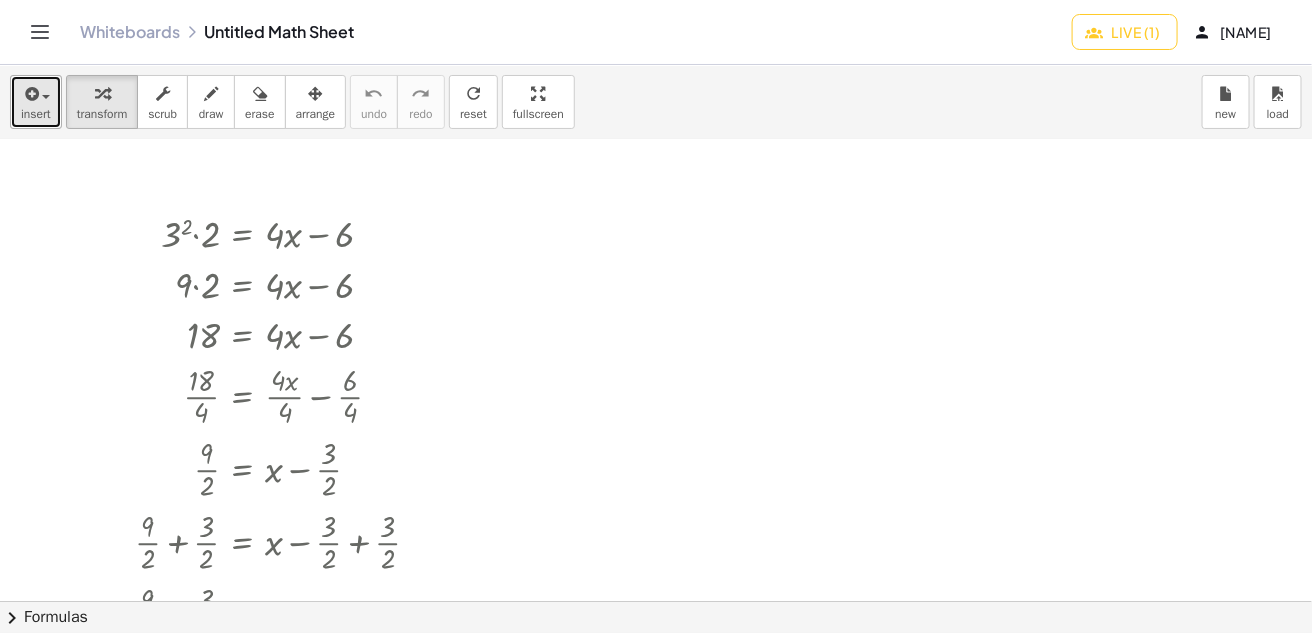 click on "insert" at bounding box center (36, 102) 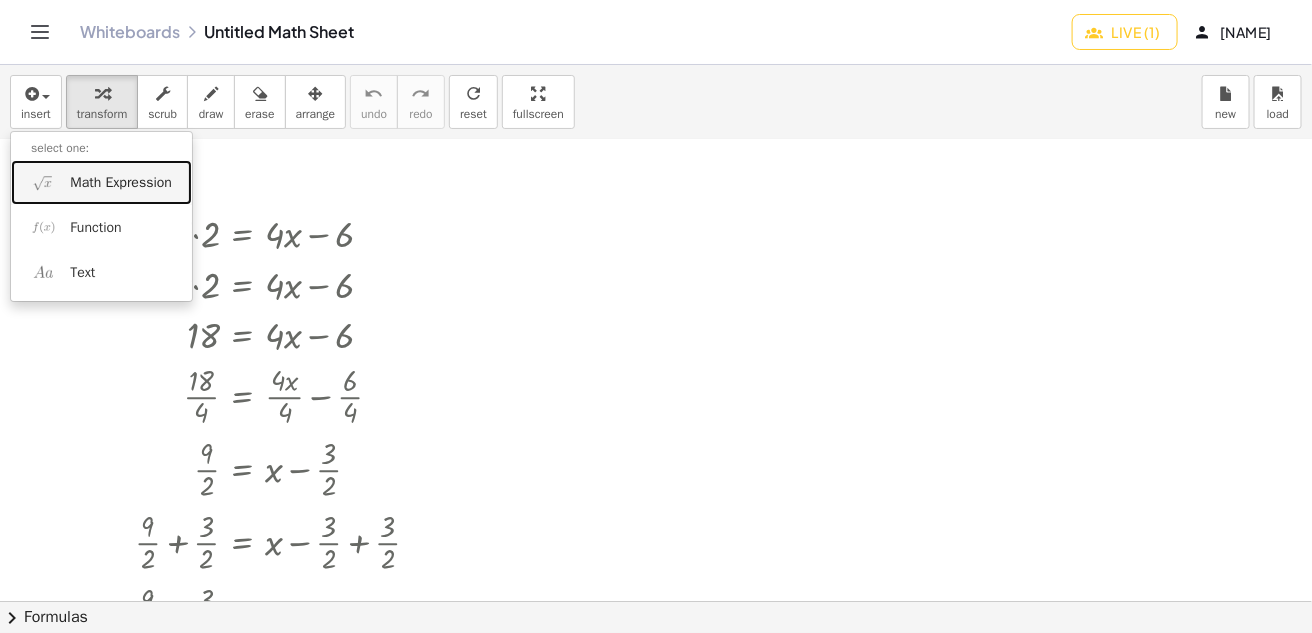 click on "Math Expression" at bounding box center [121, 183] 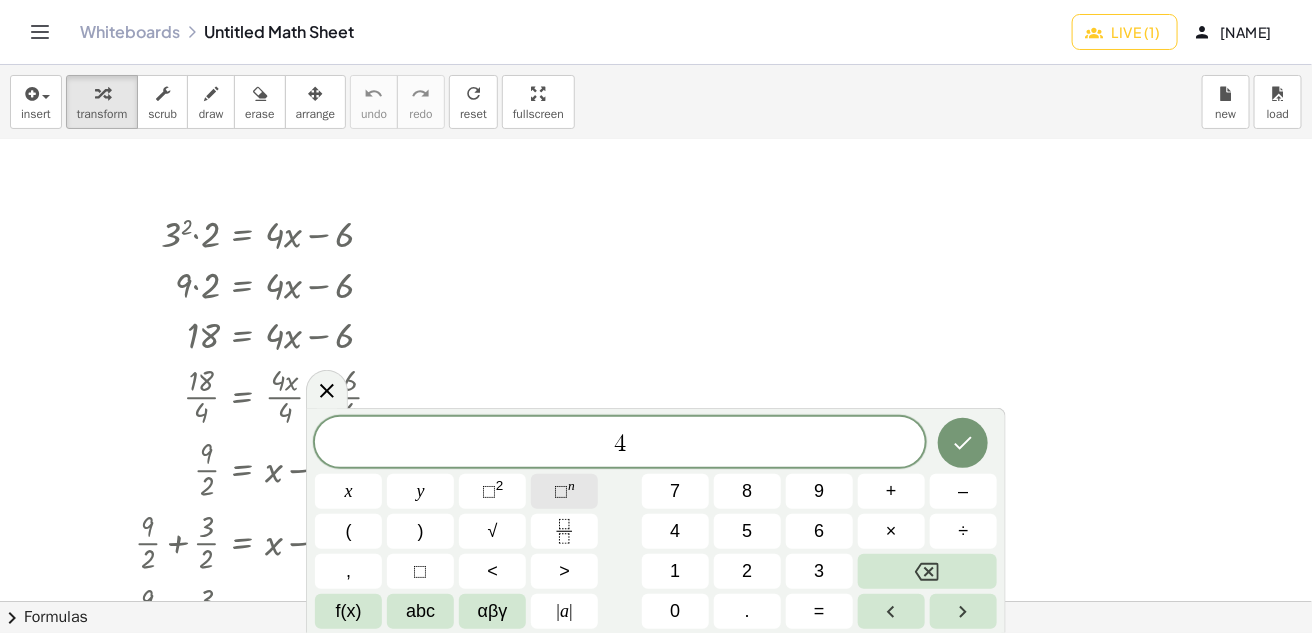 click on "⬚ n" at bounding box center (564, 491) 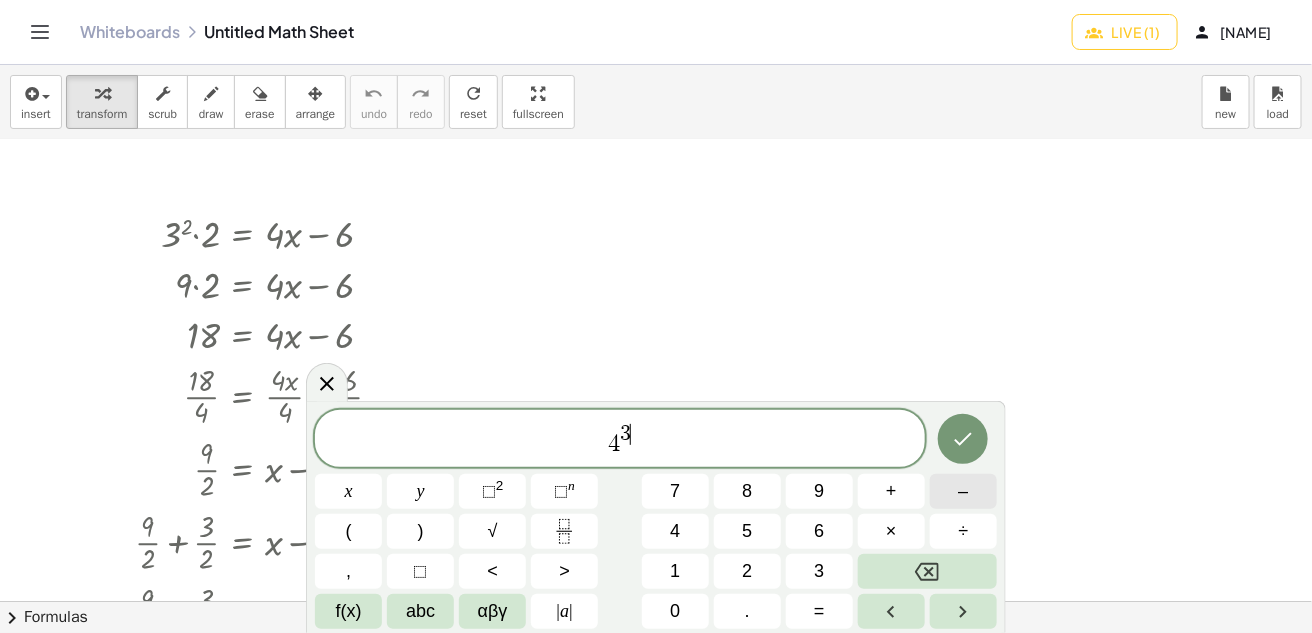click on "–" at bounding box center [963, 491] 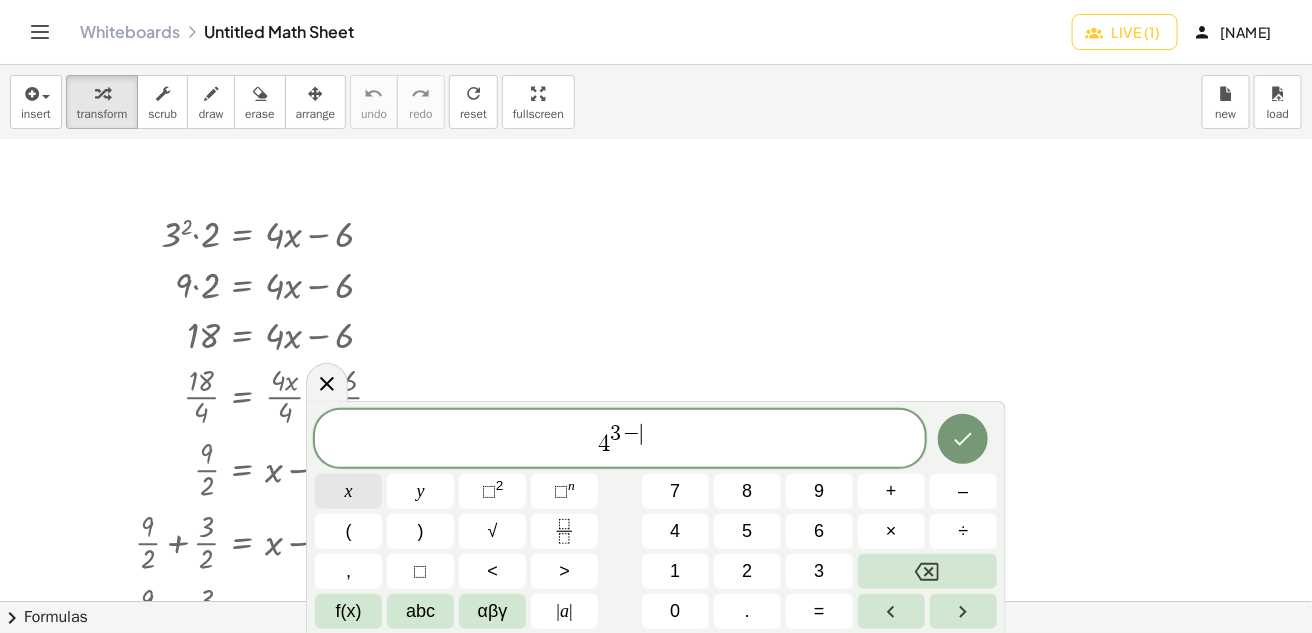 click on "x" at bounding box center (348, 491) 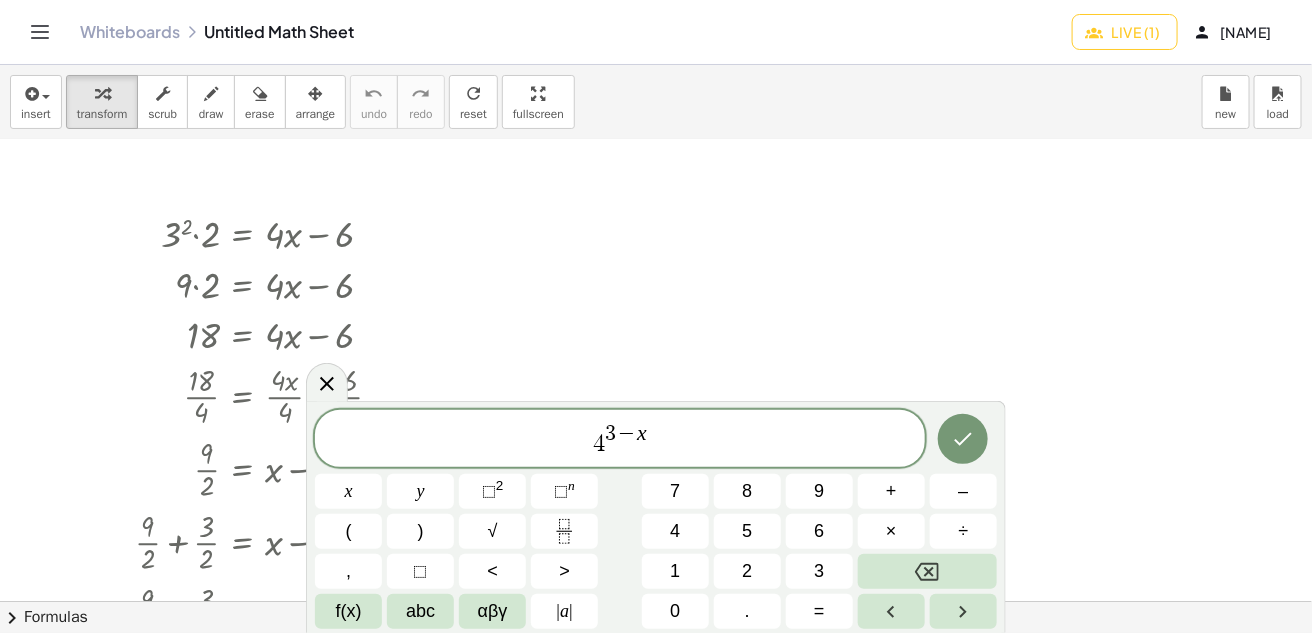 click on "4 3 − x ​" at bounding box center [620, 440] 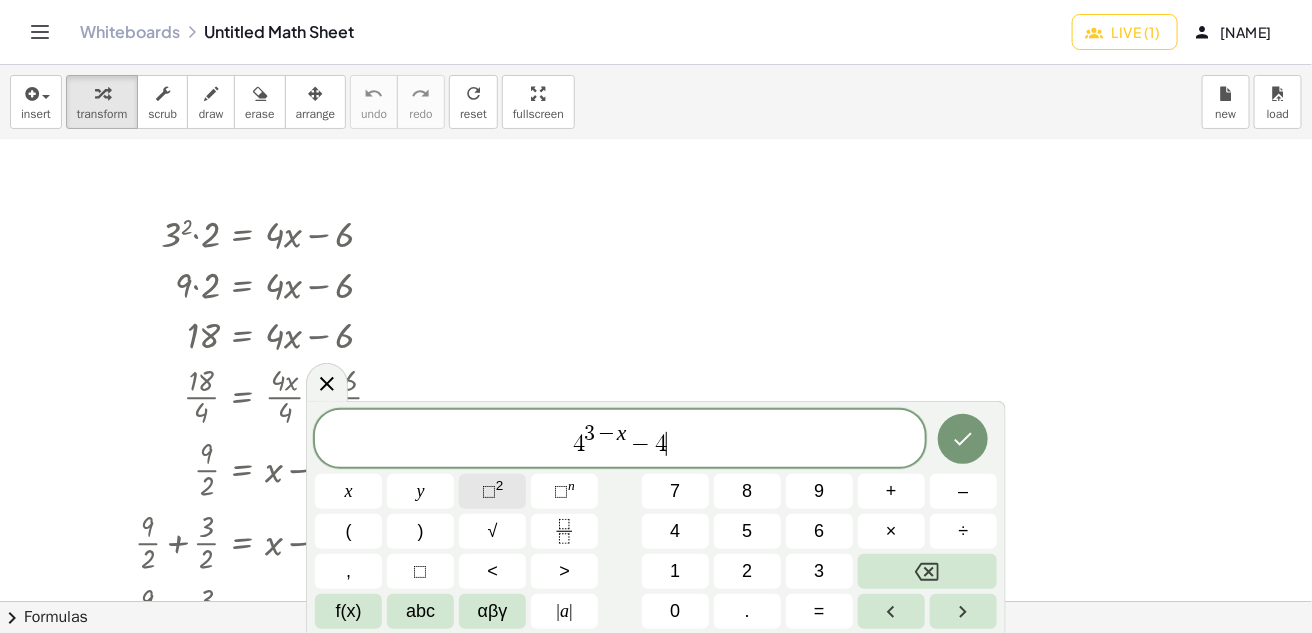 click on "⬚ 2" at bounding box center (492, 491) 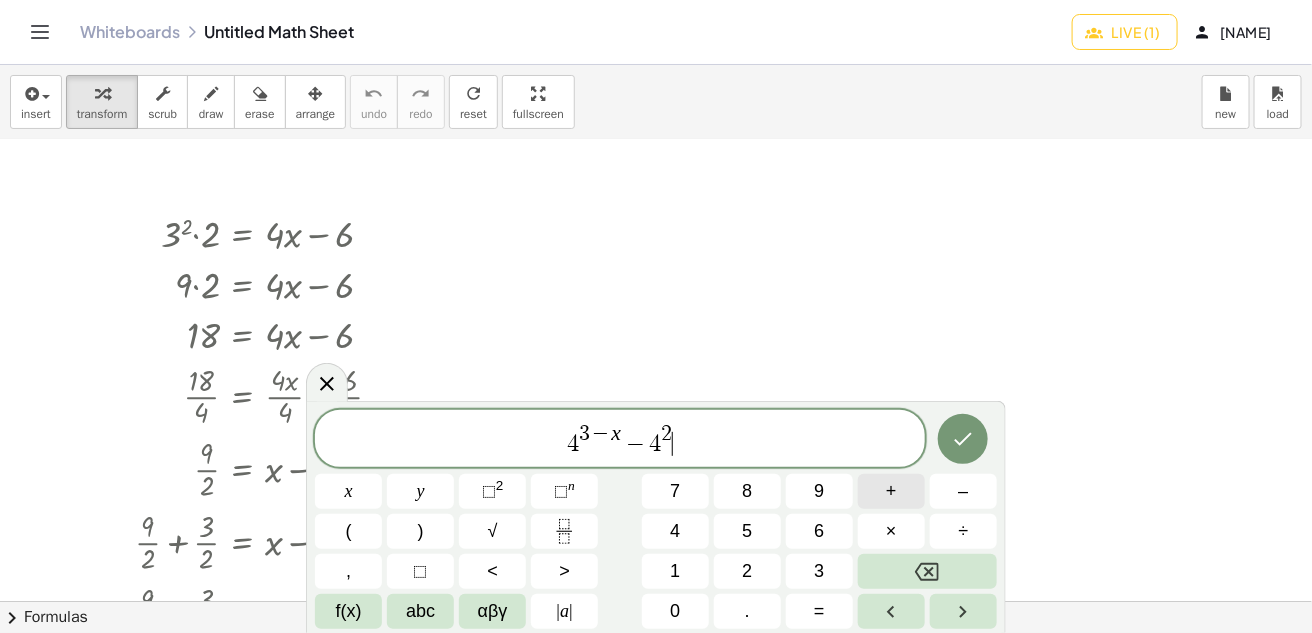 click on "+" at bounding box center [891, 491] 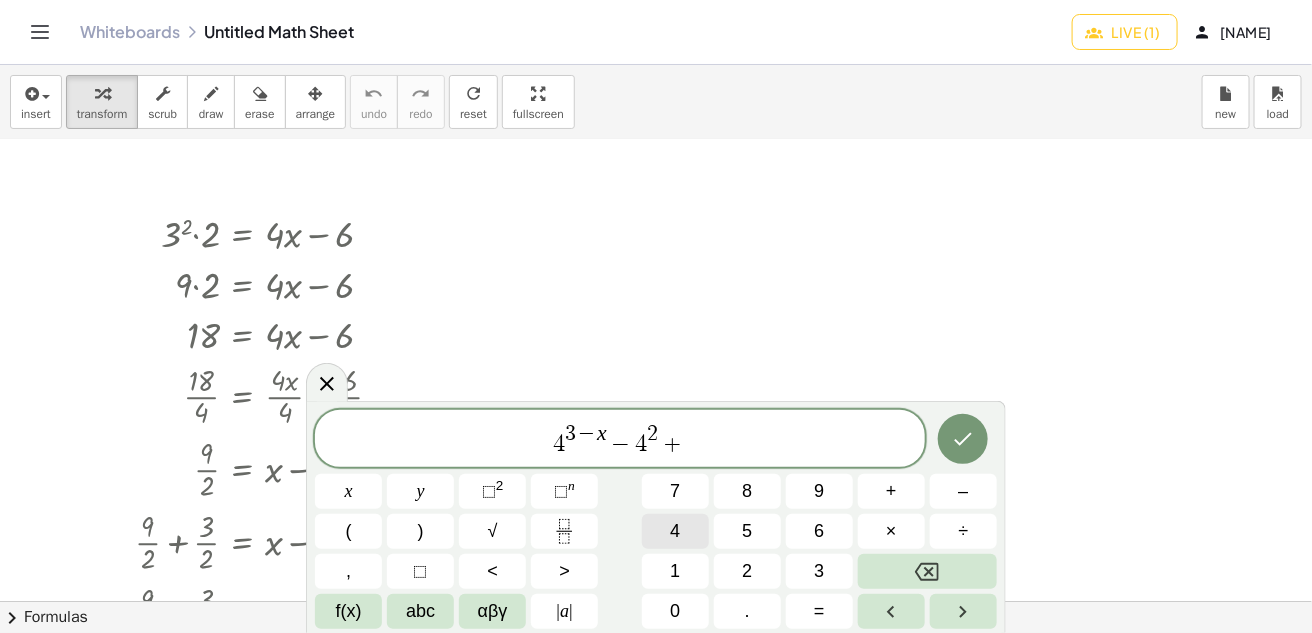 click on "4" at bounding box center [675, 531] 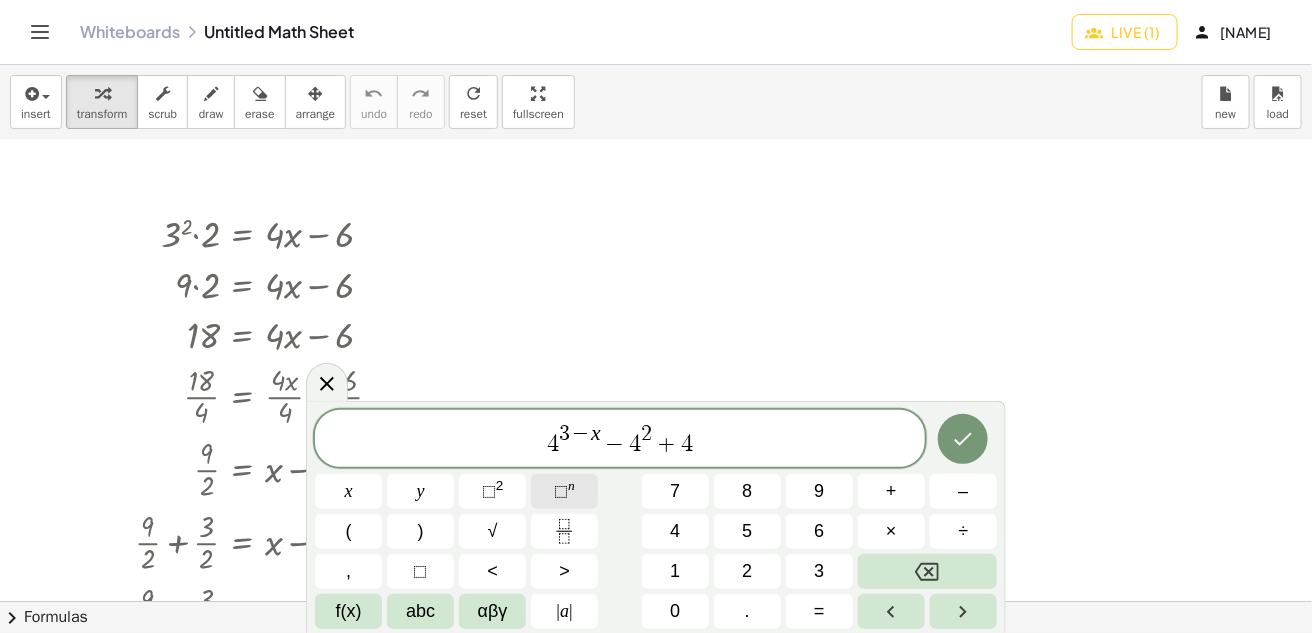 click on "⬚ n" at bounding box center [564, 491] 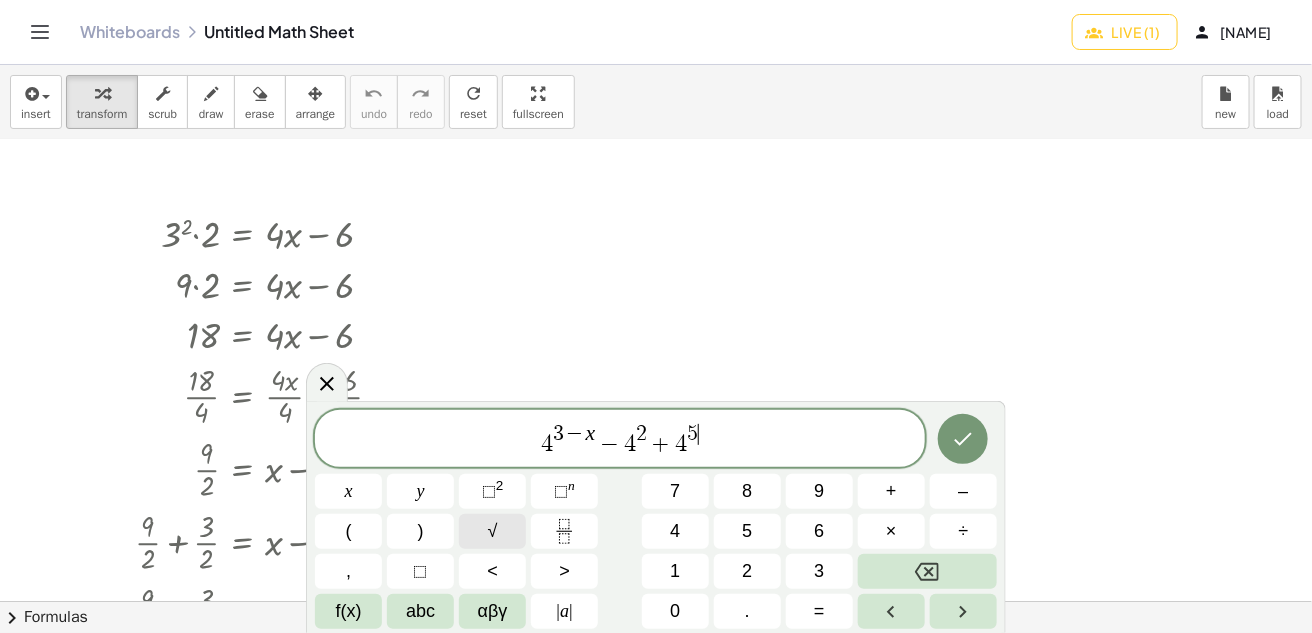 click on "√" at bounding box center (492, 531) 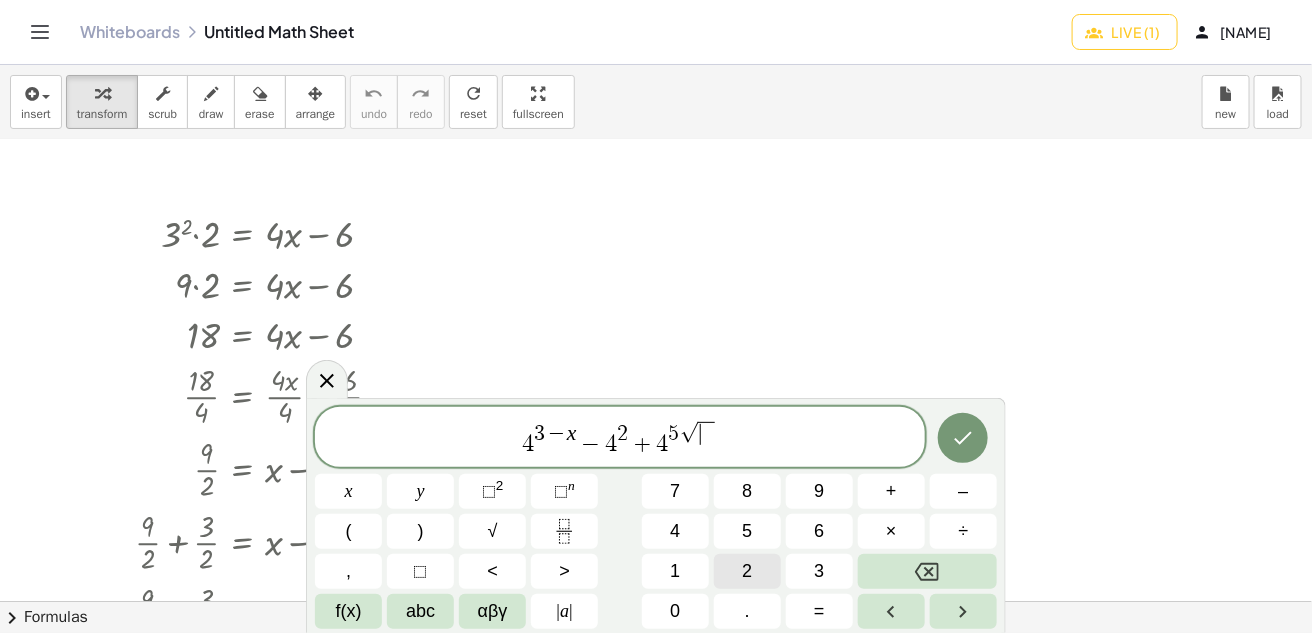 click on "2" at bounding box center (747, 571) 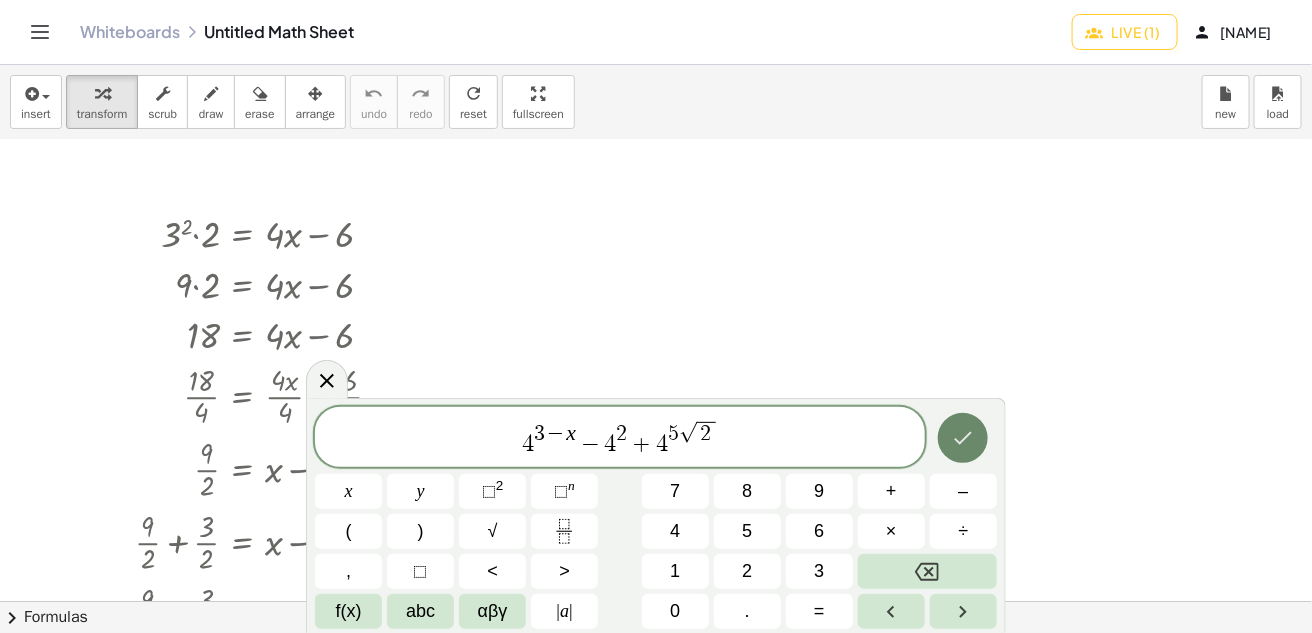 click 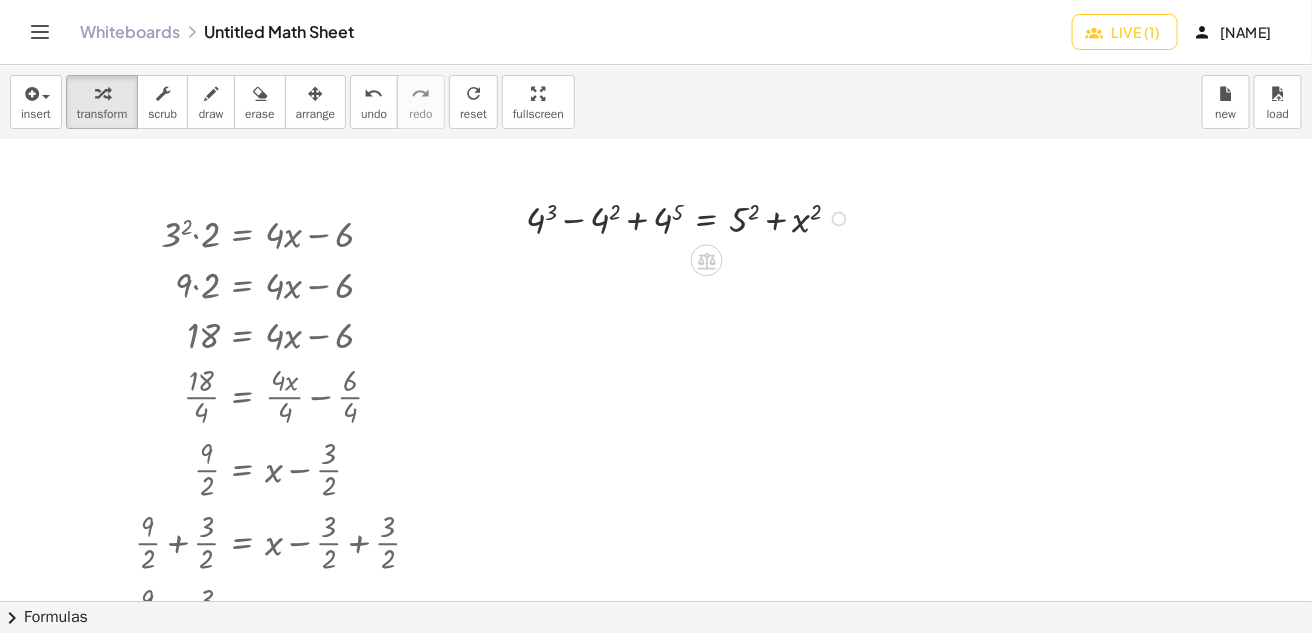 click at bounding box center [691, 217] 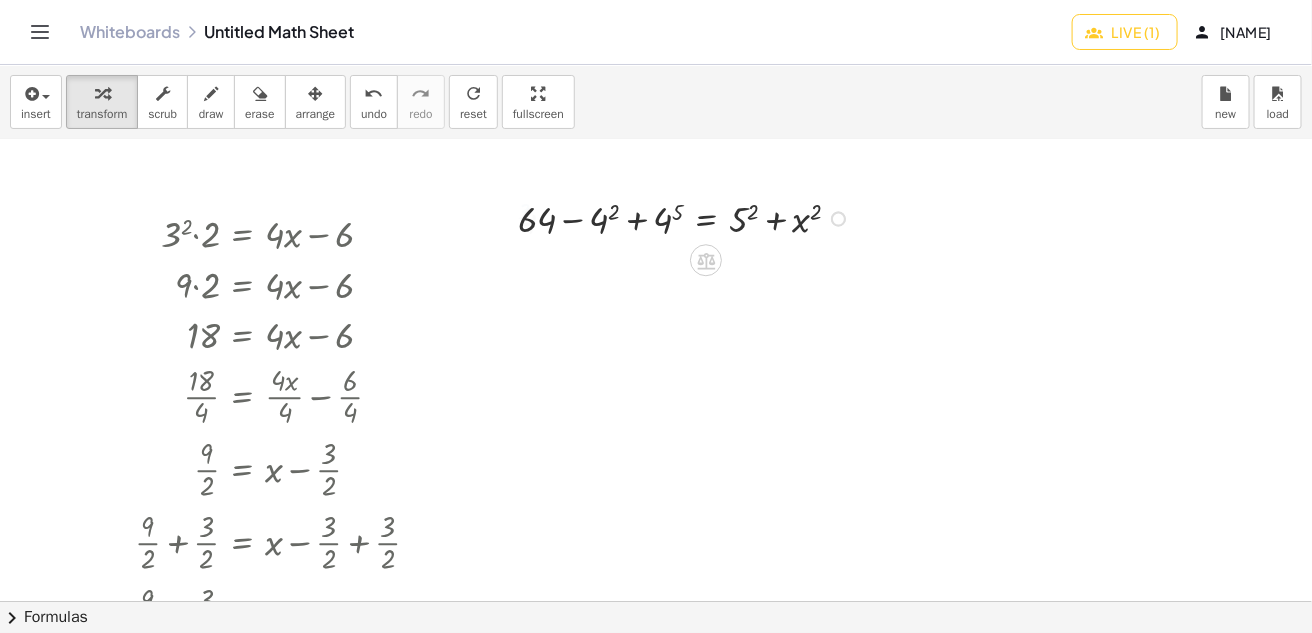 click at bounding box center (687, 217) 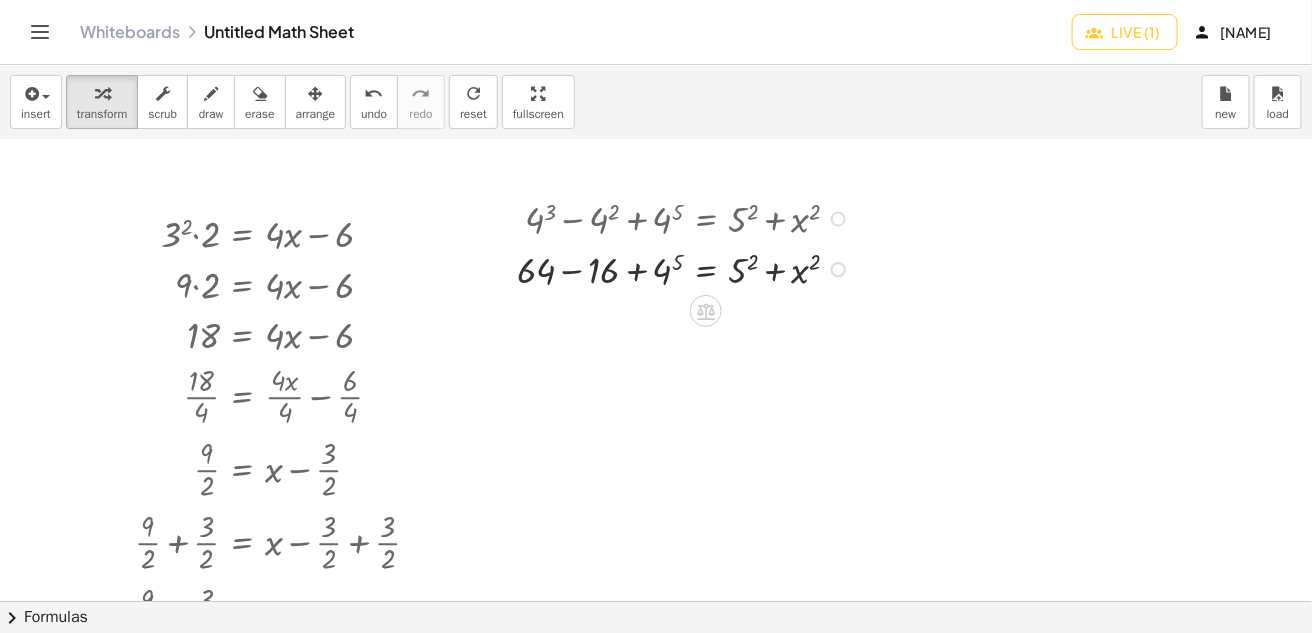 click at bounding box center [686, 268] 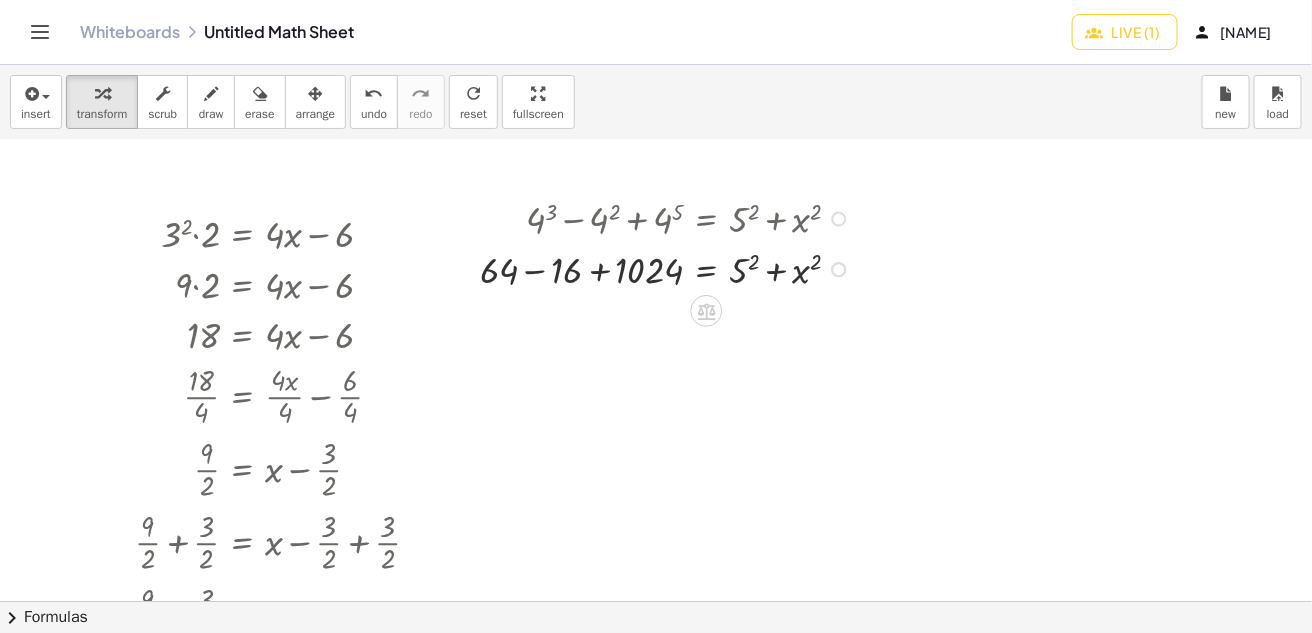 click at bounding box center [668, 268] 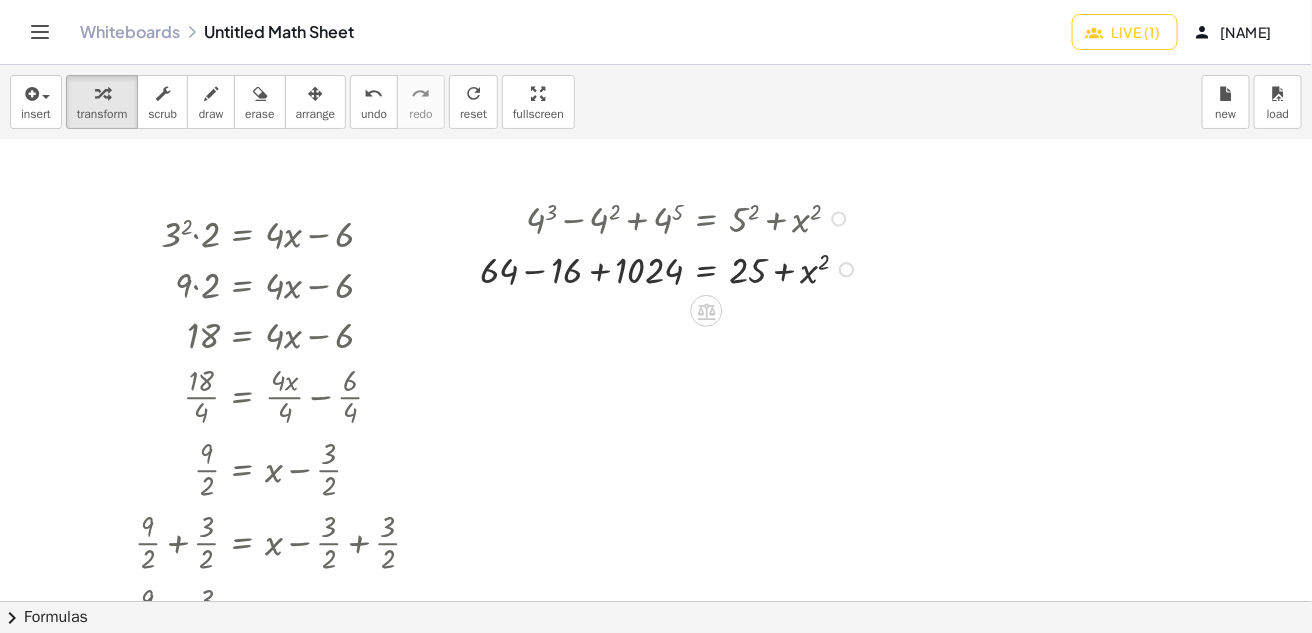 click at bounding box center (672, 268) 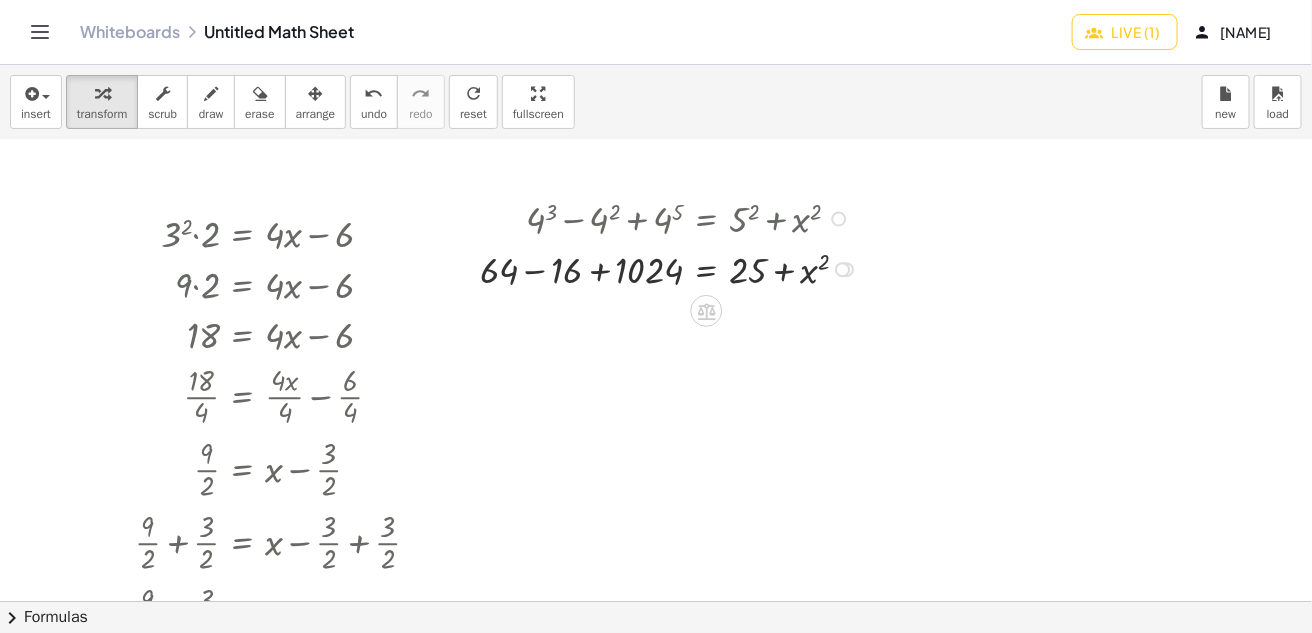 click at bounding box center [672, 268] 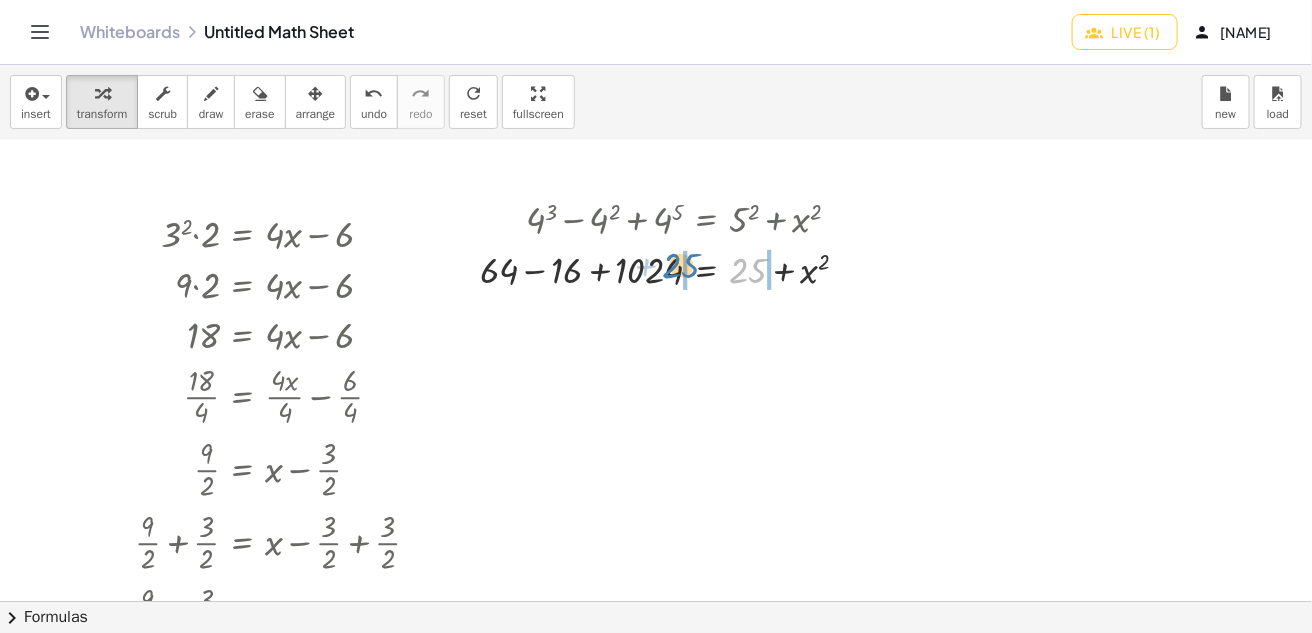 drag, startPoint x: 759, startPoint y: 263, endPoint x: 689, endPoint y: 261, distance: 70.028564 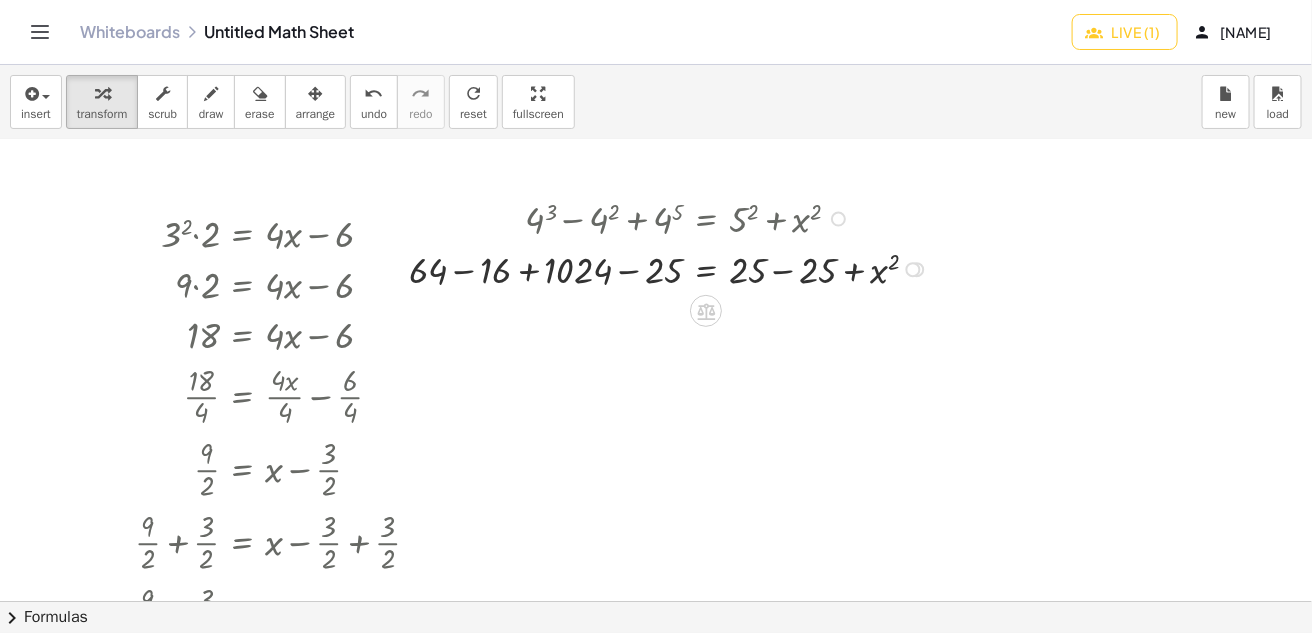 click at bounding box center (672, 268) 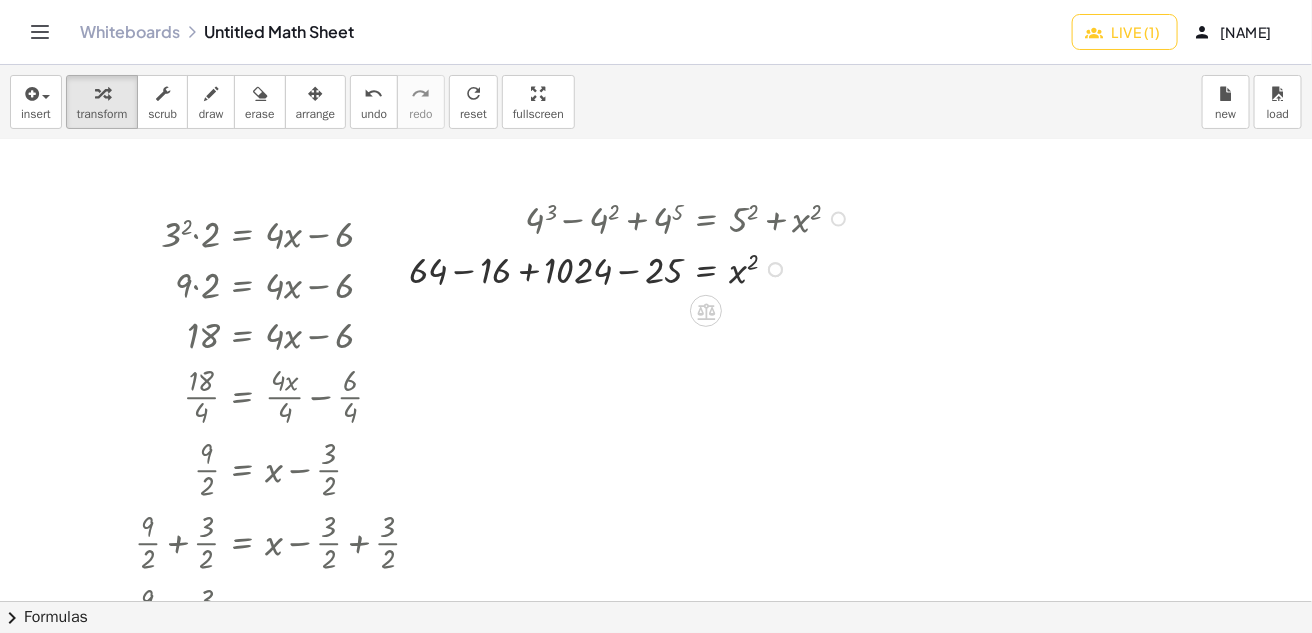 click at bounding box center (632, 268) 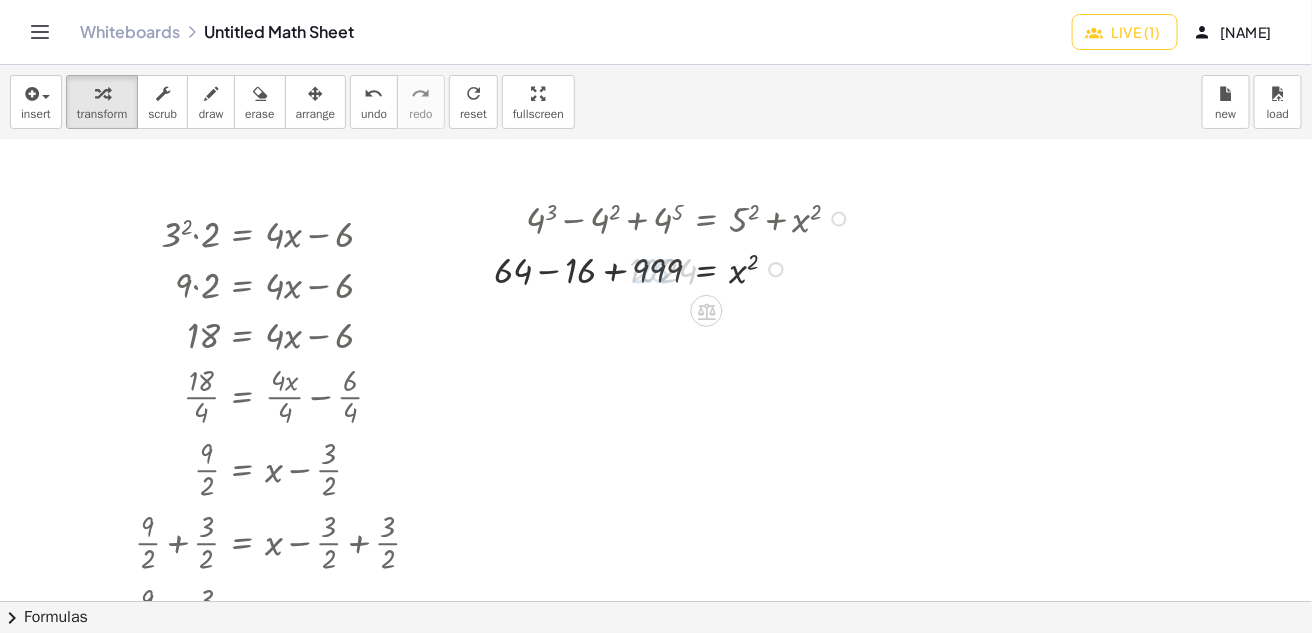 click at bounding box center (677, 268) 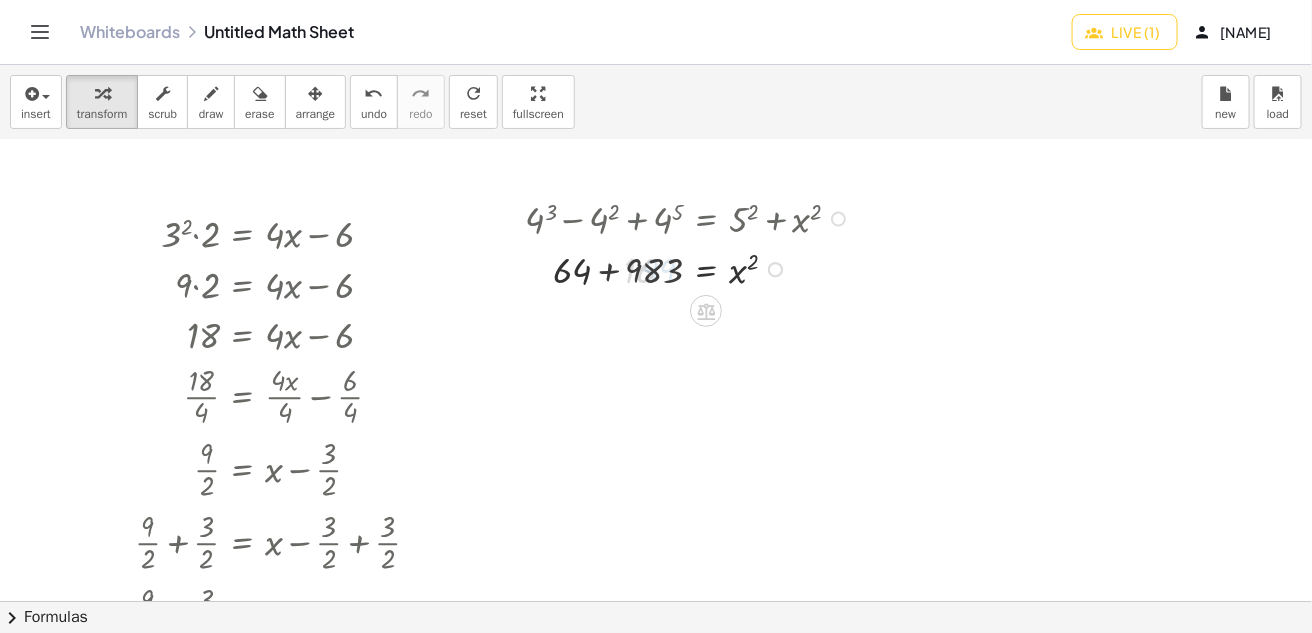 click at bounding box center (632, 268) 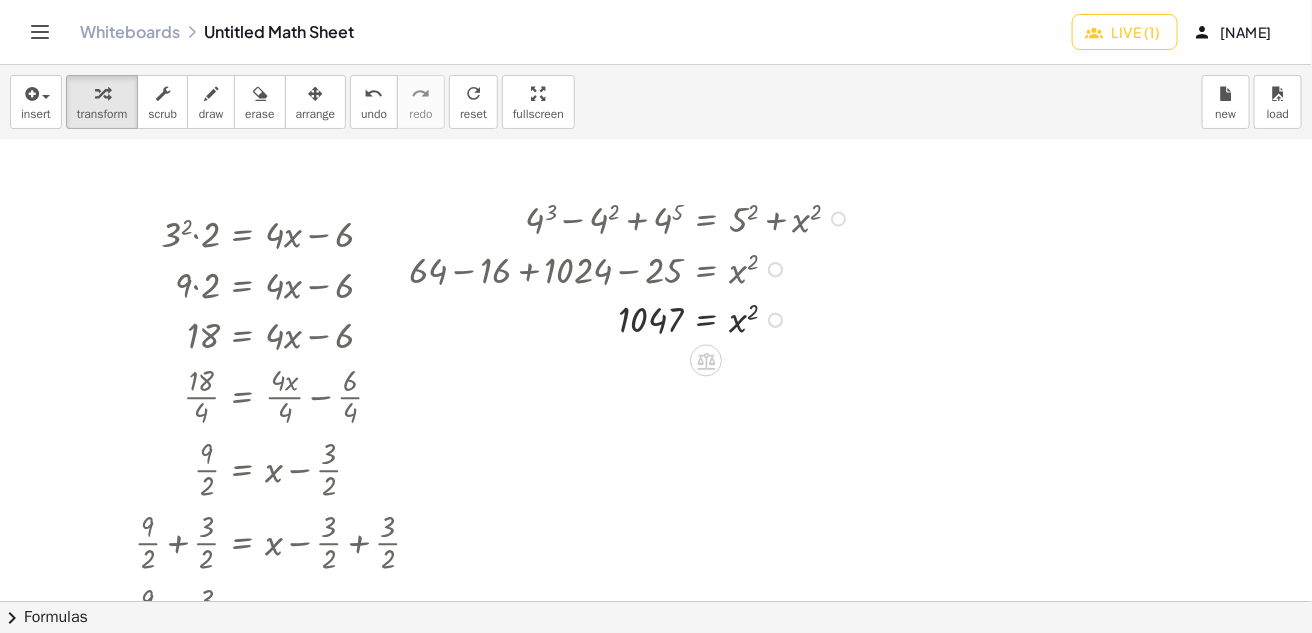 click at bounding box center [632, 318] 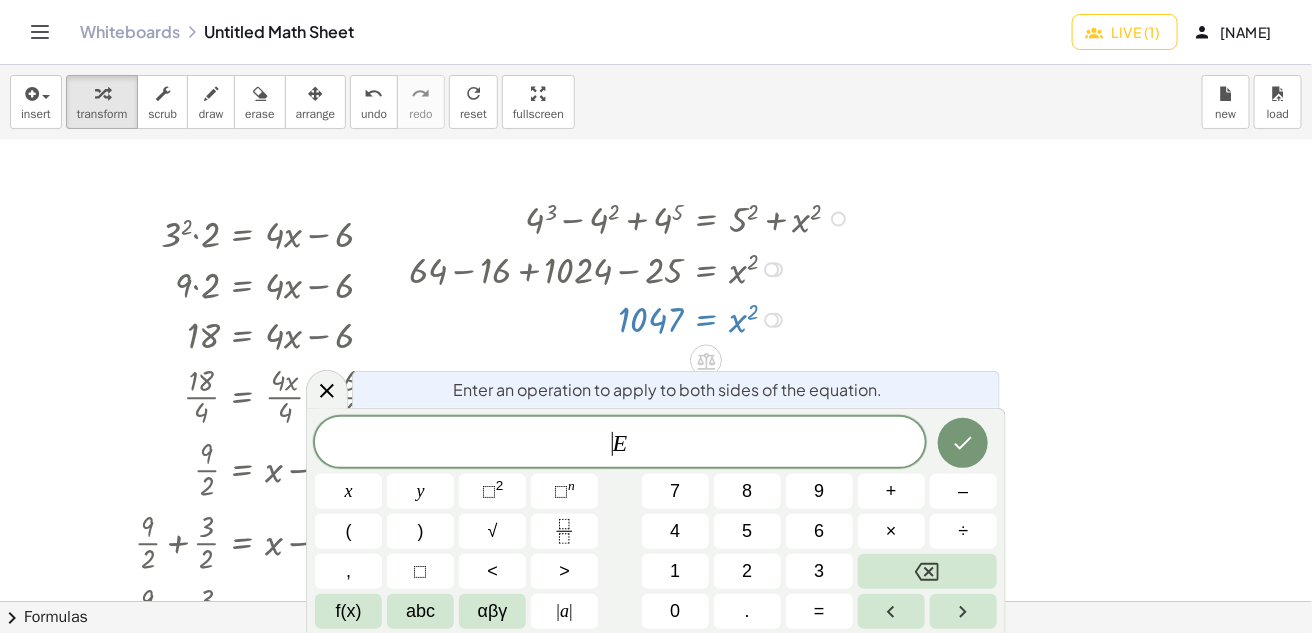 click on "E" at bounding box center (620, 443) 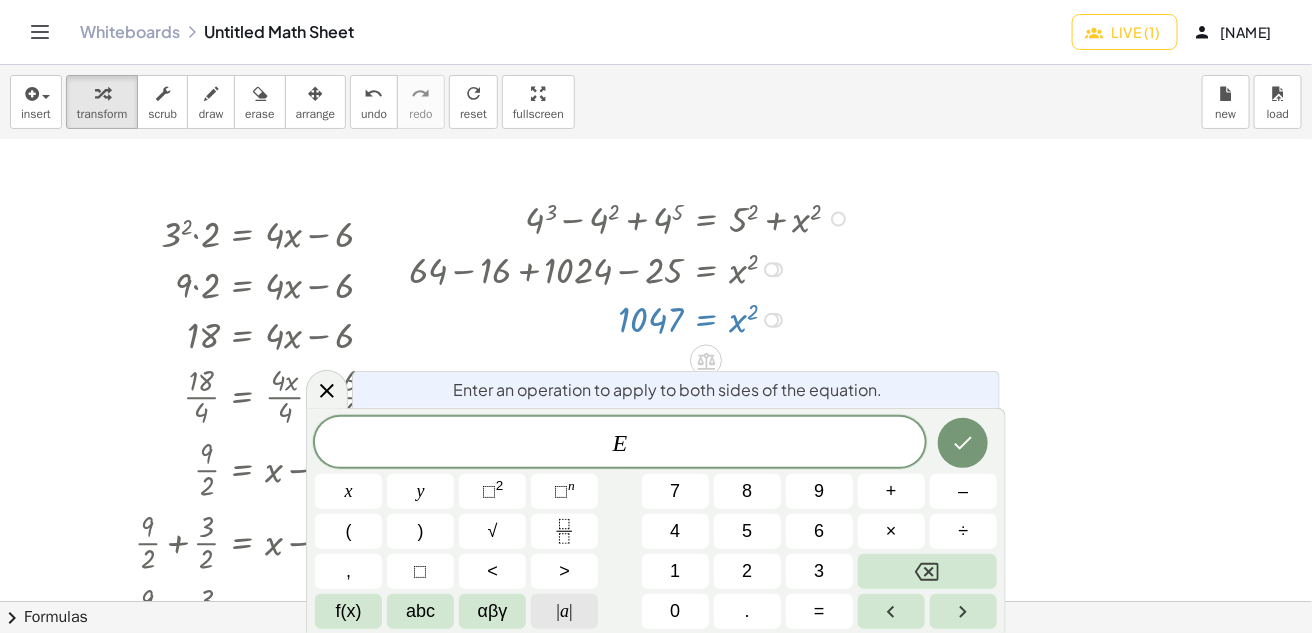 click on "| a |" at bounding box center (564, 611) 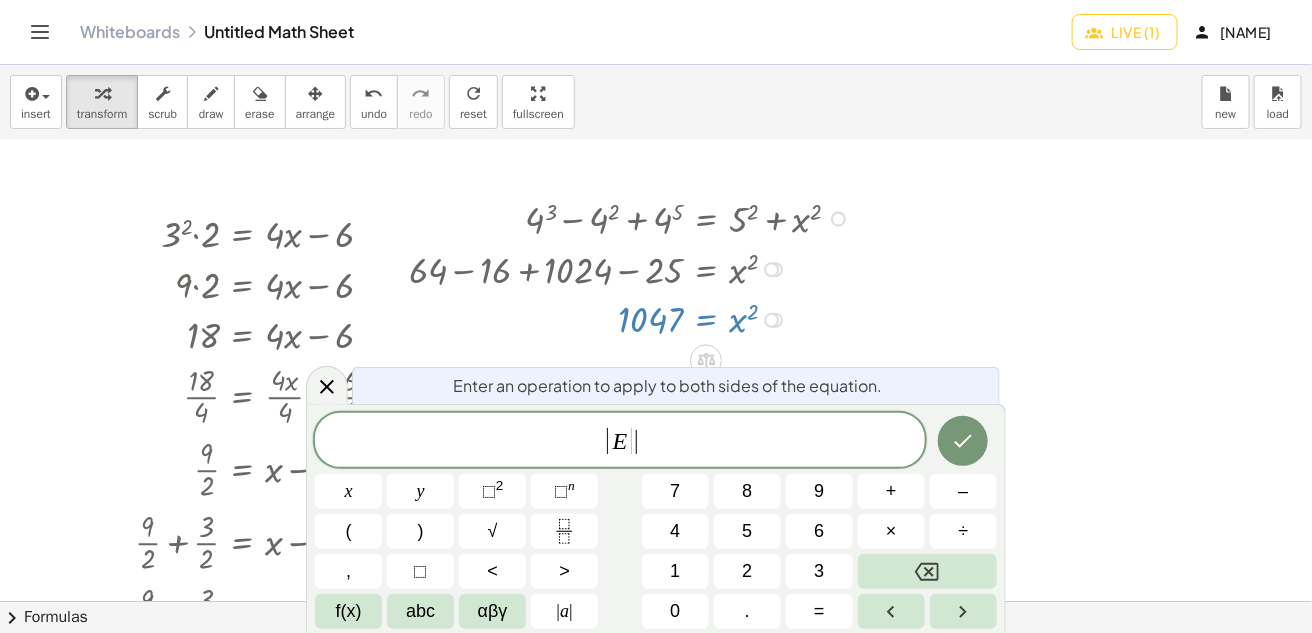 click on "| E | ​" at bounding box center [620, 441] 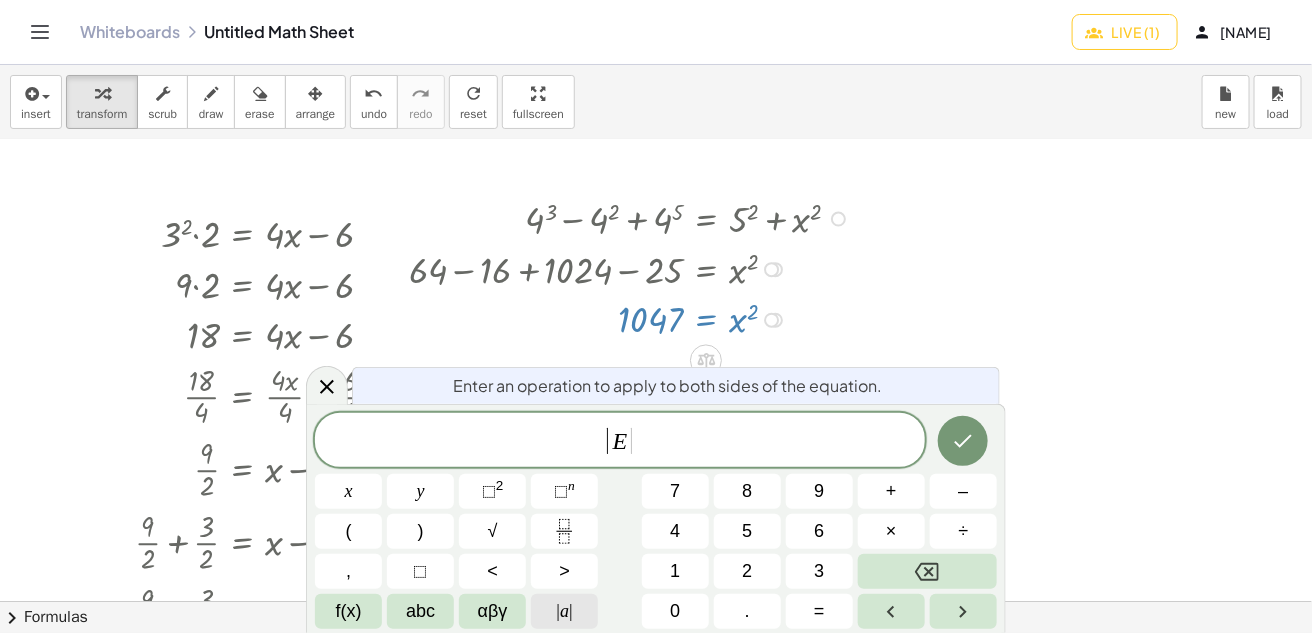 click on "| a |" 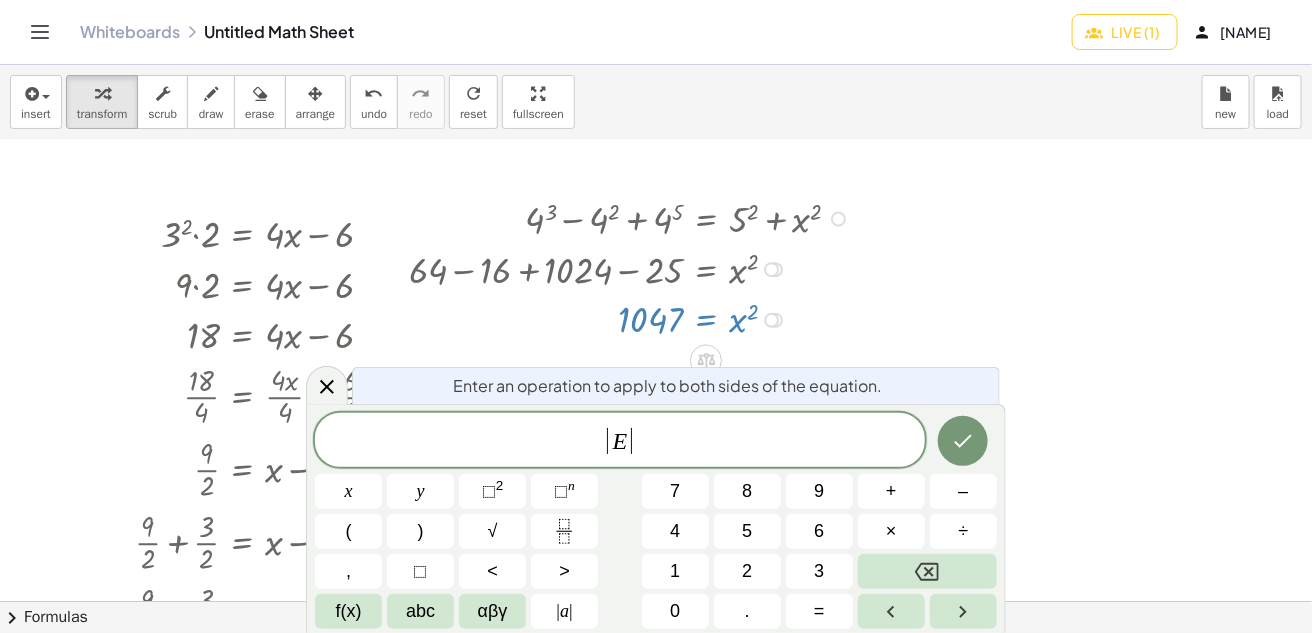 click on "E" at bounding box center [620, 441] 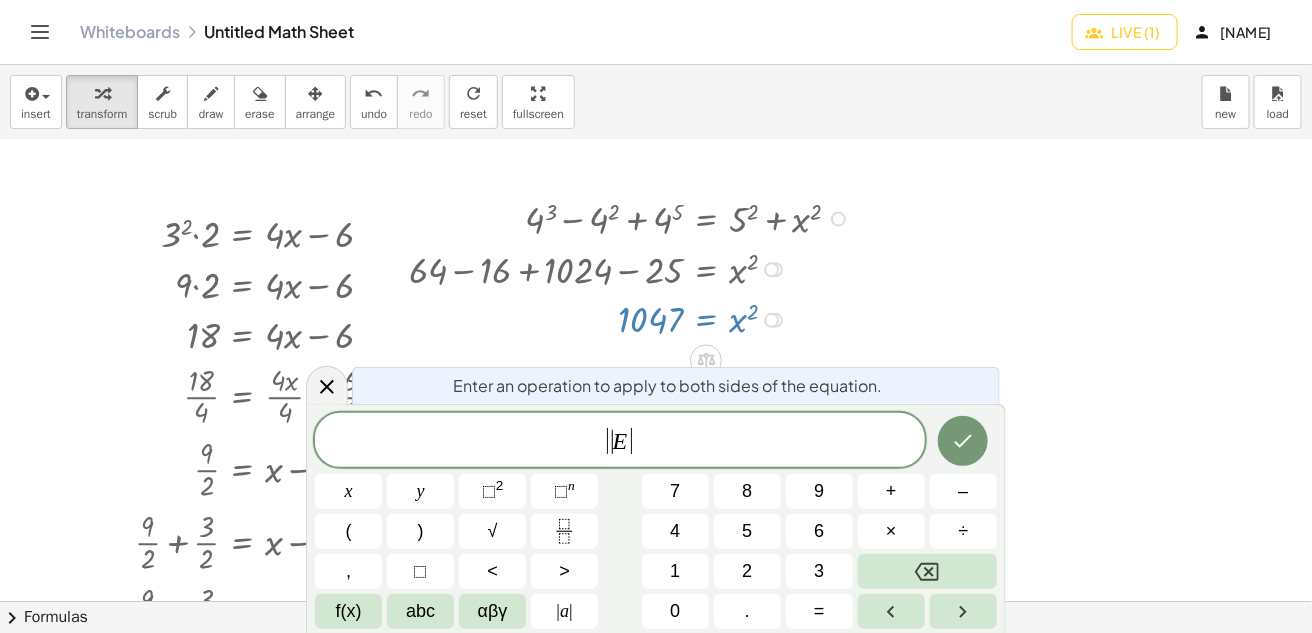 click on "|" at bounding box center [632, 441] 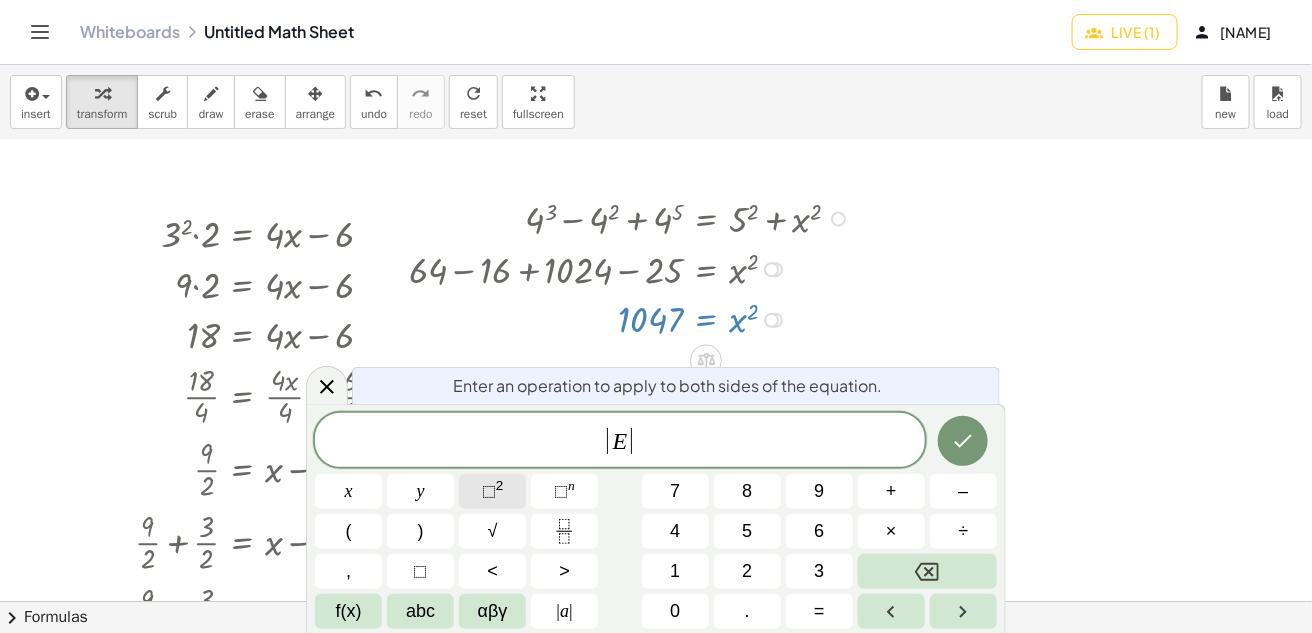 click on "⬚ 2" at bounding box center [492, 491] 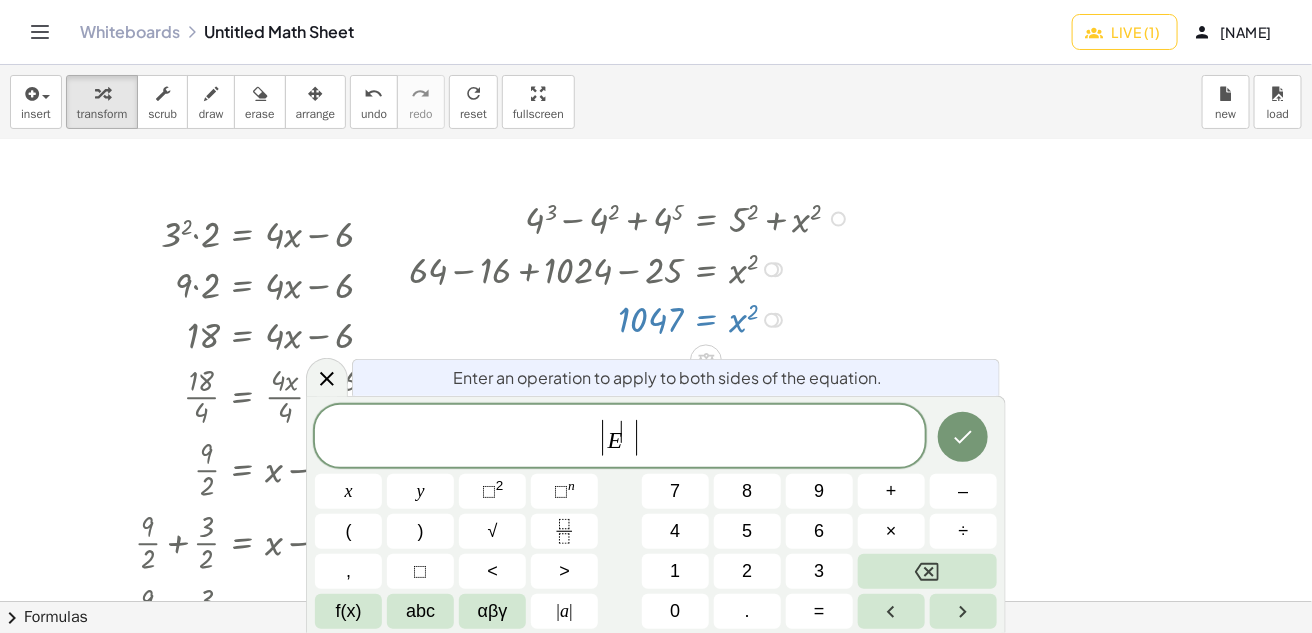 click on "E" at bounding box center (615, 441) 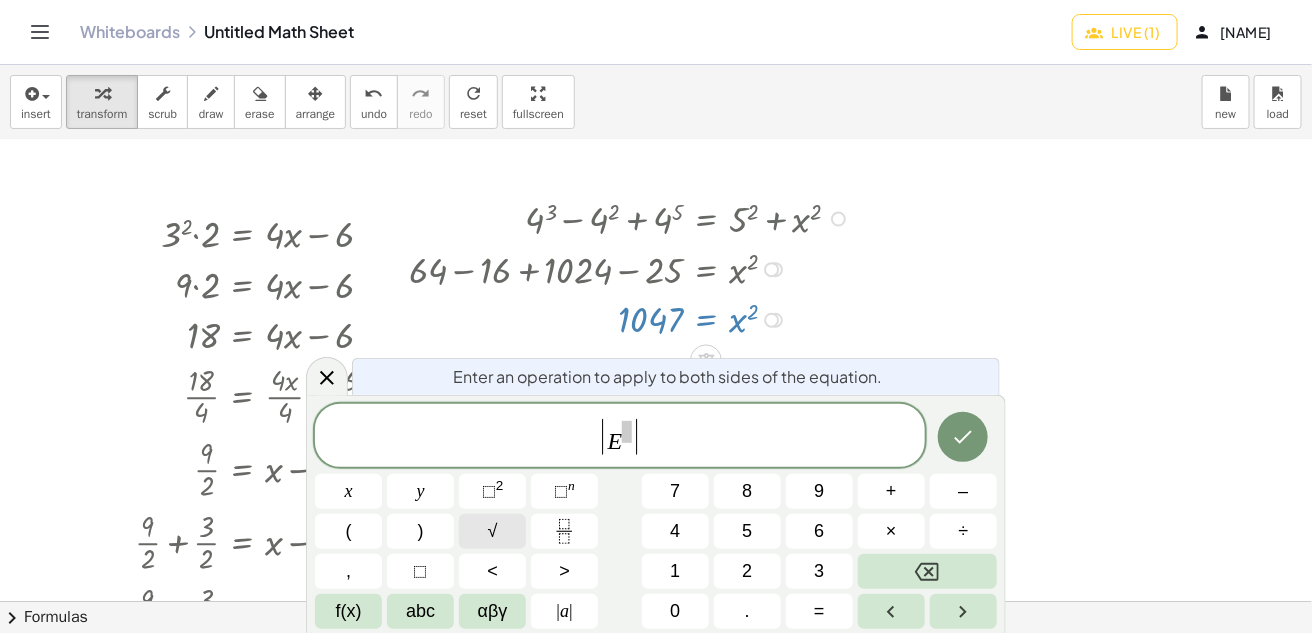 click on "√" at bounding box center [493, 531] 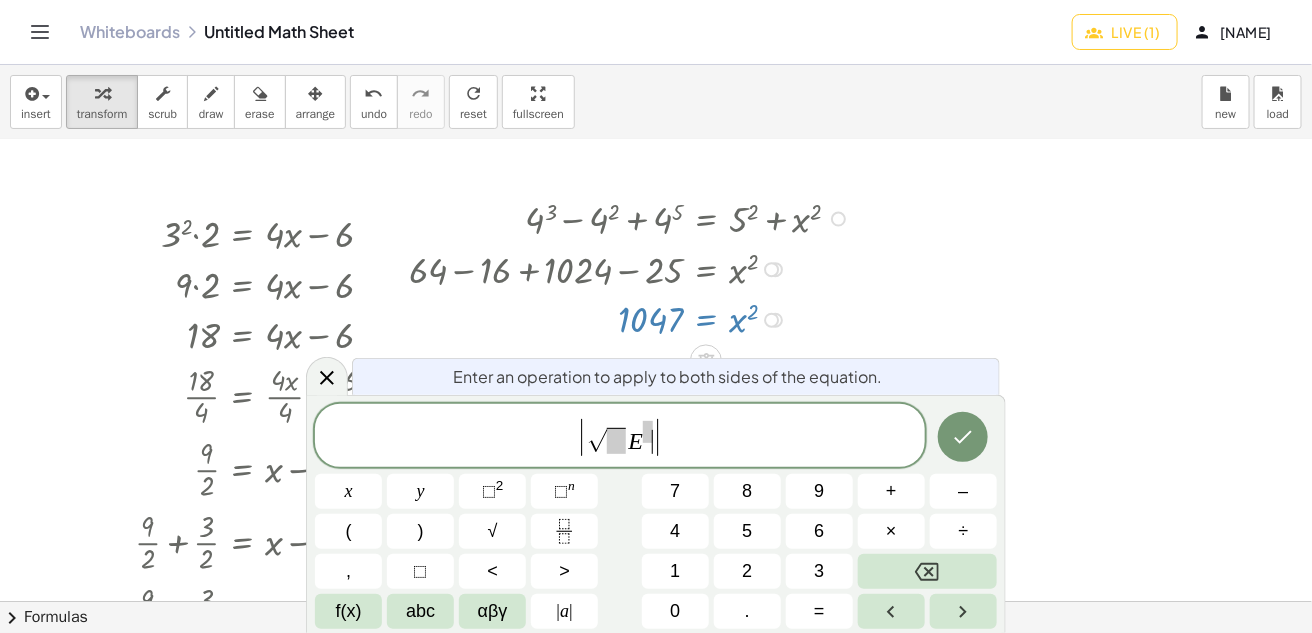 click on "|" at bounding box center (658, 437) 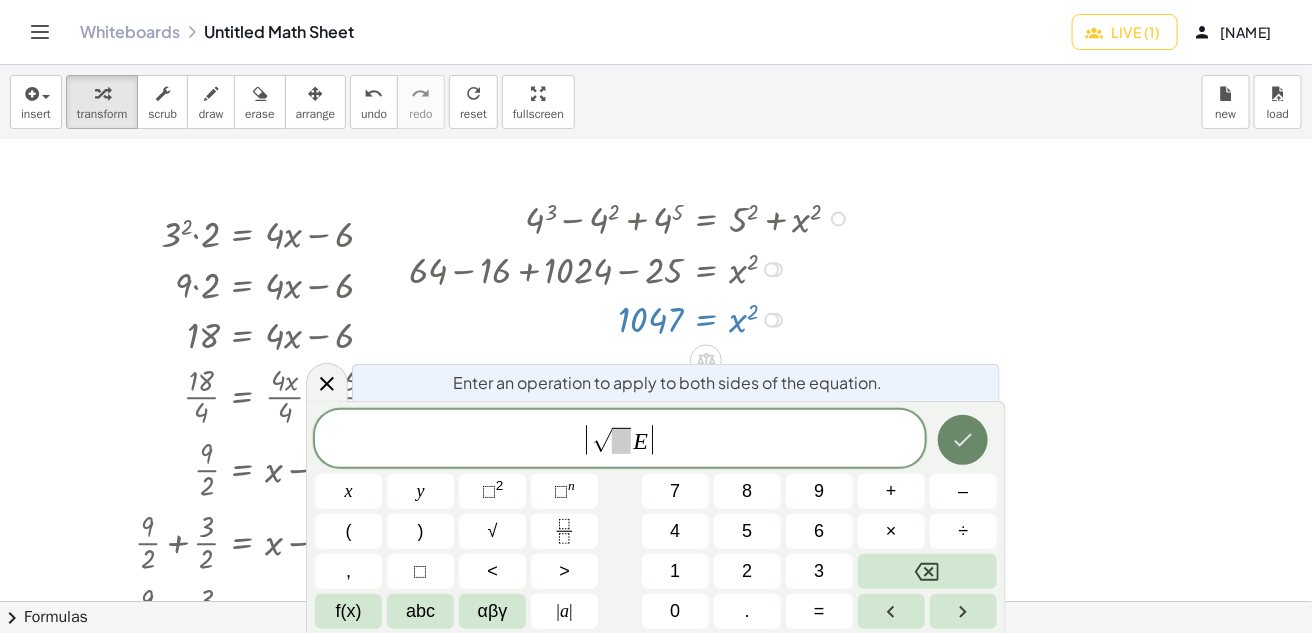 click 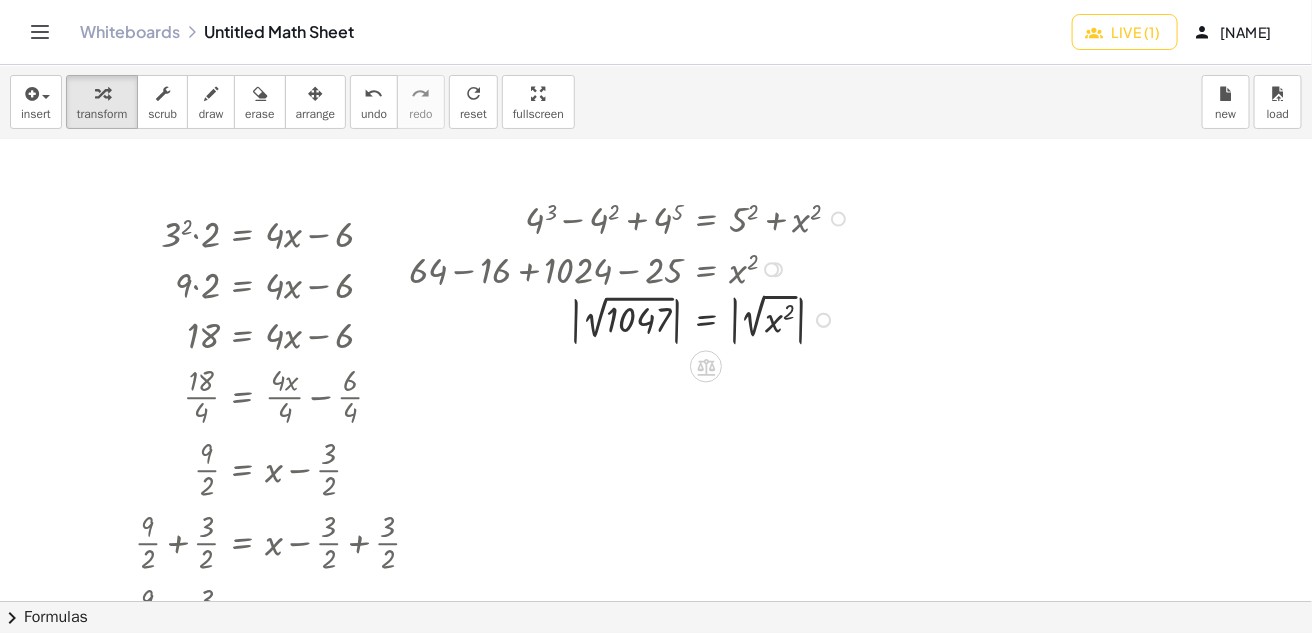 click at bounding box center [632, 318] 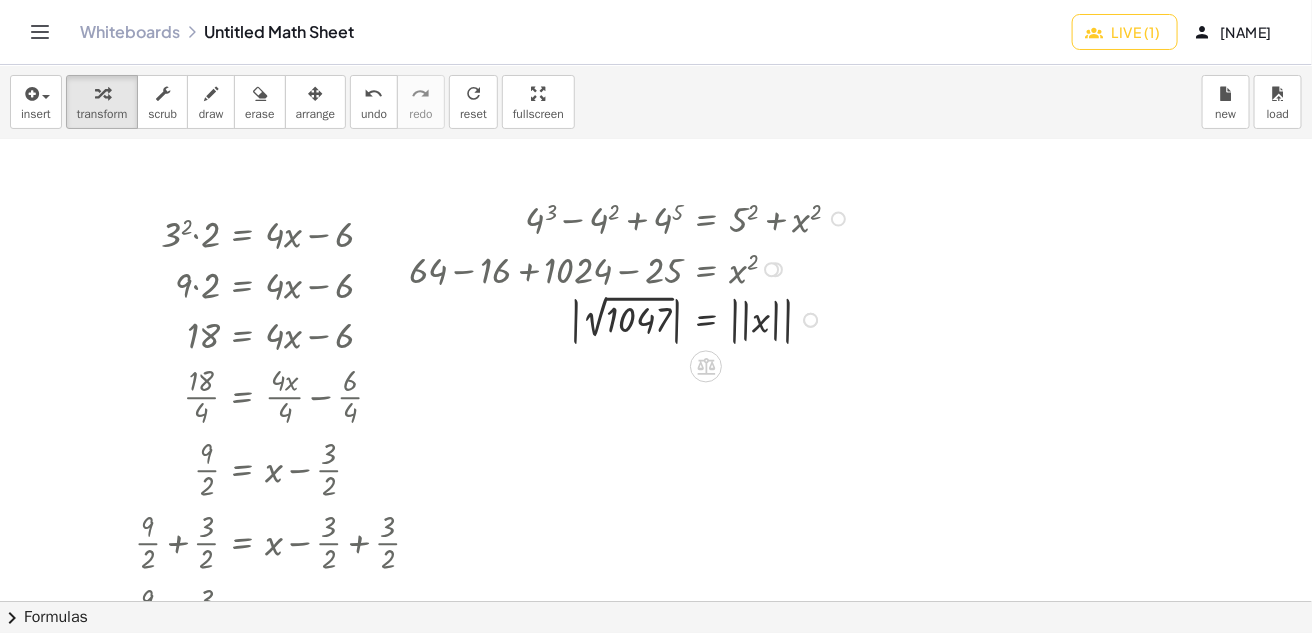 click at bounding box center [632, 318] 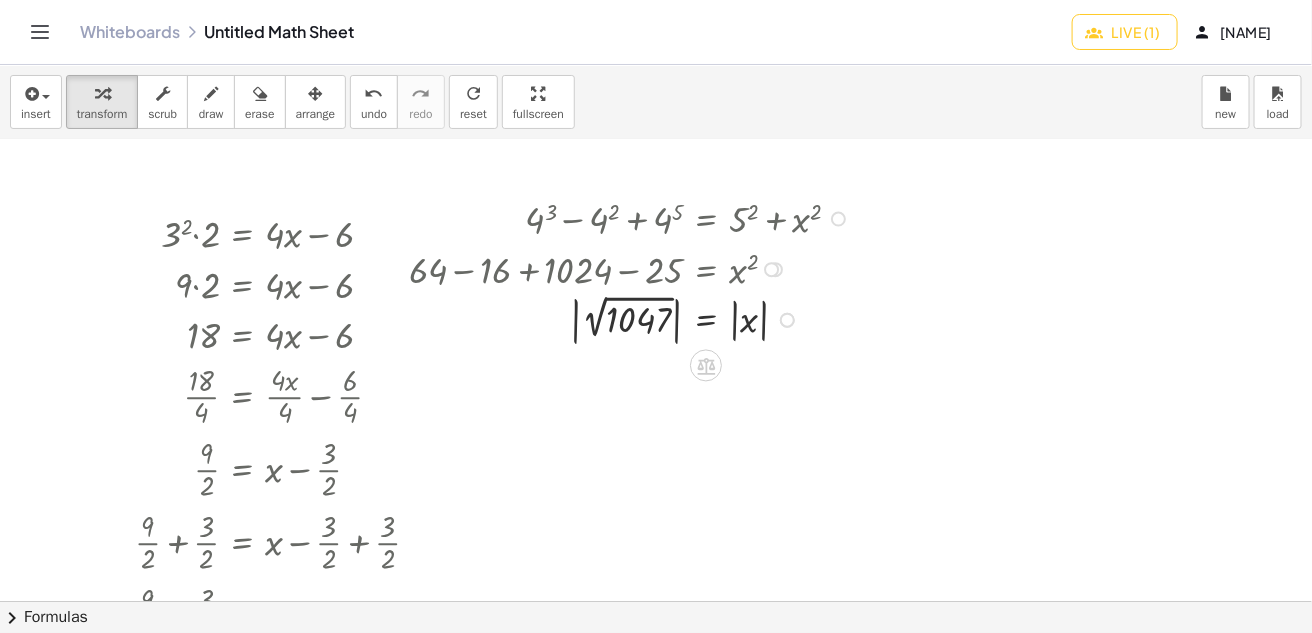click at bounding box center (632, 318) 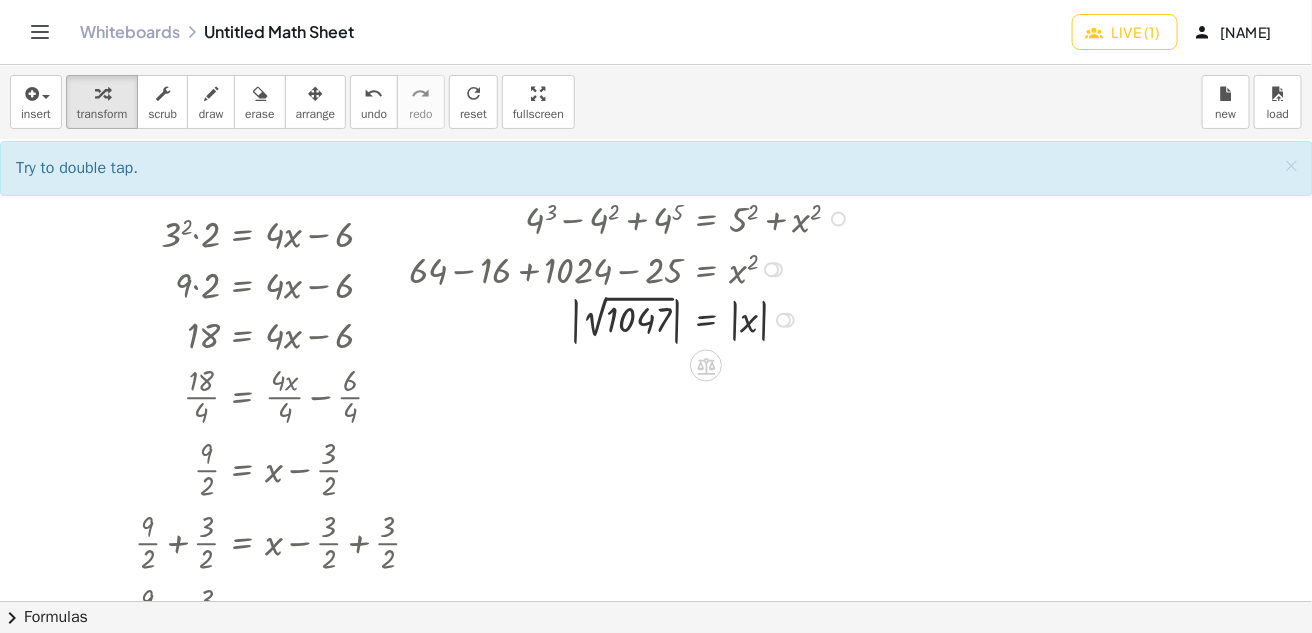 click at bounding box center (632, 318) 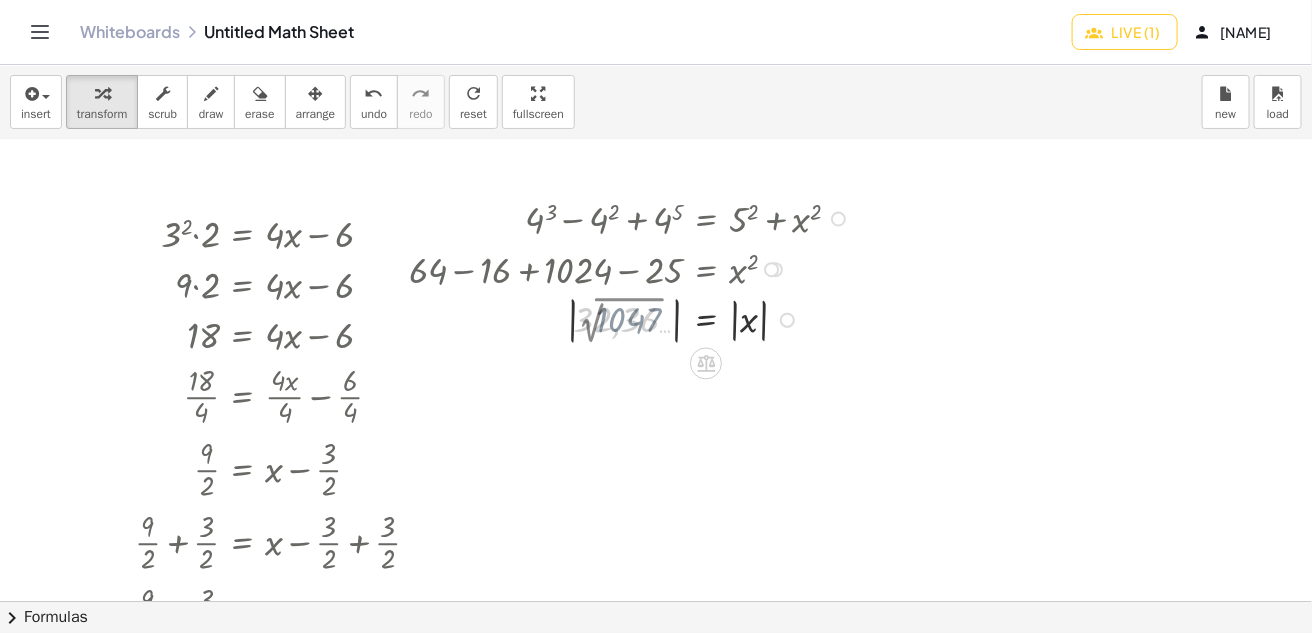 click at bounding box center (632, 318) 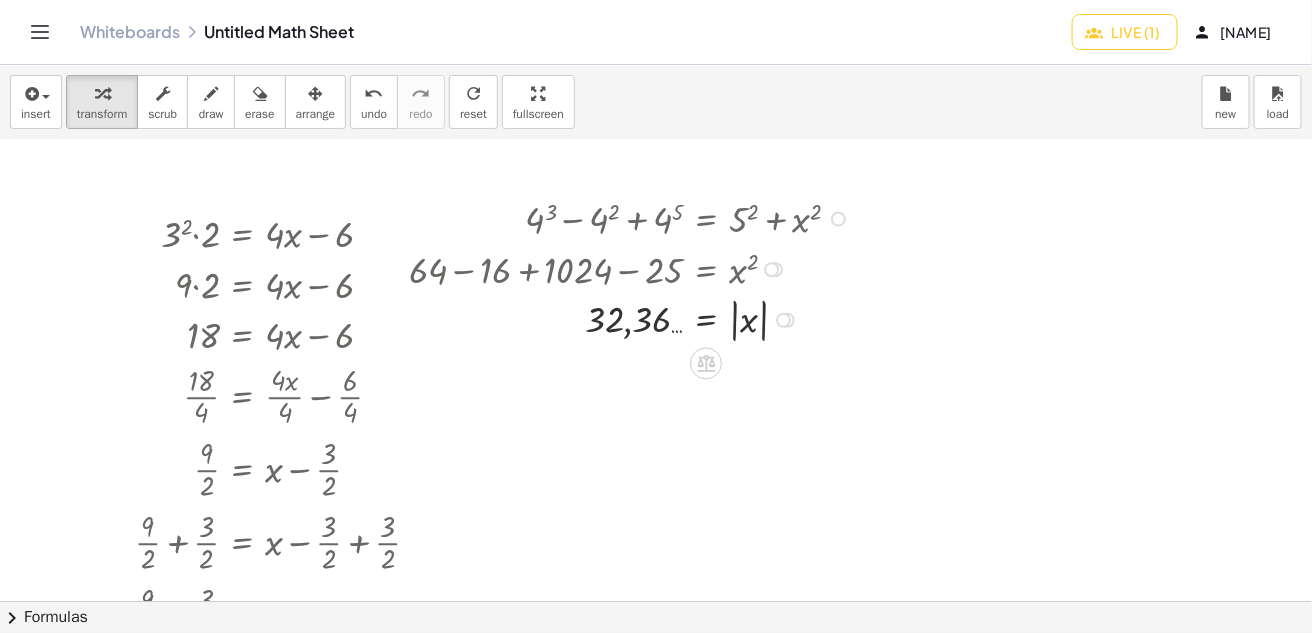 click at bounding box center [632, 318] 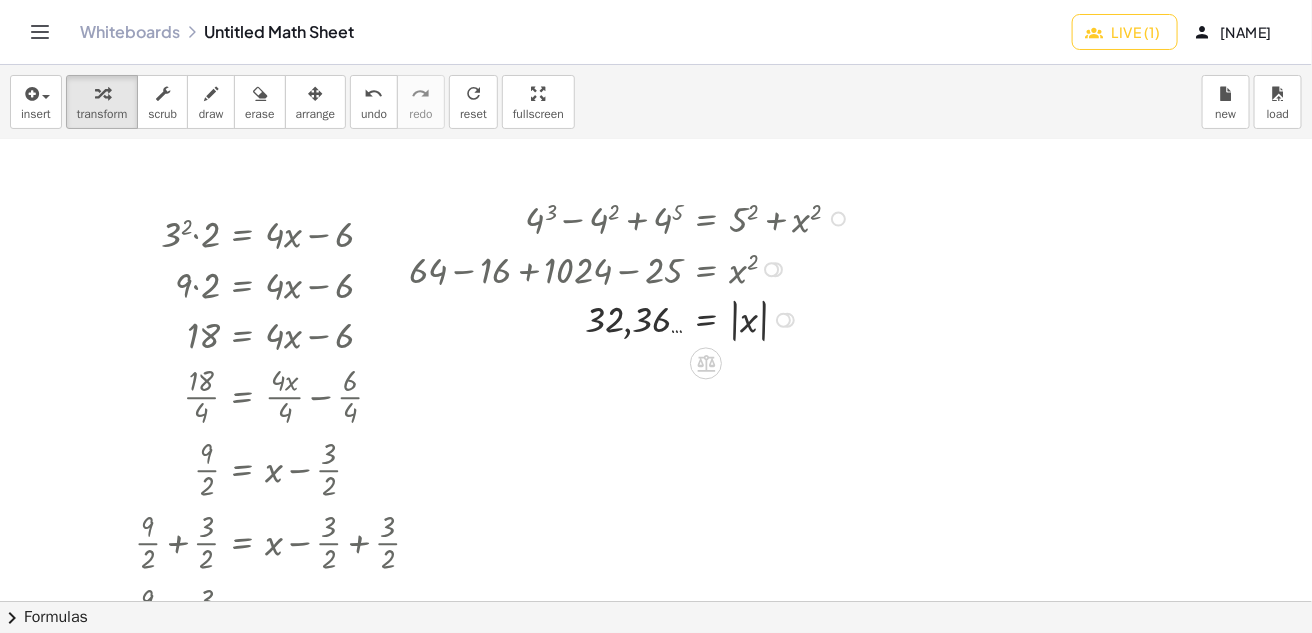 click at bounding box center [632, 318] 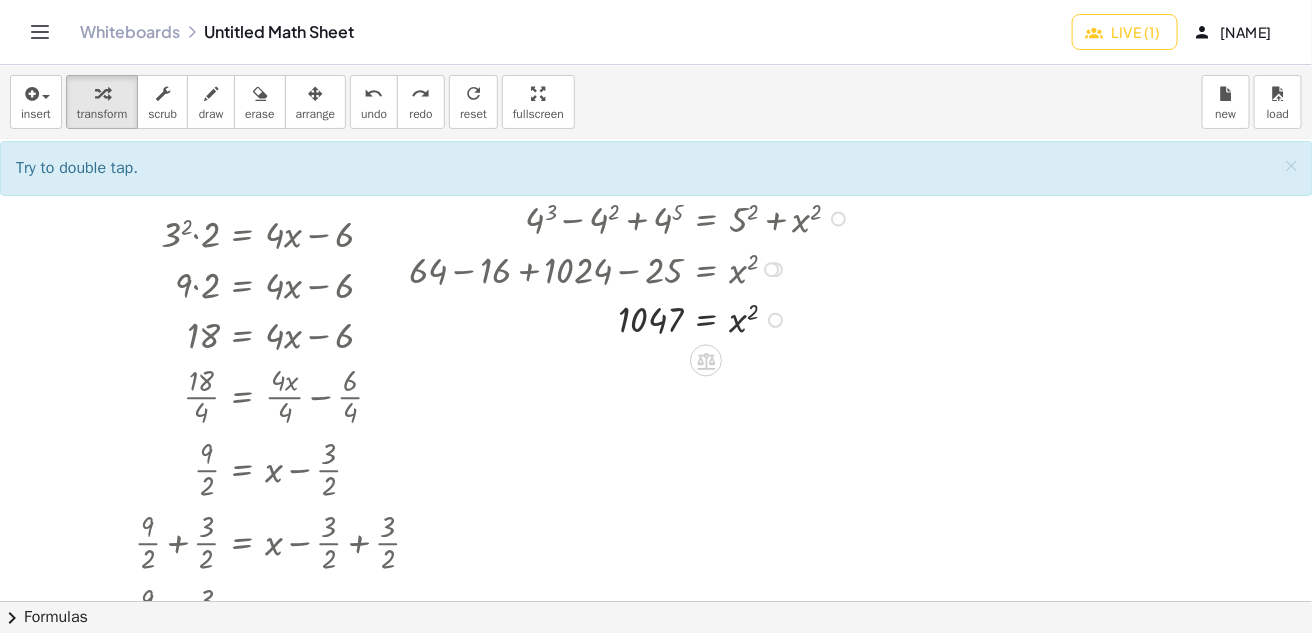click at bounding box center [632, 318] 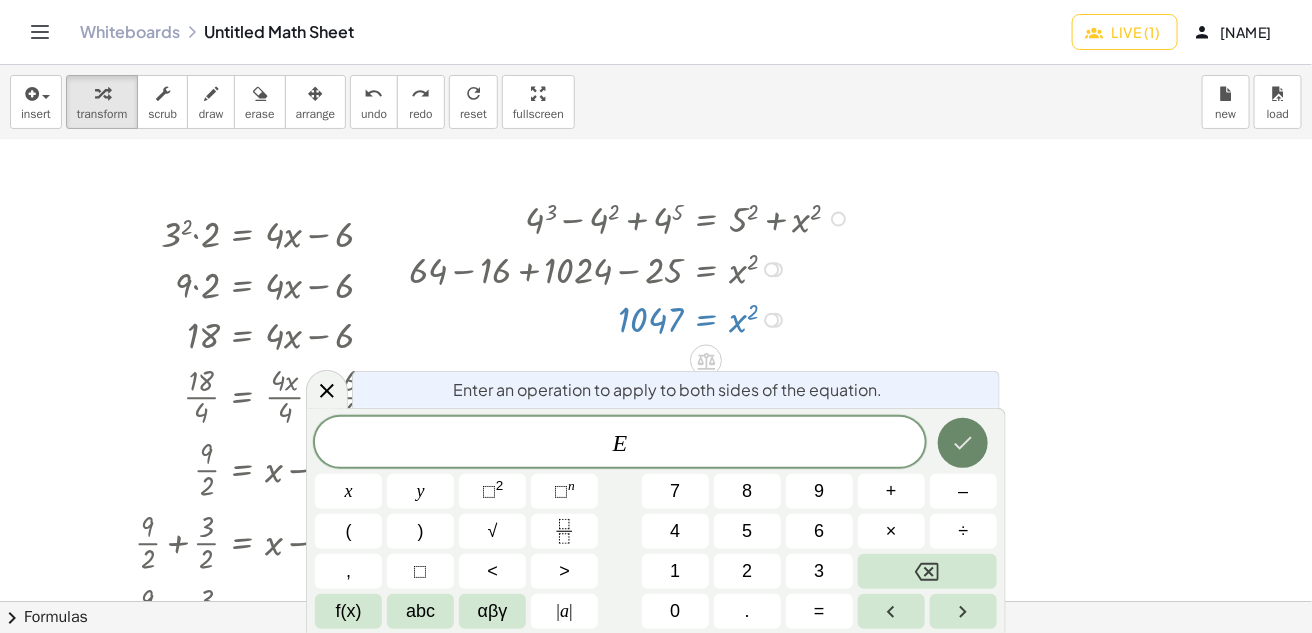 click at bounding box center (963, 443) 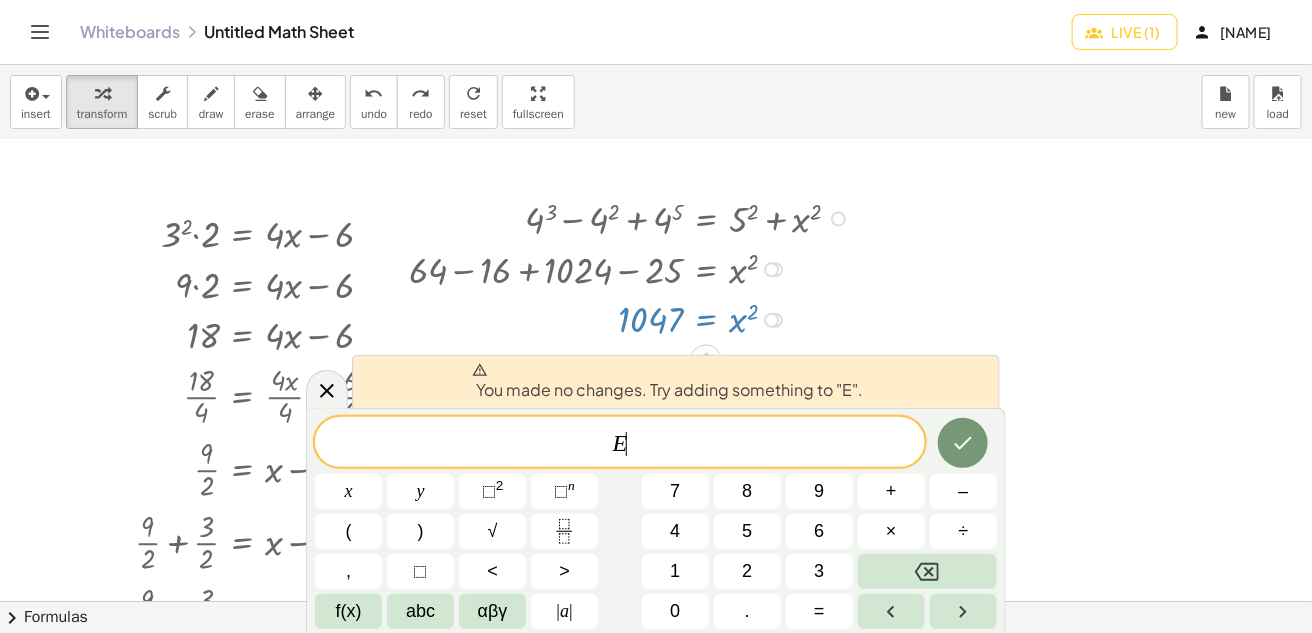 click on "E ​" at bounding box center (620, 444) 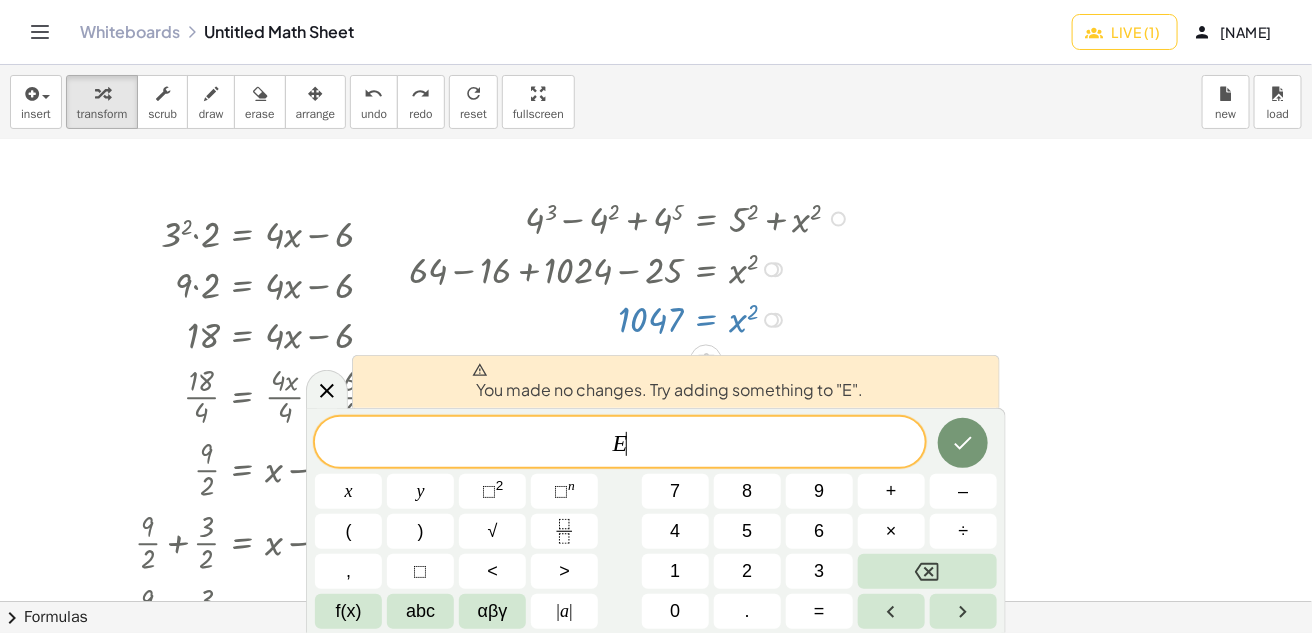 click on "E ​" at bounding box center [620, 444] 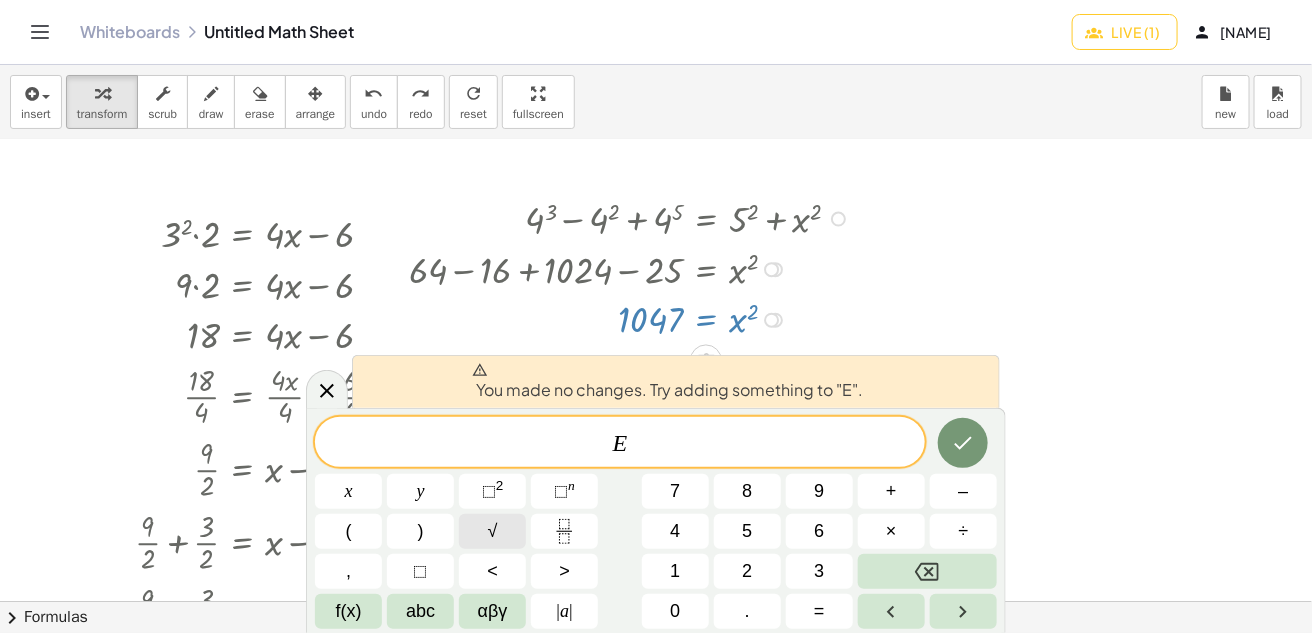 click on "√" at bounding box center [492, 531] 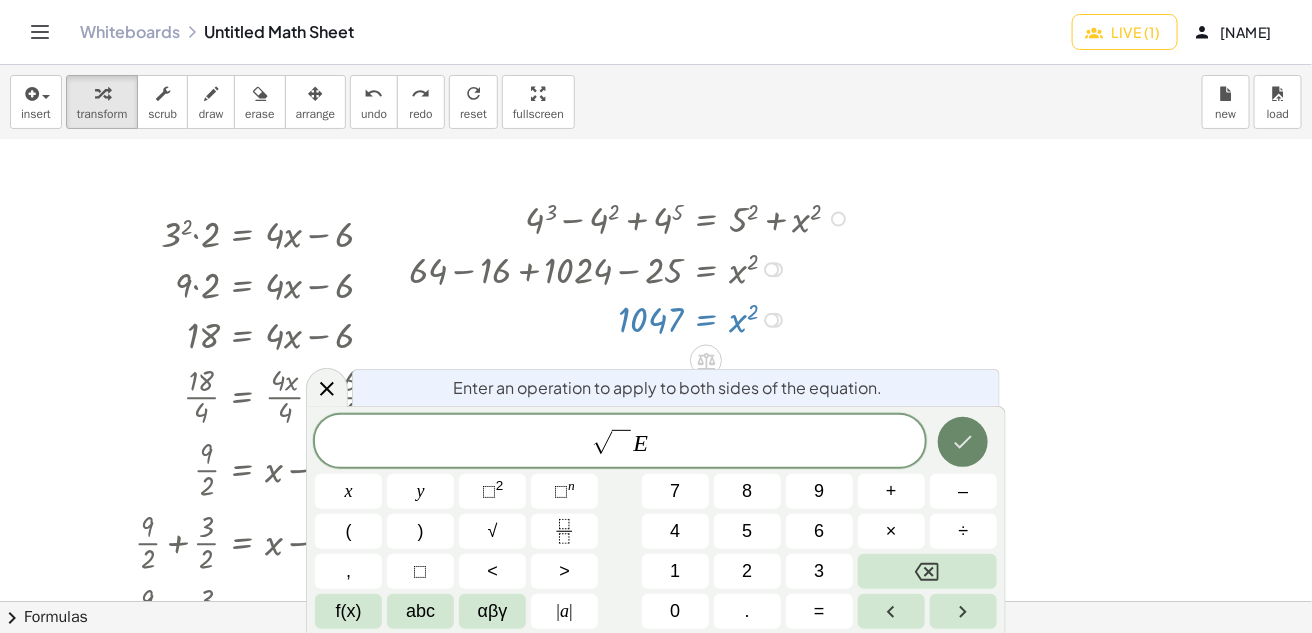 click at bounding box center (963, 442) 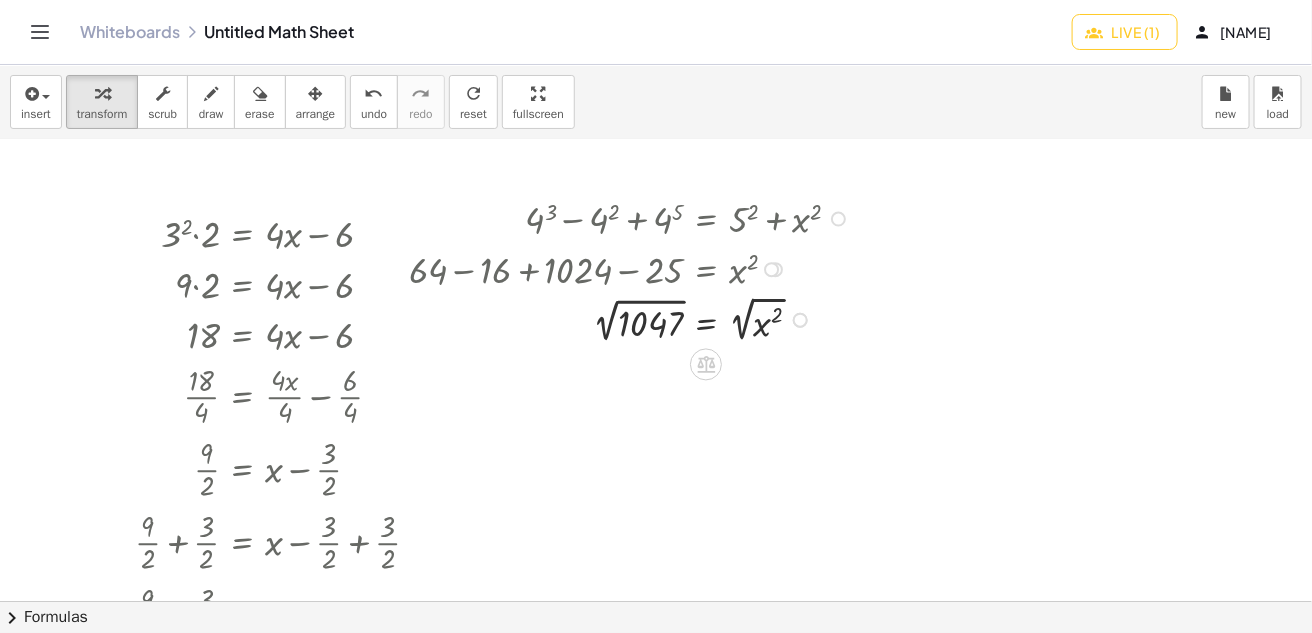 click at bounding box center [632, 319] 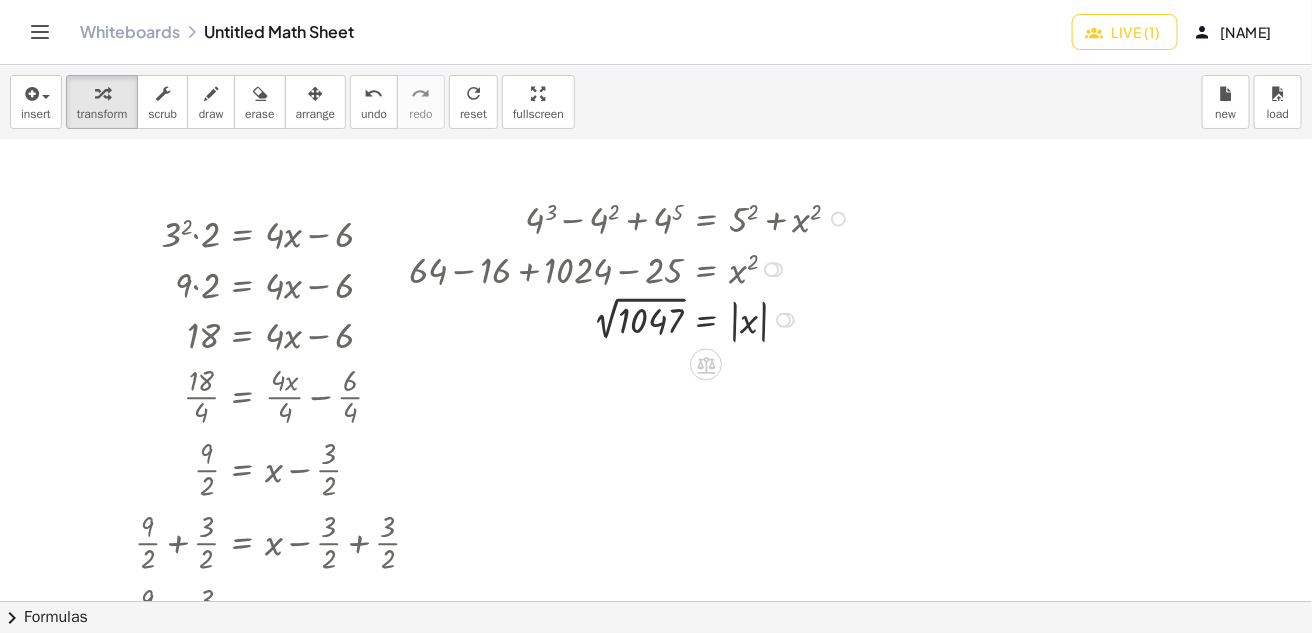 click at bounding box center (632, 318) 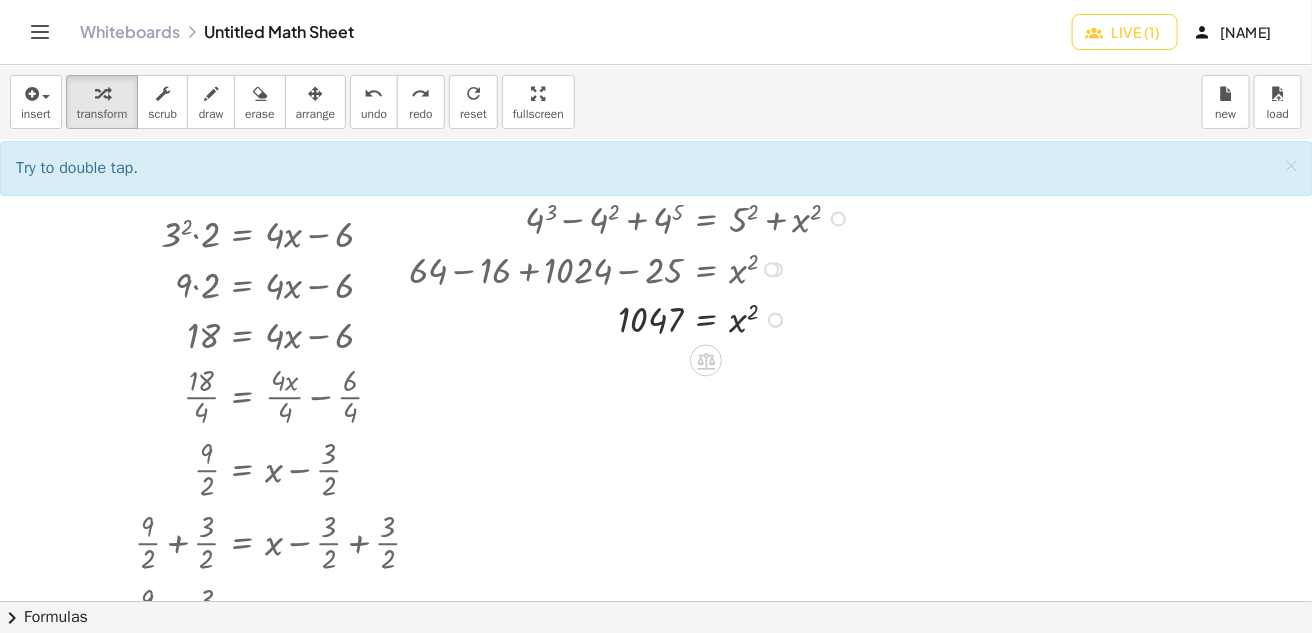 click at bounding box center [633, 318] 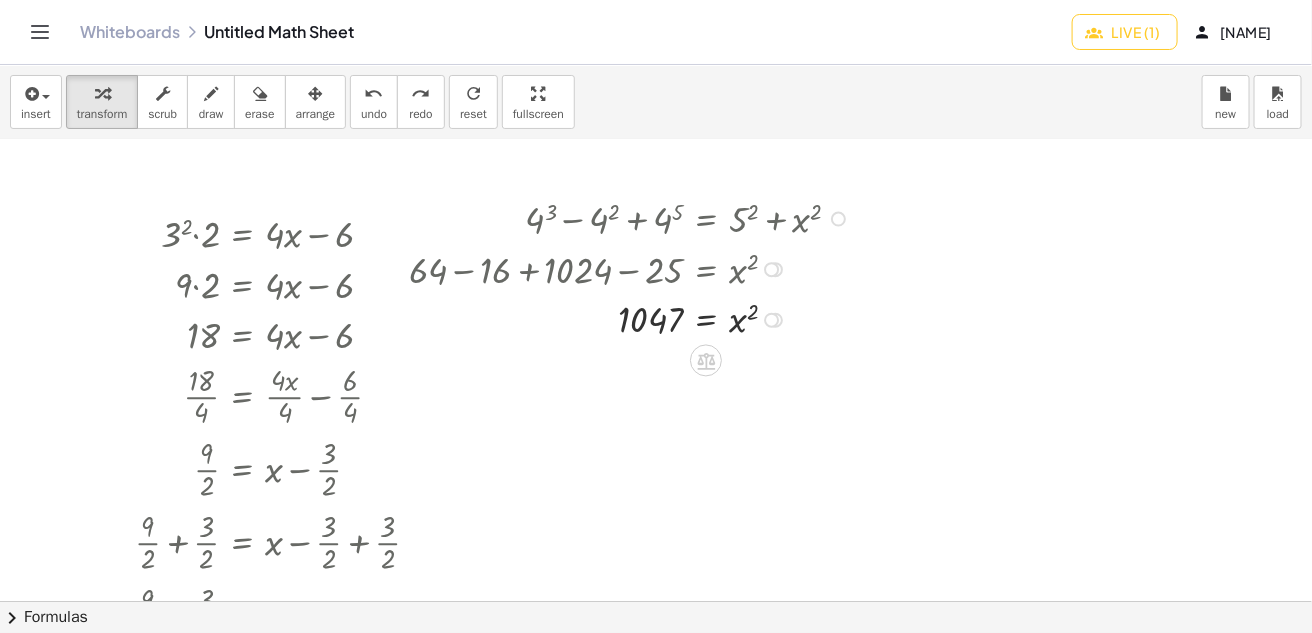 click at bounding box center (633, 318) 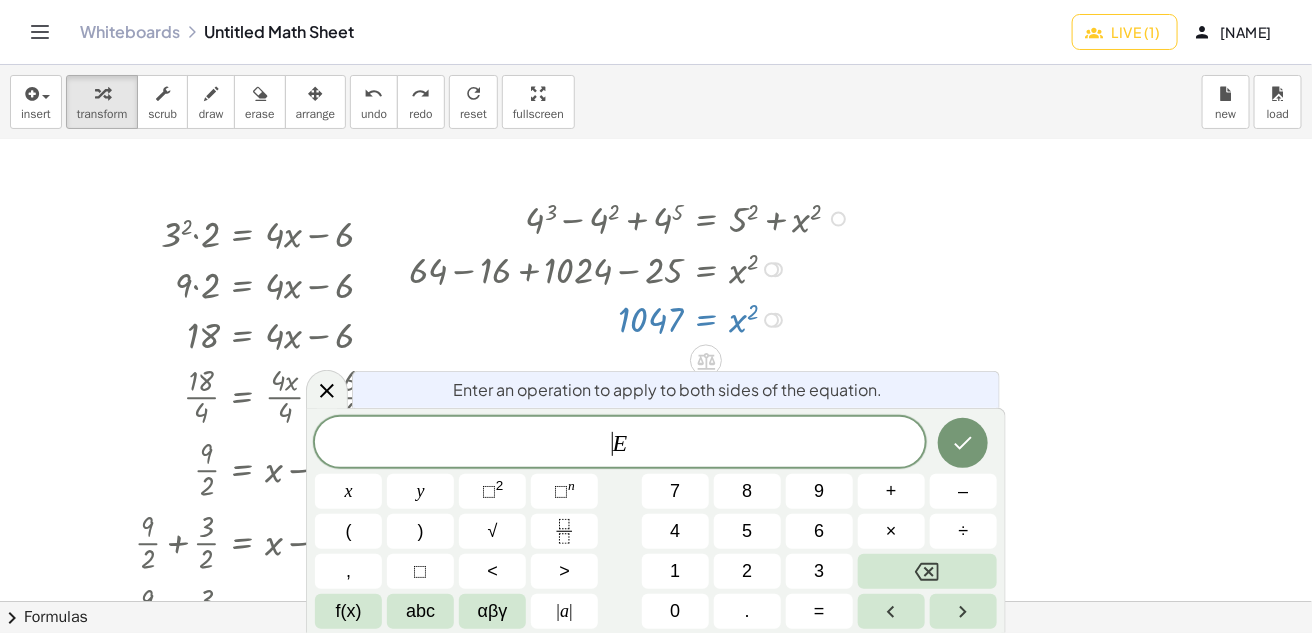 click on "​ E" at bounding box center (620, 444) 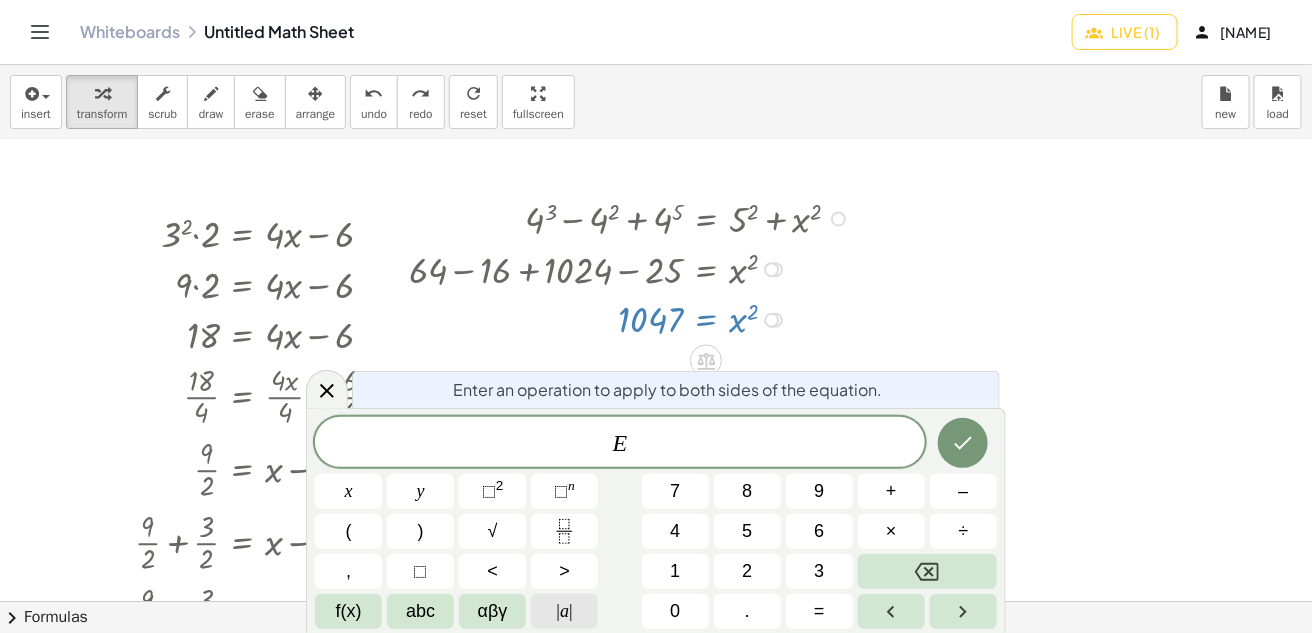 click on "| a |" 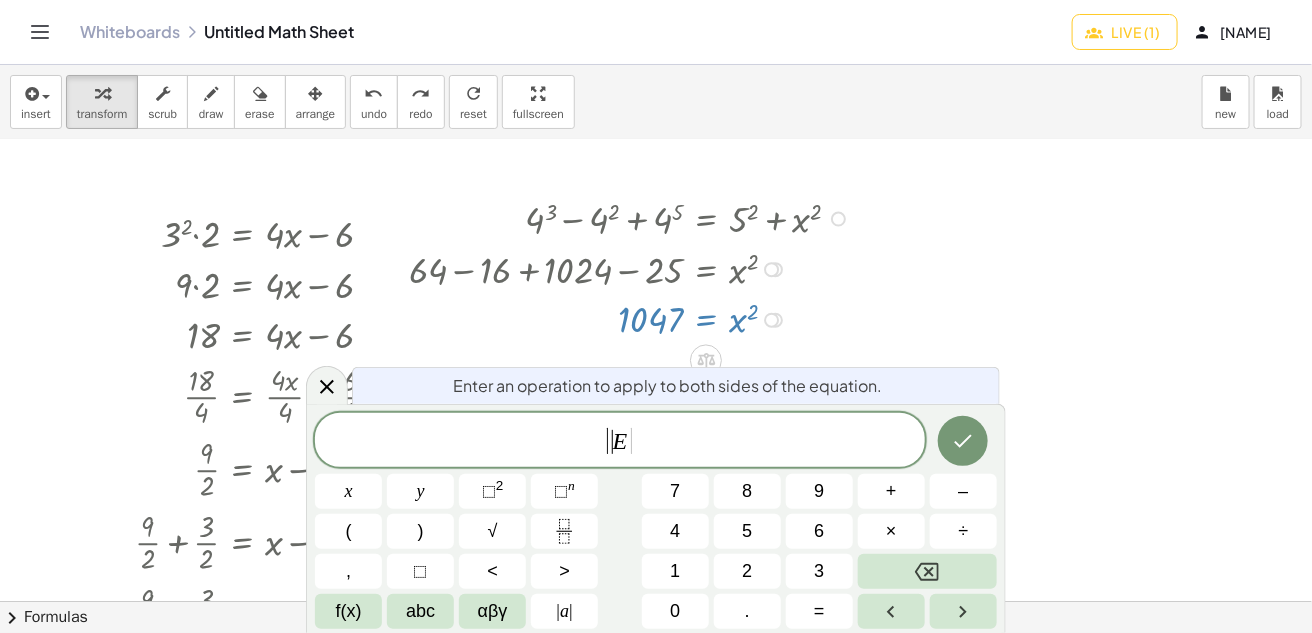 click on "| ​ E |" 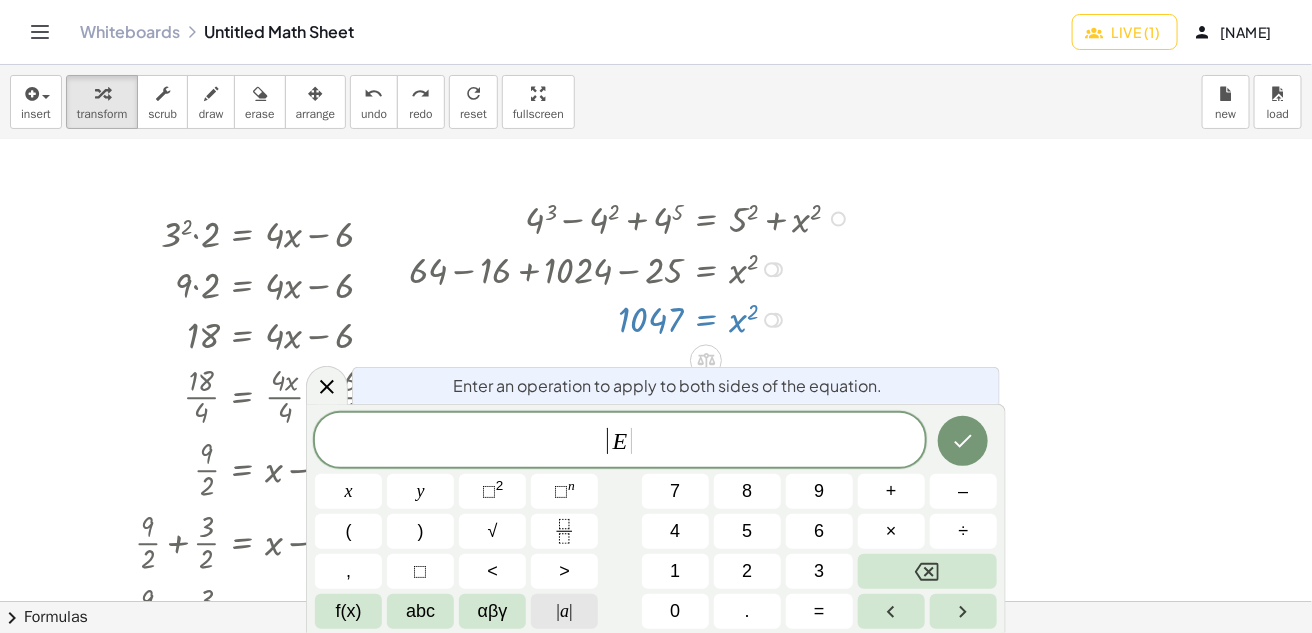 click on "| a |" at bounding box center (564, 611) 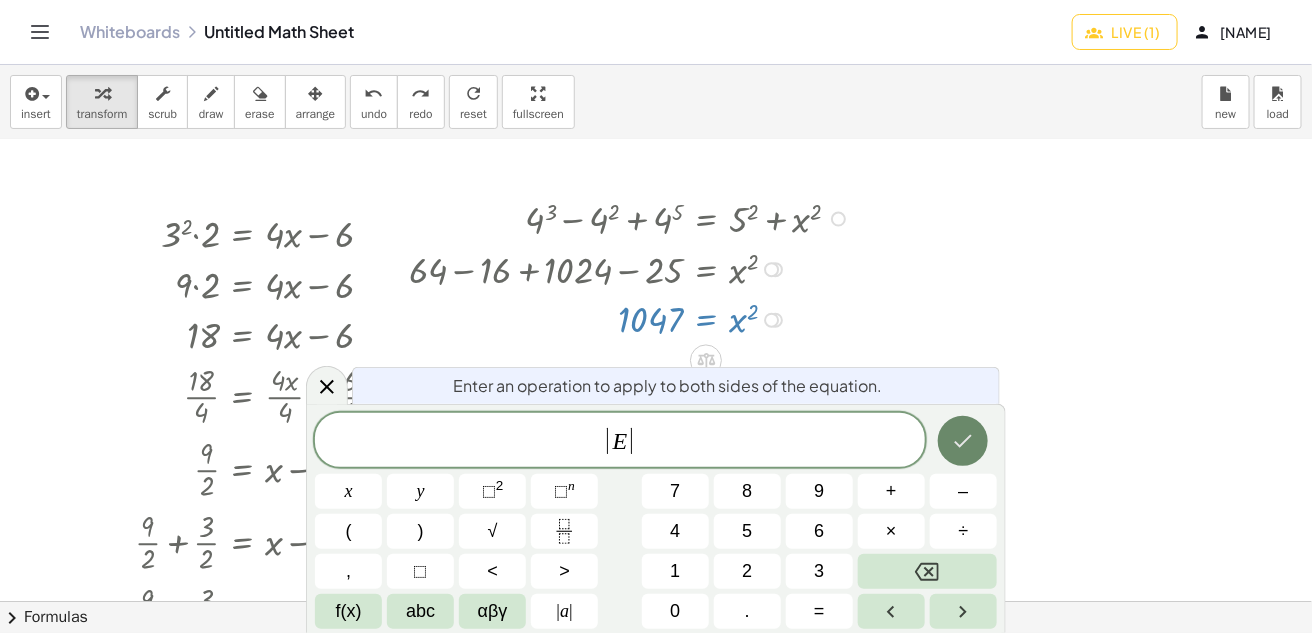 click 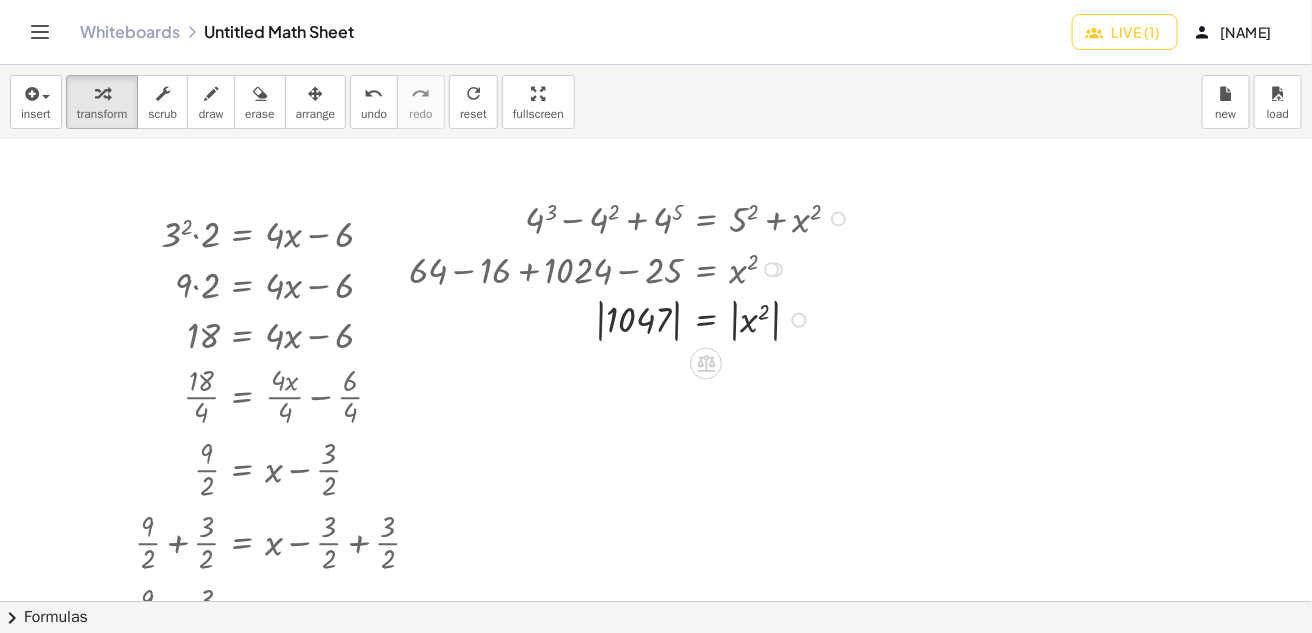 click at bounding box center [632, 318] 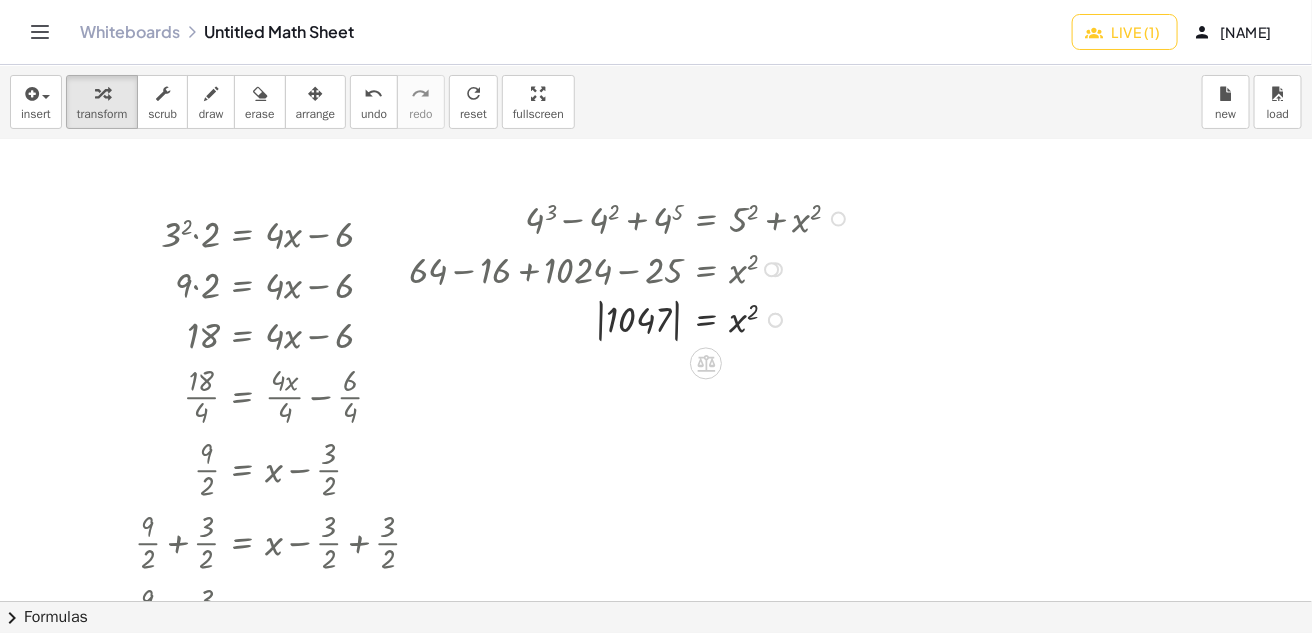 click at bounding box center [632, 318] 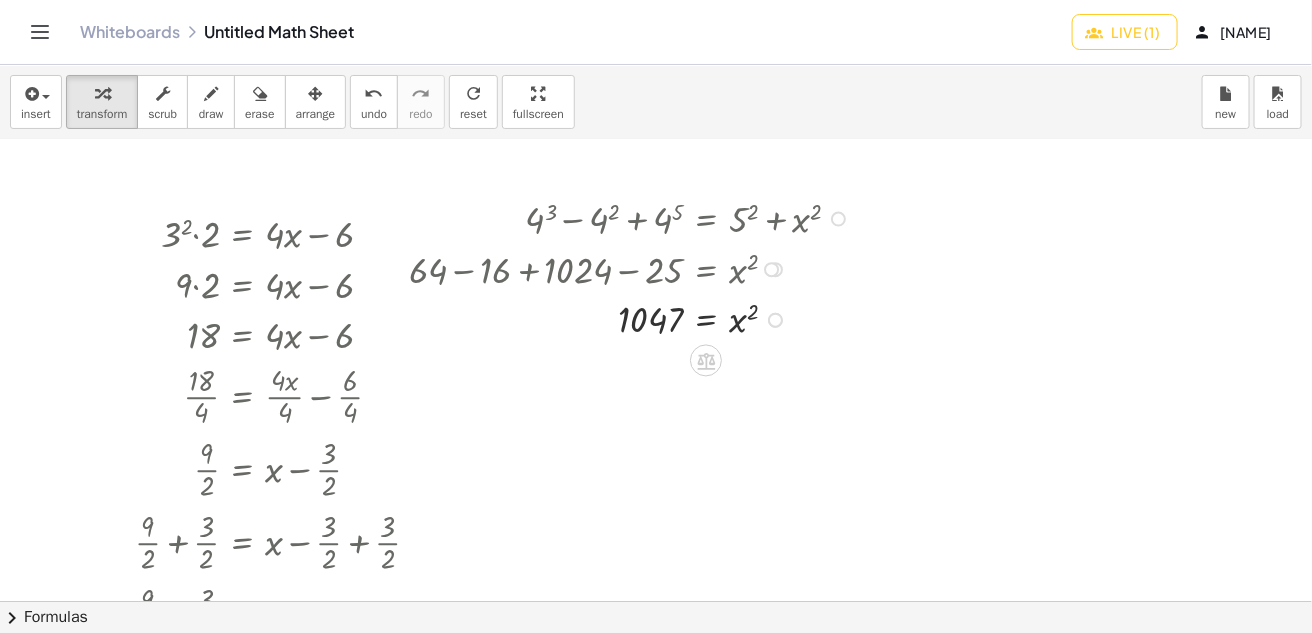 click at bounding box center (632, 318) 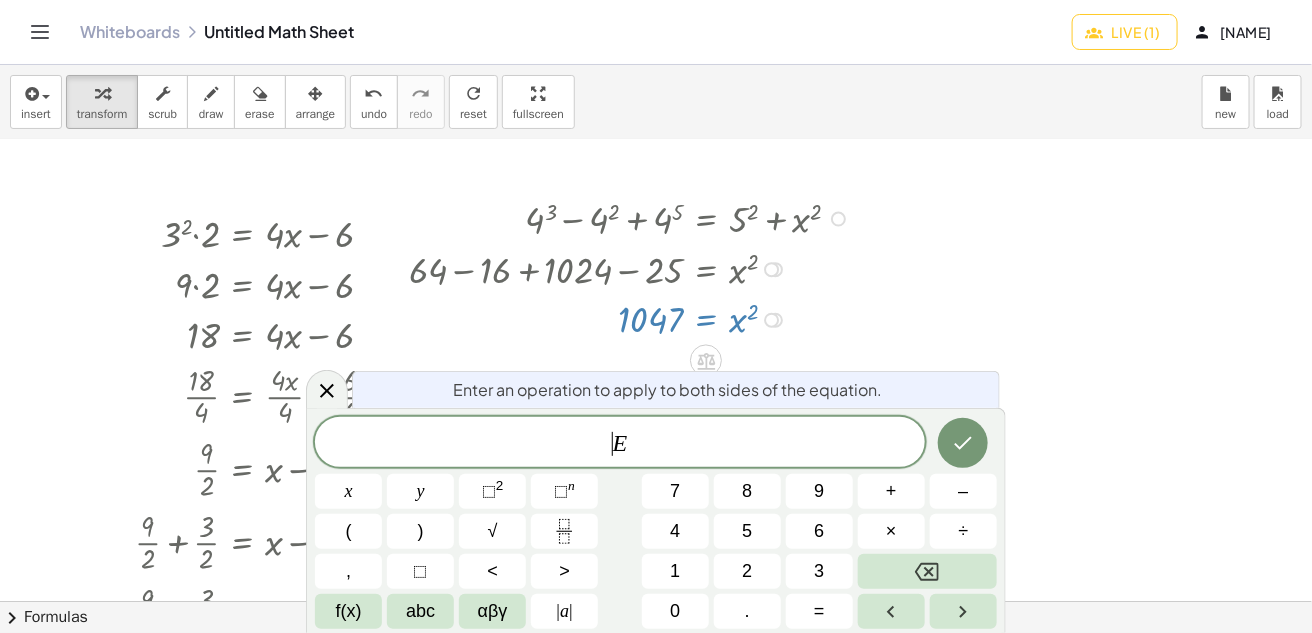 click on "​ E" at bounding box center (620, 444) 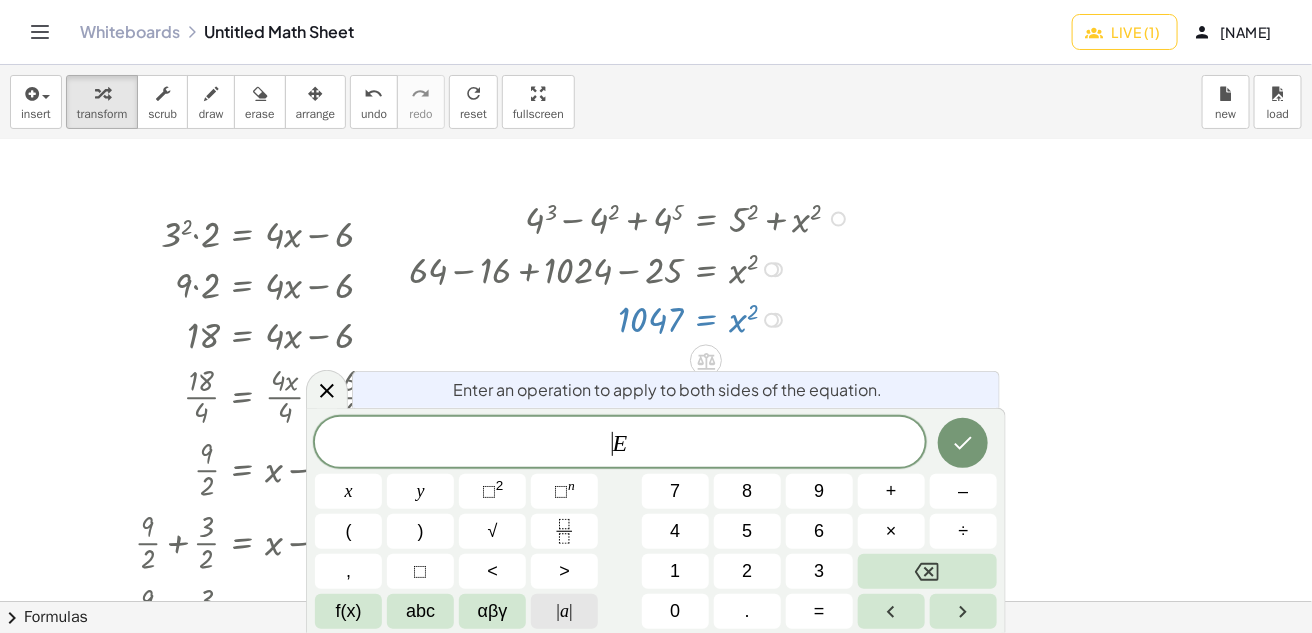 click on "| a |" 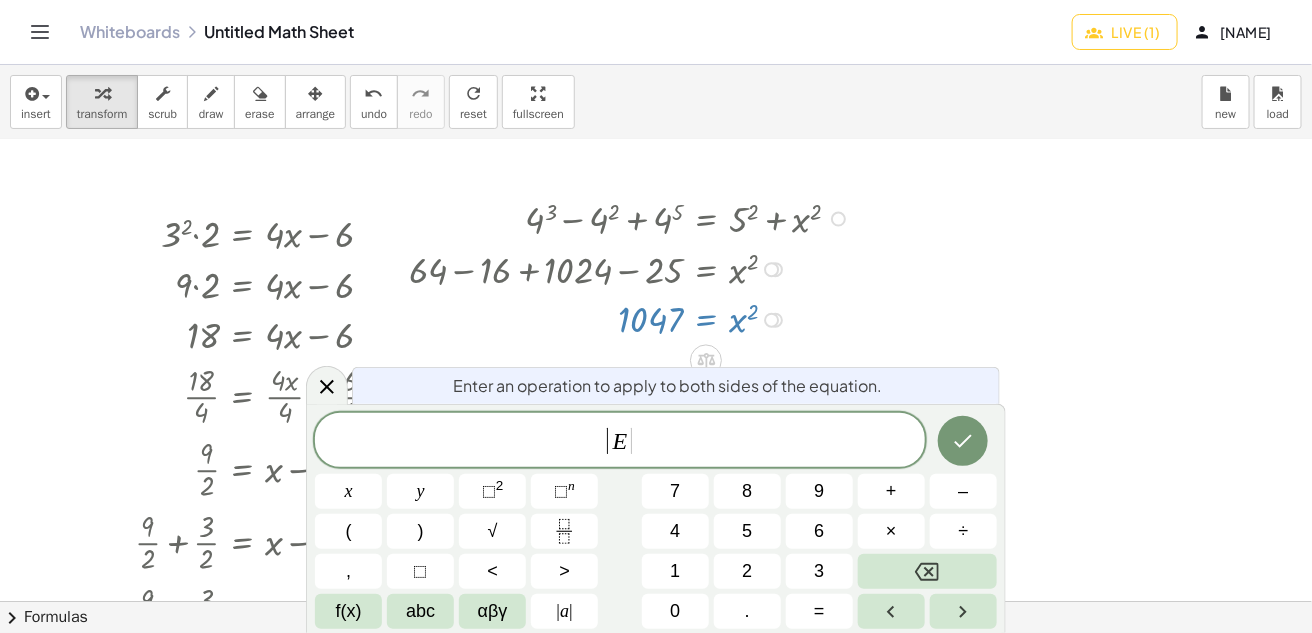 click on "| ​ E |" 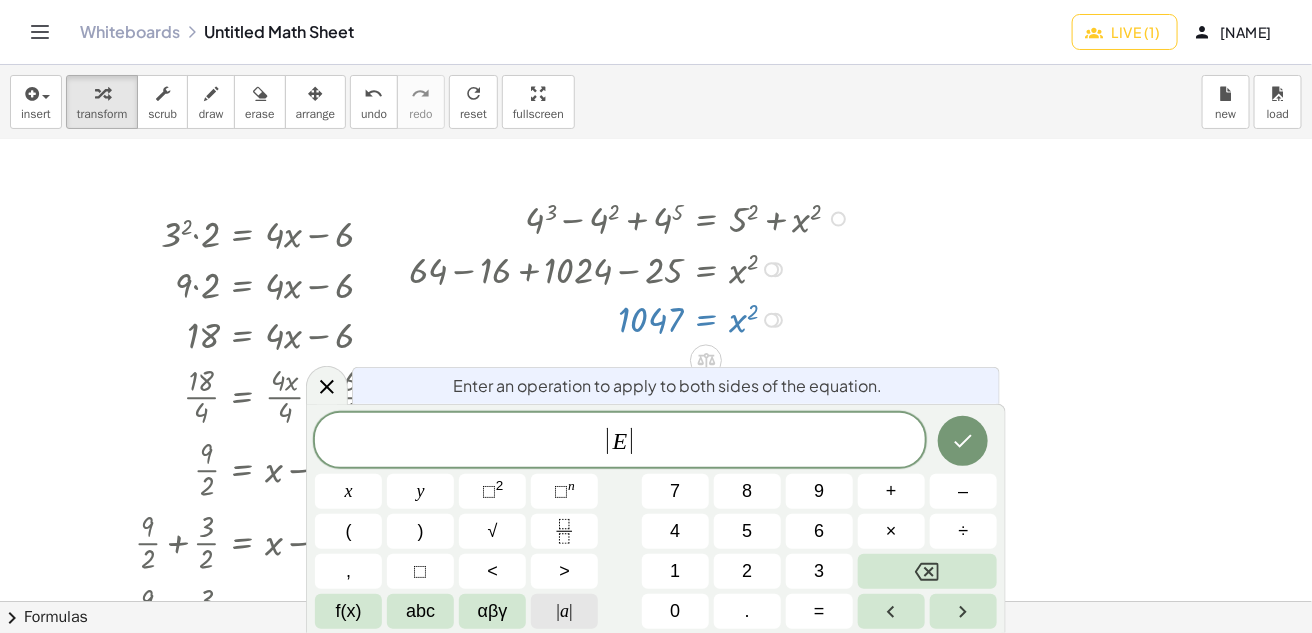 click on "| a |" at bounding box center [564, 611] 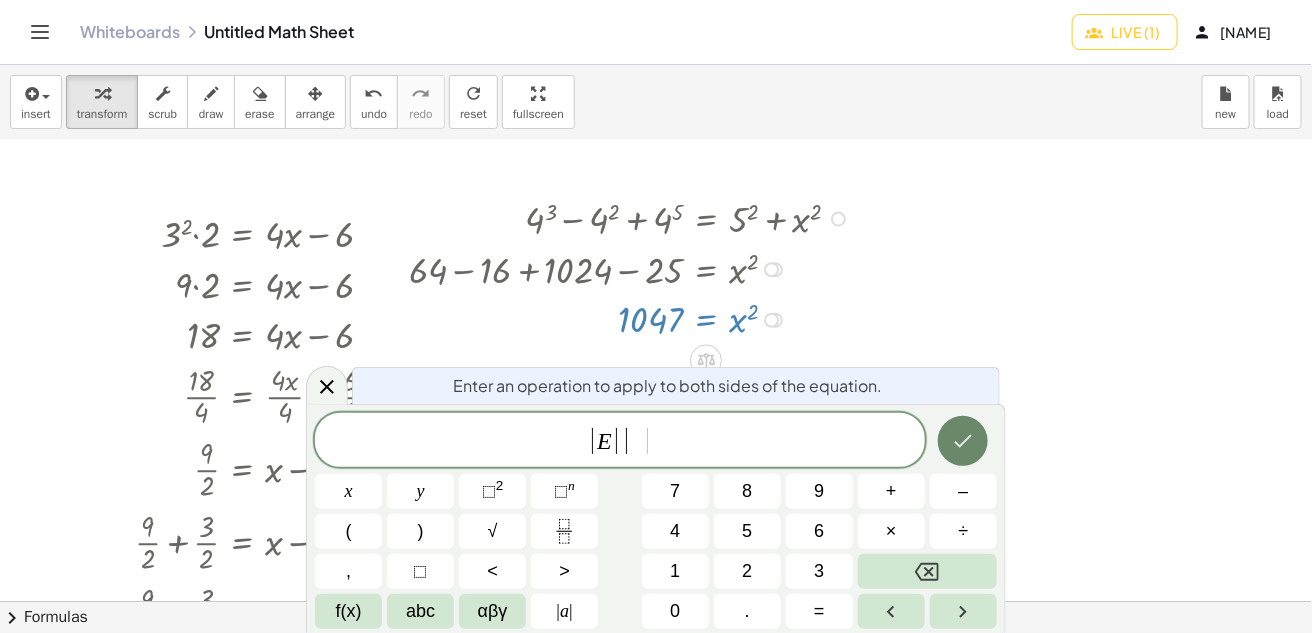 click at bounding box center [963, 441] 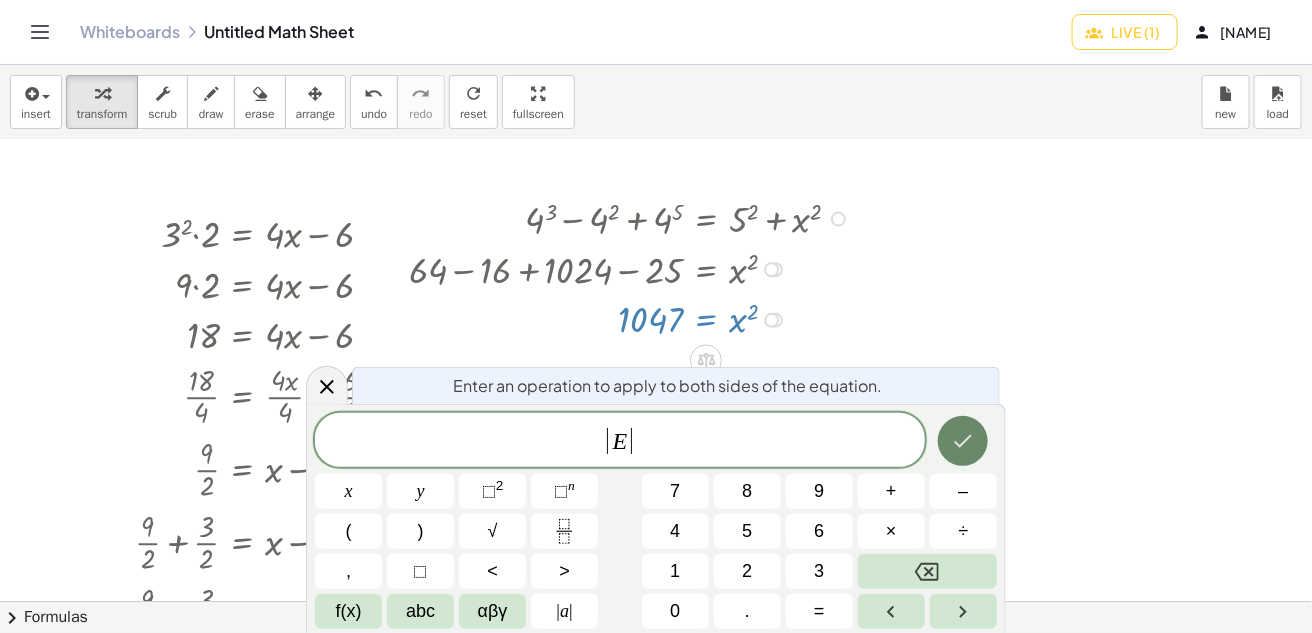 click at bounding box center (963, 441) 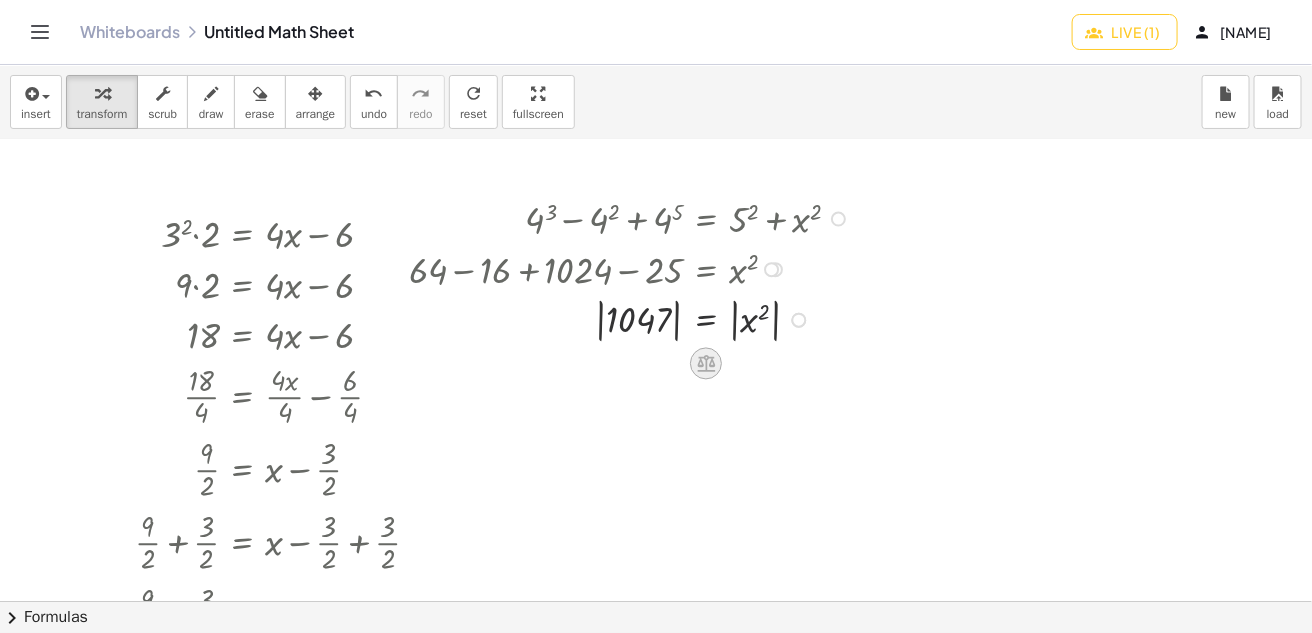 click 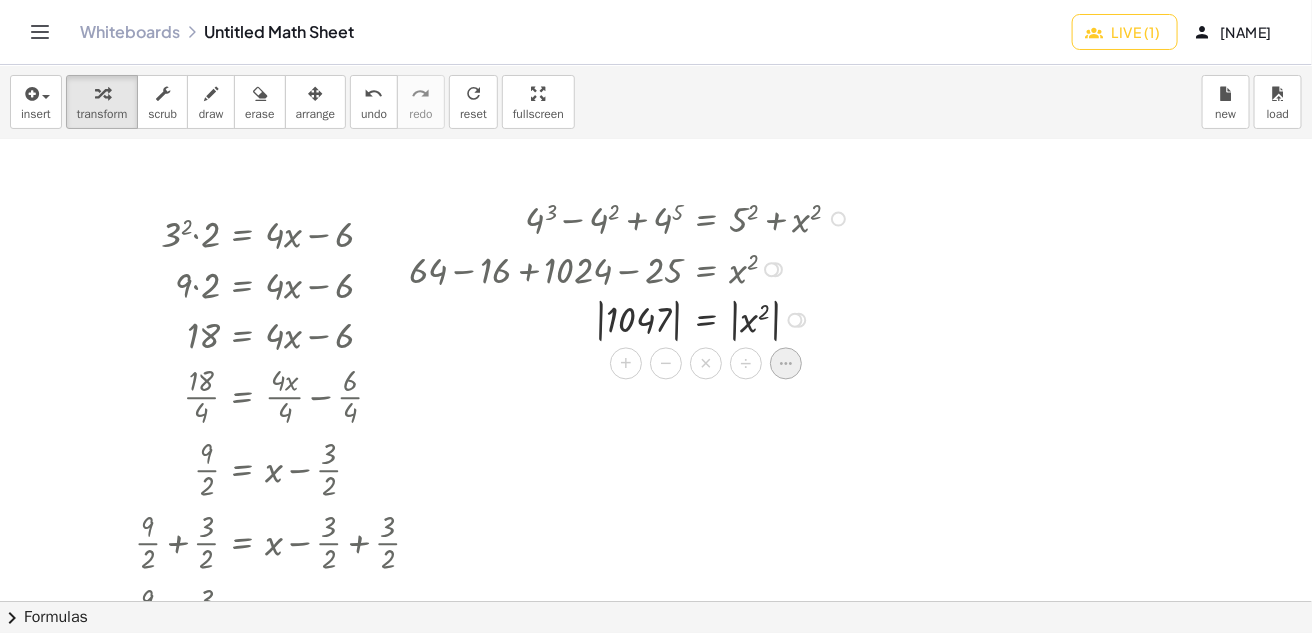 click 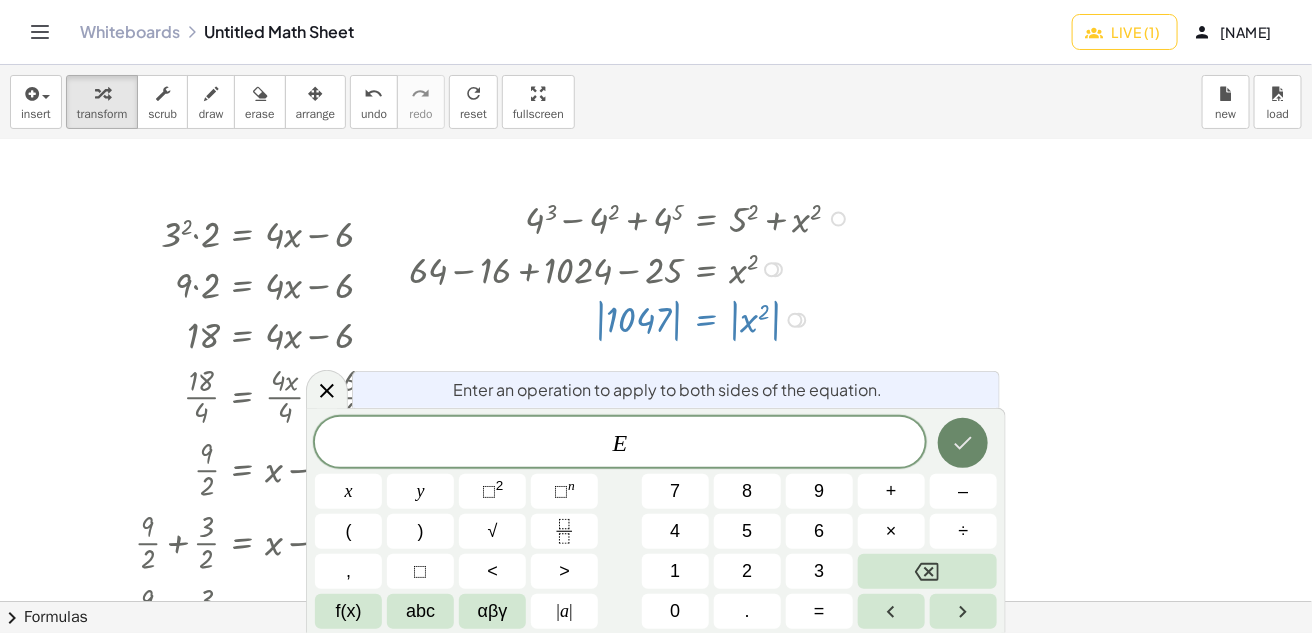 click 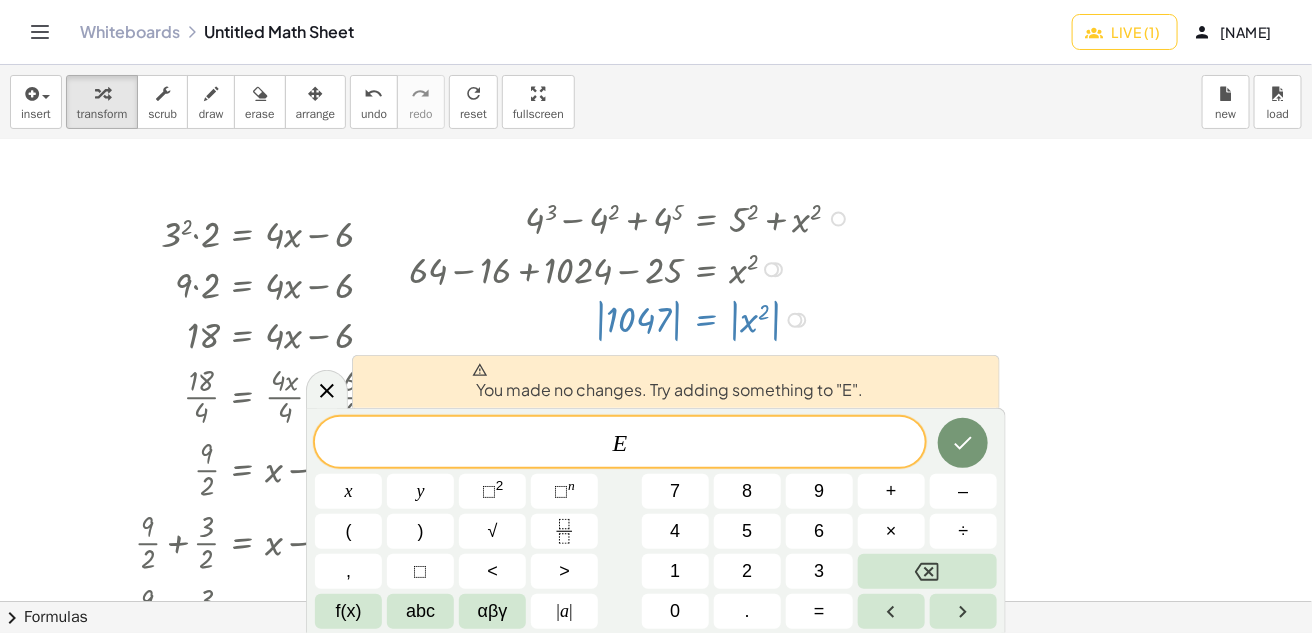click at bounding box center [799, 320] 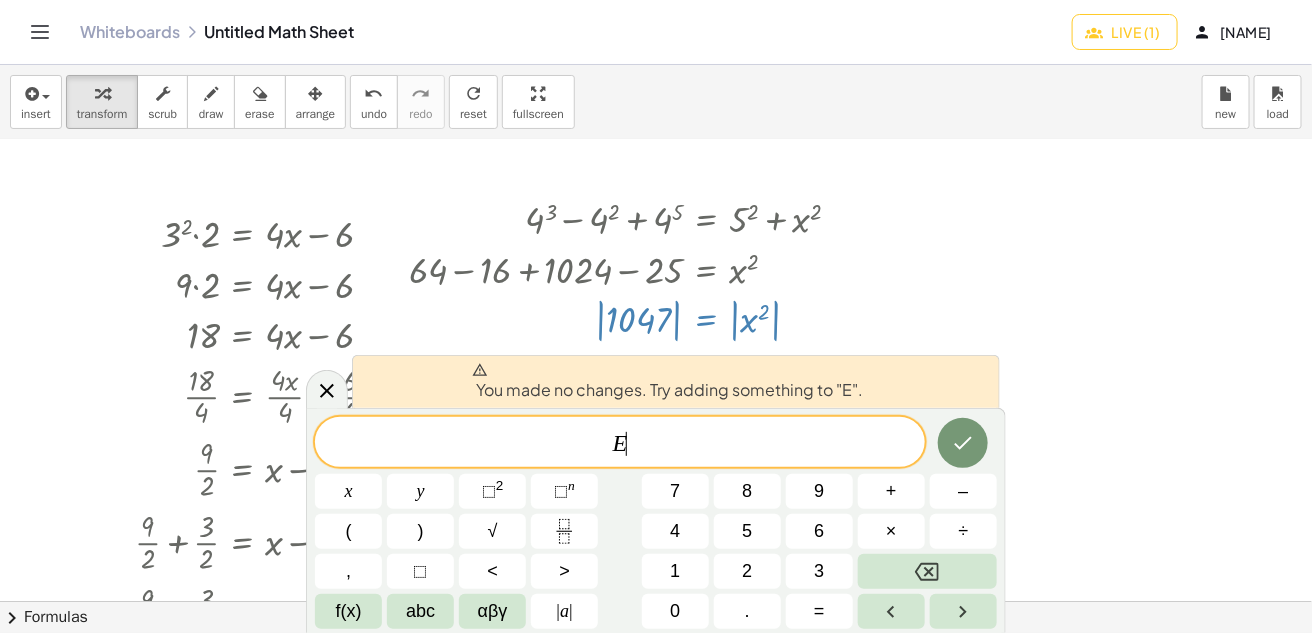 click at bounding box center (656, 599) 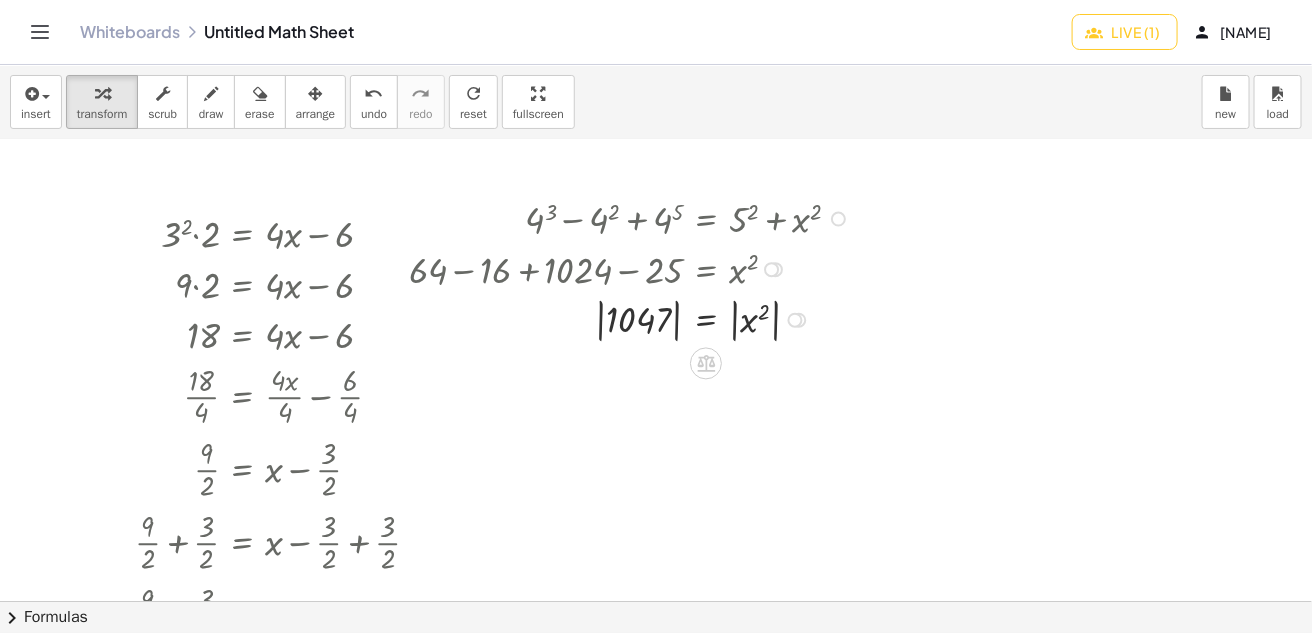 click at bounding box center [632, 318] 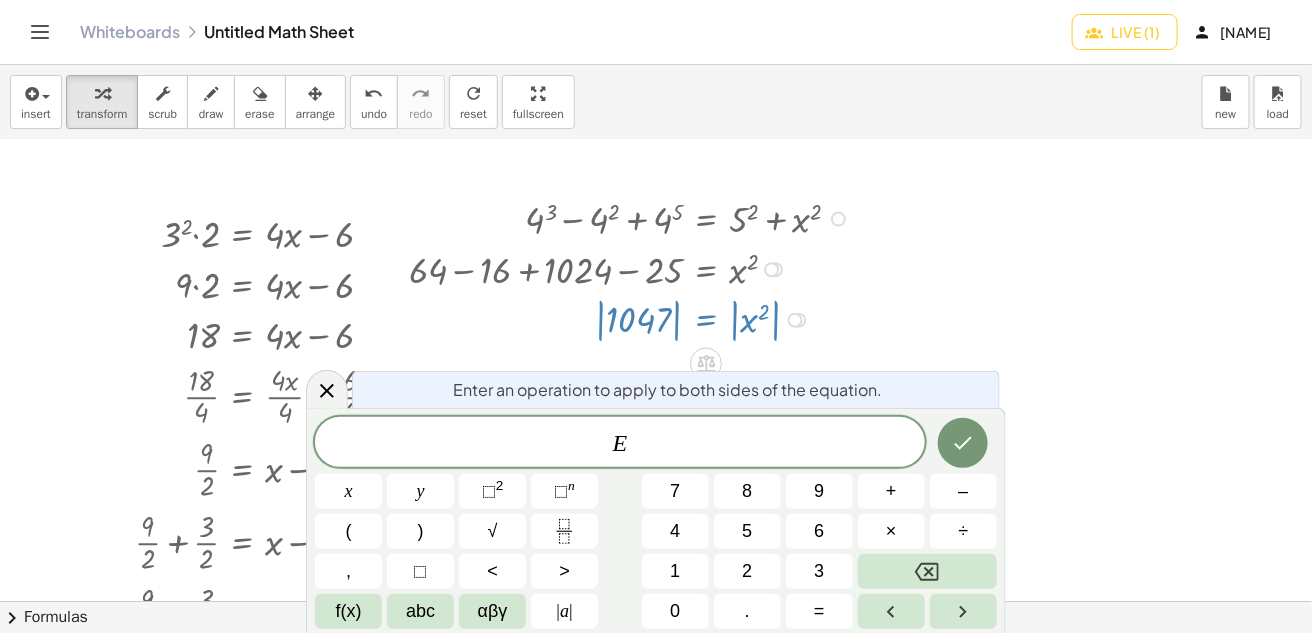 click at bounding box center [656, 599] 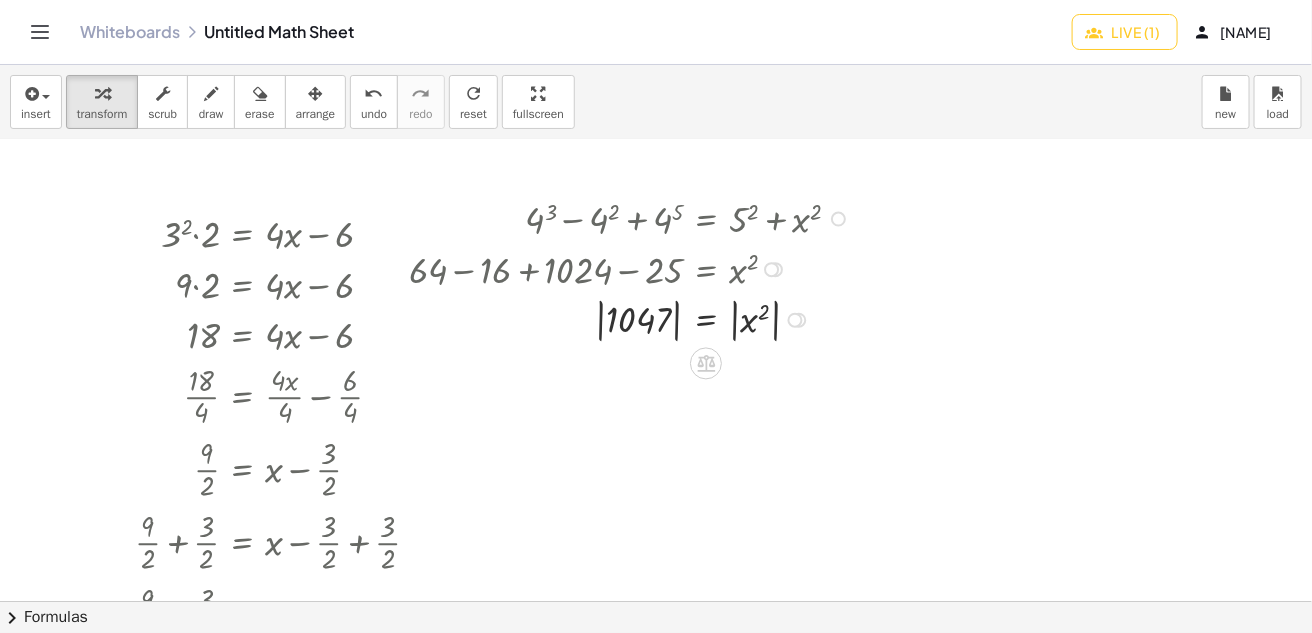 click at bounding box center (632, 318) 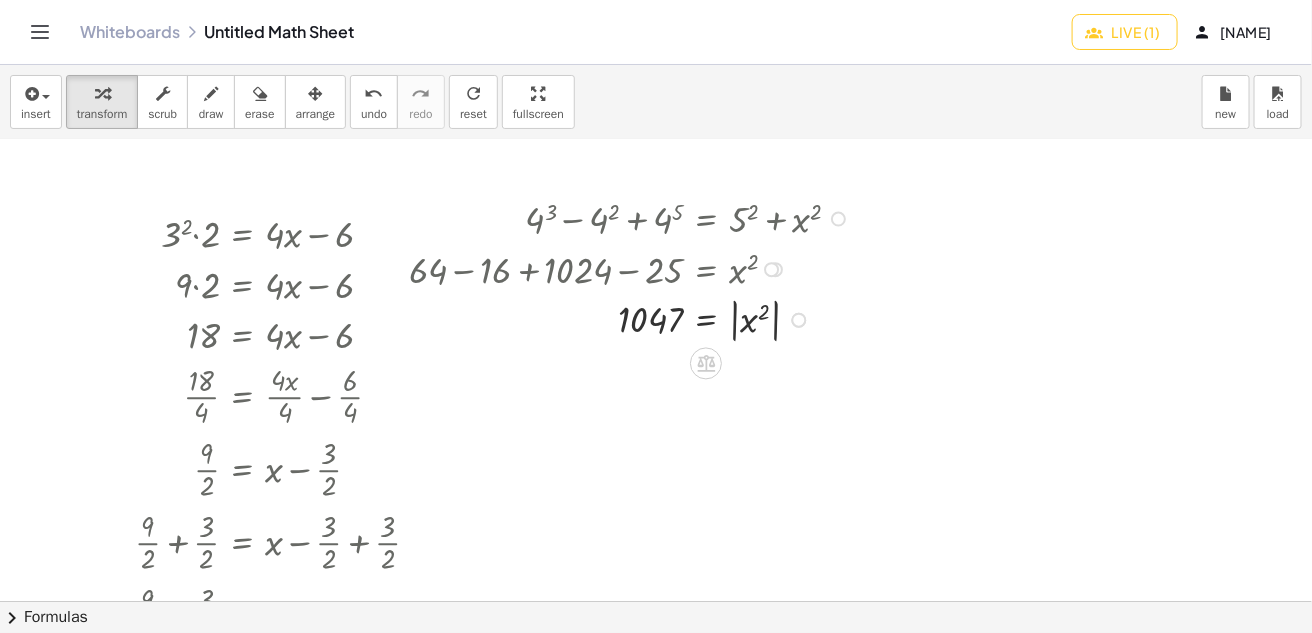 click at bounding box center [632, 318] 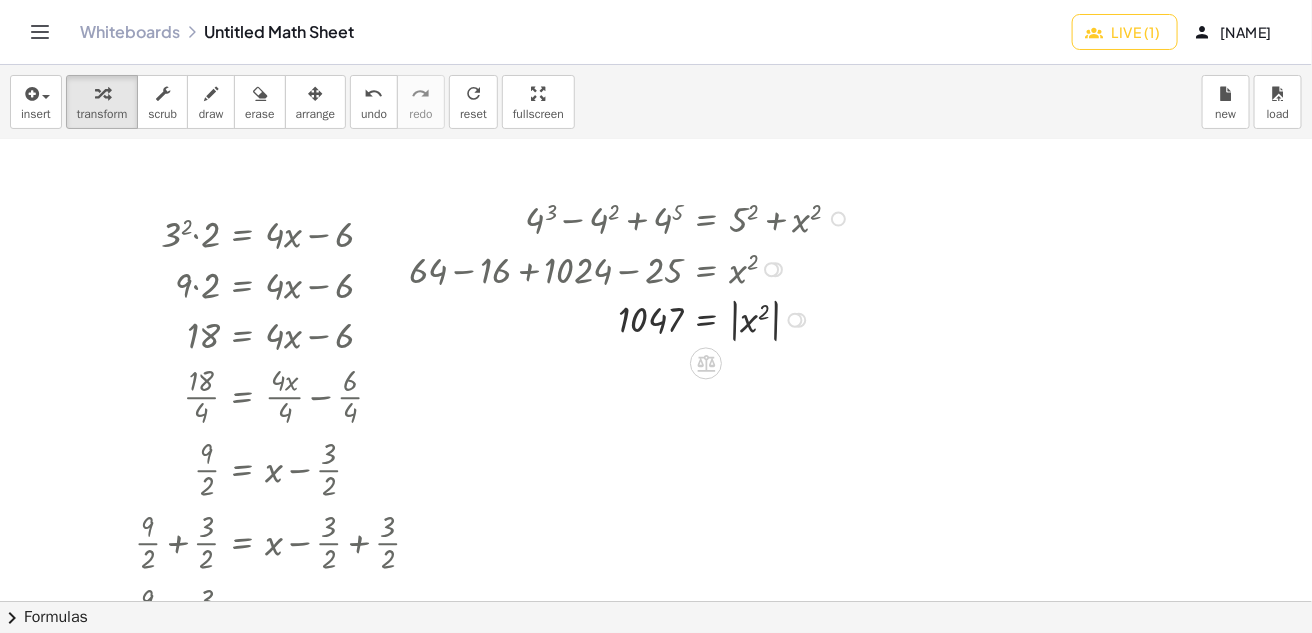 click at bounding box center [632, 318] 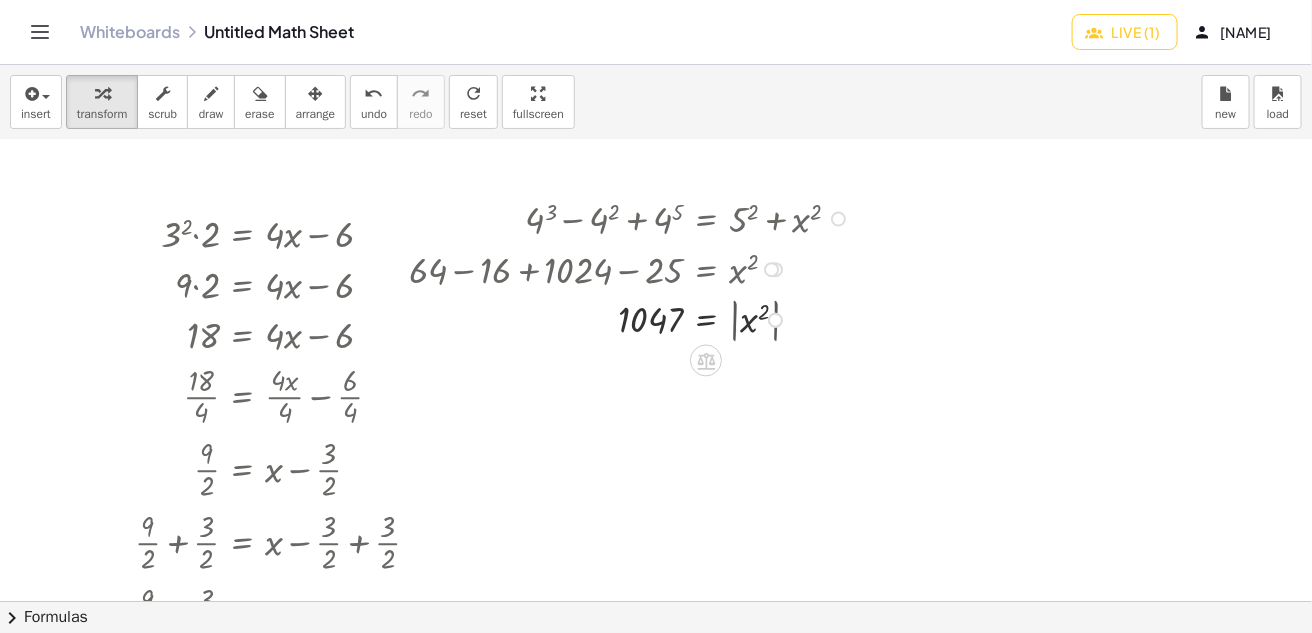 click at bounding box center [632, 318] 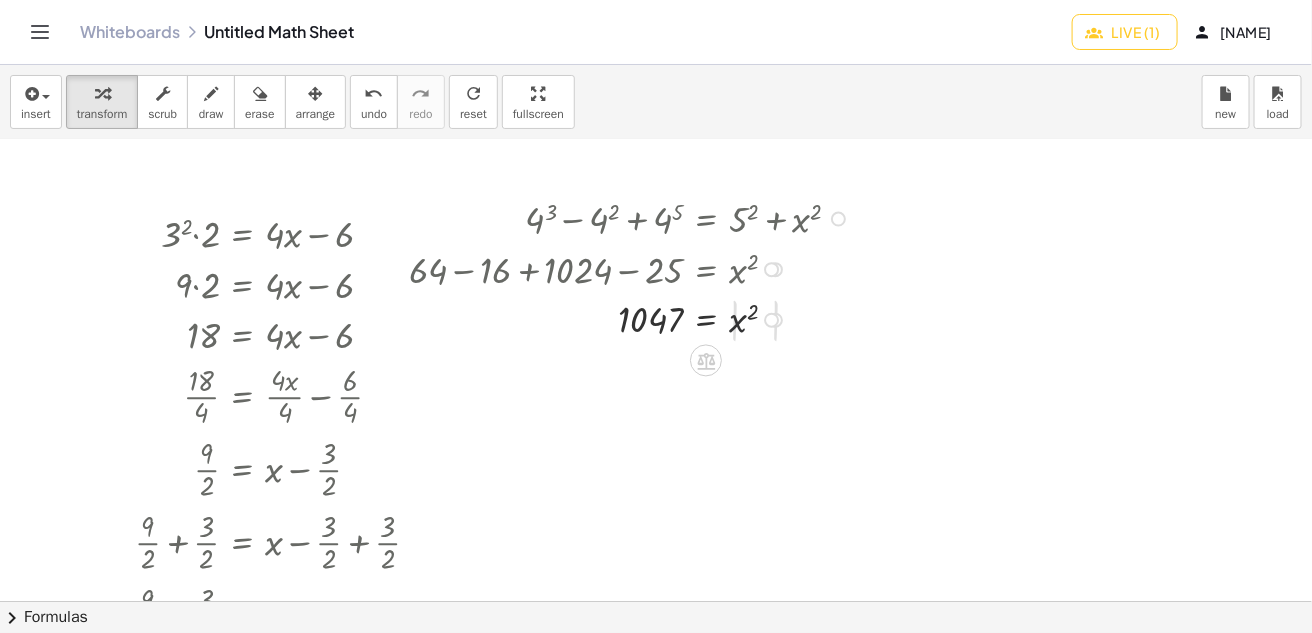 click at bounding box center [632, 318] 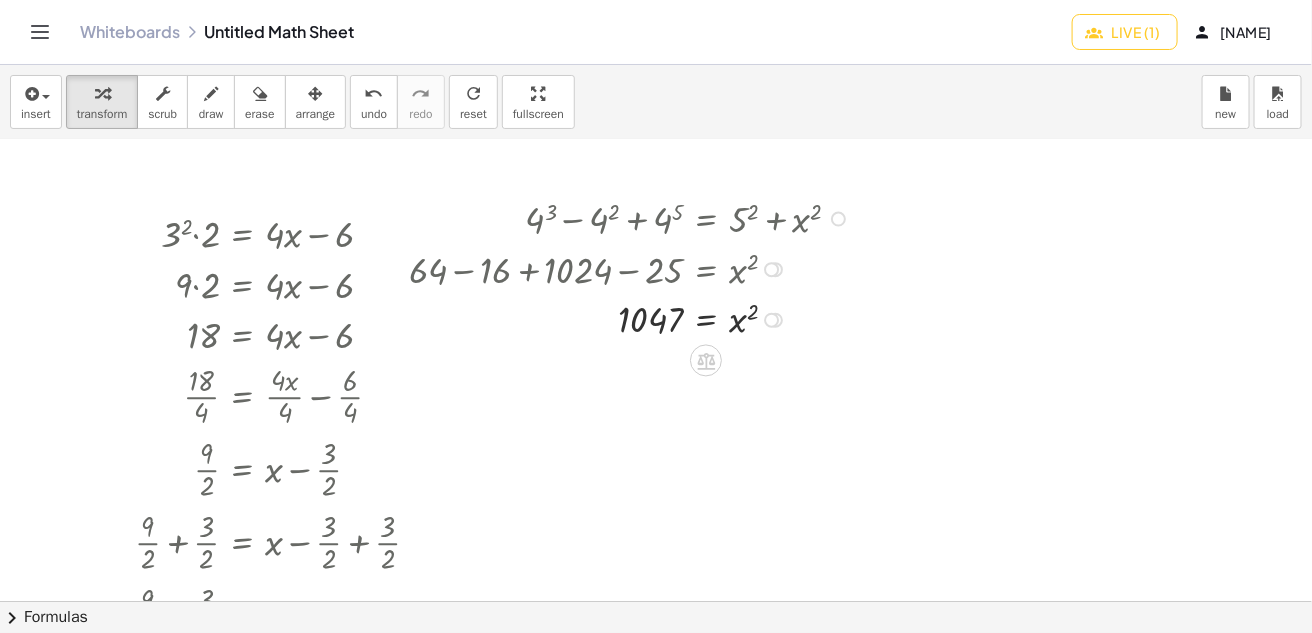 click at bounding box center [632, 318] 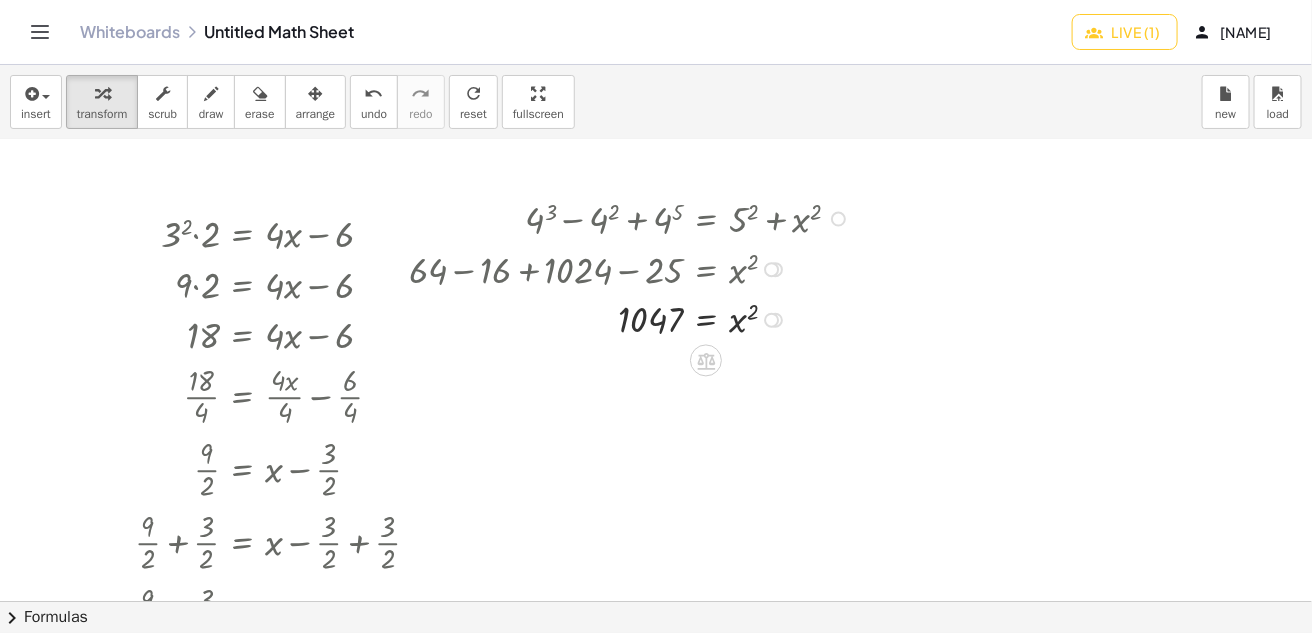 click at bounding box center [632, 318] 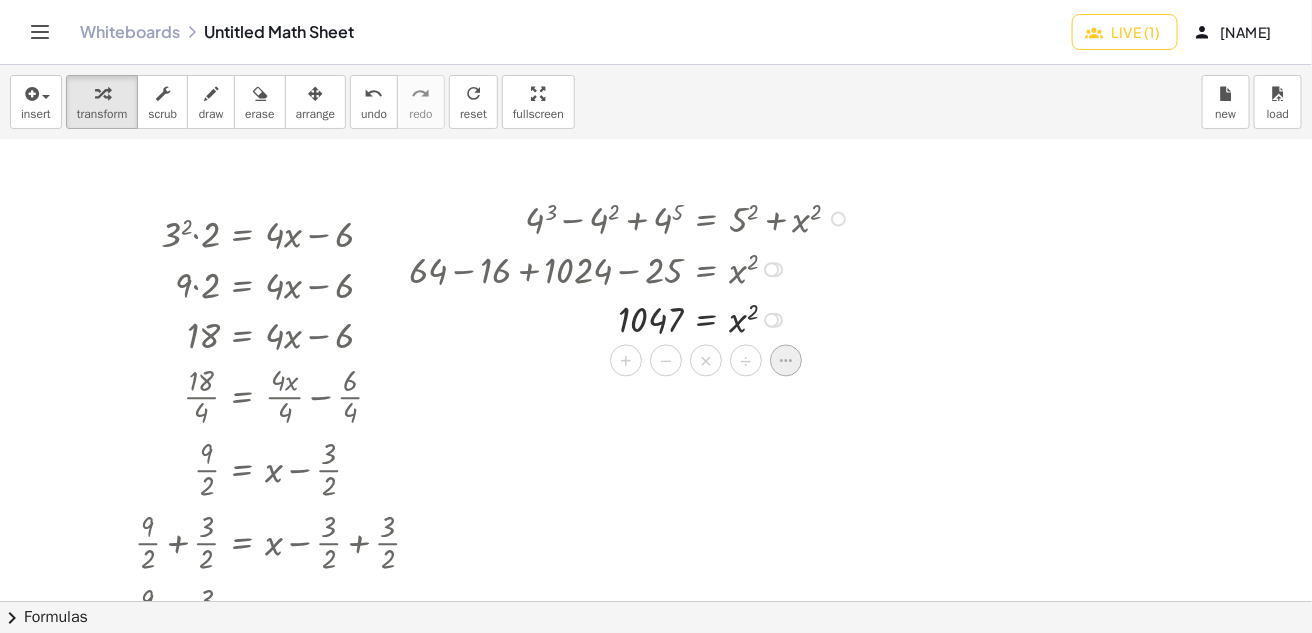 click 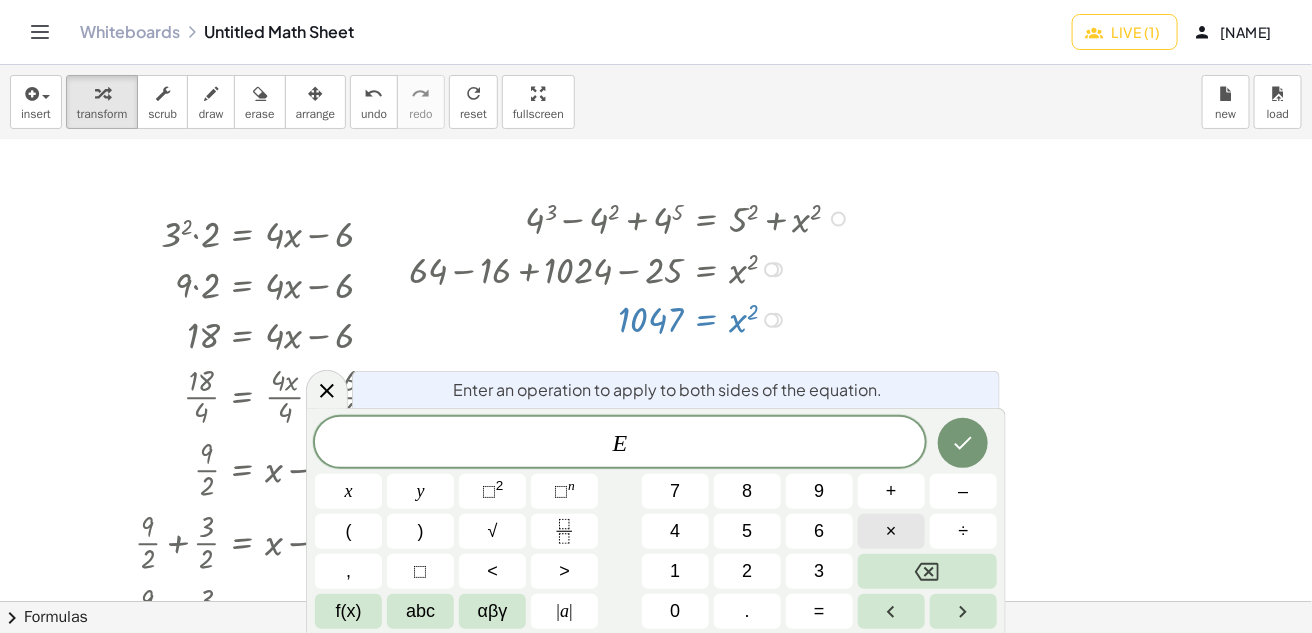 click on "×" at bounding box center [891, 531] 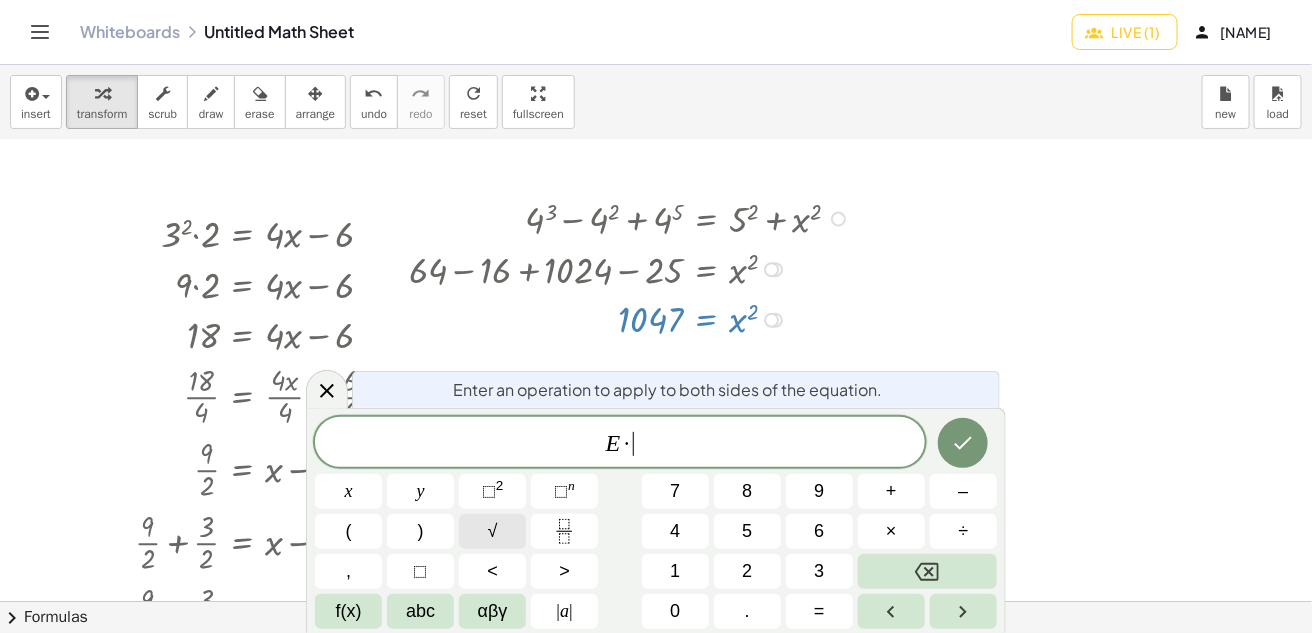 click on "√" at bounding box center [492, 531] 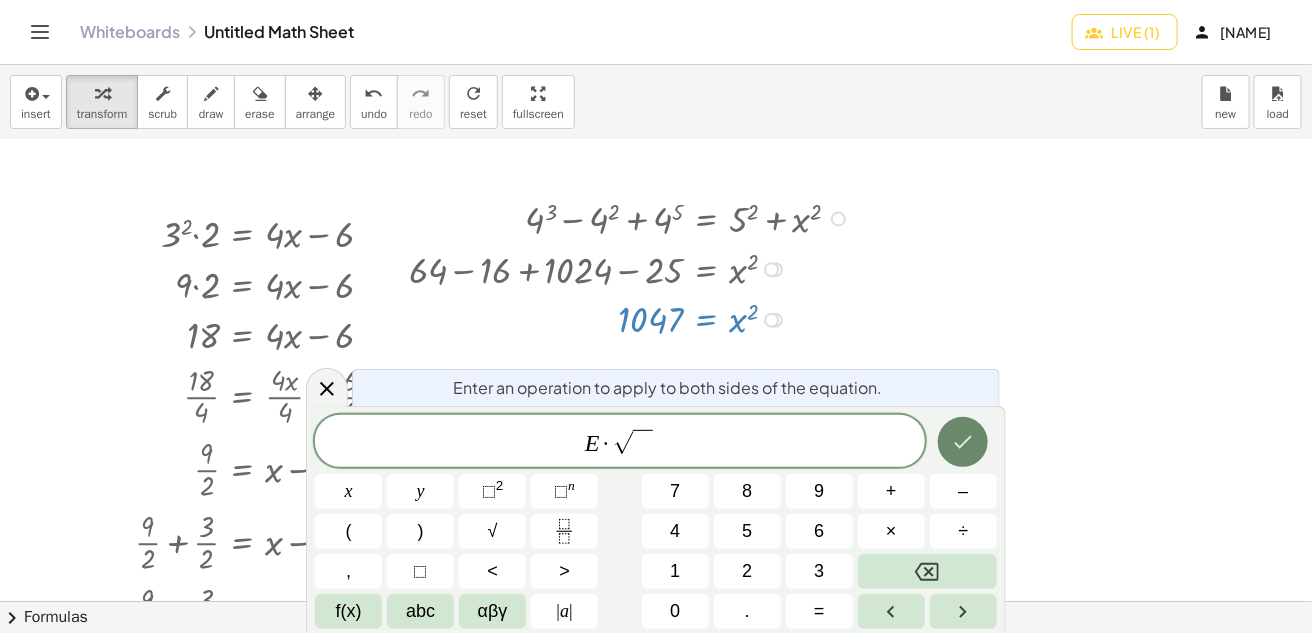 click at bounding box center (963, 442) 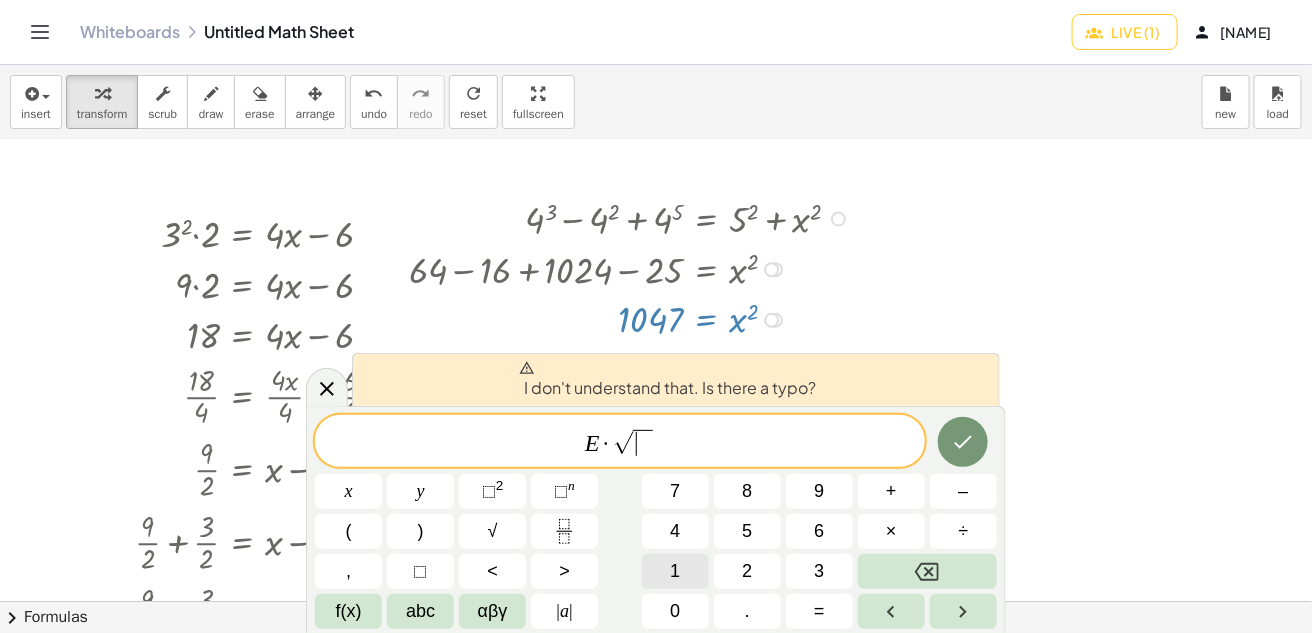 click on "1" at bounding box center (675, 571) 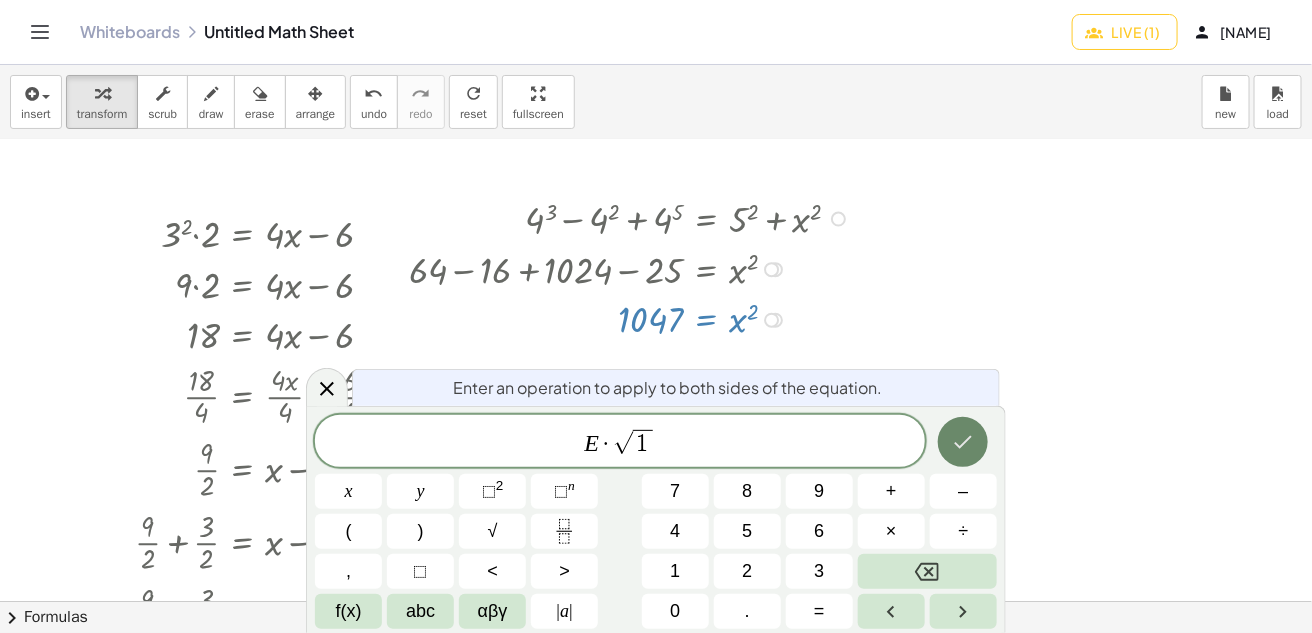 click 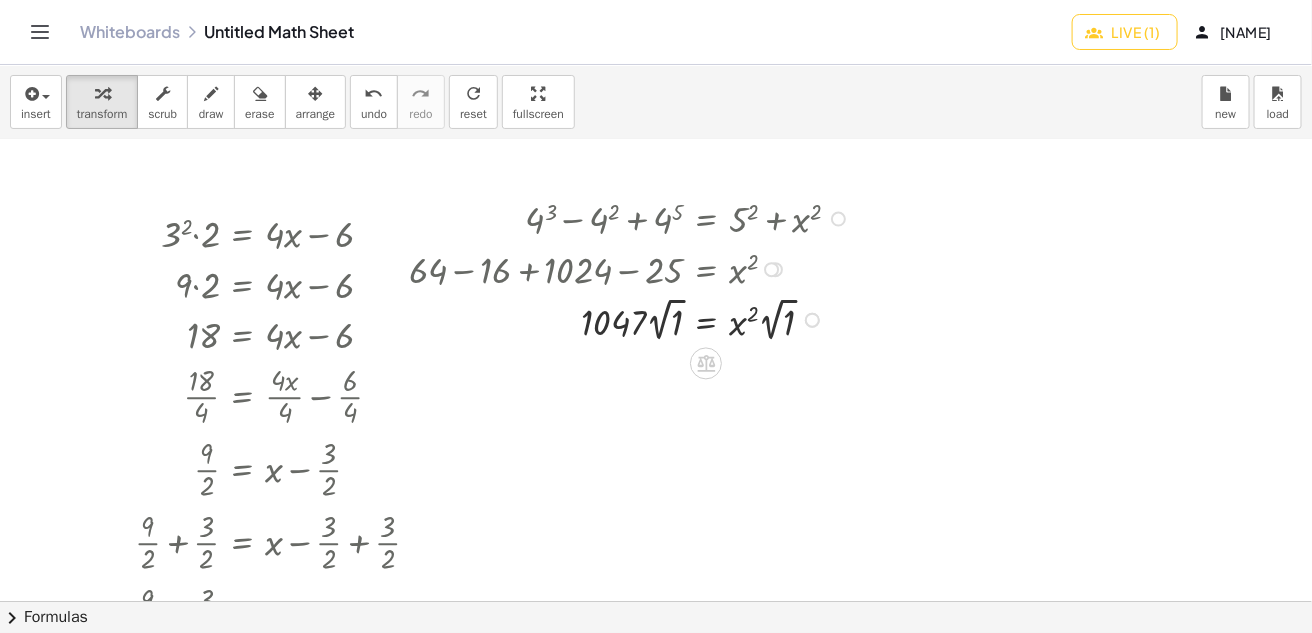 click at bounding box center [632, 319] 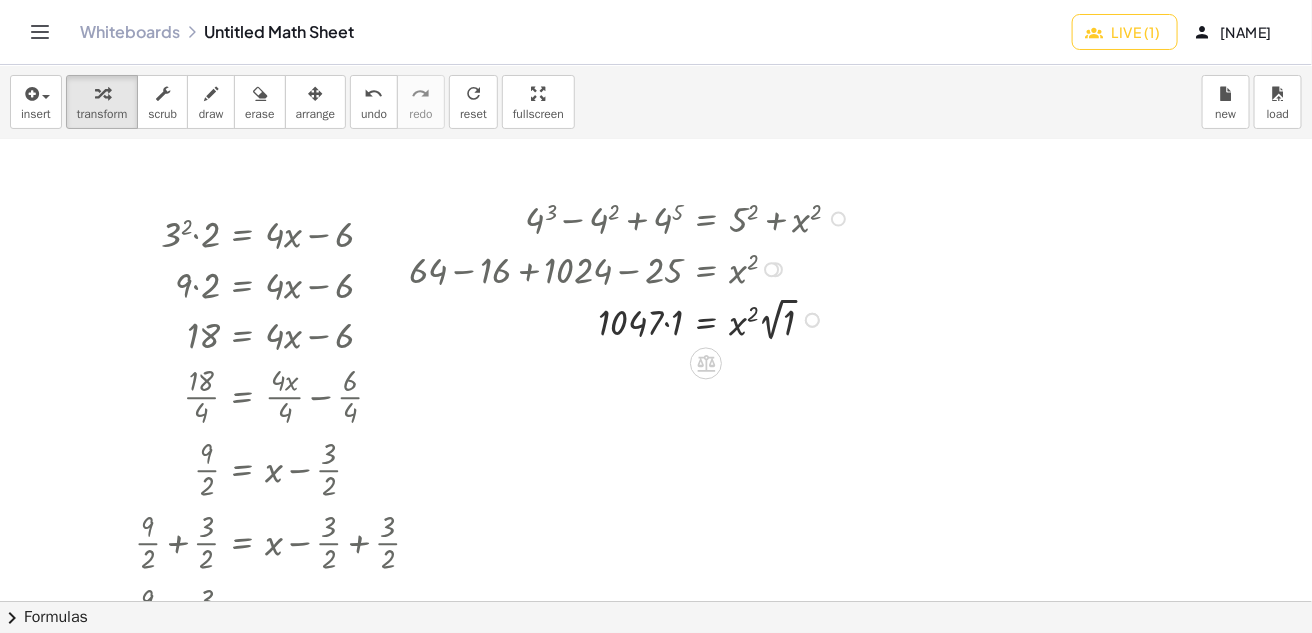 click at bounding box center (632, 319) 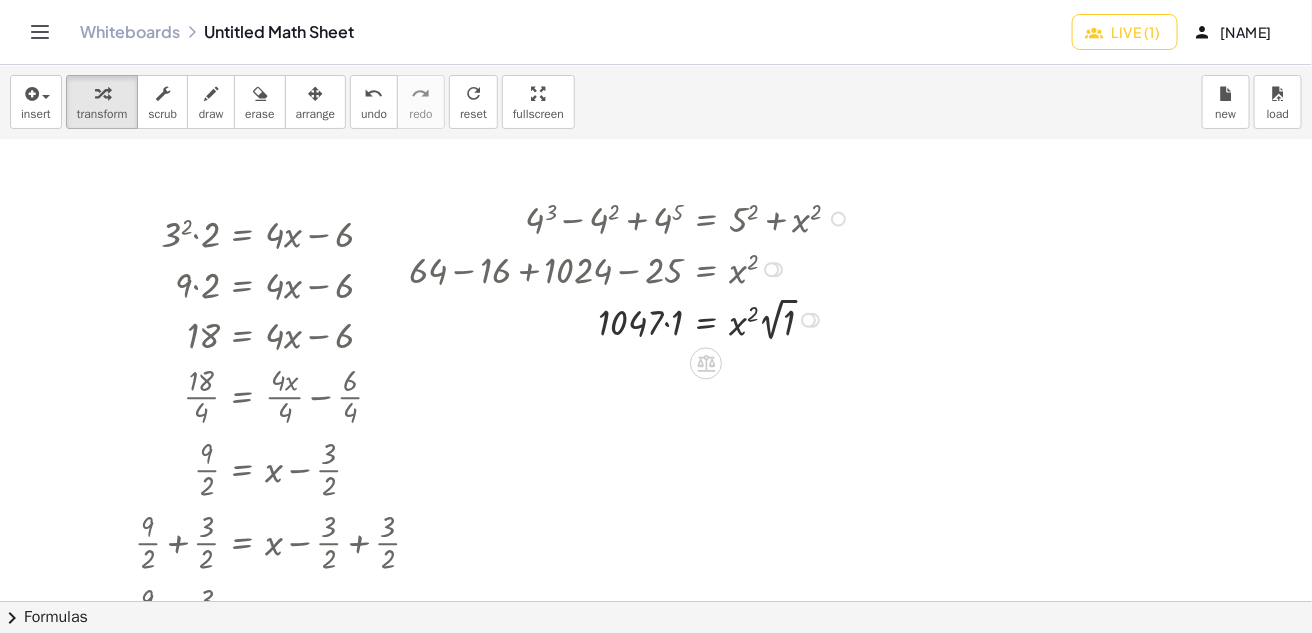 click at bounding box center [632, 319] 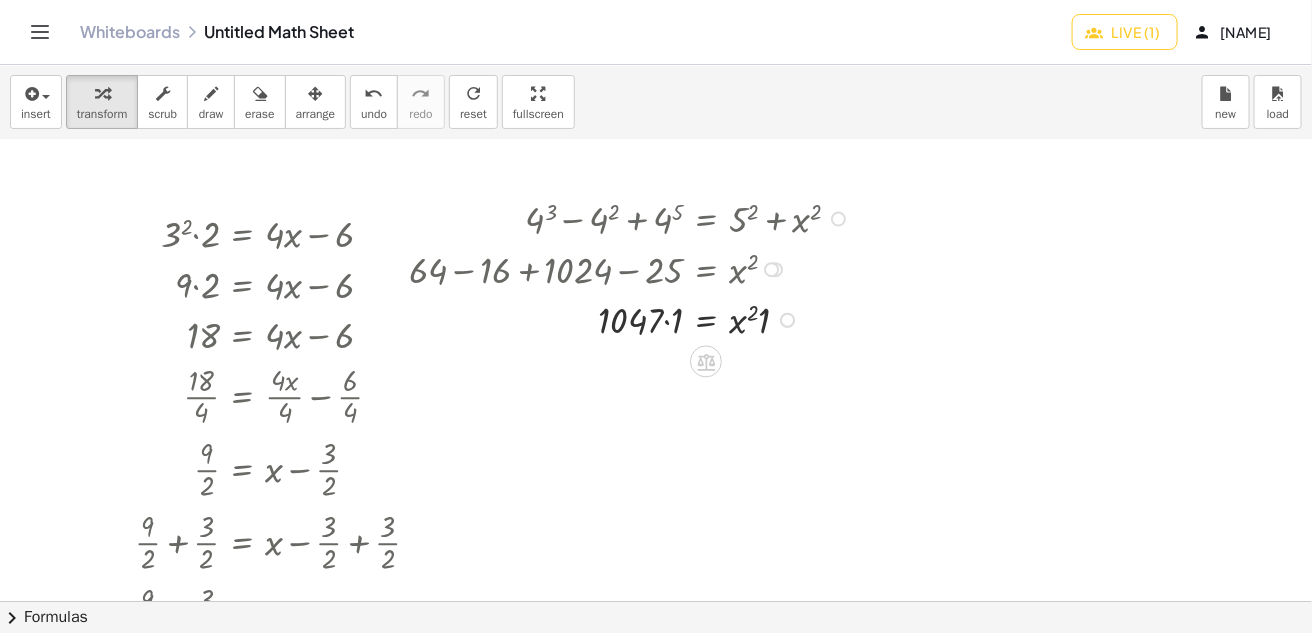 click at bounding box center (632, 318) 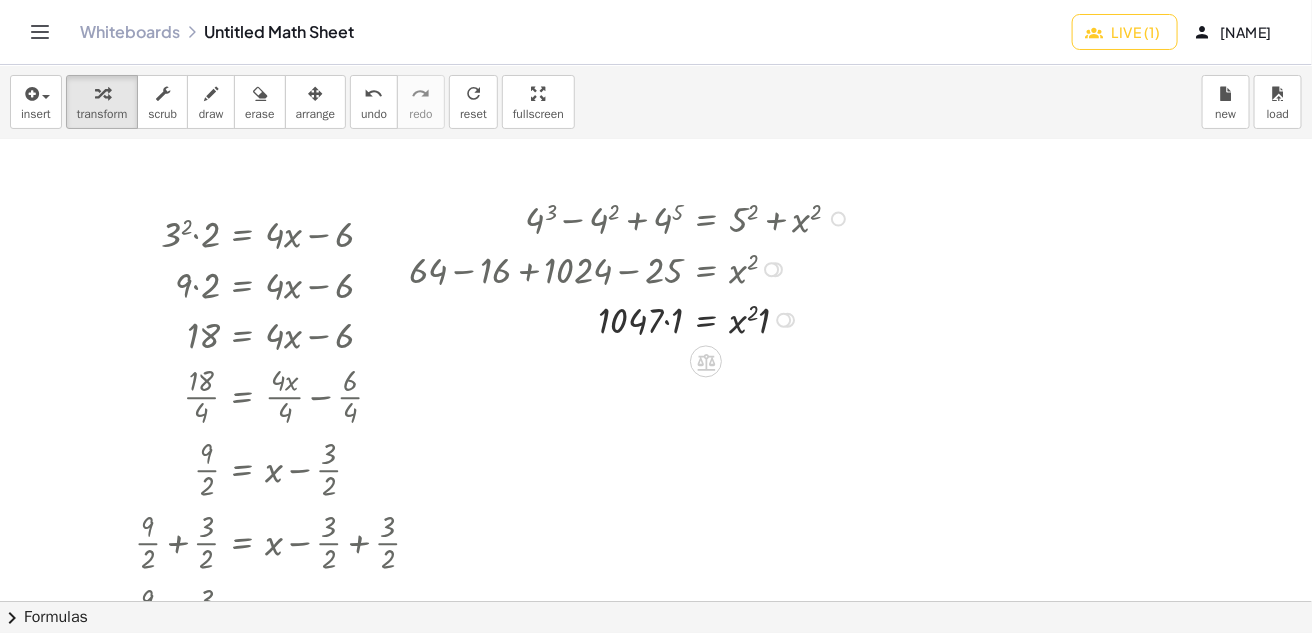 click at bounding box center [632, 318] 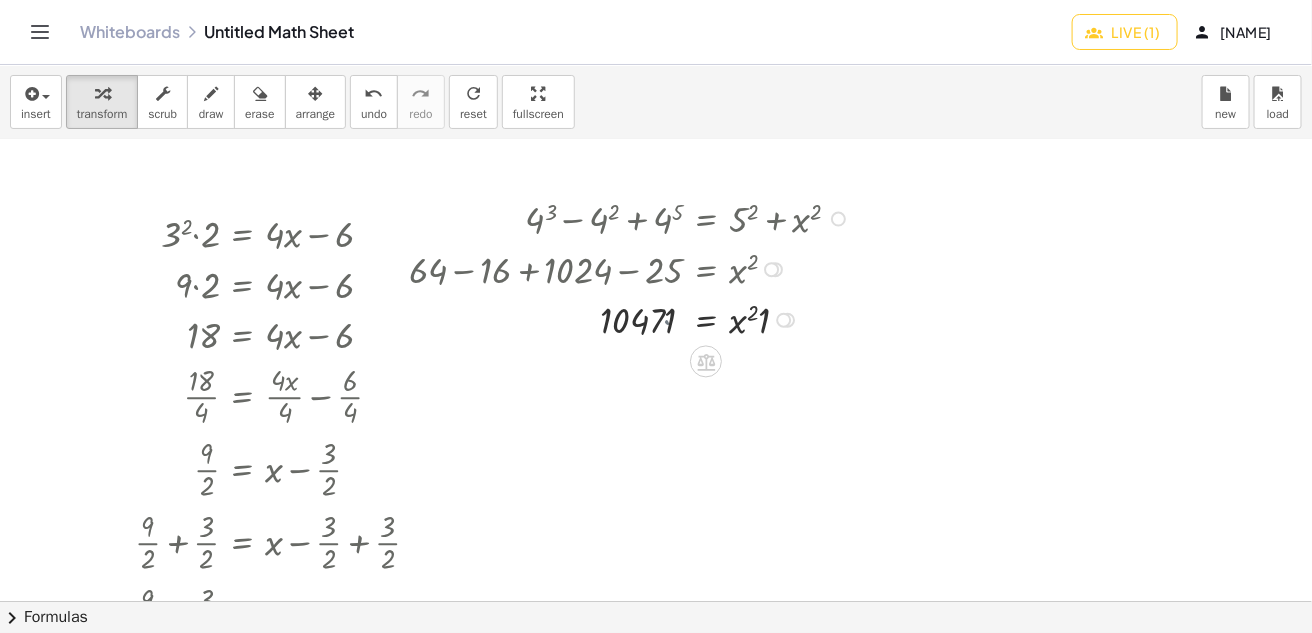 click at bounding box center (632, 318) 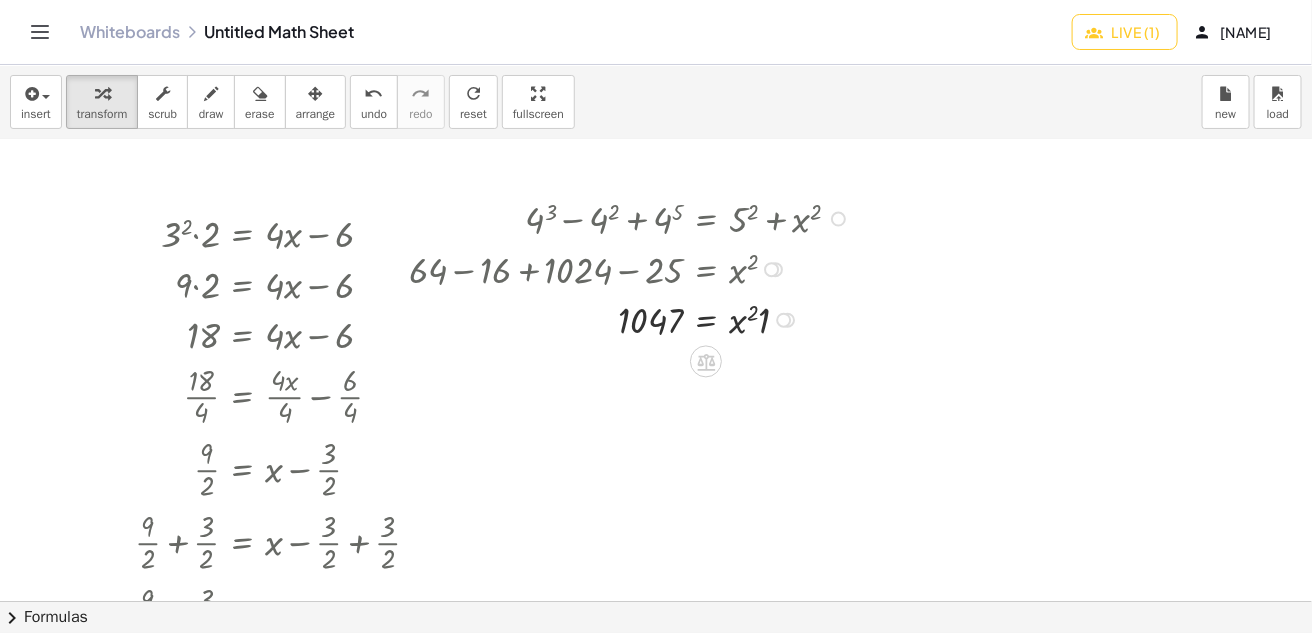 click at bounding box center (632, 318) 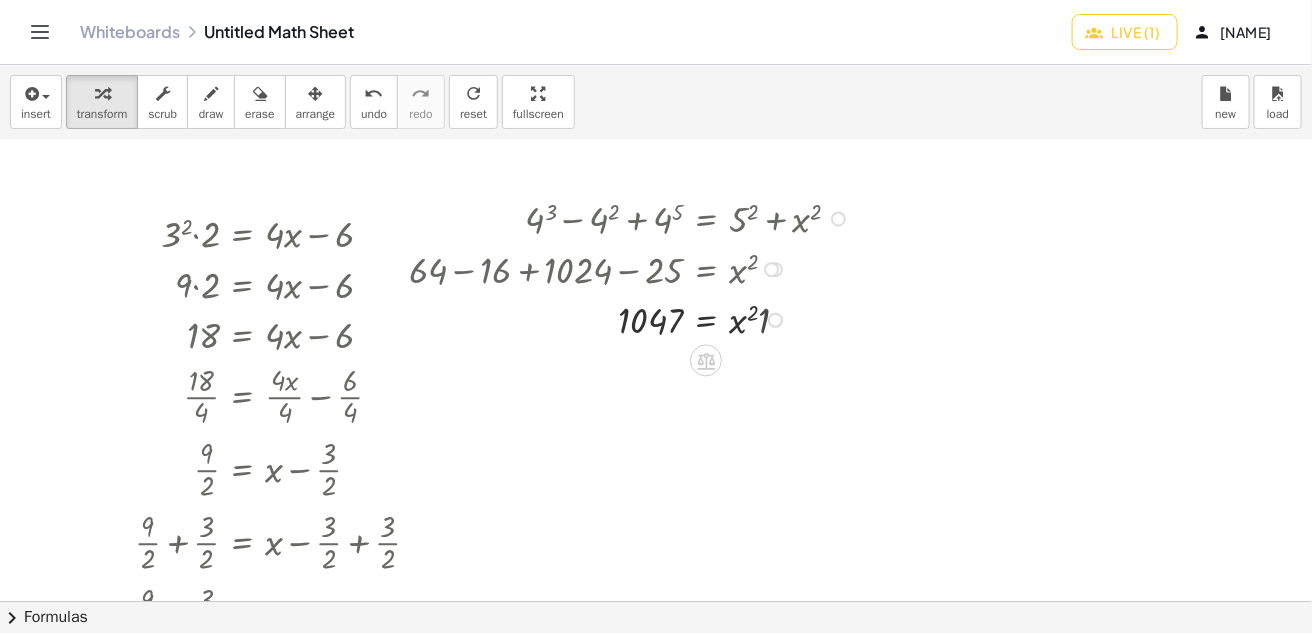 click at bounding box center (632, 318) 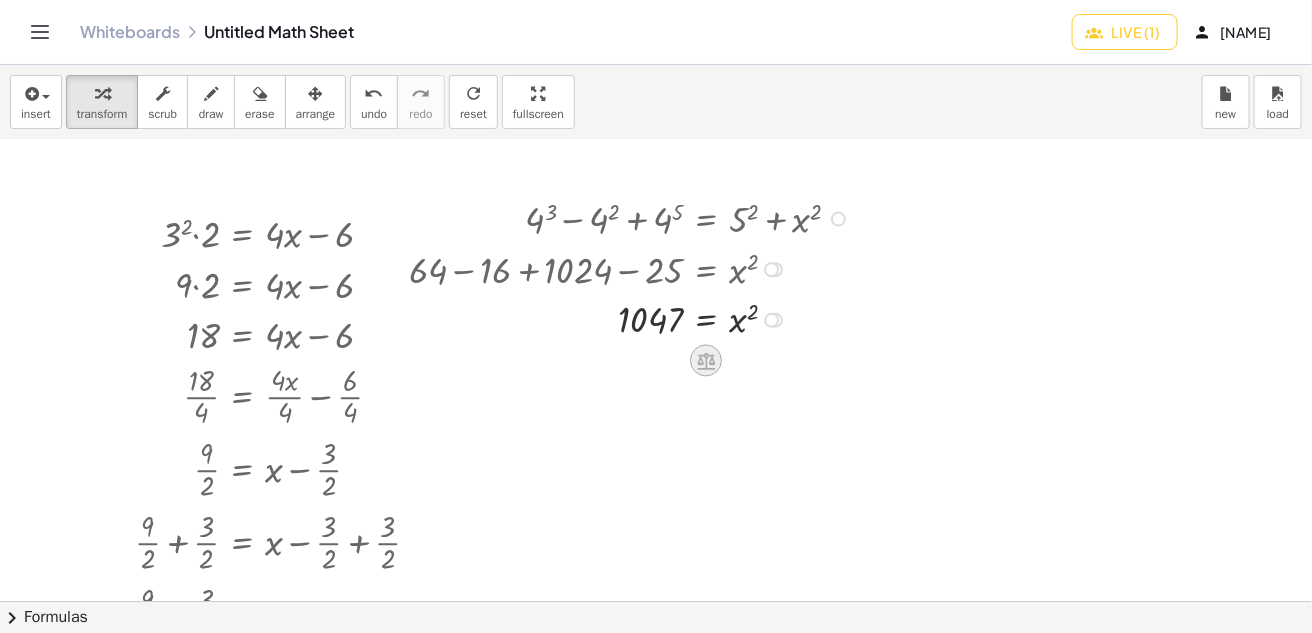 click 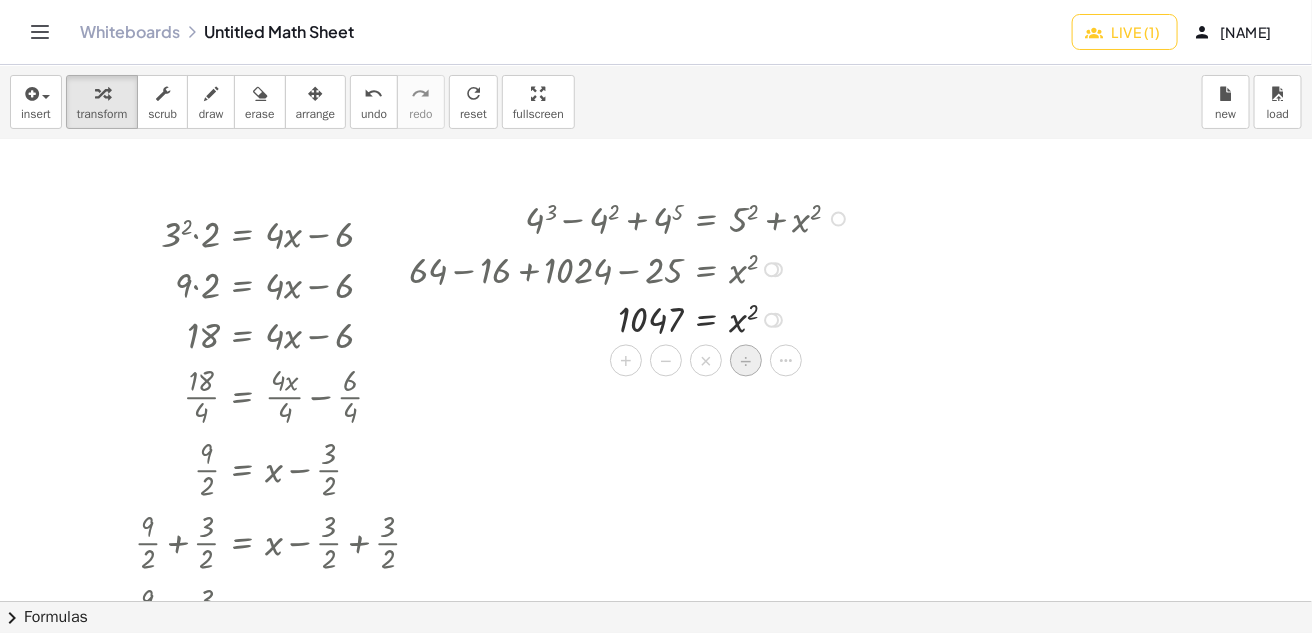 click on "÷" at bounding box center [746, 361] 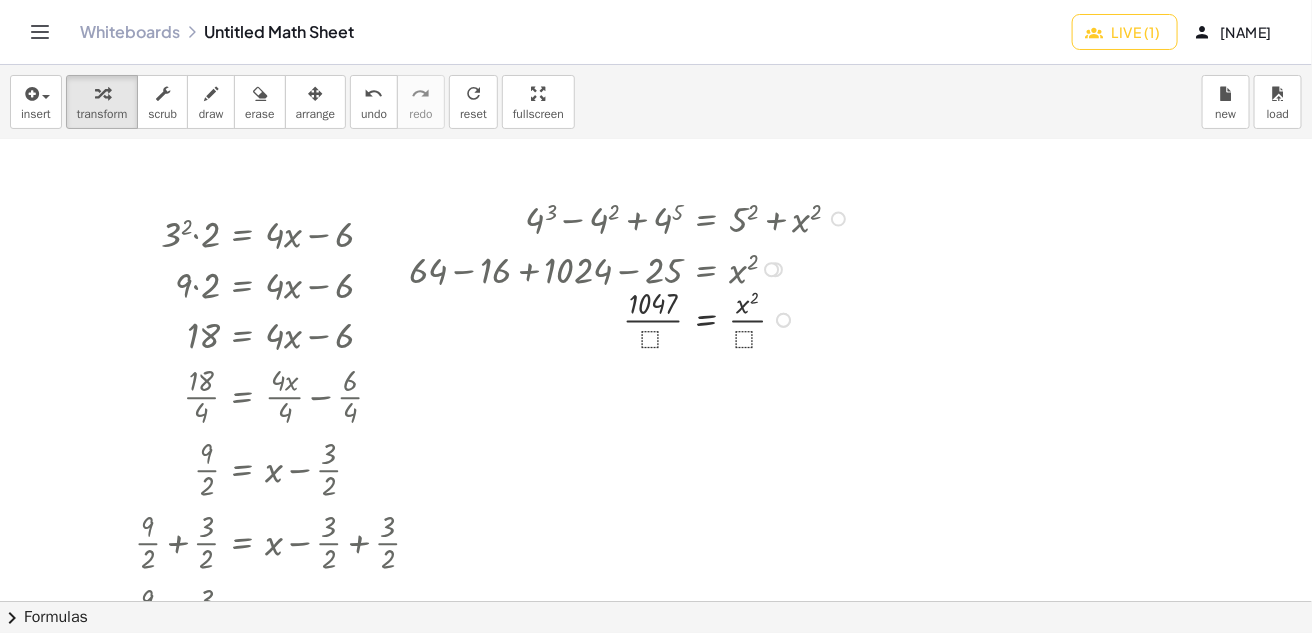 click at bounding box center [632, 318] 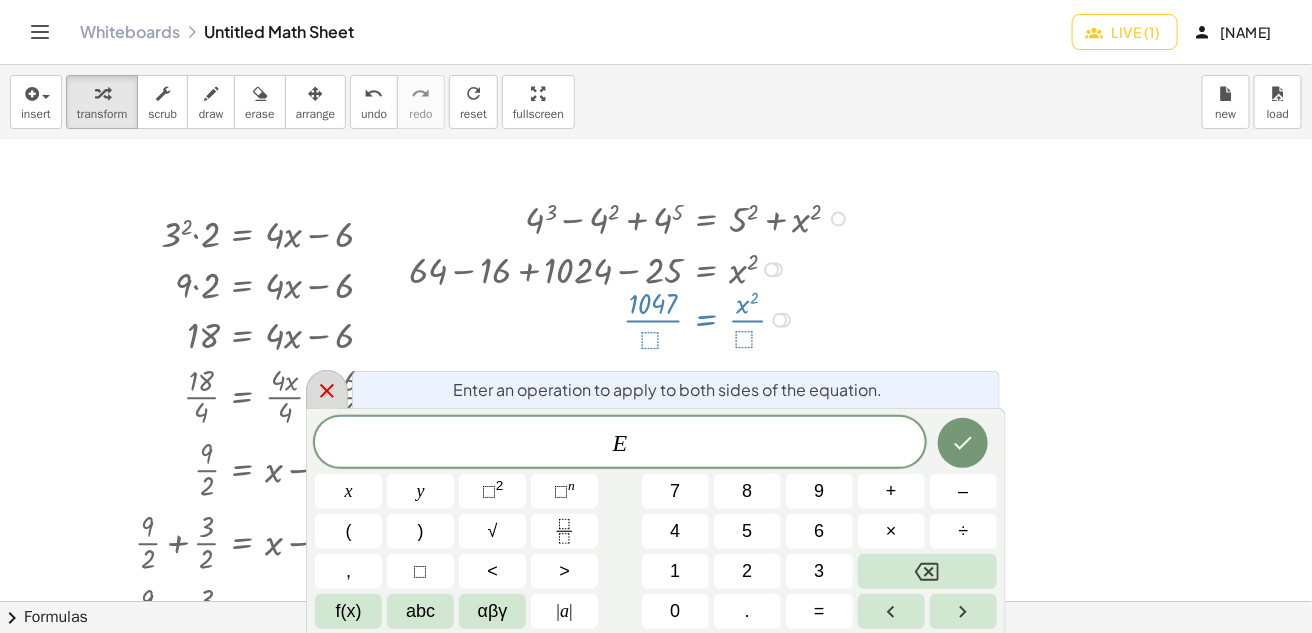 click at bounding box center [327, 389] 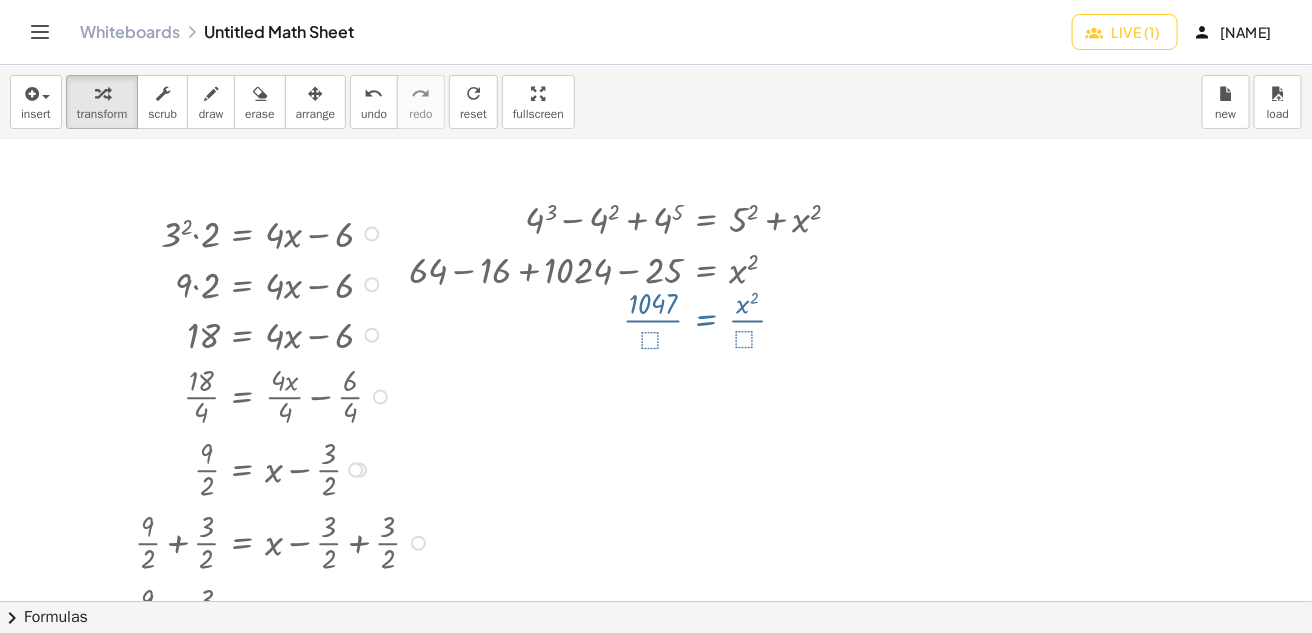 click at bounding box center [285, 395] 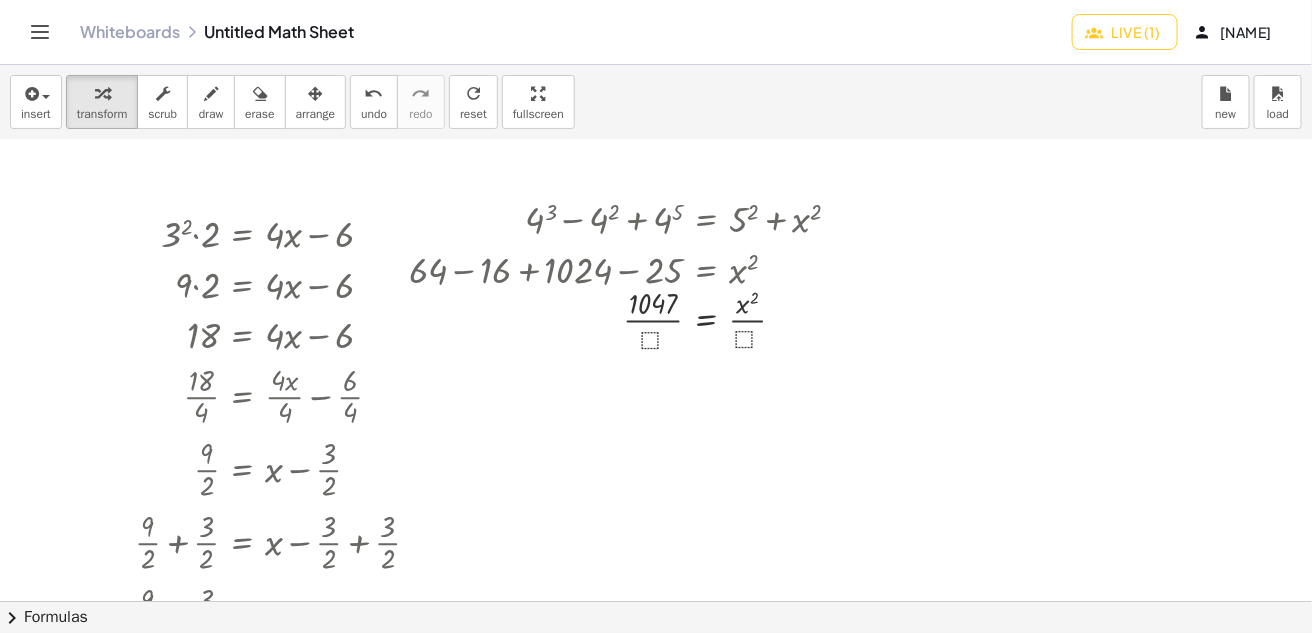 click at bounding box center (656, 599) 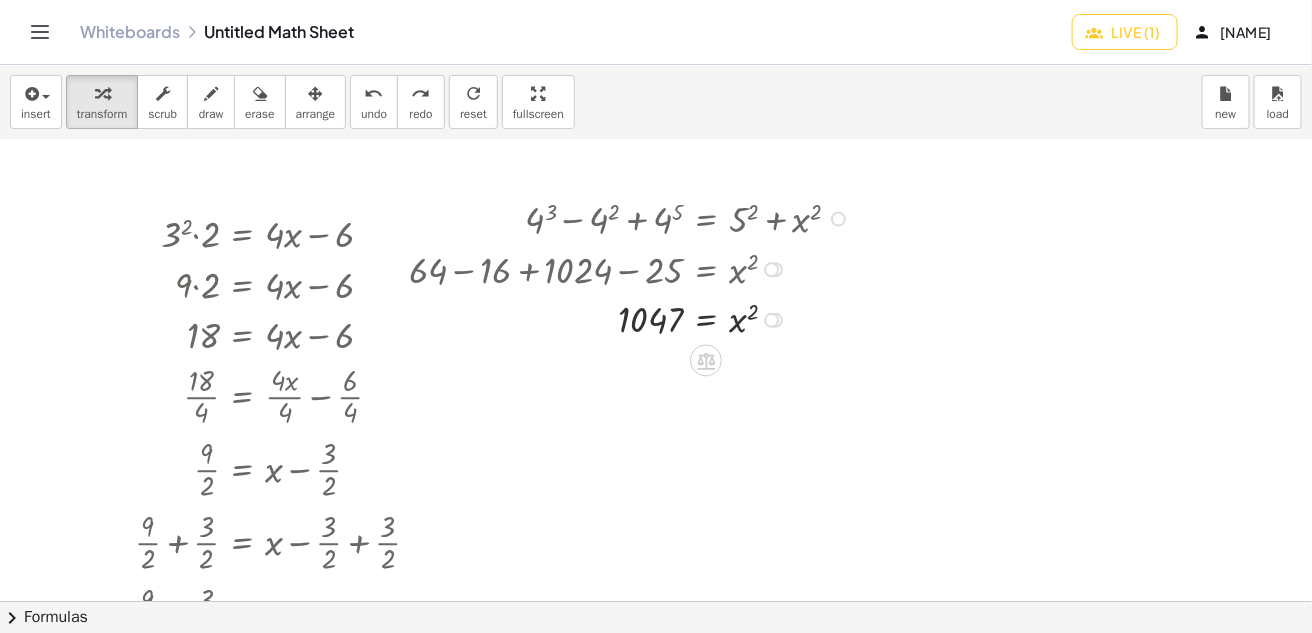 click at bounding box center [626, 318] 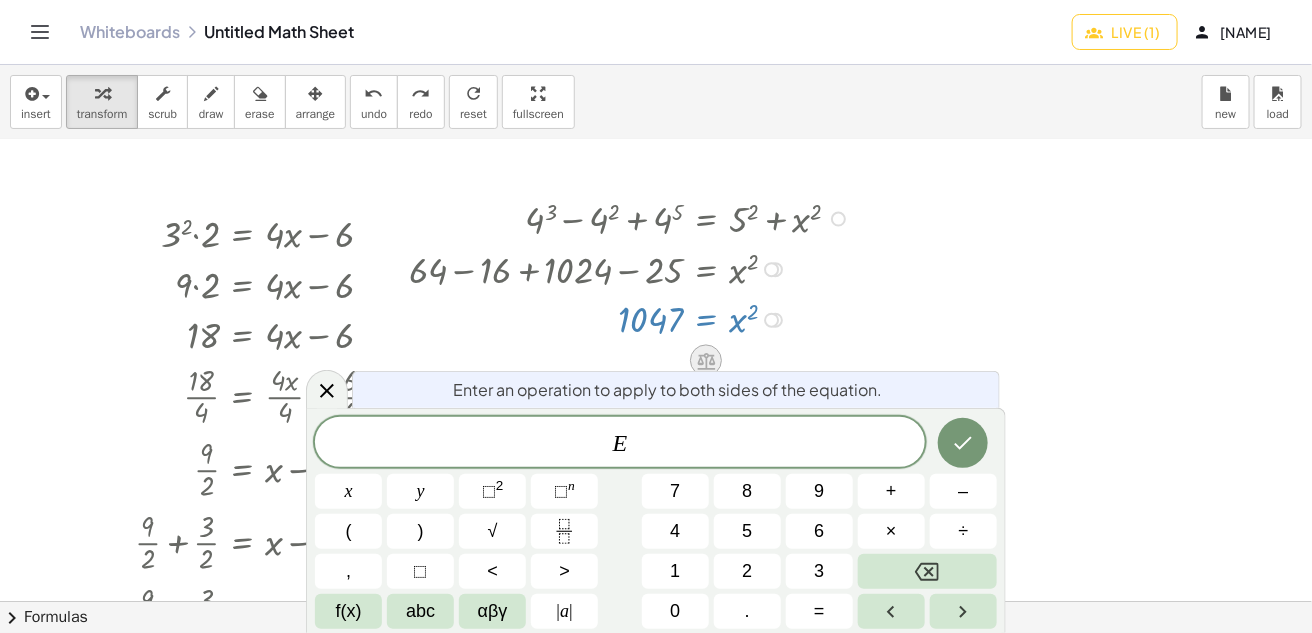 click 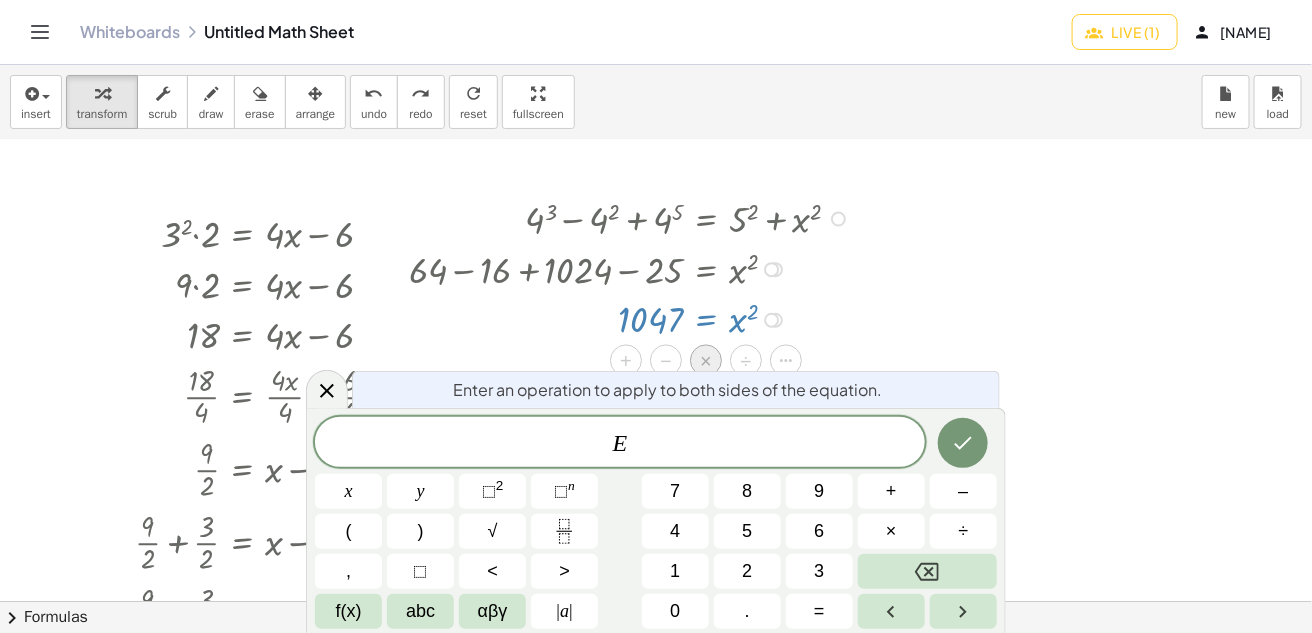 click on "×" at bounding box center (706, 361) 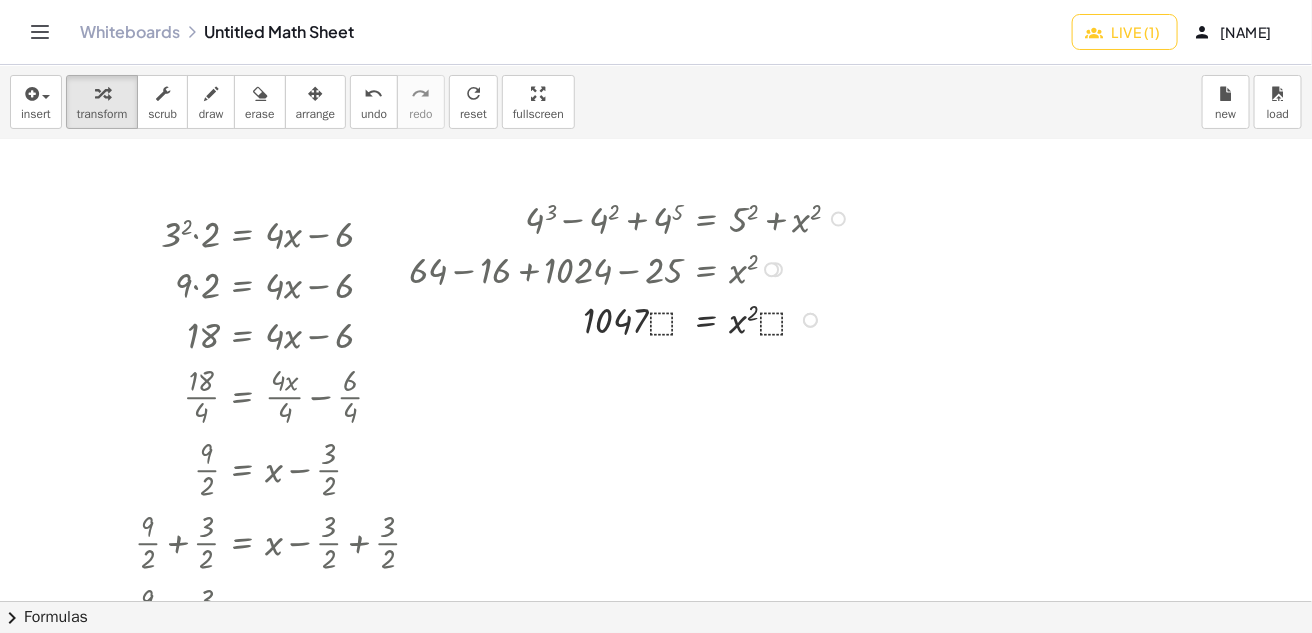 click at bounding box center (632, 318) 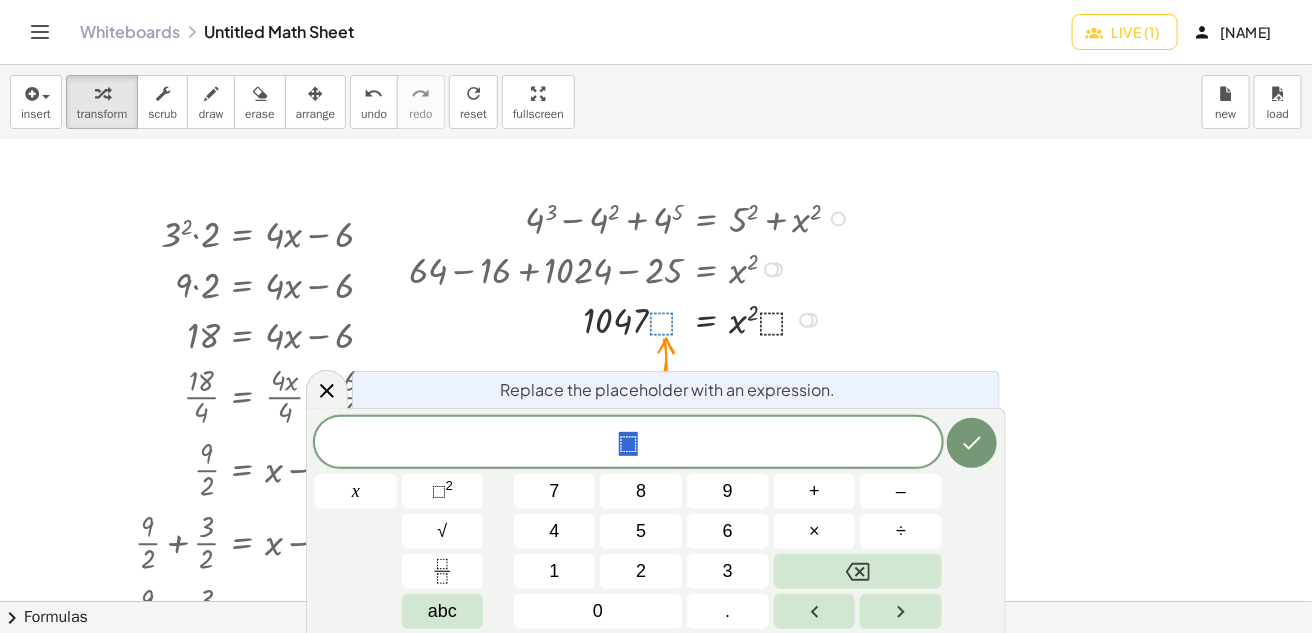 click at bounding box center [632, 318] 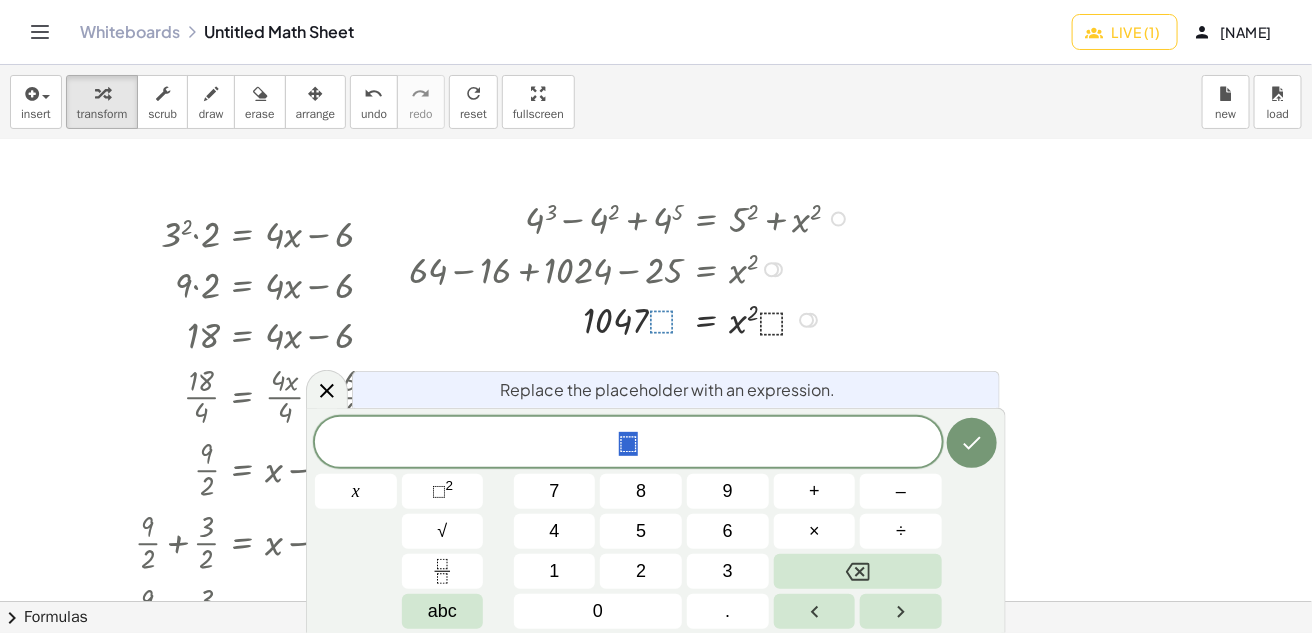 click at bounding box center (632, 318) 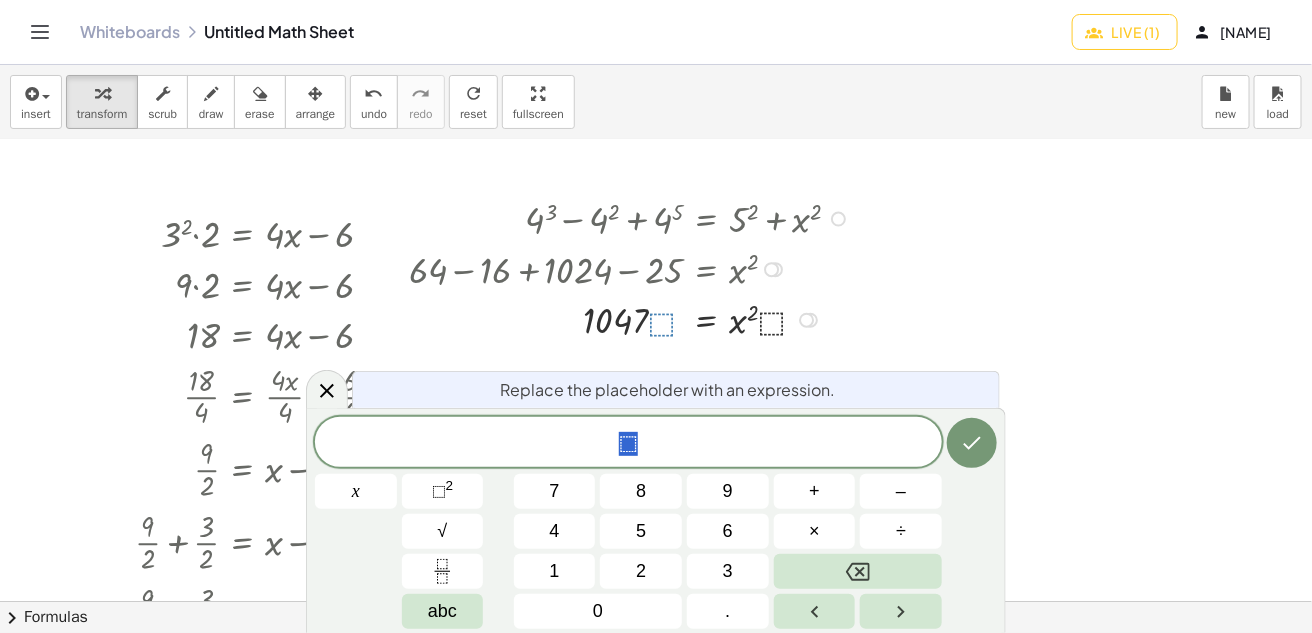 click at bounding box center [632, 318] 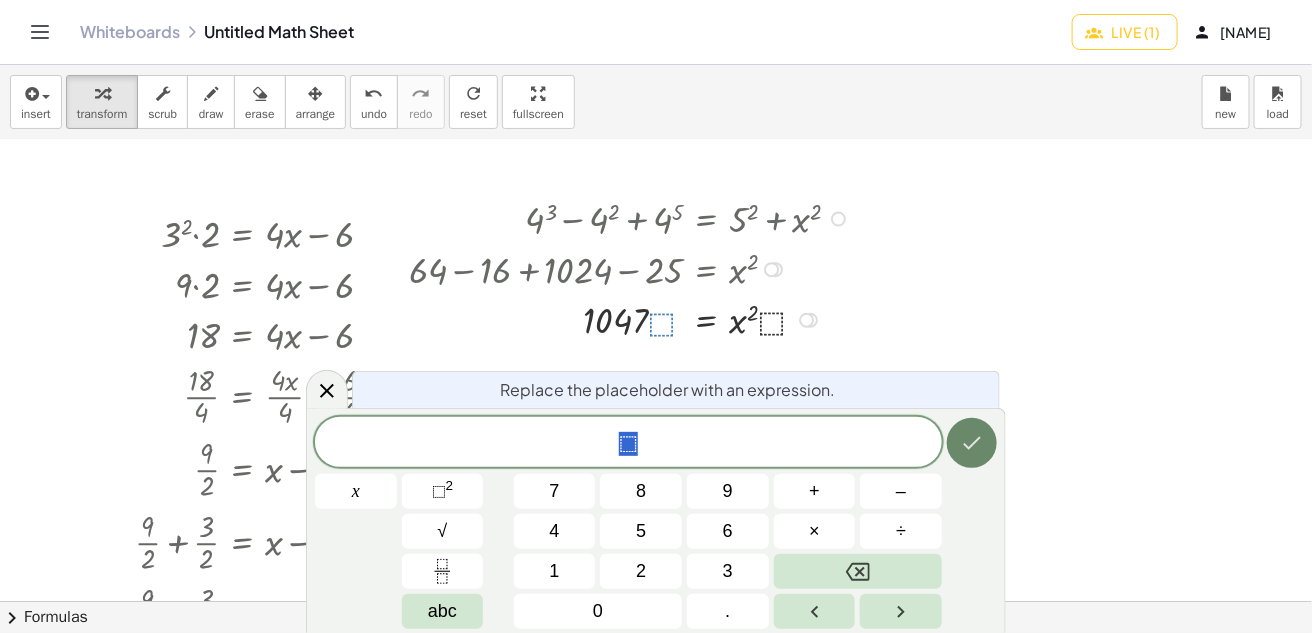 click at bounding box center [972, 443] 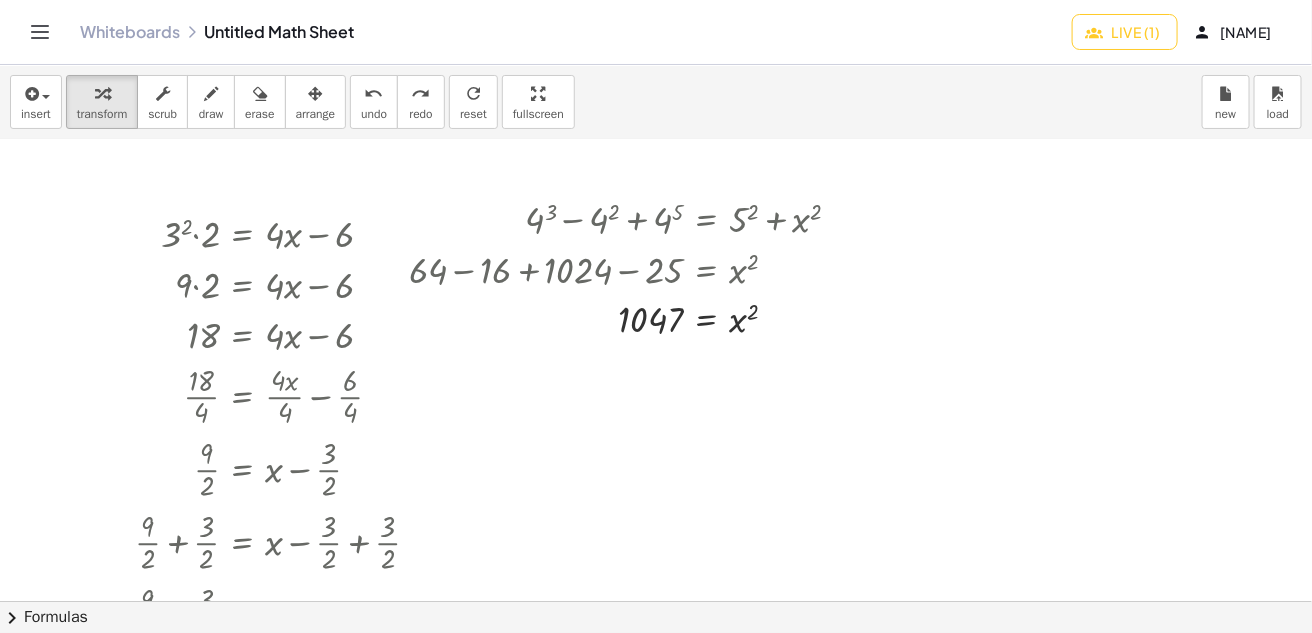 click at bounding box center [656, 599] 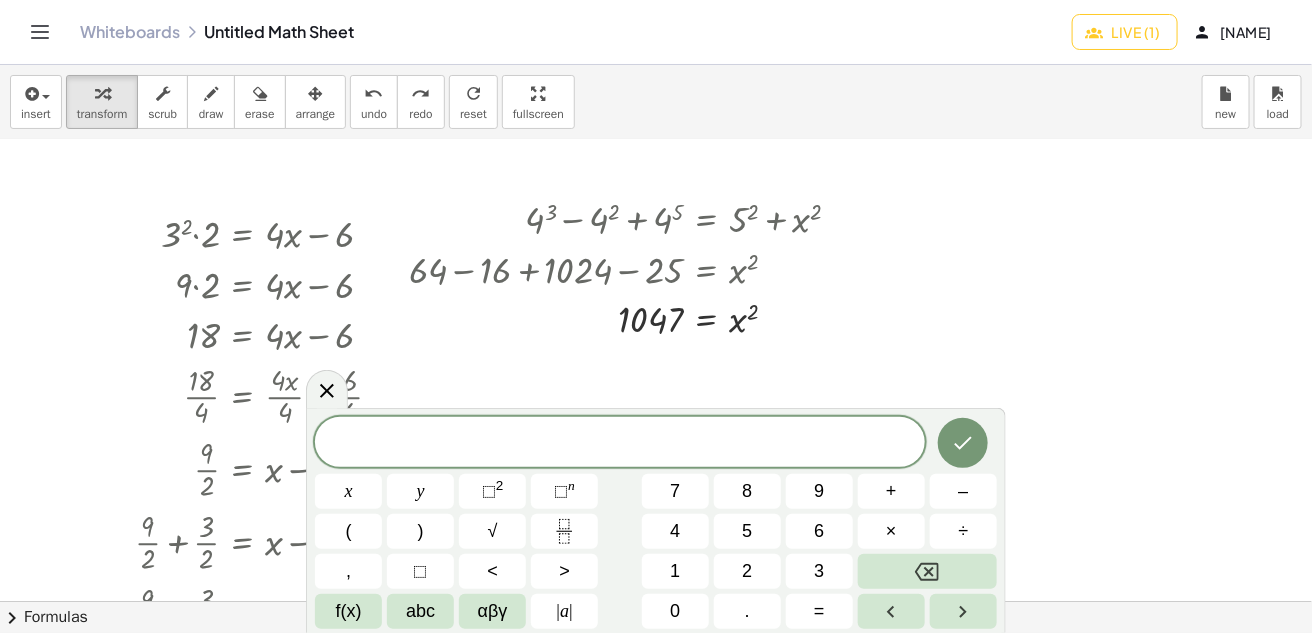 click at bounding box center (656, 599) 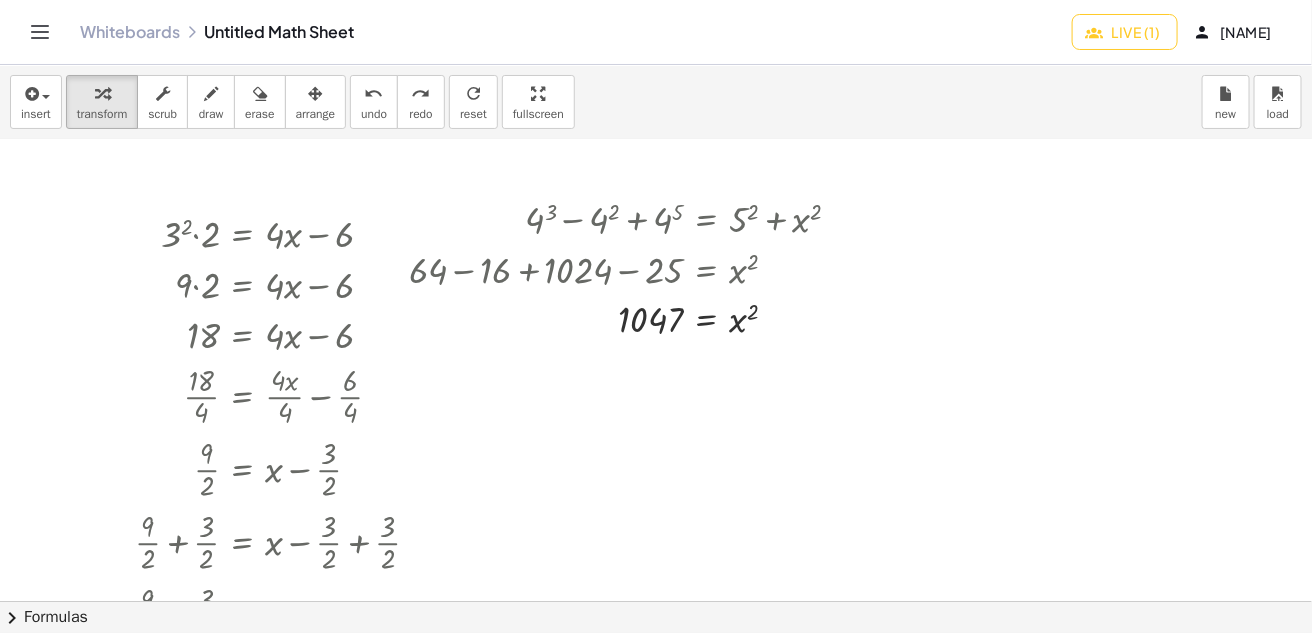 click at bounding box center (656, 599) 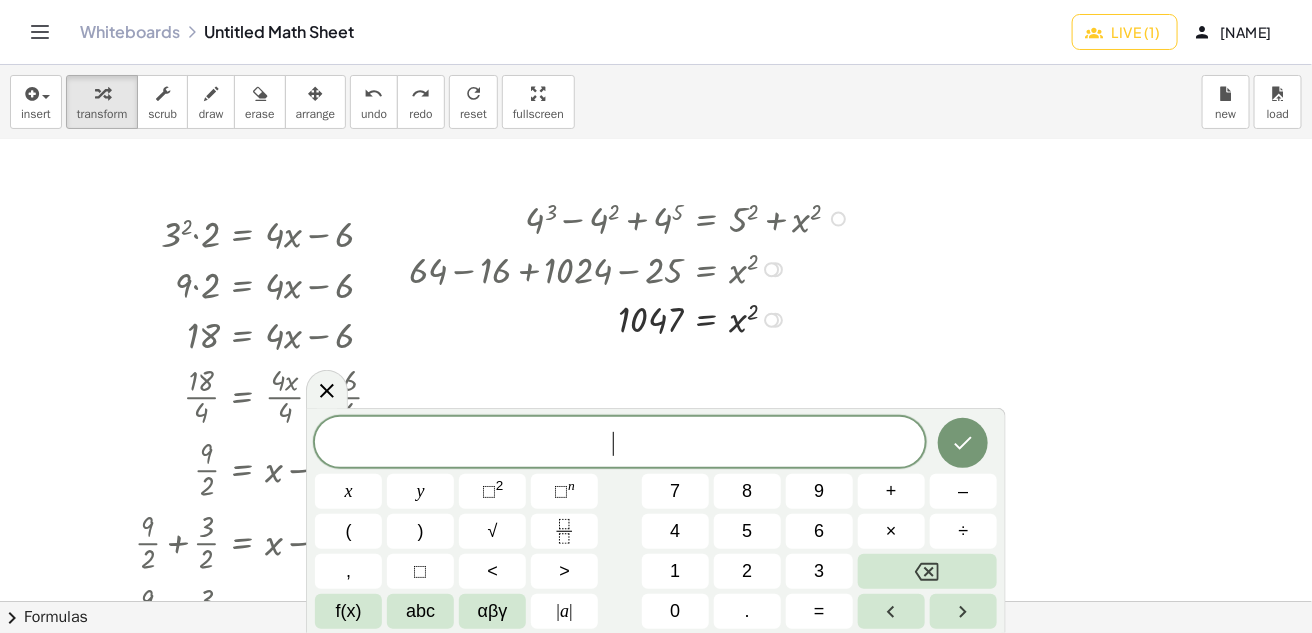 click at bounding box center [632, 318] 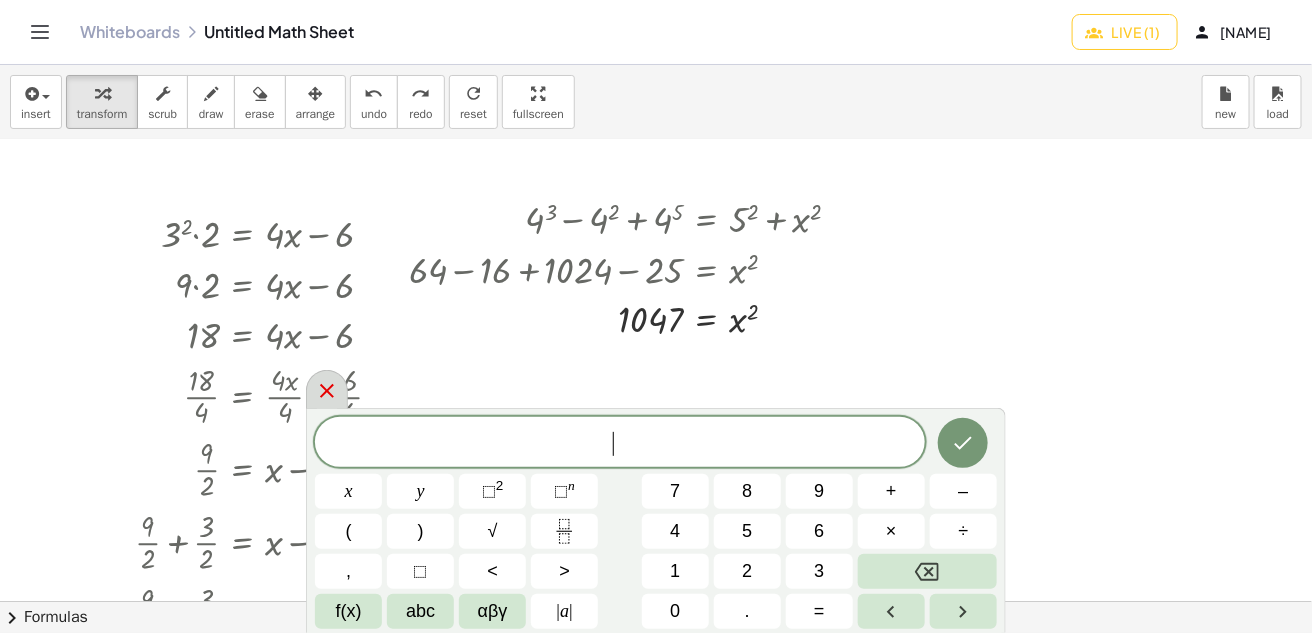 click 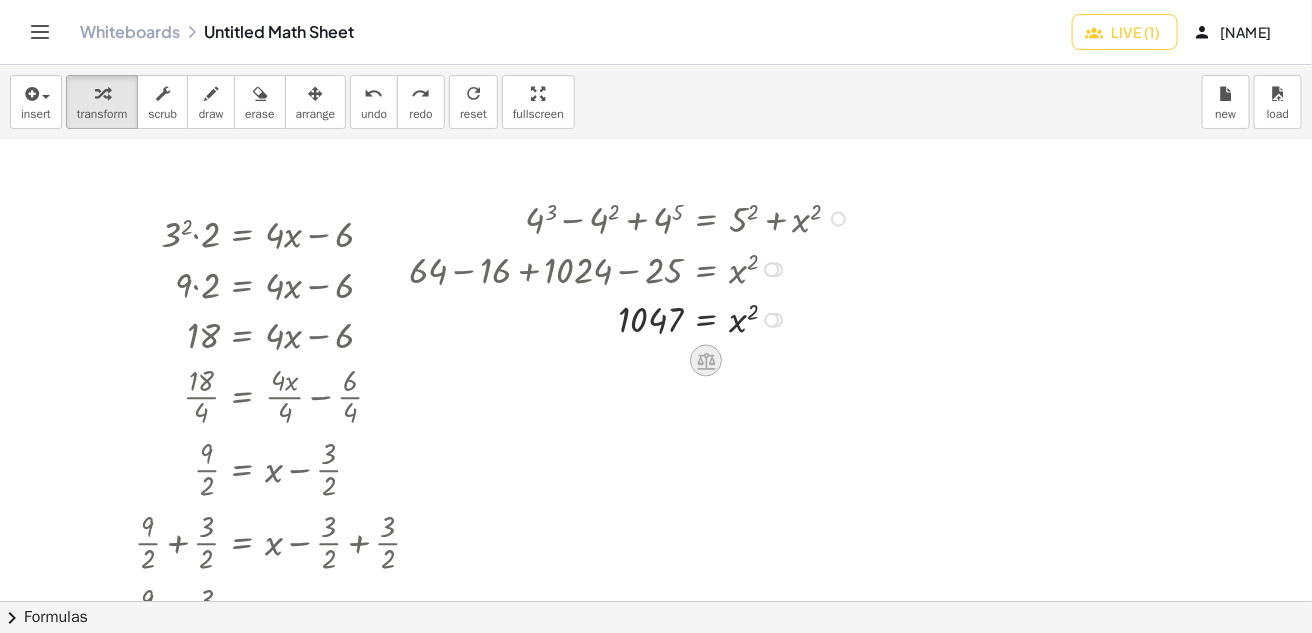 click 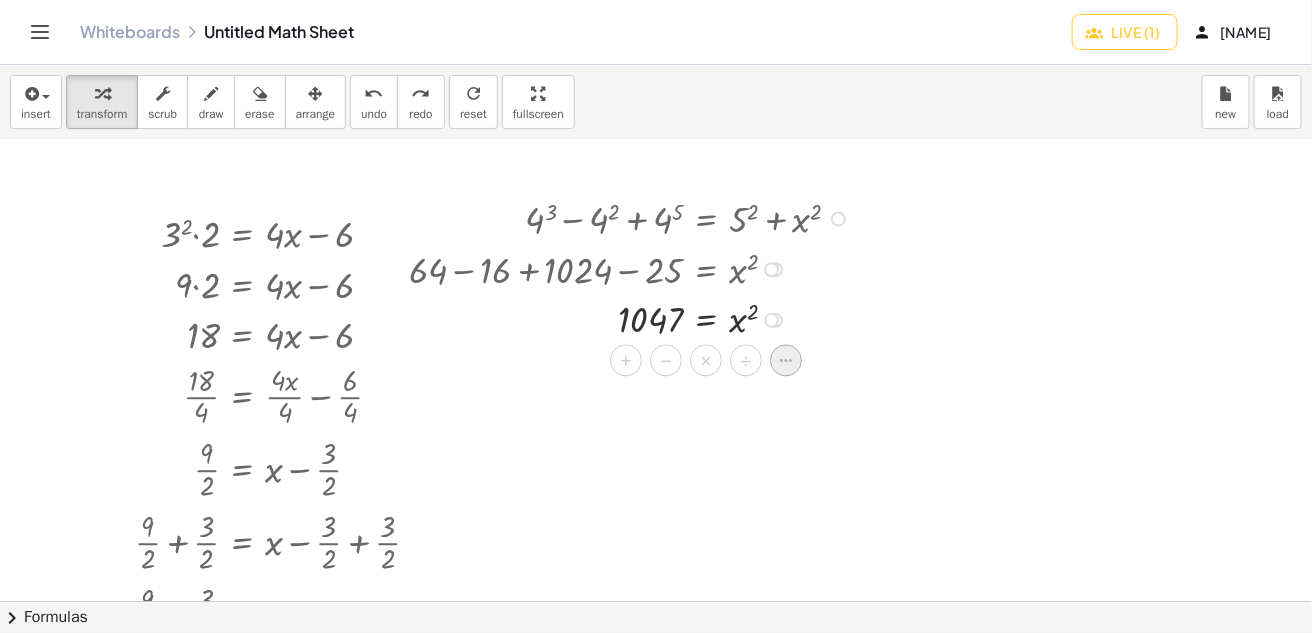 click 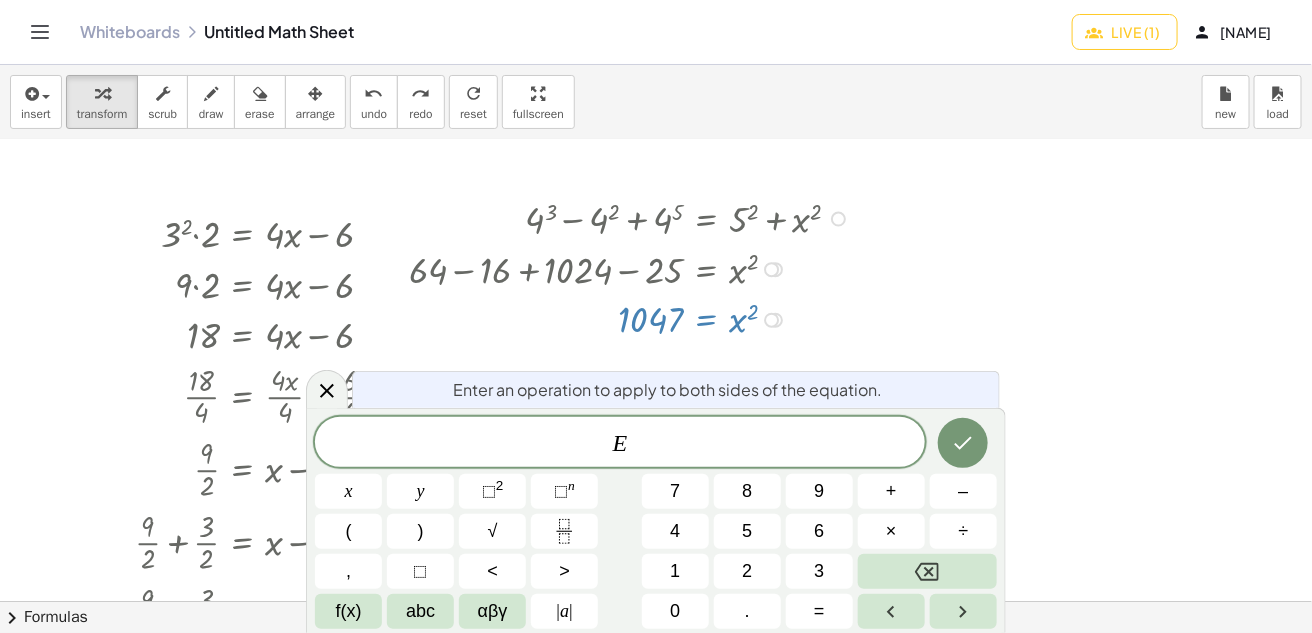 click on "E" at bounding box center (620, 443) 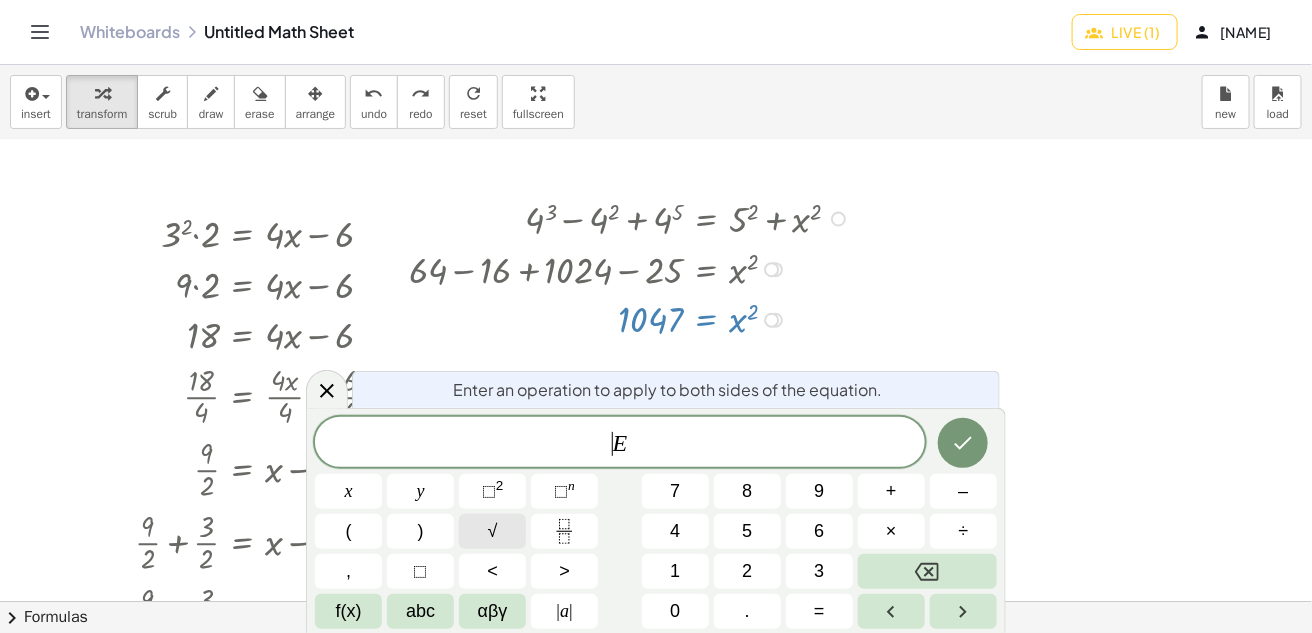 click on "√" at bounding box center (492, 531) 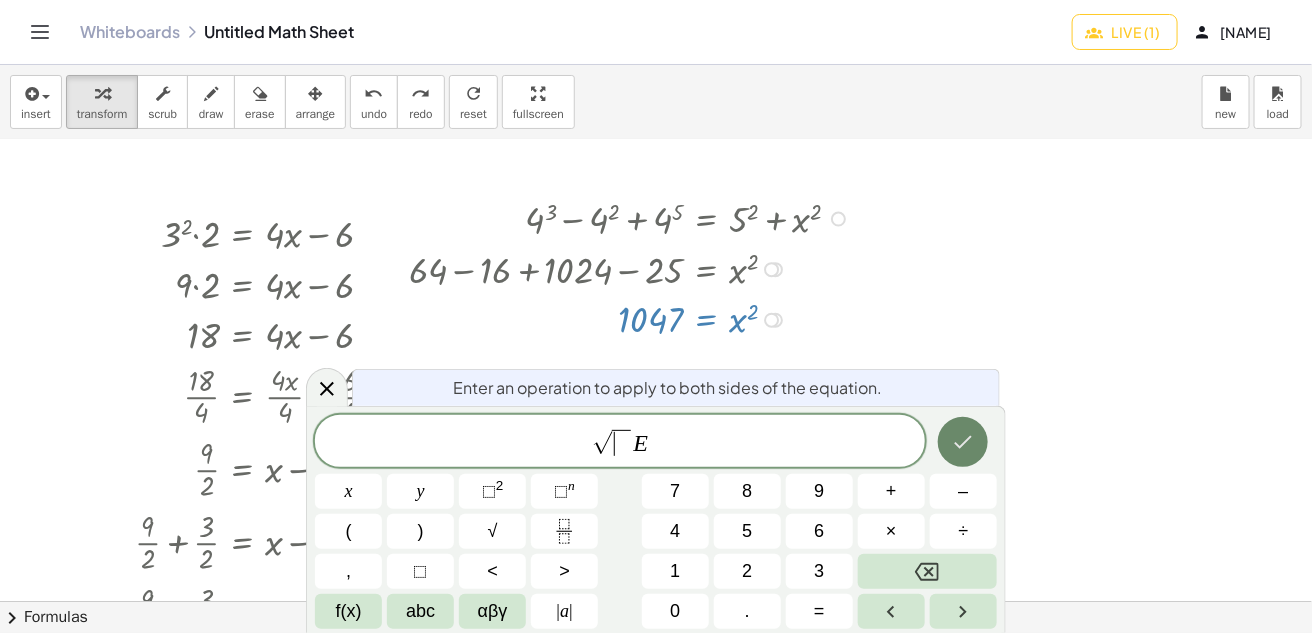 click at bounding box center (963, 442) 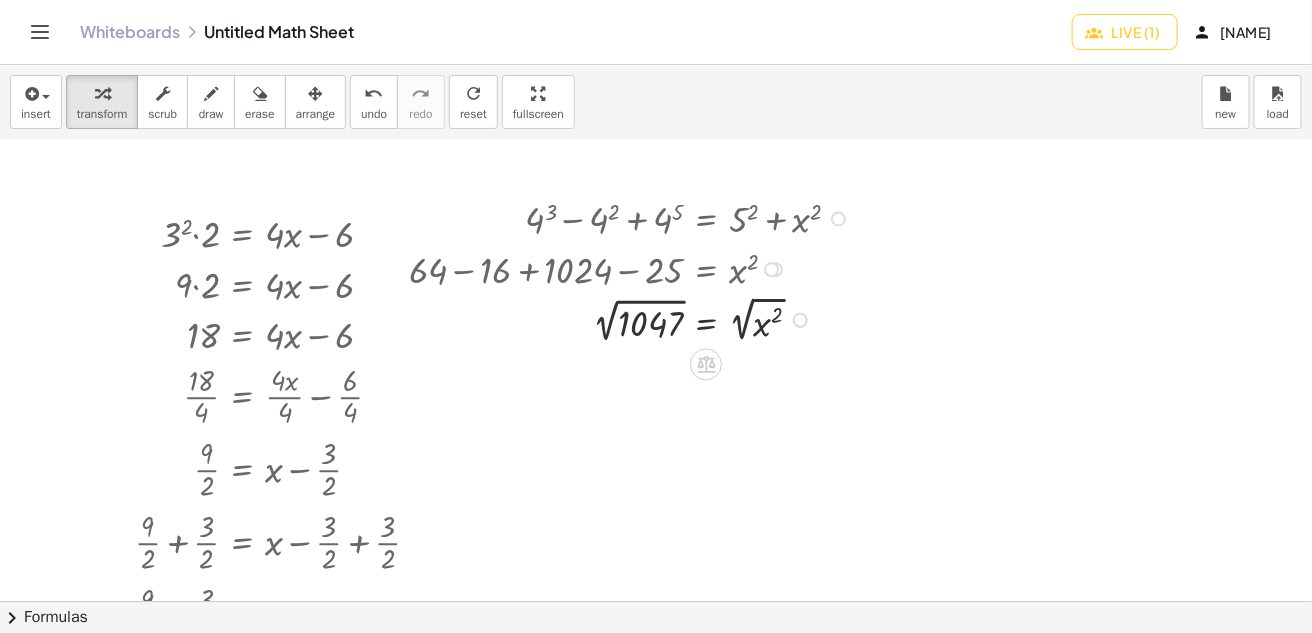 click at bounding box center [632, 319] 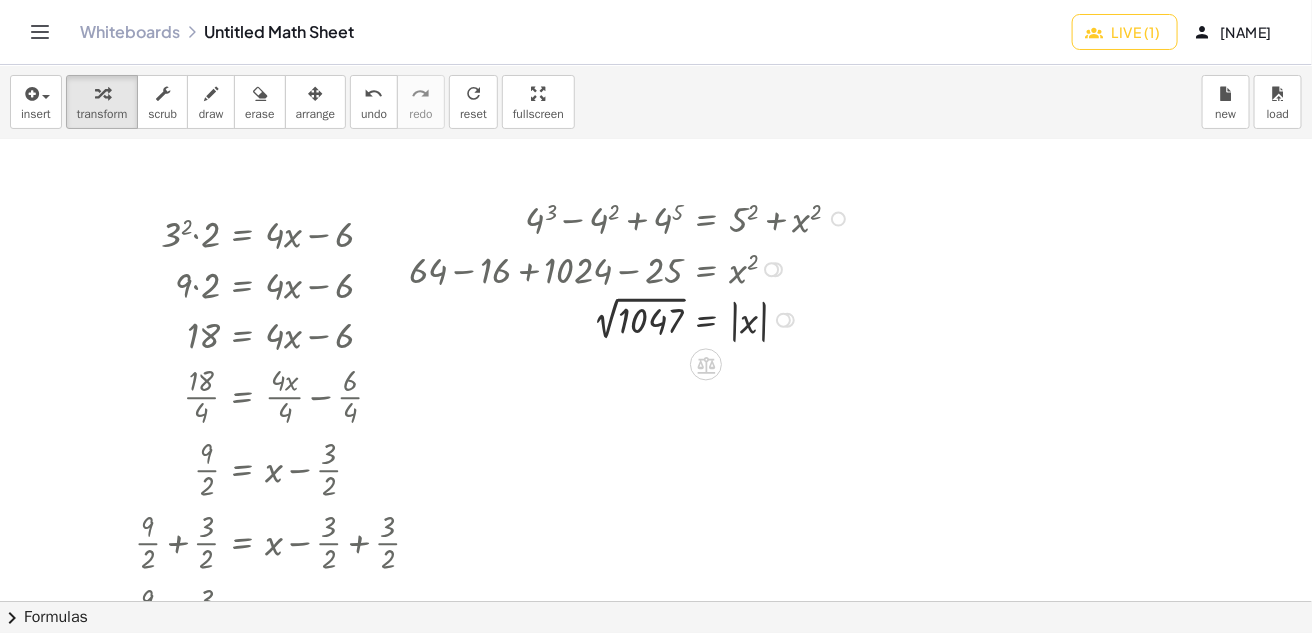 click at bounding box center [632, 318] 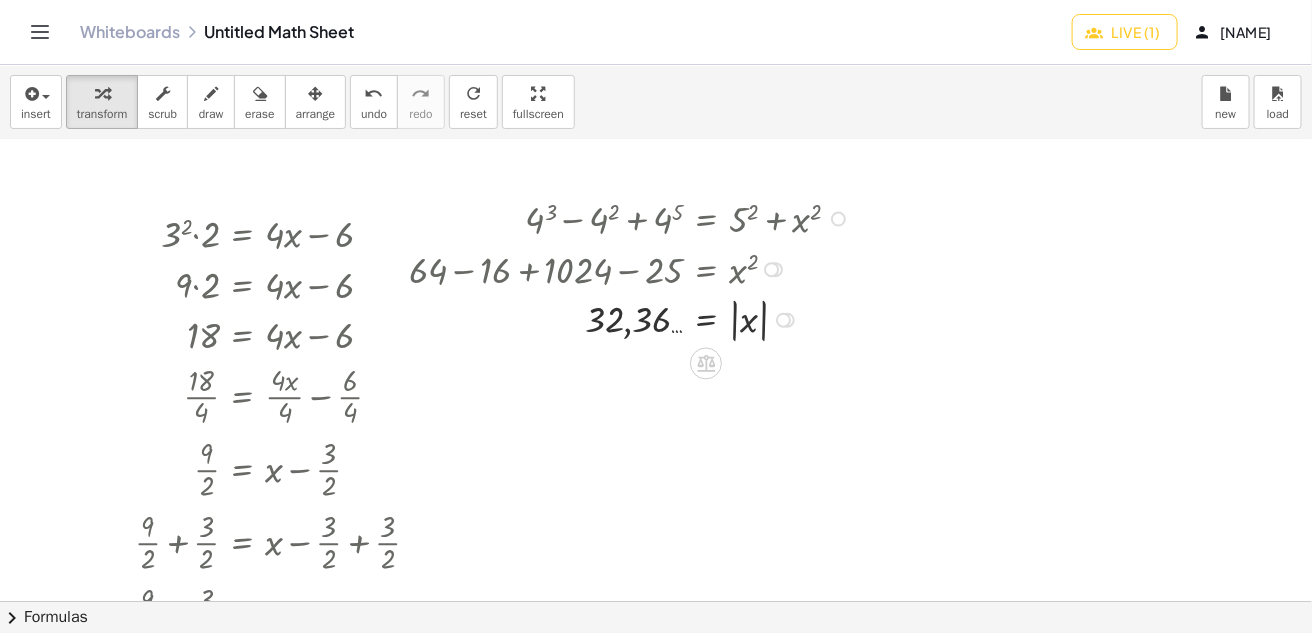 click at bounding box center [632, 318] 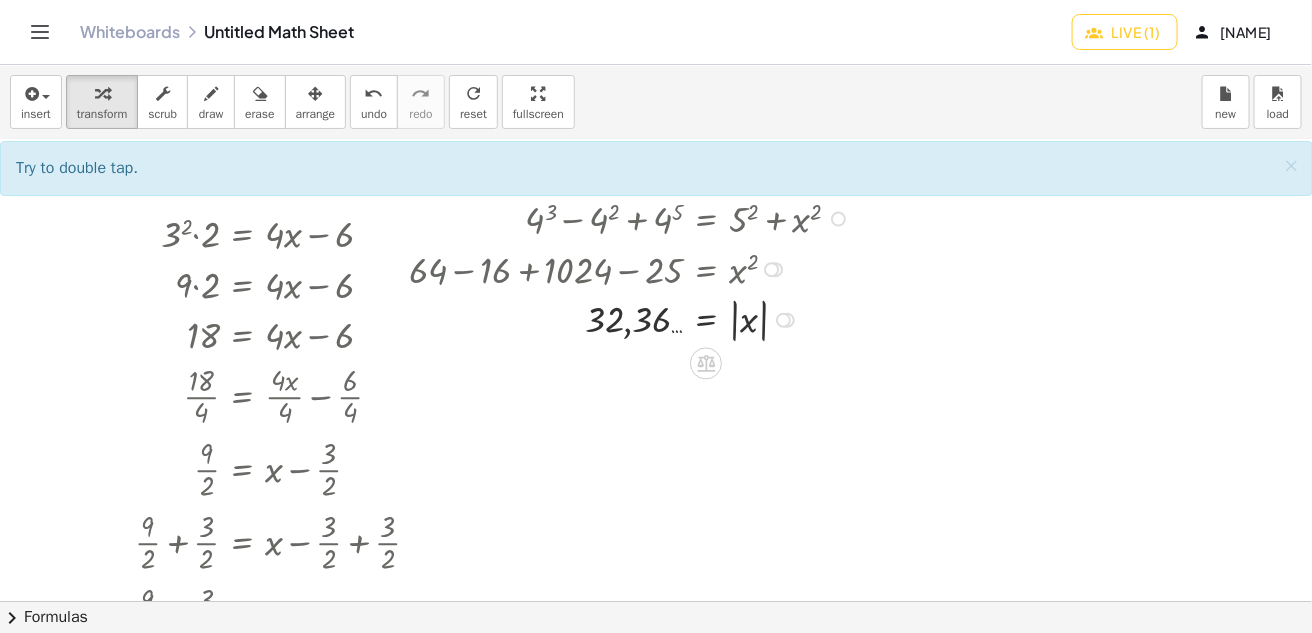 click at bounding box center [632, 318] 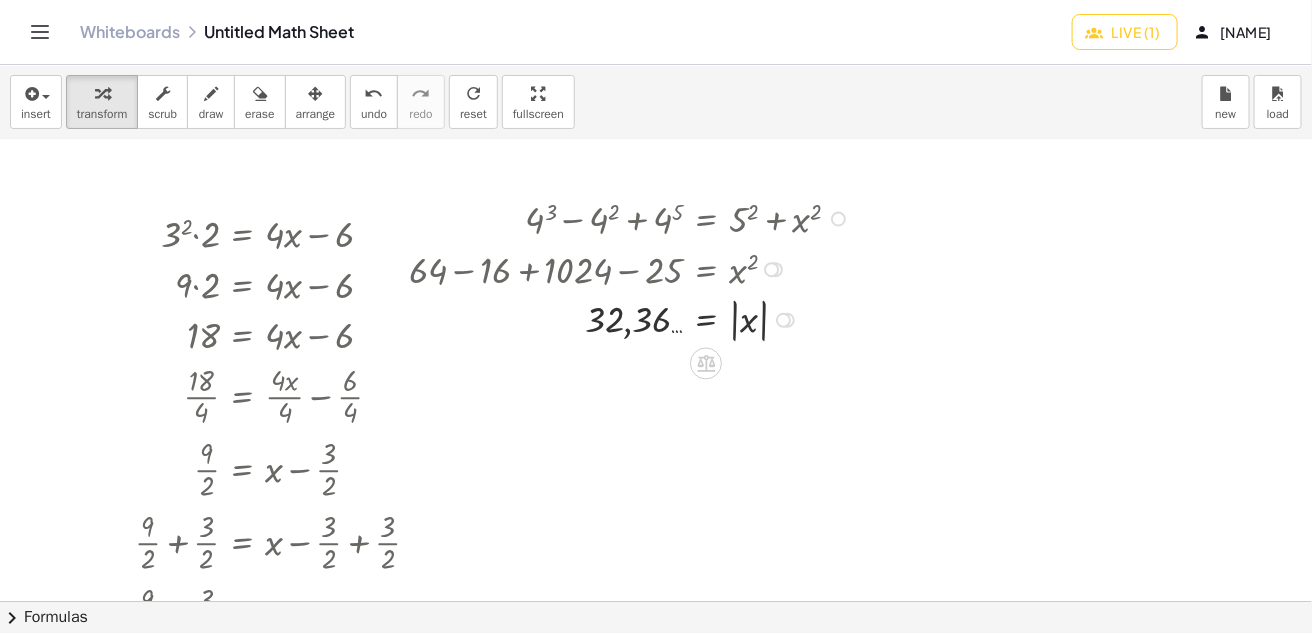 click at bounding box center [632, 318] 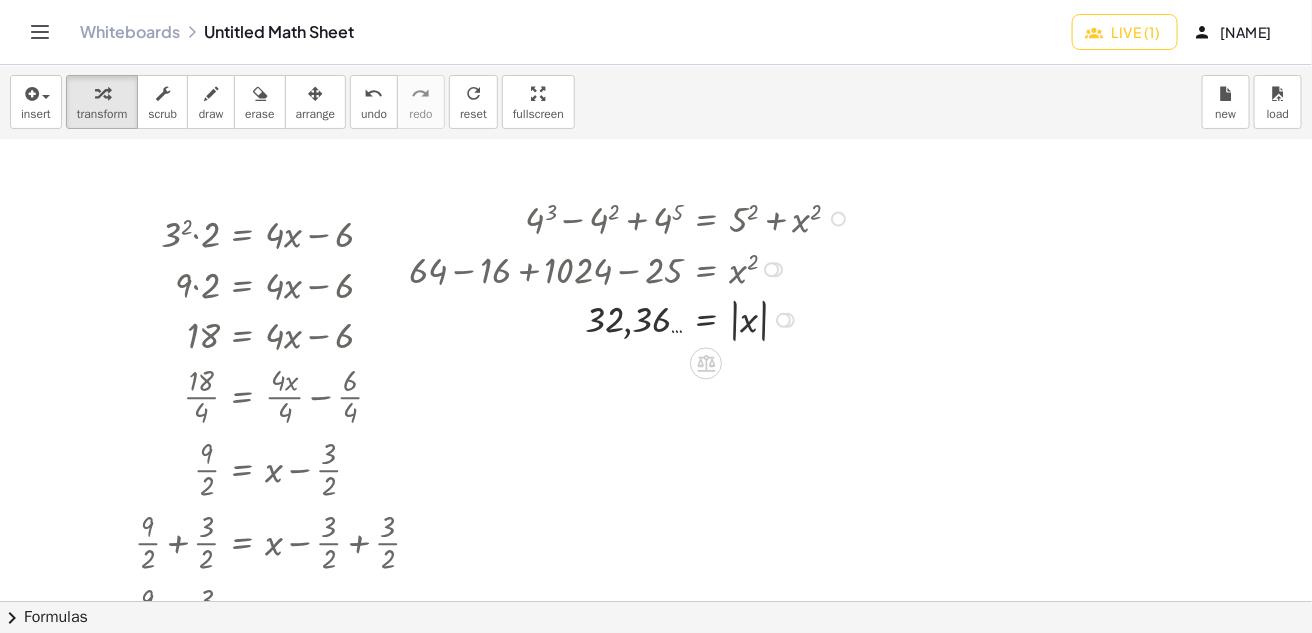 click at bounding box center [632, 318] 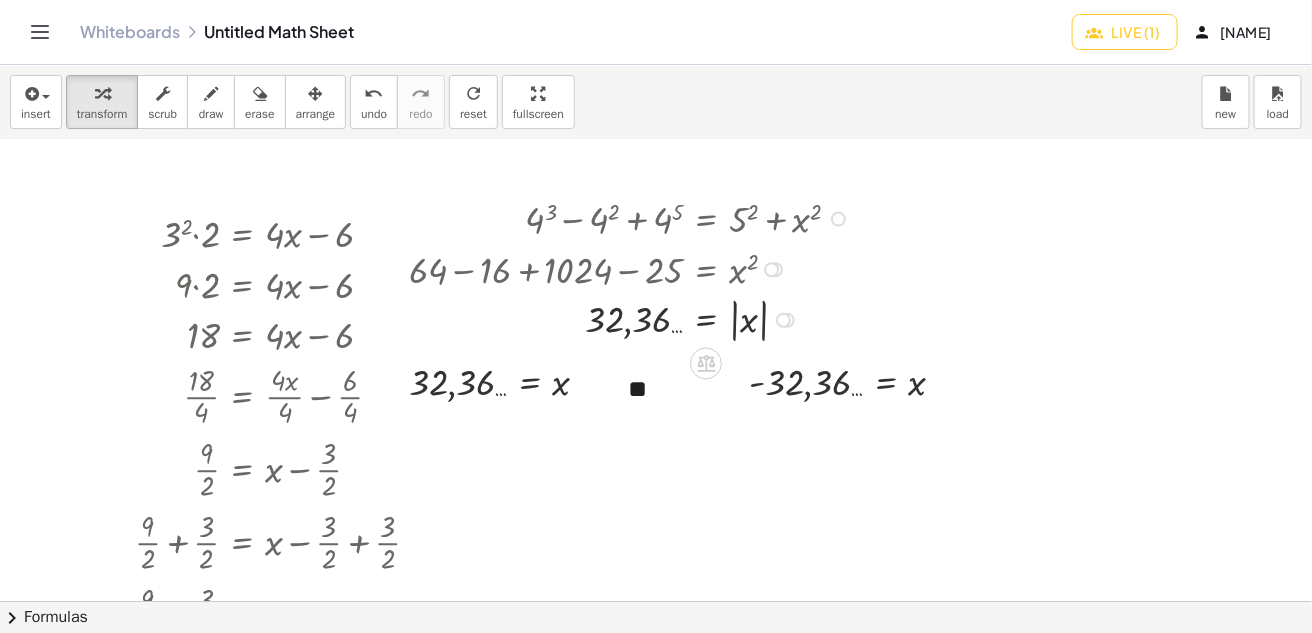 click at bounding box center (632, 318) 